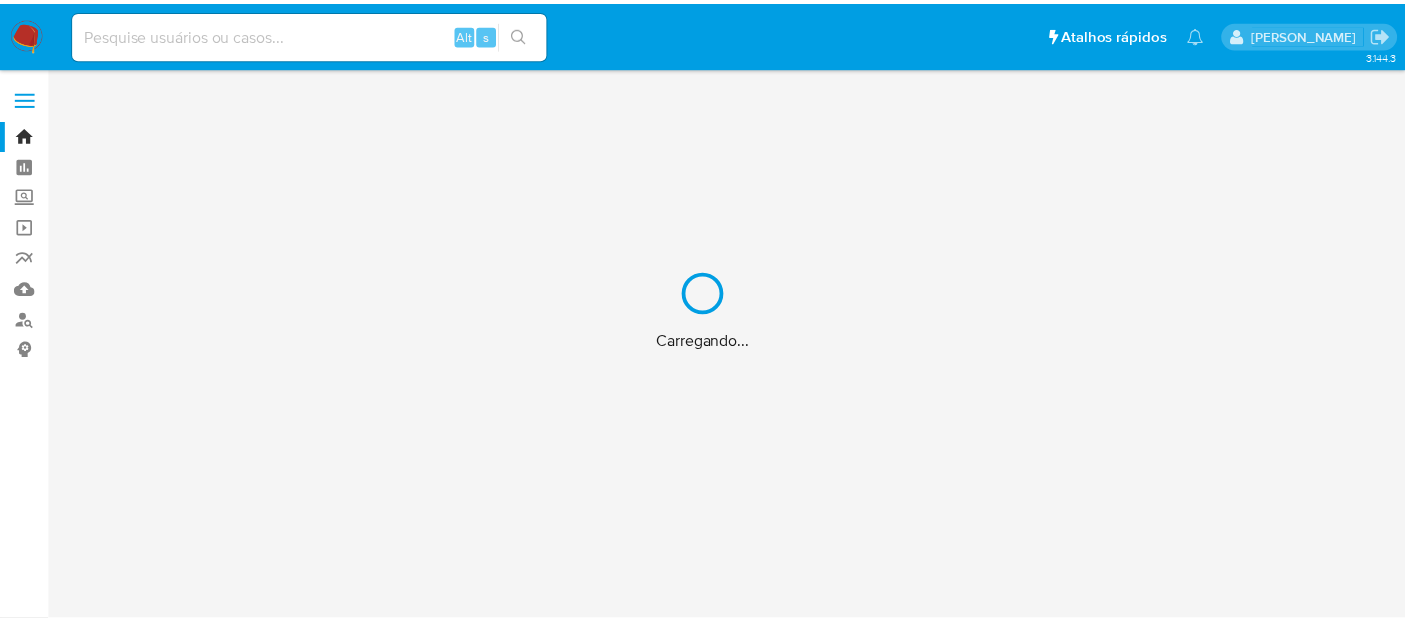 scroll, scrollTop: 0, scrollLeft: 0, axis: both 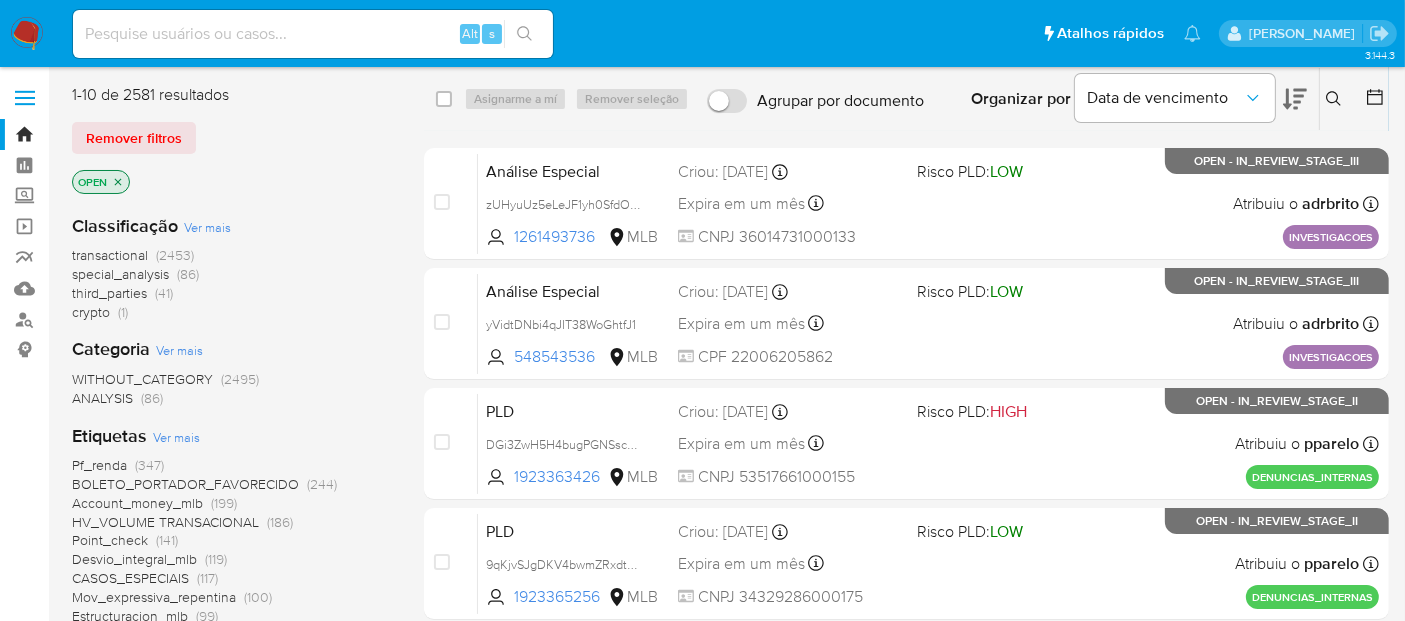 click at bounding box center (27, 34) 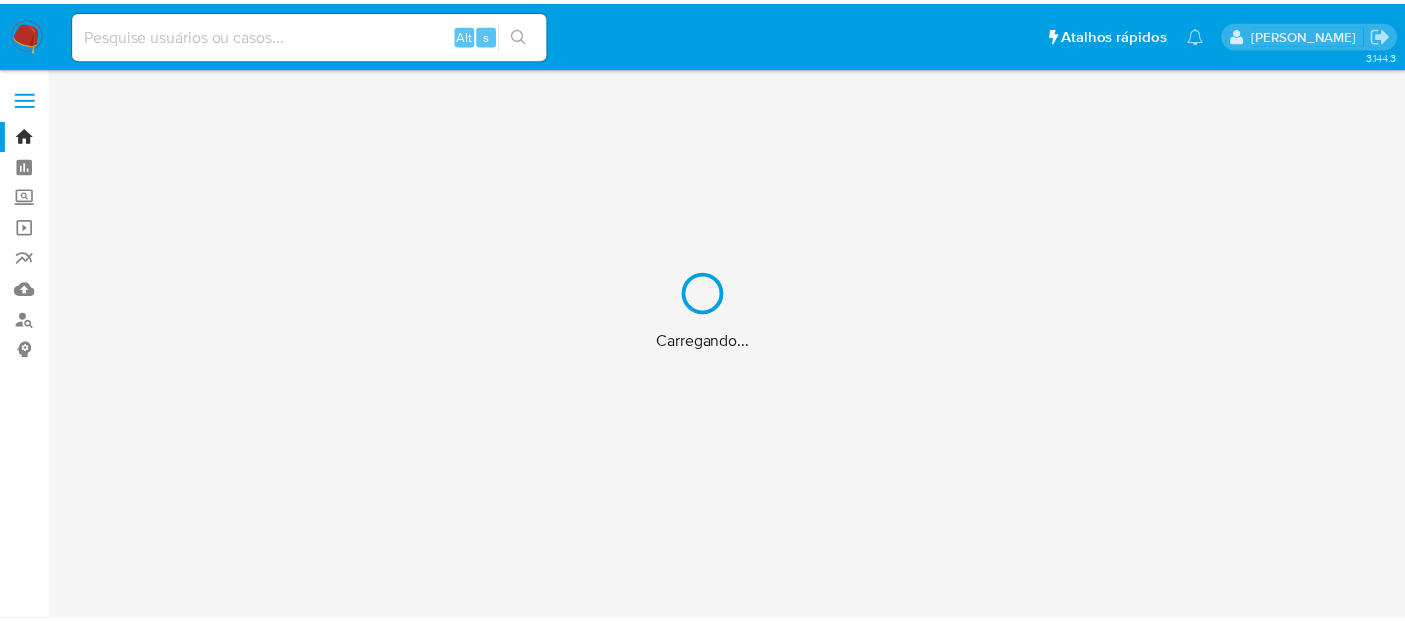 scroll, scrollTop: 0, scrollLeft: 0, axis: both 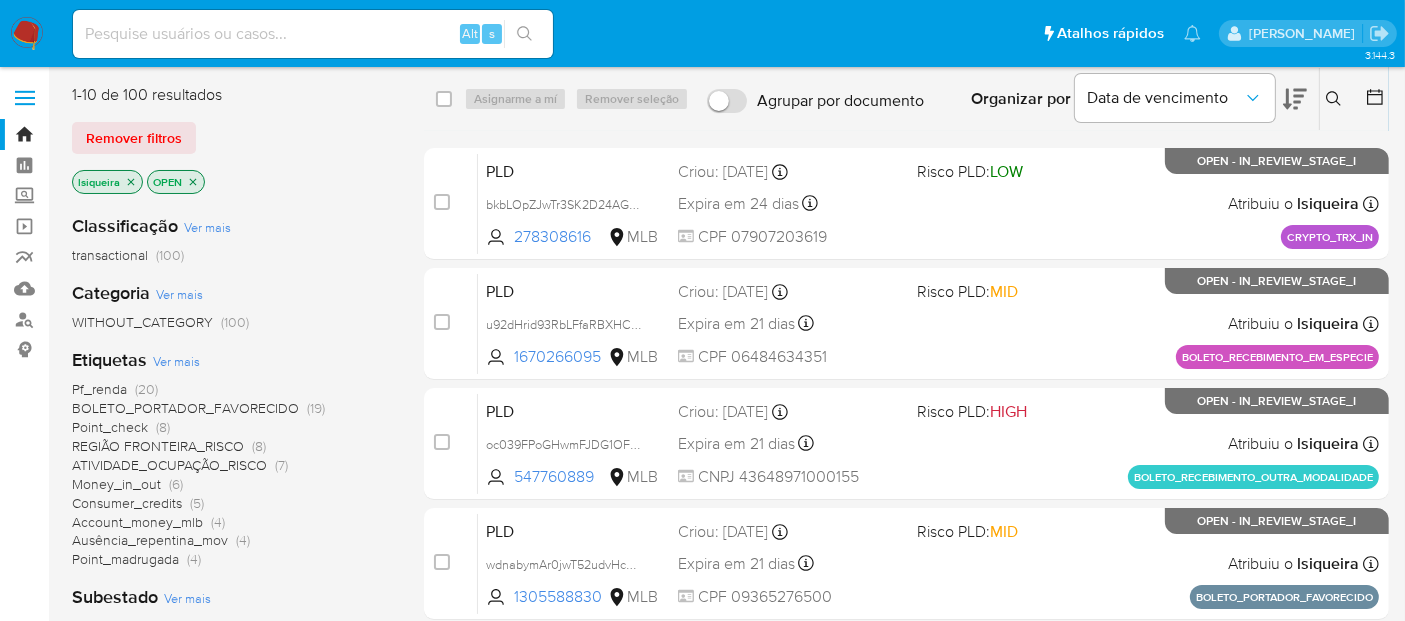 click 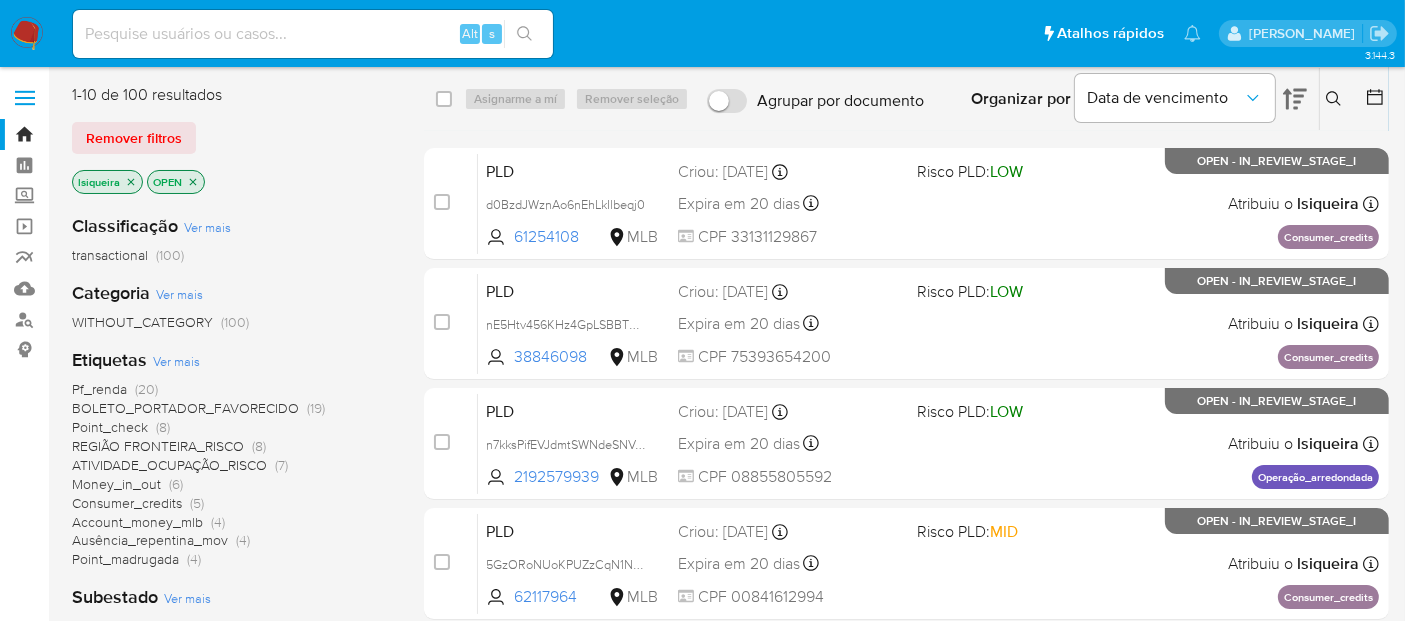 click 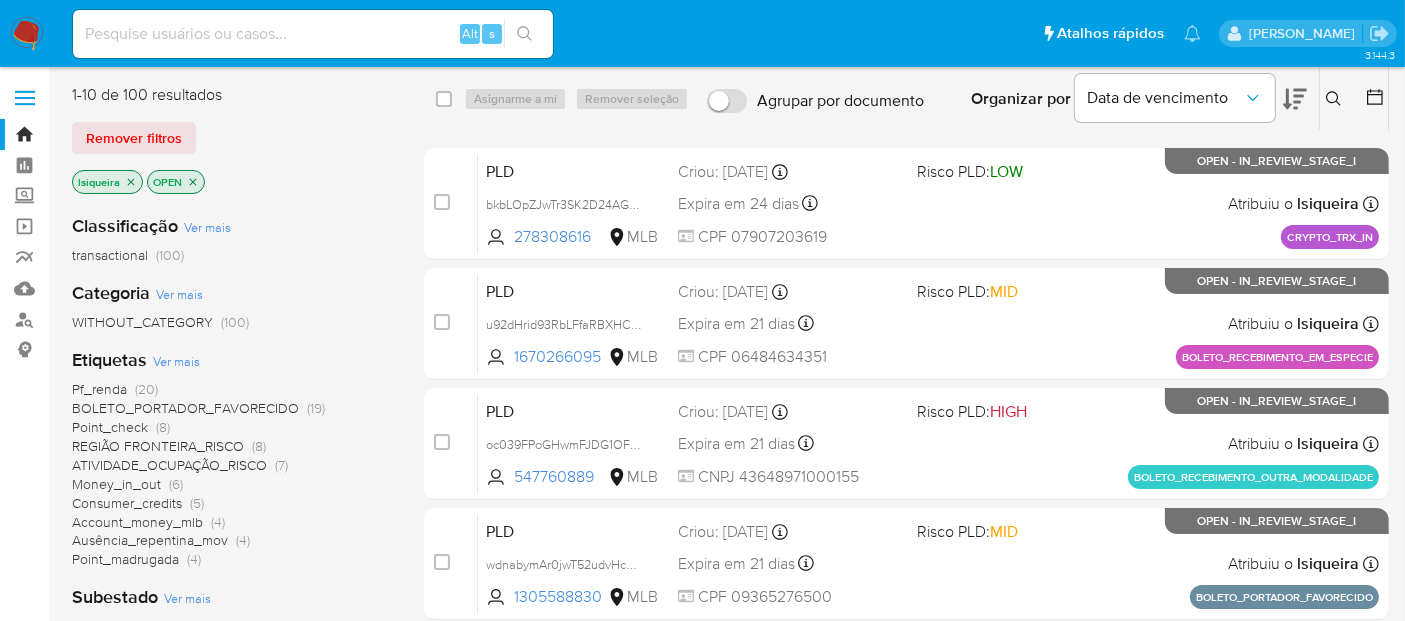 click 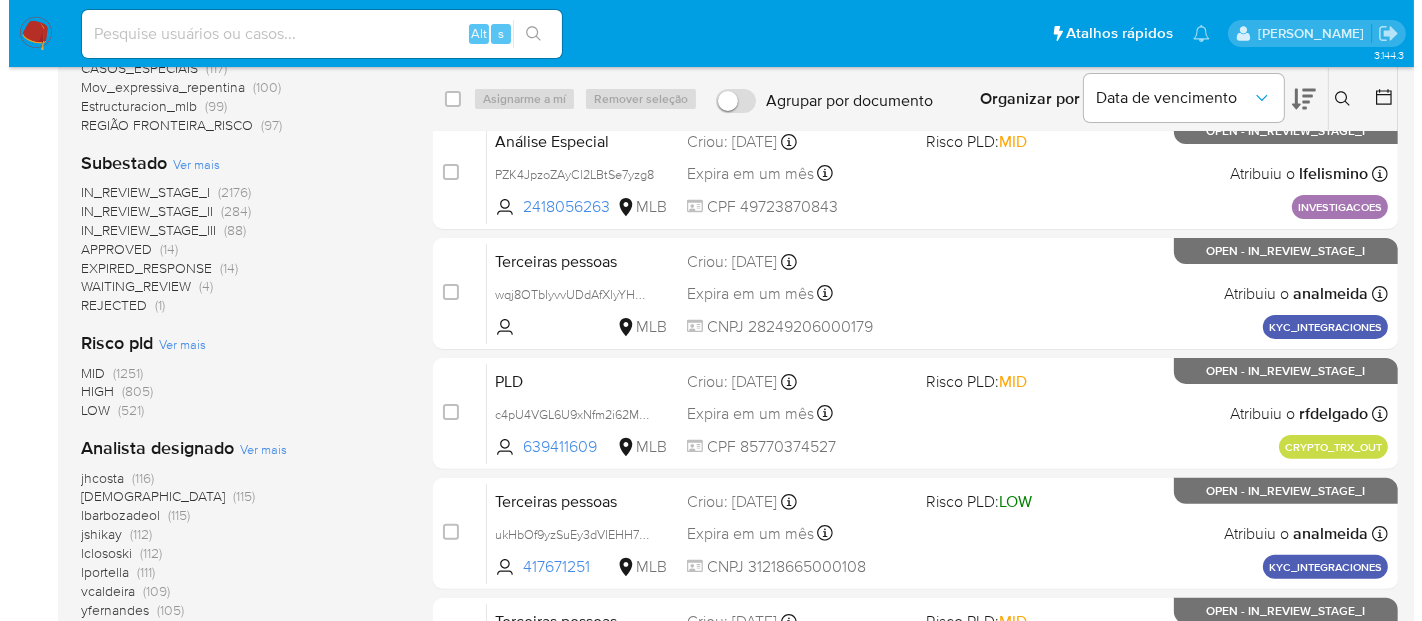 scroll, scrollTop: 555, scrollLeft: 0, axis: vertical 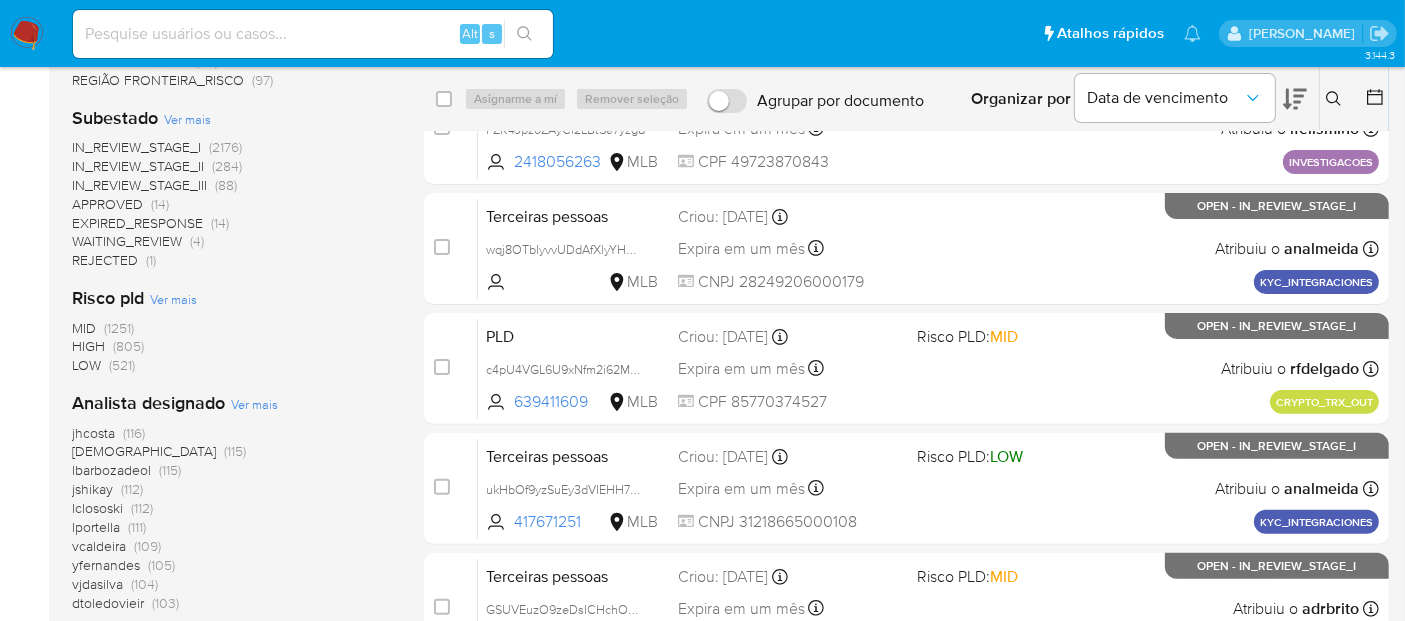 click on "Analista designado Ver mais jhcosta (116) isadacostaes (115) lbarbozadeol (115) jshikay (112) lclososki (112) lportella (111) vcaldeira (109) yfernandes (105) vjdasilva (104) dtoledovieir (103)" at bounding box center [232, 501] 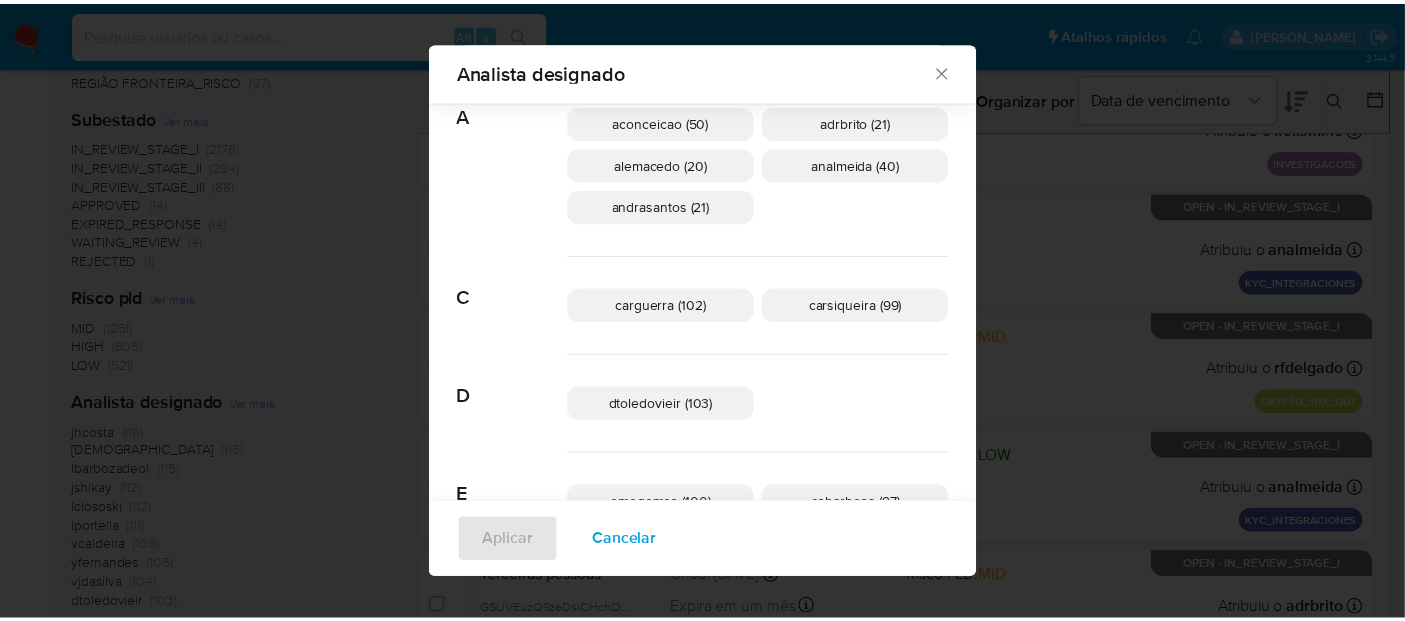 scroll, scrollTop: 97, scrollLeft: 0, axis: vertical 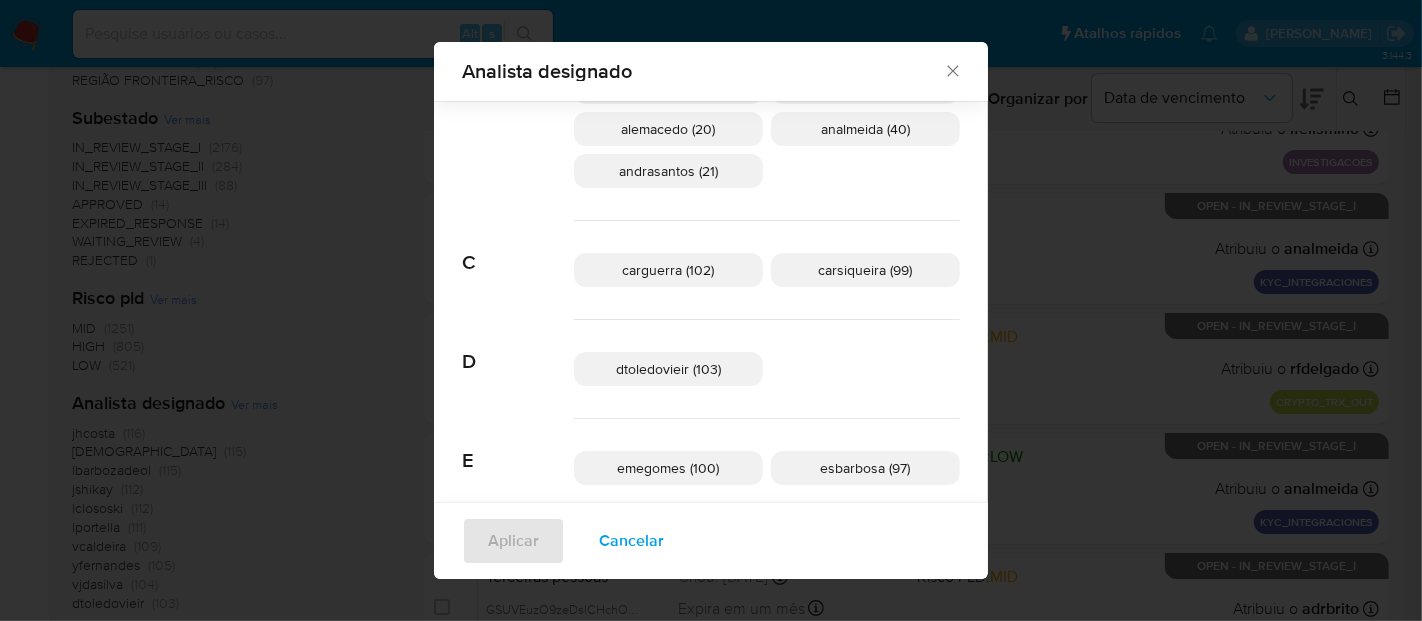 click 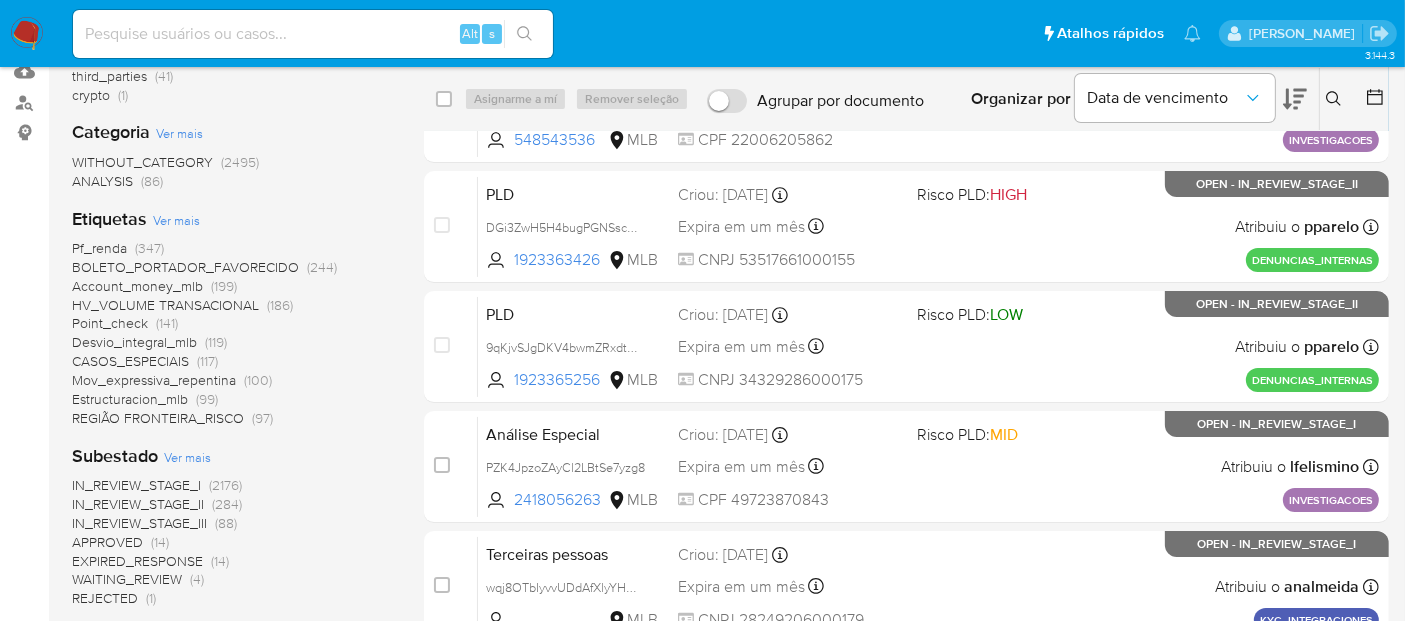 scroll, scrollTop: 0, scrollLeft: 0, axis: both 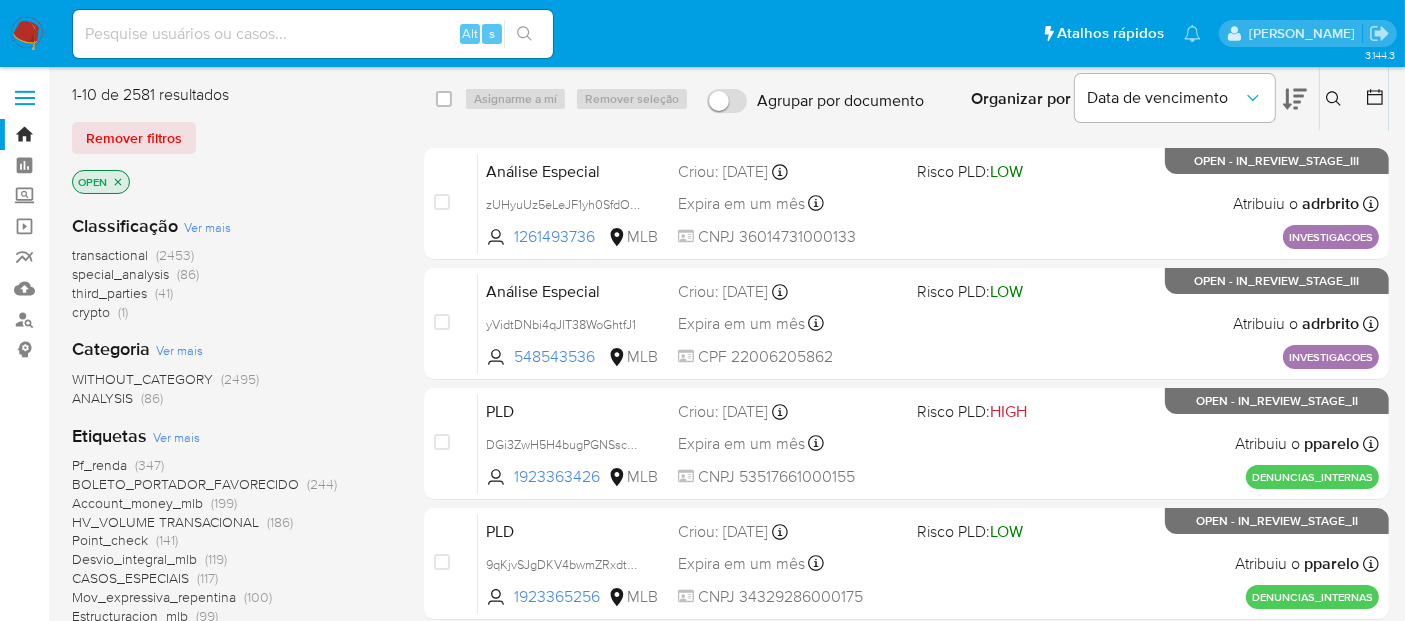 click at bounding box center [27, 34] 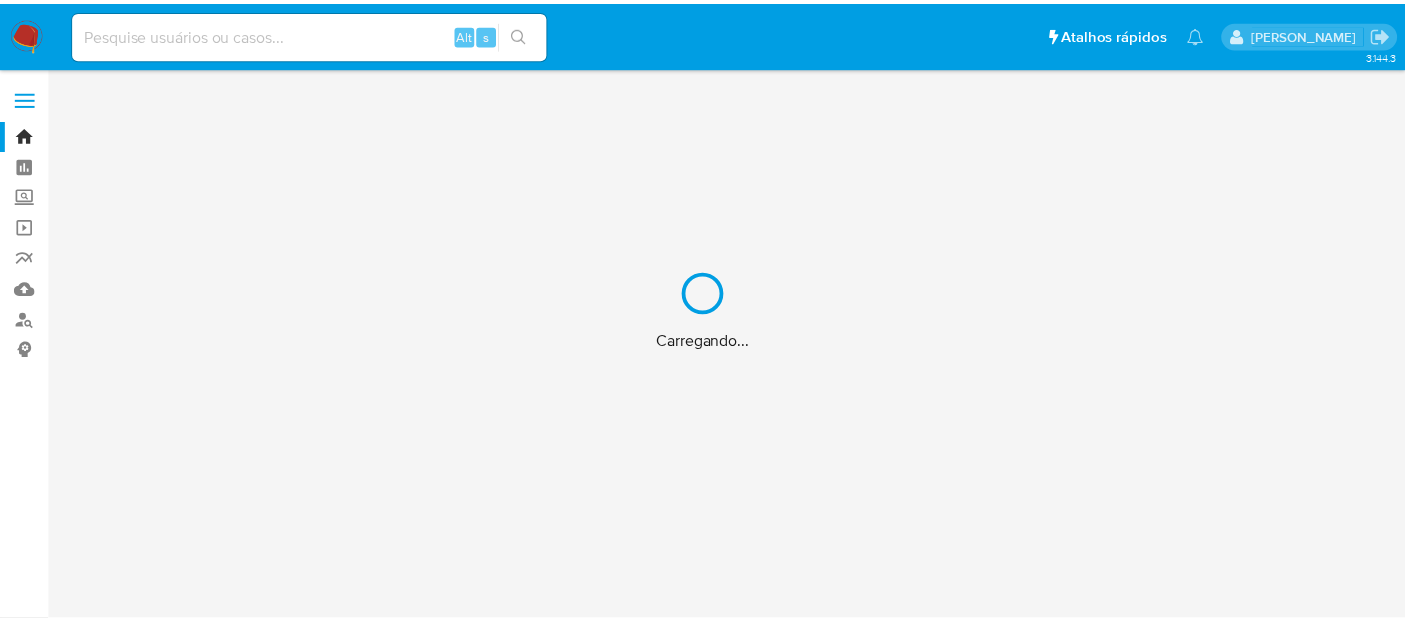 scroll, scrollTop: 0, scrollLeft: 0, axis: both 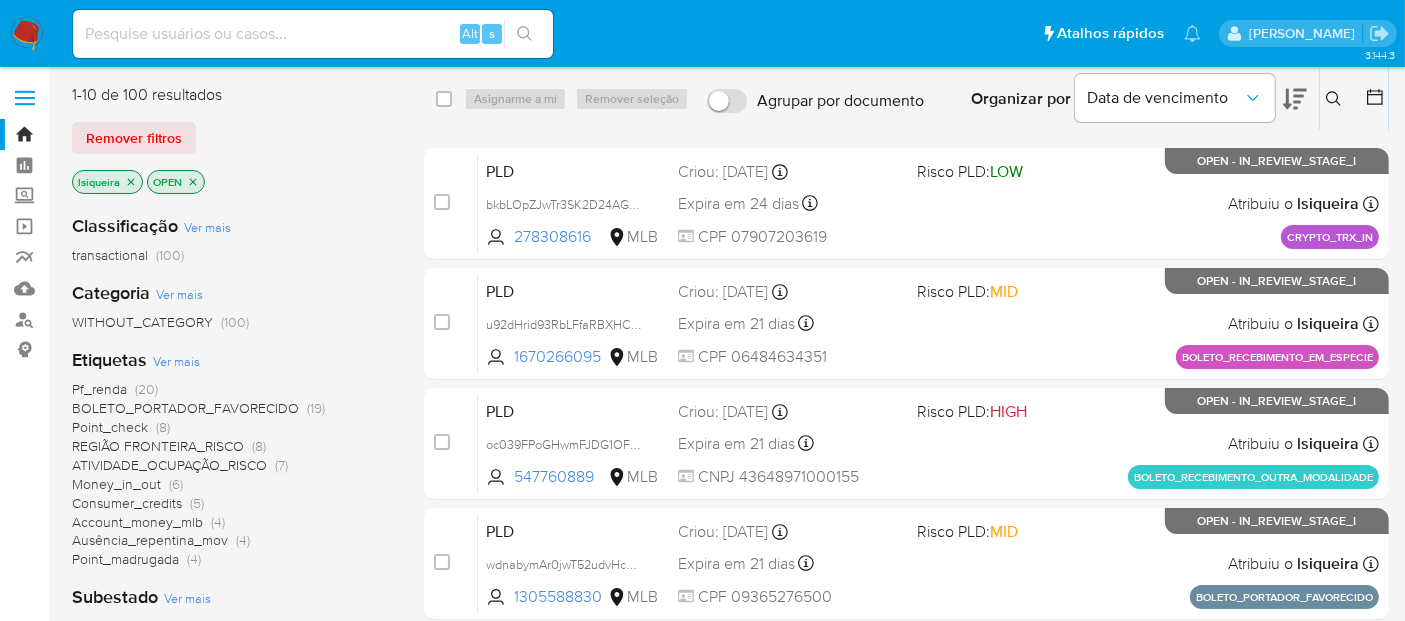click 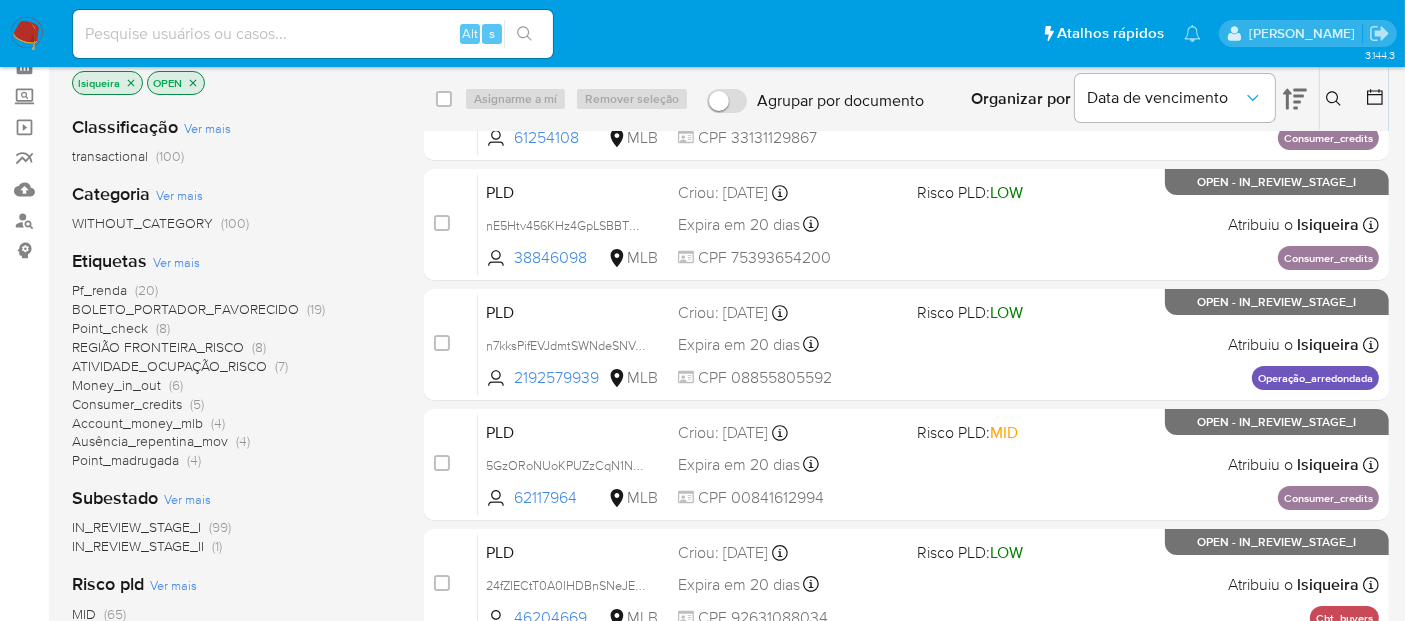 scroll, scrollTop: 222, scrollLeft: 0, axis: vertical 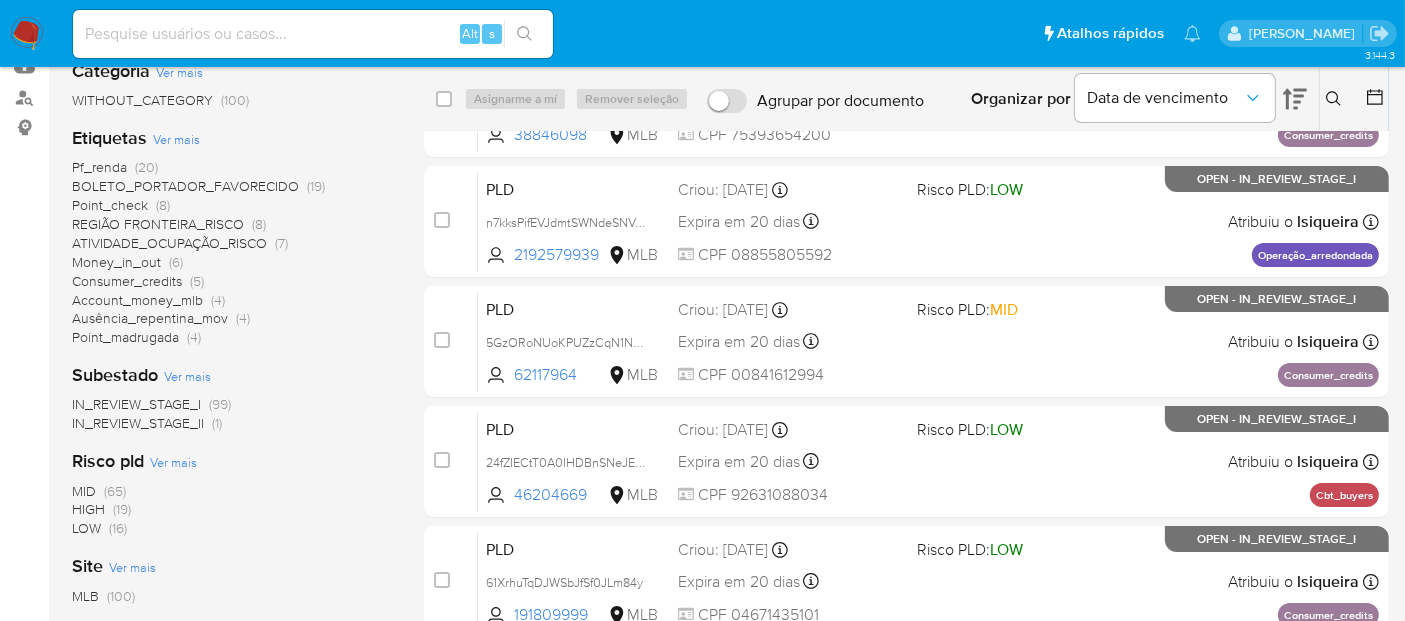 click on "HIGH" at bounding box center (88, 509) 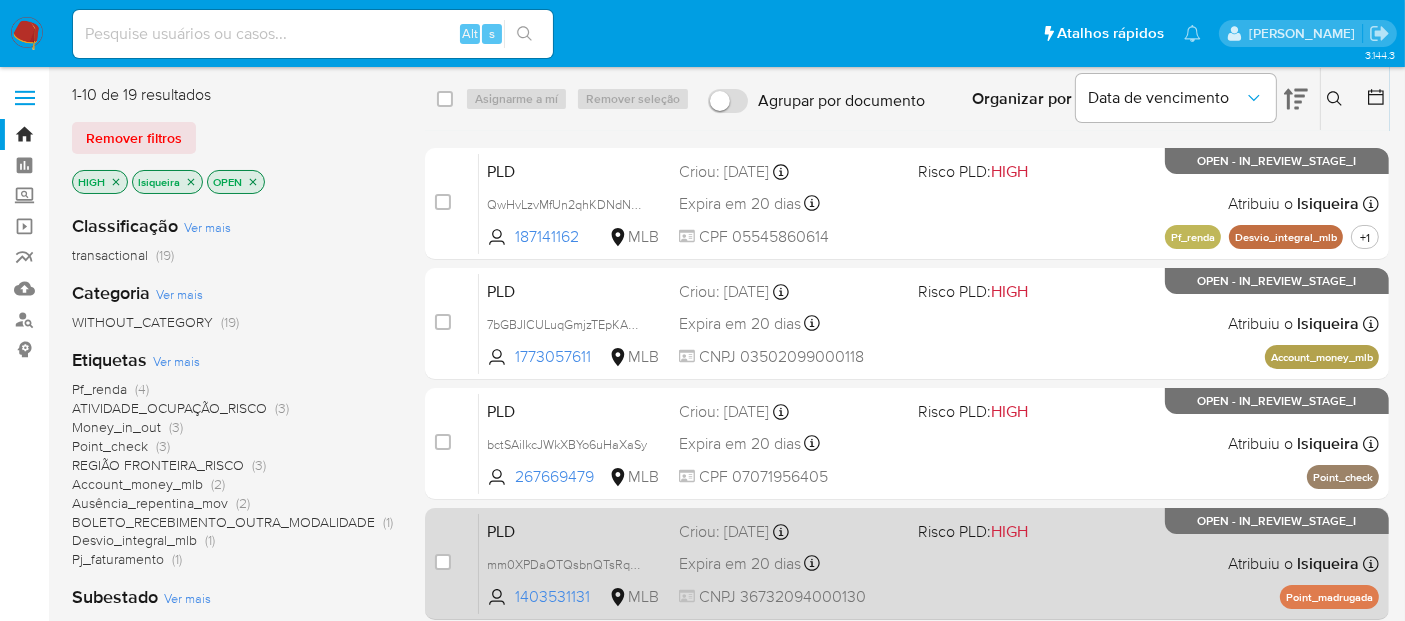 scroll, scrollTop: 0, scrollLeft: 0, axis: both 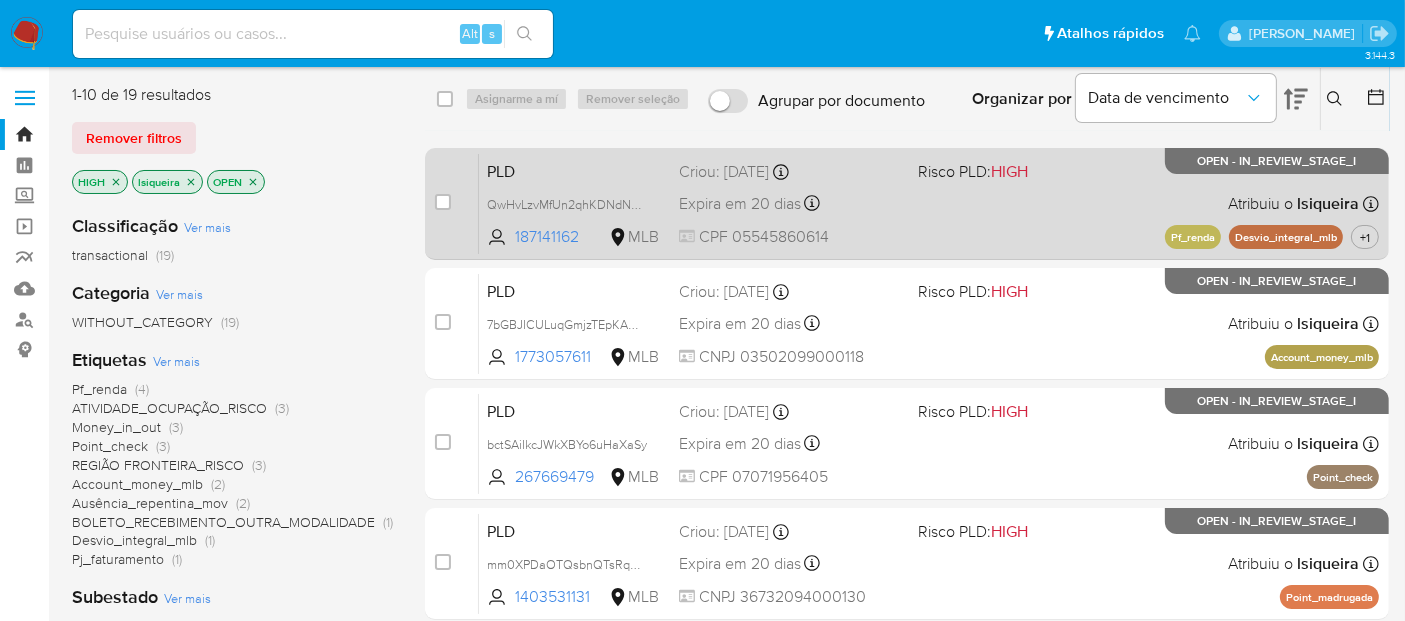 click on "Expira em 20 dias   Expira em 27/07/2025 00:07:57" at bounding box center [790, 203] 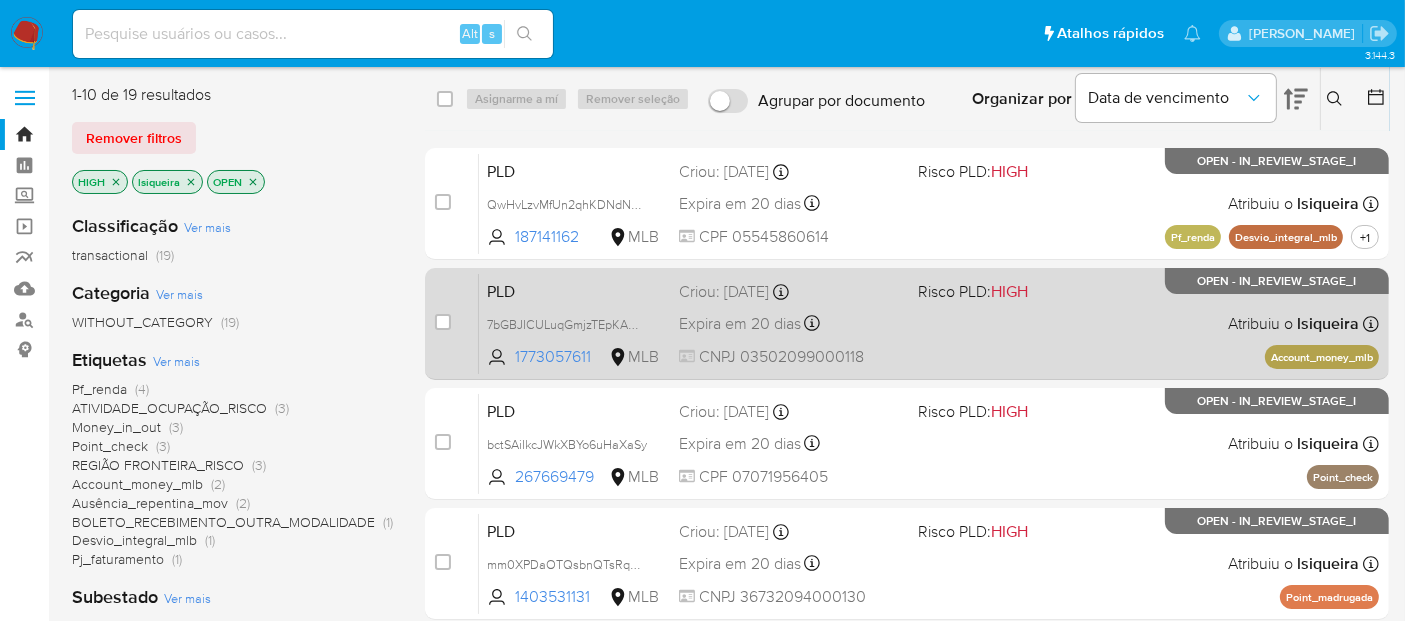 click on "PLD 7bGBJICULuqGmjzTEpKAUDJQ 1773057611 MLB Risco PLD:  HIGH Criou: 12/06/2025   Criou: 12/06/2025 00:10:03 Expira em 20 dias   Expira em 27/07/2025 00:10:04 CNPJ   03502099000118 Atribuiu o   lsiqueira   Asignado el: 18/06/2025 14:26:48 Account_money_mlb OPEN - IN_REVIEW_STAGE_I" at bounding box center (929, 323) 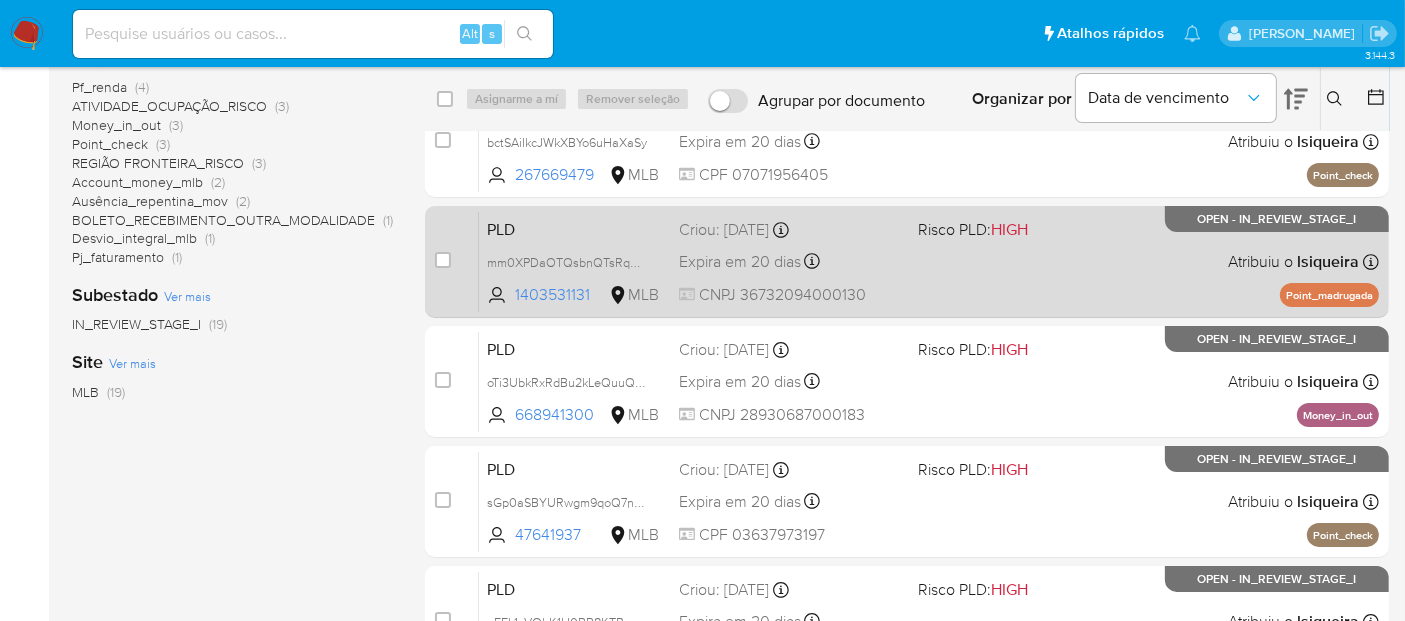 scroll, scrollTop: 333, scrollLeft: 0, axis: vertical 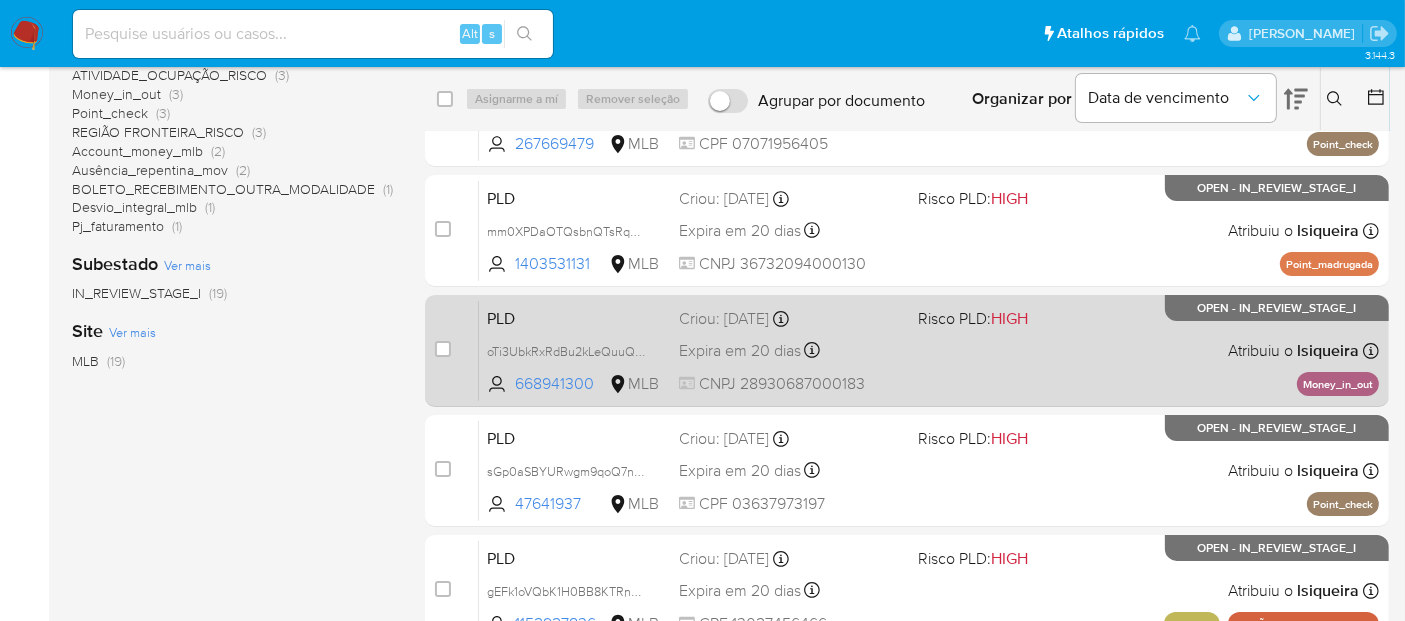 click on "PLD oTi3UbkRxRdBu2kLeQuuQM8k 668941300 MLB Risco PLD:  HIGH Criou: 12/06/2025   Criou: 12/06/2025 00:15:29 Expira em 20 dias   Expira em 27/07/2025 00:15:29 CNPJ   28930687000183 Atribuiu o   lsiqueira   Asignado el: 18/06/2025 14:27:06 Money_in_out OPEN - IN_REVIEW_STAGE_I" at bounding box center [929, 350] 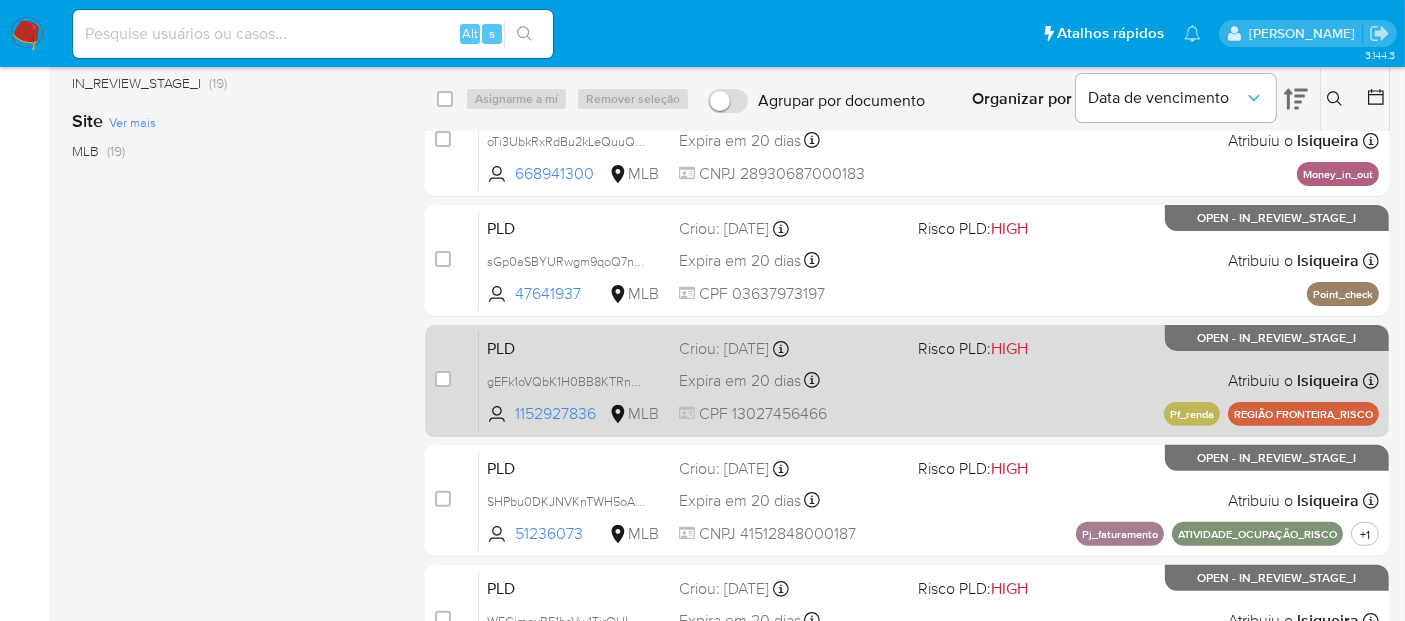 scroll, scrollTop: 555, scrollLeft: 0, axis: vertical 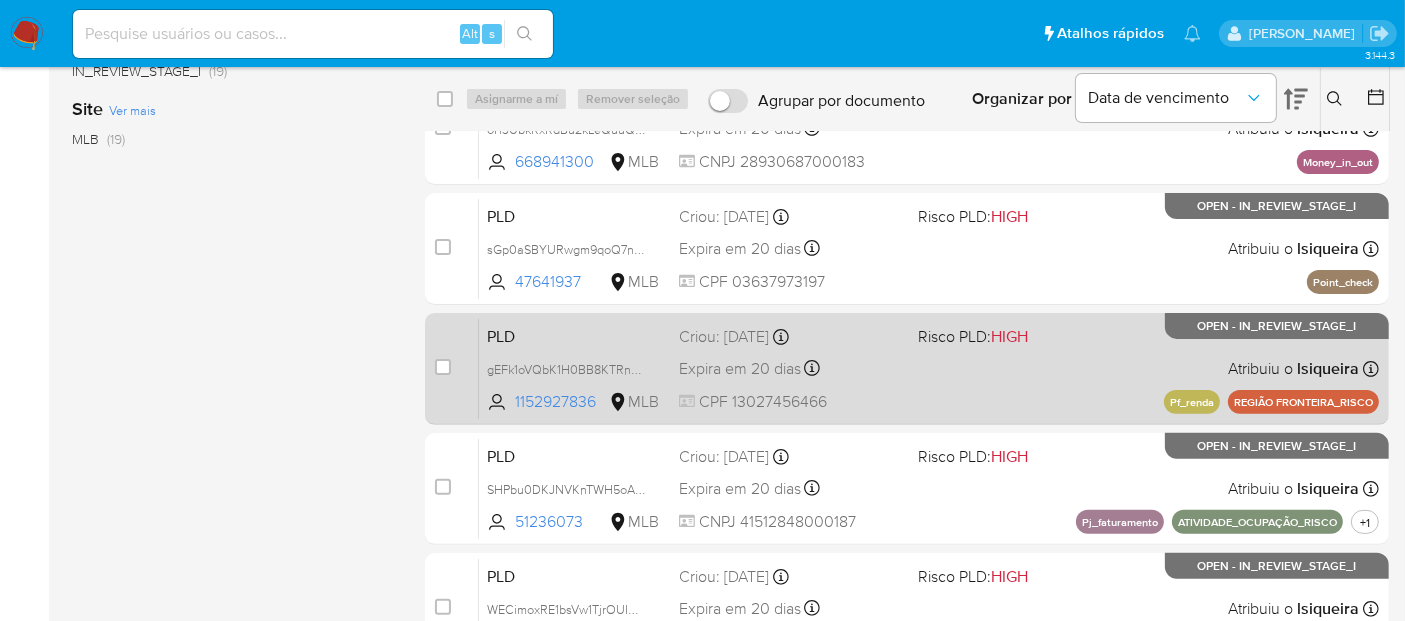 click on "PLD gEFk1oVQbK1H0BB8KTRnOsCB 1152927836 MLB Risco PLD:  HIGH Criou: 12/06/2025   Criou: 12/06/2025 00:17:11 Expira em 20 dias   Expira em 27/07/2025 00:17:11 CPF   13027456466 Atribuiu o   lsiqueira   Asignado el: 13/06/2025 15:06:44 Pf_renda REGIÃO FRONTEIRA_RISCO OPEN - IN_REVIEW_STAGE_I" at bounding box center (929, 368) 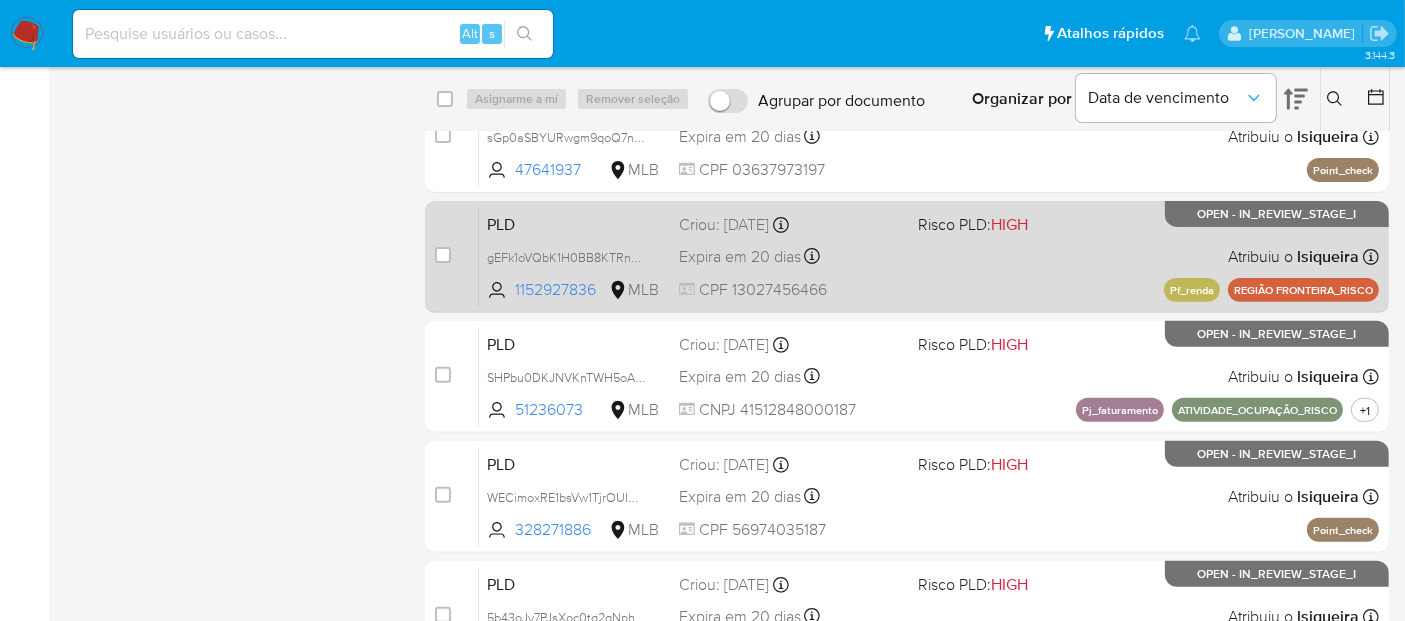 scroll, scrollTop: 802, scrollLeft: 0, axis: vertical 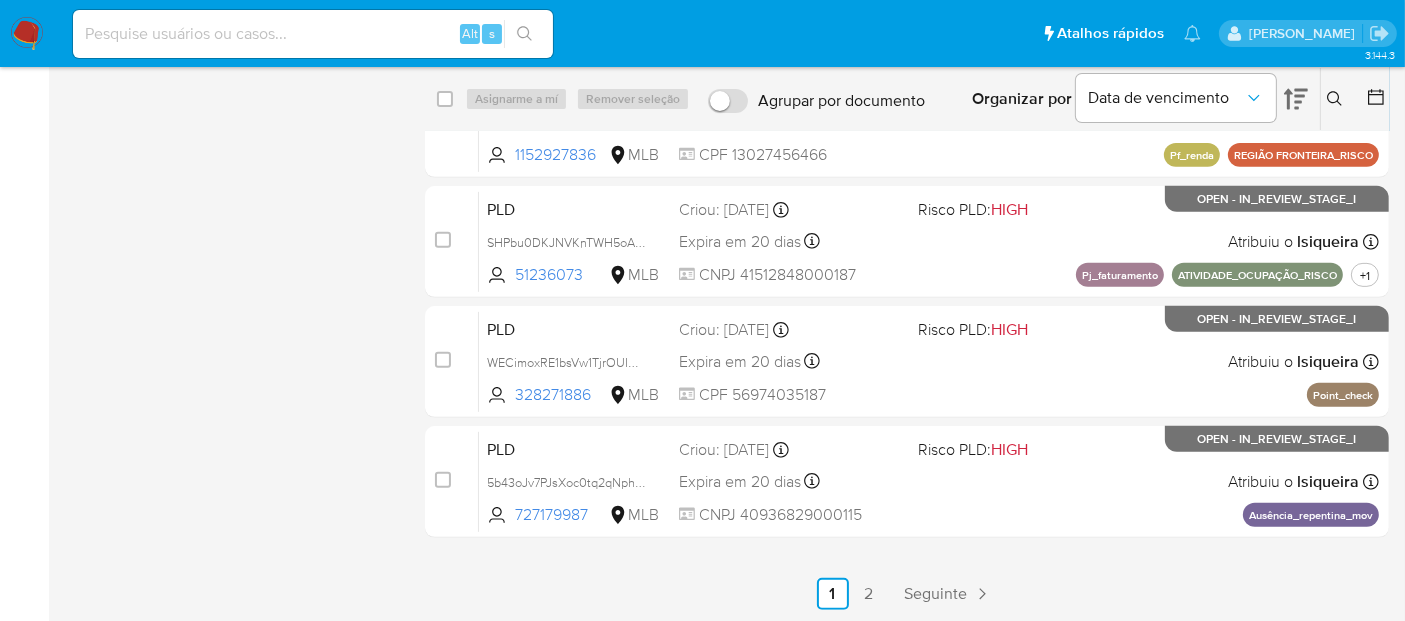 click on "2" at bounding box center (869, 594) 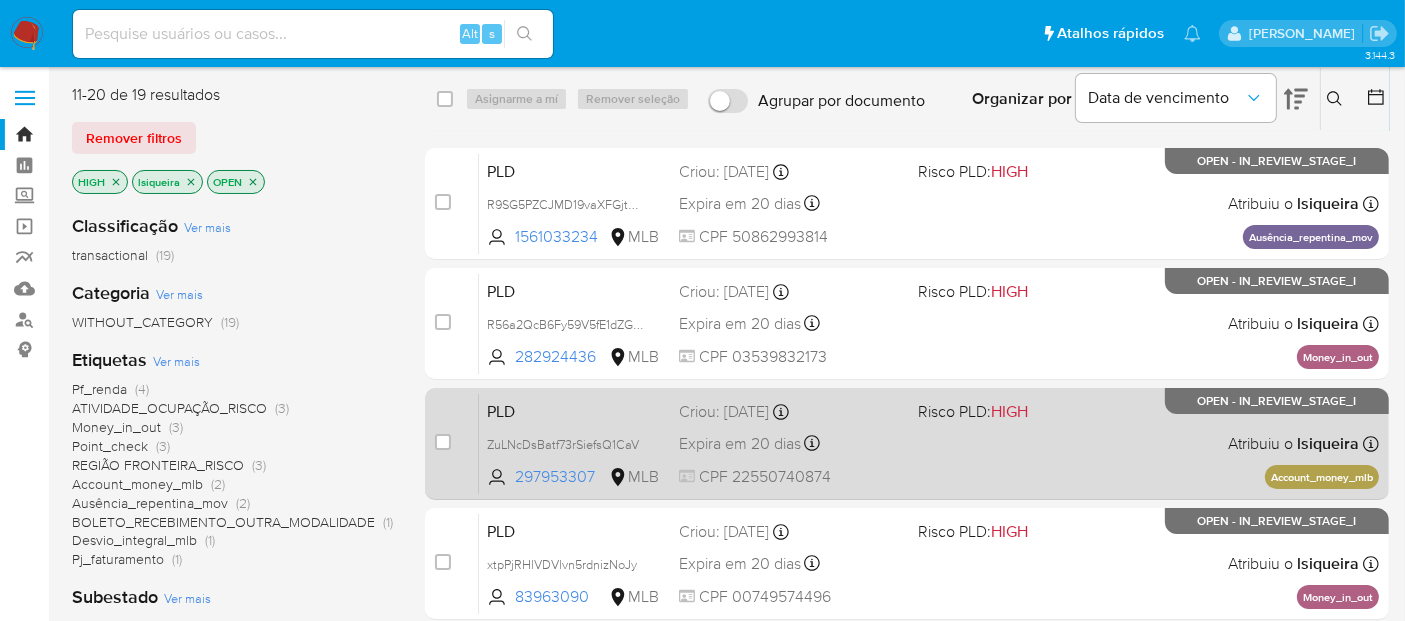 click on "PLD ZuLNcDsBatf73rSiefsQ1CaV 297953307 MLB Risco PLD:  HIGH Criou: 12/06/2025   Criou: 12/06/2025 00:24:45 Expira em 20 dias   Expira em 27/07/2025 00:24:45 CPF   22550740874 Atribuiu o   lsiqueira   Asignado el: 18/06/2025 14:26:48 Account_money_mlb OPEN - IN_REVIEW_STAGE_I" at bounding box center (929, 443) 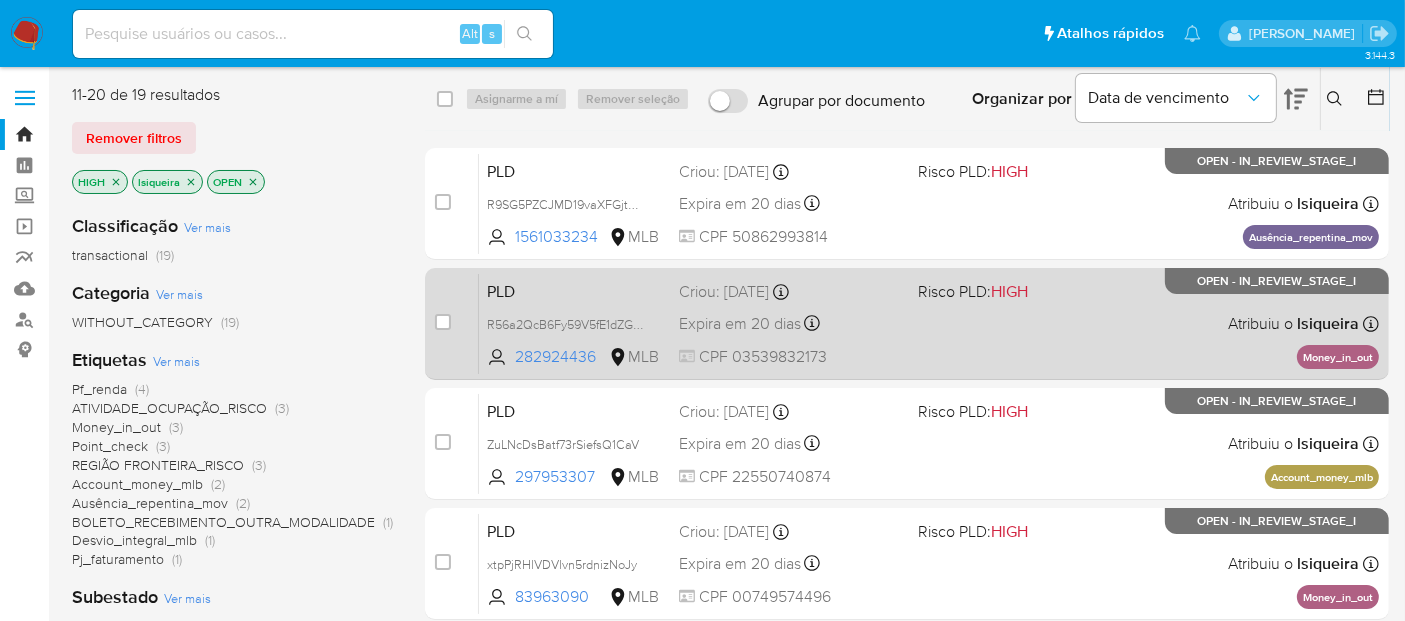 click on "PLD R56a2QcB6Fy59V5fE1dZGbjC 282924436 MLB Risco PLD:  HIGH Criou: 12/06/2025   Criou: 12/06/2025 00:24:36 Expira em 20 dias   Expira em 27/07/2025 00:24:37 CPF   03539832173 Atribuiu o   lsiqueira   Asignado el: 18/06/2025 14:27:07 Money_in_out OPEN - IN_REVIEW_STAGE_I" at bounding box center [929, 323] 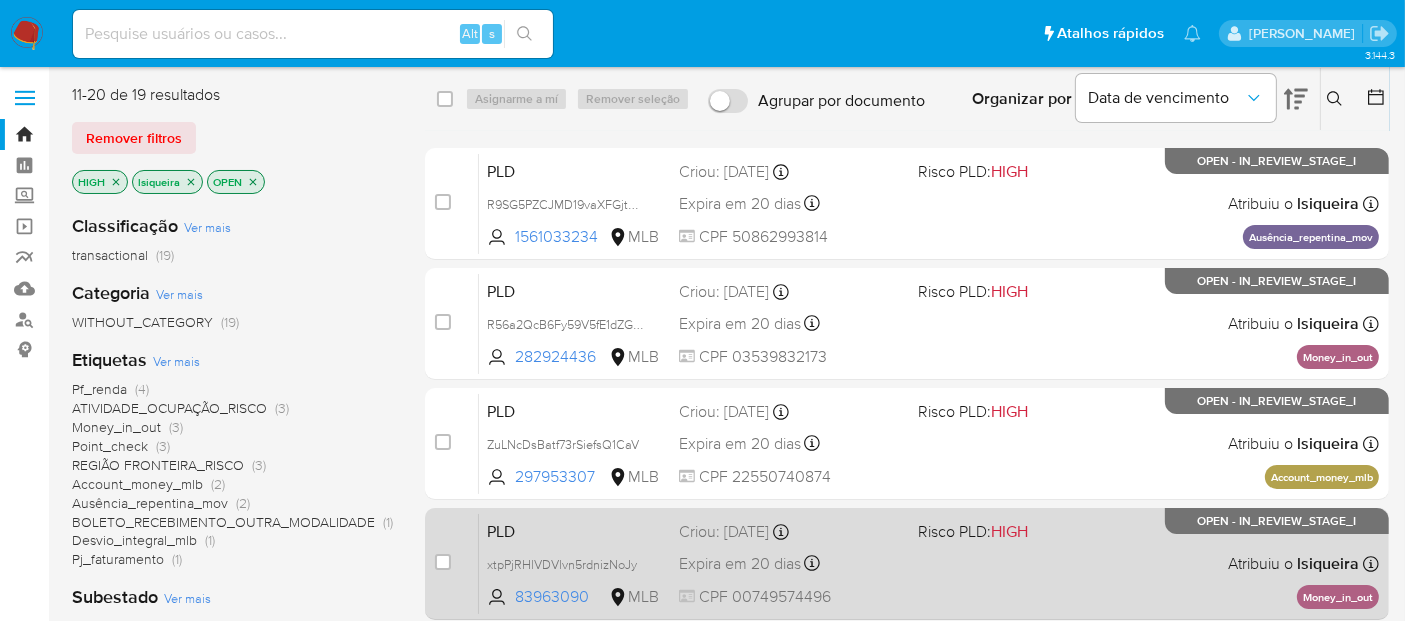 click on "PLD xtpPjRHlVDVlvn5rdnizNoJy 83963090 MLB Risco PLD:  HIGH Criou: 12/06/2025   Criou: 12/06/2025 00:25:34 Expira em 20 dias   Expira em 27/07/2025 00:25:34 CPF   00749574496 Atribuiu o   lsiqueira   Asignado el: 18/06/2025 14:25:51 Money_in_out OPEN - IN_REVIEW_STAGE_I" at bounding box center [929, 563] 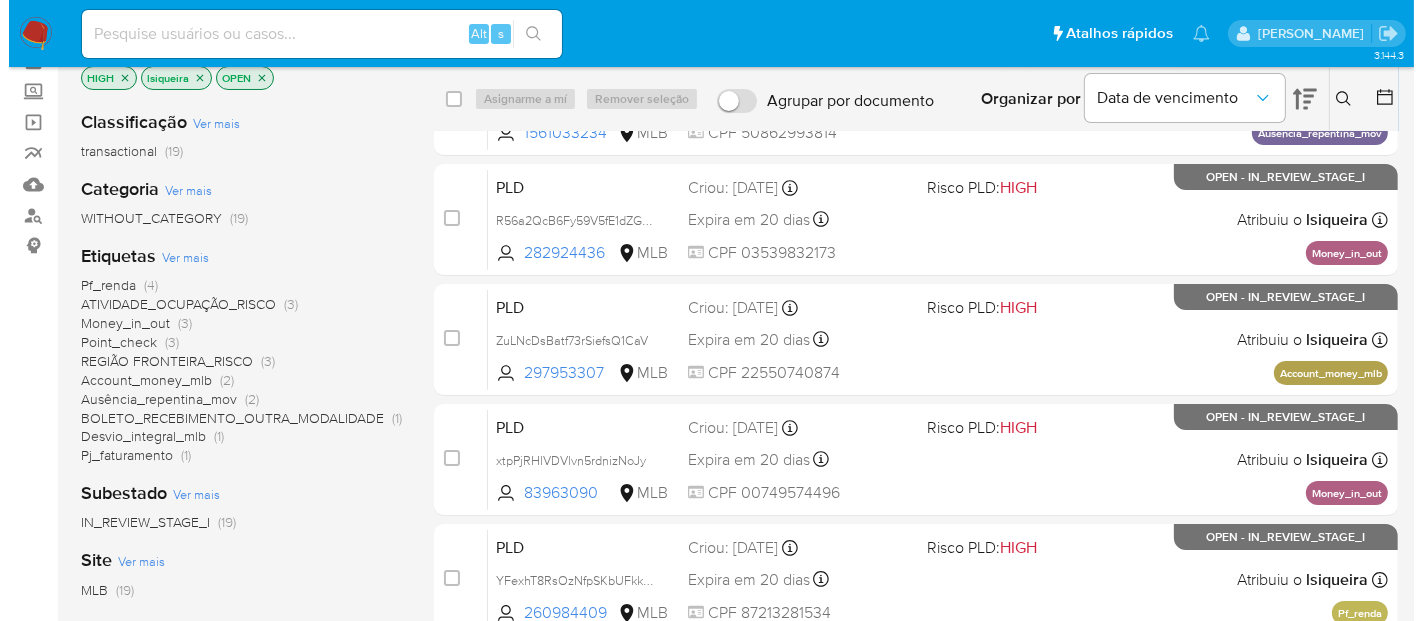 scroll, scrollTop: 0, scrollLeft: 0, axis: both 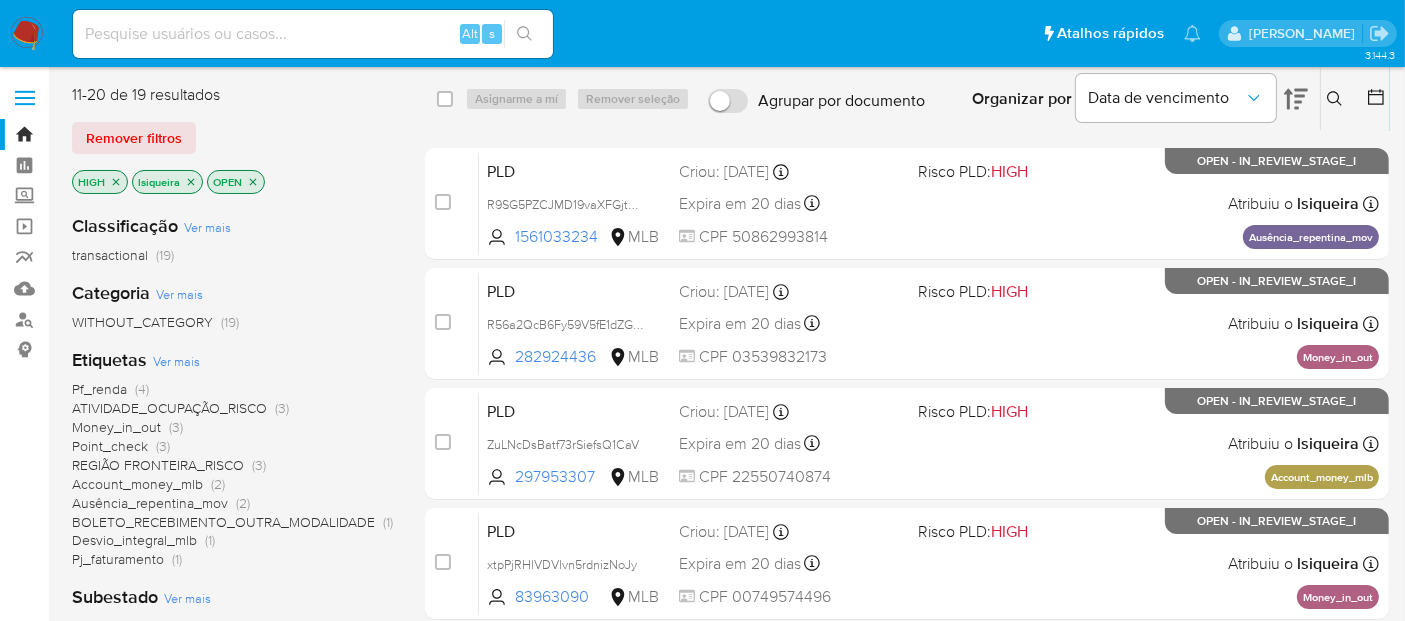 click on "Classificação Ver mais transactional (19) Categoria Ver mais WITHOUT_CATEGORY (19) Etiquetas Ver mais Pf_renda (4) ATIVIDADE_OCUPAÇÃO_RISCO (3) Money_in_out (3) Point_check (3) REGIÃO FRONTEIRA_RISCO (3) Account_money_mlb (2) Ausência_repentina_mov (2) BOLETO_RECEBIMENTO_OUTRA_MODALIDADE (1) Desvio_integral_mlb (1) Pj_faturamento (1) Subestado Ver mais IN_REVIEW_STAGE_I (19) Site Ver mais MLB (19)" at bounding box center (232, 538) 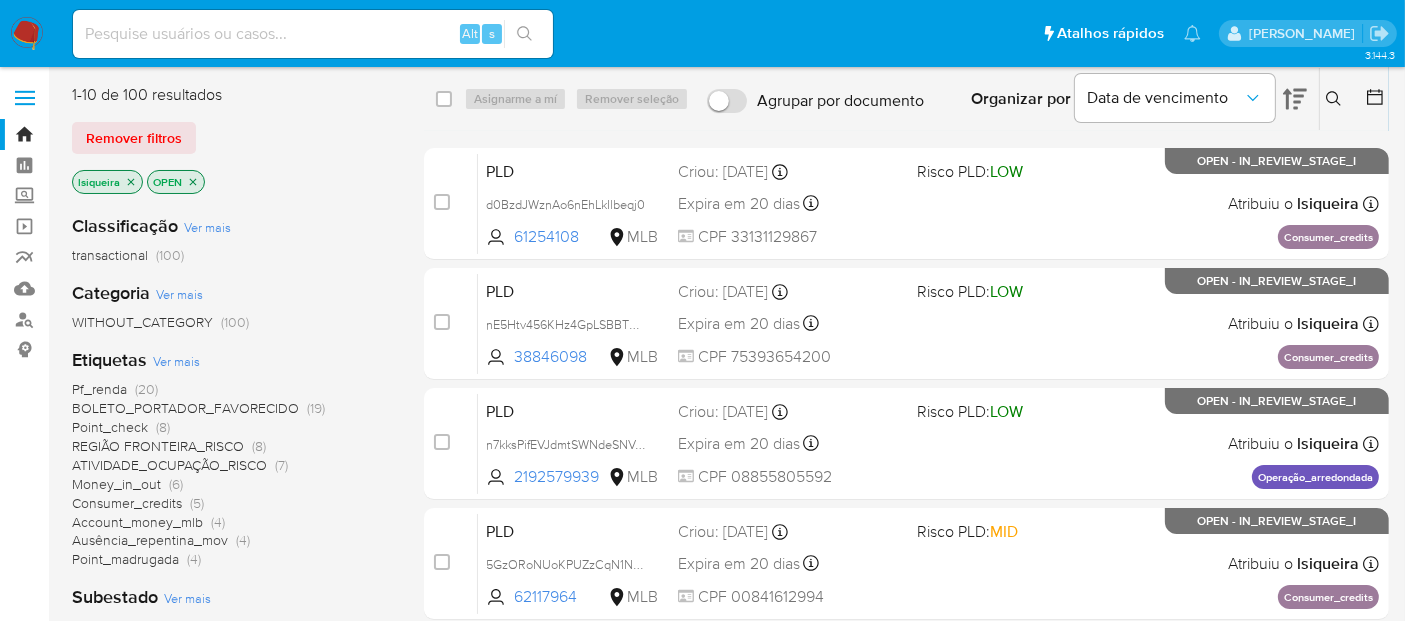 click on "Ver mais" at bounding box center (176, 361) 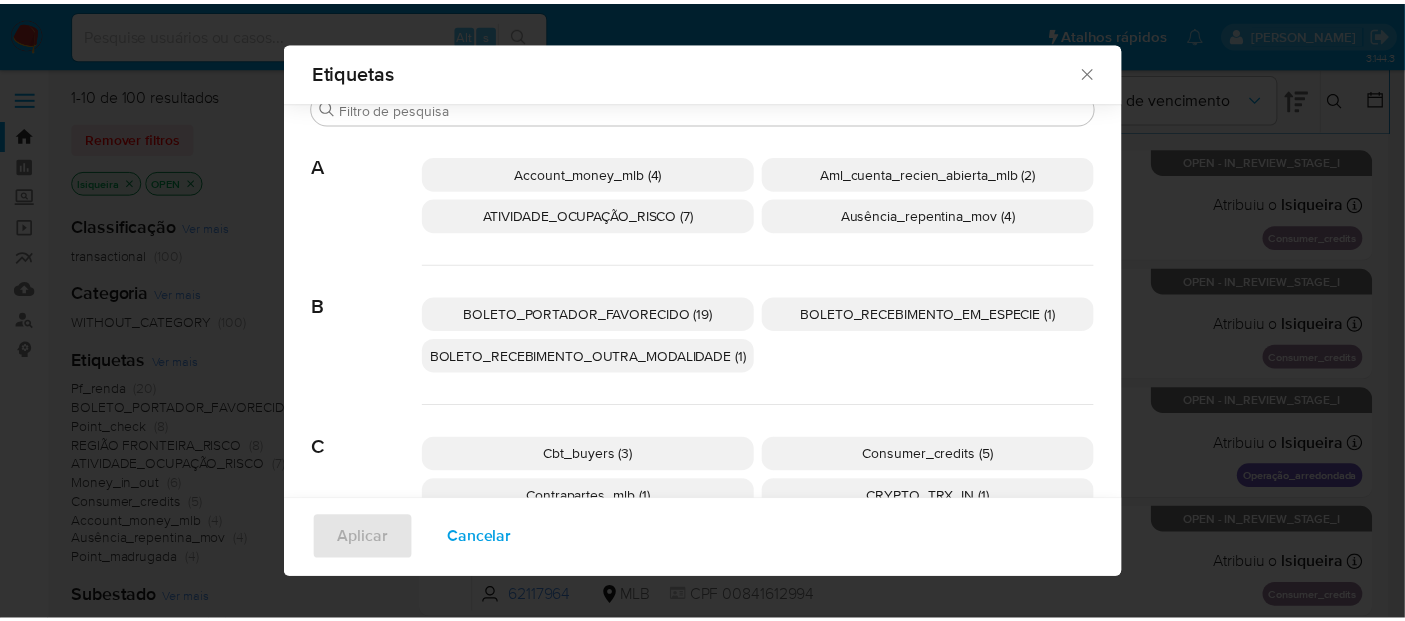 scroll, scrollTop: 0, scrollLeft: 0, axis: both 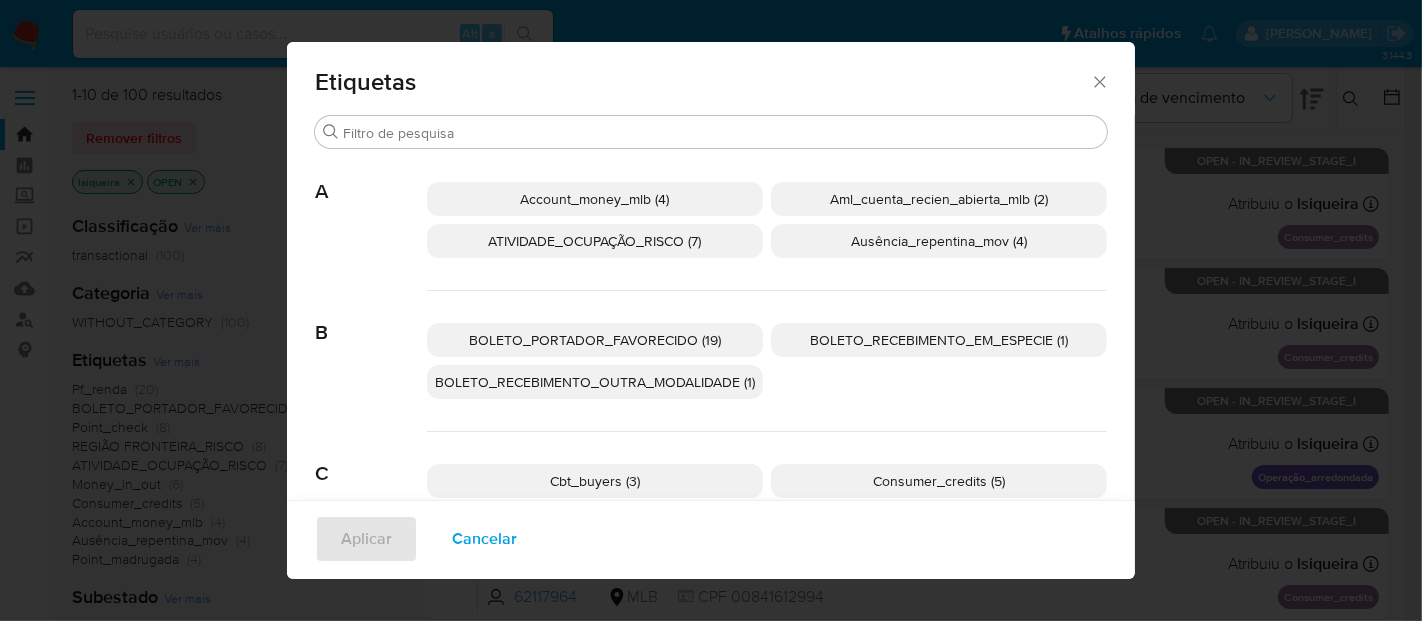 click 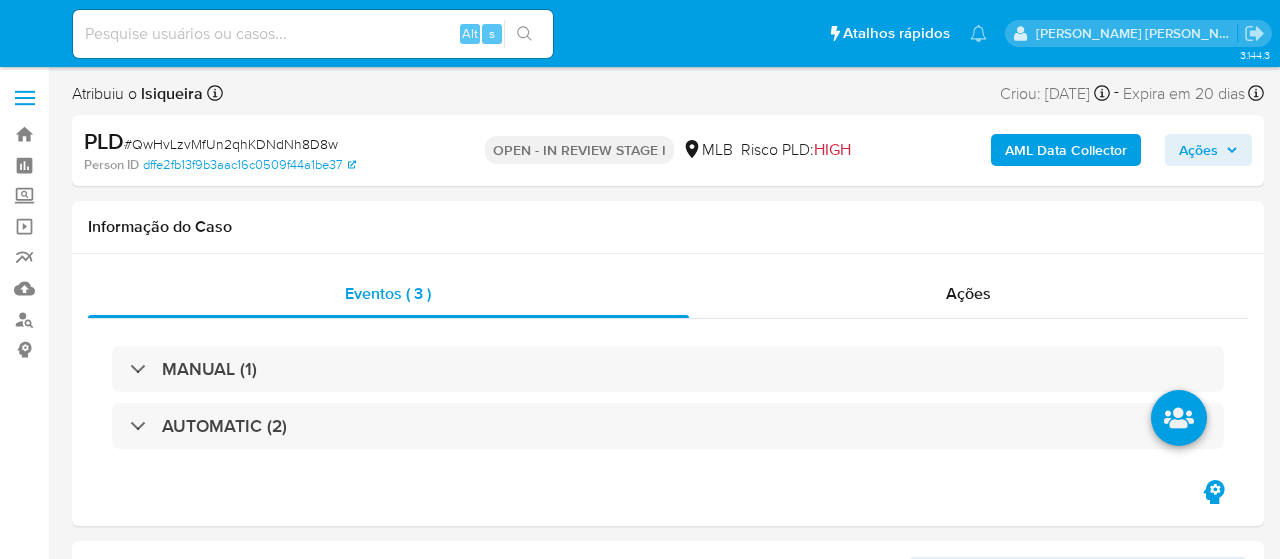 select on "10" 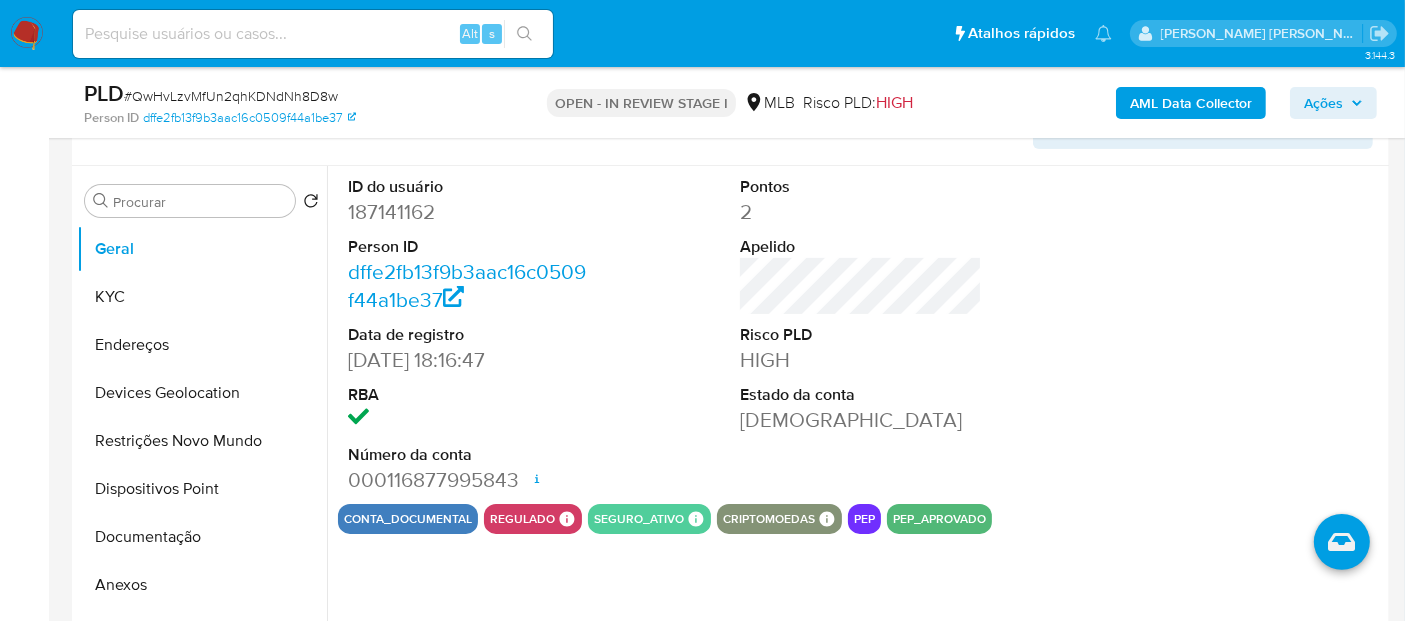 scroll, scrollTop: 555, scrollLeft: 0, axis: vertical 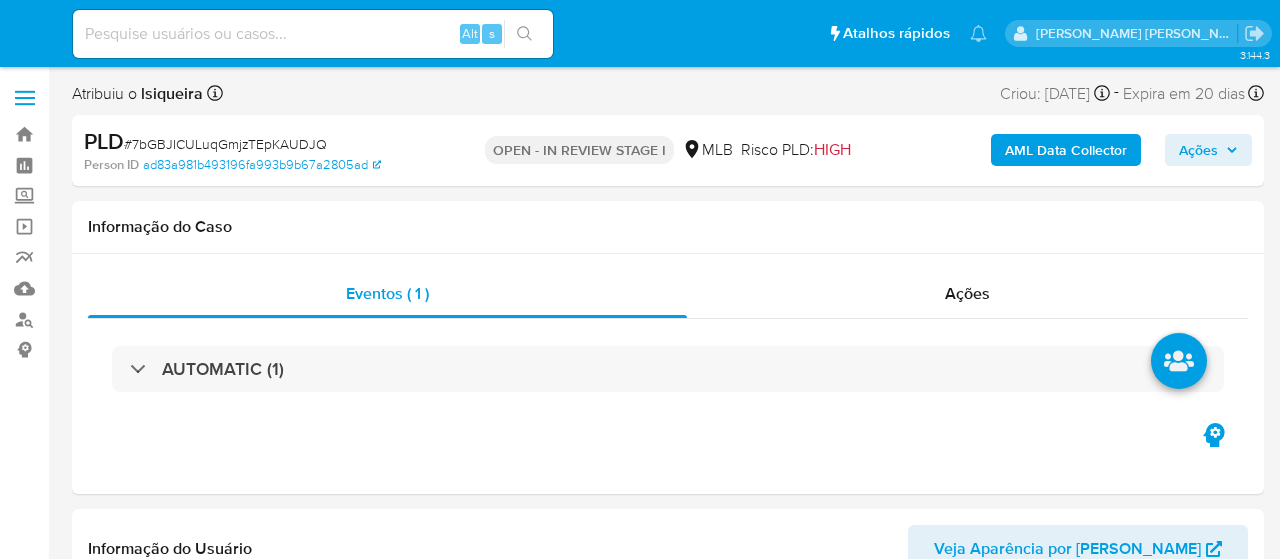 select on "10" 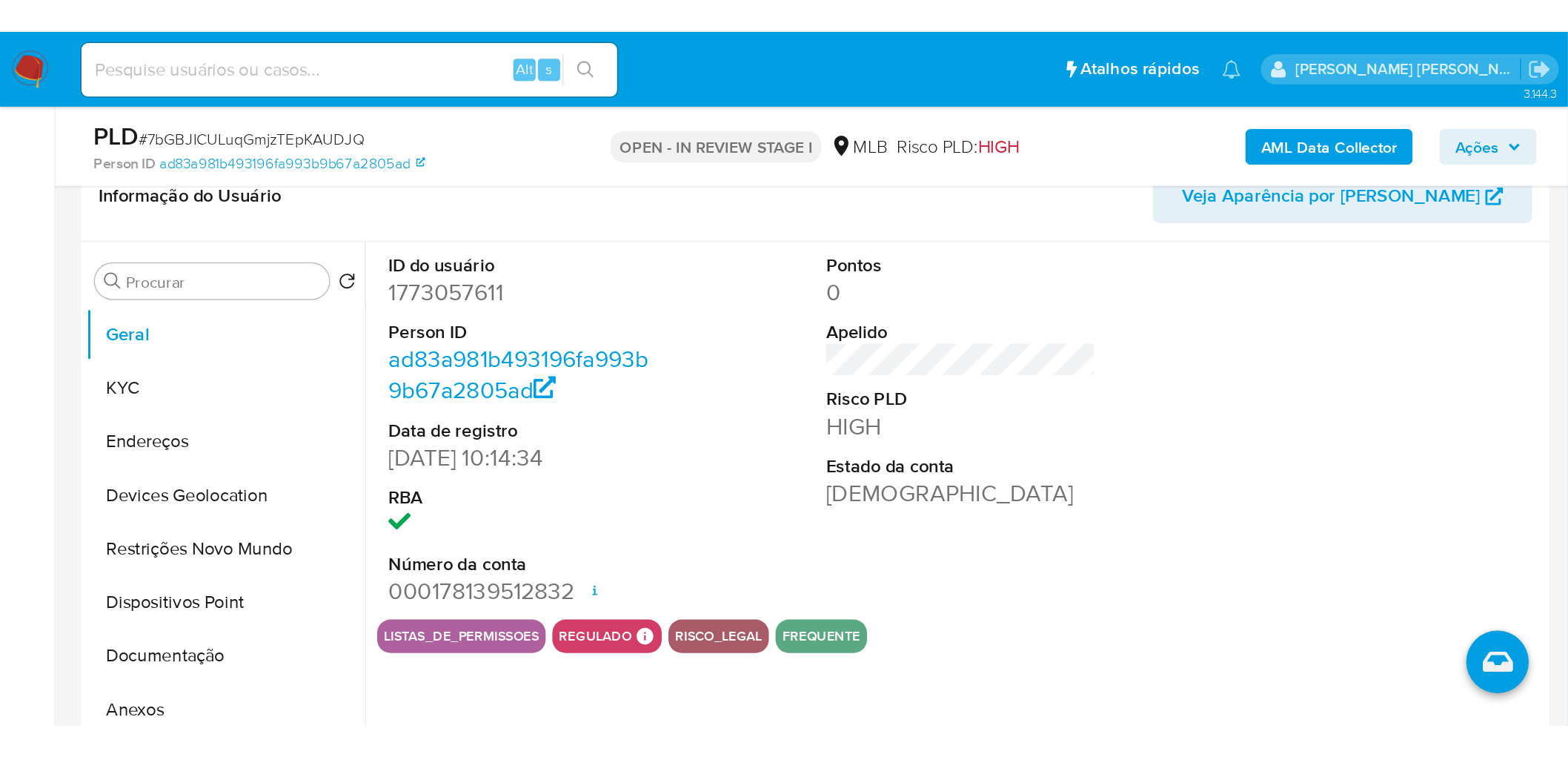 scroll, scrollTop: 247, scrollLeft: 0, axis: vertical 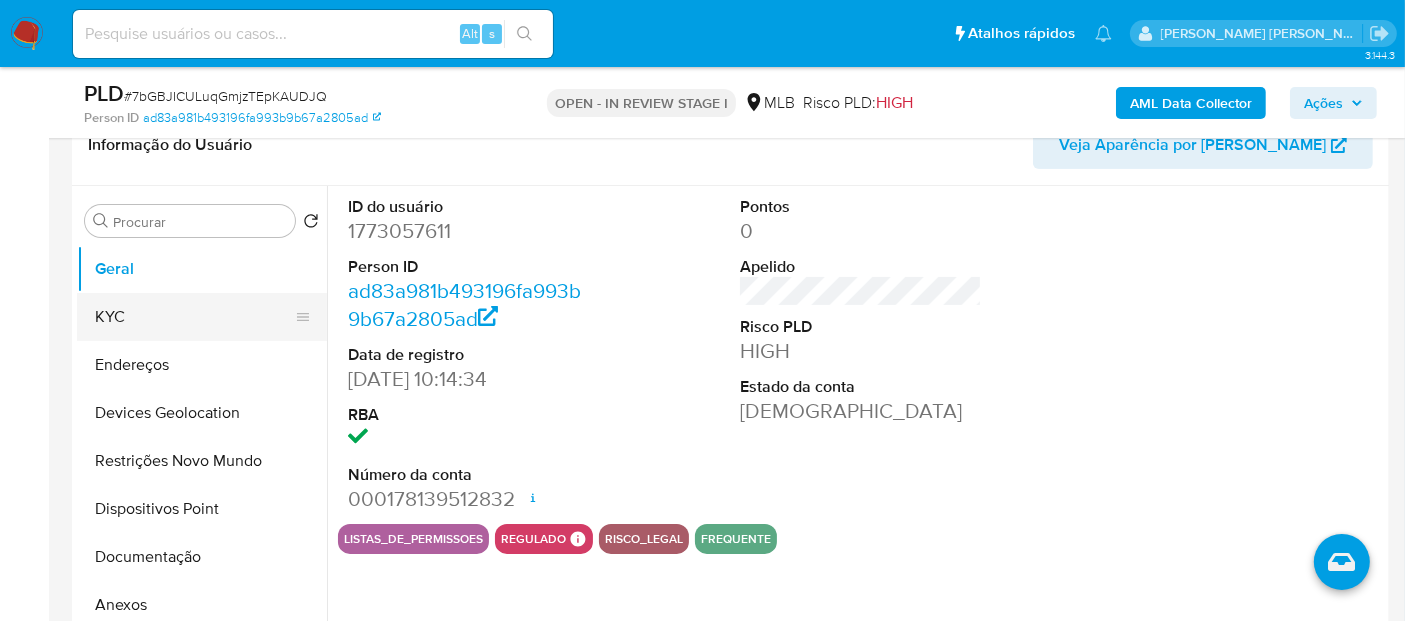 click on "KYC" at bounding box center [194, 317] 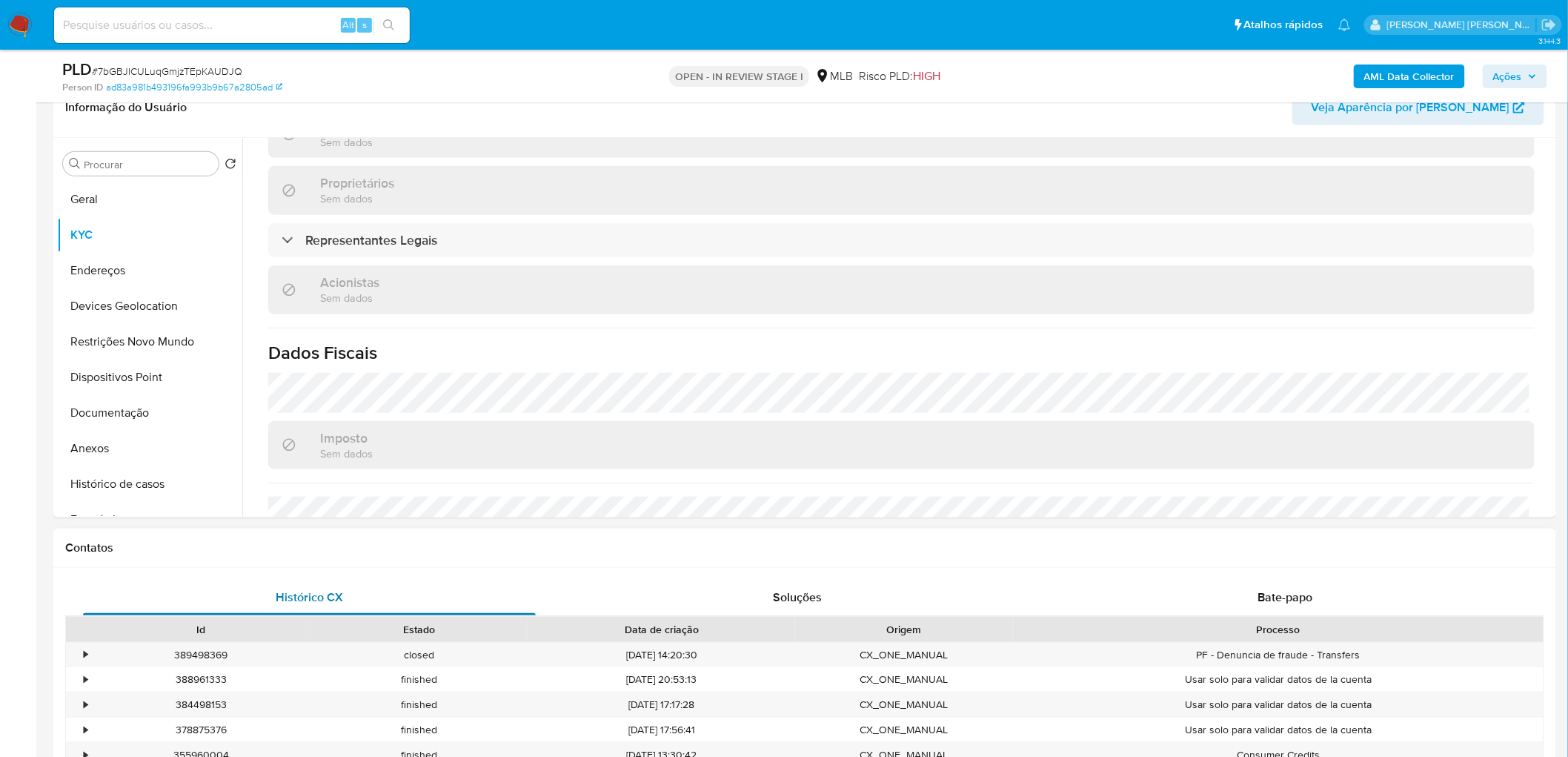 scroll, scrollTop: 811, scrollLeft: 0, axis: vertical 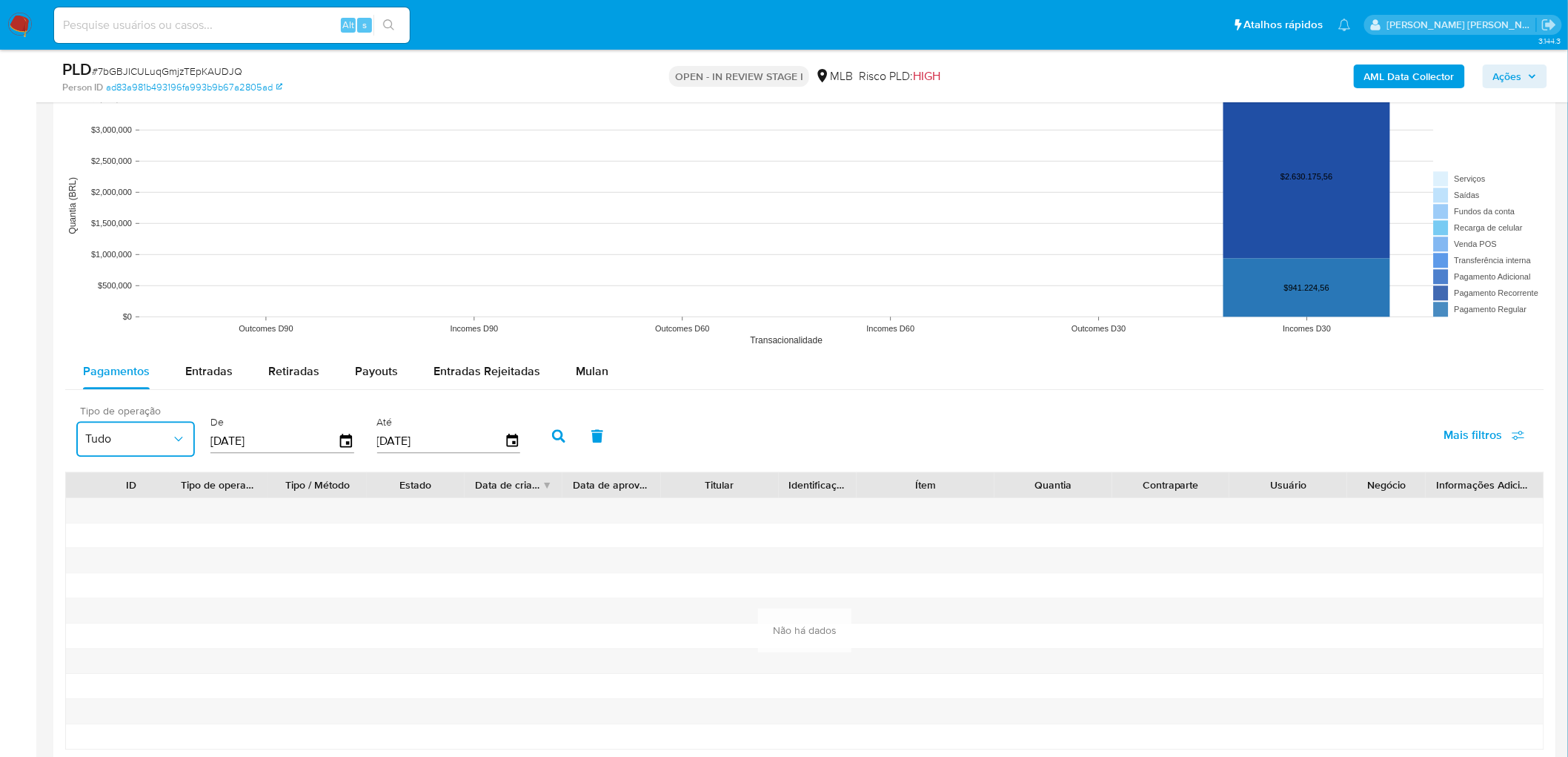 click on "Tudo" at bounding box center [128, 439] 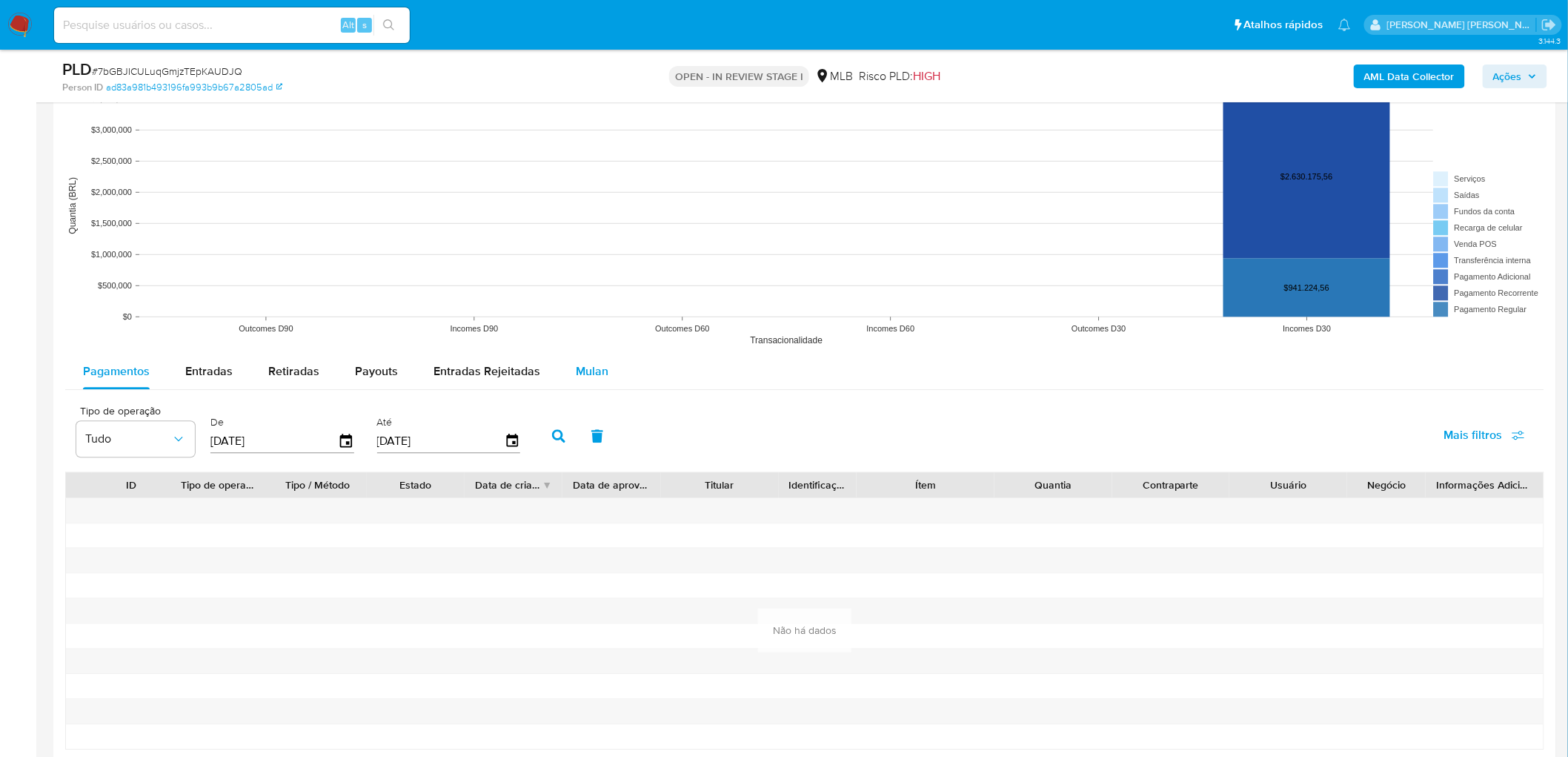 click on "Mulan" at bounding box center (592, 371) 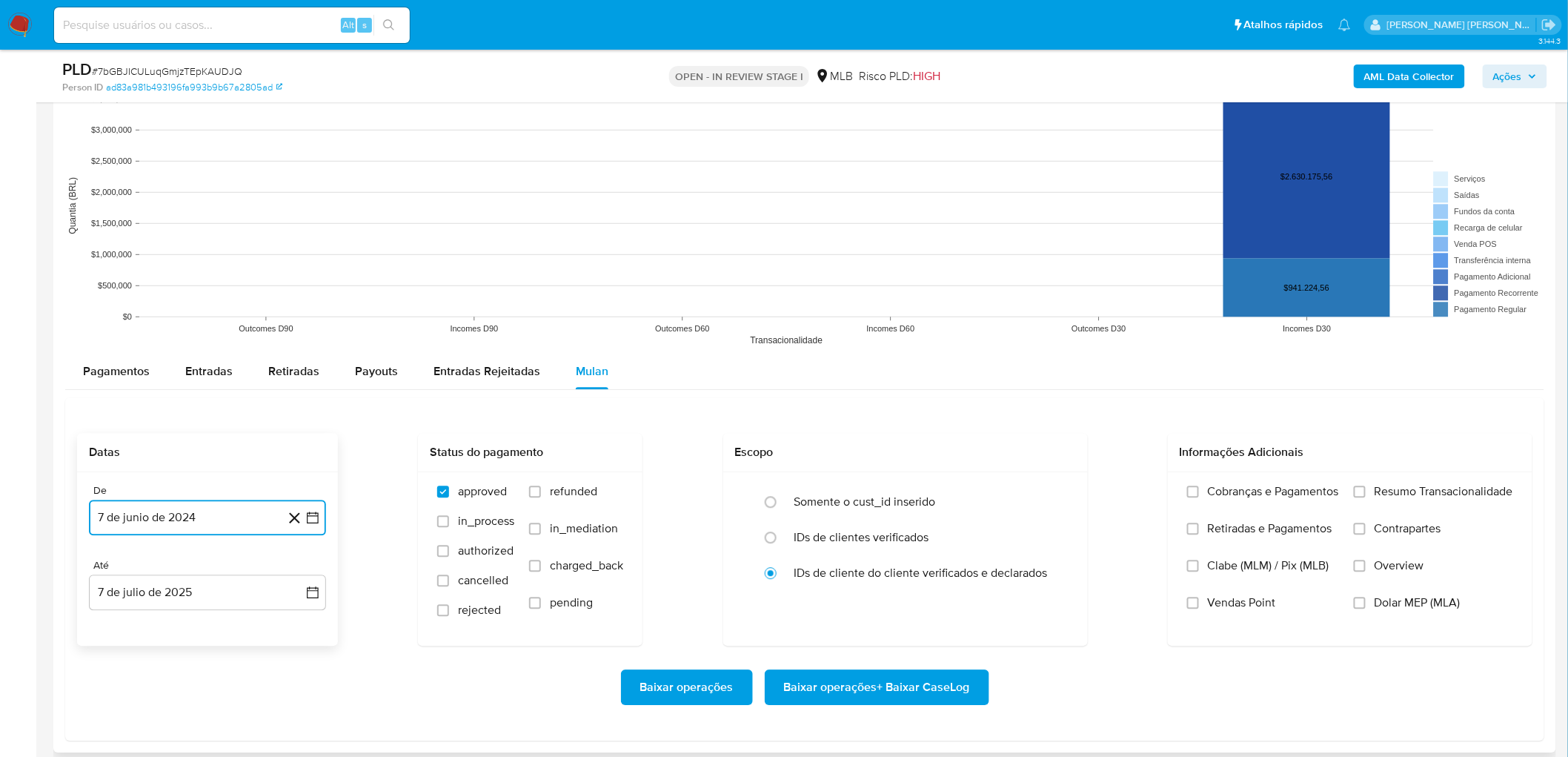 click on "7 de junio de 2024" at bounding box center (207, 518) 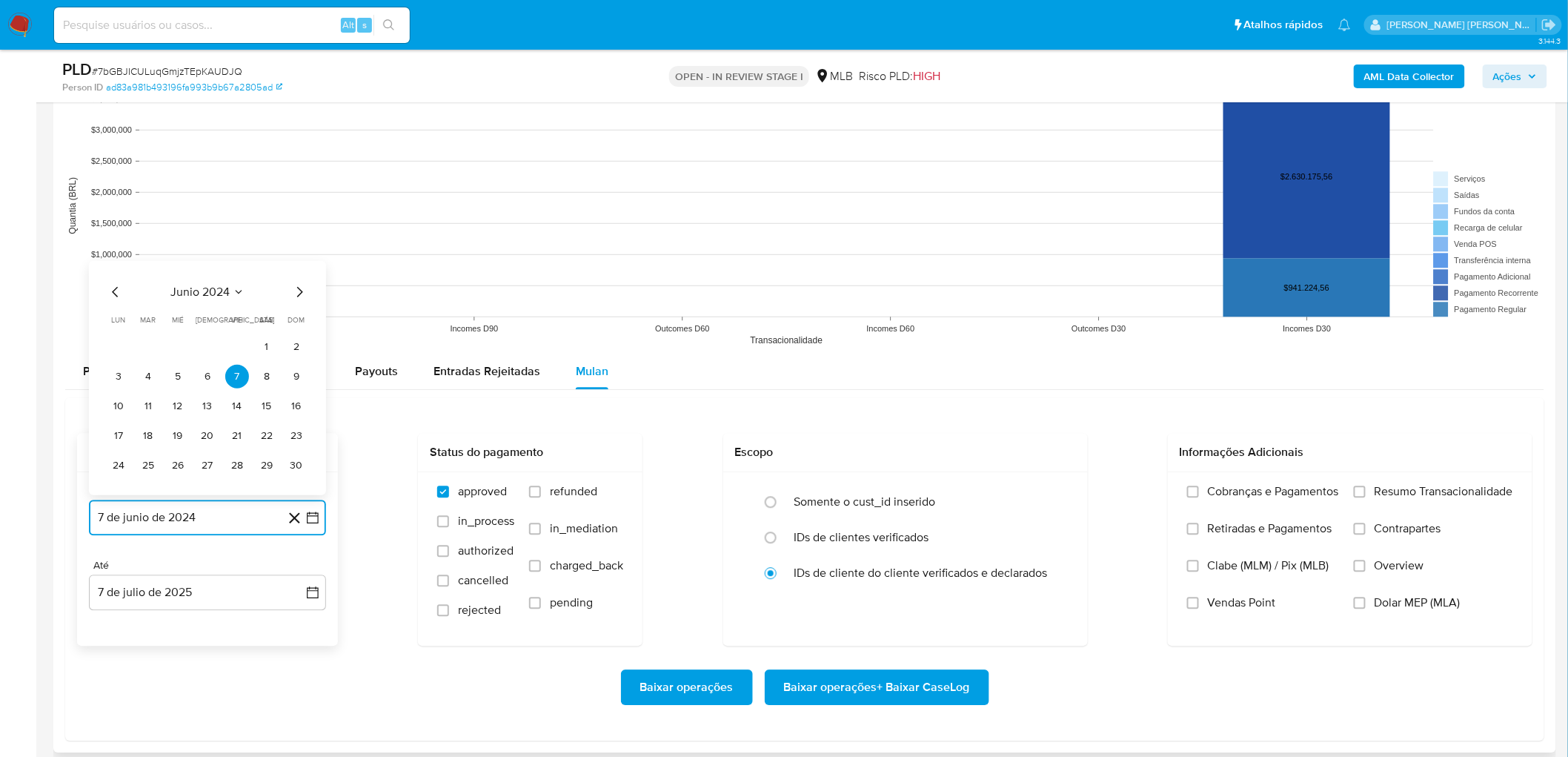 click on "junio 2024" at bounding box center (200, 291) 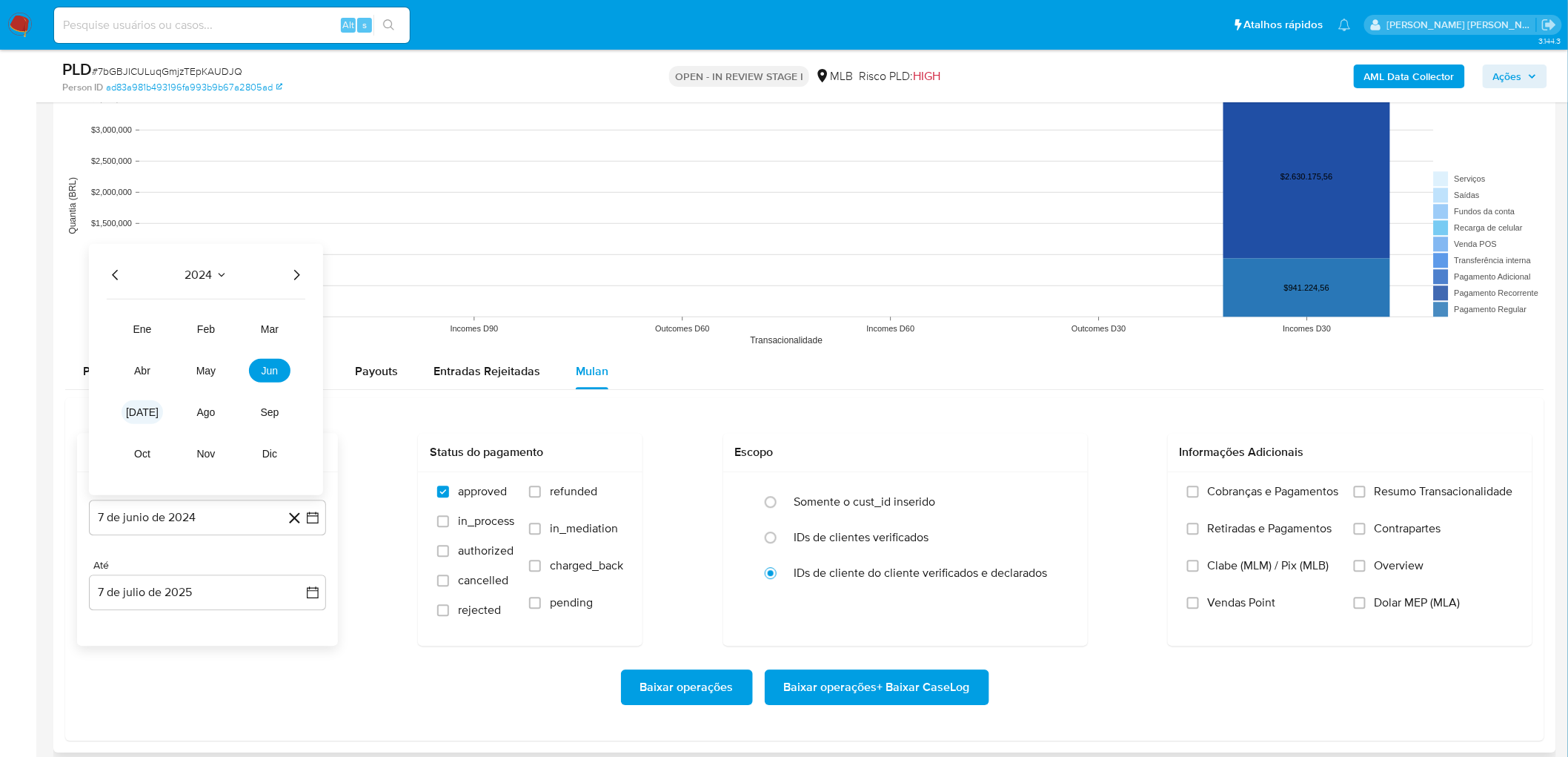 click on "[DATE]" at bounding box center (142, 411) 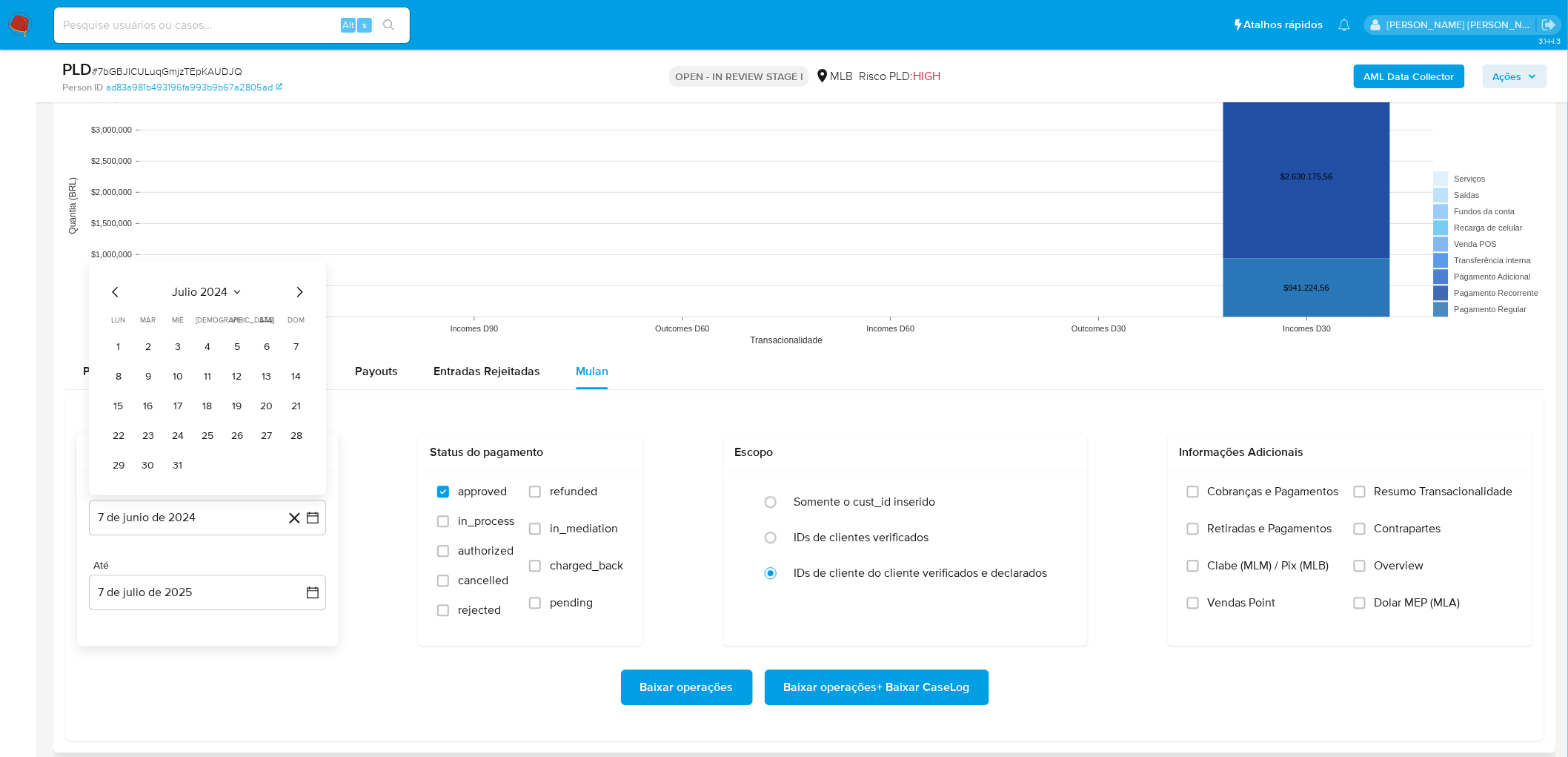 click 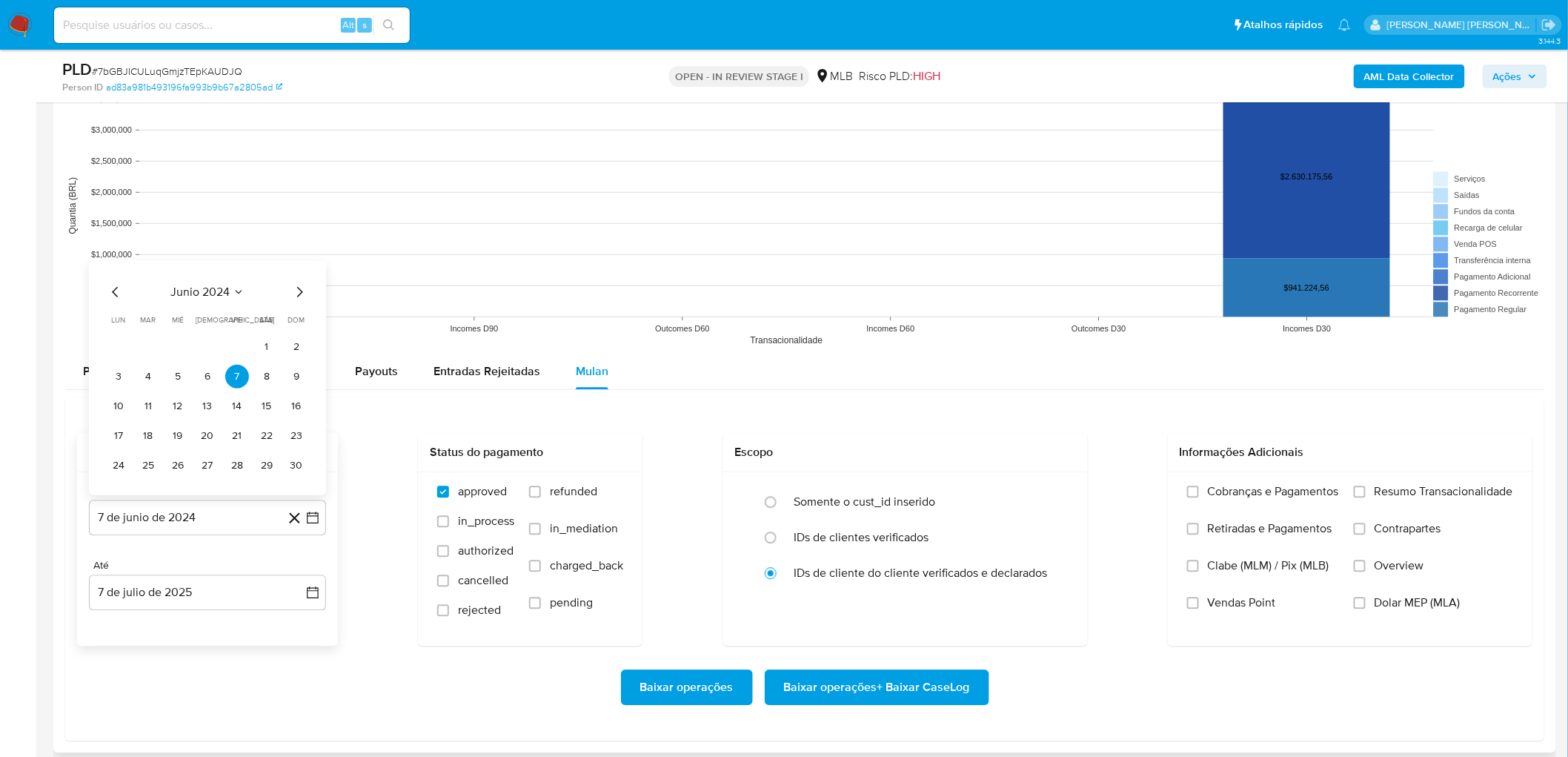 click on "junio 2024" at bounding box center (200, 291) 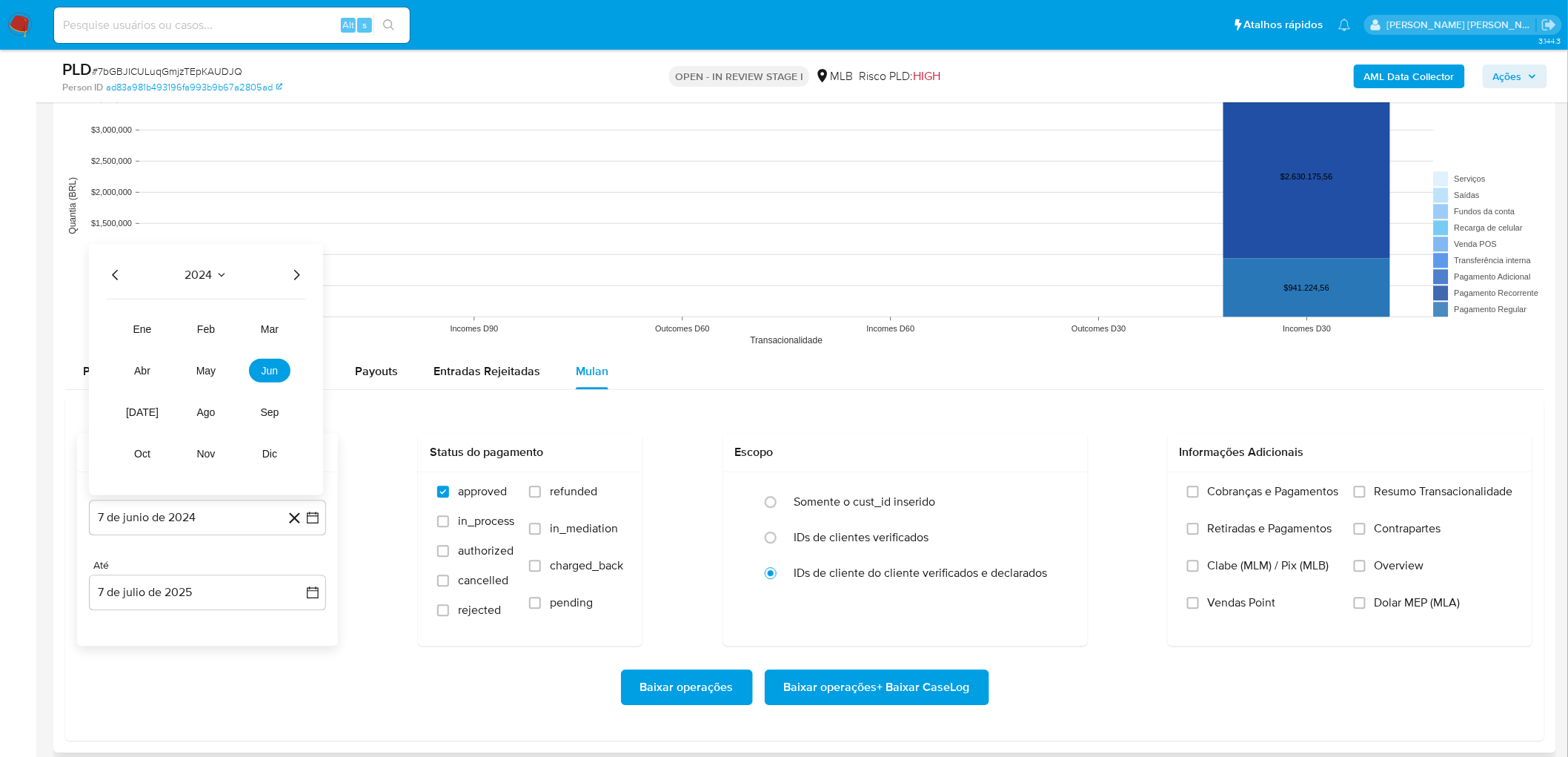 click 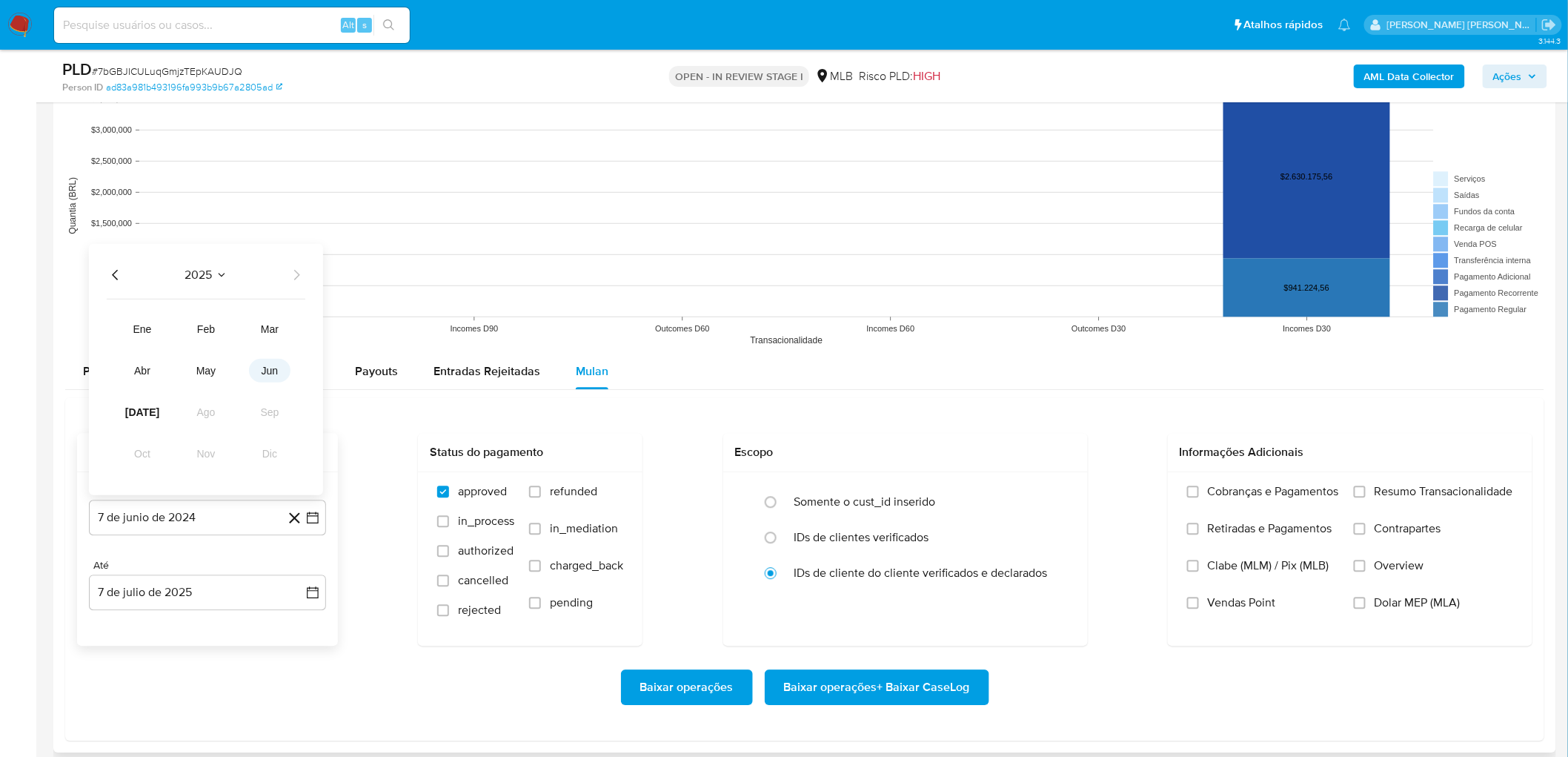 click on "jun" at bounding box center (270, 370) 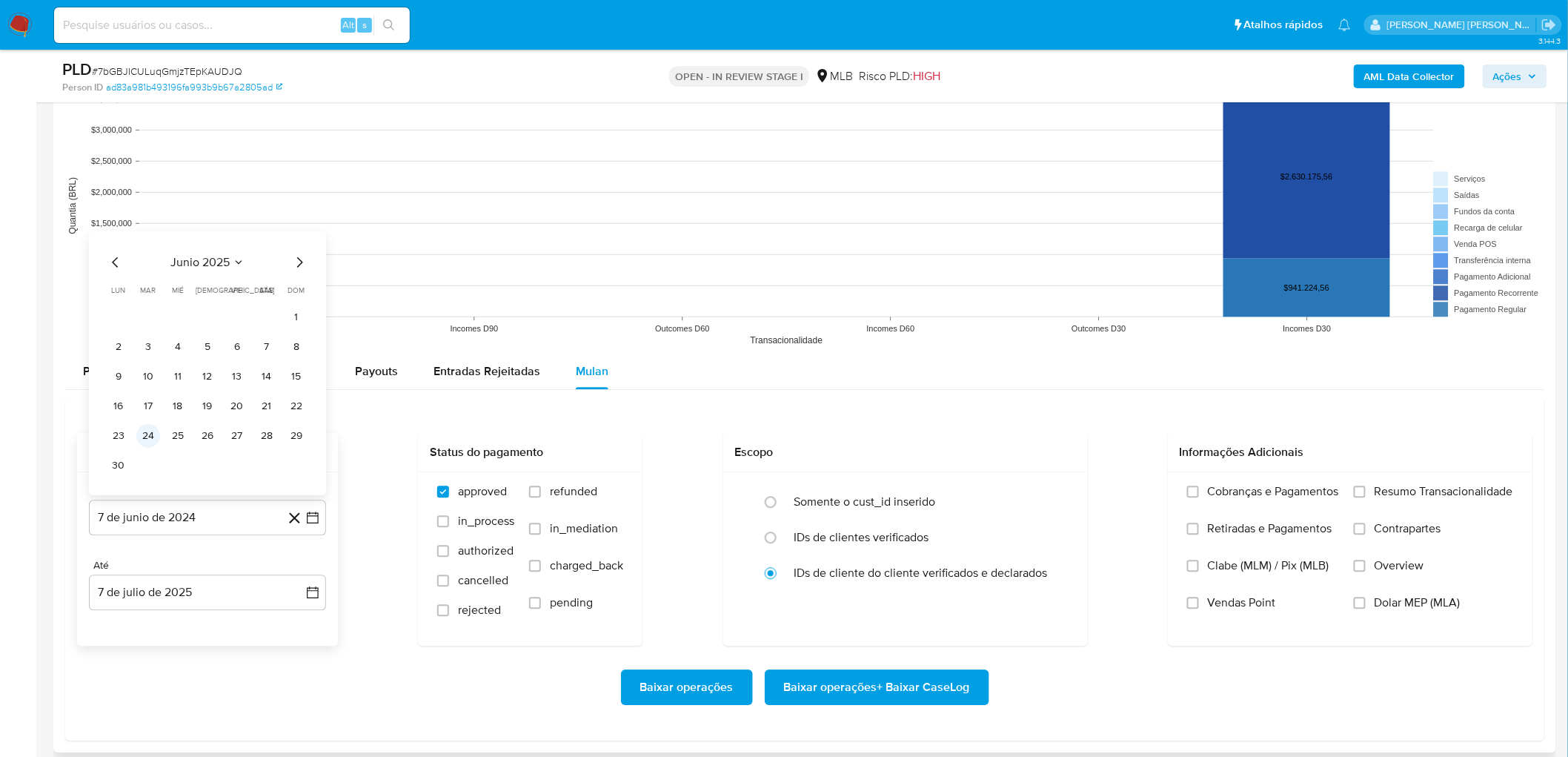 click on "24" at bounding box center [148, 435] 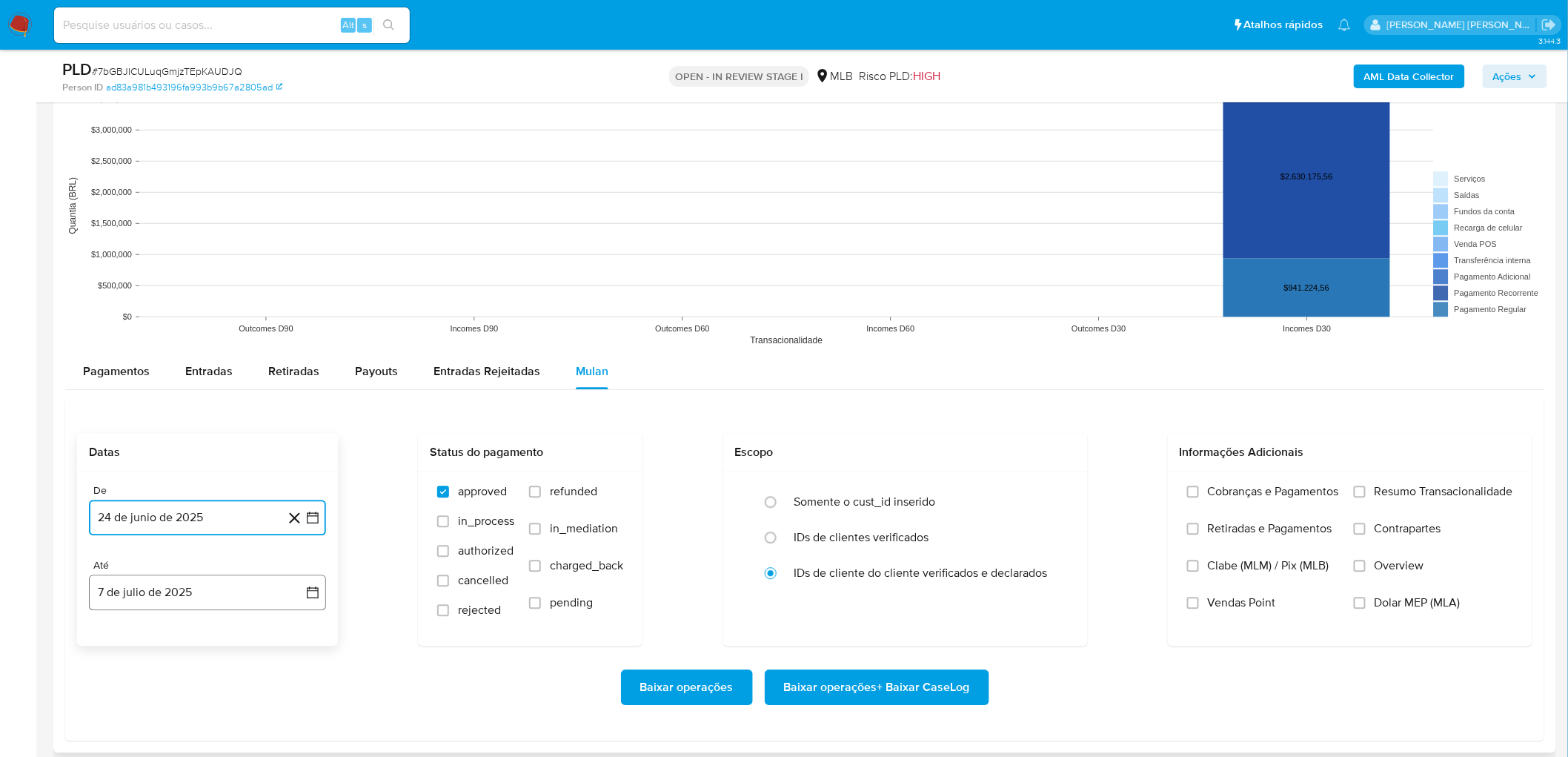 click on "7 de julio de 2025" at bounding box center [207, 592] 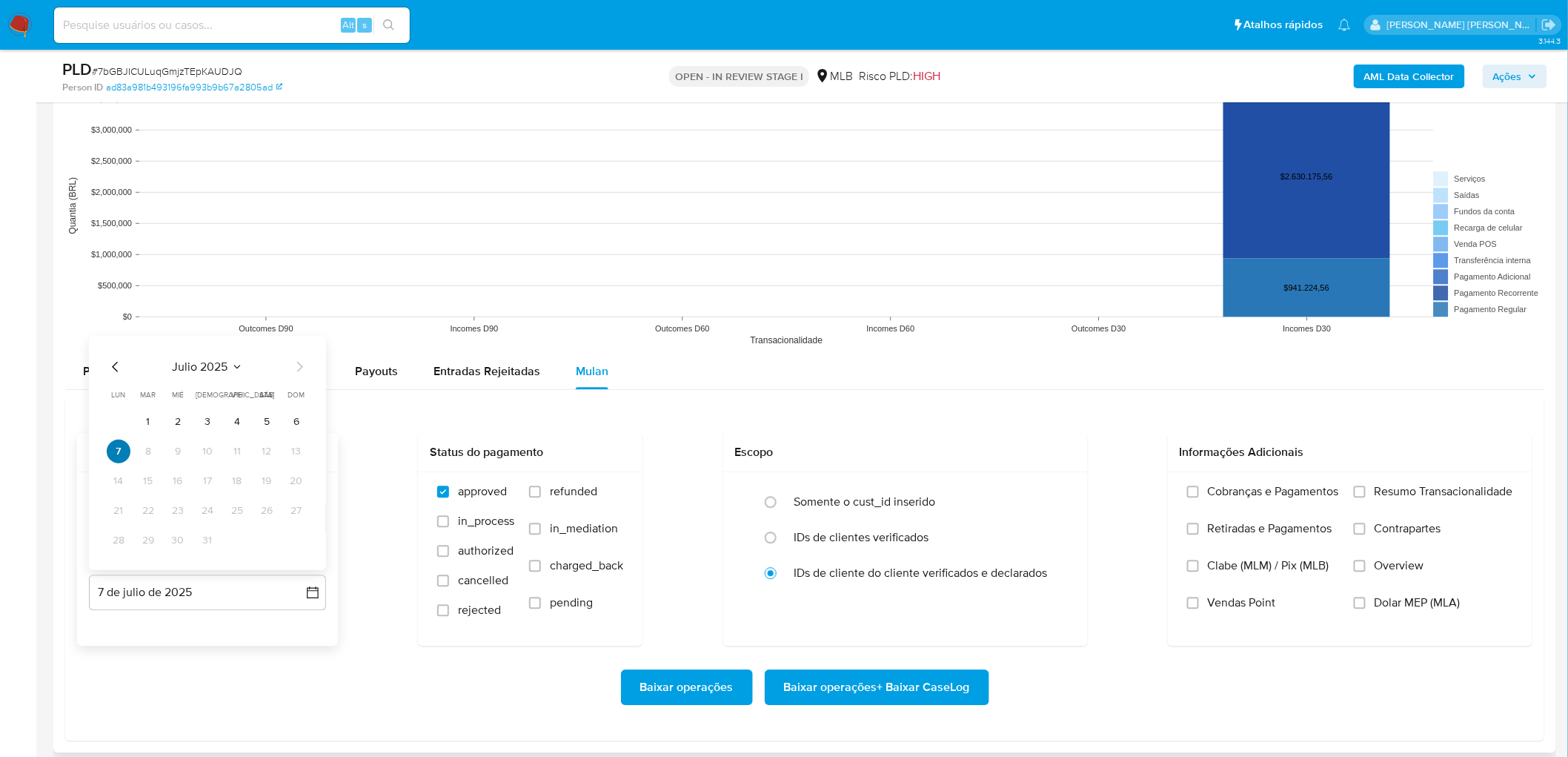 click on "7" at bounding box center [119, 451] 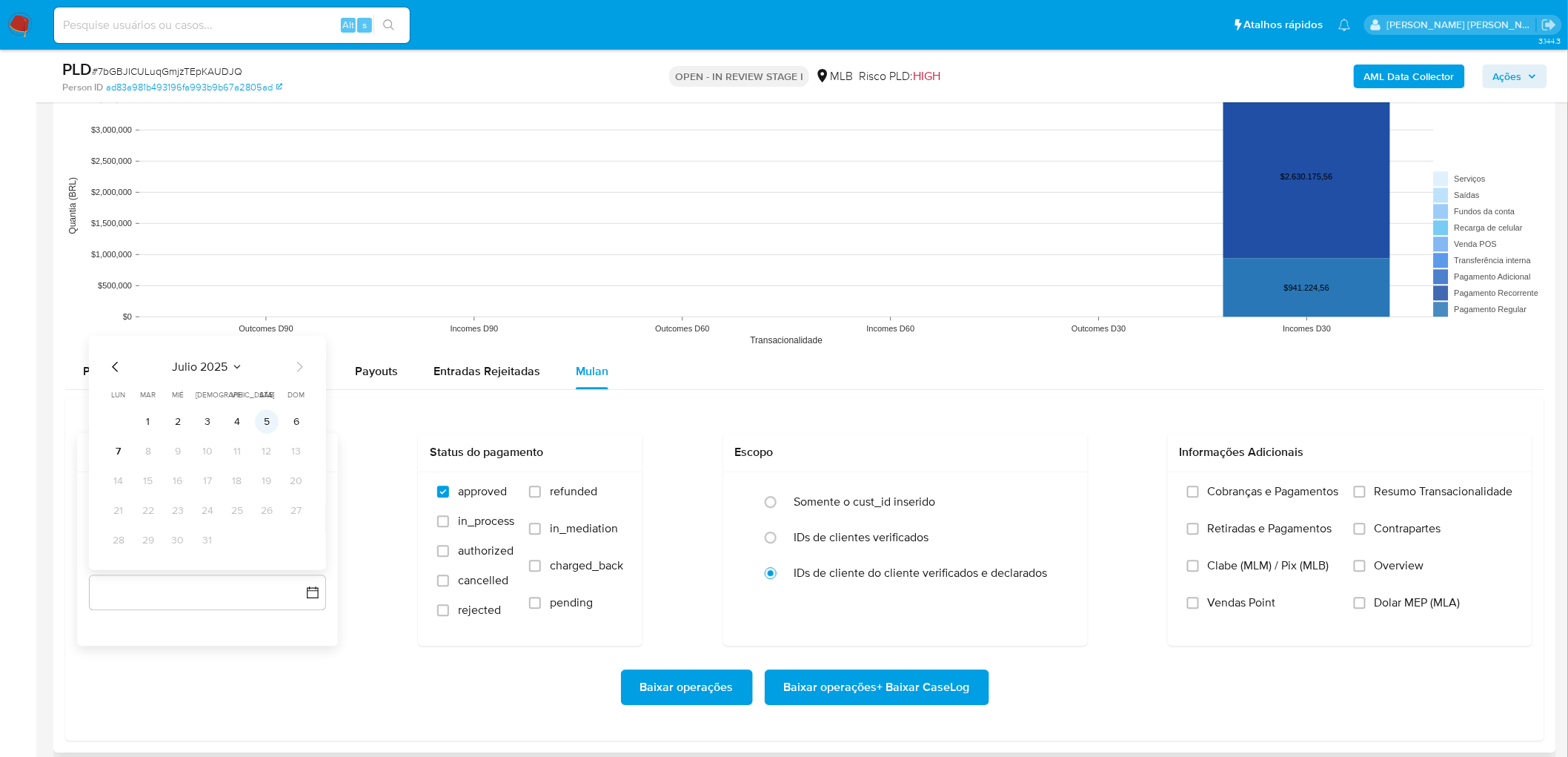 click on "5" at bounding box center [267, 421] 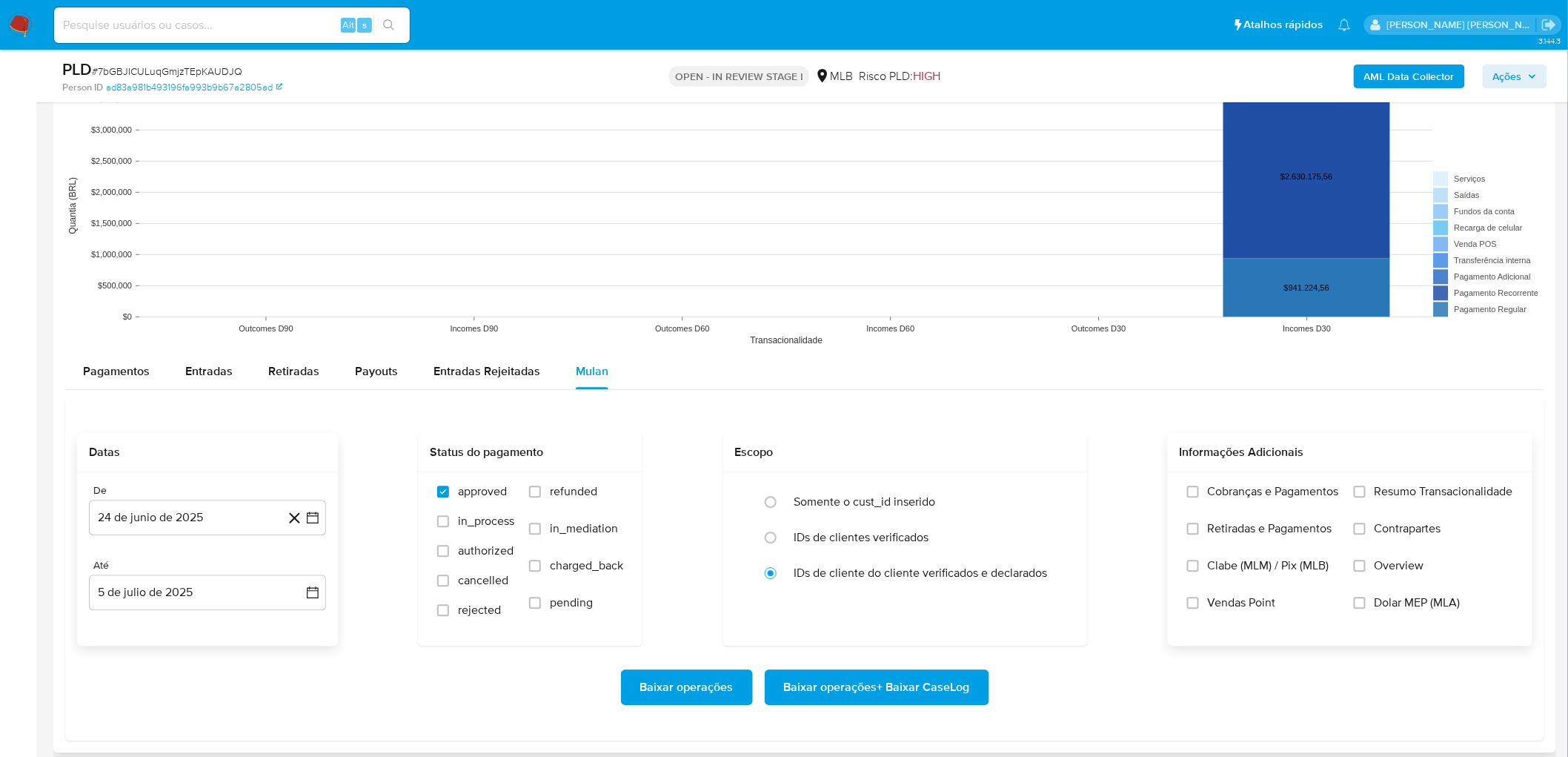 click on "Resumo Transacionalidade" at bounding box center (1444, 492) 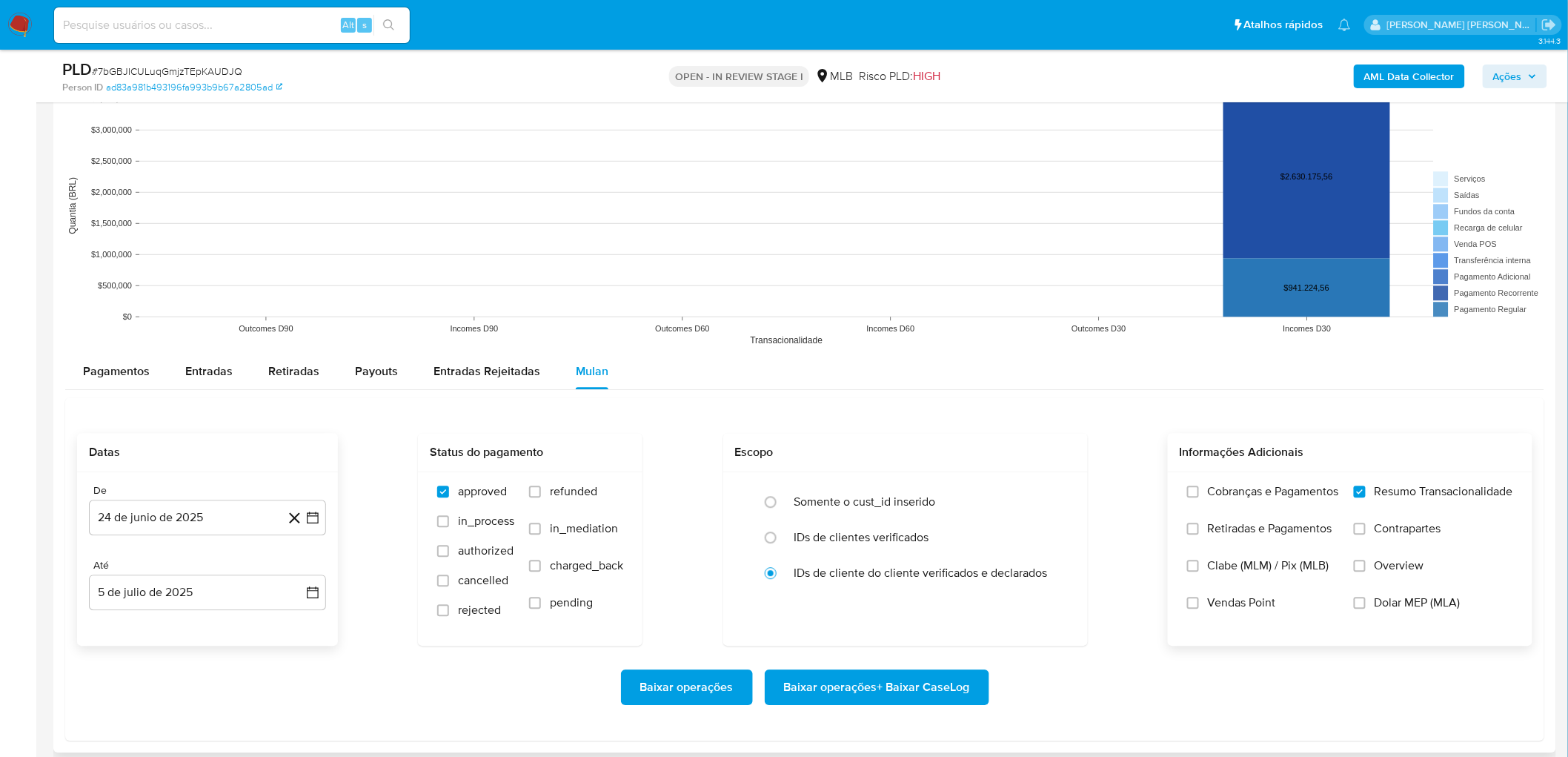 click on "Vendas Point" at bounding box center [1242, 603] 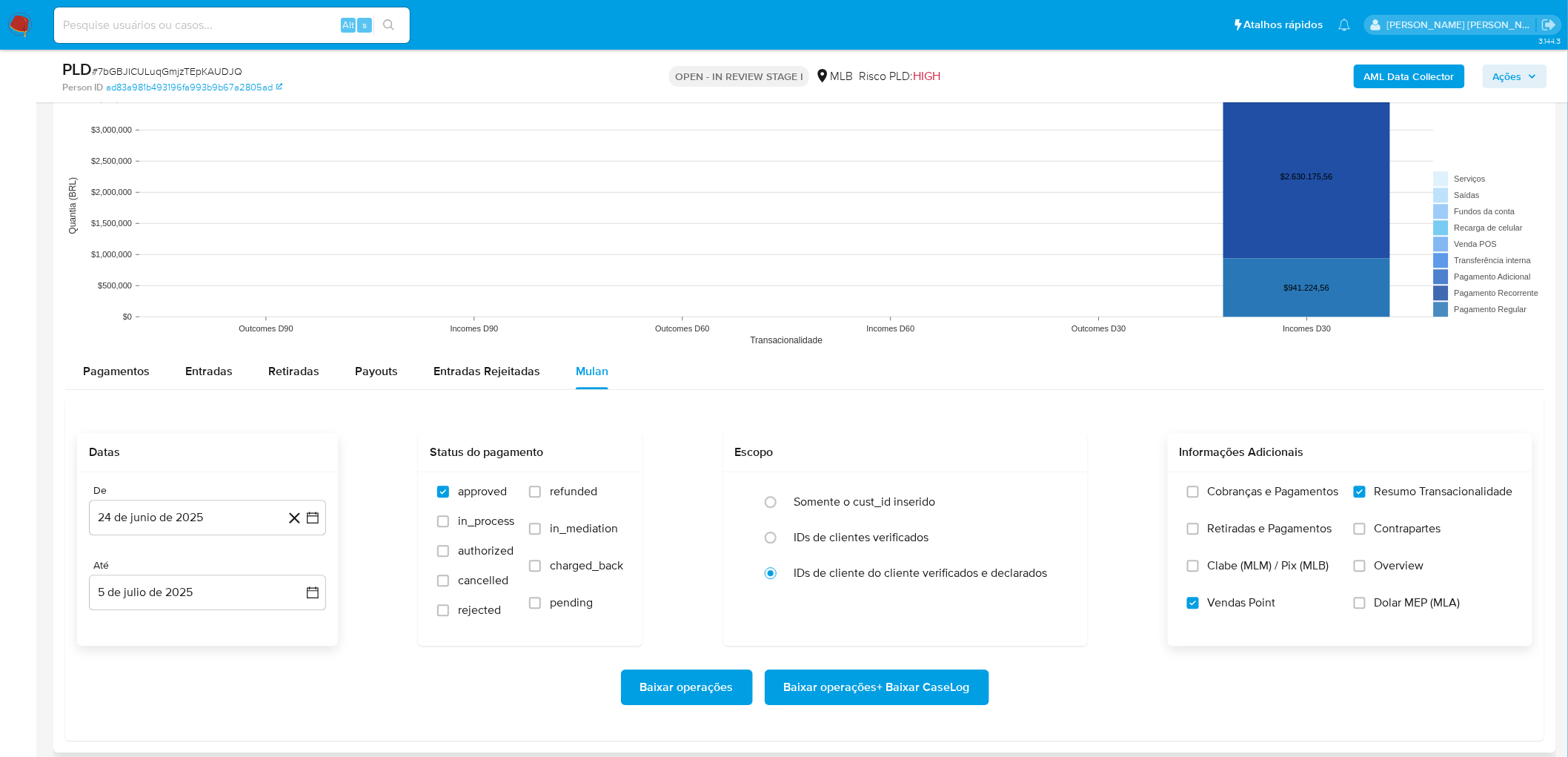 click on "Baixar operações  +   Baixar CaseLog" at bounding box center [877, 687] 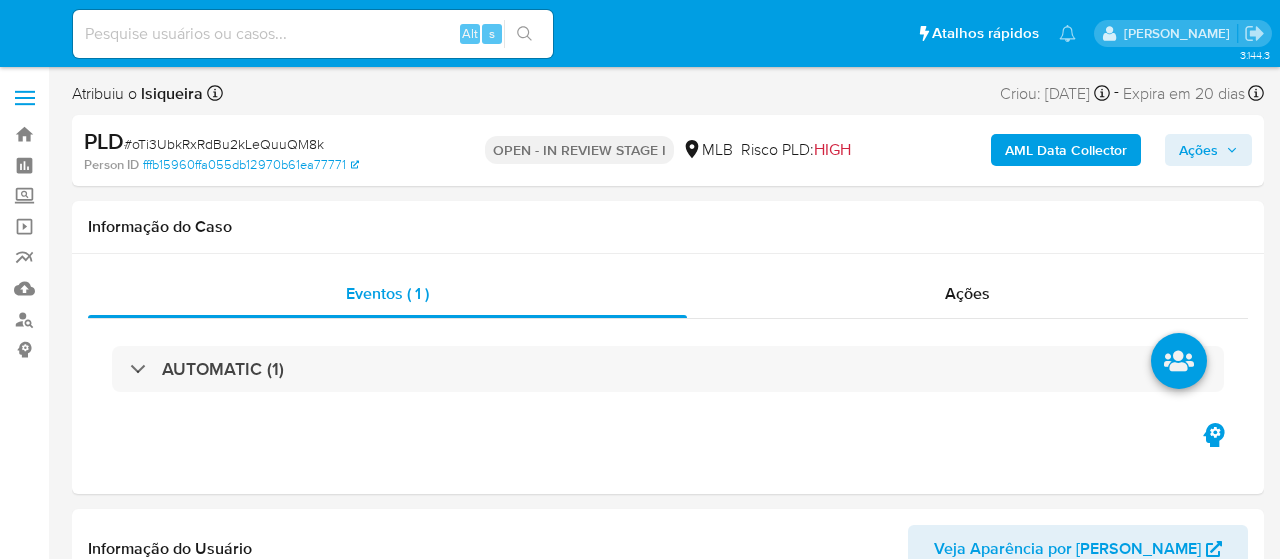 select on "10" 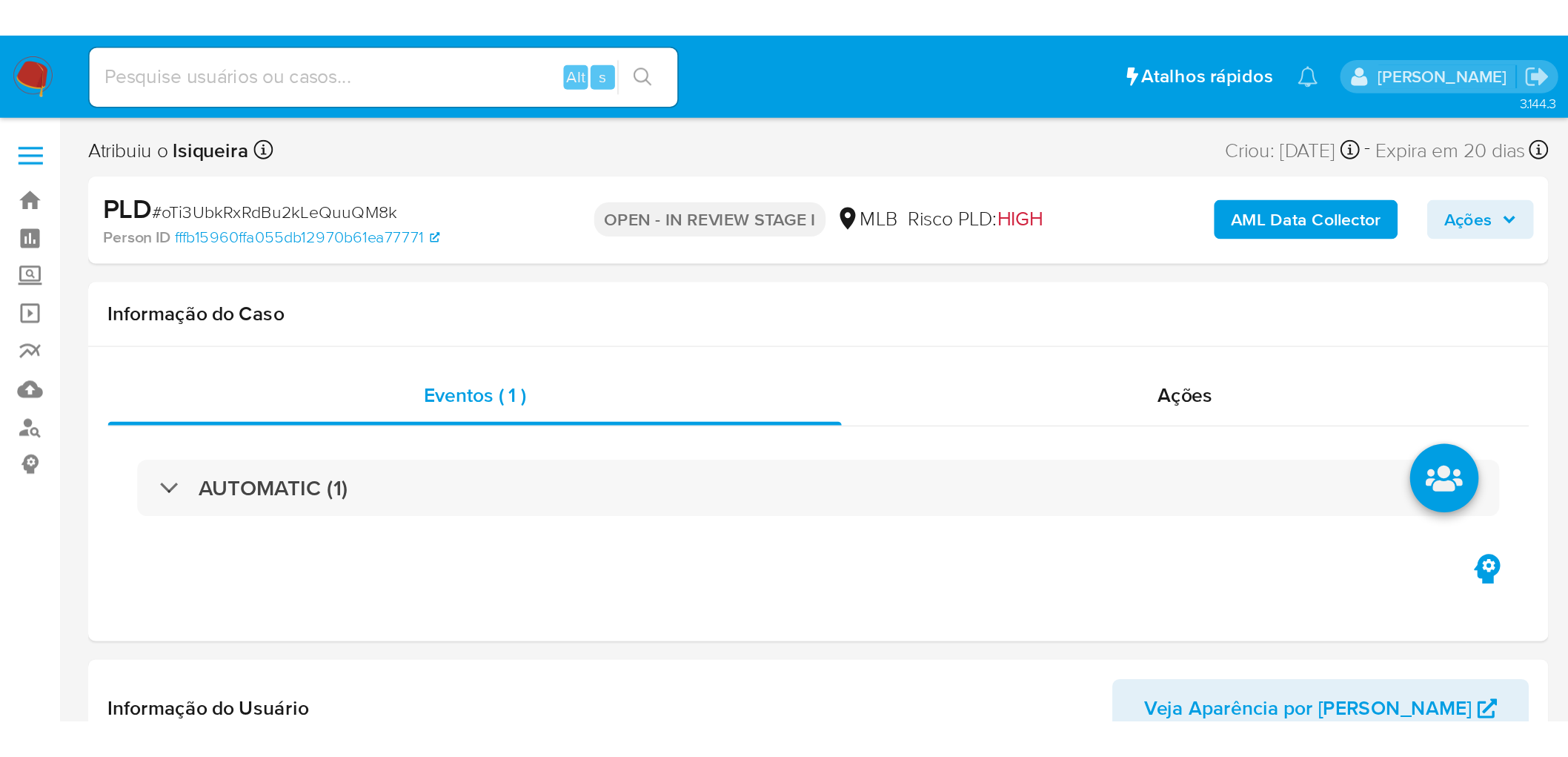 scroll, scrollTop: 0, scrollLeft: 0, axis: both 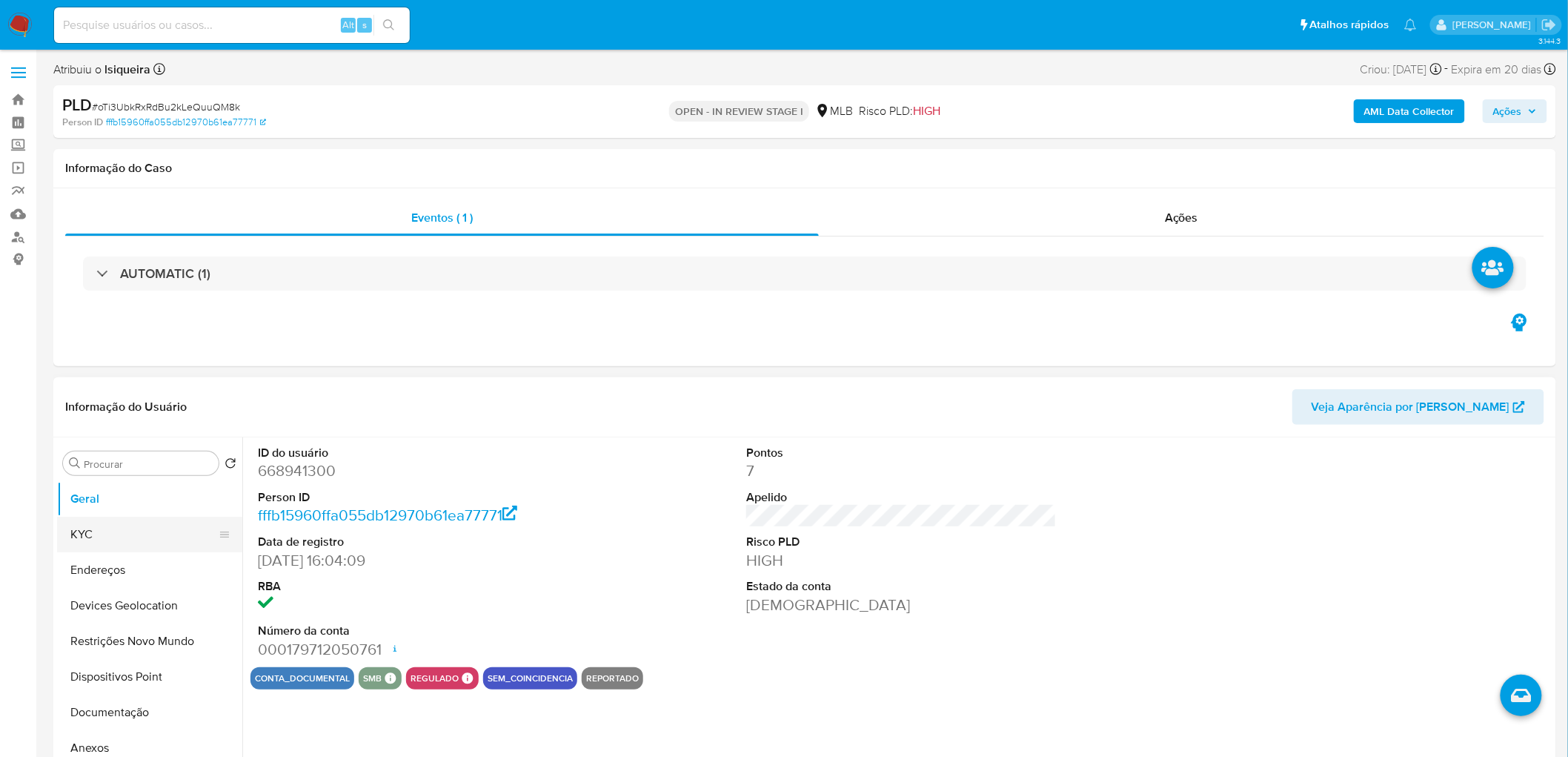 click on "KYC" at bounding box center (144, 535) 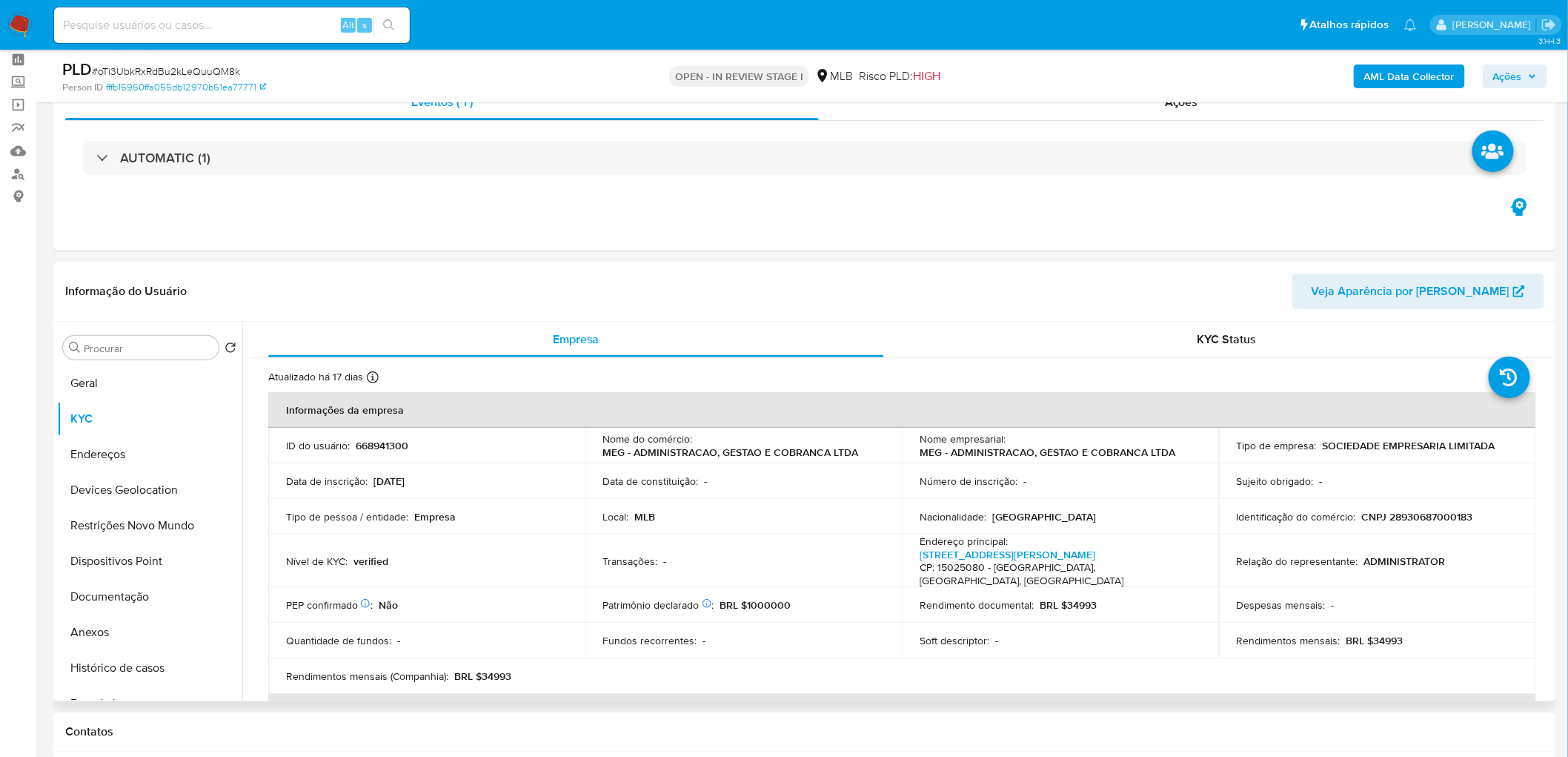 scroll, scrollTop: 82, scrollLeft: 0, axis: vertical 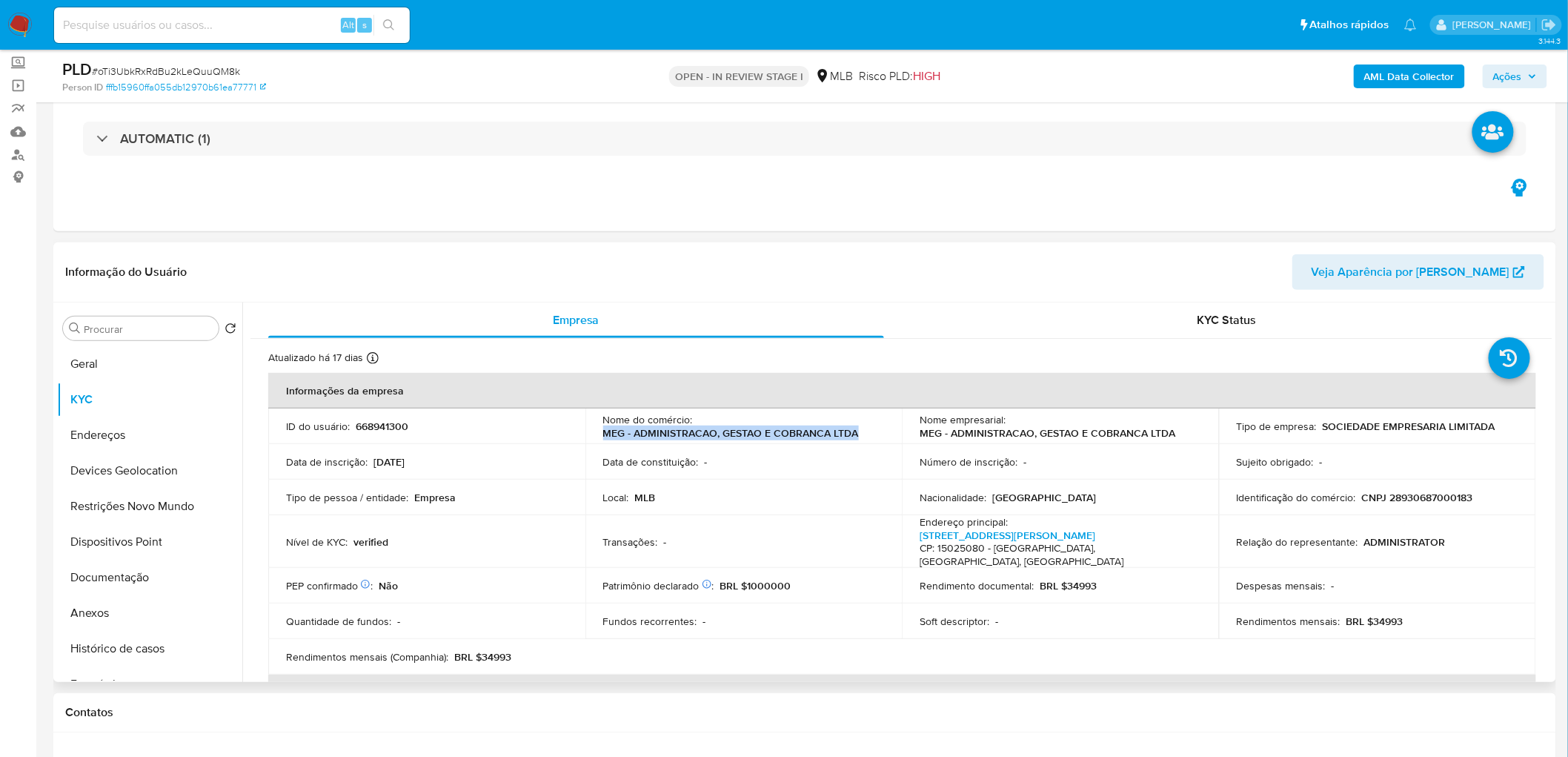 drag, startPoint x: 870, startPoint y: 435, endPoint x: 594, endPoint y: 435, distance: 276 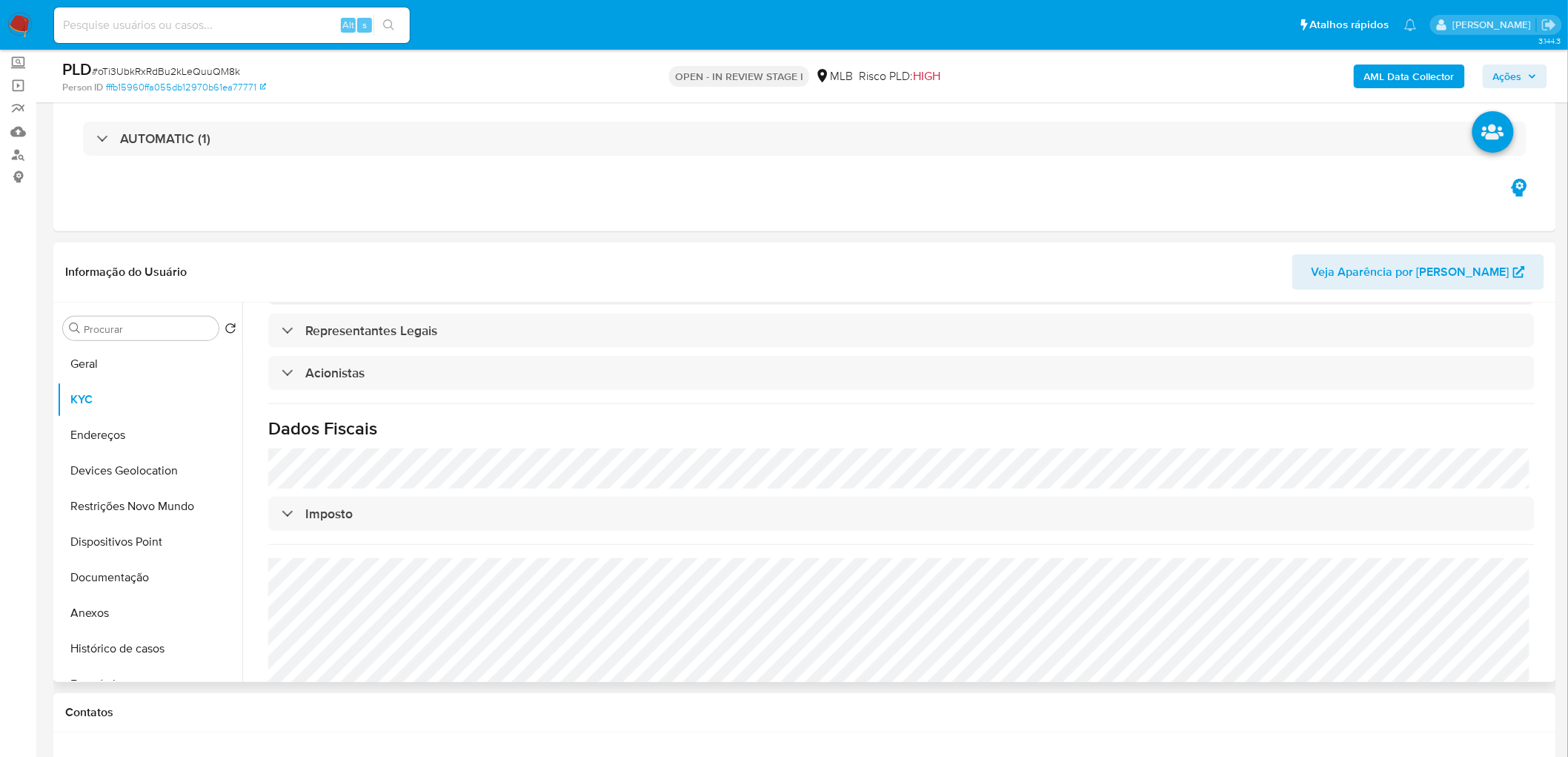 scroll, scrollTop: 832, scrollLeft: 0, axis: vertical 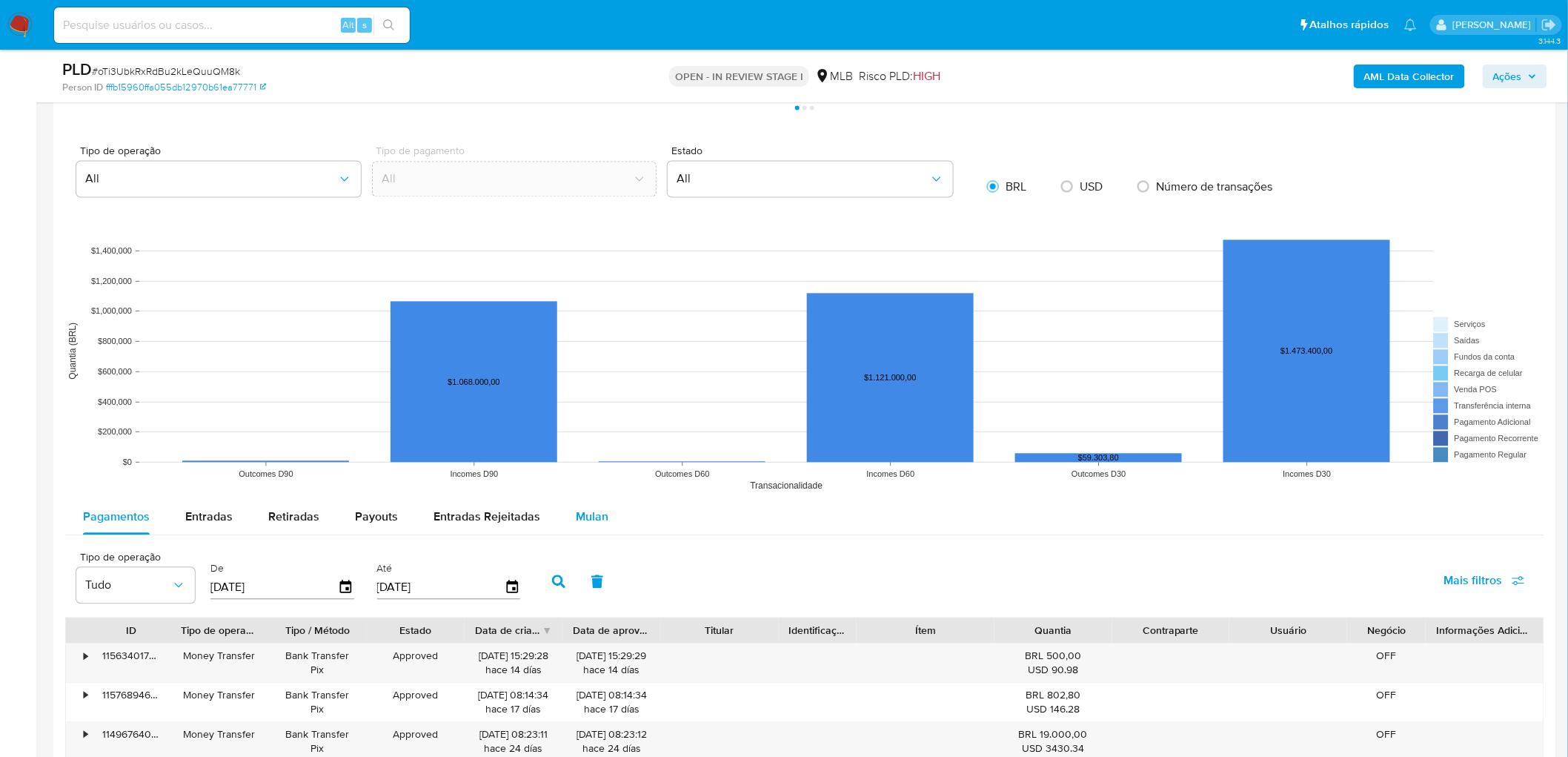 click on "Mulan" at bounding box center [592, 517] 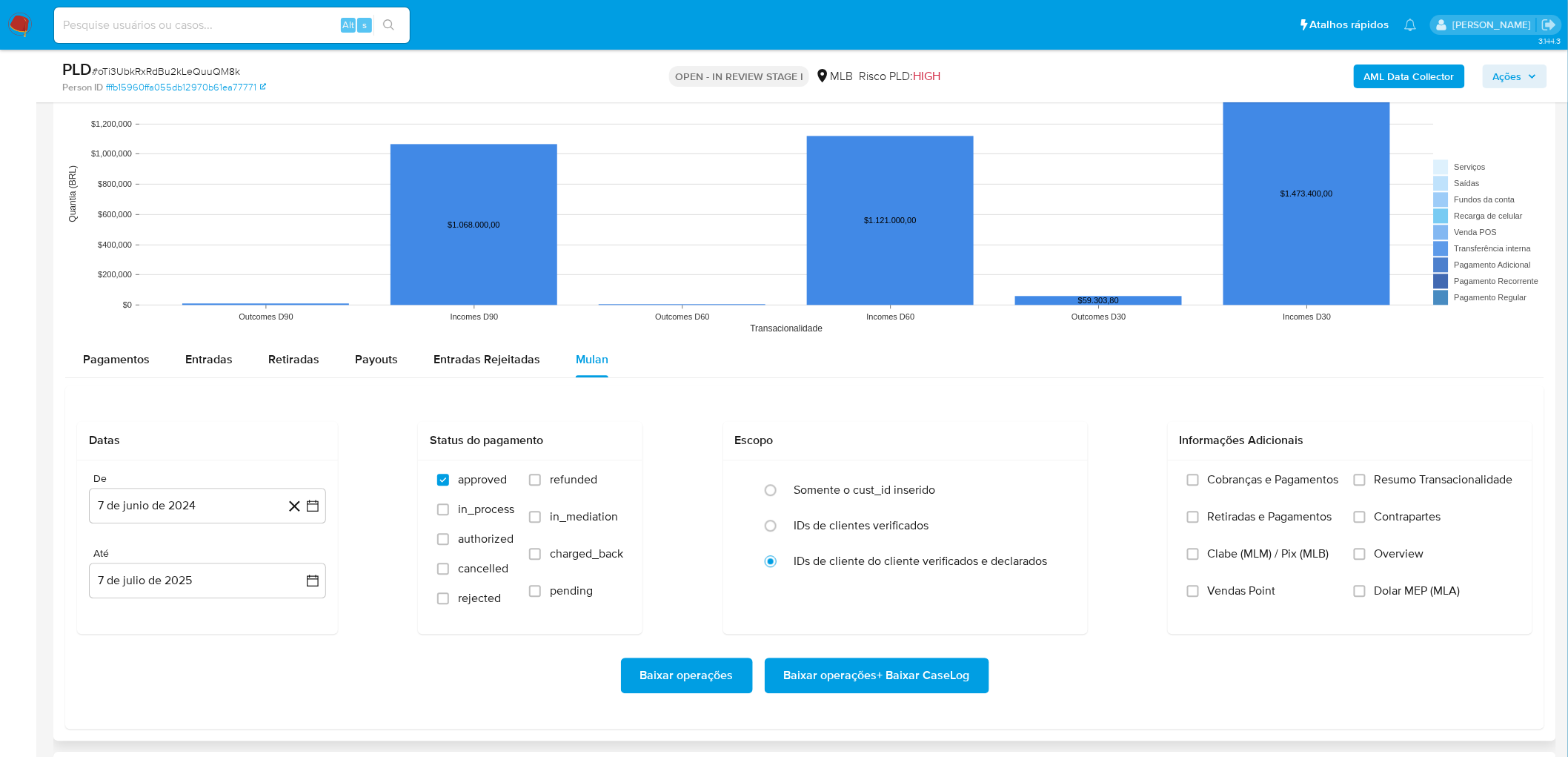 scroll, scrollTop: 1318, scrollLeft: 0, axis: vertical 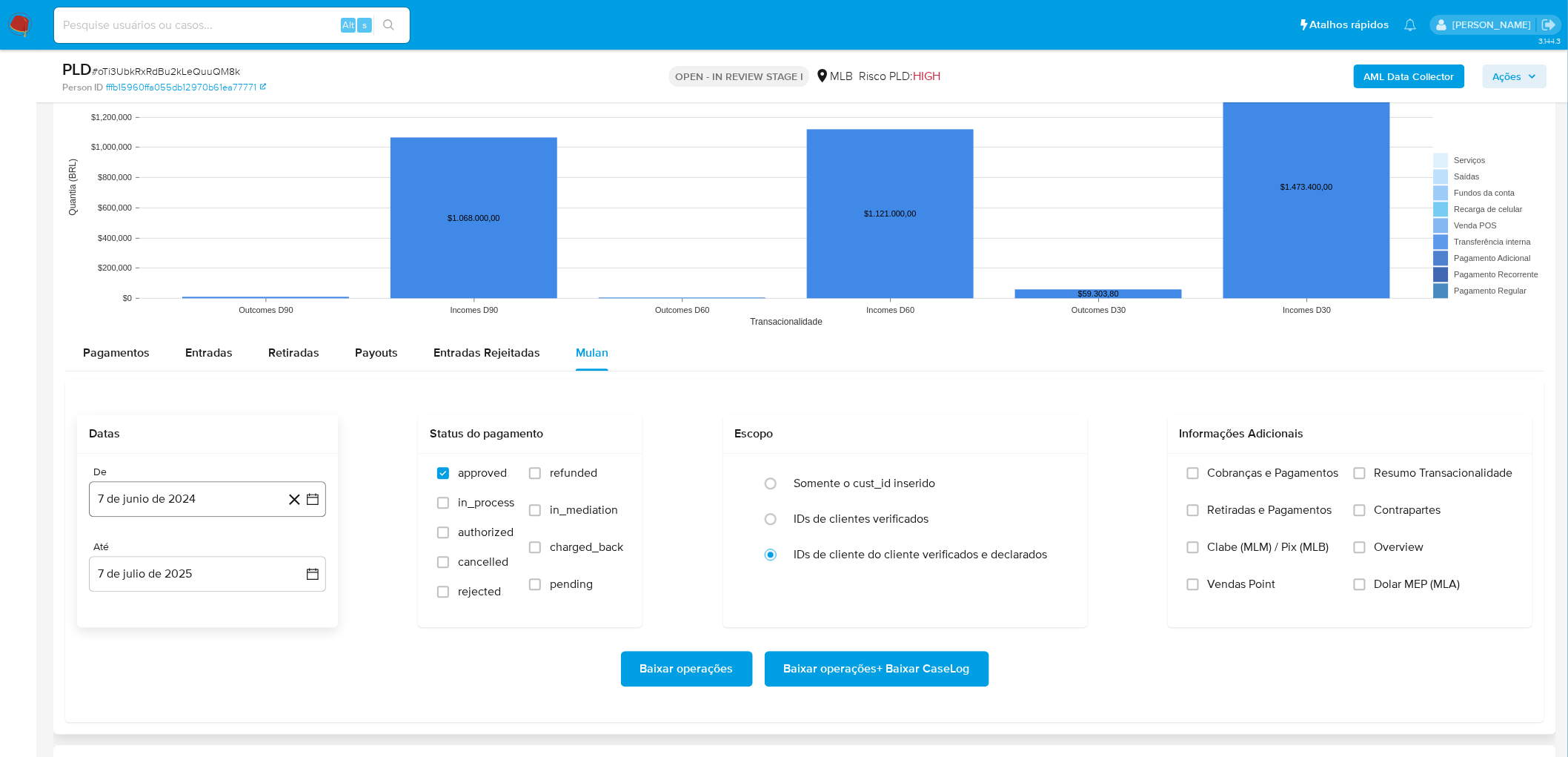 click on "7 de junio de 2024" at bounding box center (207, 499) 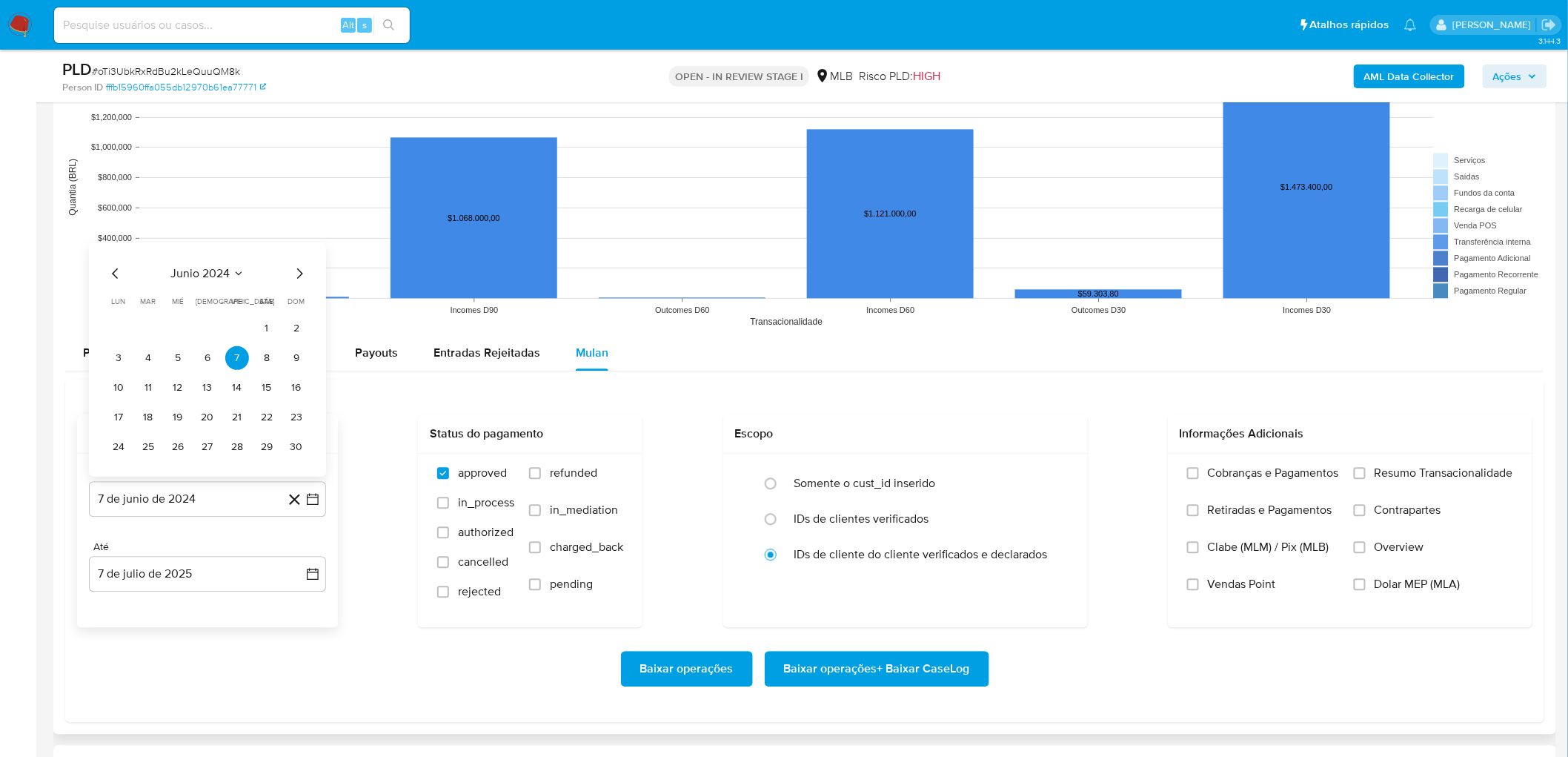 click on "junio 2024 junio 2024 lun lunes mar martes mié miércoles jue jueves vie viernes sáb sábado dom domingo 1 2 3 4 5 6 7 8 9 10 11 12 13 14 15 16 17 18 19 20 21 22 23 24 25 26 27 28 29 30" at bounding box center (207, 362) 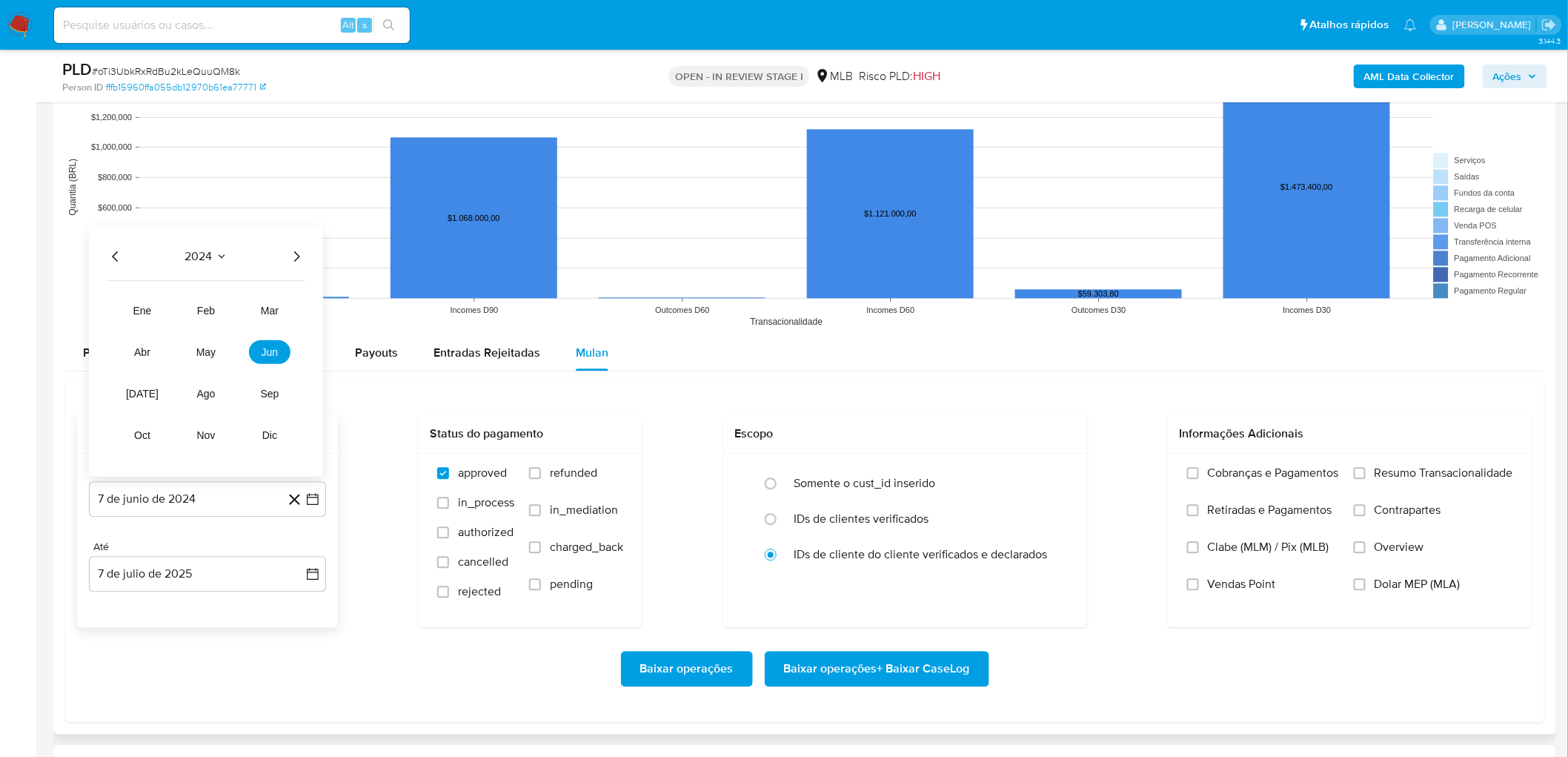 click on "2024" at bounding box center [206, 257] 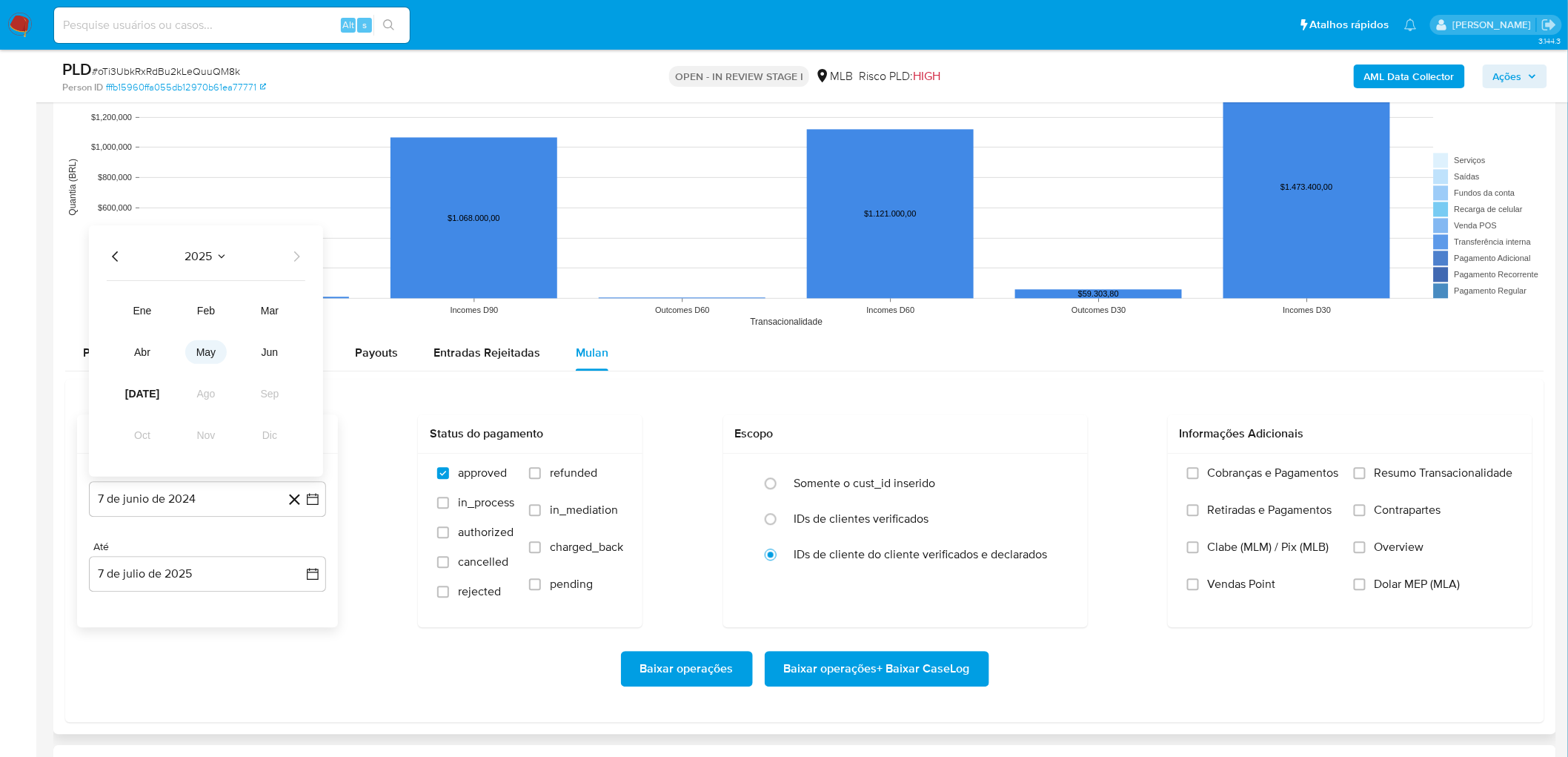click on "may" at bounding box center (206, 352) 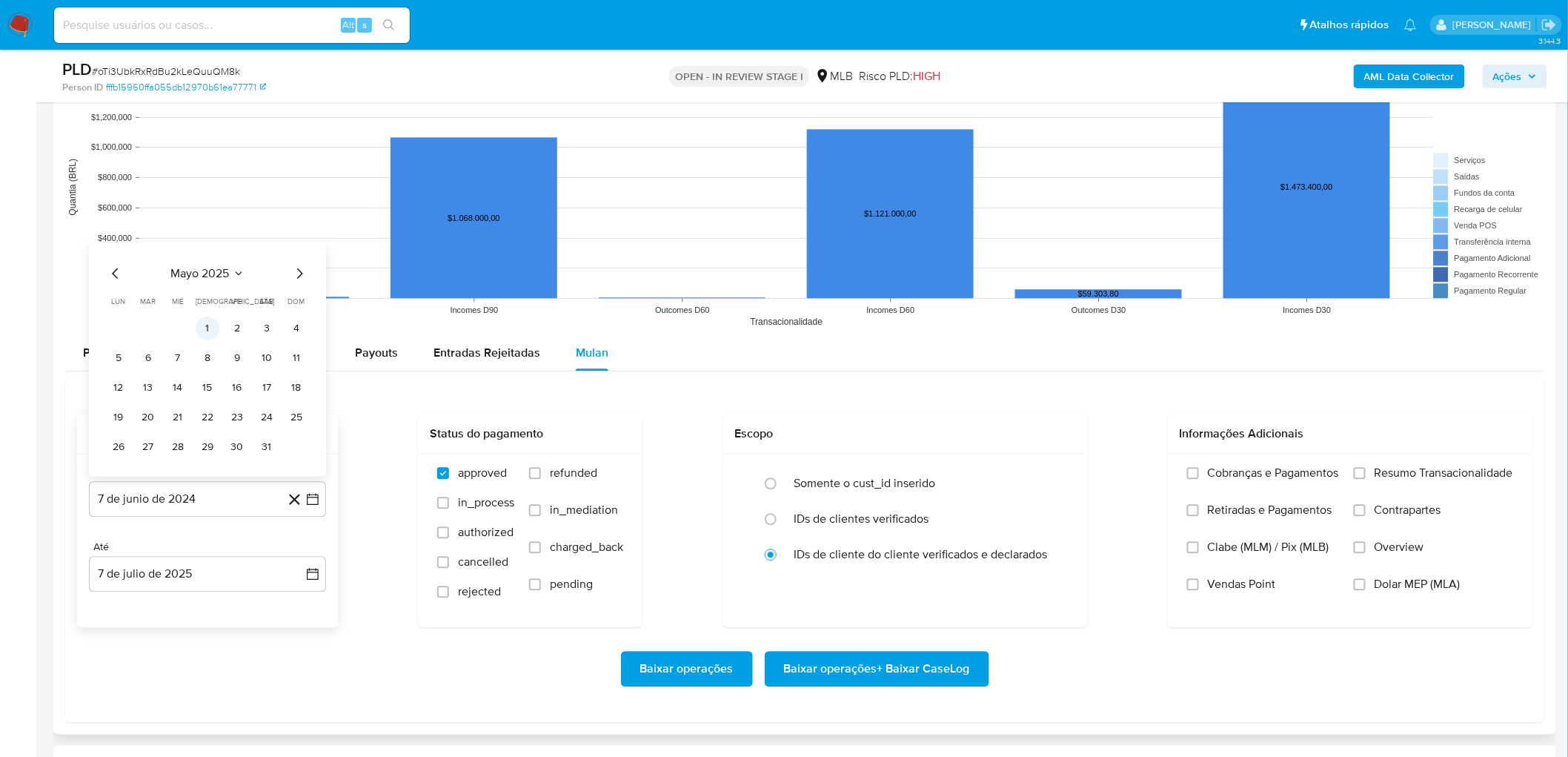 click on "1" at bounding box center (207, 328) 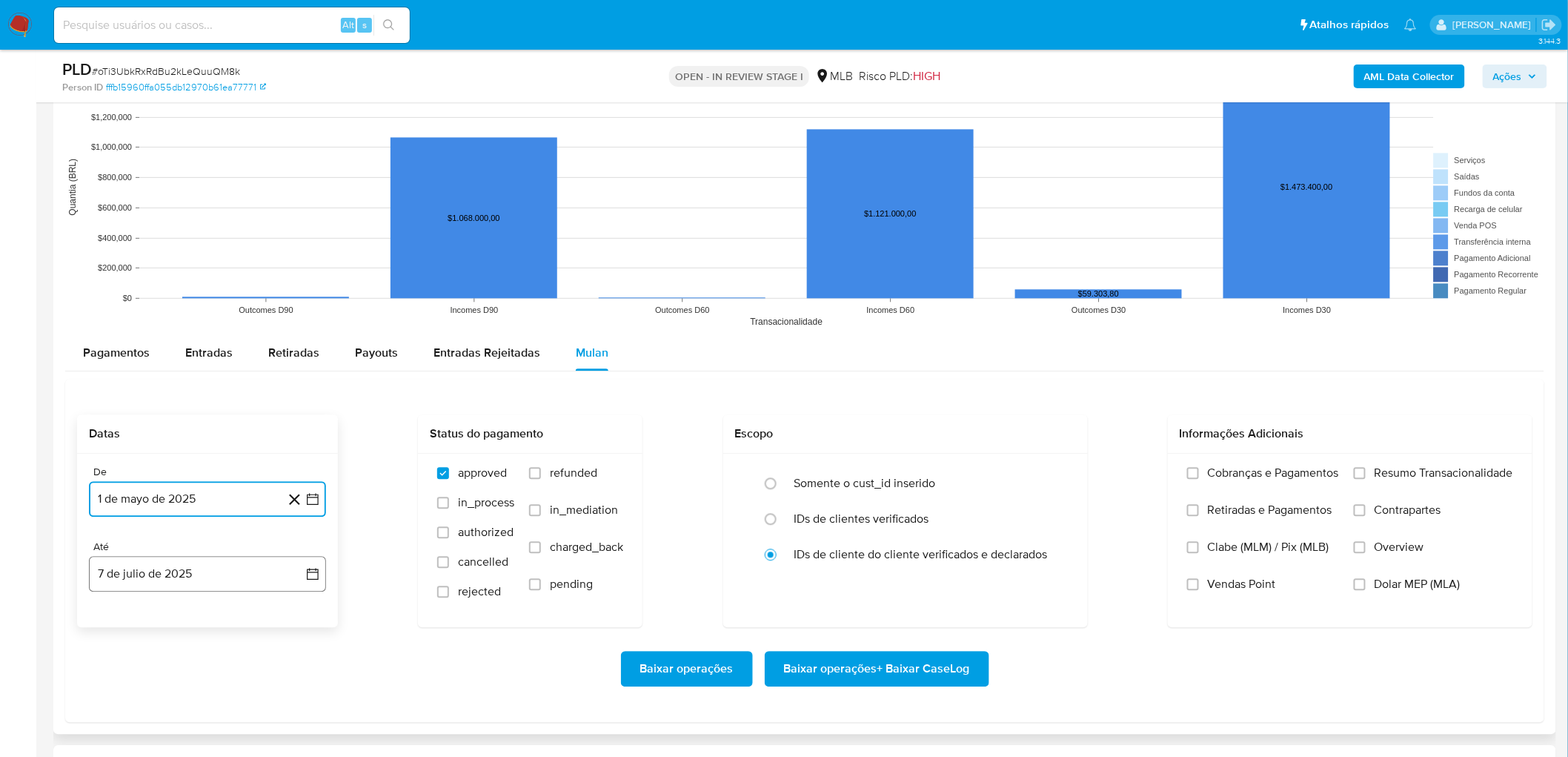 click on "7 de julio de 2025" at bounding box center (207, 574) 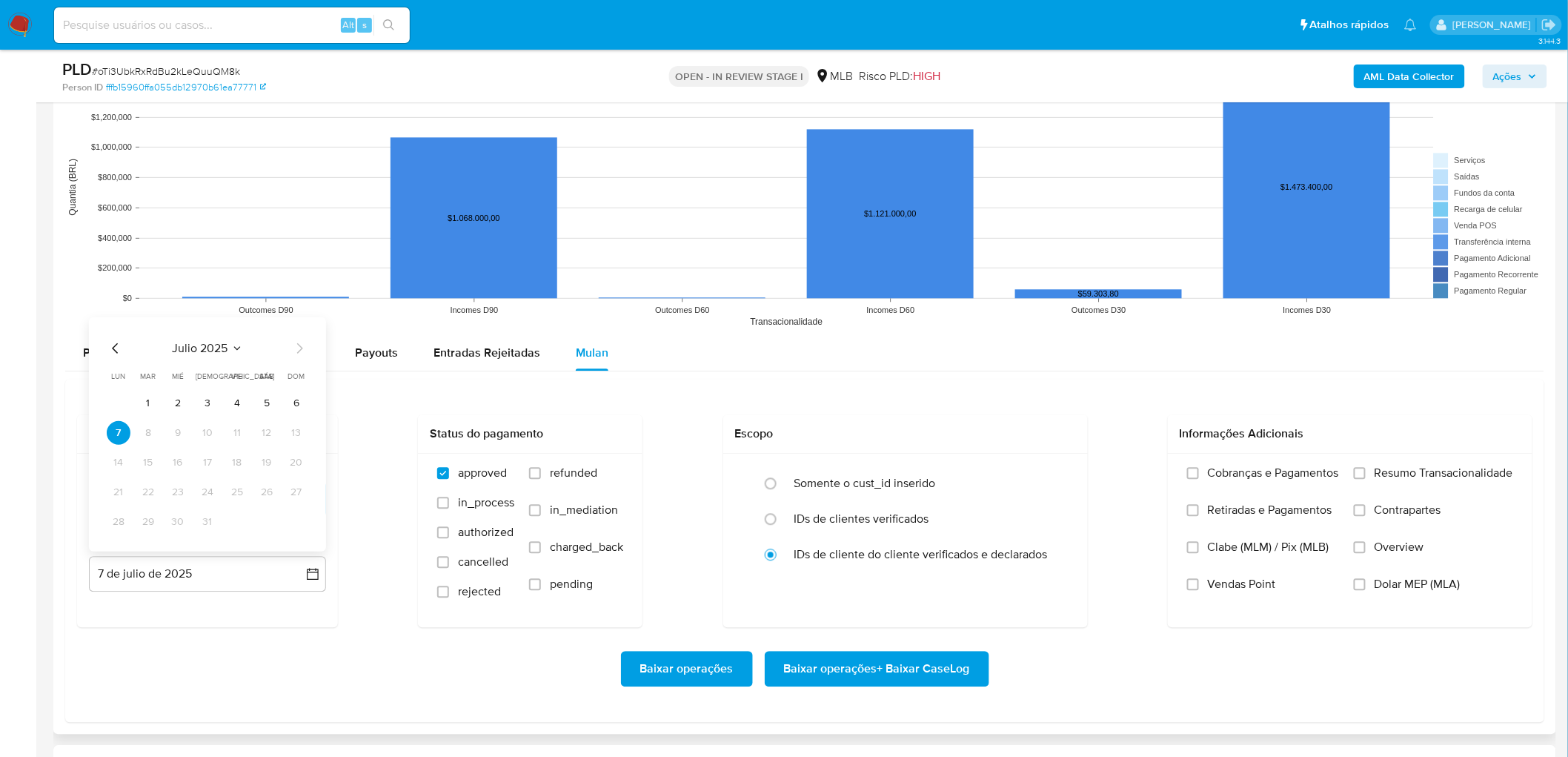 click on "5" at bounding box center (267, 403) 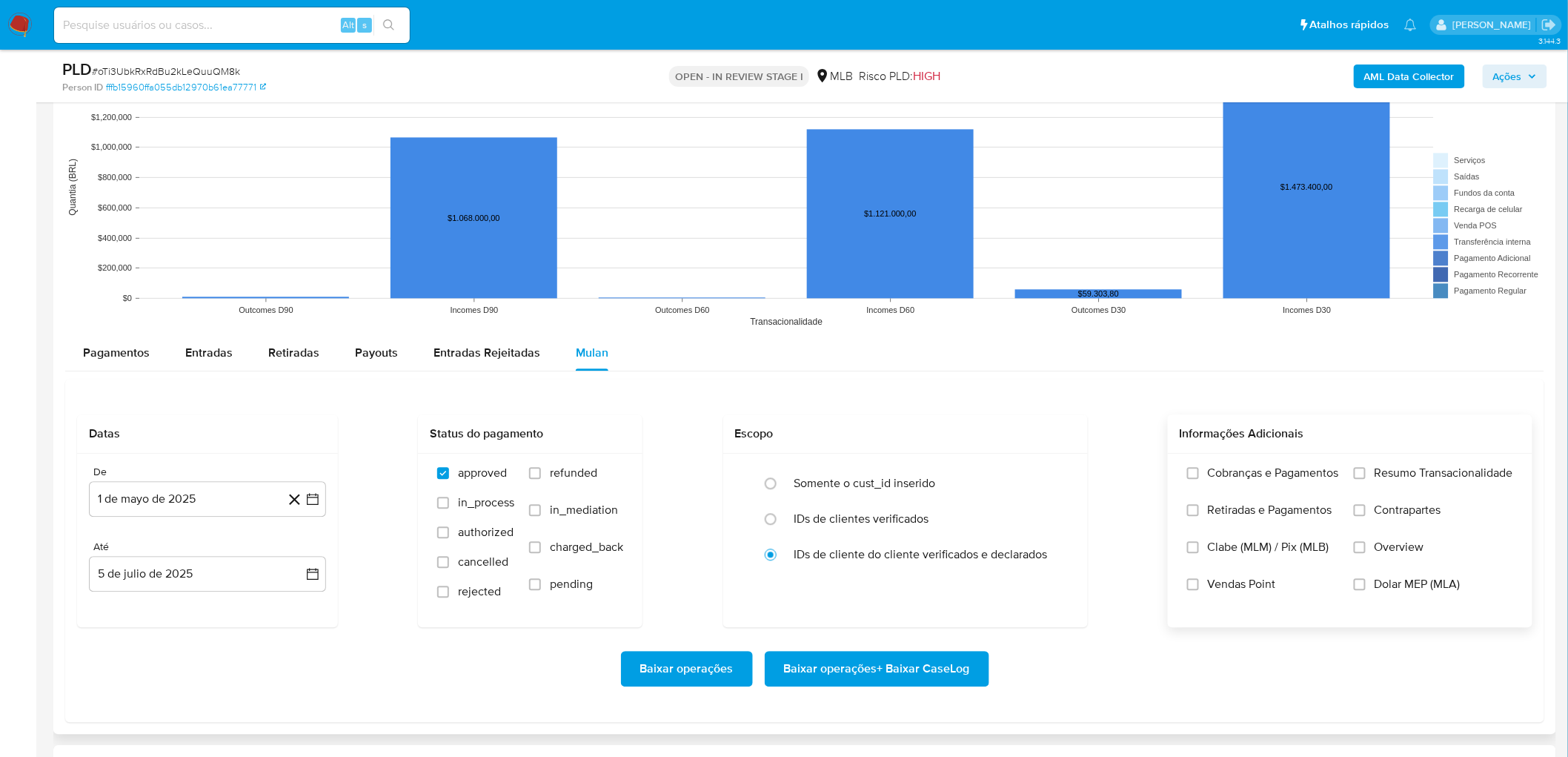 click on "Resumo Transacionalidade" at bounding box center (1444, 473) 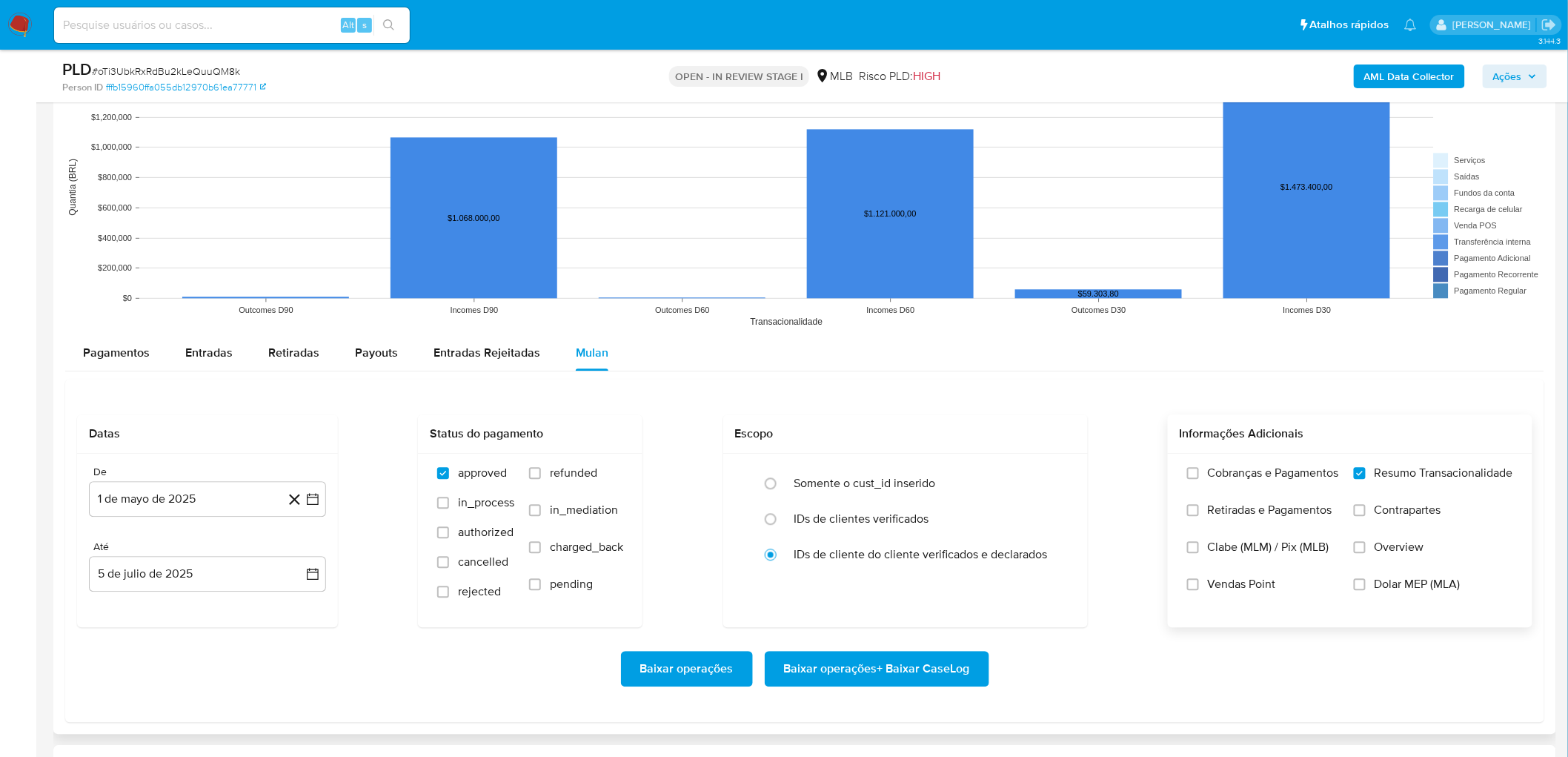 click on "Clabe (MLM) / Pix (MLB)" at bounding box center [1263, 558] 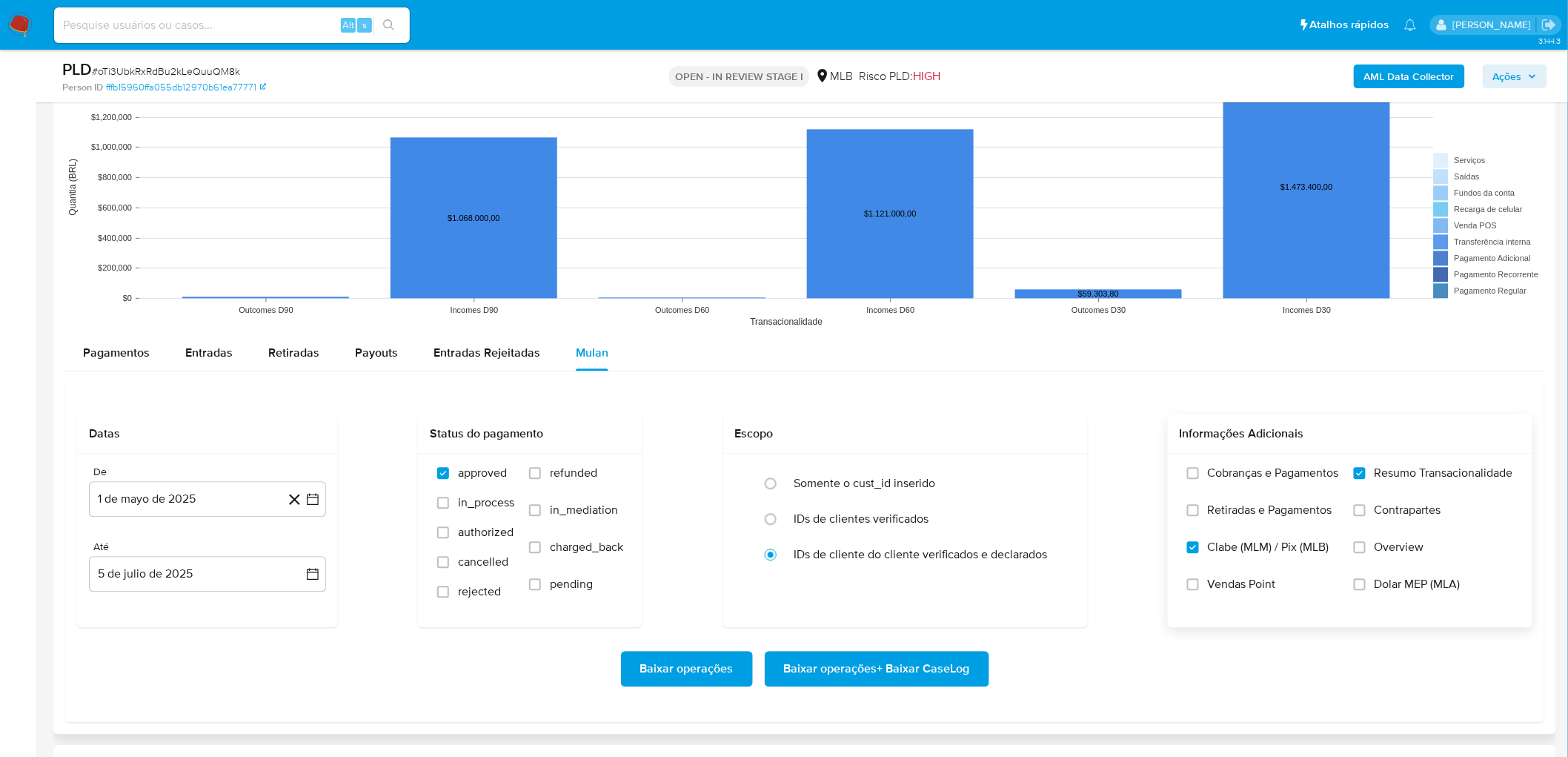 click on "Clabe (MLM) / Pix (MLB)" at bounding box center (1263, 558) 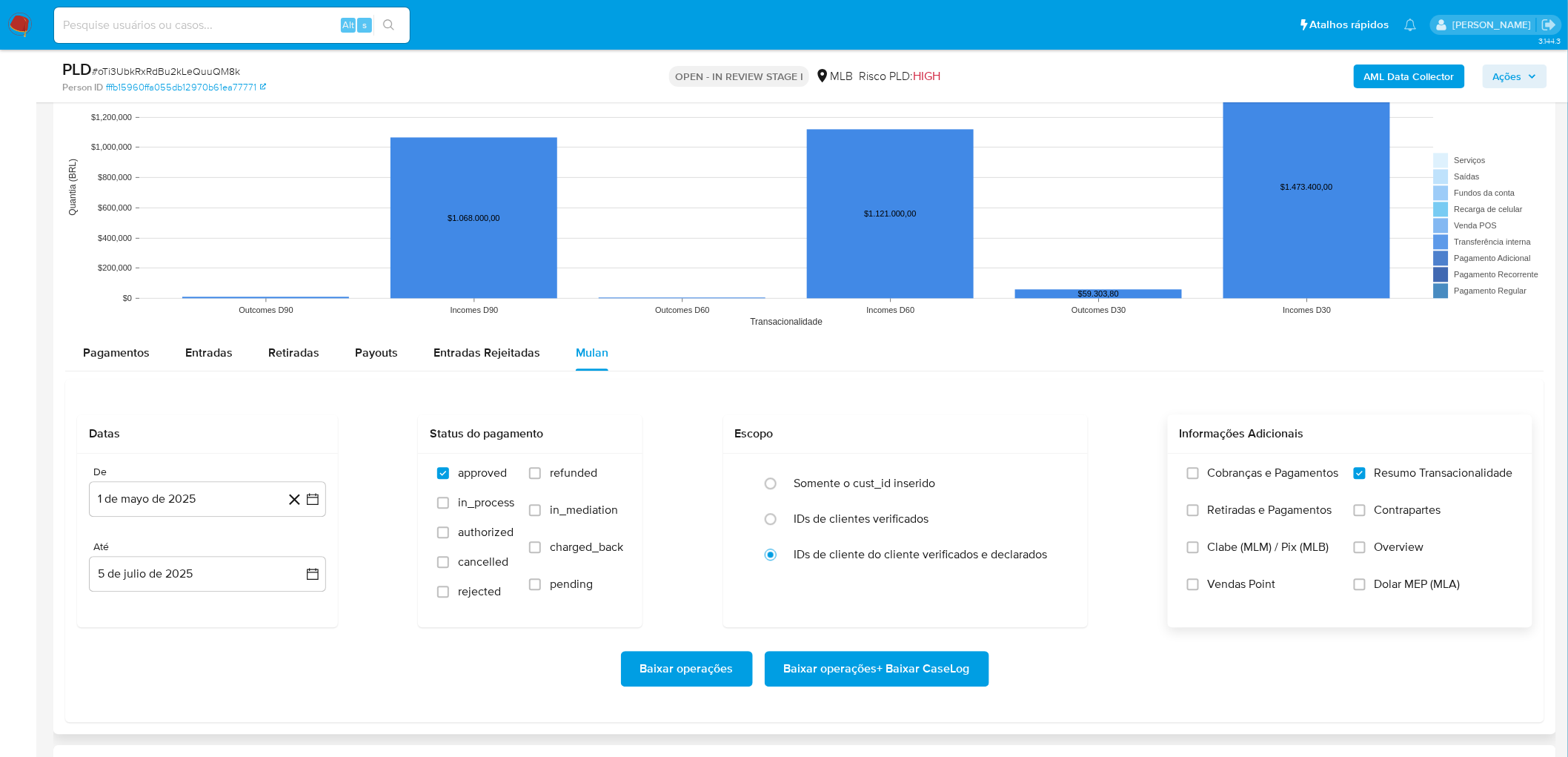 click on "Vendas Point" at bounding box center [1242, 584] 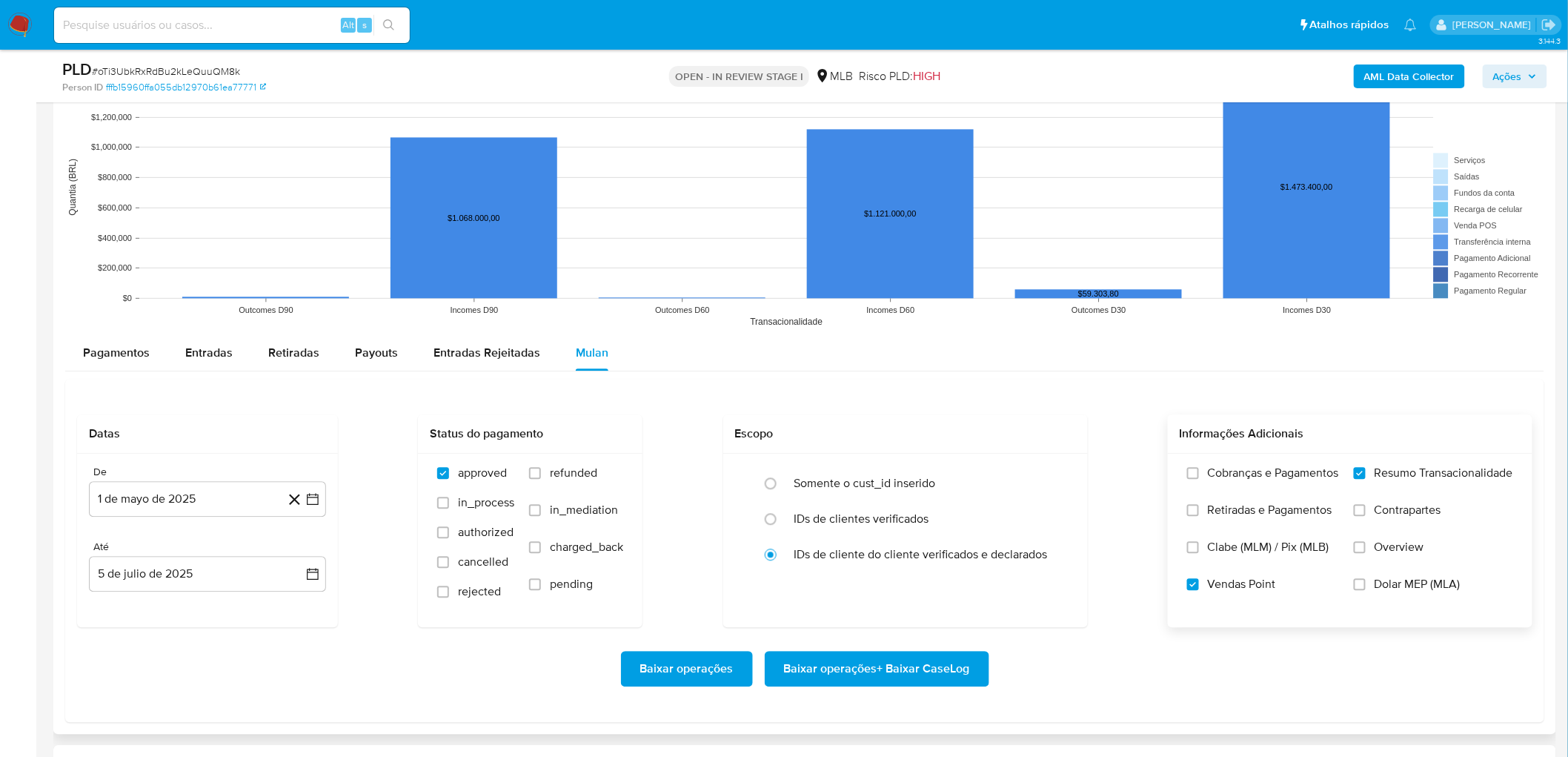 click on "Baixar operações  +   Baixar CaseLog" at bounding box center [877, 669] 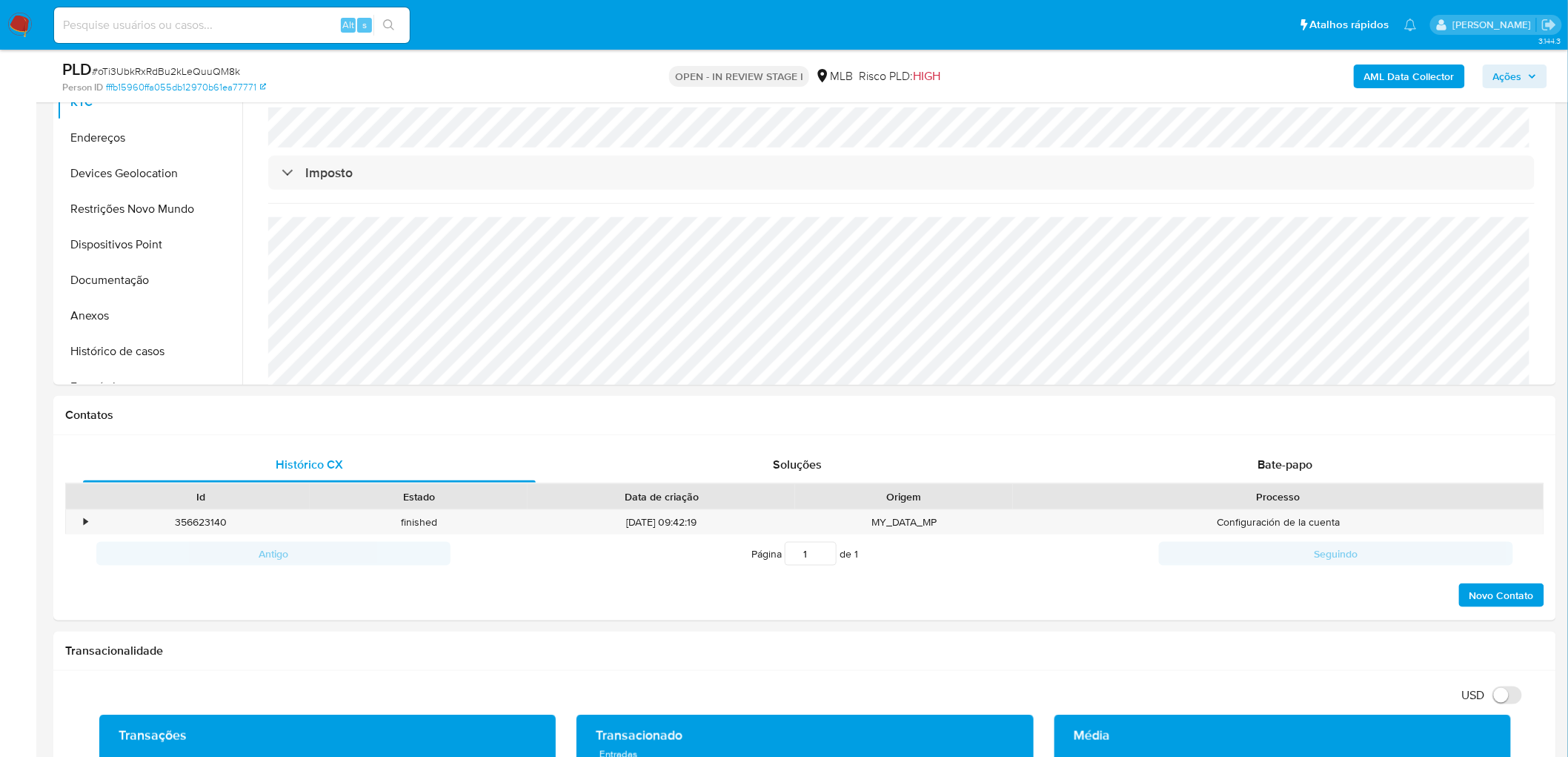 scroll, scrollTop: 329, scrollLeft: 0, axis: vertical 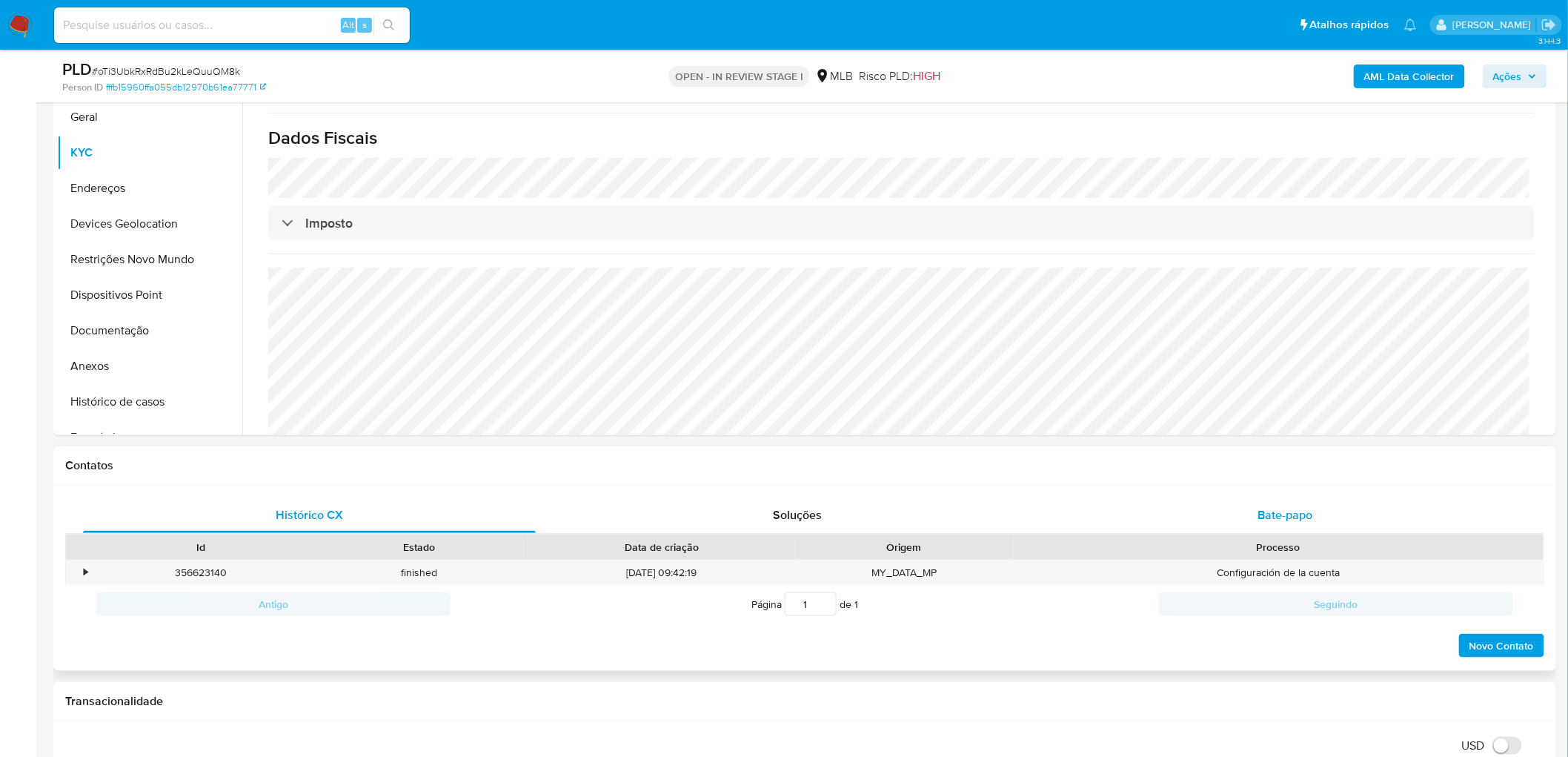 click on "Bate-papo" at bounding box center (1286, 515) 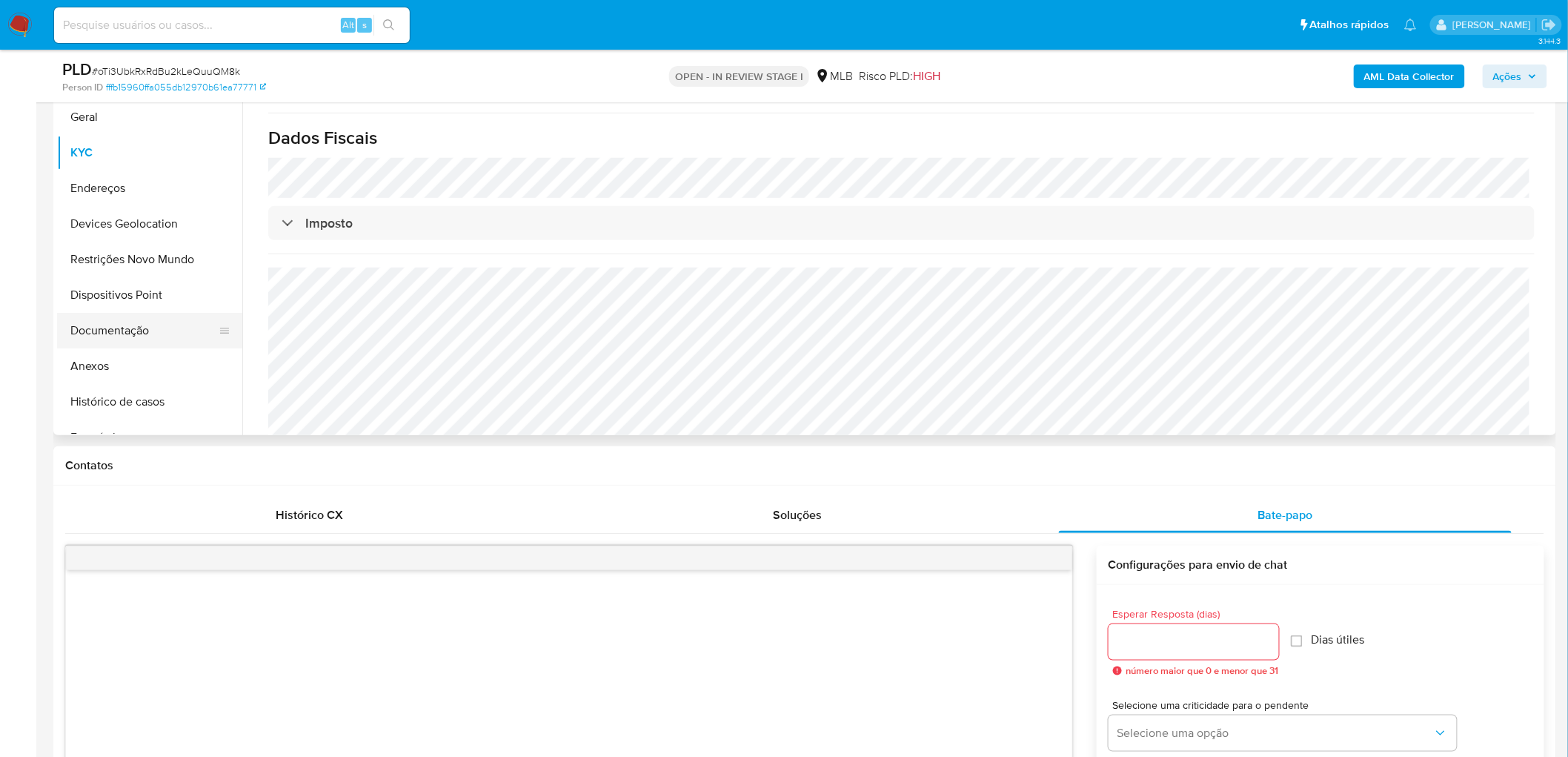 click on "Documentação" at bounding box center [144, 331] 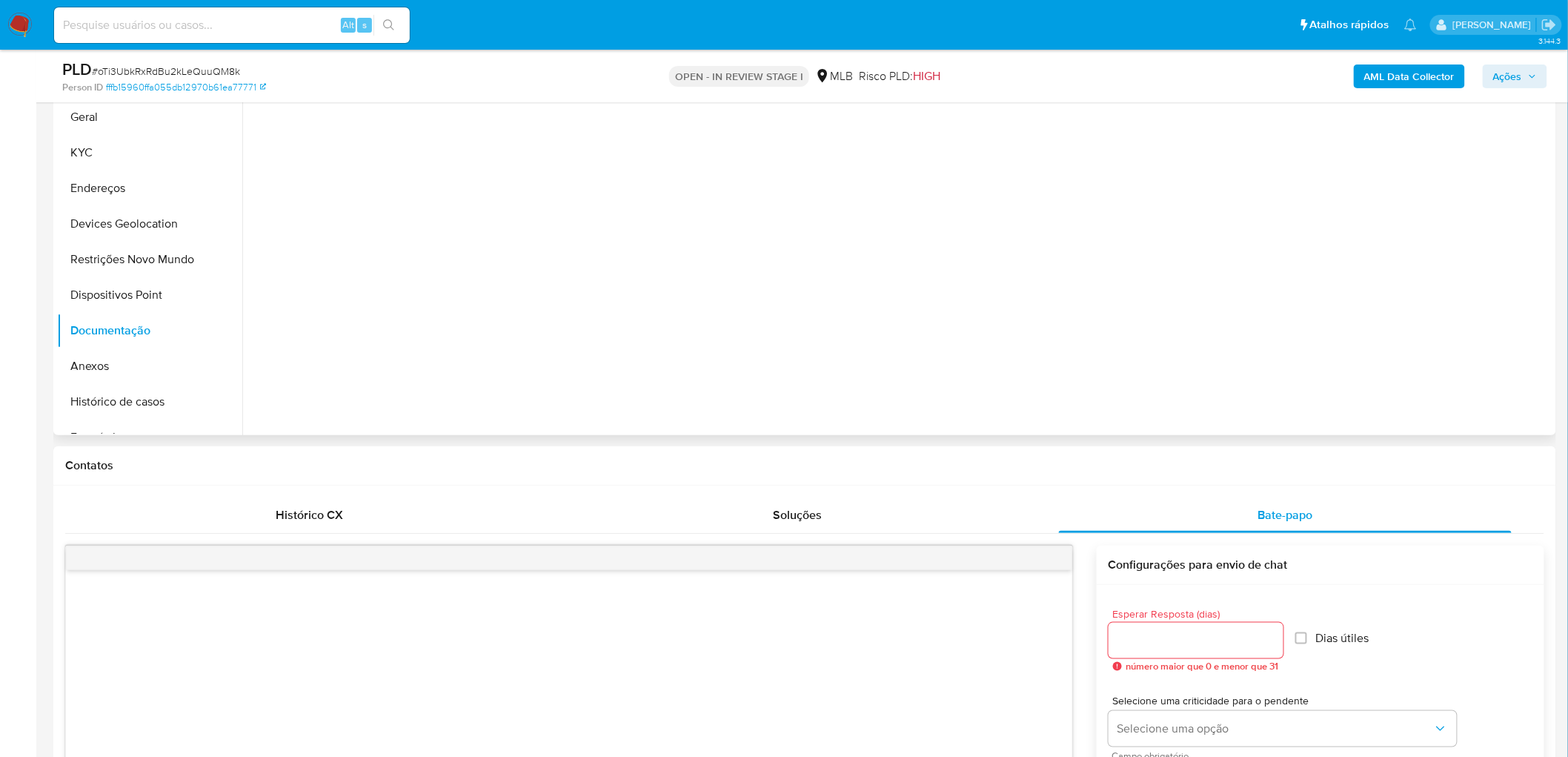 scroll, scrollTop: 0, scrollLeft: 0, axis: both 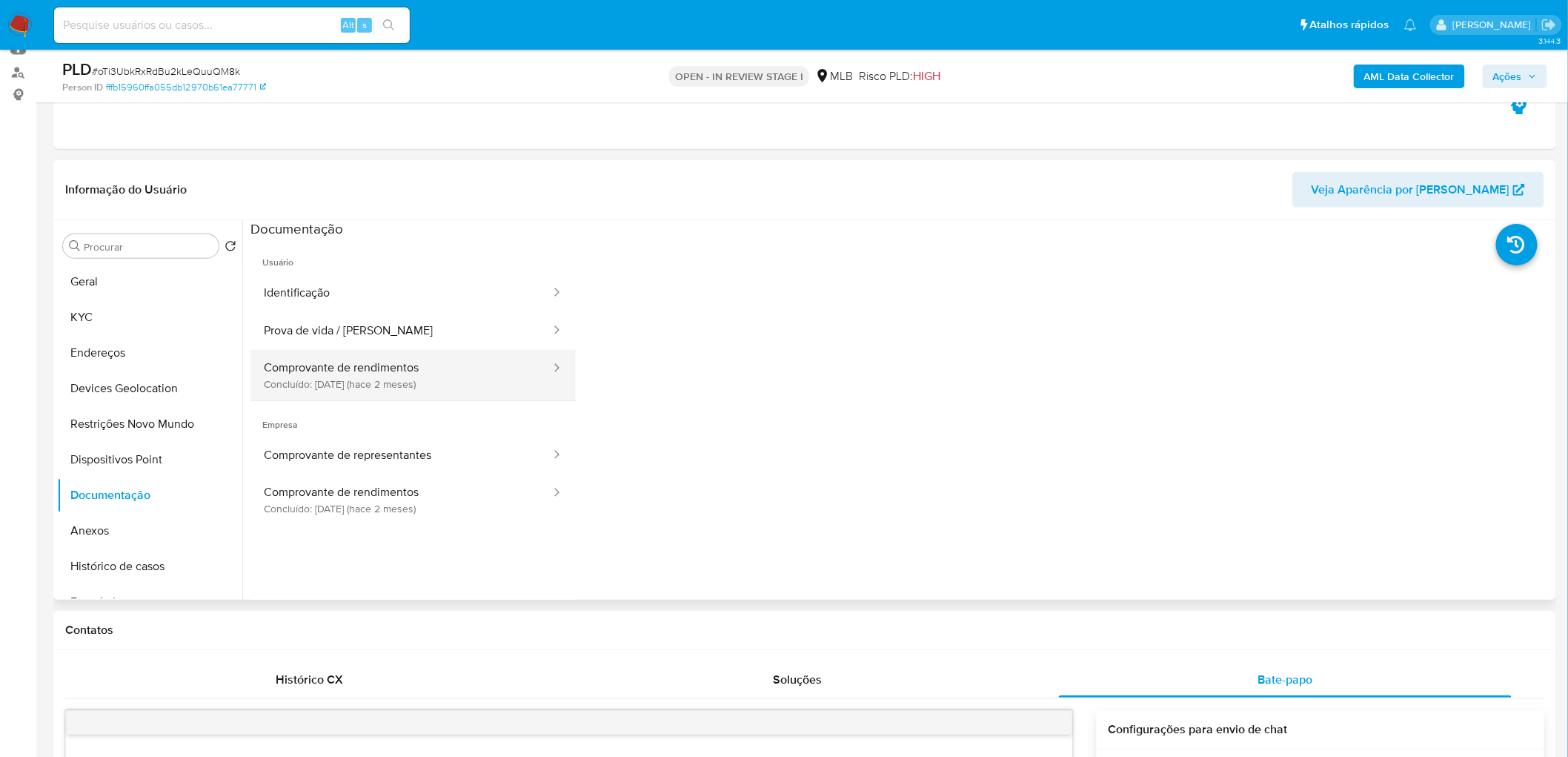 click on "Comprovante de rendimentos Concluído: 16/05/2025 (hace 2 meses)" at bounding box center [401, 375] 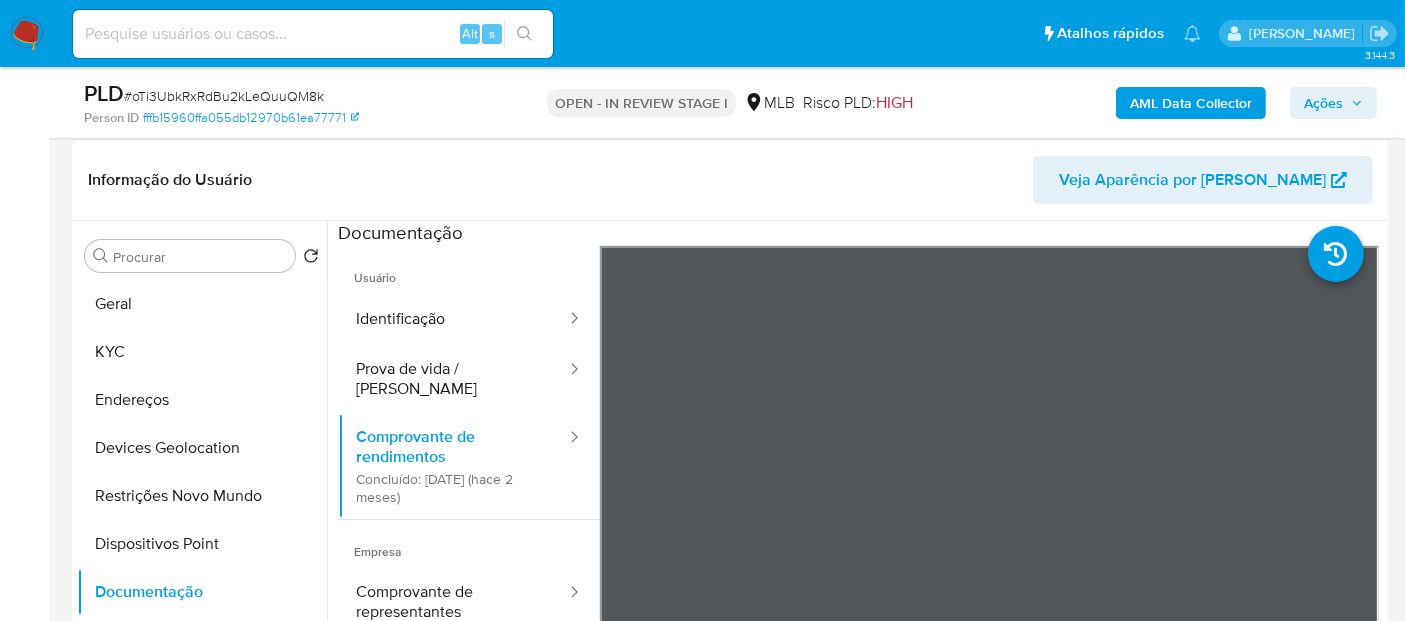 scroll, scrollTop: 333, scrollLeft: 0, axis: vertical 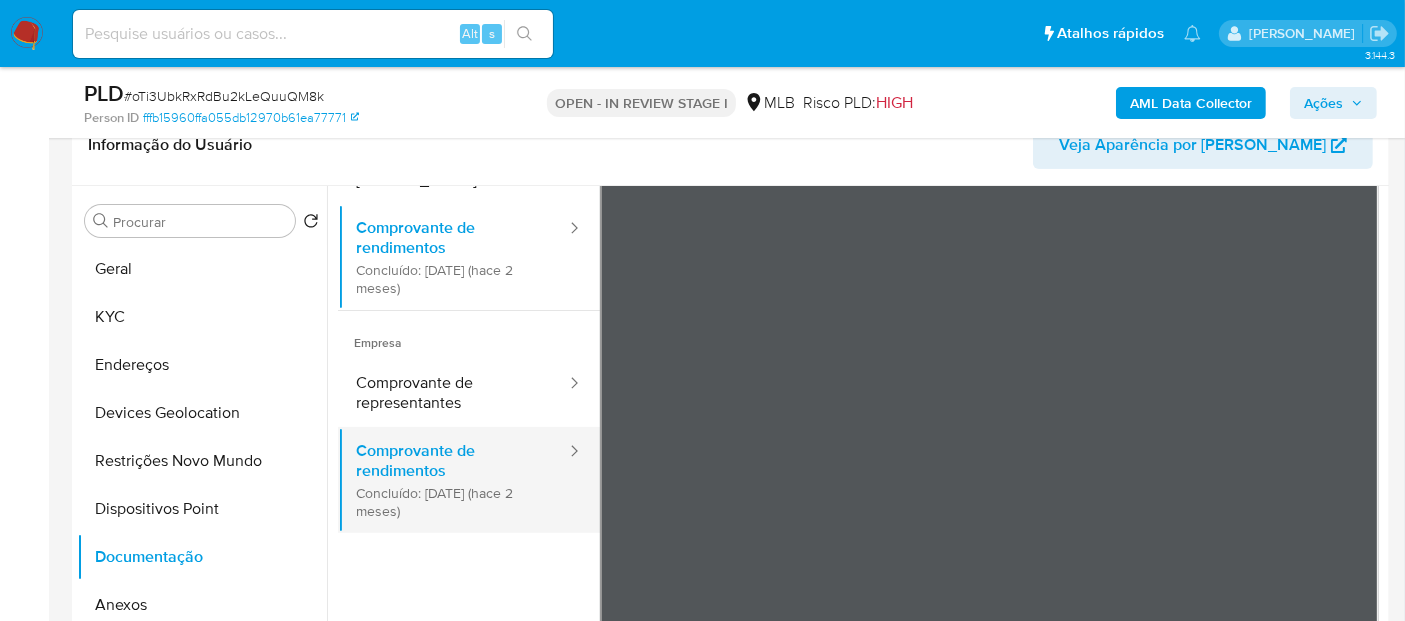 click on "Comprovante de rendimentos Concluído: 16/05/2025 (hace 2 meses)" at bounding box center (453, 480) 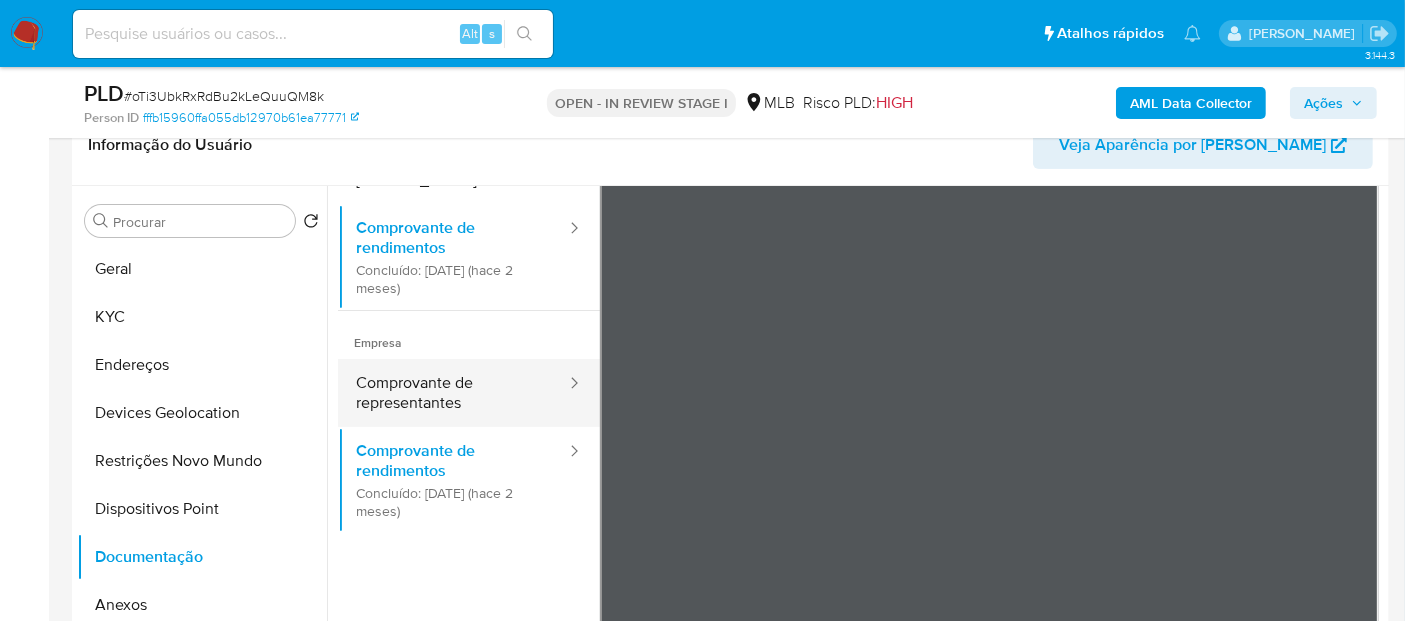 click on "Comprovante de representantes" at bounding box center (453, 393) 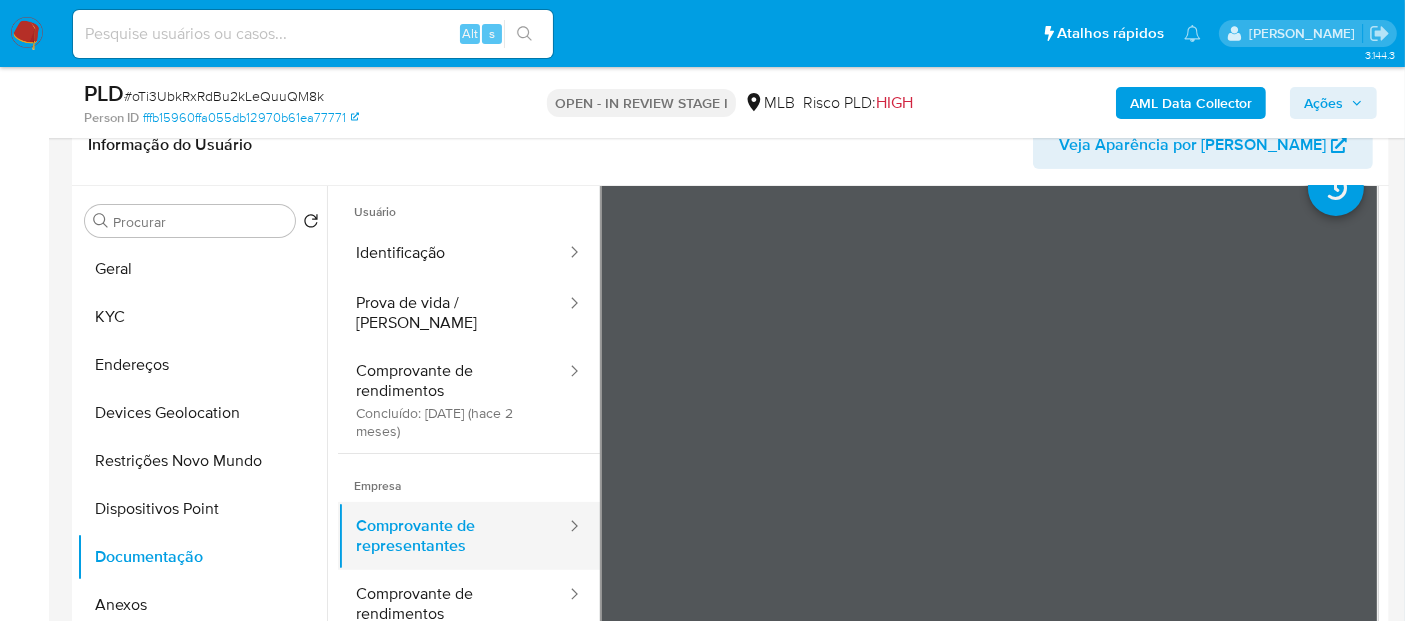 scroll, scrollTop: 0, scrollLeft: 0, axis: both 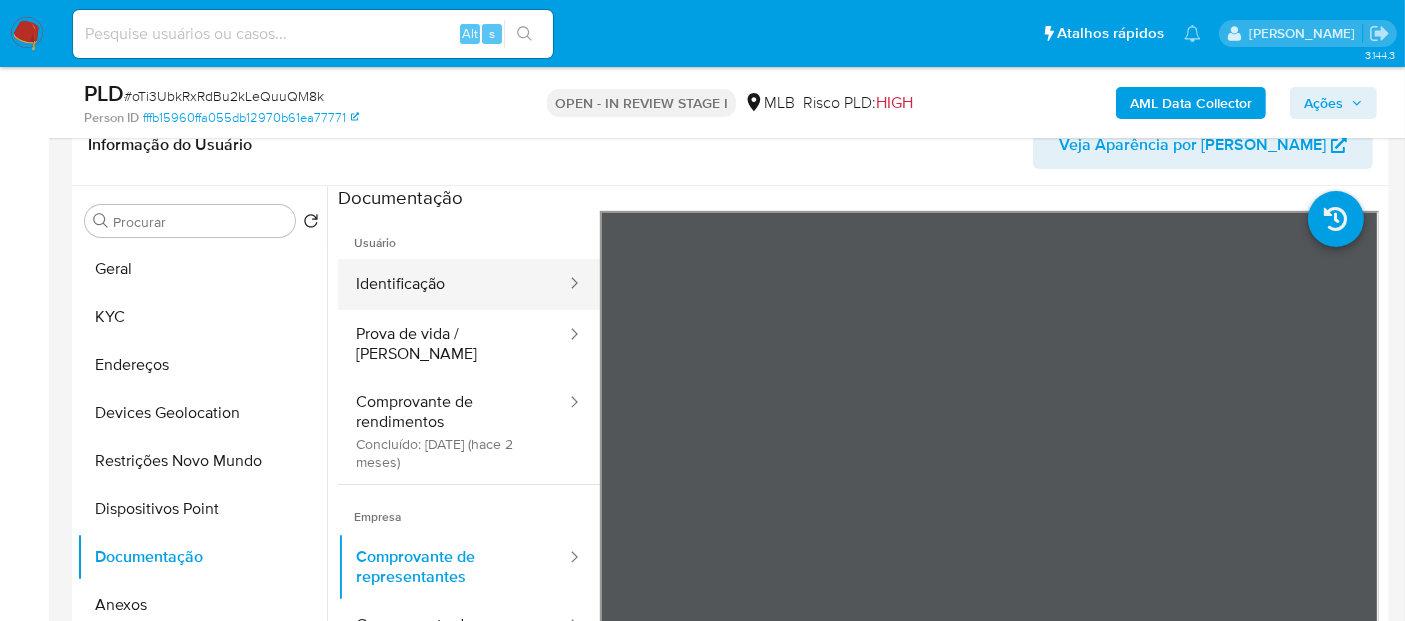 click on "Identificação" at bounding box center (453, 284) 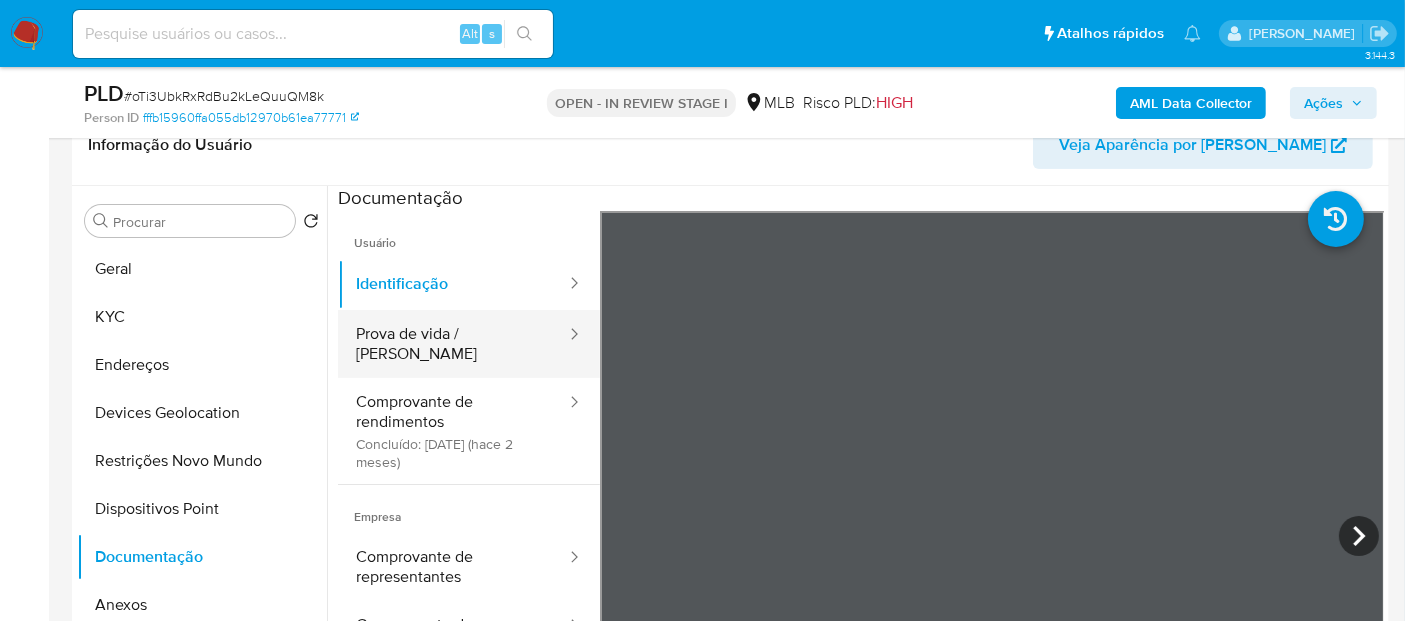 click on "Prova de vida / Selfie" at bounding box center (453, 344) 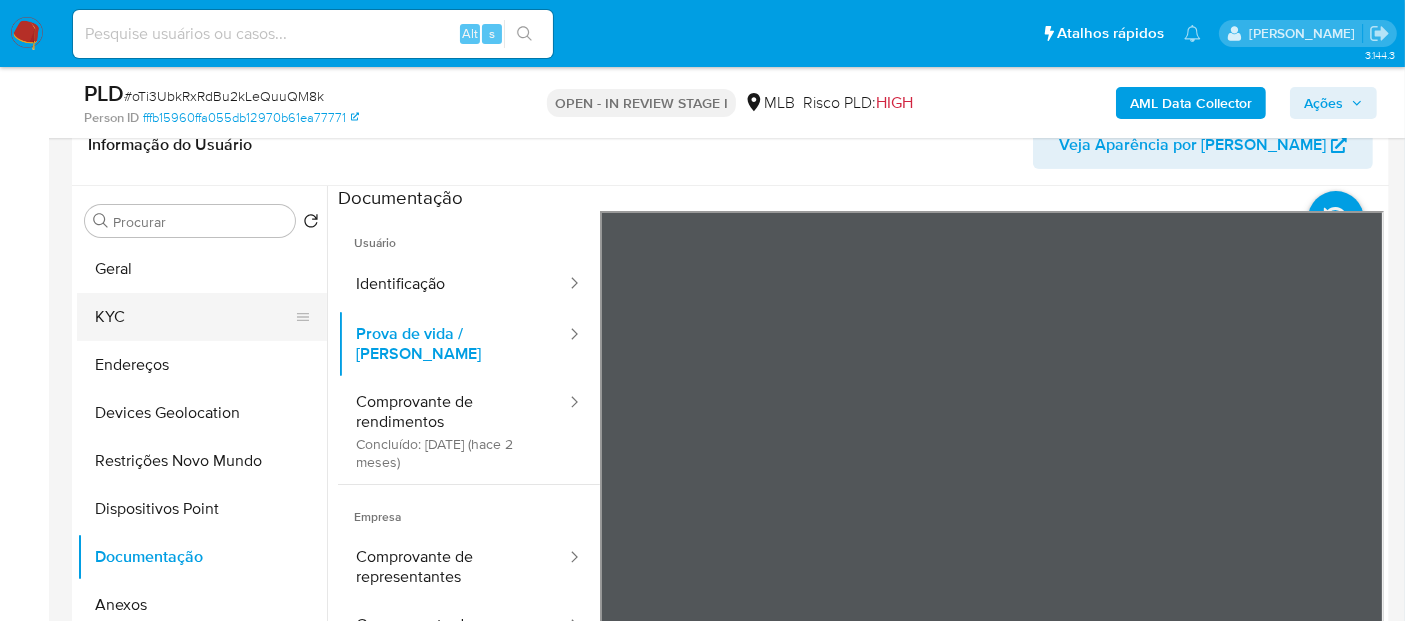 click on "KYC" at bounding box center (194, 317) 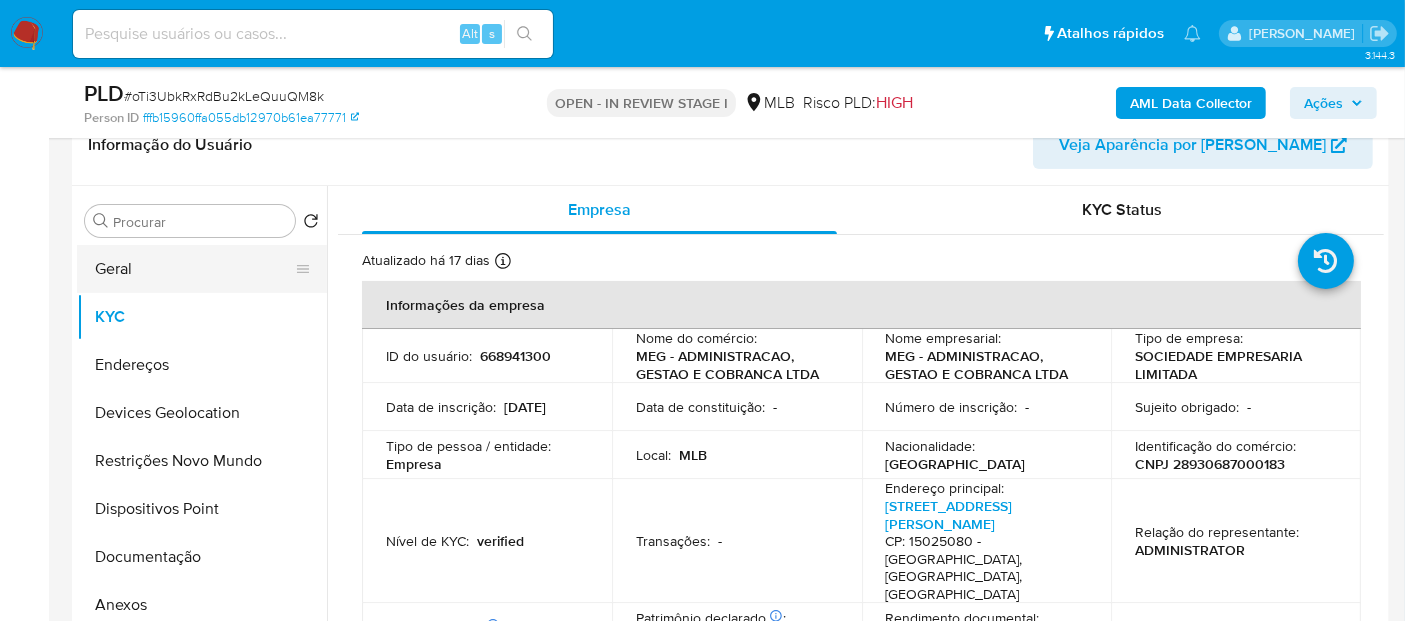 click on "Geral" at bounding box center (194, 269) 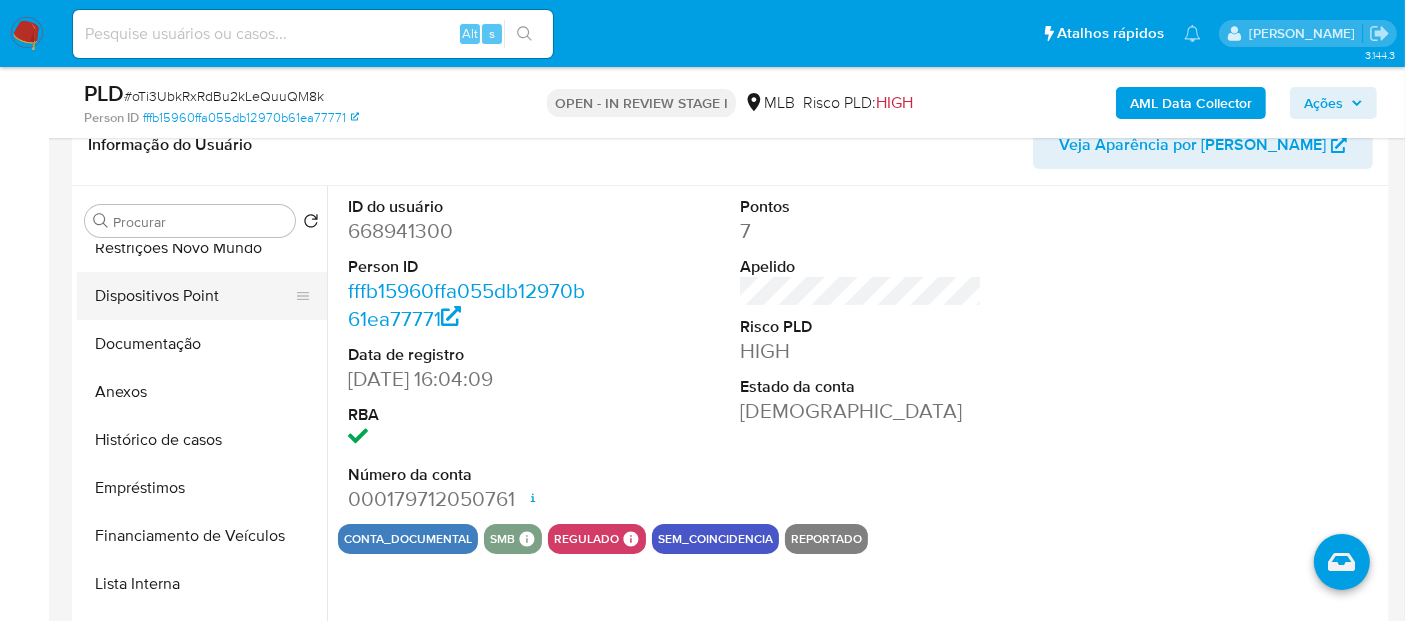 scroll, scrollTop: 222, scrollLeft: 0, axis: vertical 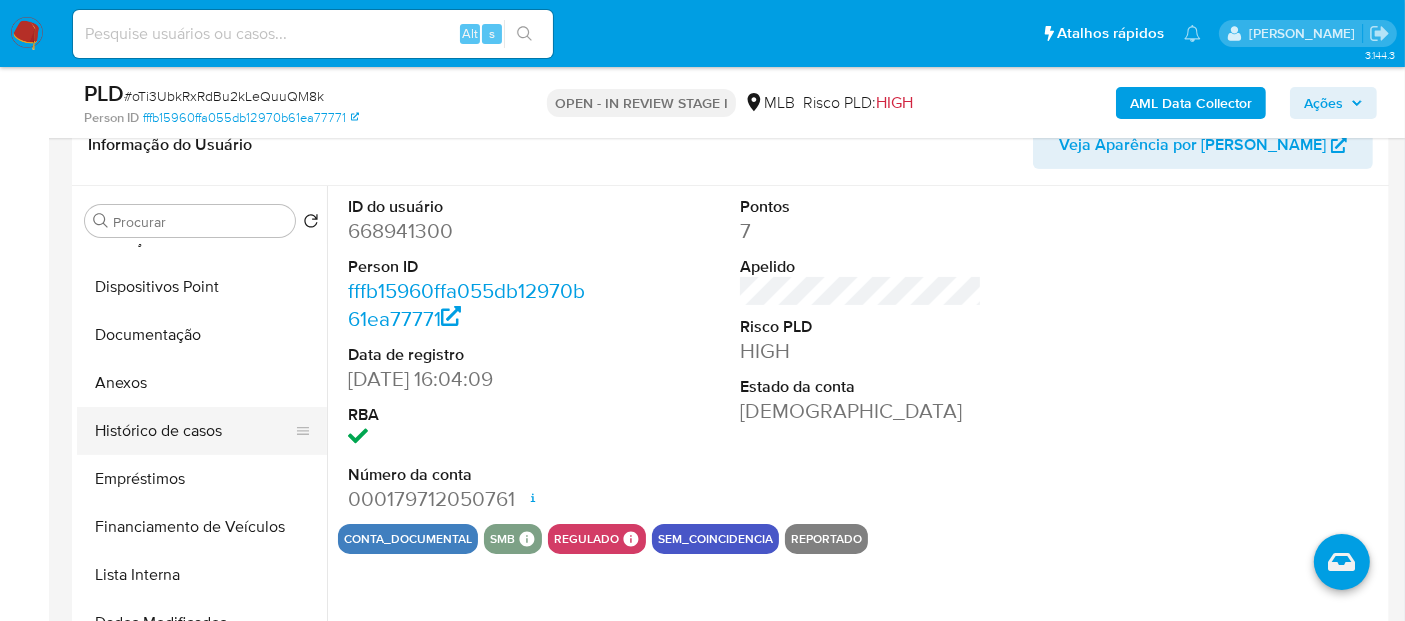 click on "Histórico de casos" at bounding box center (194, 431) 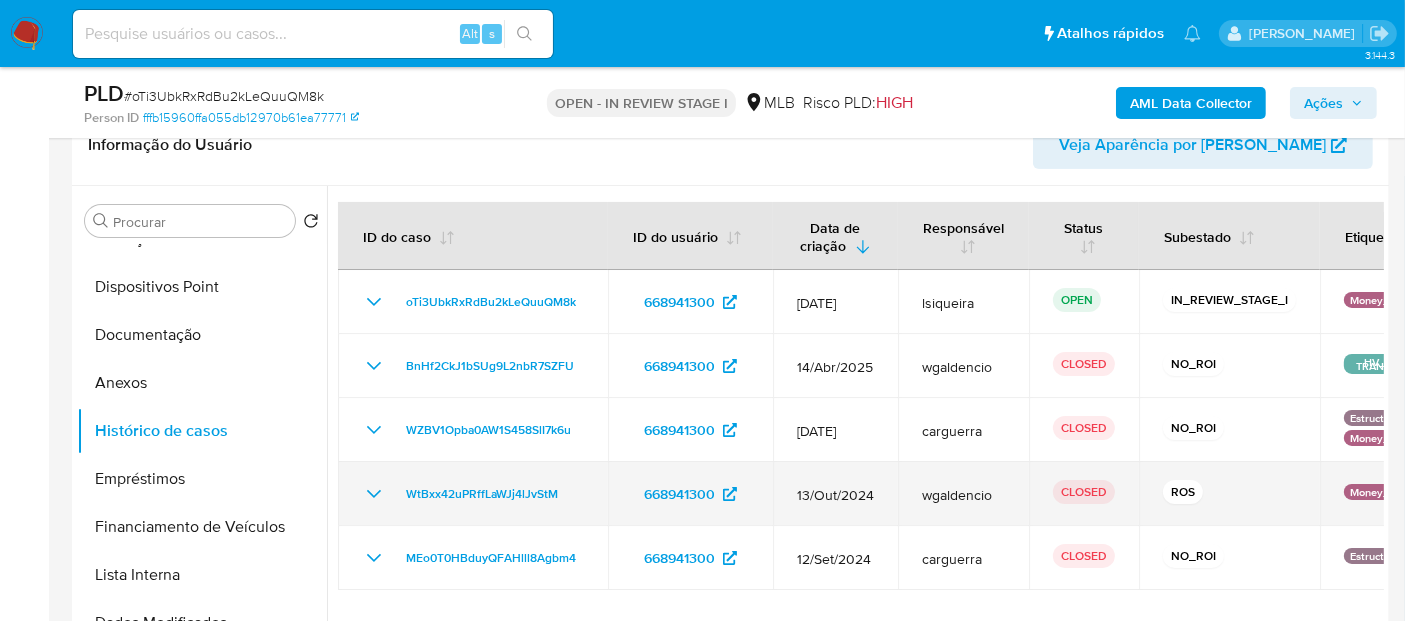 click 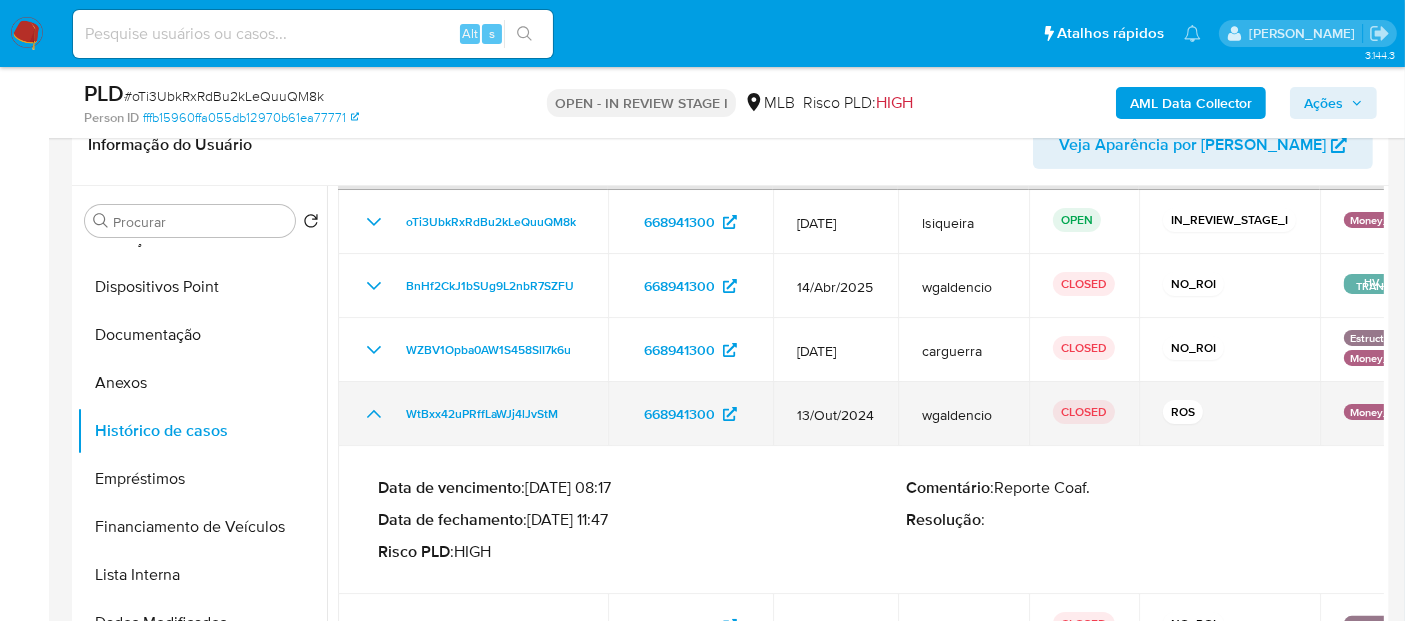 scroll, scrollTop: 111, scrollLeft: 0, axis: vertical 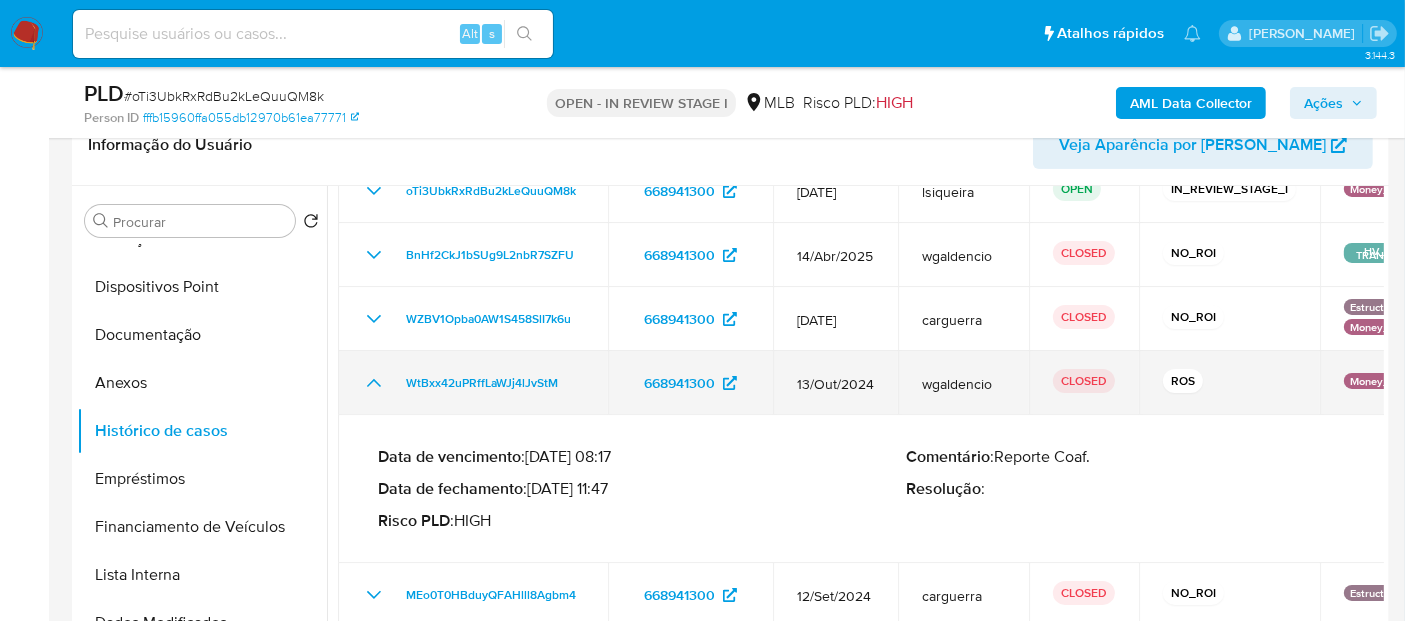 click 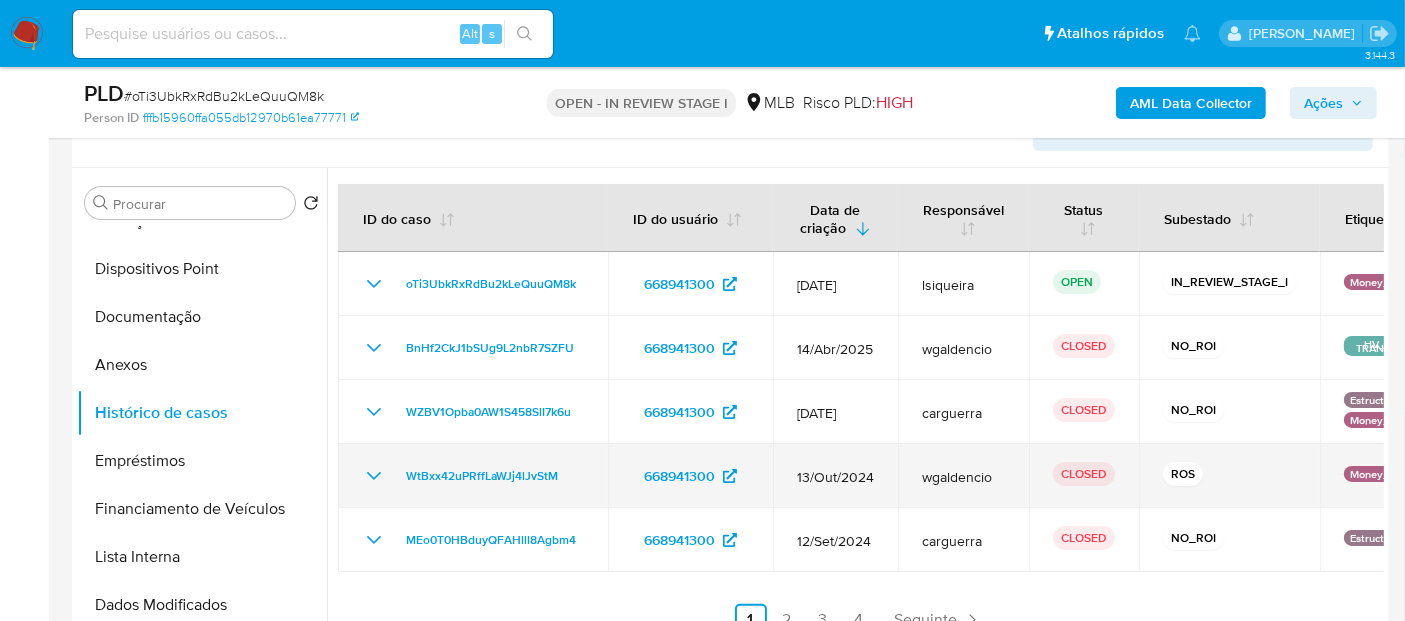 scroll, scrollTop: 444, scrollLeft: 0, axis: vertical 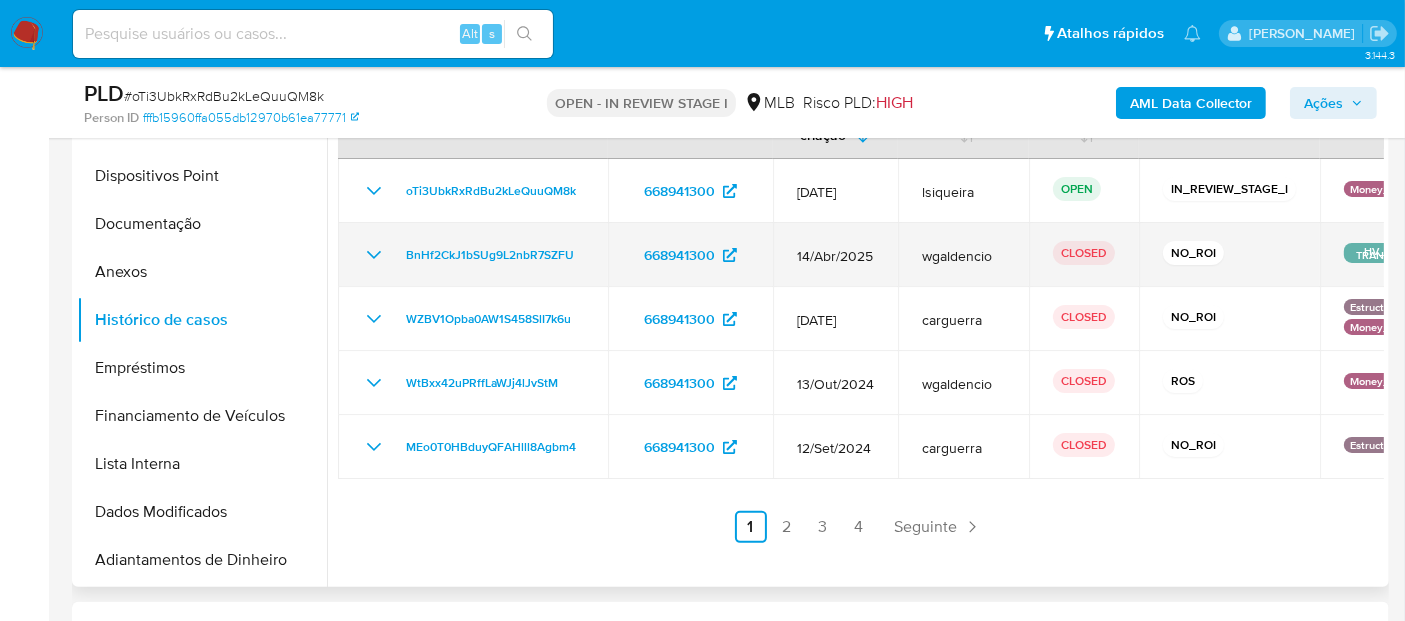 click 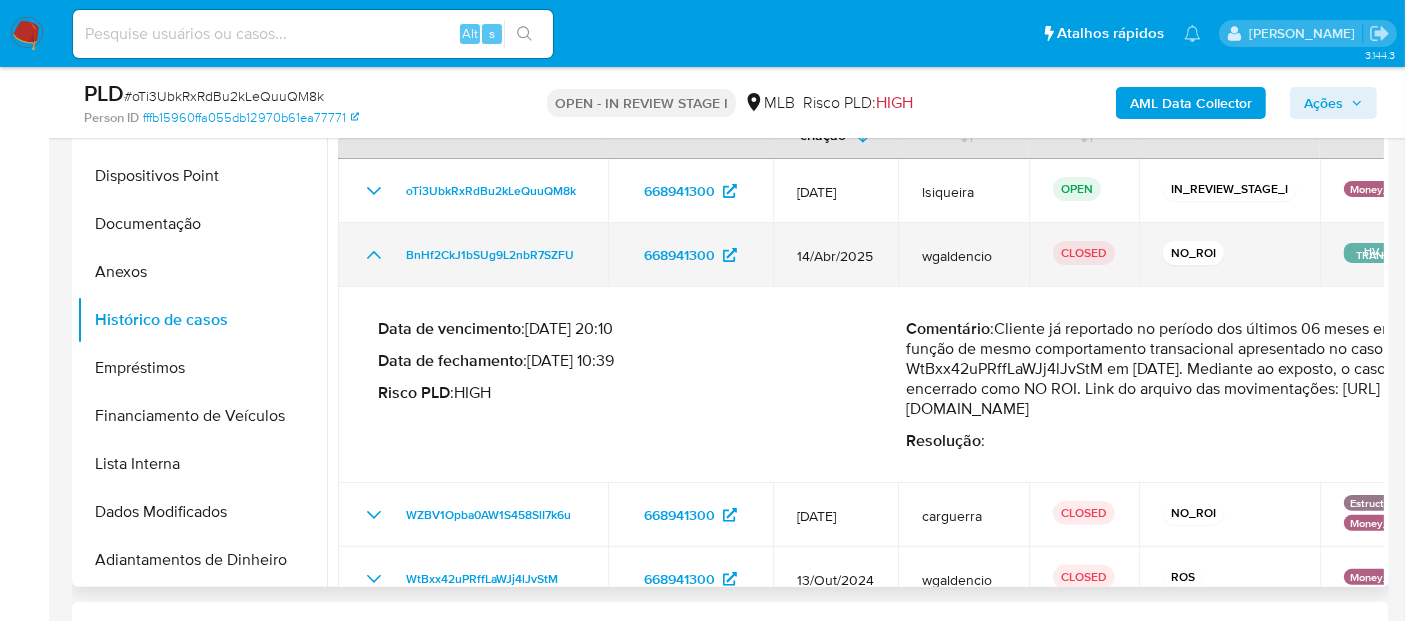 click 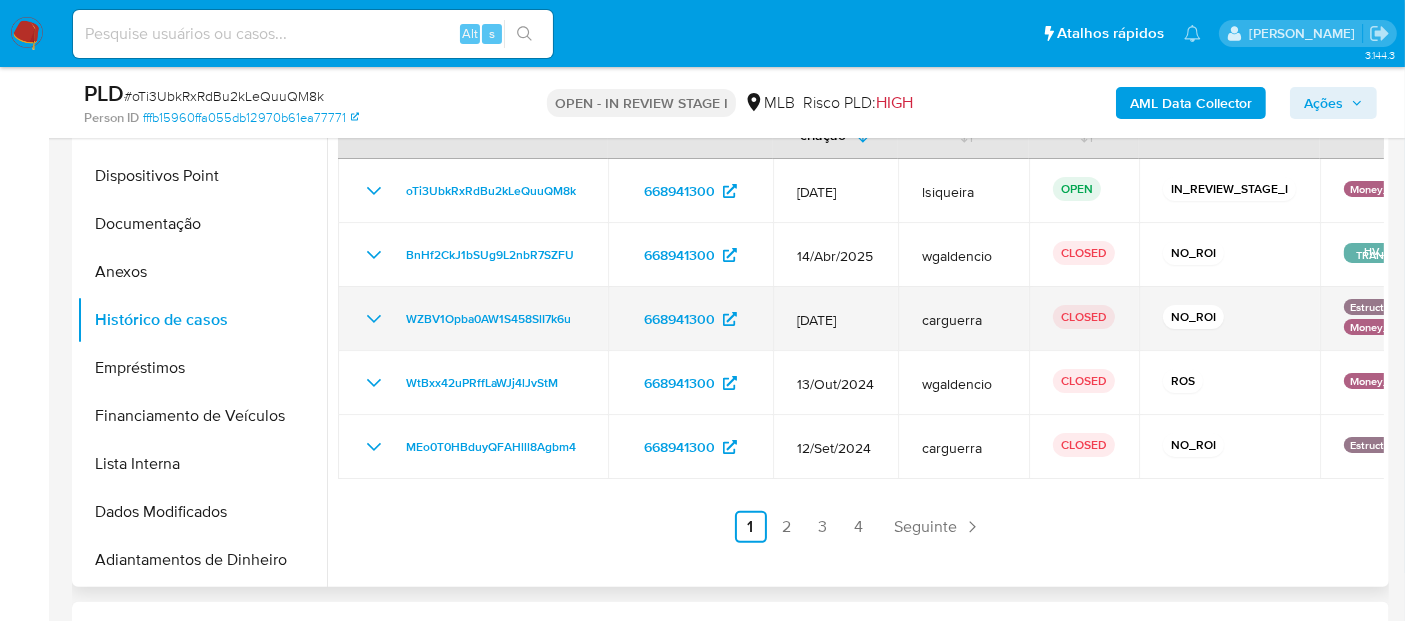 click 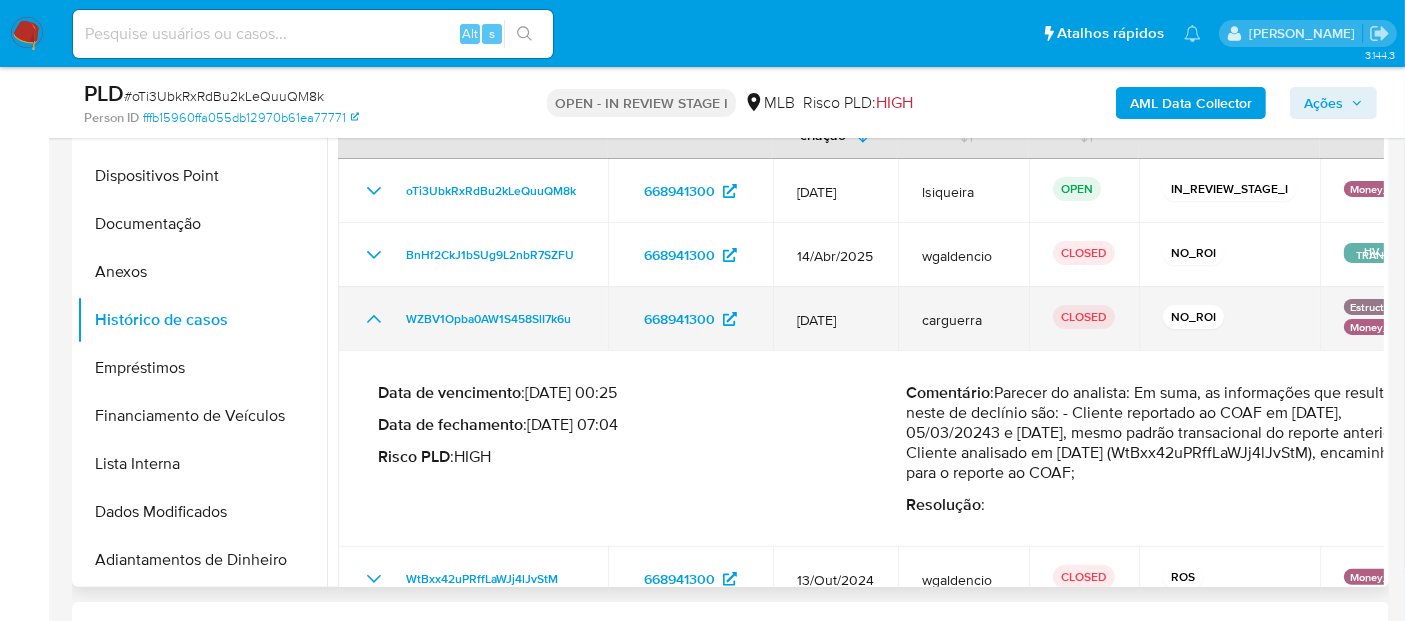 click 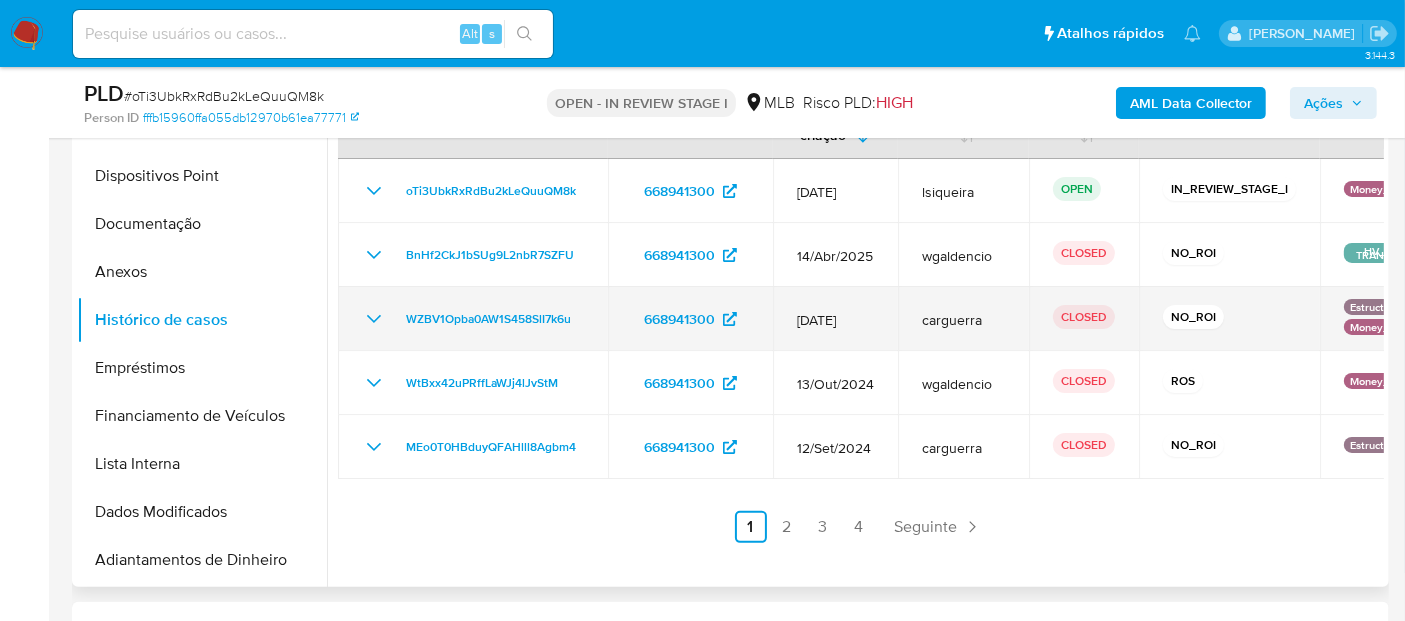 click 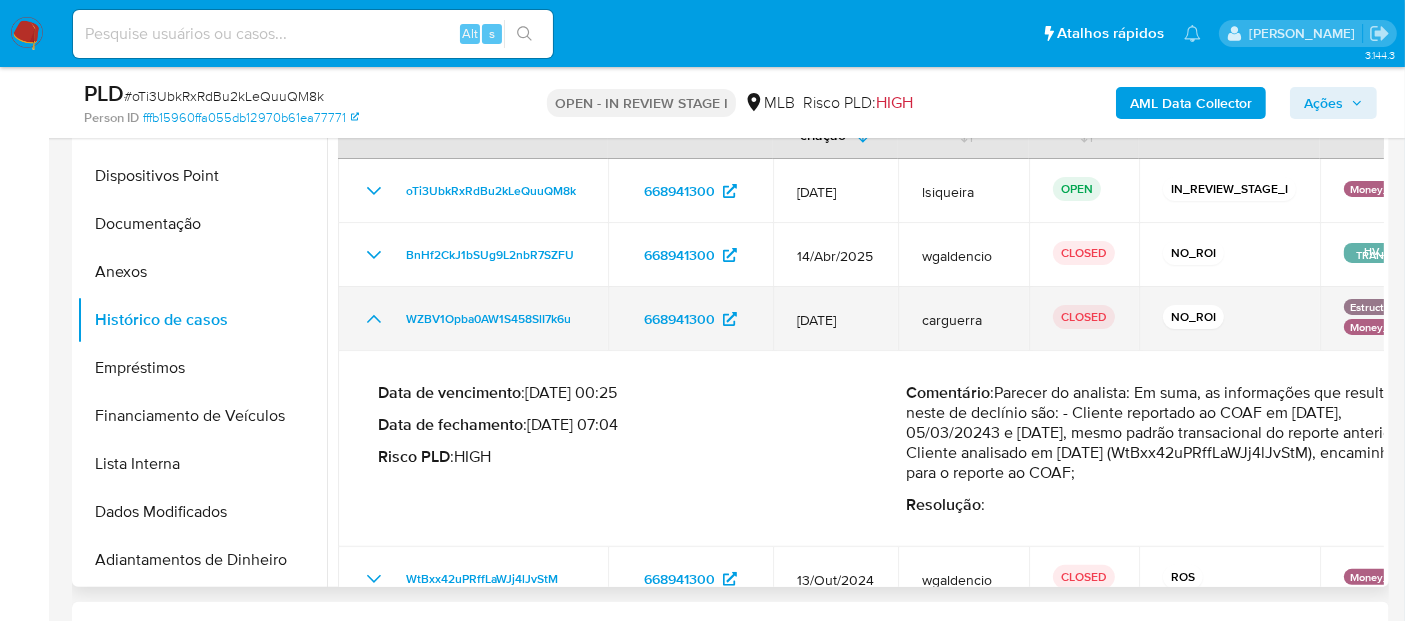 click 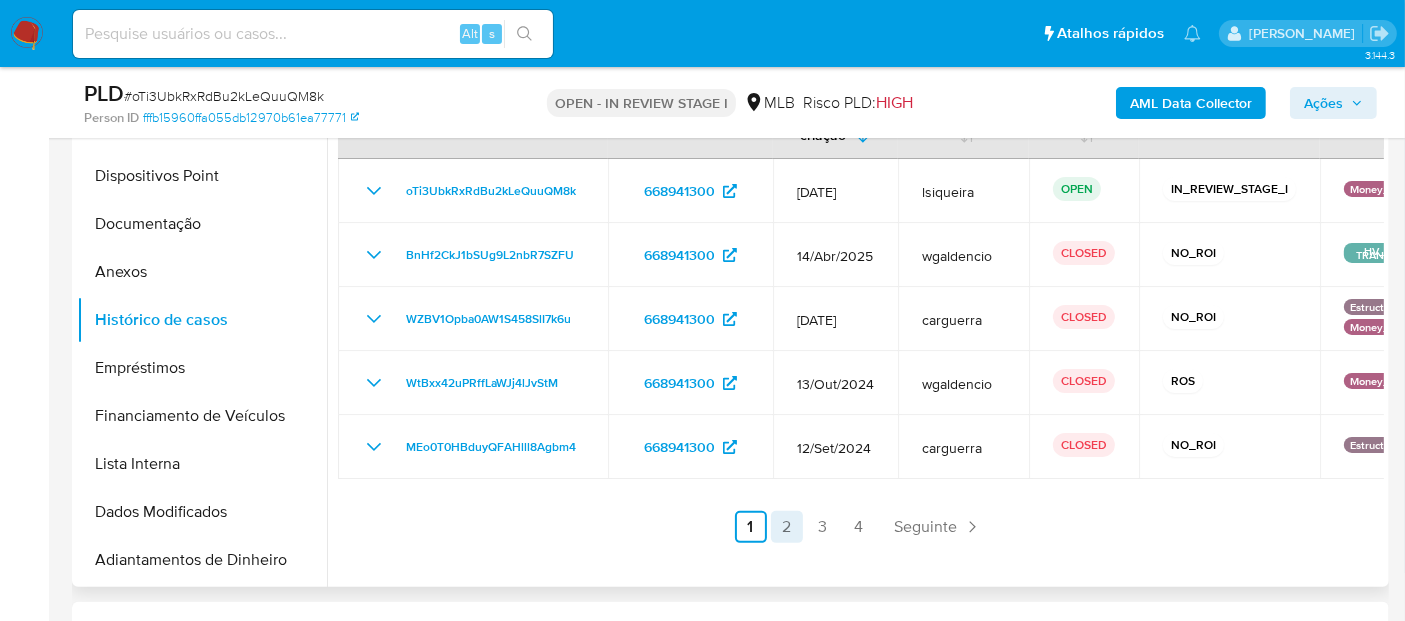 click on "2" at bounding box center [787, 527] 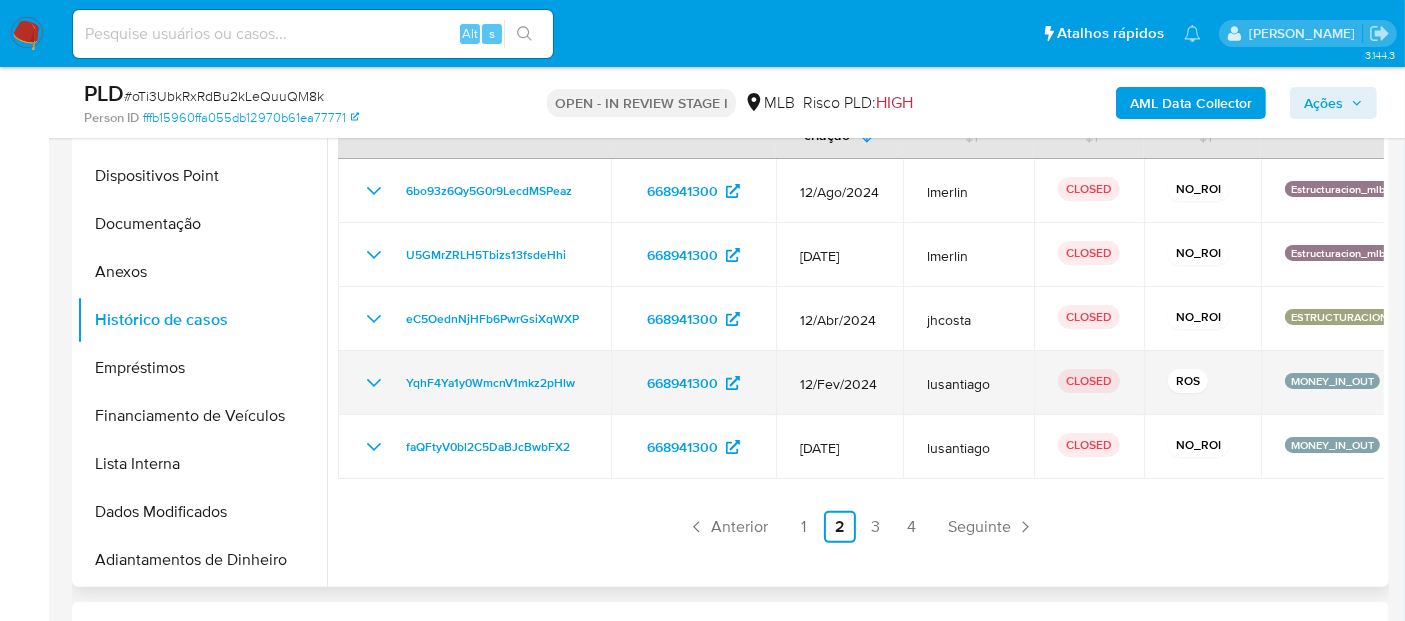 click 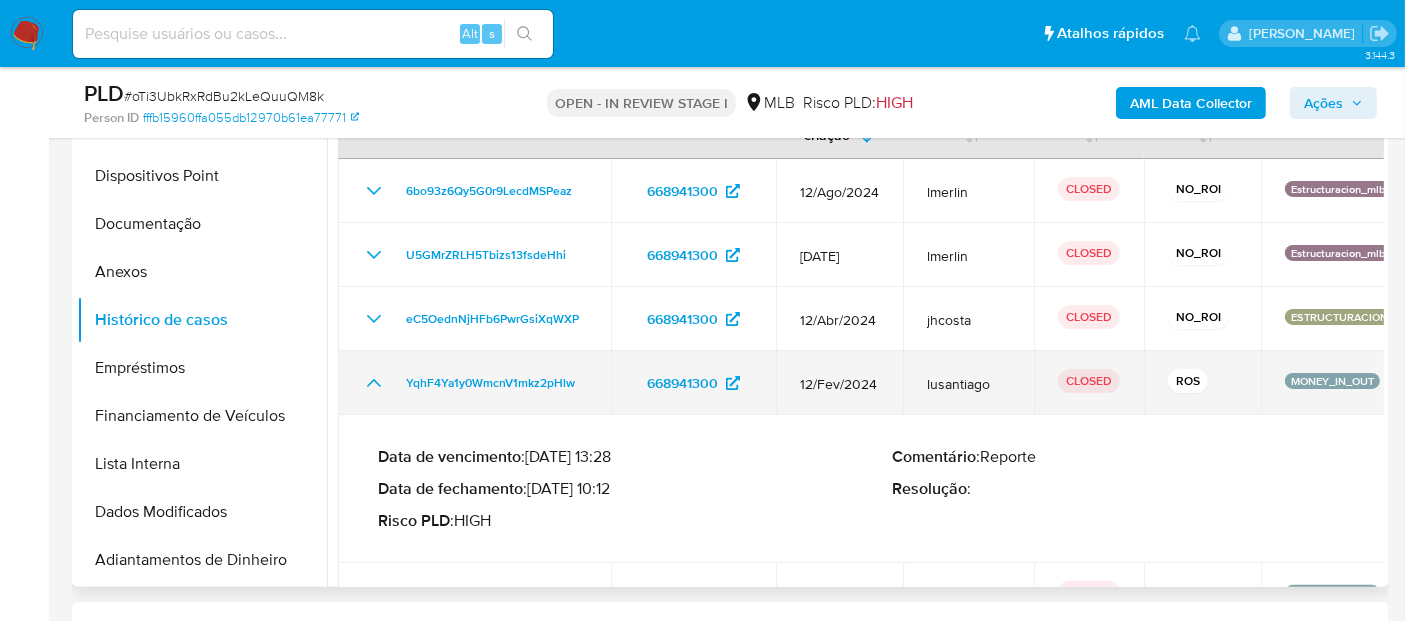 click 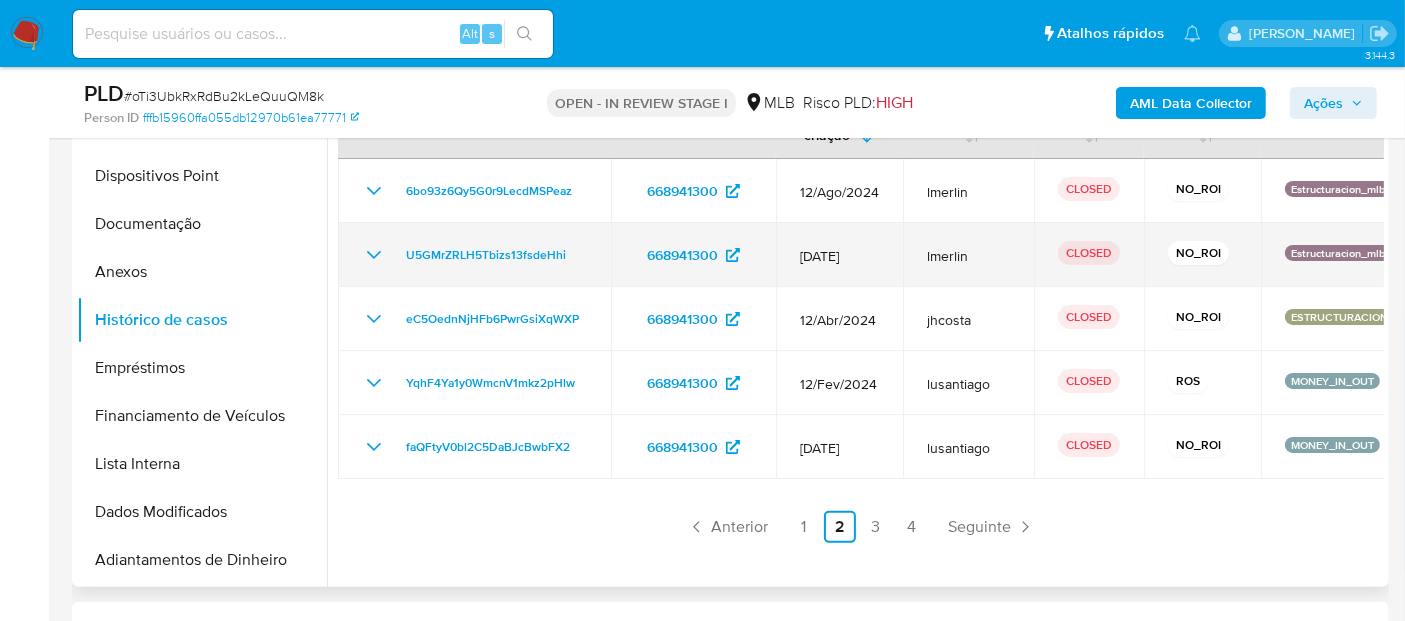 click 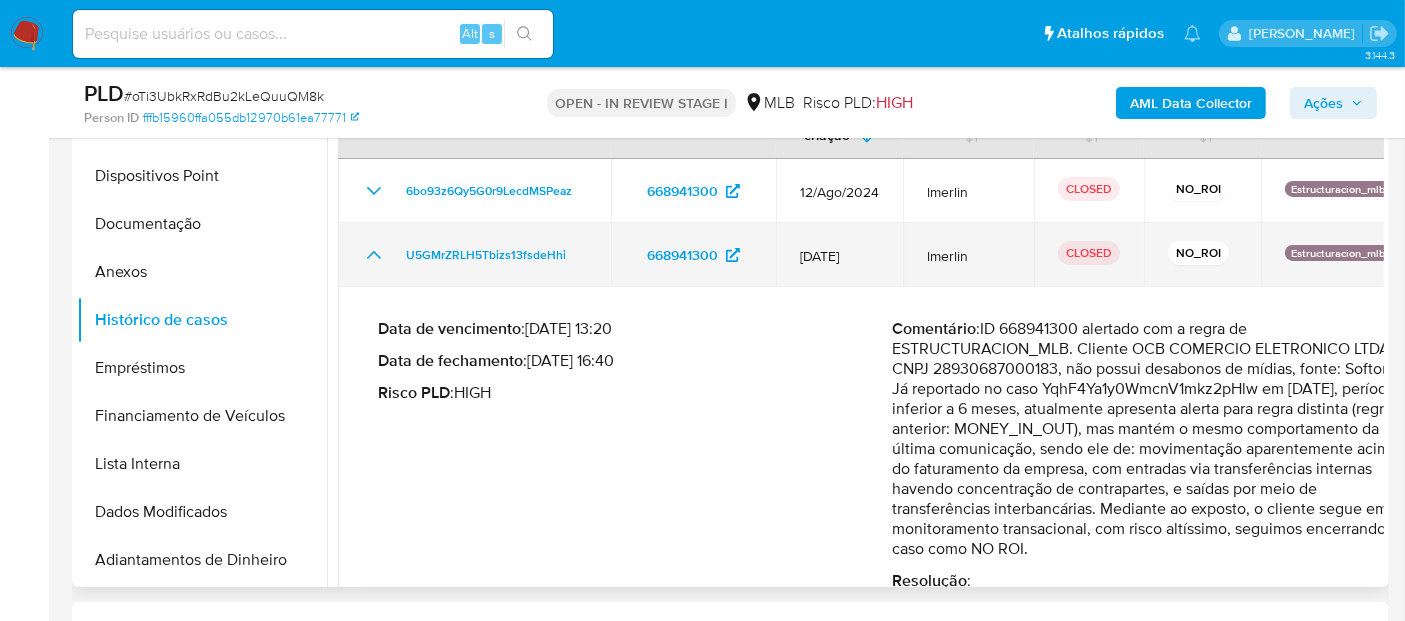 click 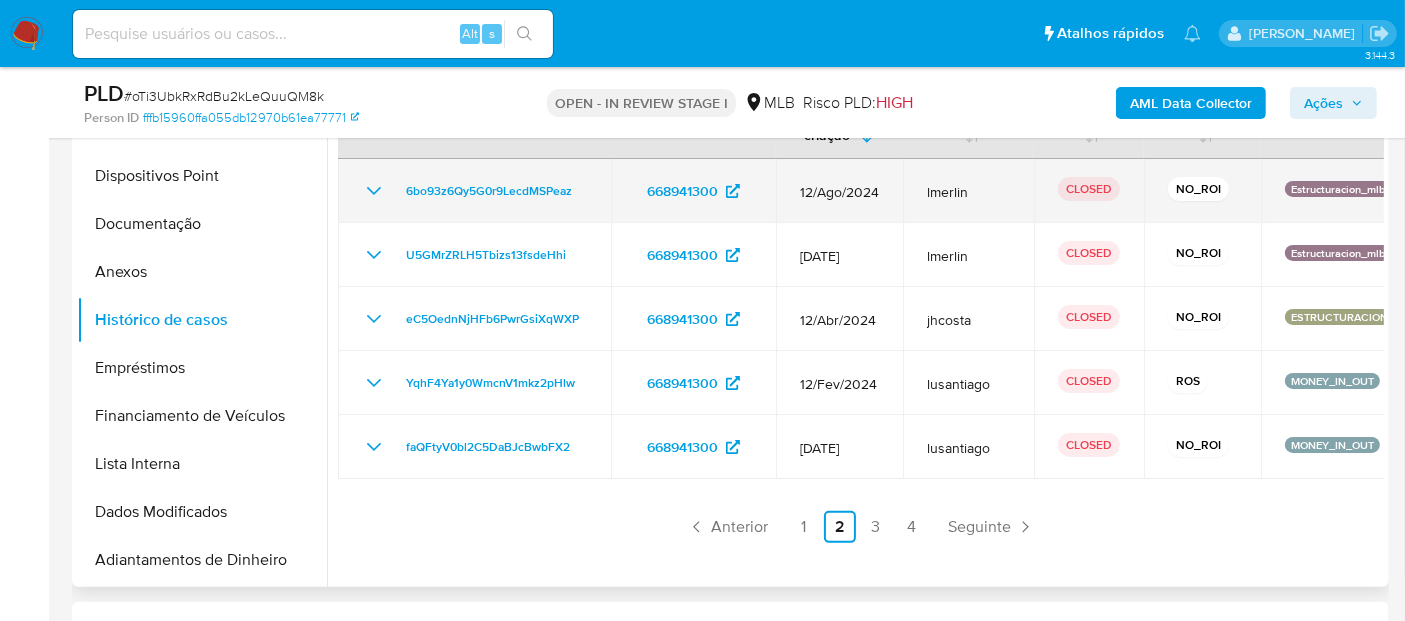 click 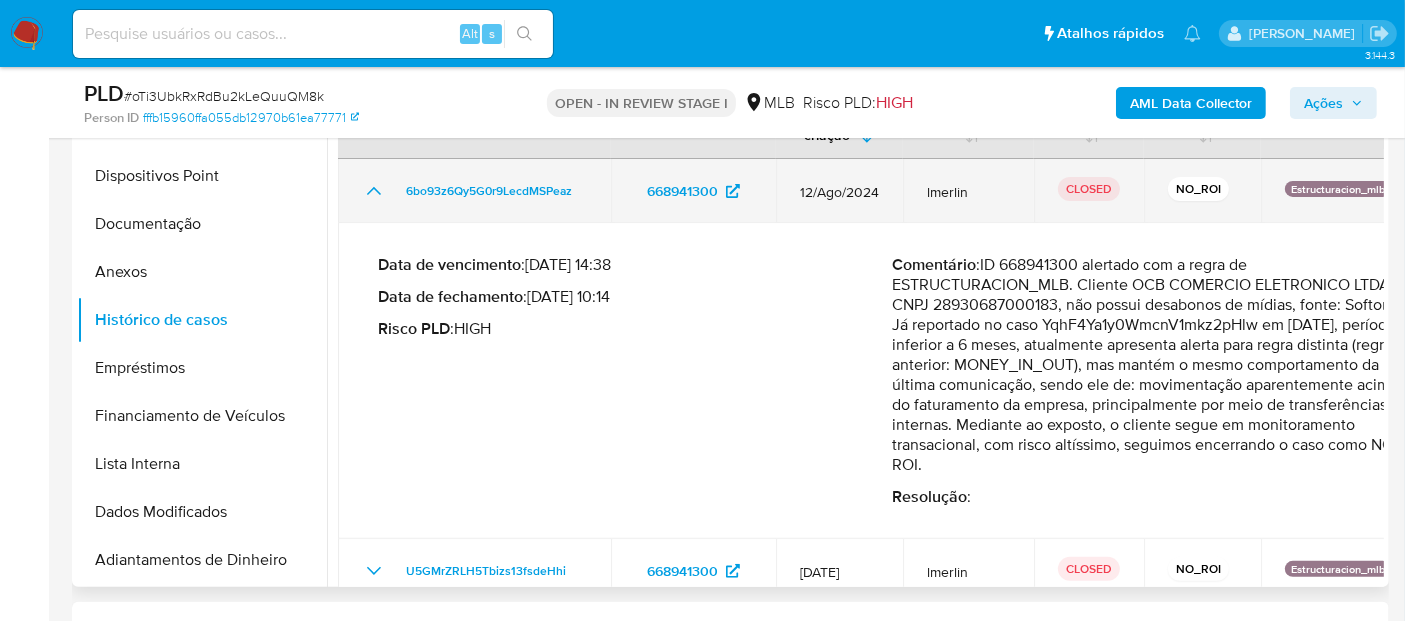 click 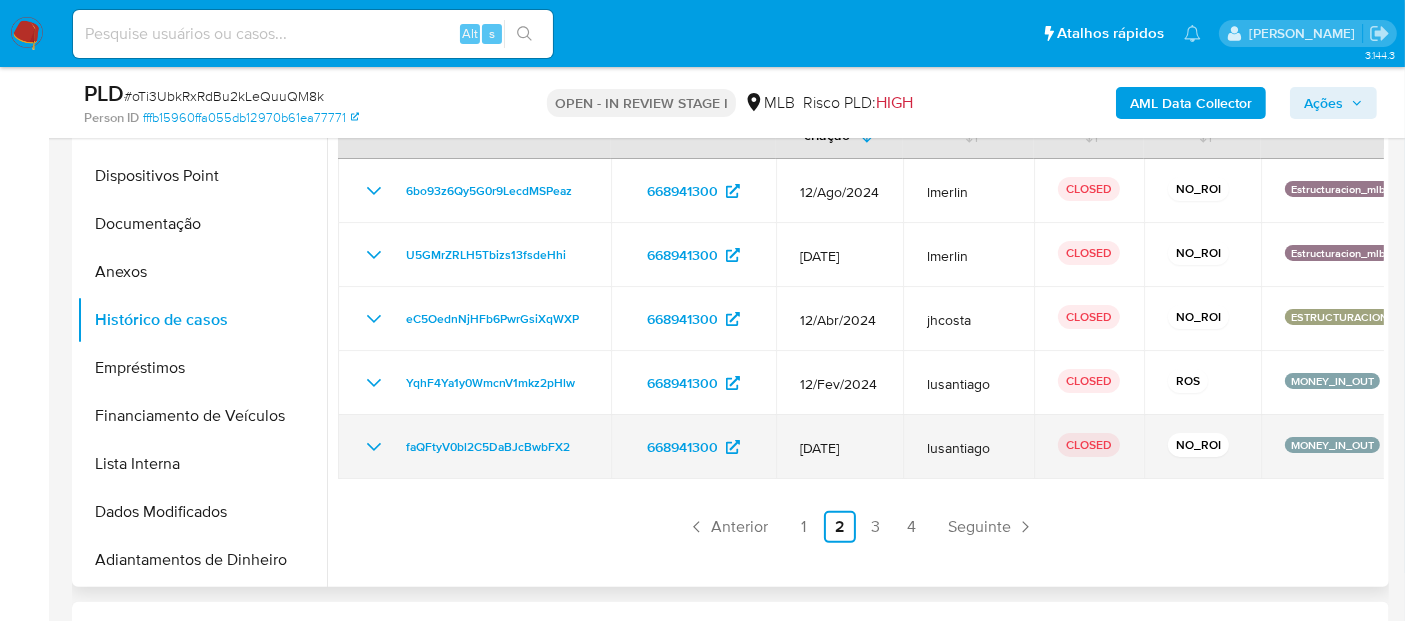 click 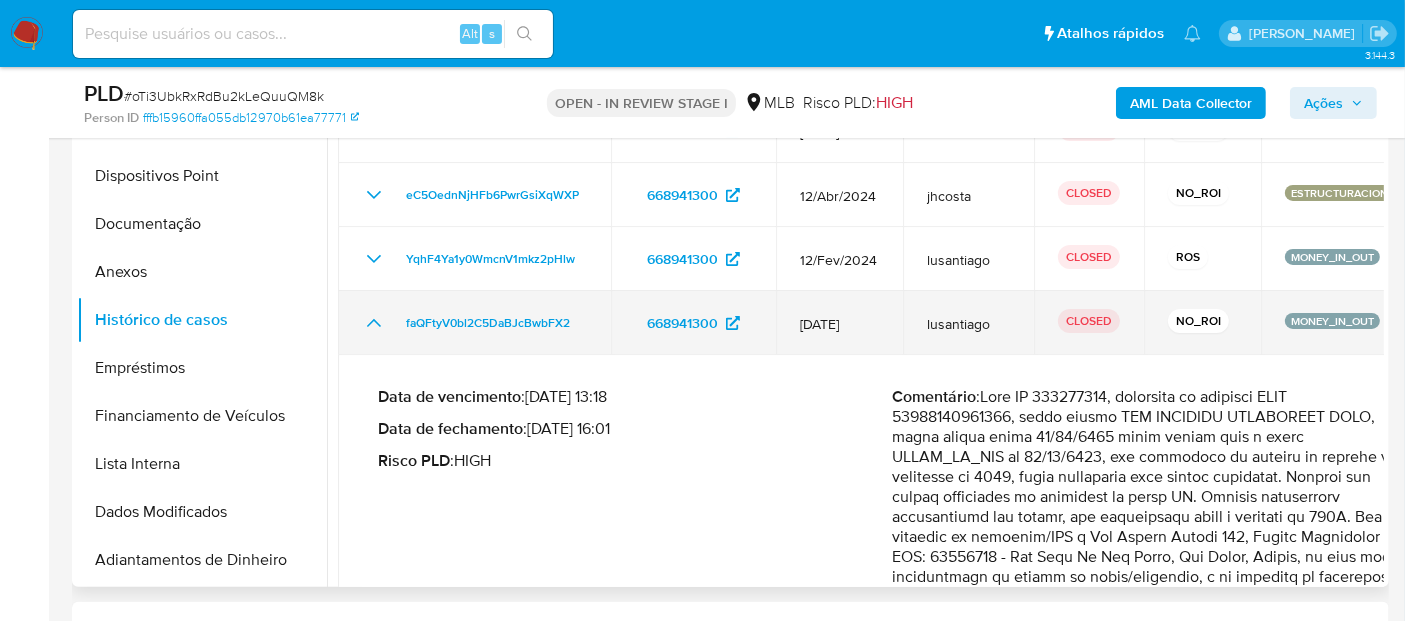 scroll, scrollTop: 111, scrollLeft: 0, axis: vertical 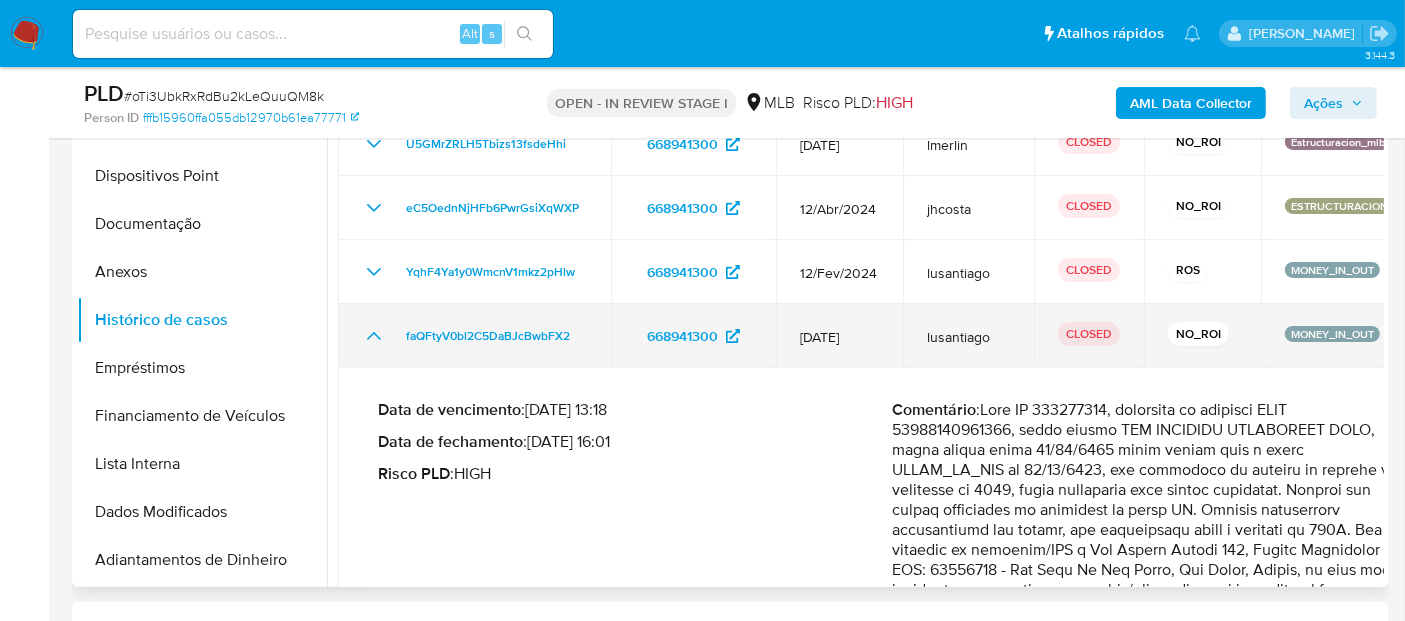 click 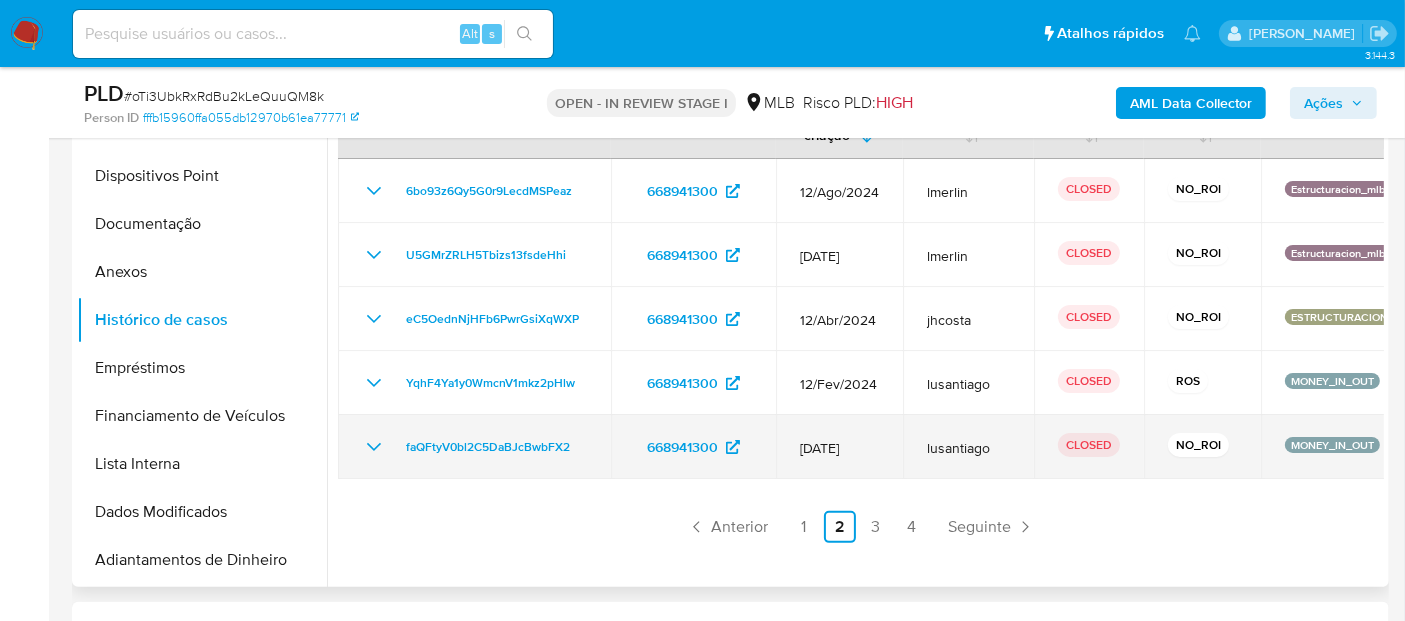 scroll, scrollTop: 0, scrollLeft: 0, axis: both 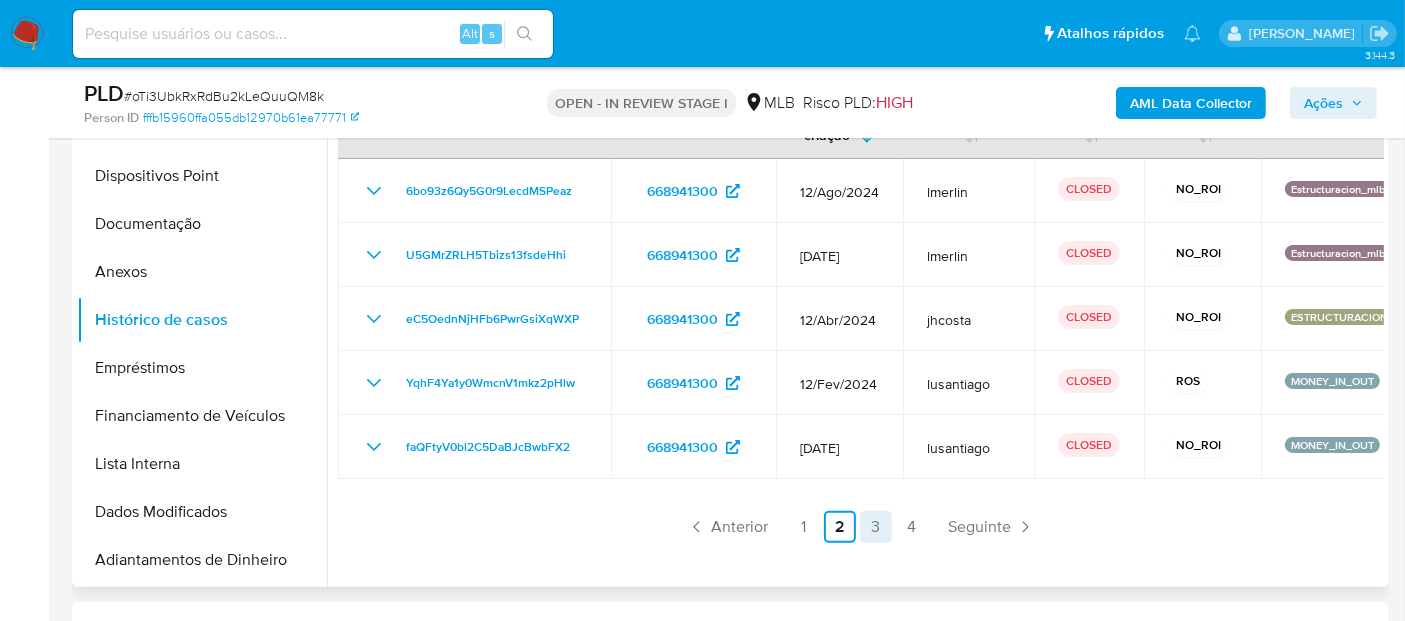 click on "3" at bounding box center (876, 527) 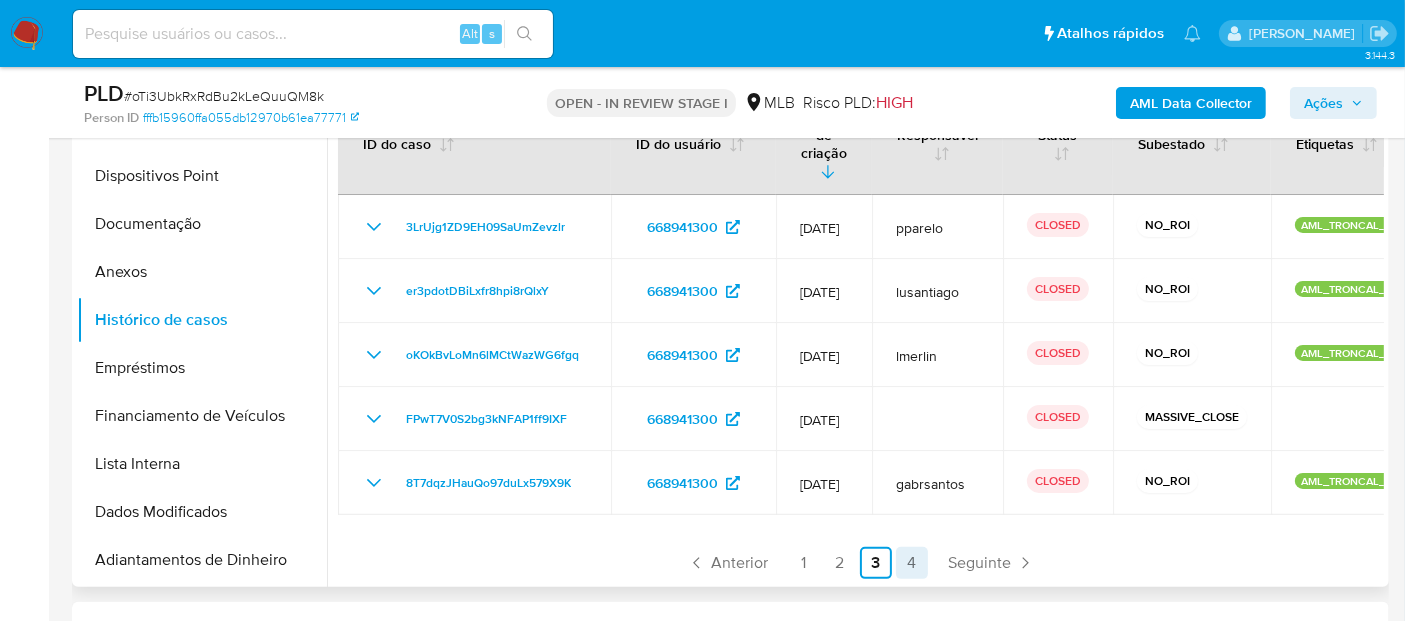 click on "4" at bounding box center [912, 563] 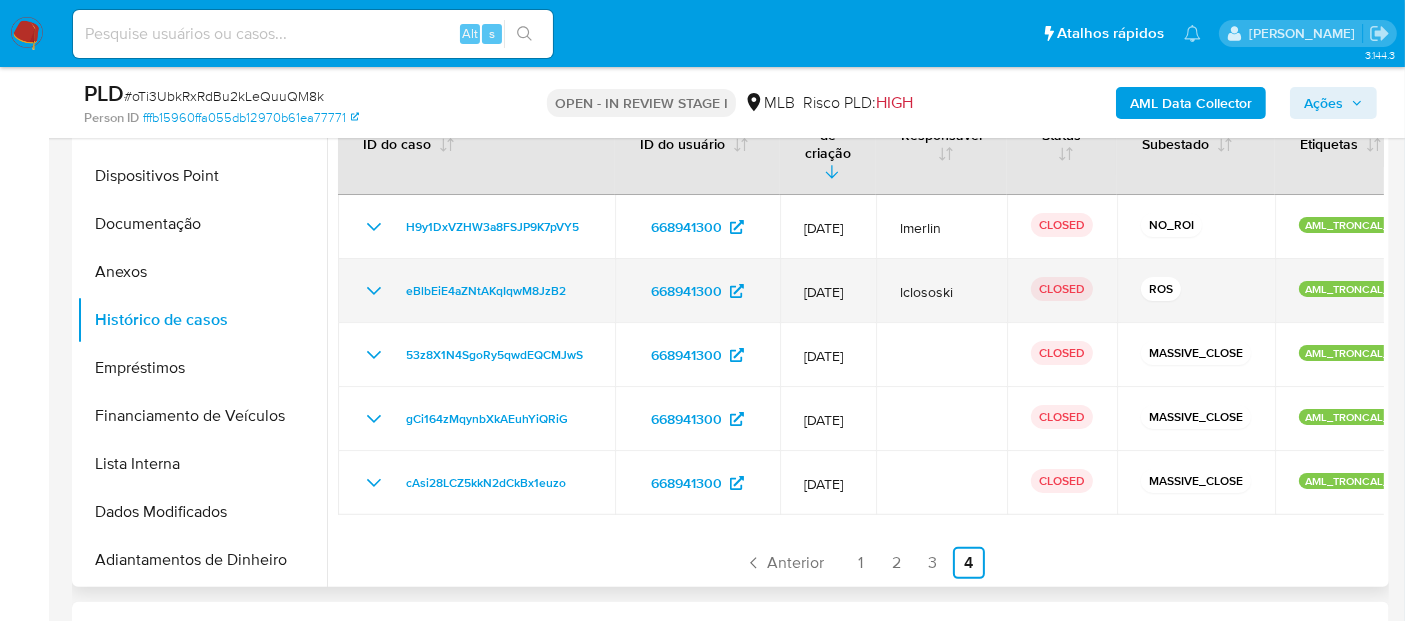 click 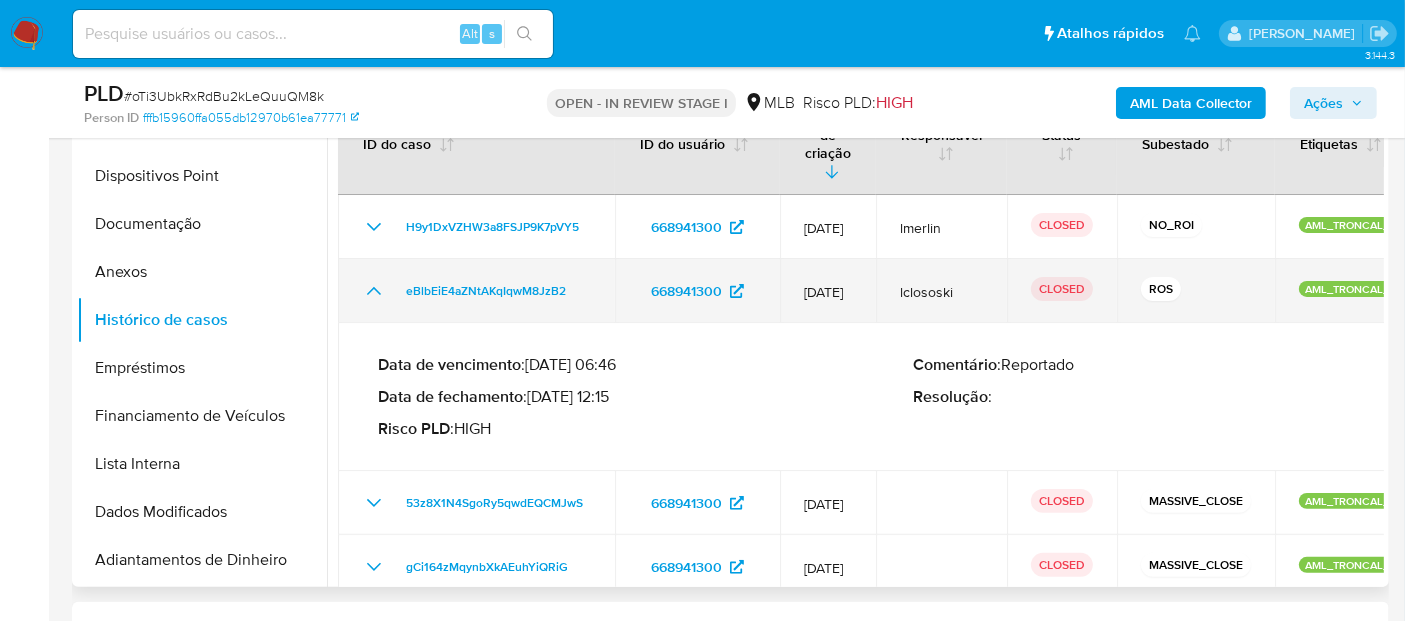 click 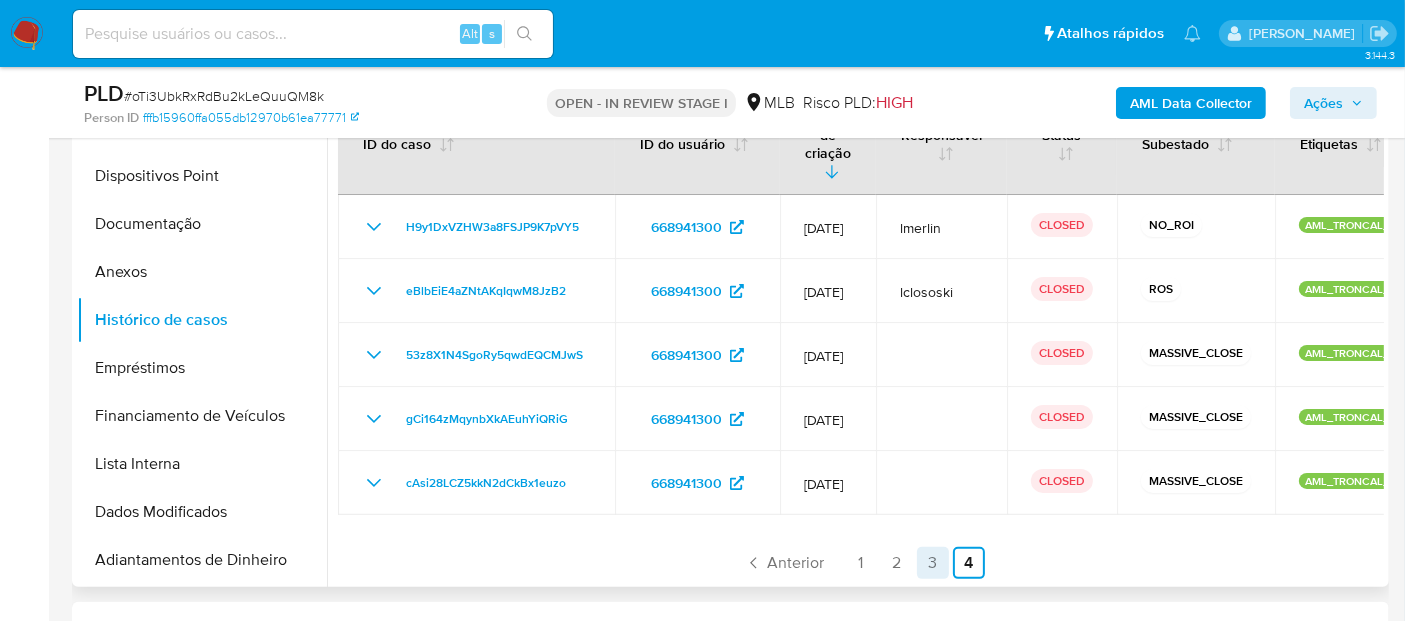 click on "3" at bounding box center (933, 563) 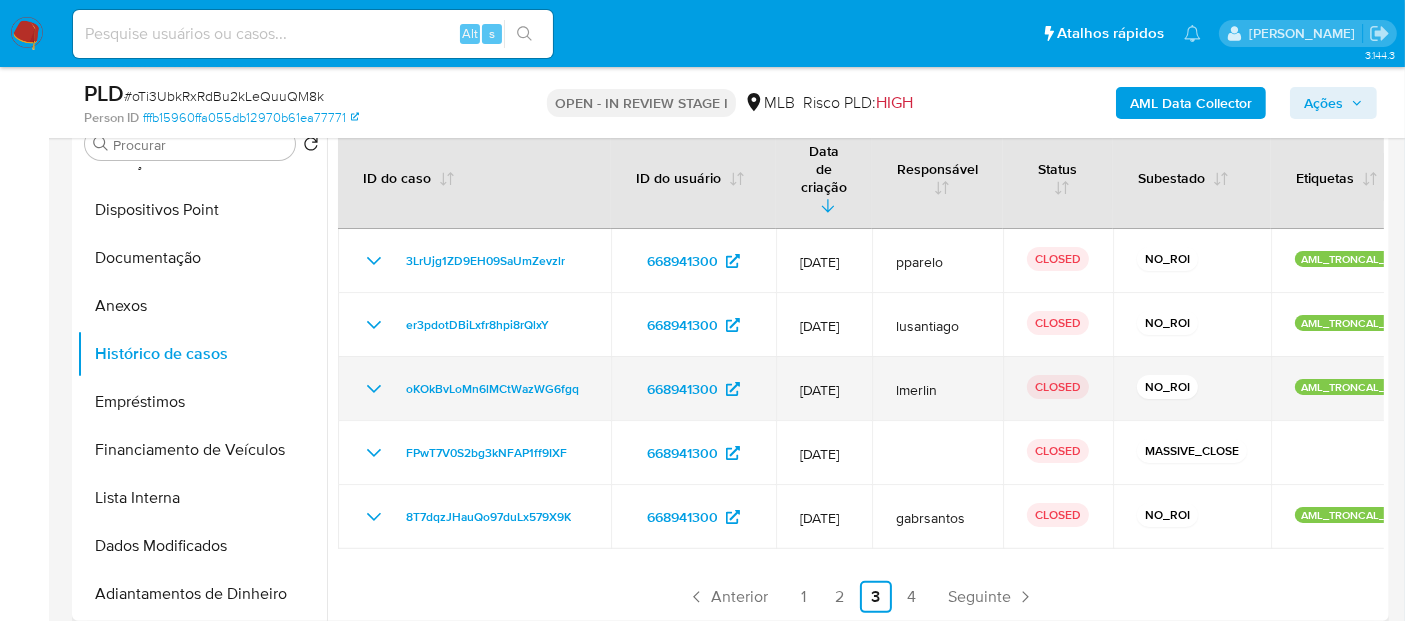 scroll, scrollTop: 444, scrollLeft: 0, axis: vertical 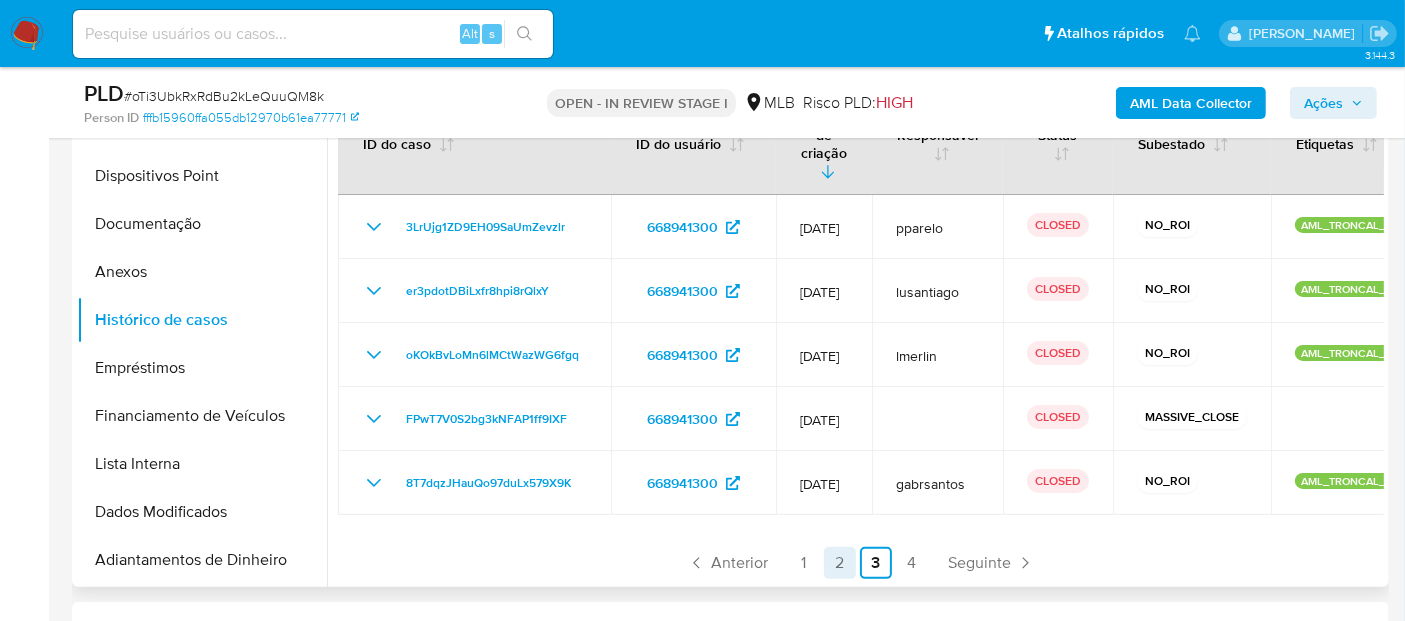 click on "2" at bounding box center (840, 563) 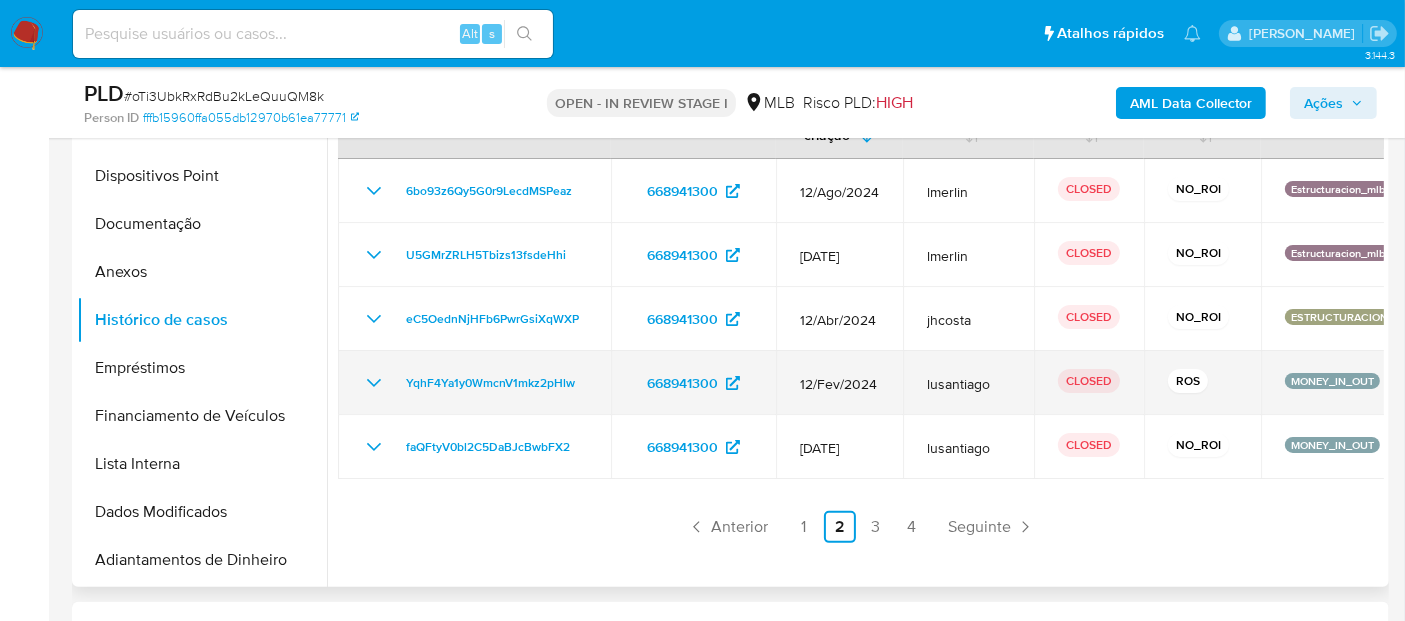 click 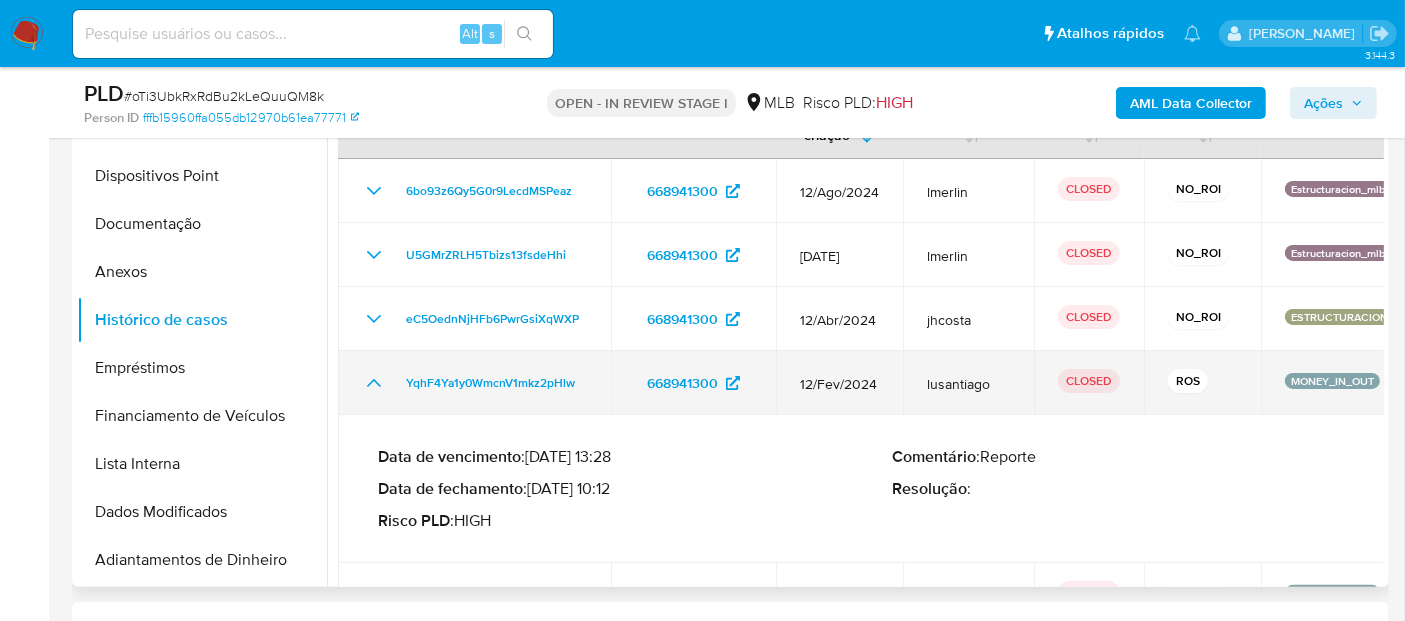 click 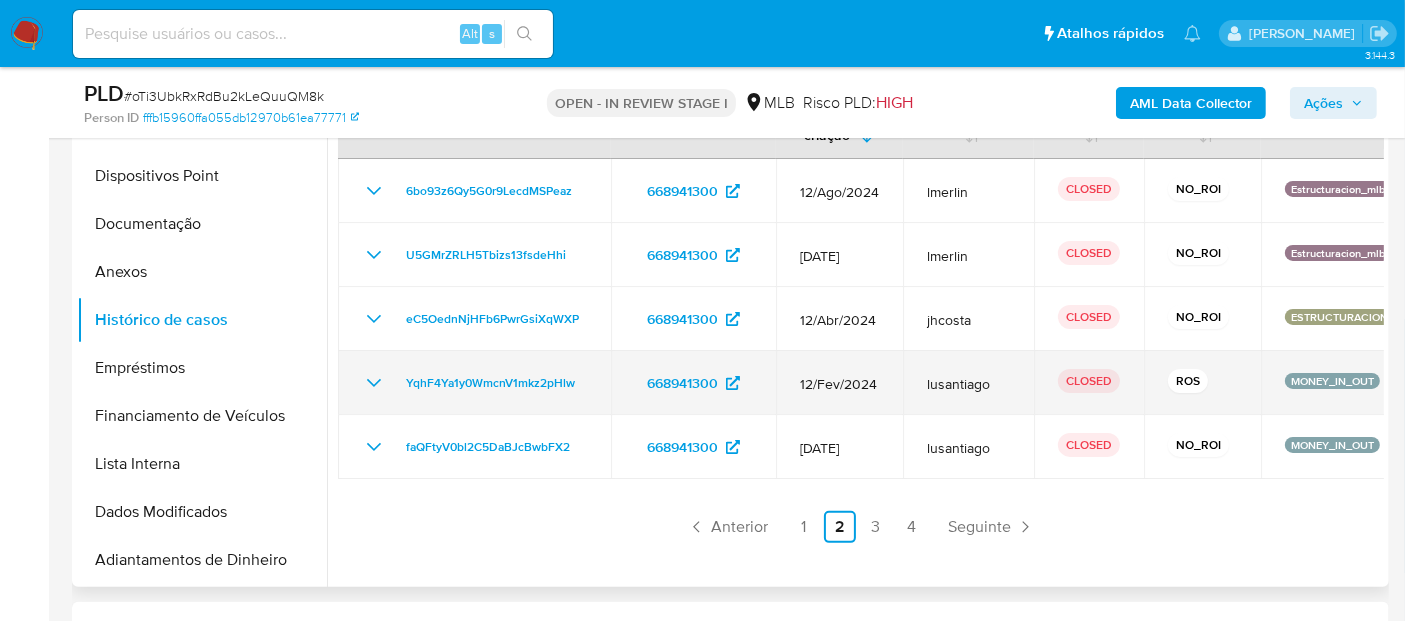 click 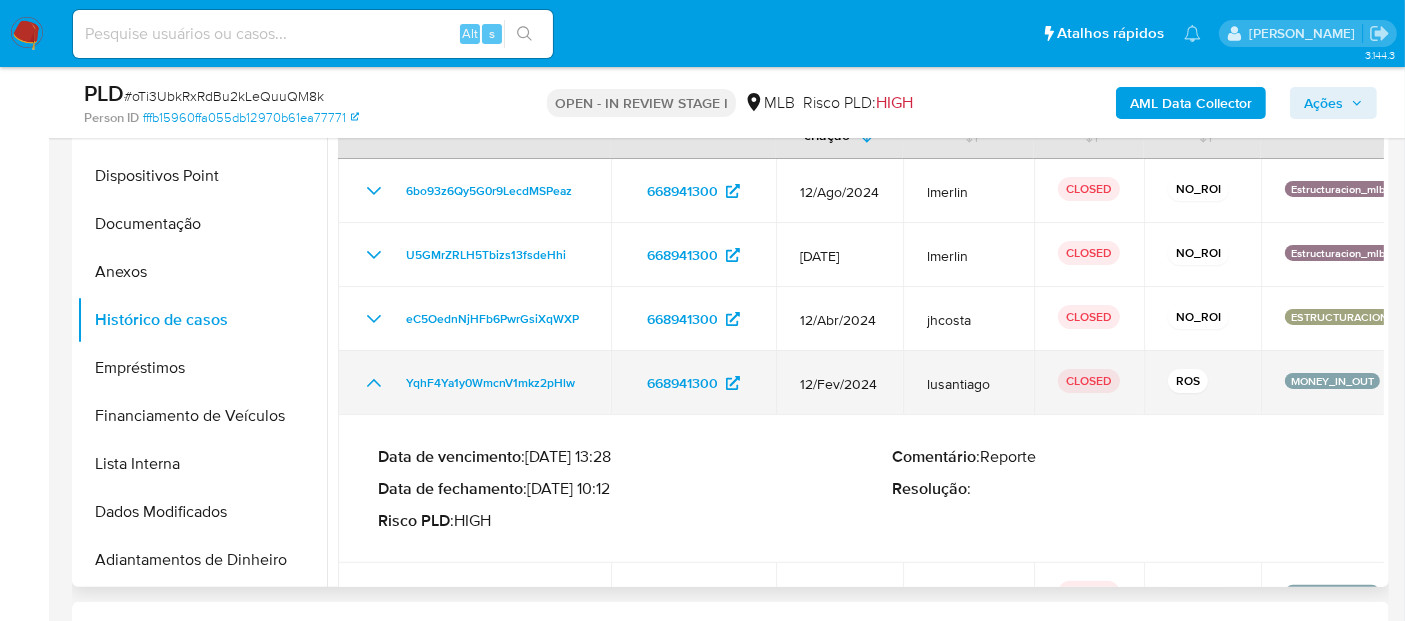 click 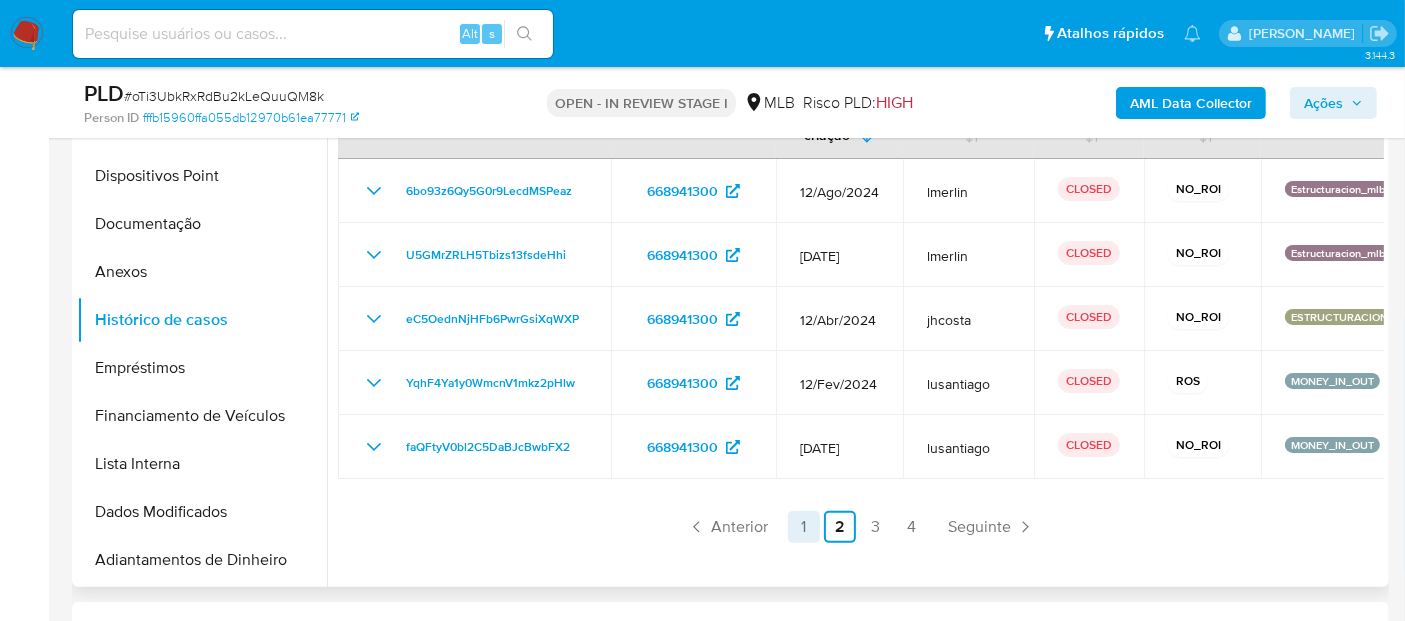 click on "1" at bounding box center [804, 527] 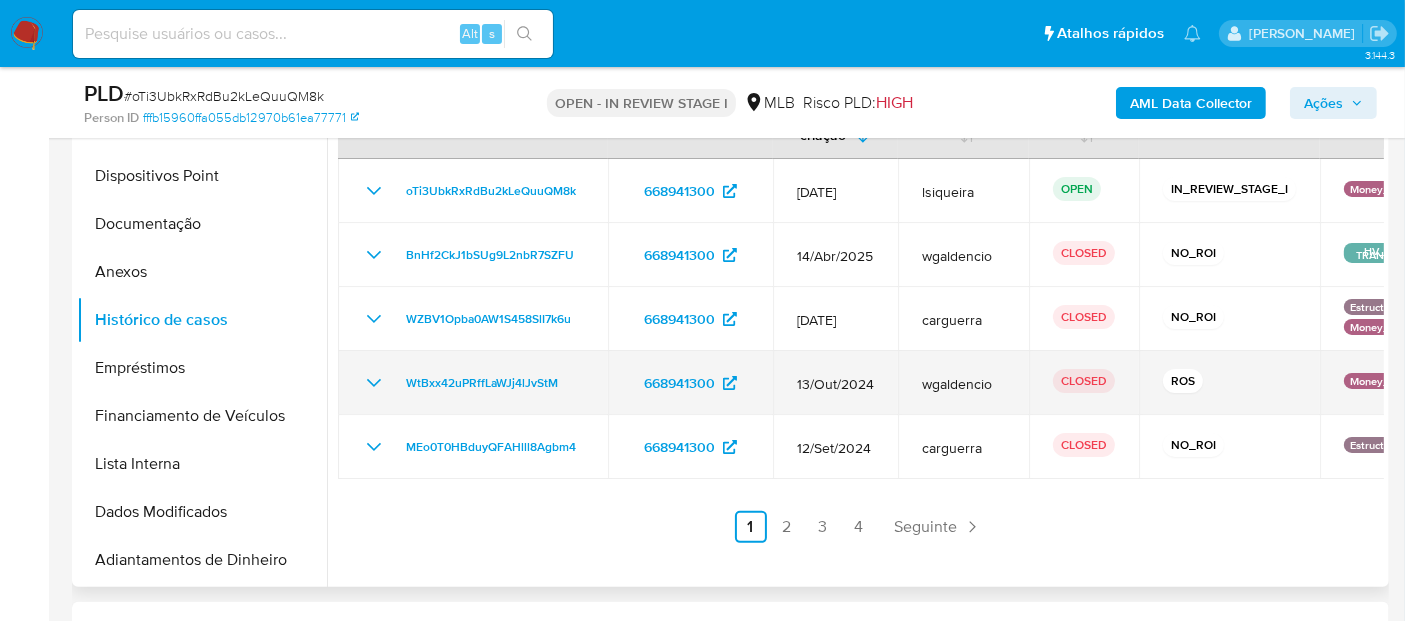 click 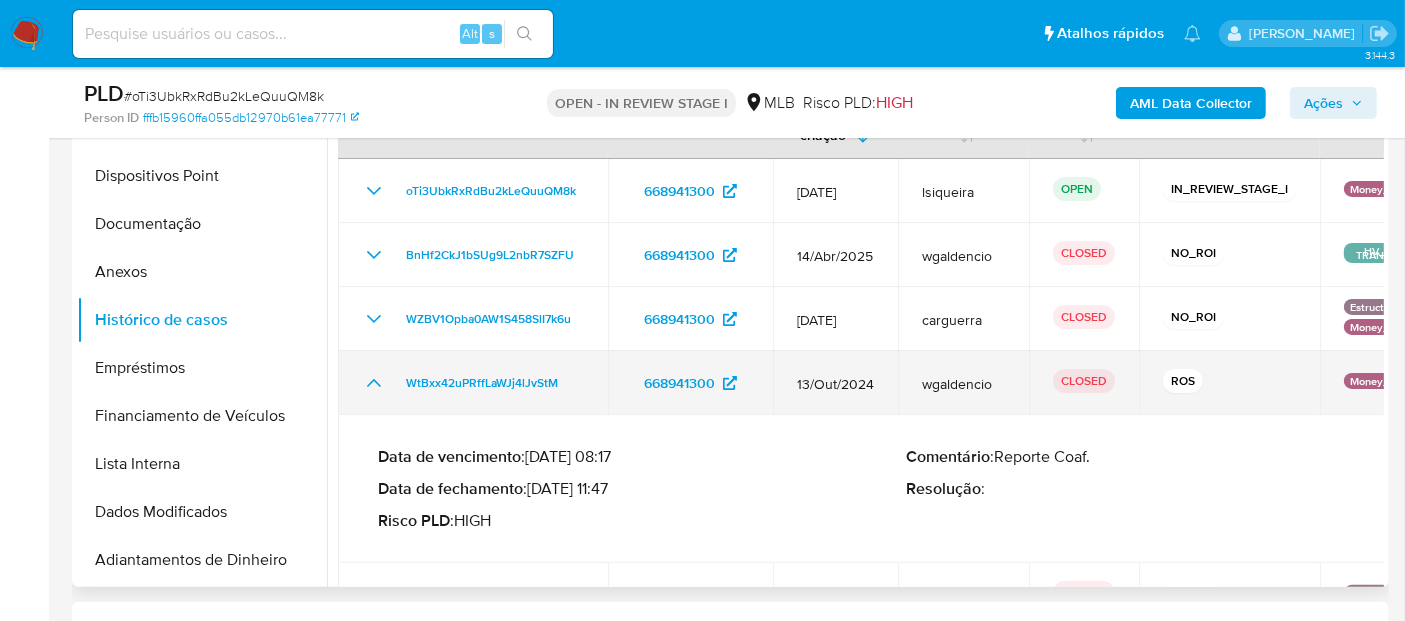 click 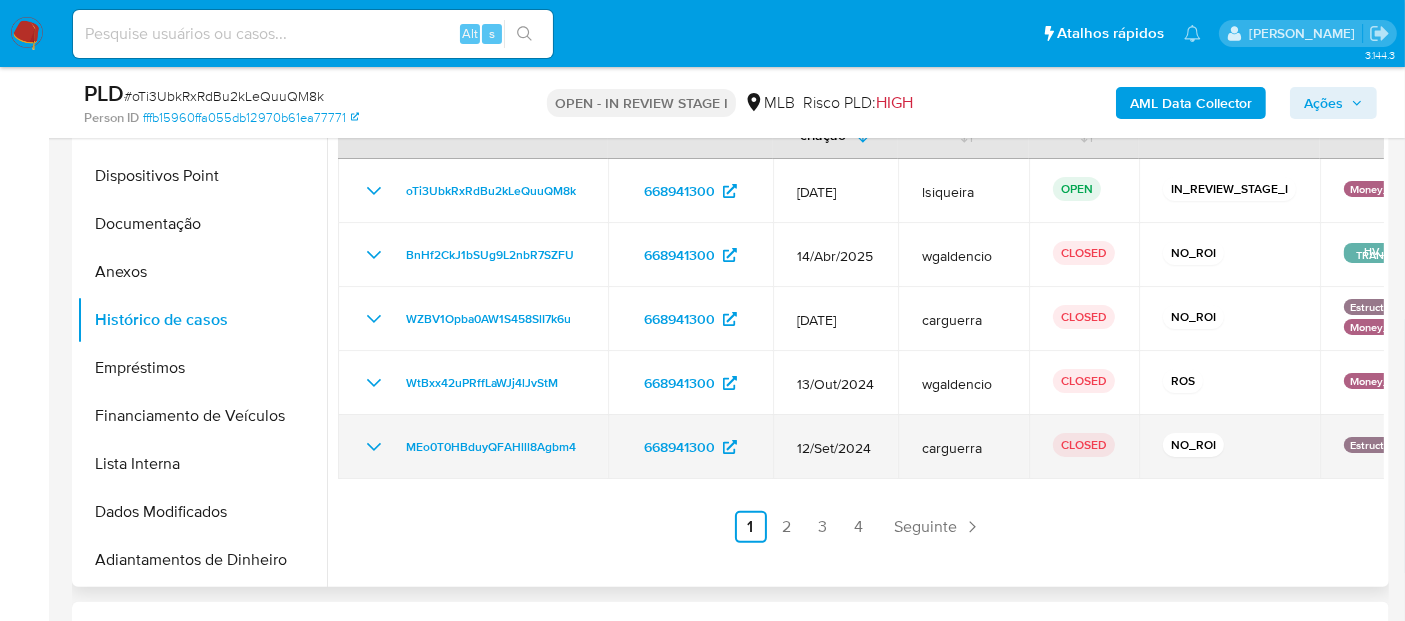 click 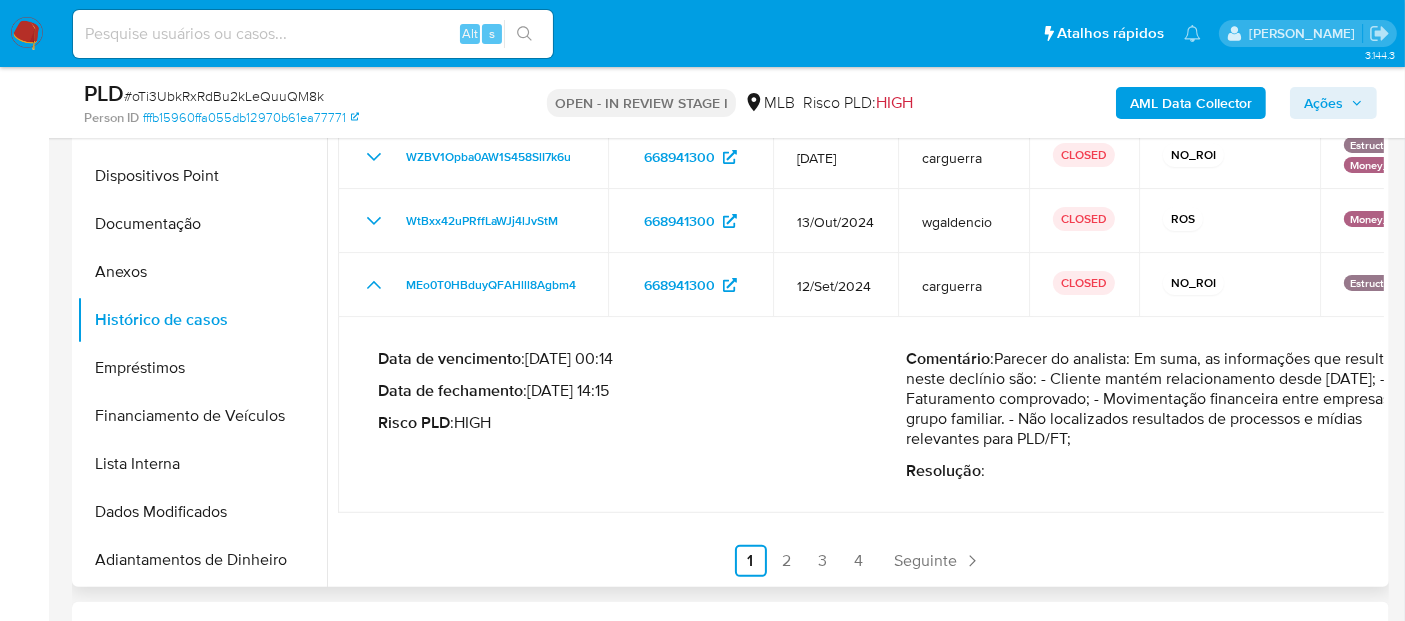 scroll, scrollTop: 51, scrollLeft: 0, axis: vertical 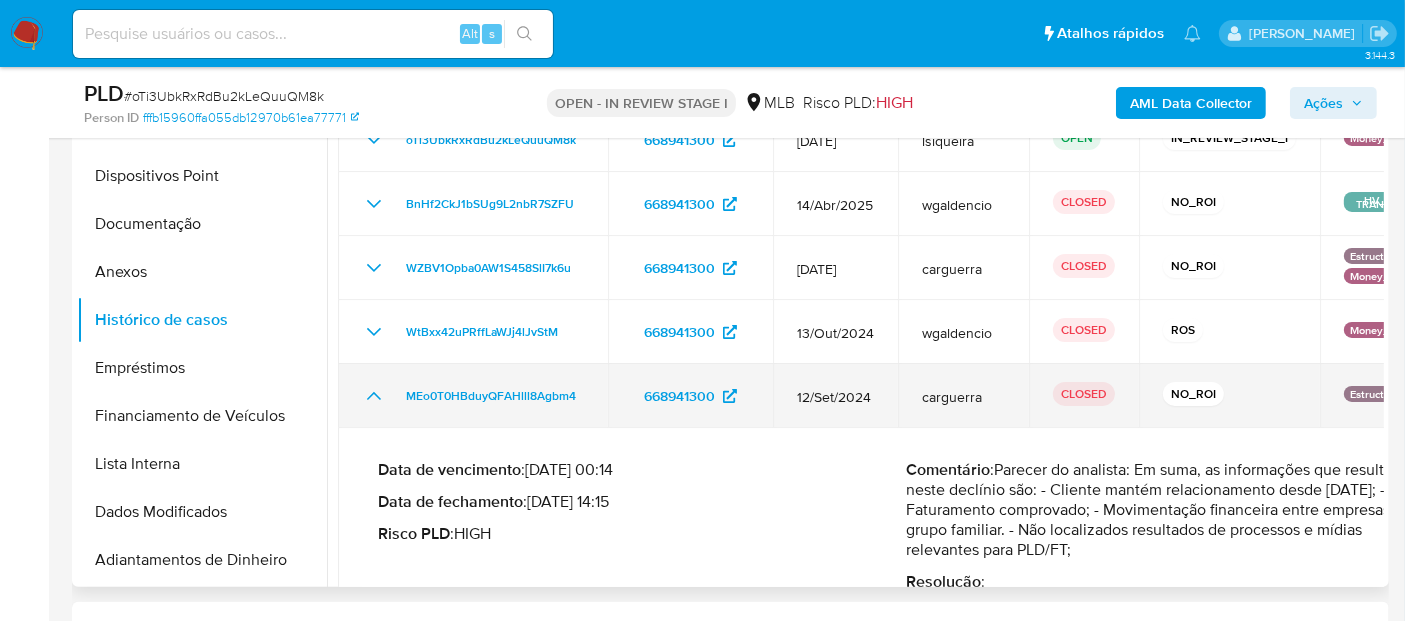 click 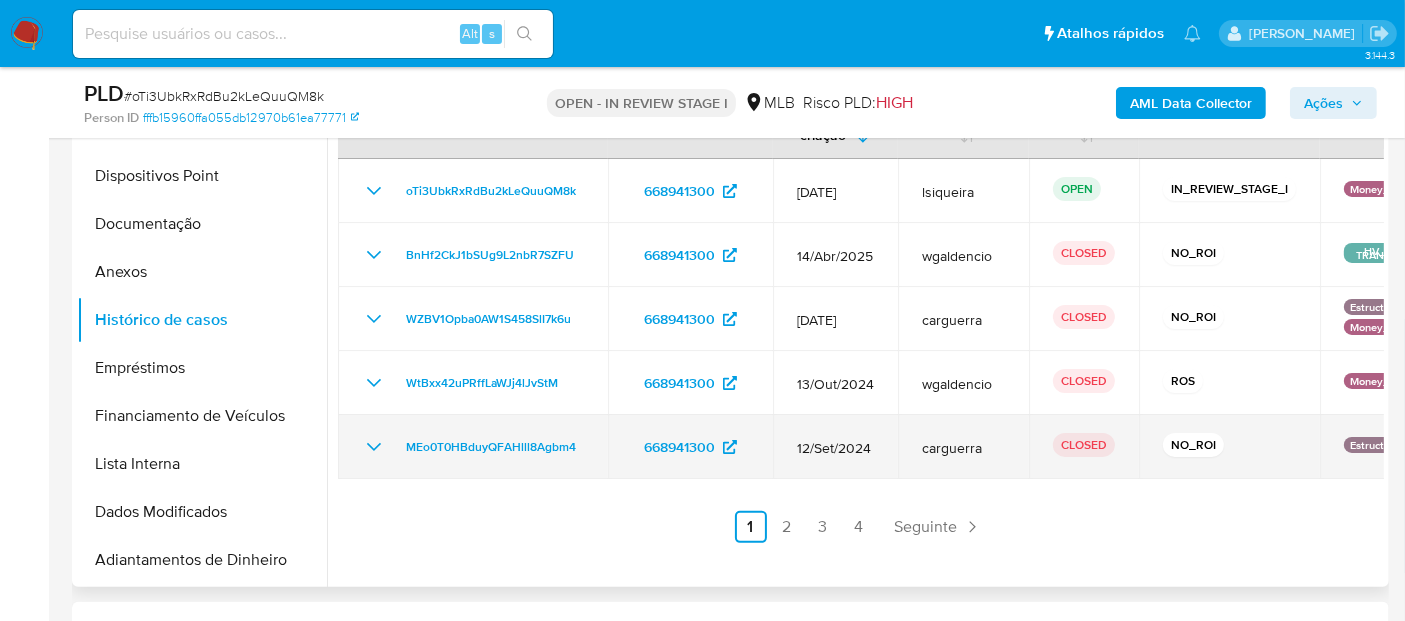scroll, scrollTop: 0, scrollLeft: 0, axis: both 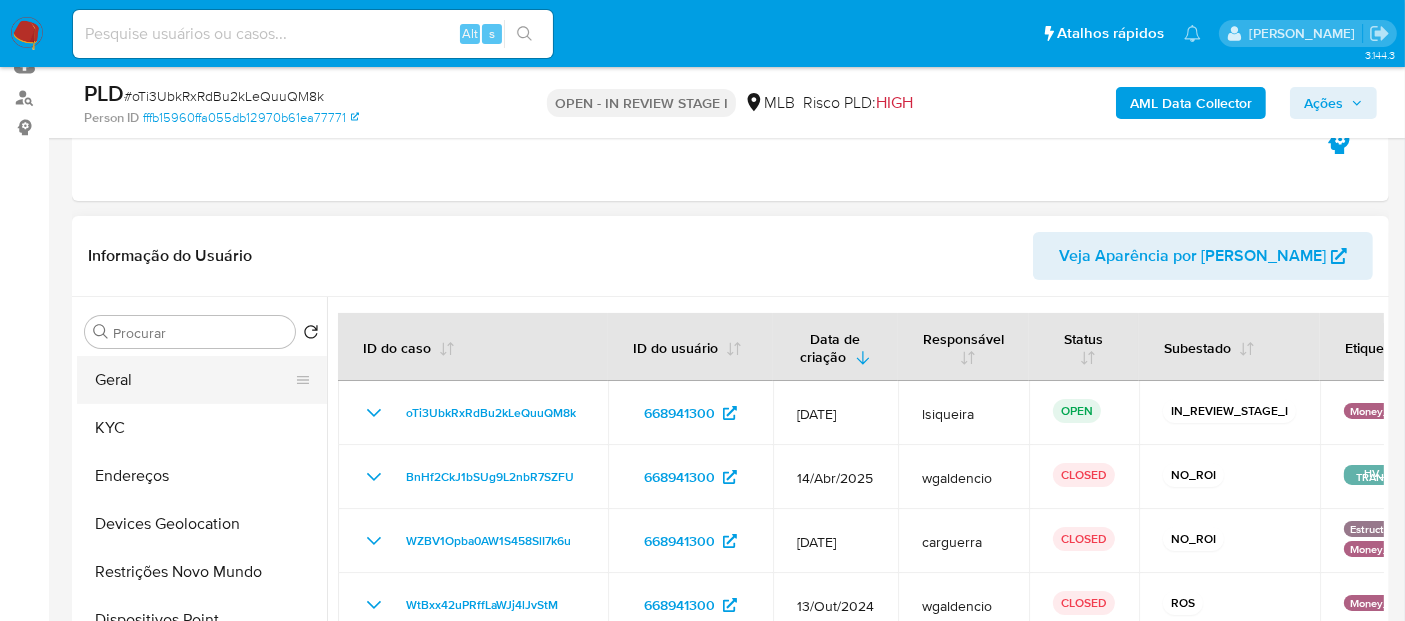 click on "Geral" at bounding box center [194, 380] 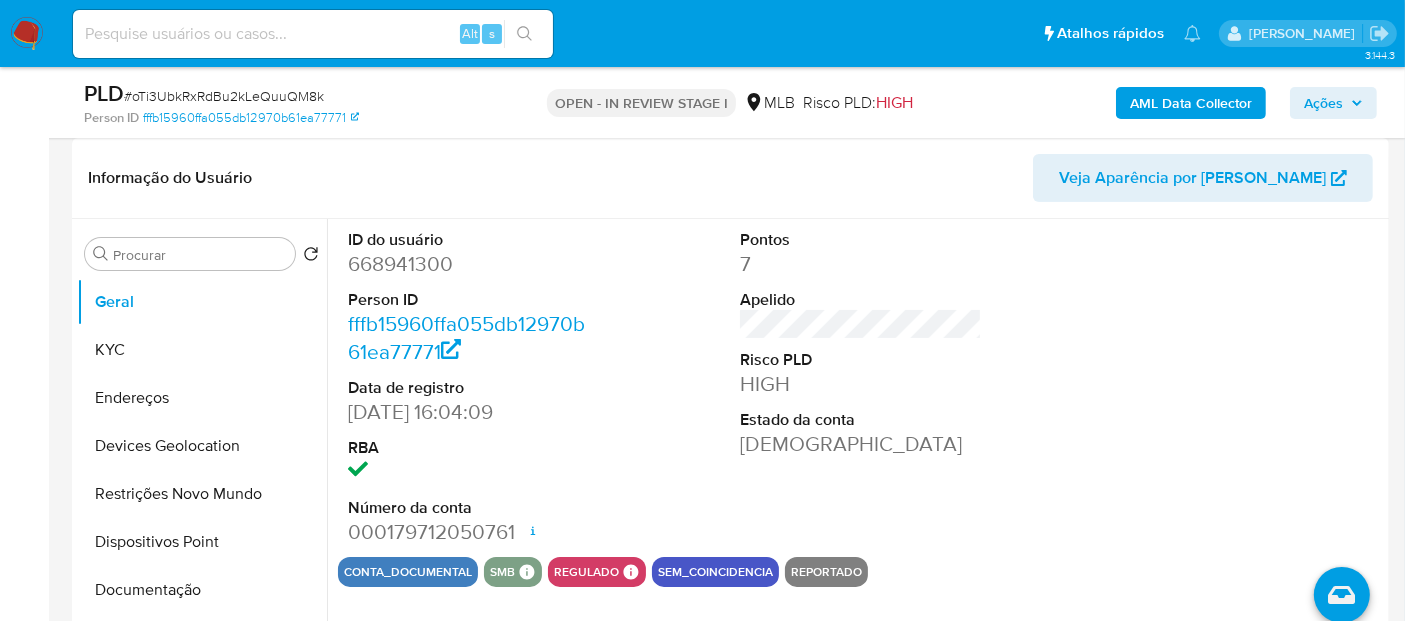 scroll, scrollTop: 444, scrollLeft: 0, axis: vertical 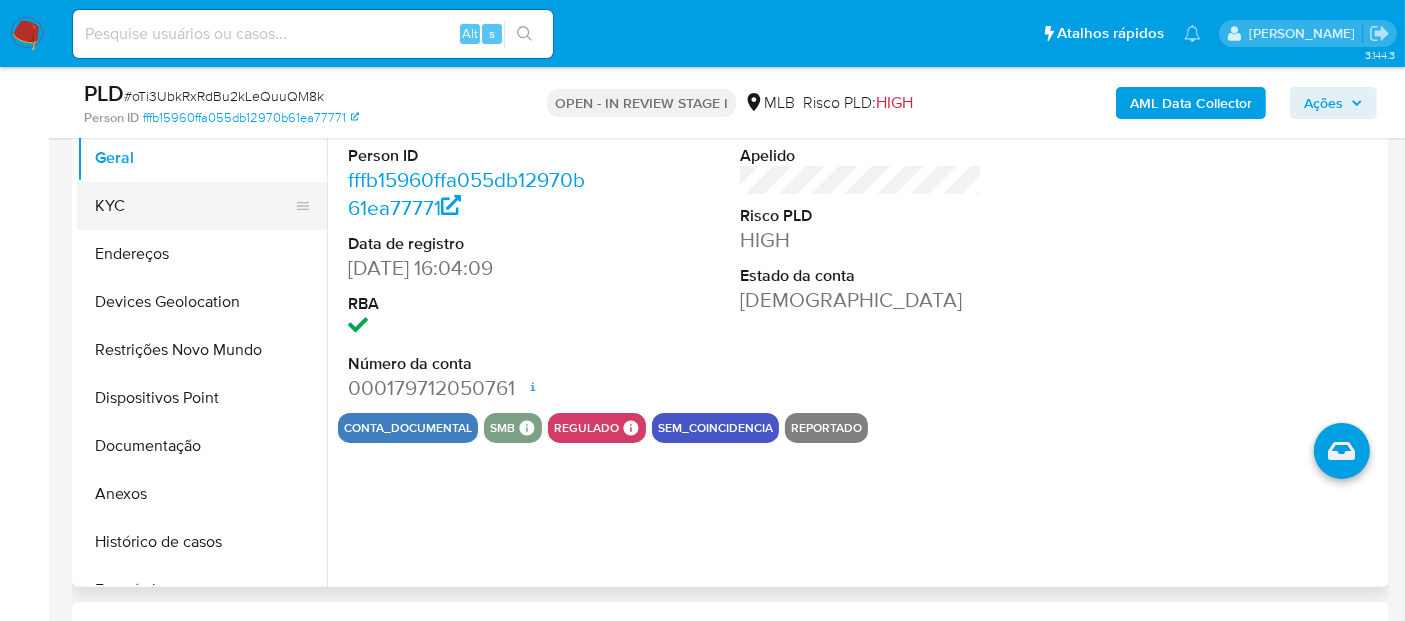 click on "KYC" at bounding box center [194, 206] 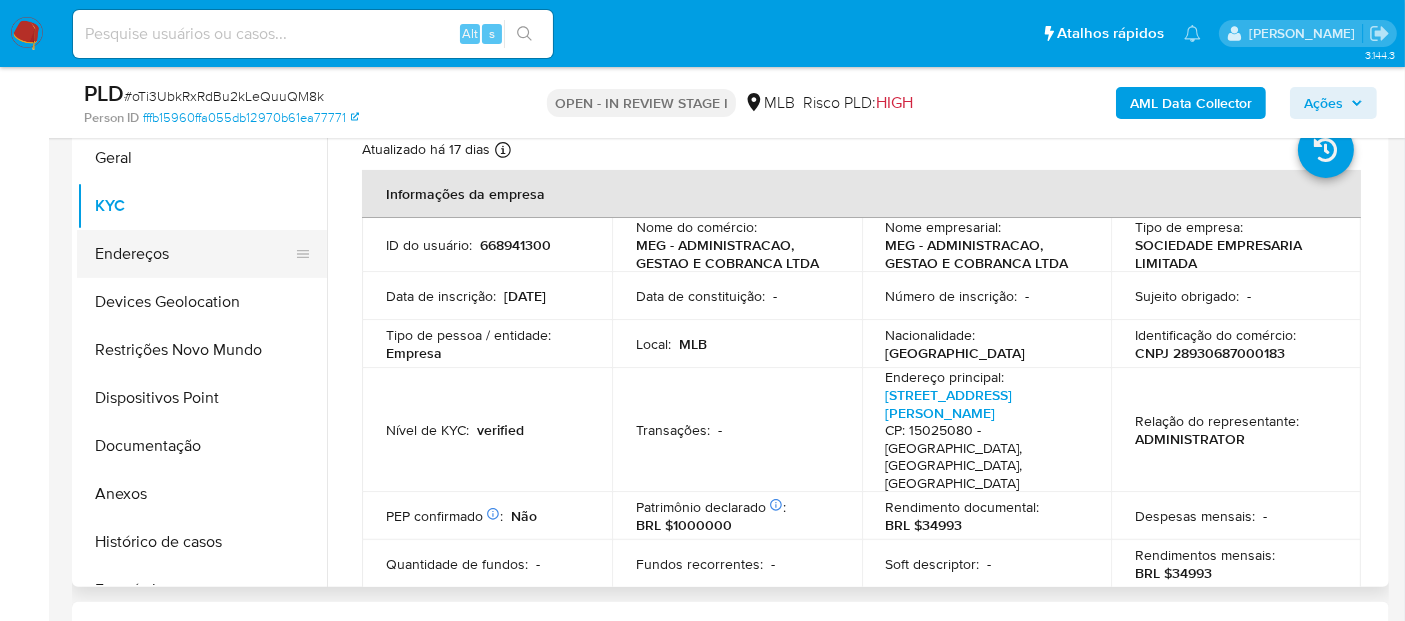 click on "Endereços" at bounding box center [194, 254] 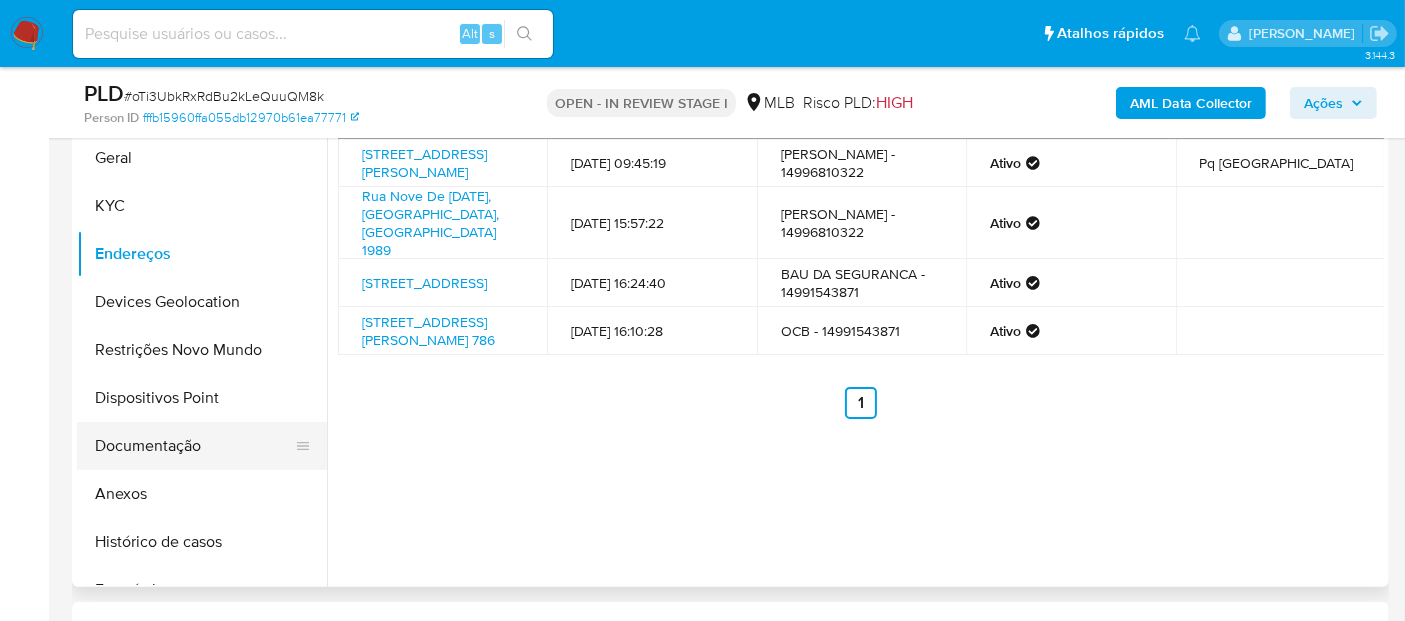 click on "Documentação" at bounding box center [194, 446] 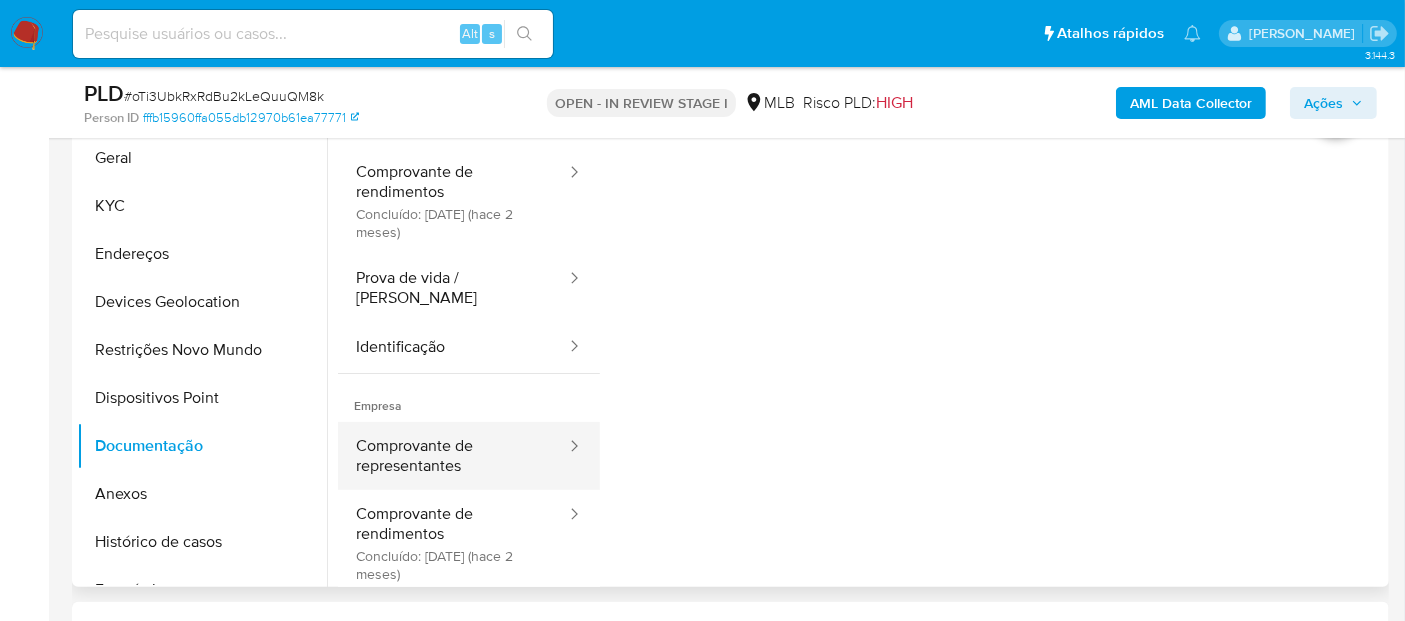click on "Comprovante de representantes" at bounding box center [453, 456] 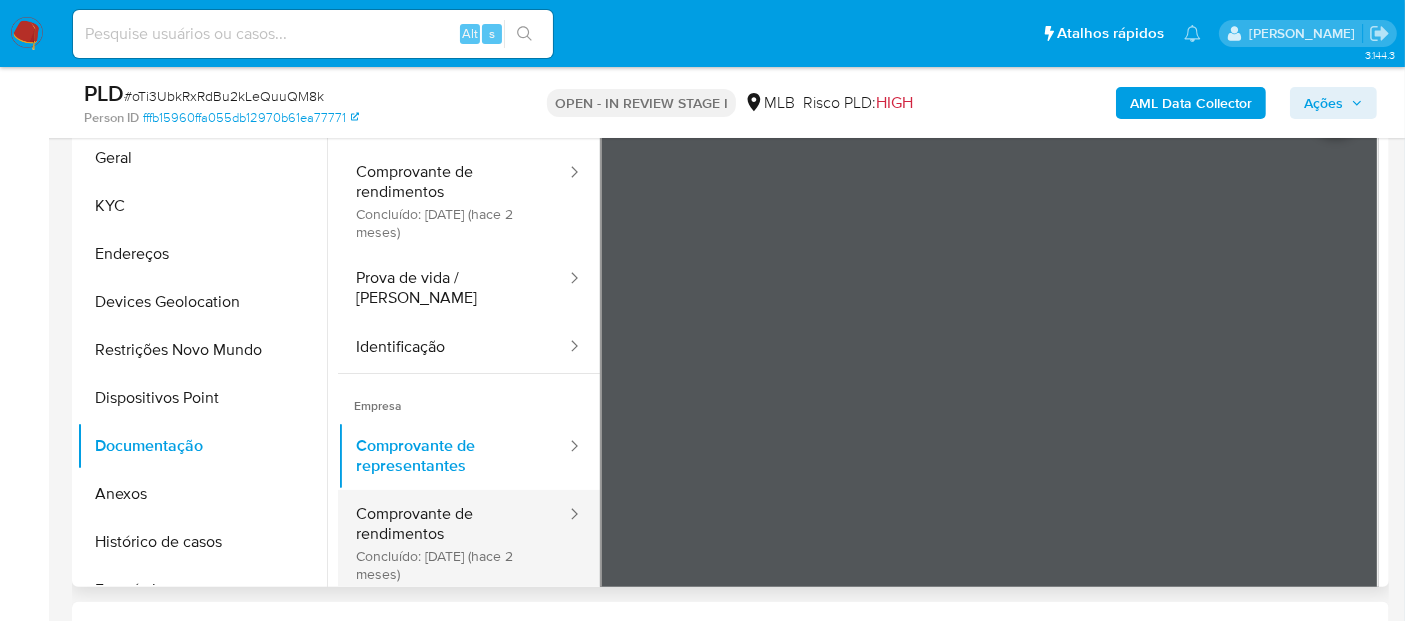 click on "Comprovante de rendimentos Concluído: 16/05/2025 (hace 2 meses)" at bounding box center [453, 543] 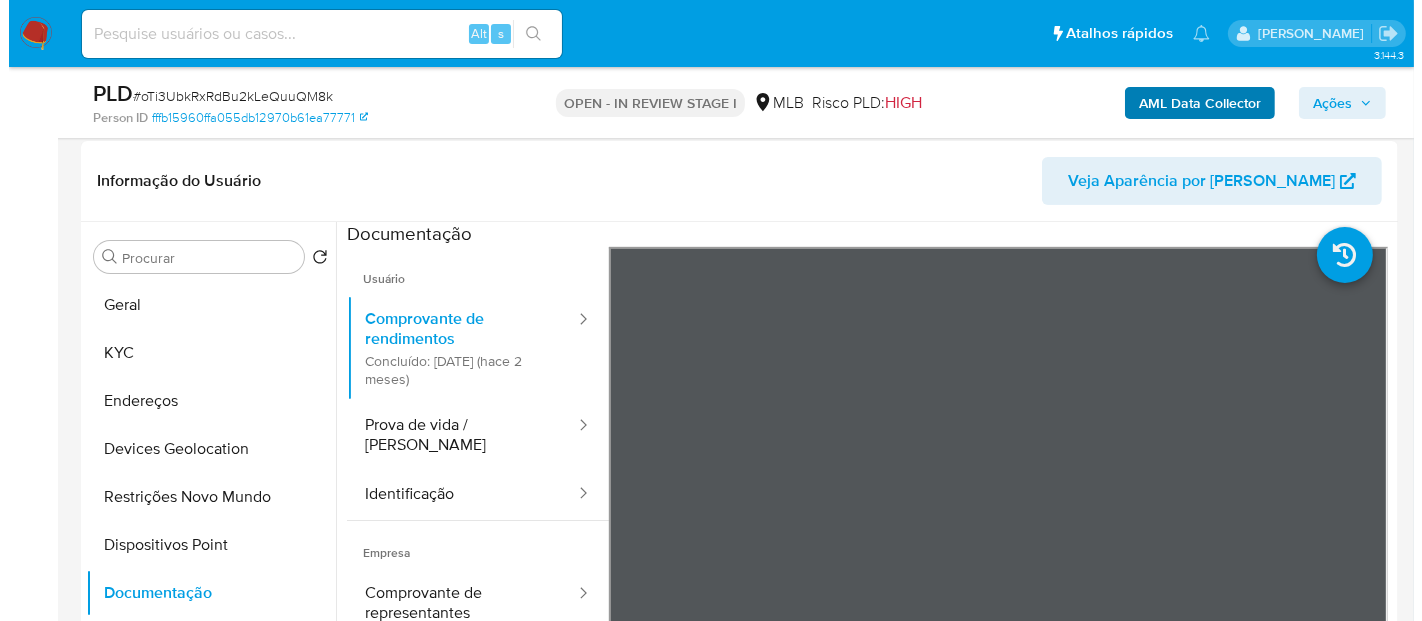scroll, scrollTop: 222, scrollLeft: 0, axis: vertical 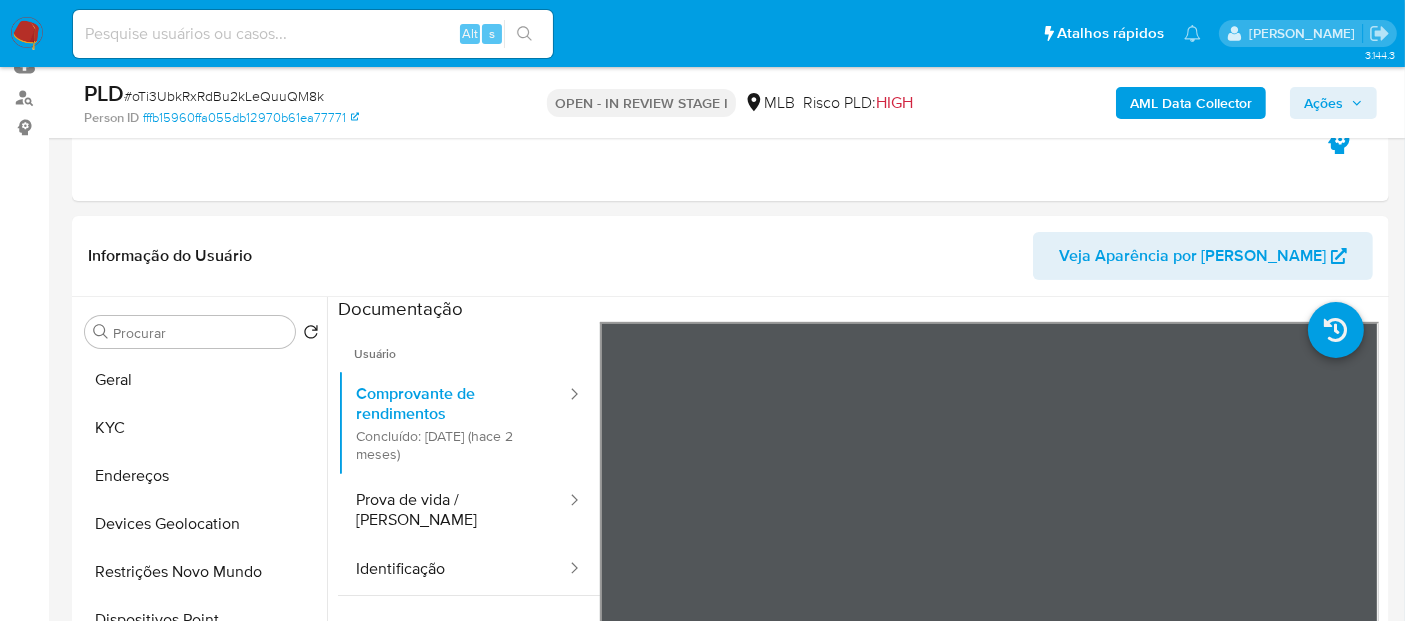click on "AML Data Collector" at bounding box center [1191, 103] 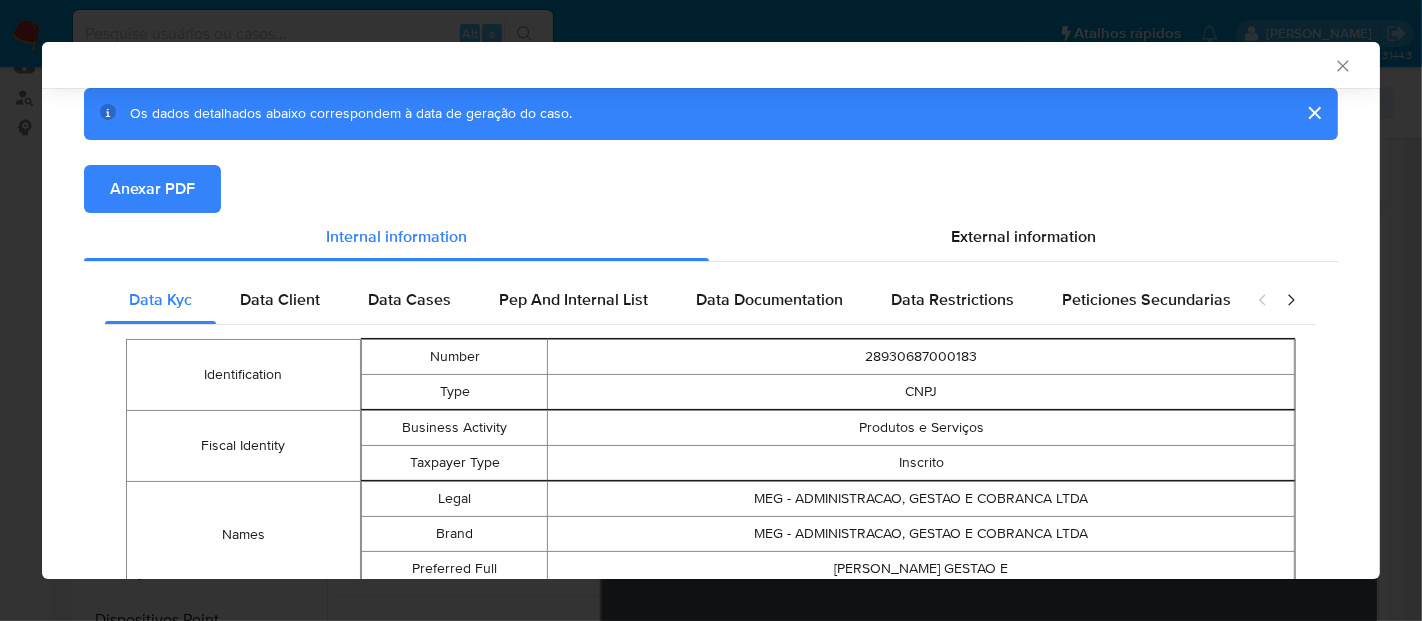 scroll, scrollTop: 106, scrollLeft: 0, axis: vertical 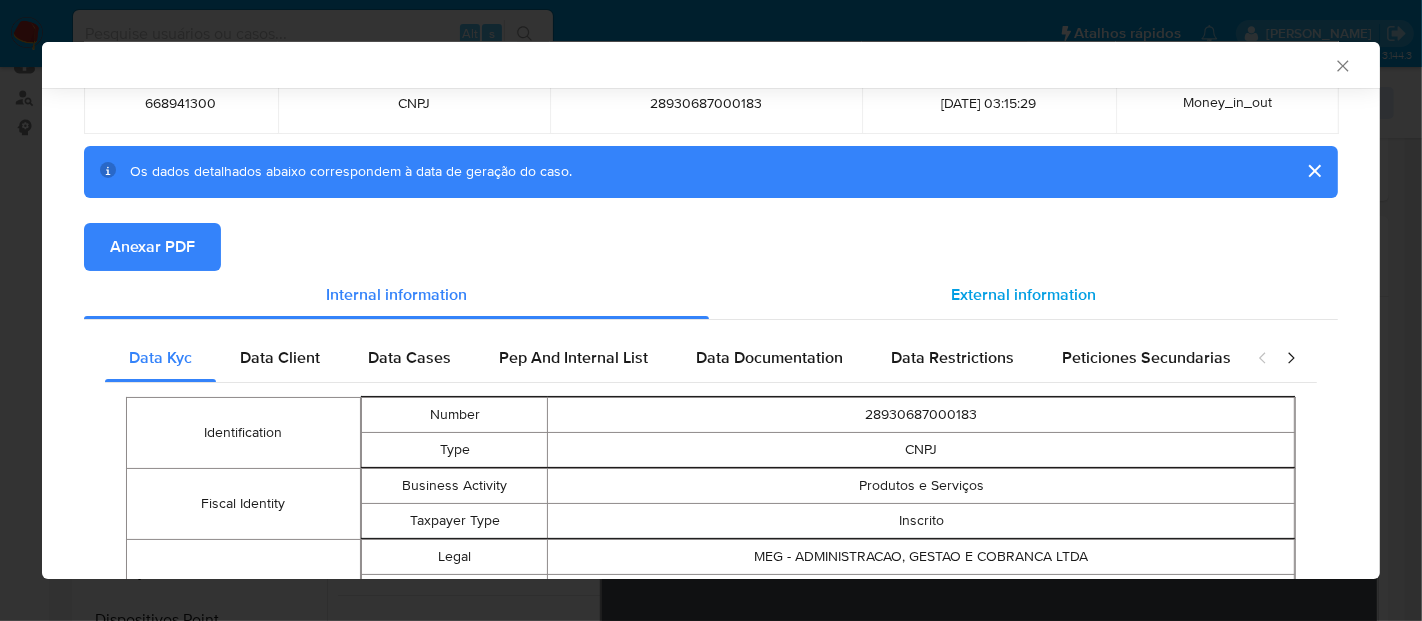 click on "External information" at bounding box center [1023, 295] 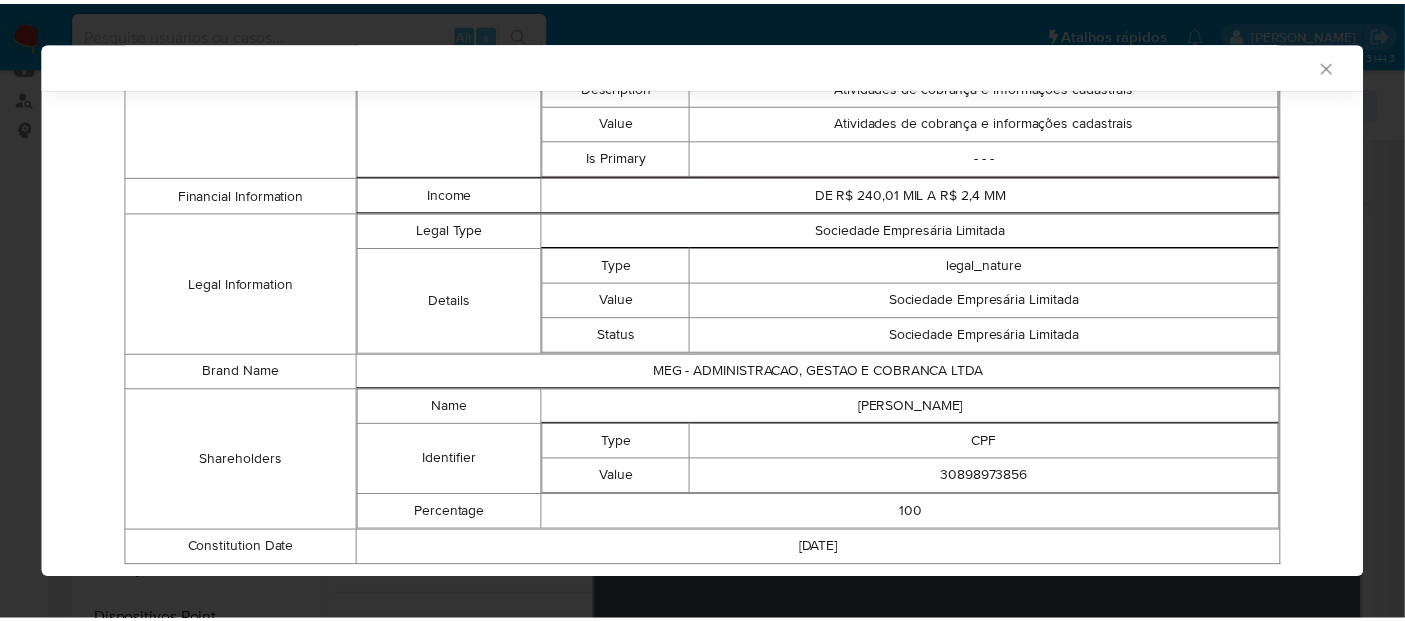 scroll, scrollTop: 2261, scrollLeft: 0, axis: vertical 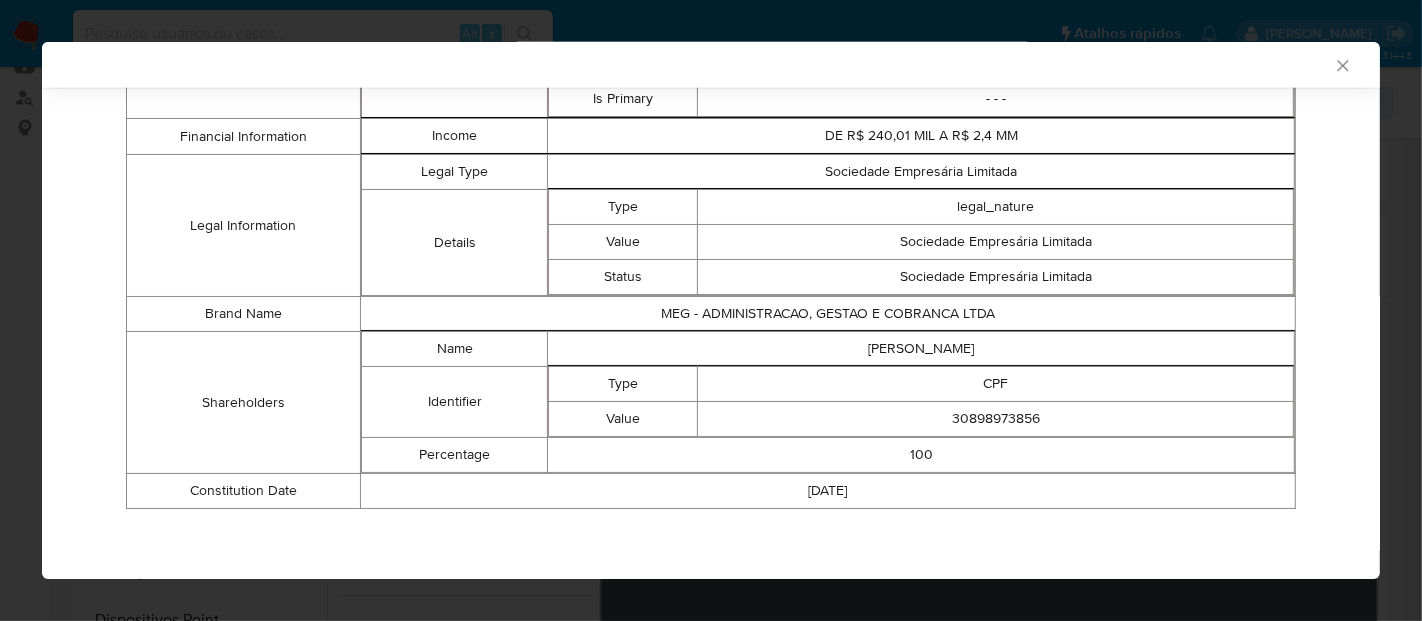 click on "AML Data Collector" at bounding box center (711, 65) 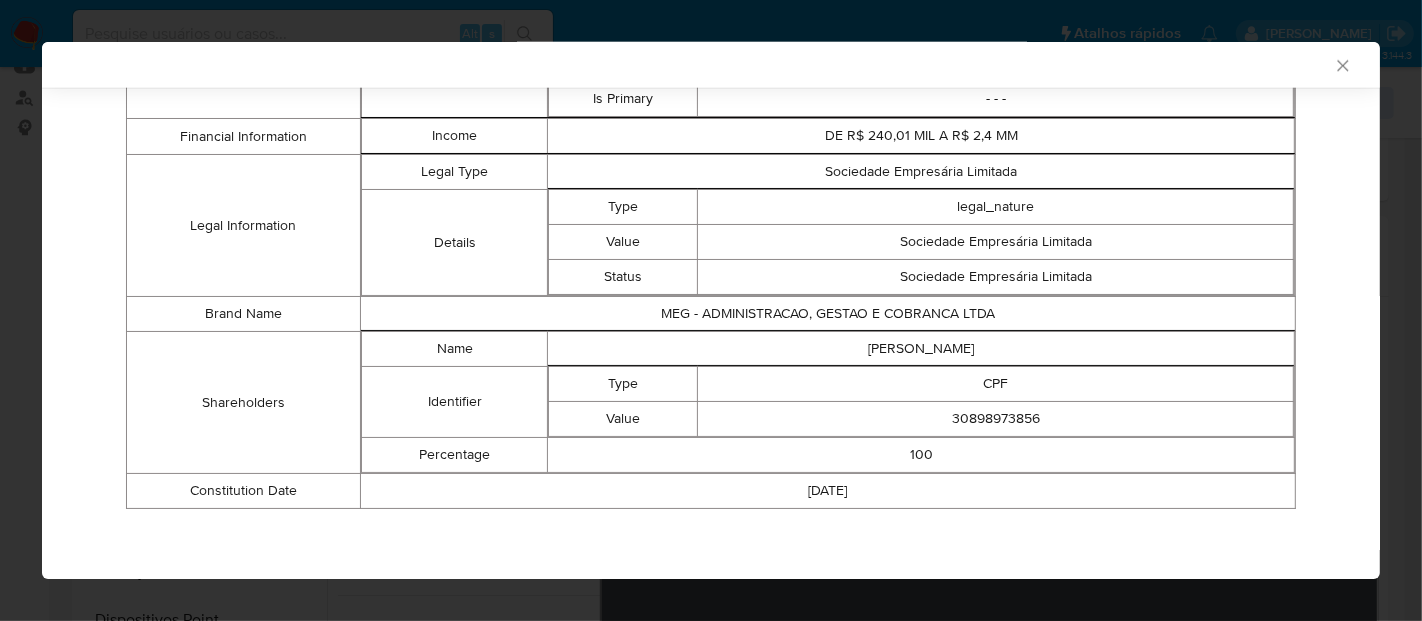 click 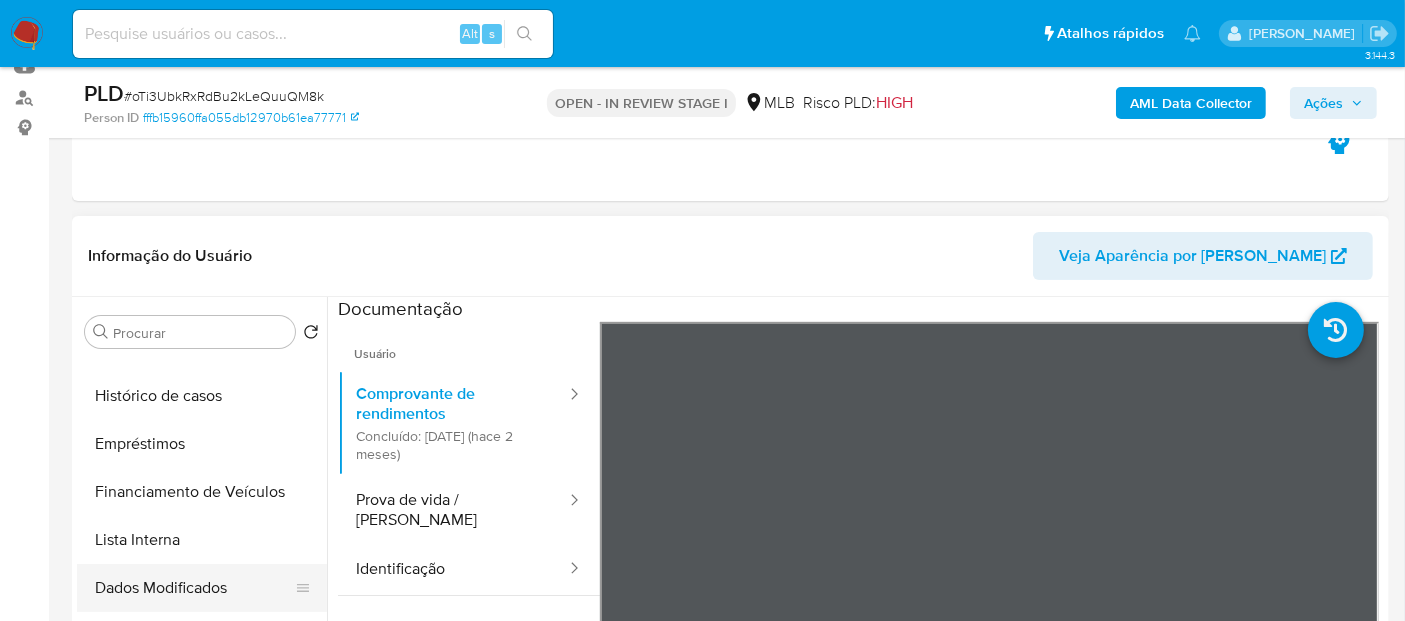 scroll, scrollTop: 333, scrollLeft: 0, axis: vertical 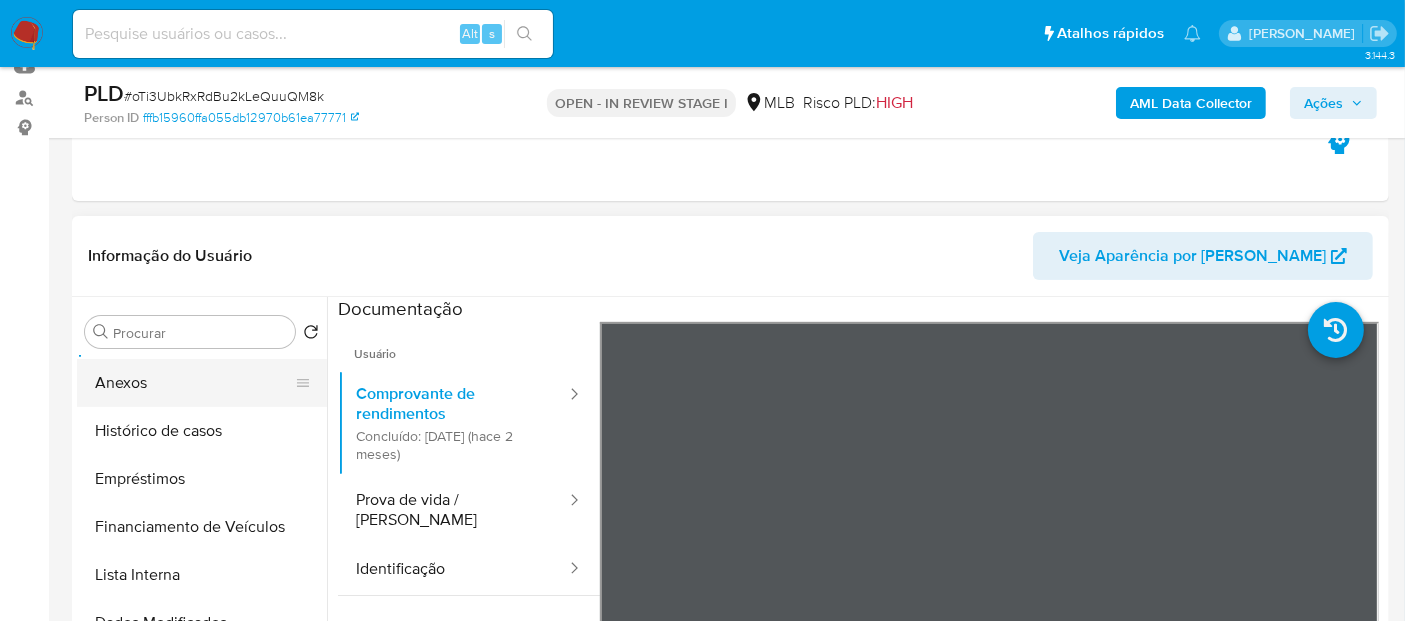 click on "Anexos" at bounding box center [194, 383] 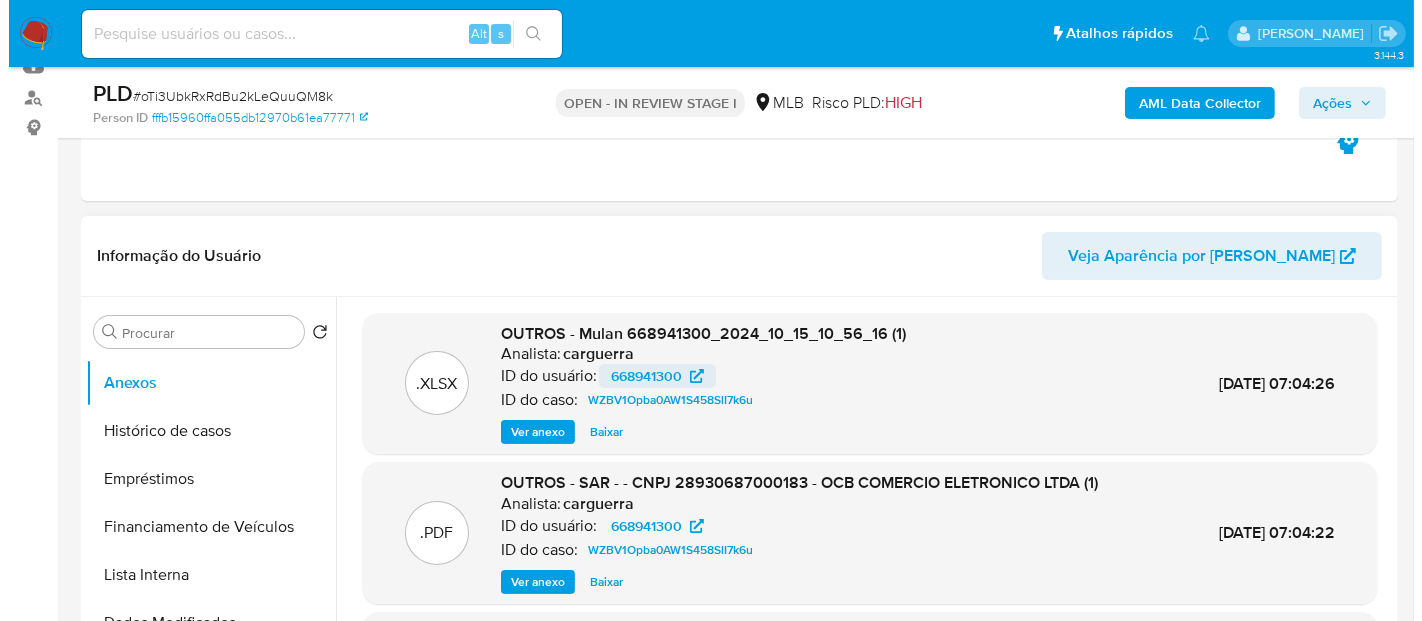 scroll, scrollTop: 111, scrollLeft: 0, axis: vertical 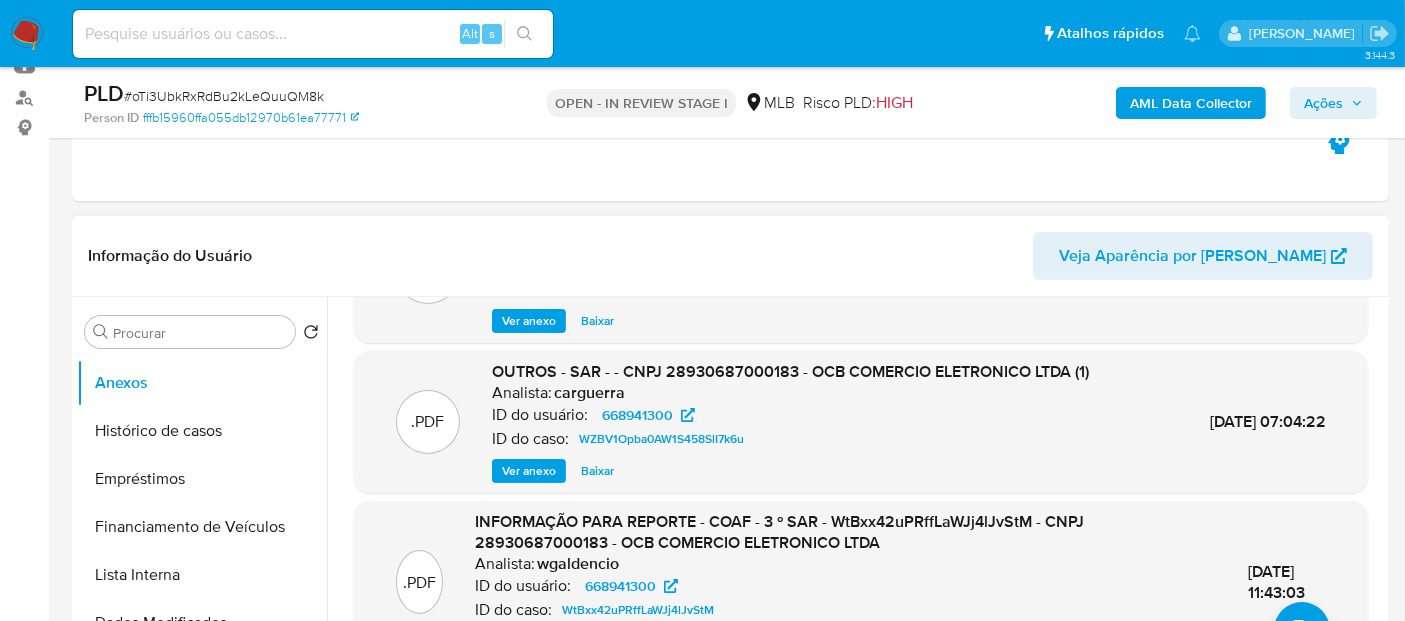 click on "Ver anexo" at bounding box center (529, 471) 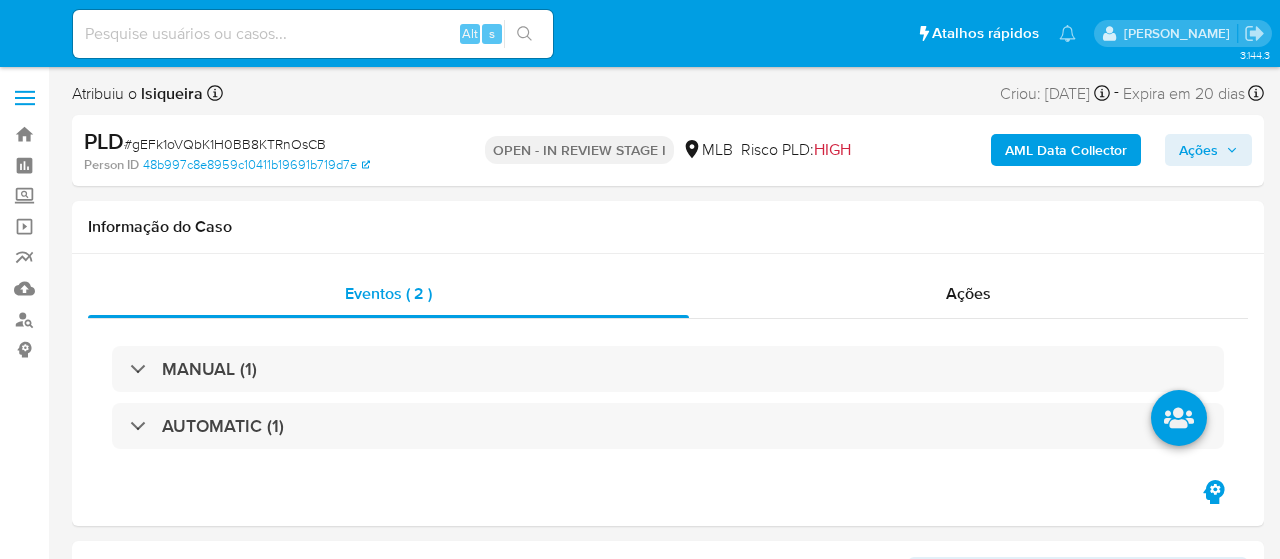 select on "10" 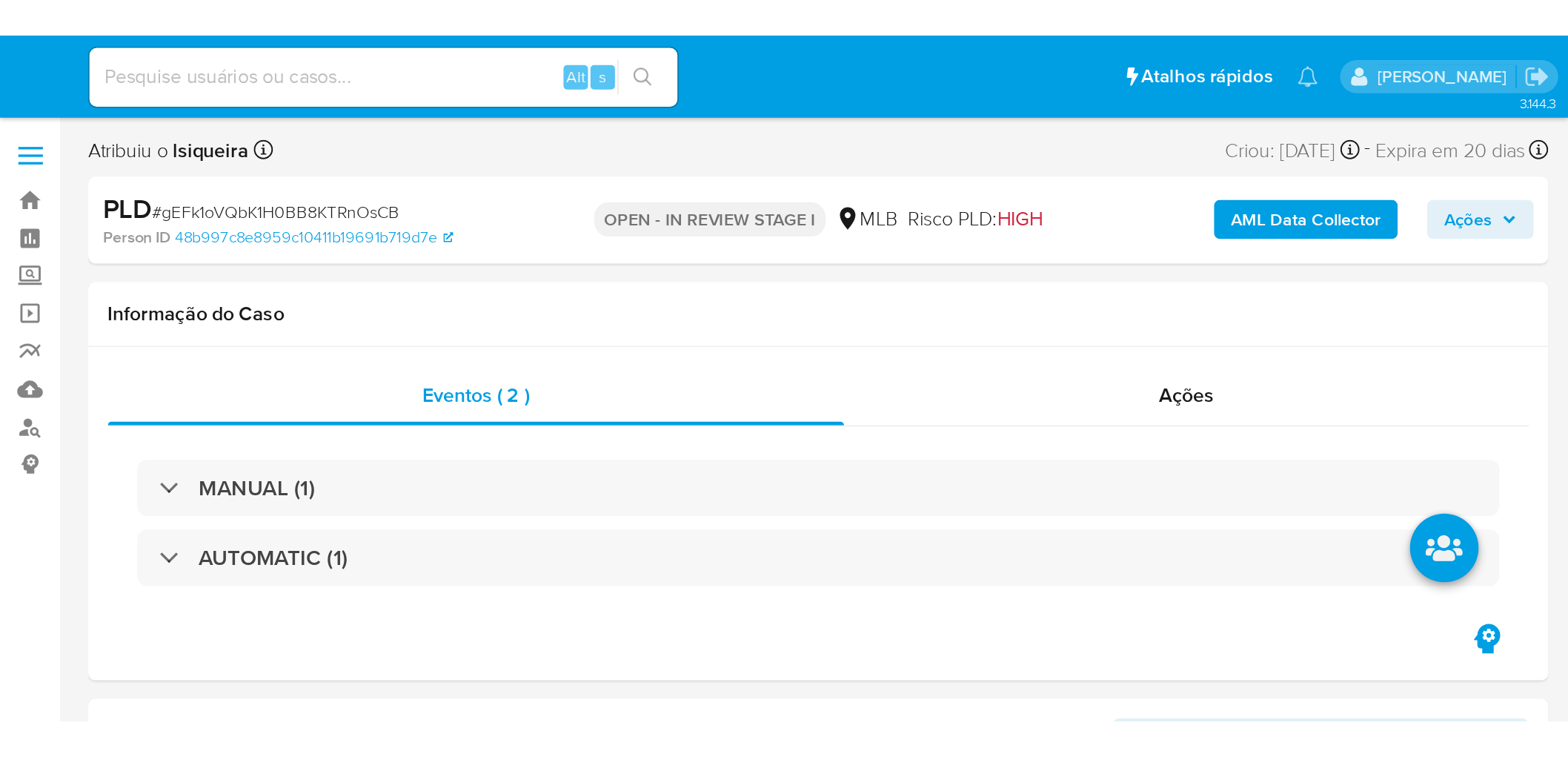 scroll, scrollTop: 0, scrollLeft: 0, axis: both 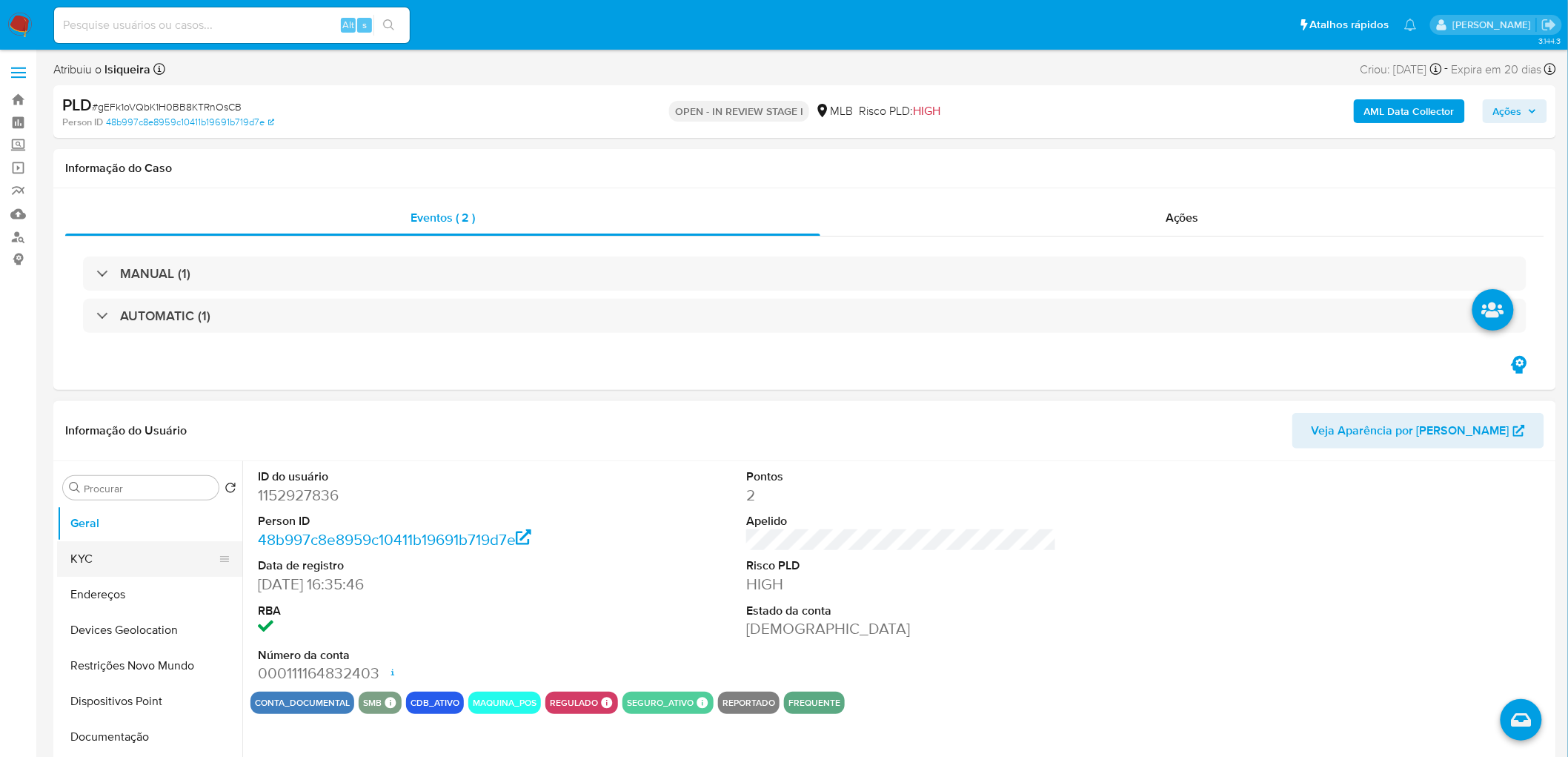 click on "KYC" at bounding box center (144, 559) 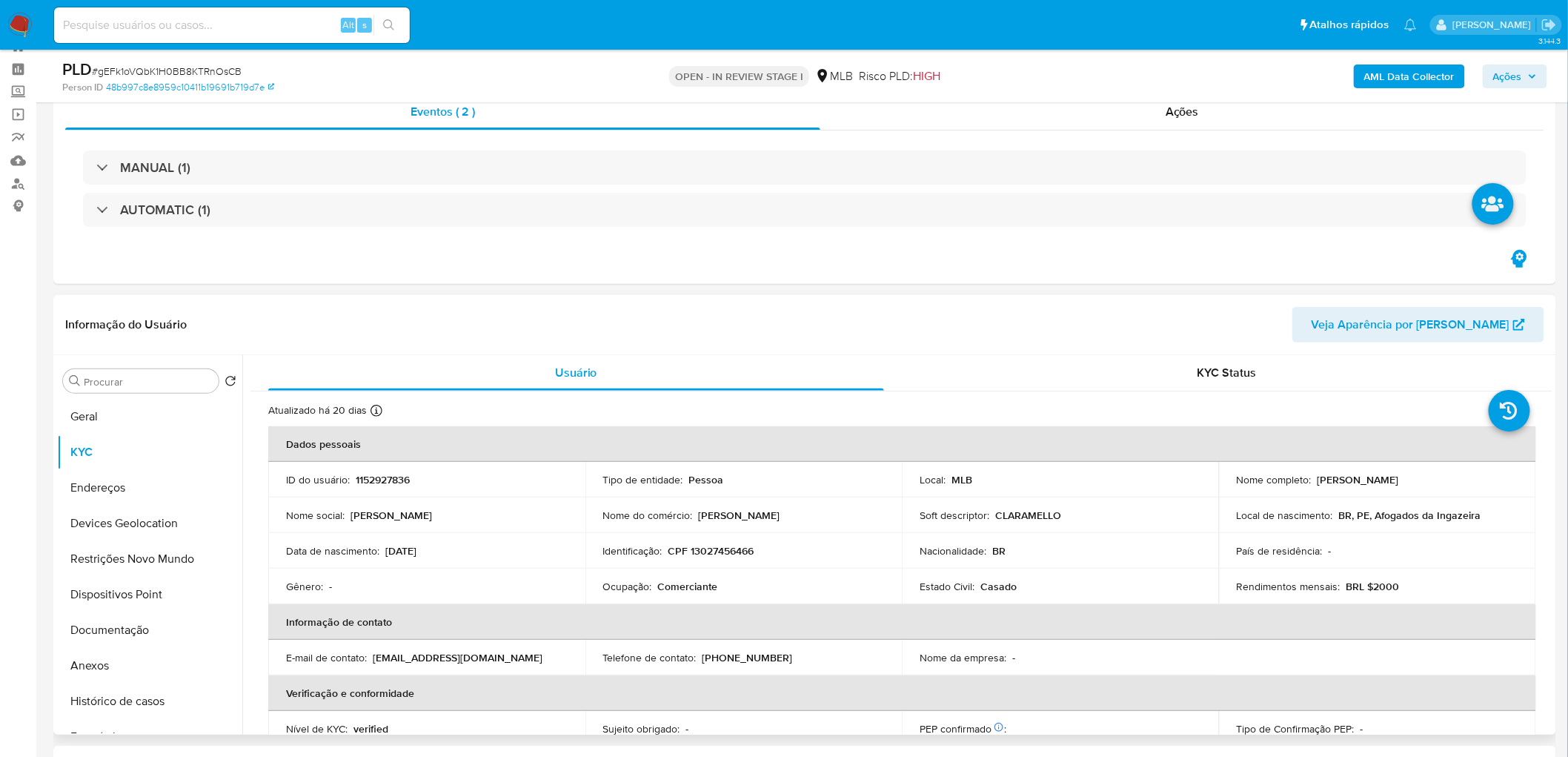 scroll, scrollTop: 82, scrollLeft: 0, axis: vertical 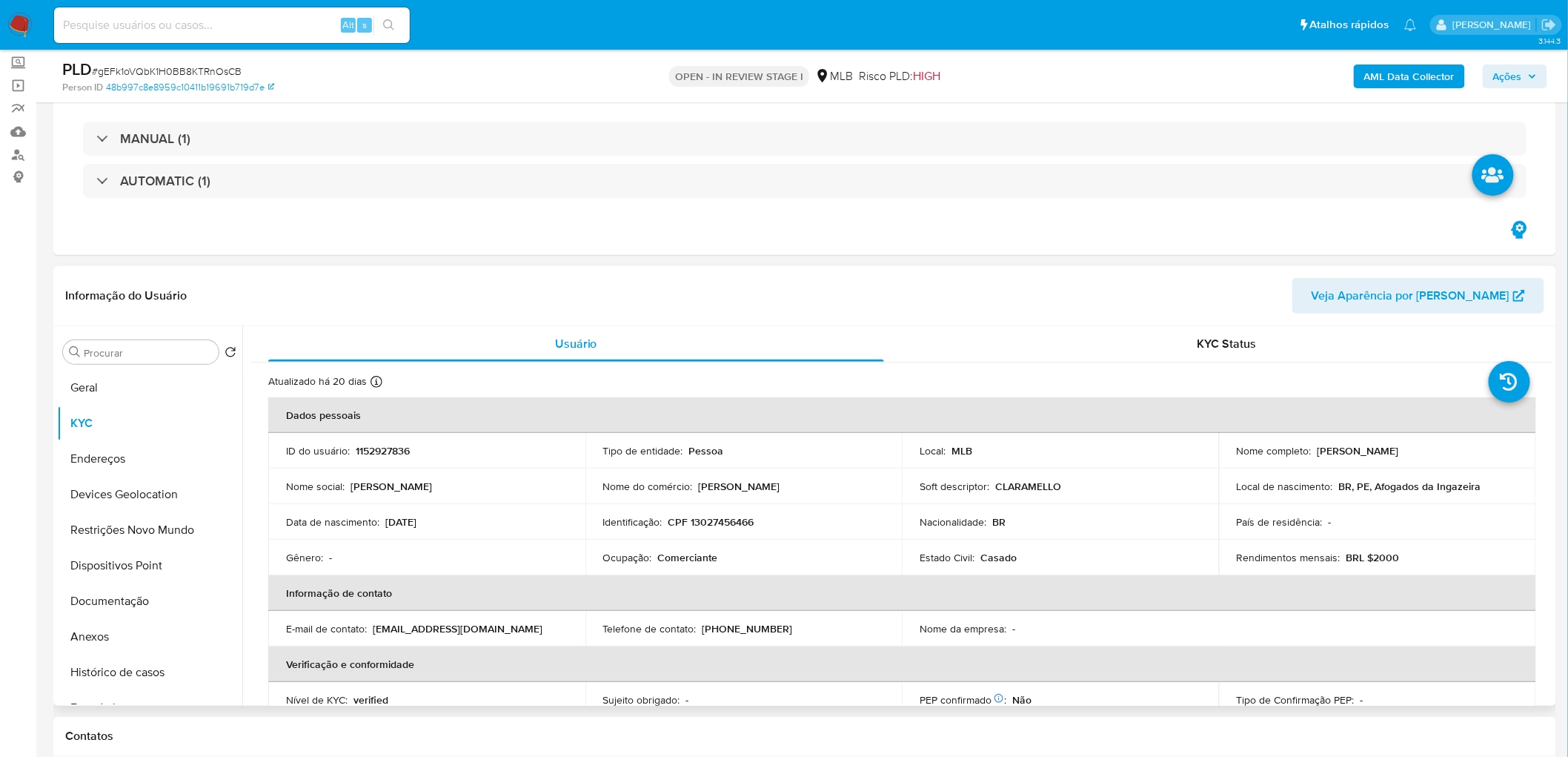 drag, startPoint x: 1485, startPoint y: 453, endPoint x: 1312, endPoint y: 456, distance: 173.02601 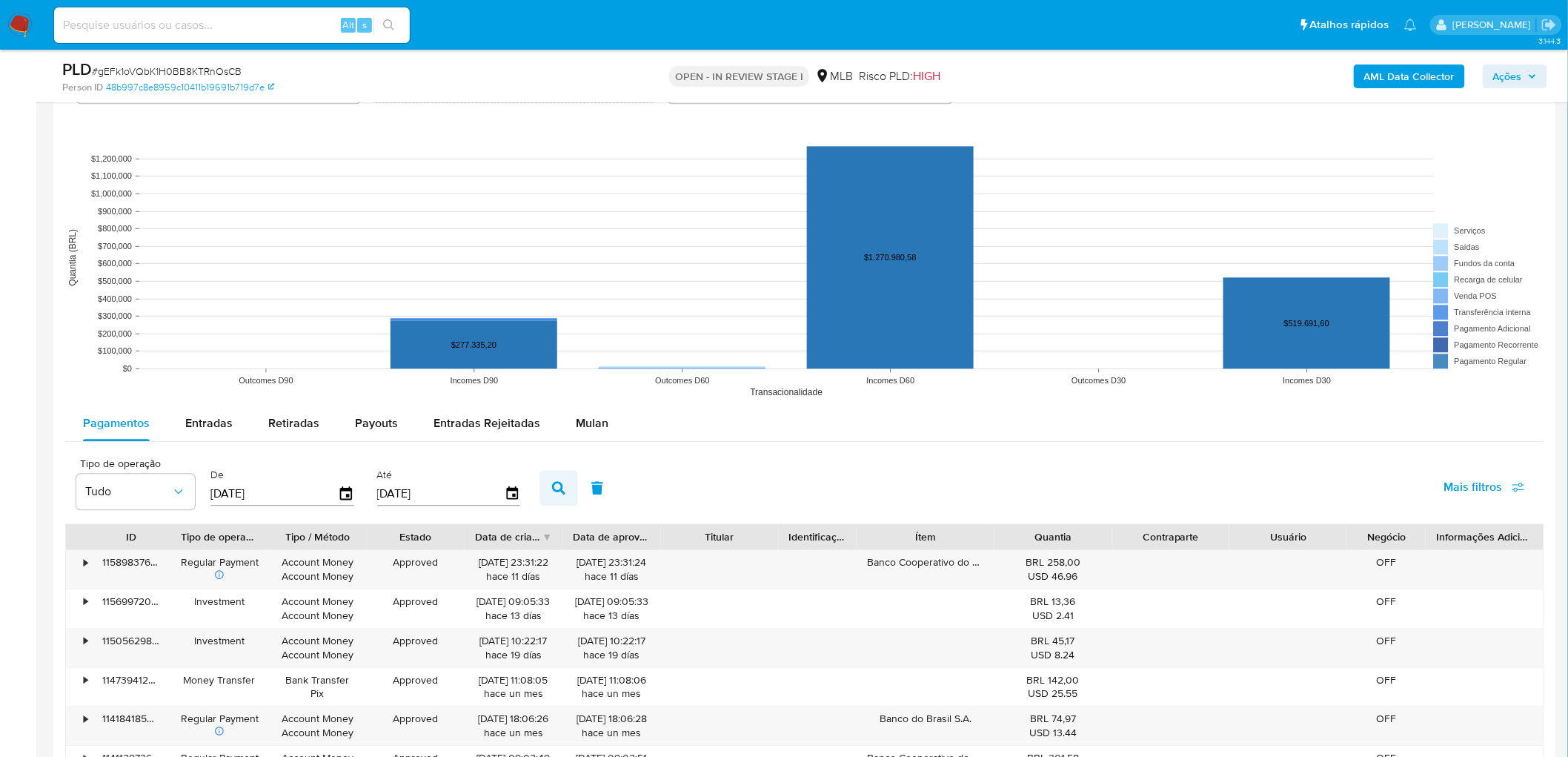 scroll, scrollTop: 1400, scrollLeft: 0, axis: vertical 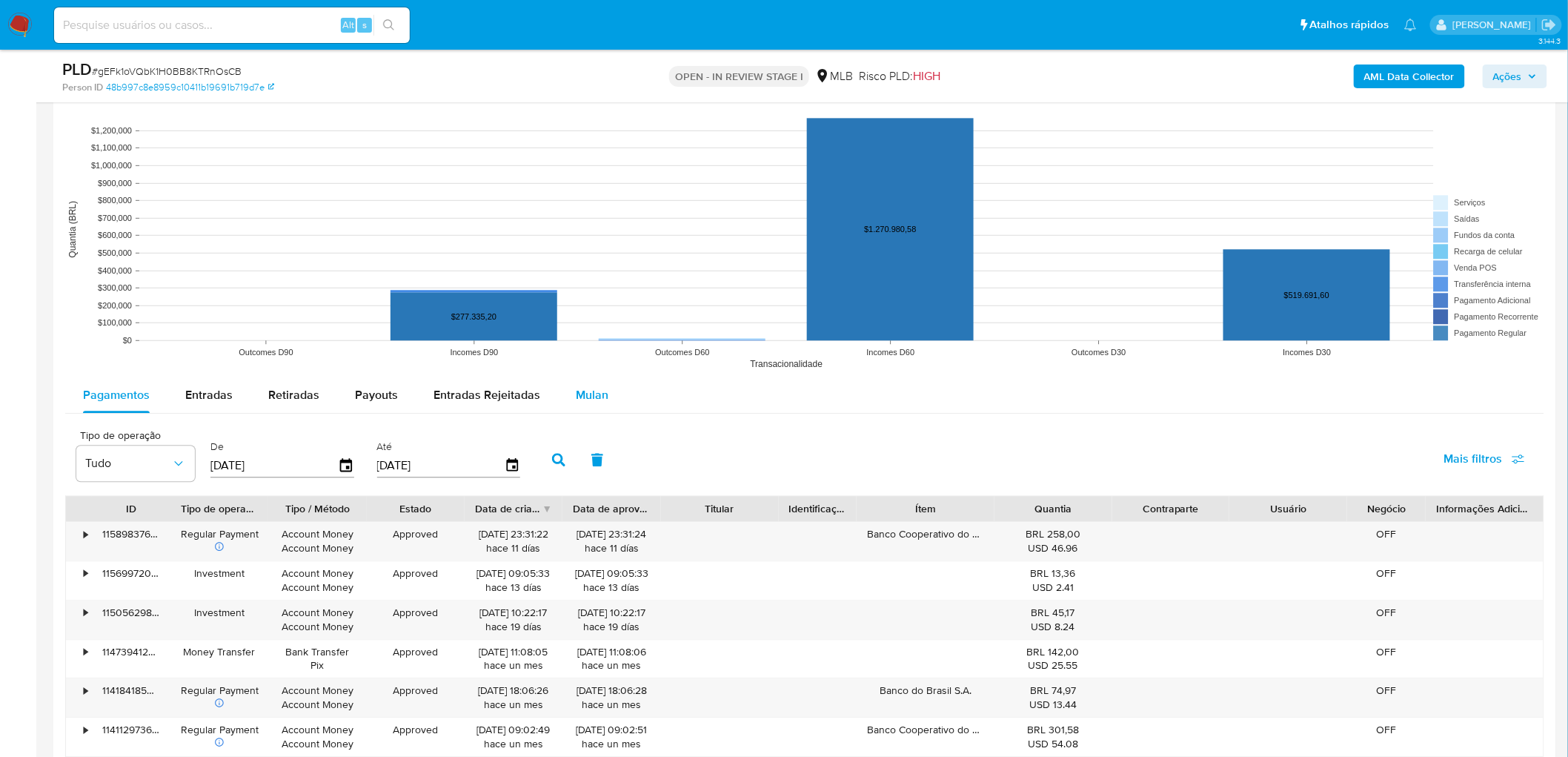 click on "Mulan" at bounding box center (592, 395) 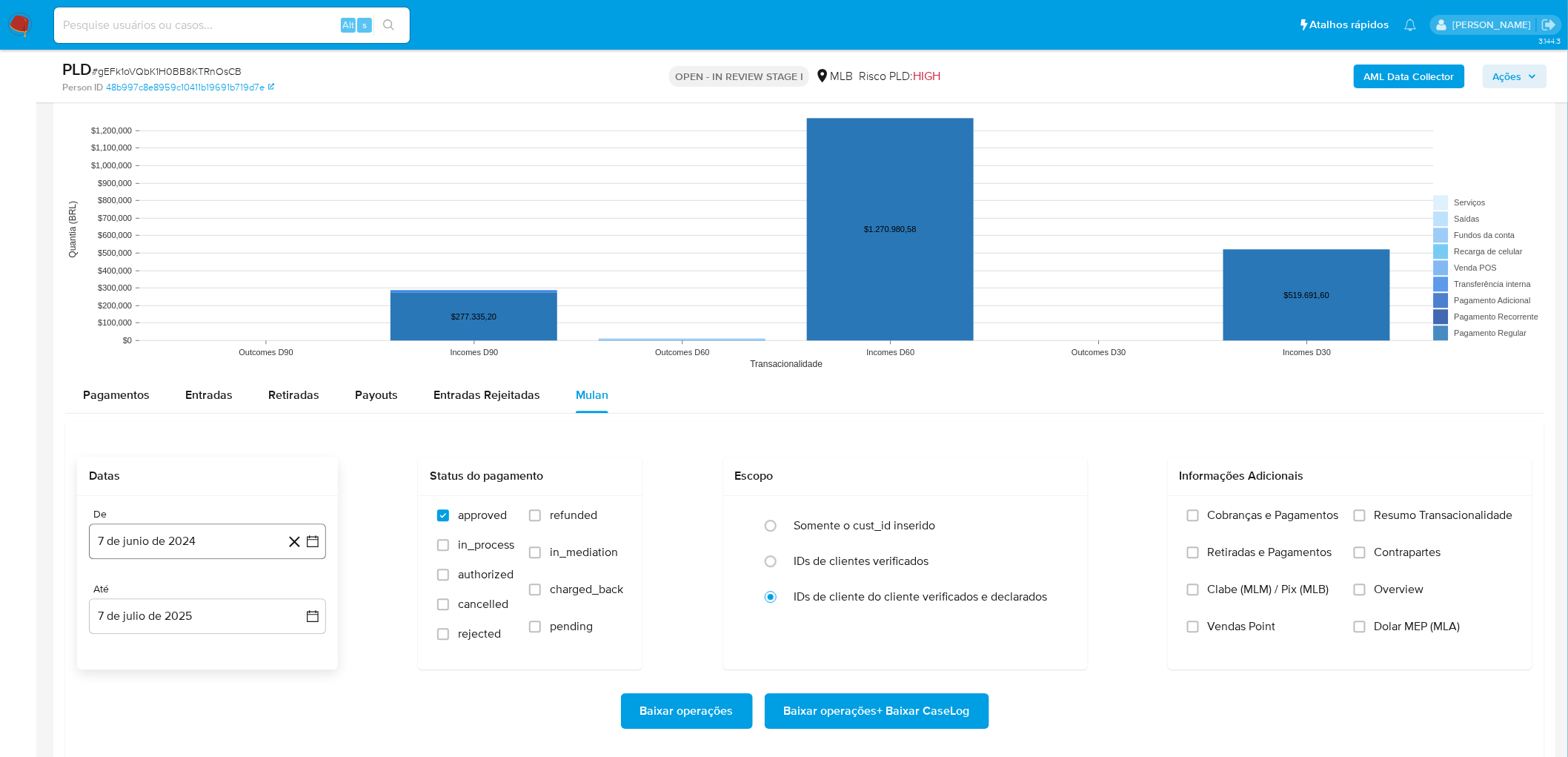 click on "7 de junio de 2024" at bounding box center [207, 541] 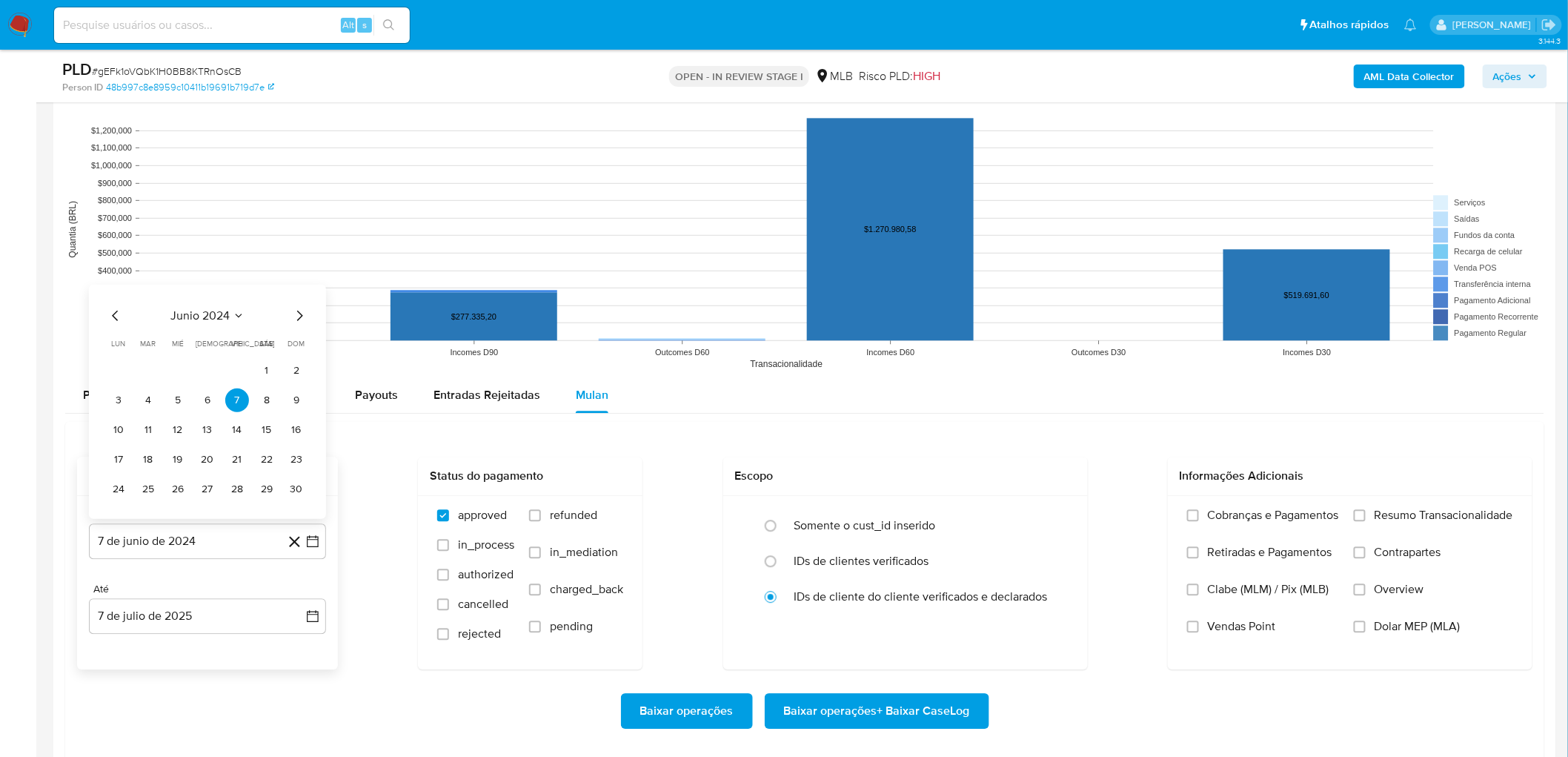 click on "junio 2024" at bounding box center [200, 316] 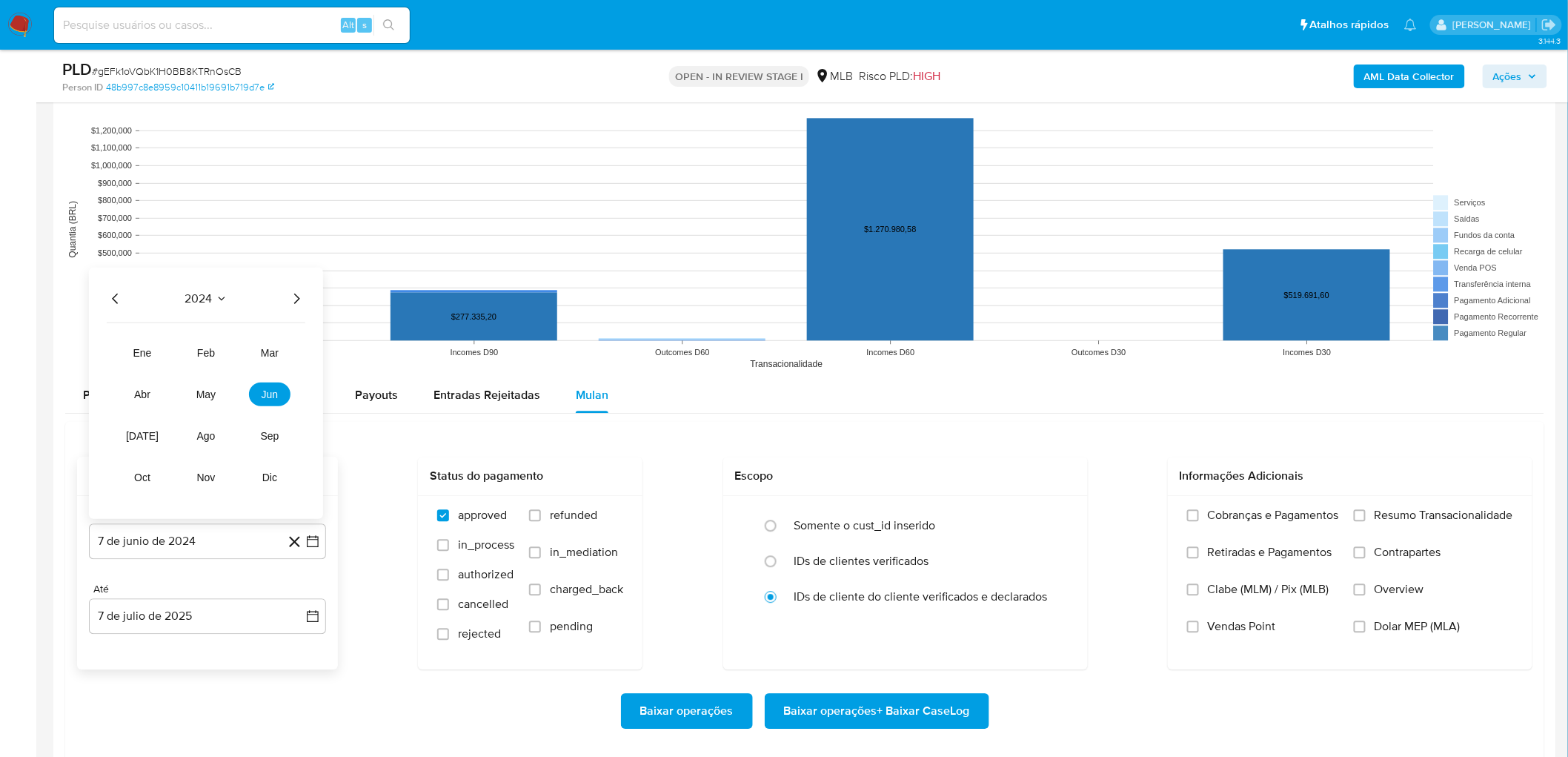 click 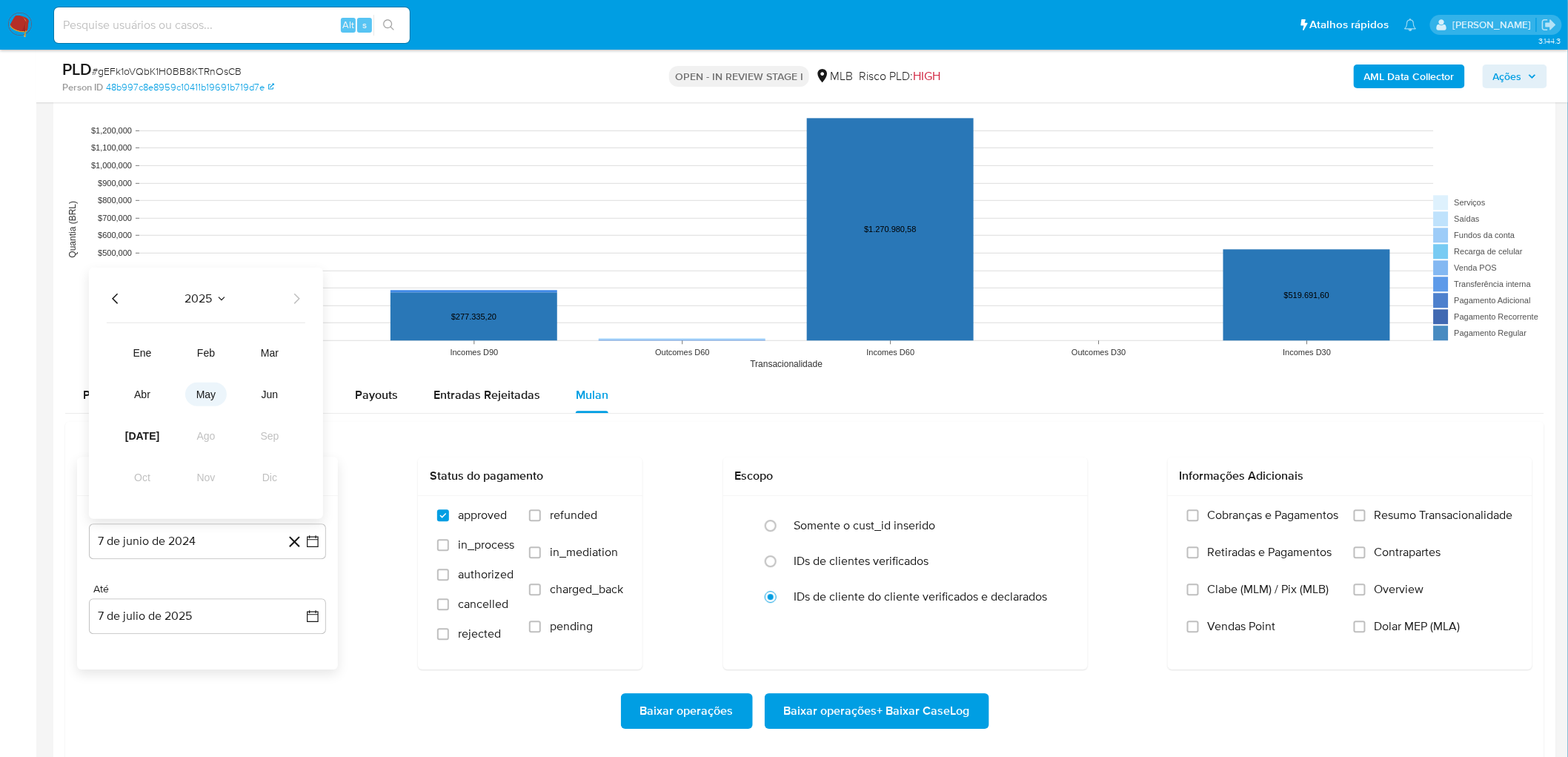 click on "may" at bounding box center [206, 394] 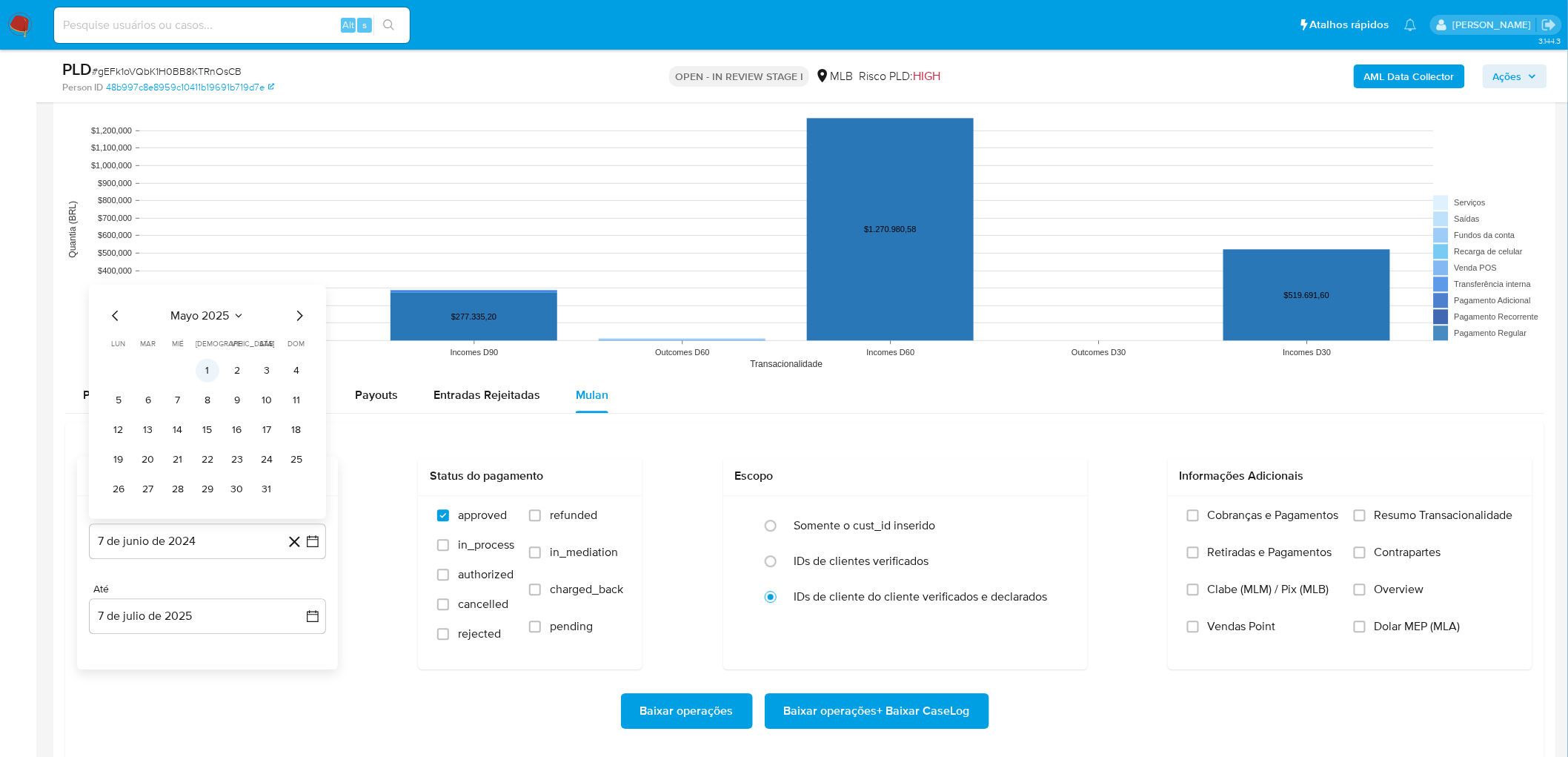 click on "1" at bounding box center (207, 371) 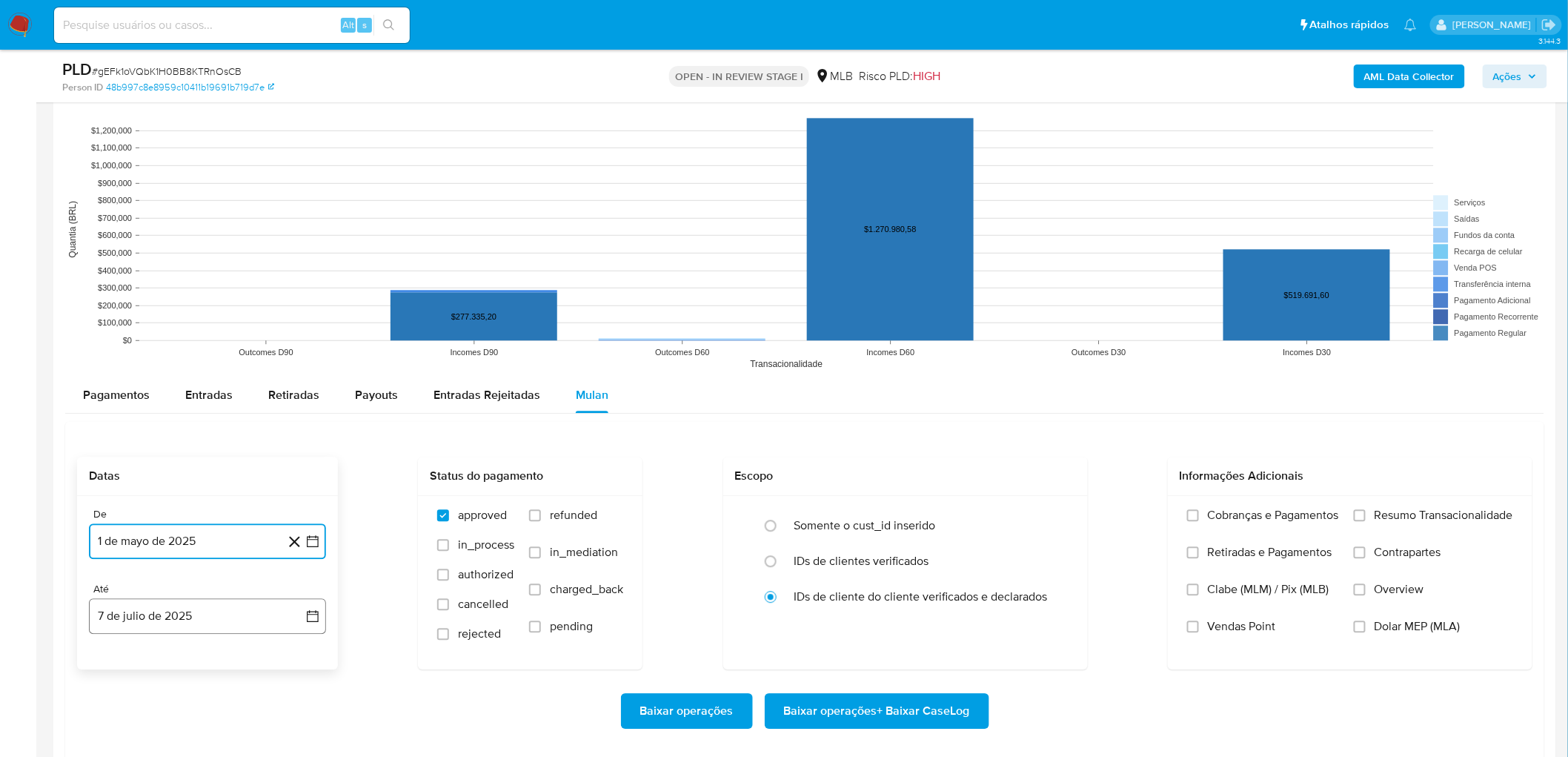 click on "7 de julio de 2025" at bounding box center (207, 616) 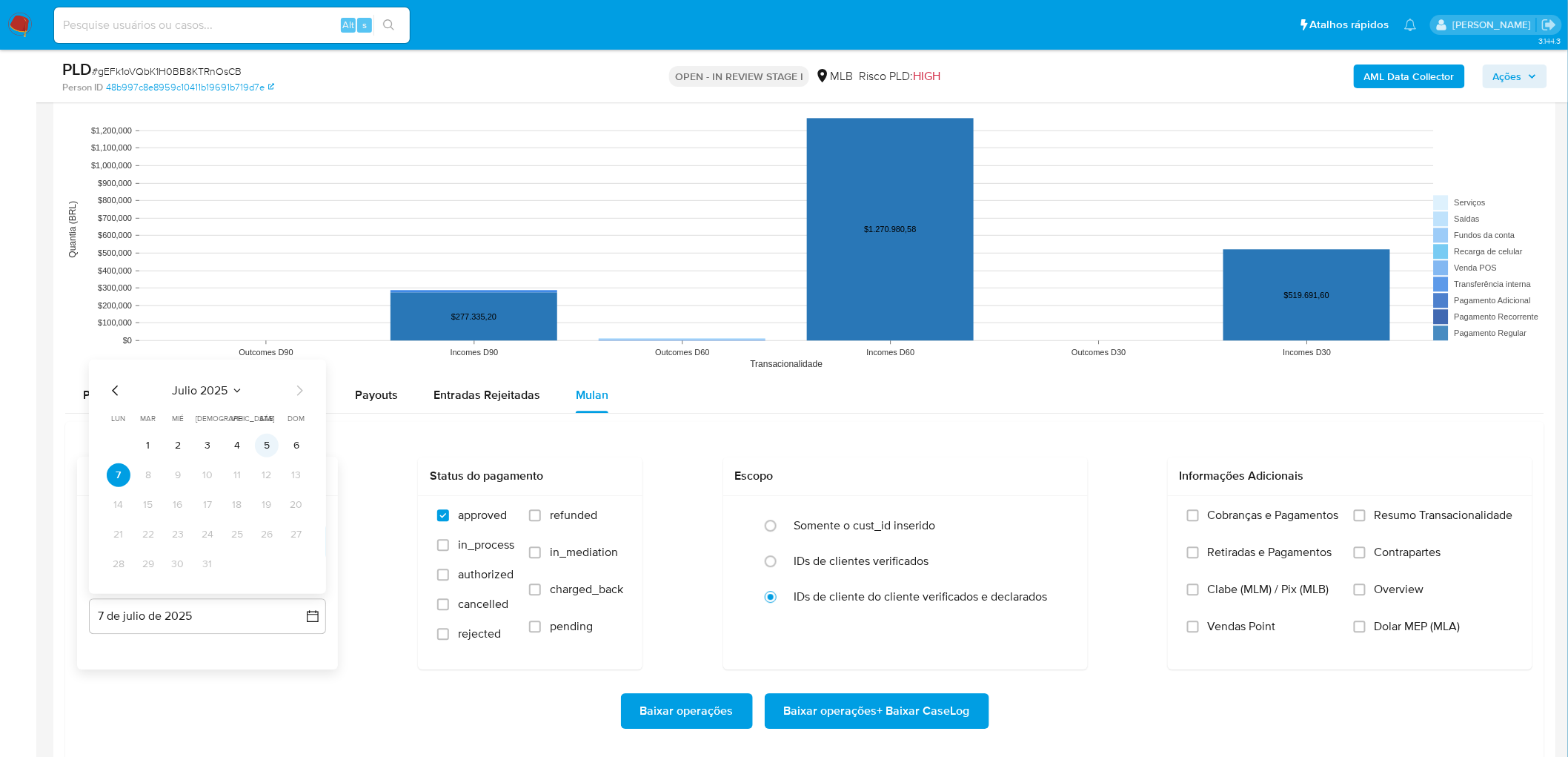click on "5" at bounding box center [267, 446] 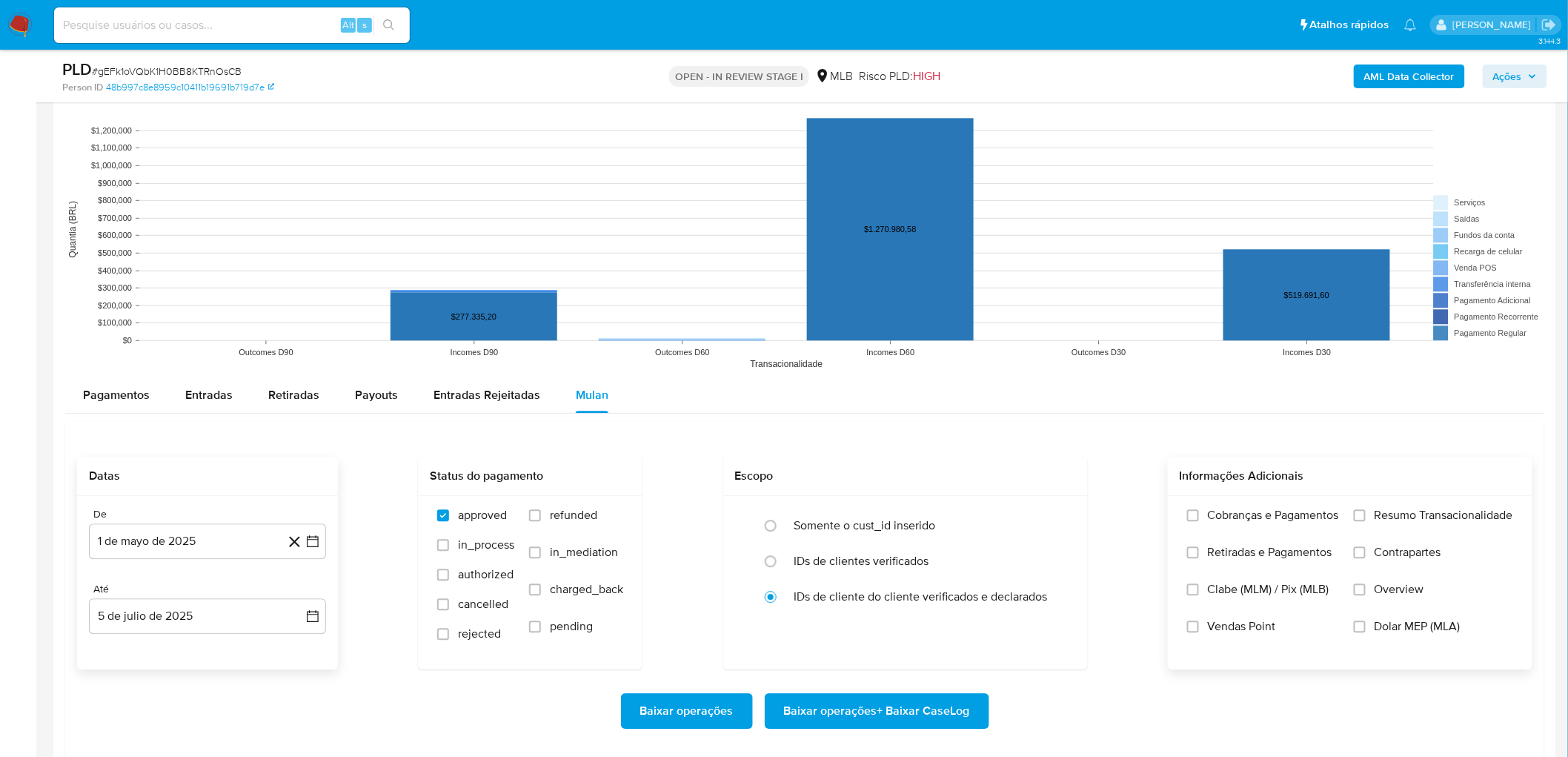 click on "Resumo Transacionalidade" at bounding box center [1444, 515] 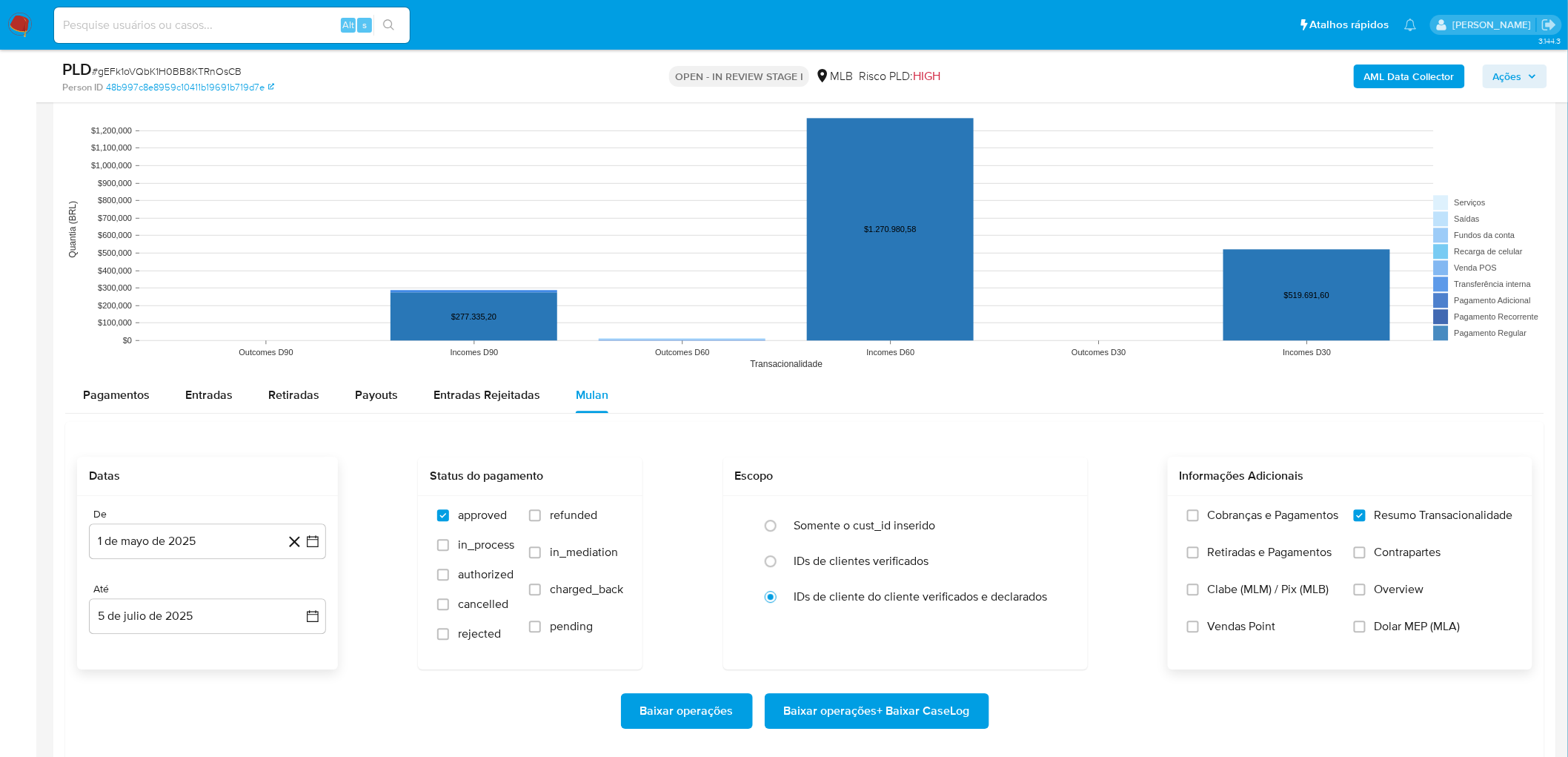 click on "Vendas Point" at bounding box center [1242, 627] 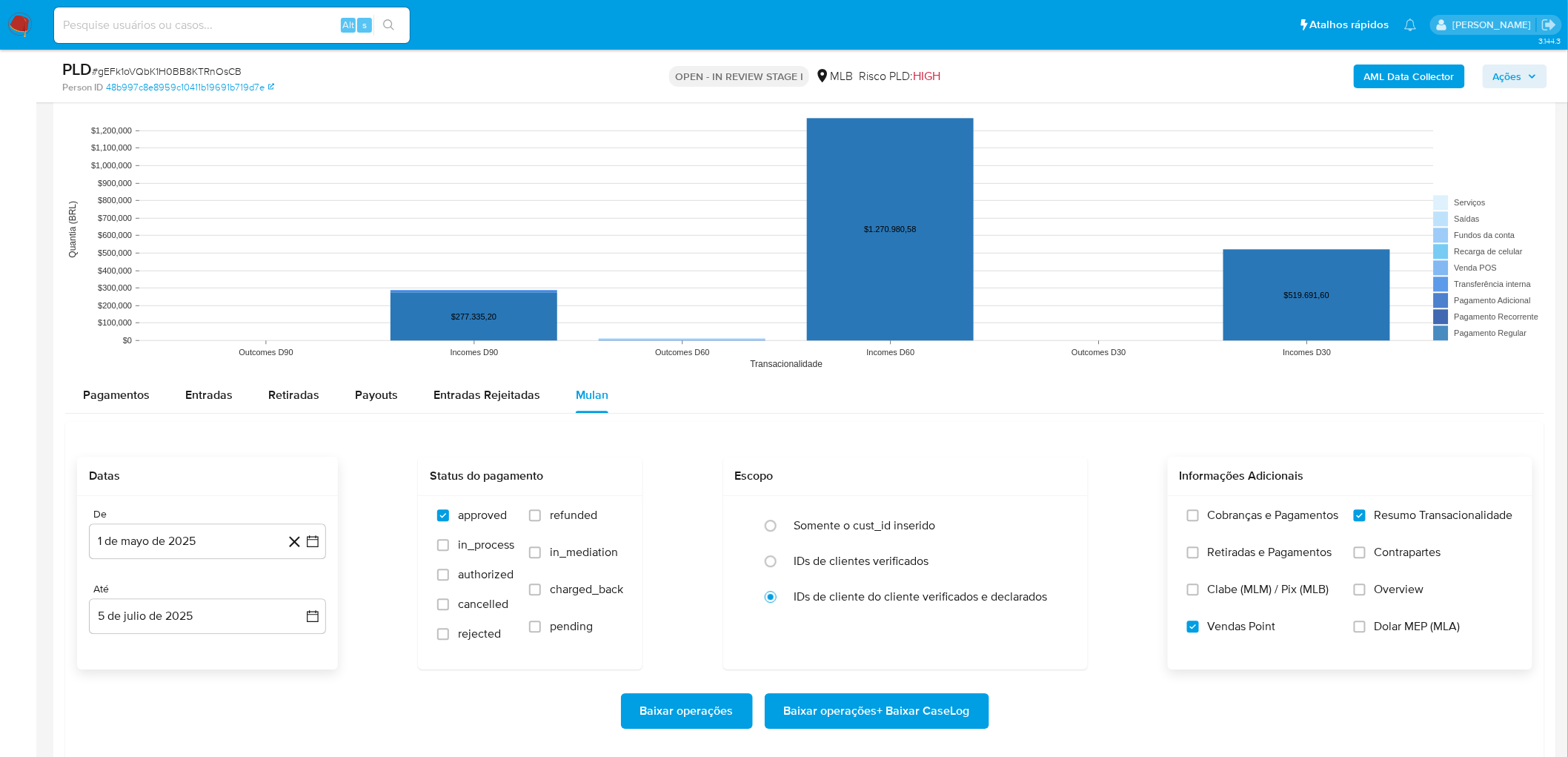 click on "Baixar operações  +   Baixar CaseLog" at bounding box center (877, 711) 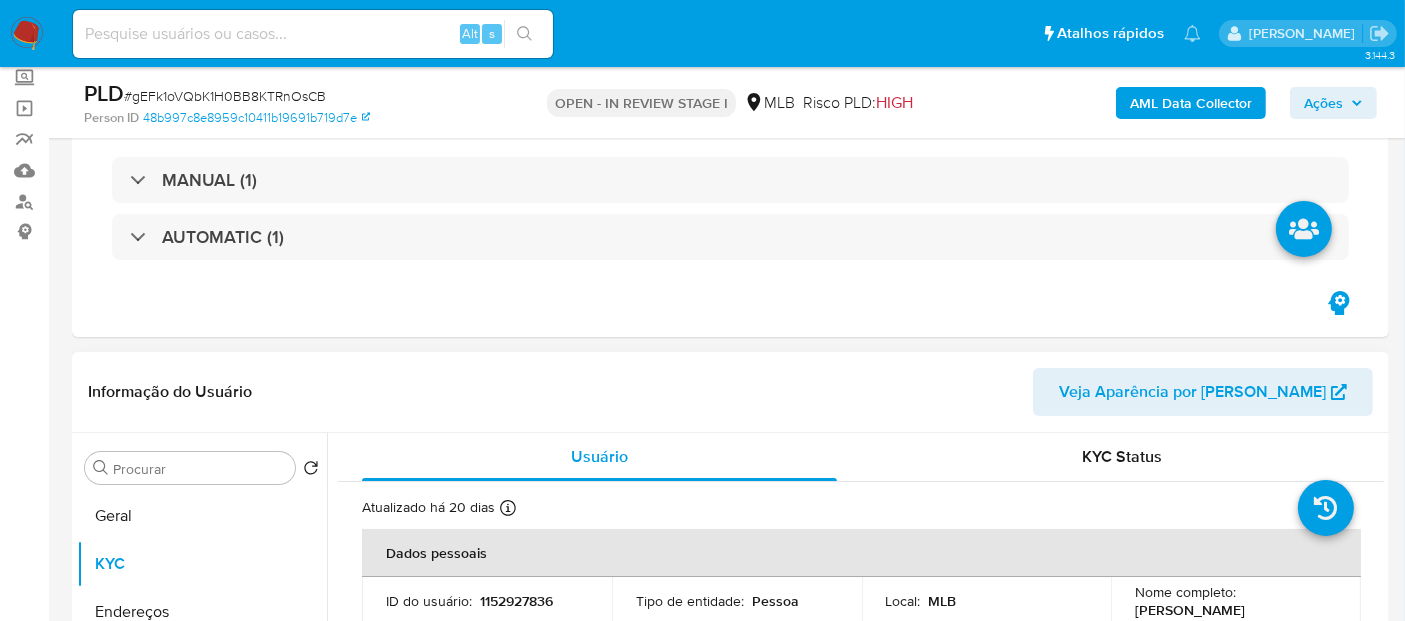 scroll, scrollTop: 222, scrollLeft: 0, axis: vertical 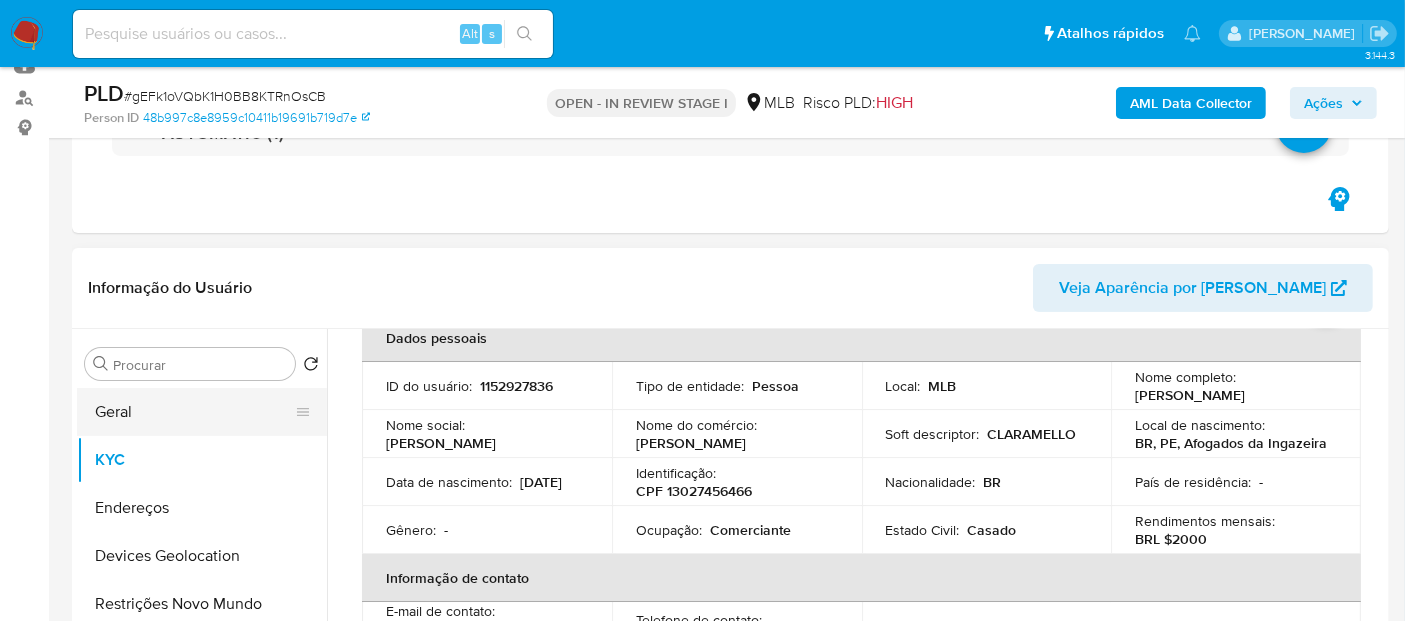 click on "Geral" at bounding box center (194, 412) 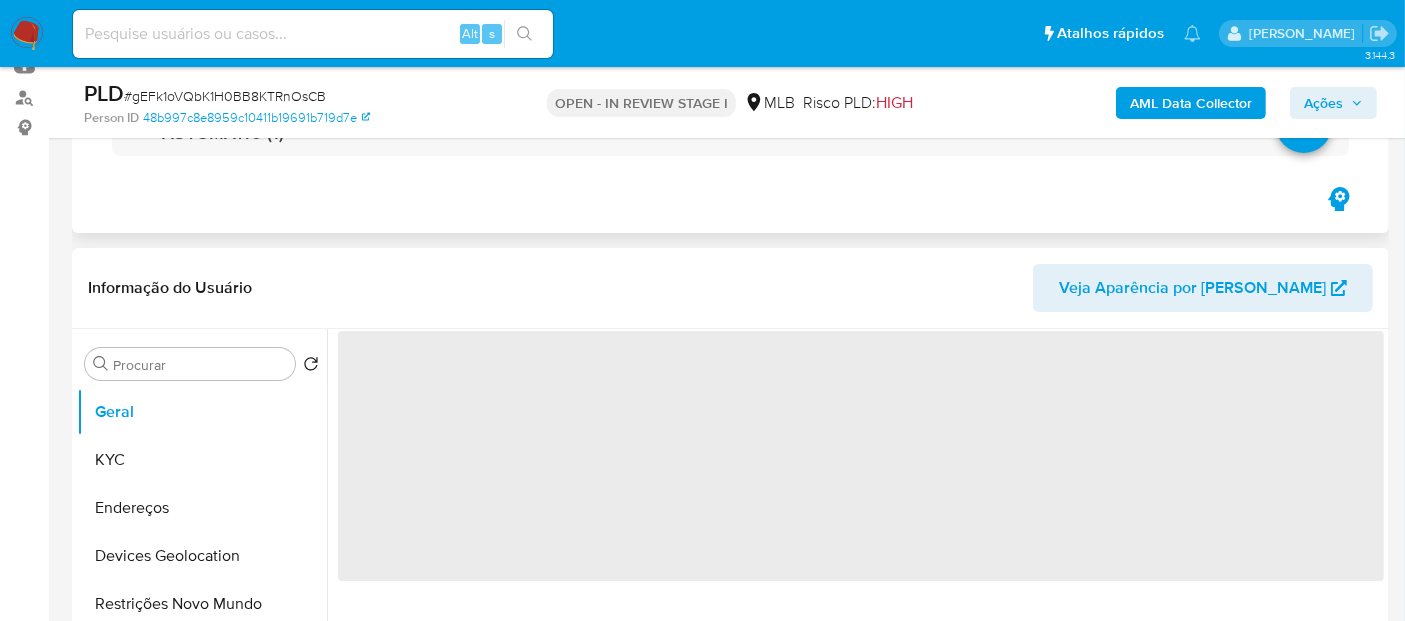 scroll, scrollTop: 333, scrollLeft: 0, axis: vertical 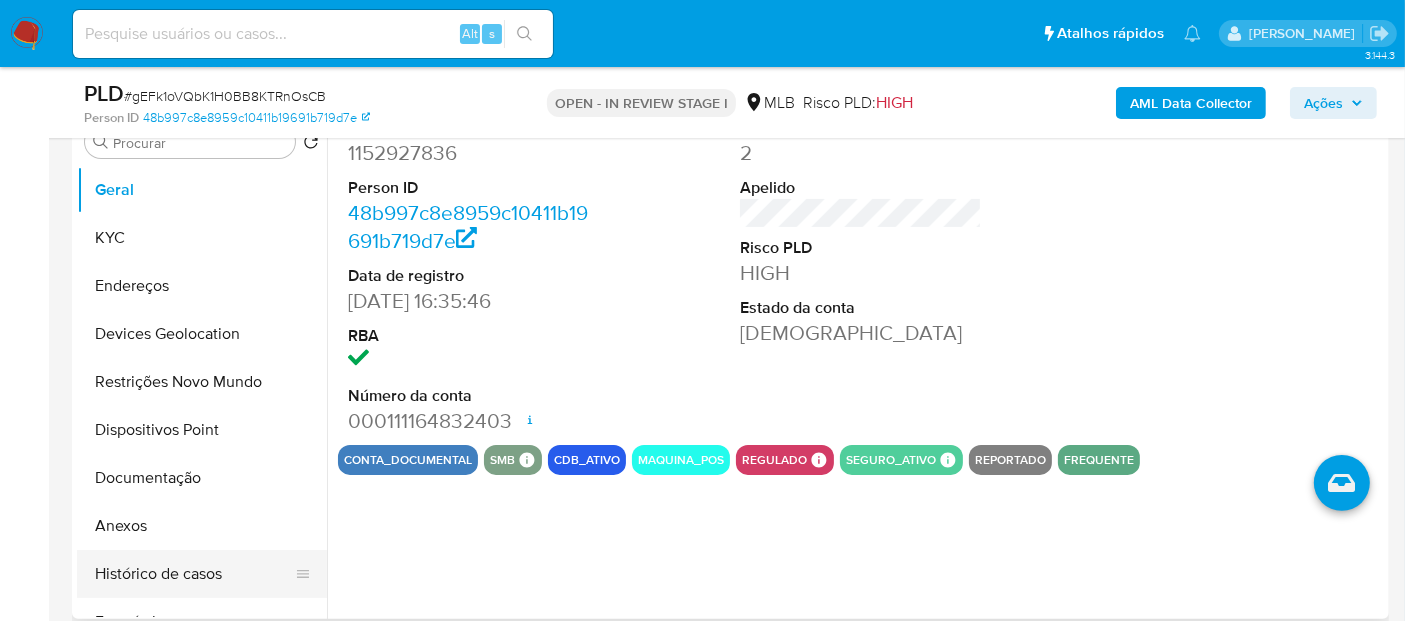 click on "Histórico de casos" at bounding box center (194, 574) 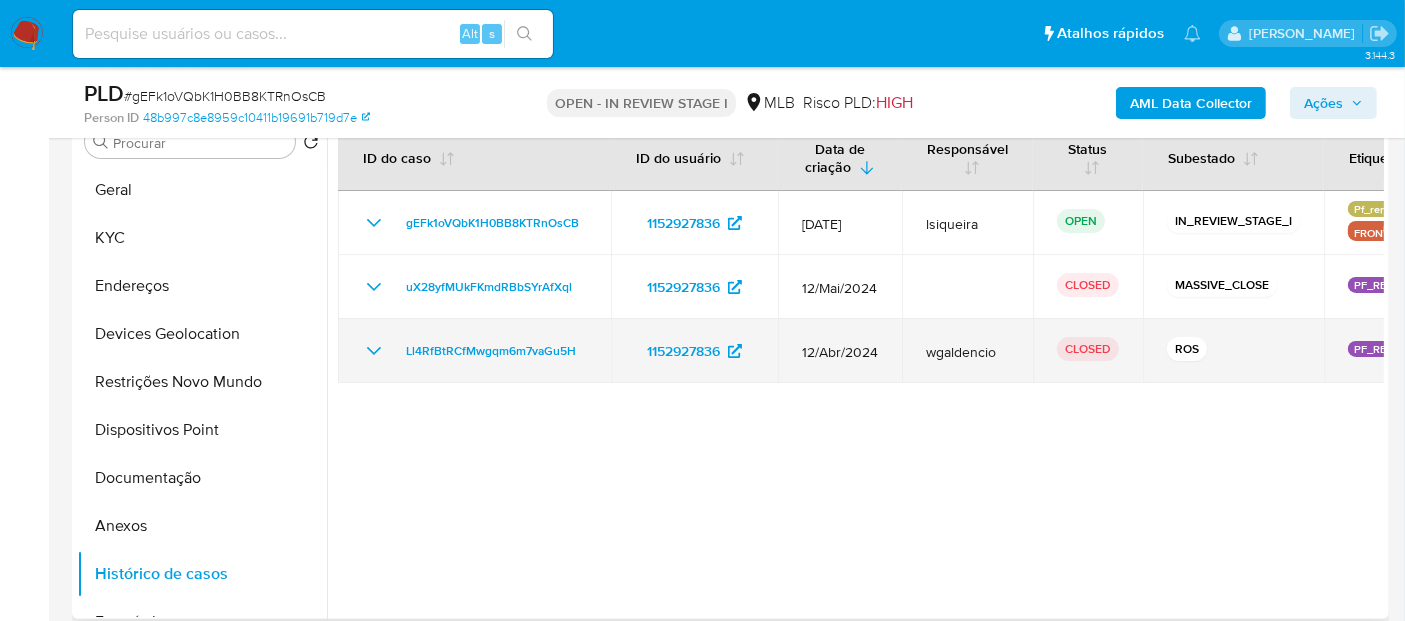 click on "Ll4RfBtRCfMwgqm6m7vaGu5H" at bounding box center [474, 351] 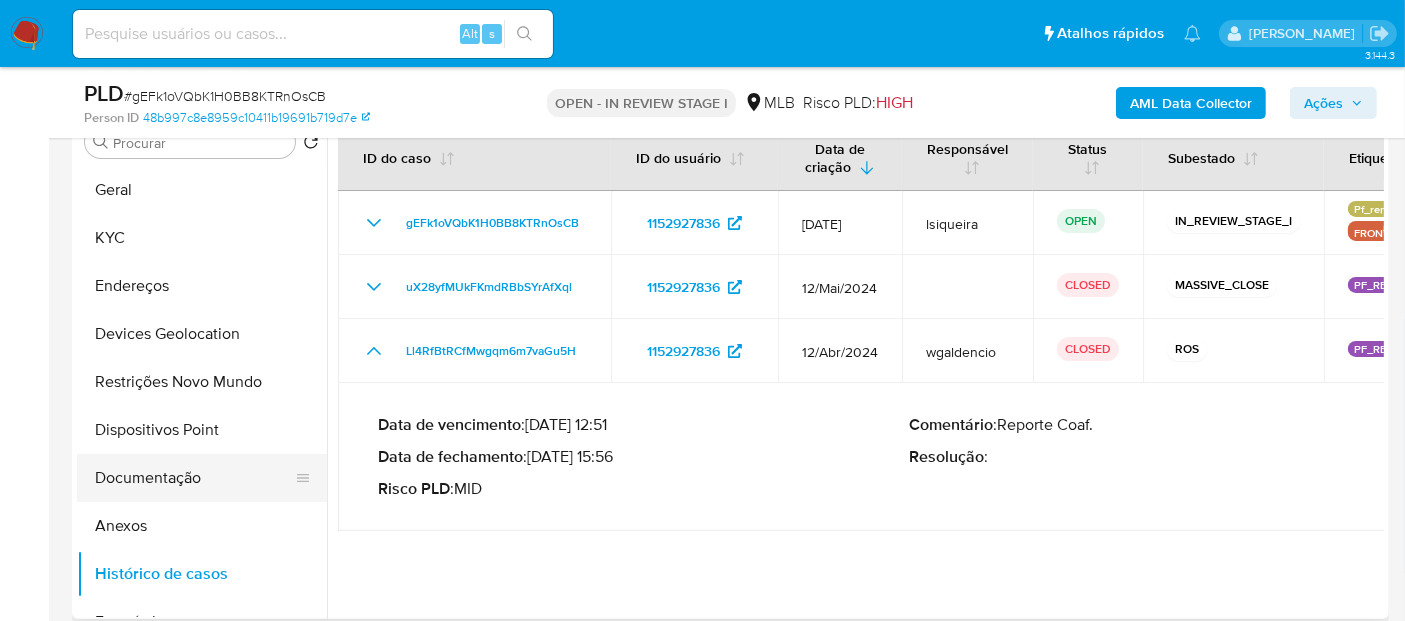 click on "Documentação" at bounding box center (194, 478) 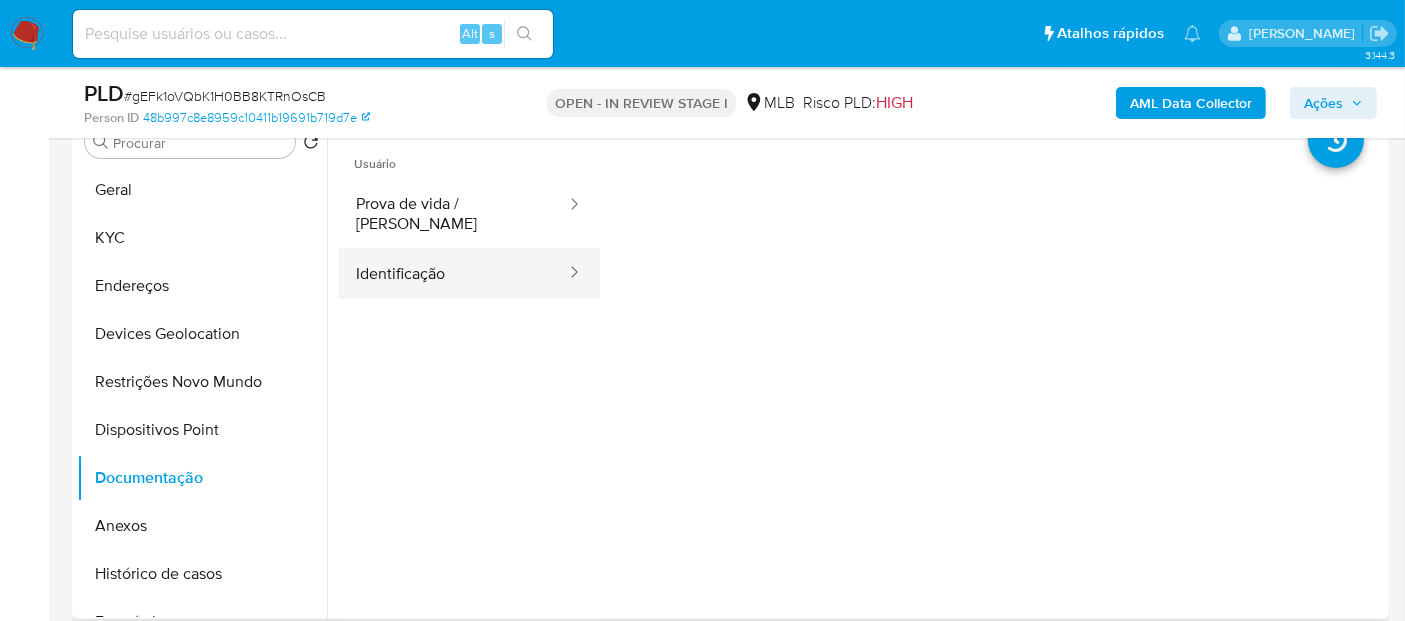 click on "Identificação" at bounding box center [453, 273] 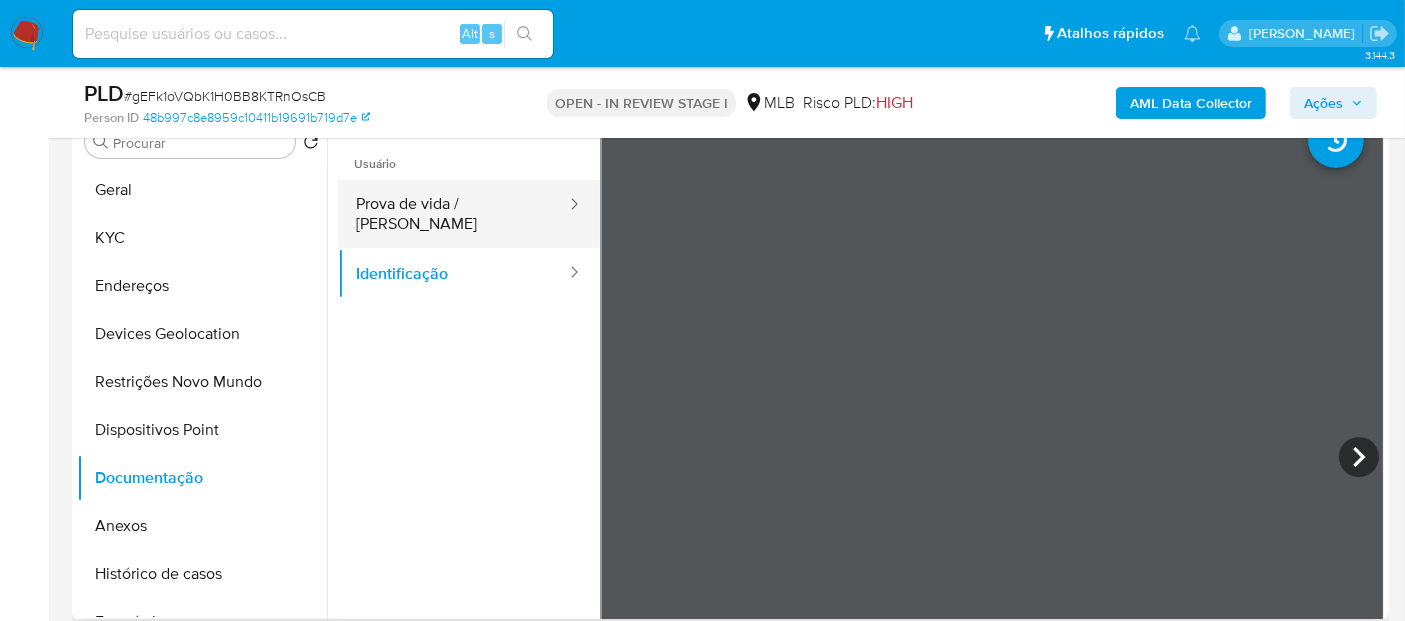 click on "Prova de vida / Selfie" at bounding box center [453, 214] 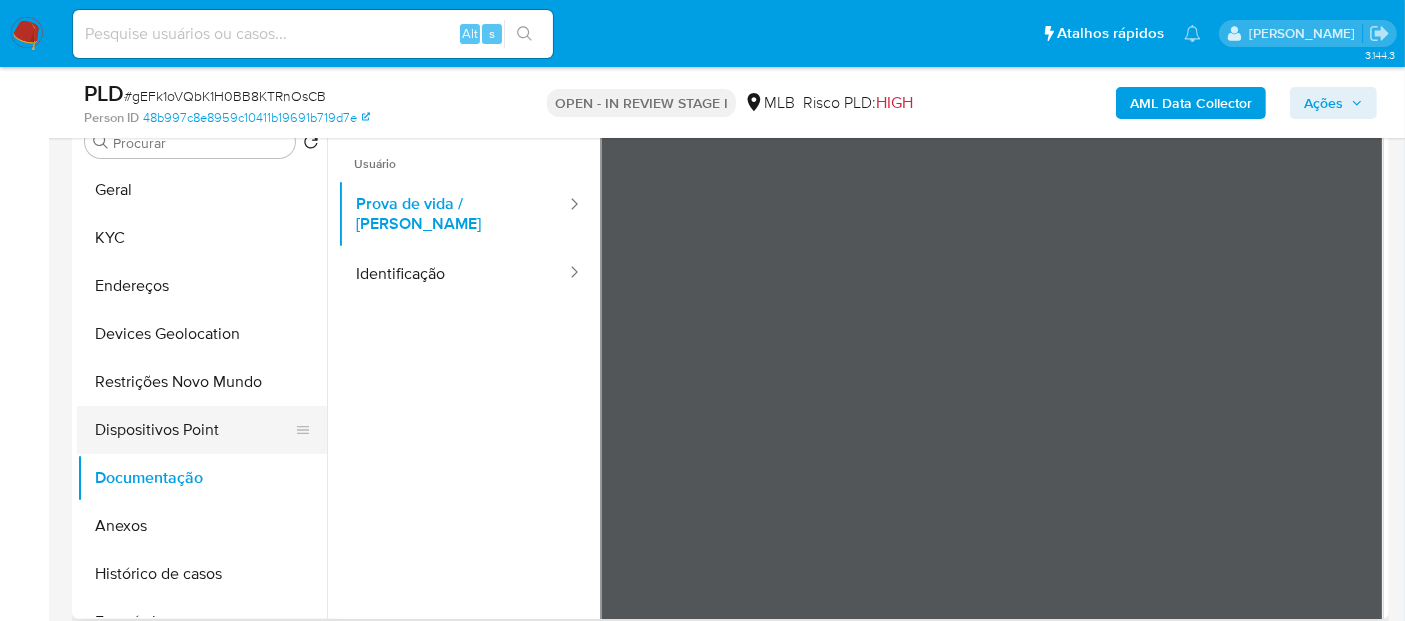 click on "Dispositivos Point" at bounding box center [194, 430] 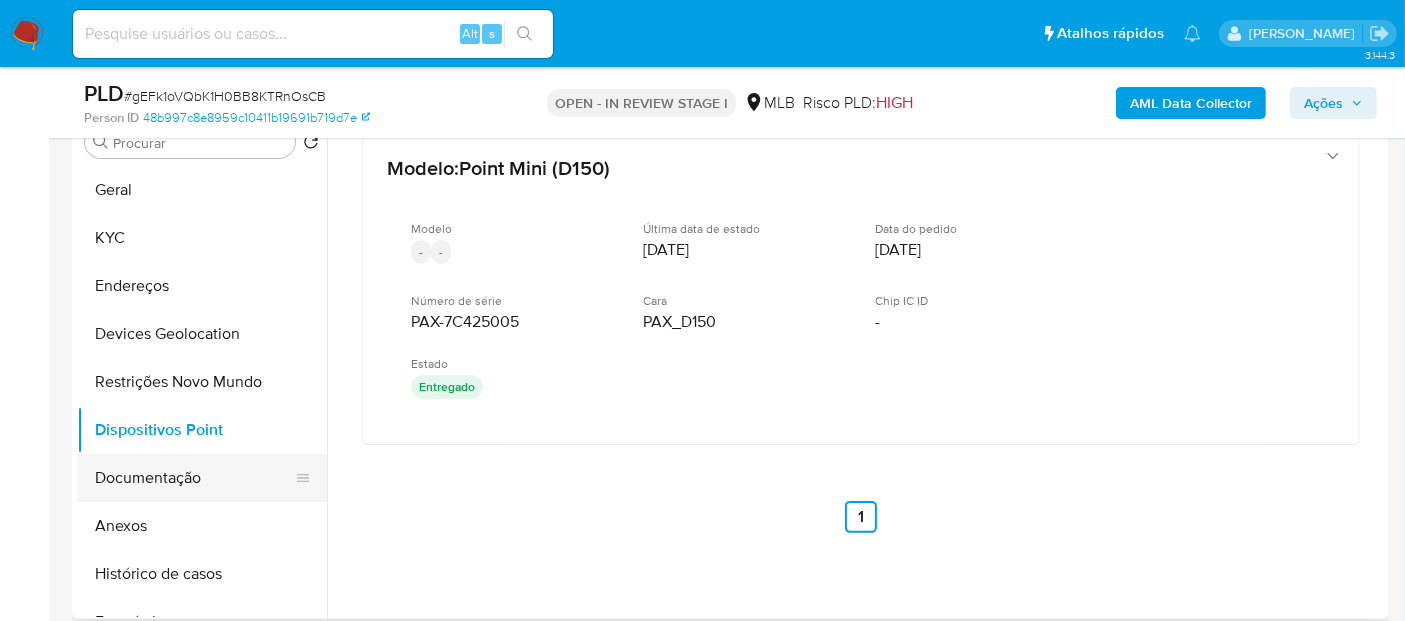click on "Documentação" at bounding box center [194, 478] 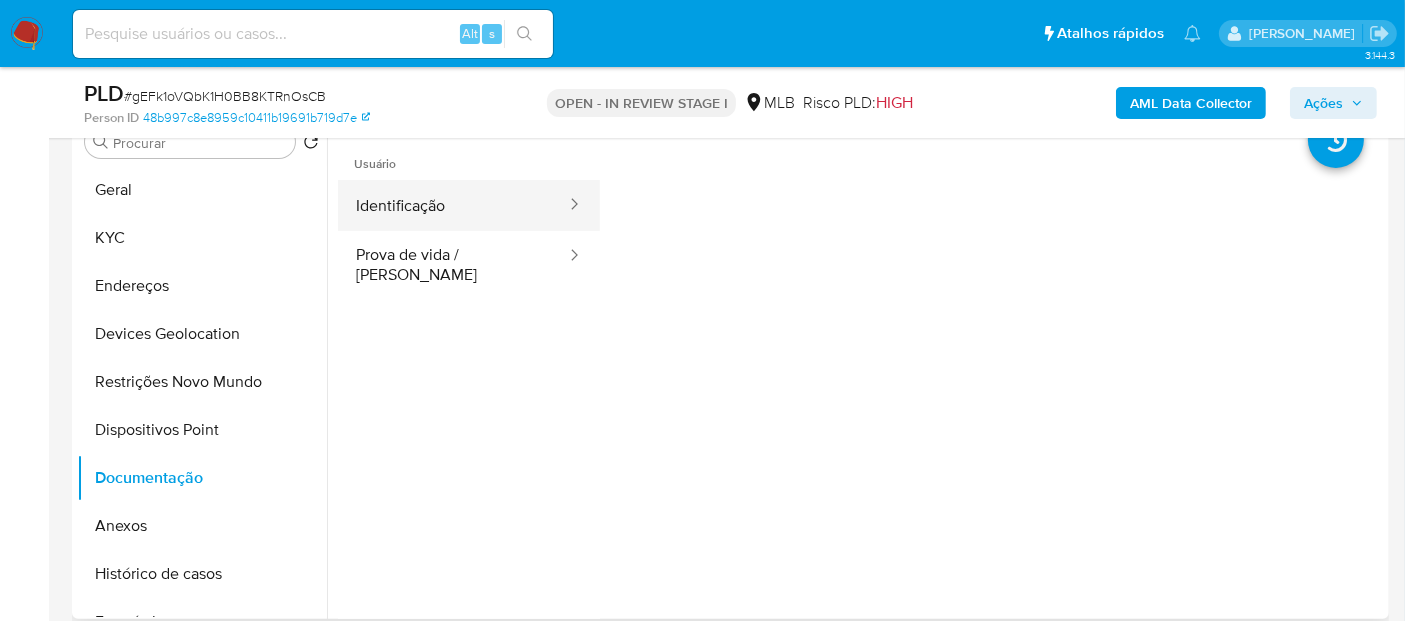 click on "Identificação" at bounding box center [453, 205] 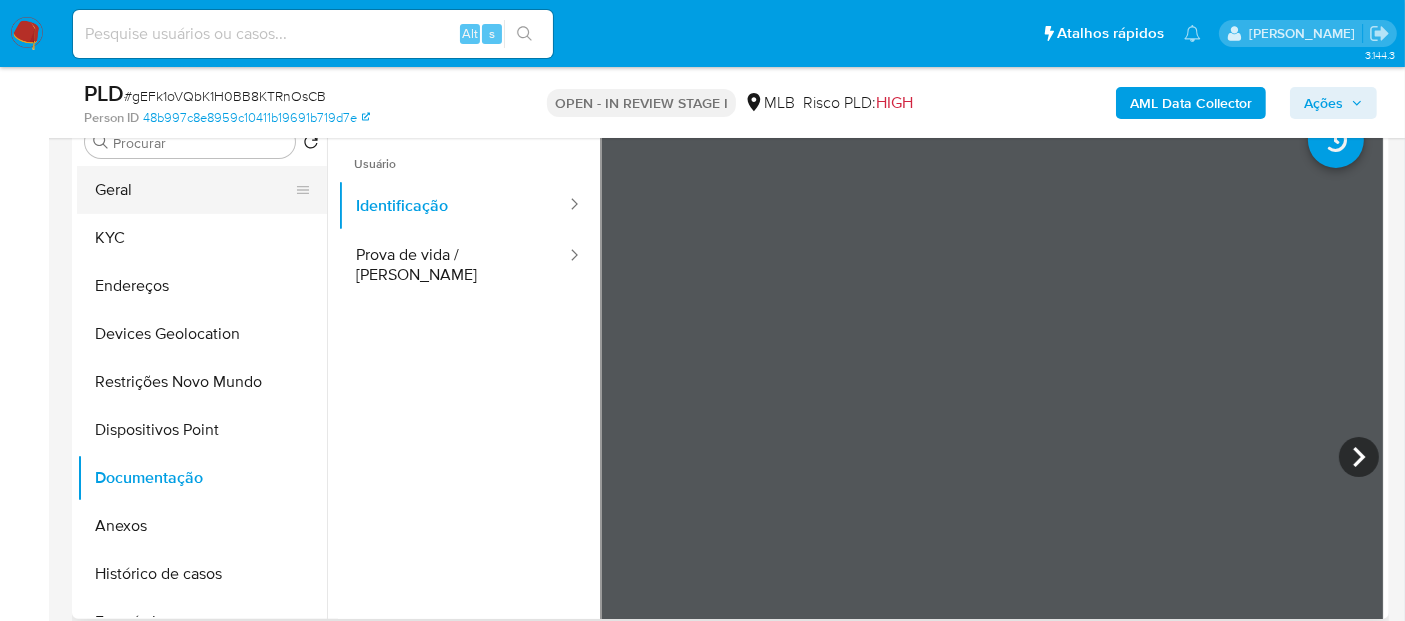 click on "Geral" at bounding box center (194, 190) 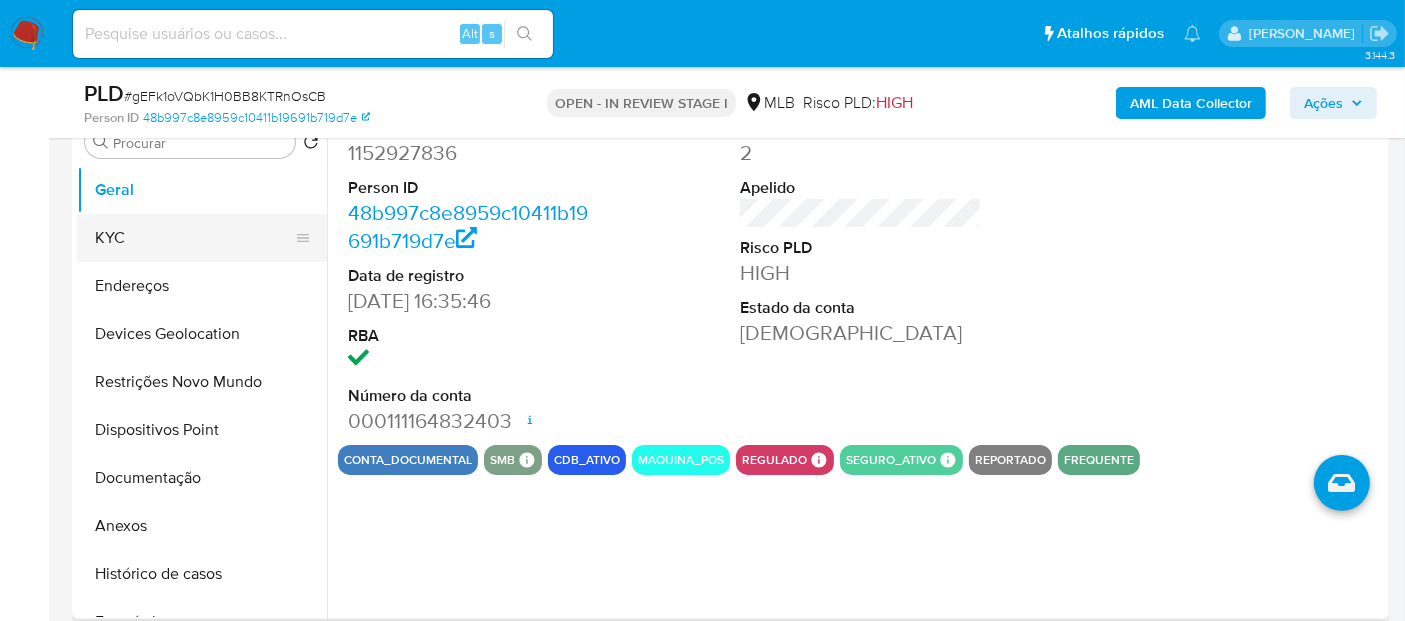 click on "KYC" at bounding box center [194, 238] 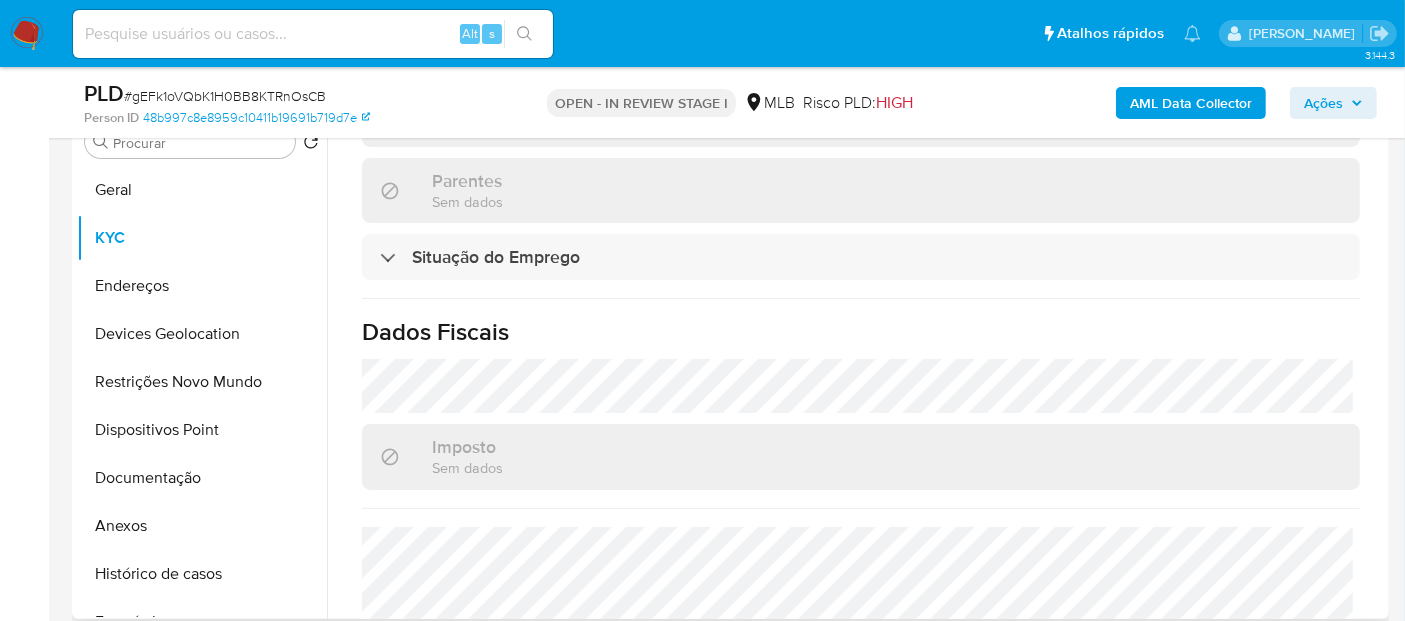 scroll, scrollTop: 934, scrollLeft: 0, axis: vertical 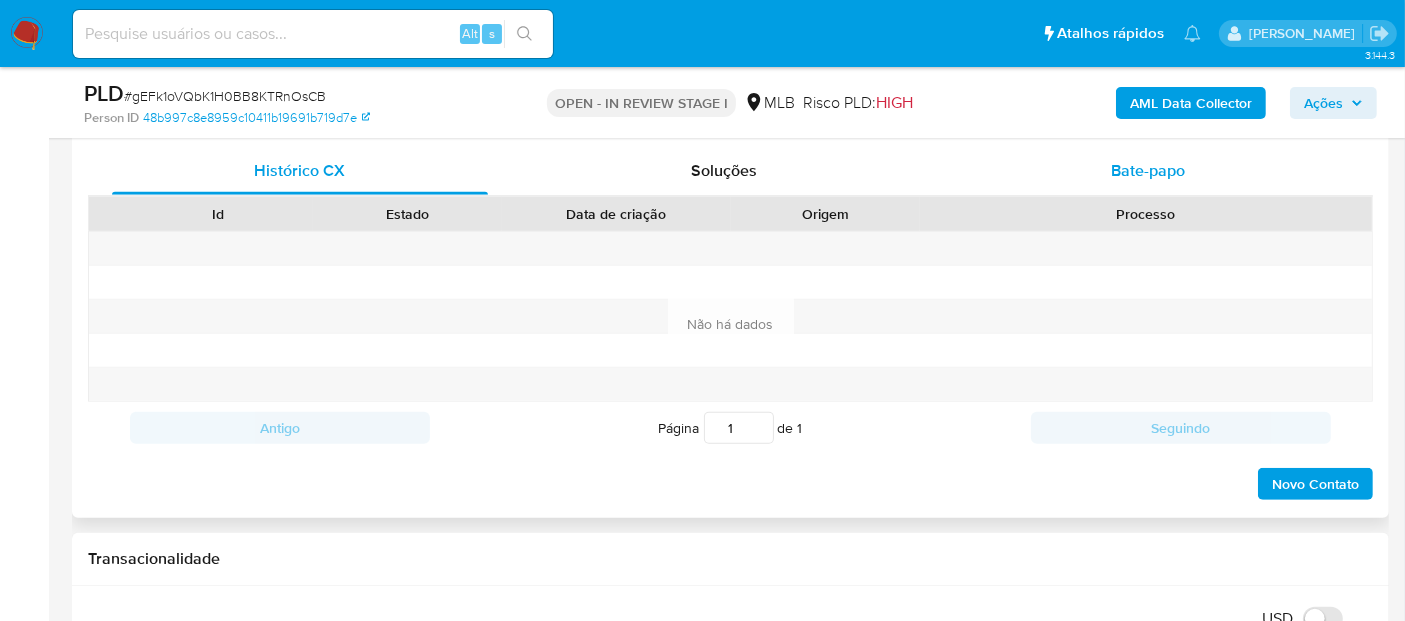 click on "Bate-papo" at bounding box center (1148, 170) 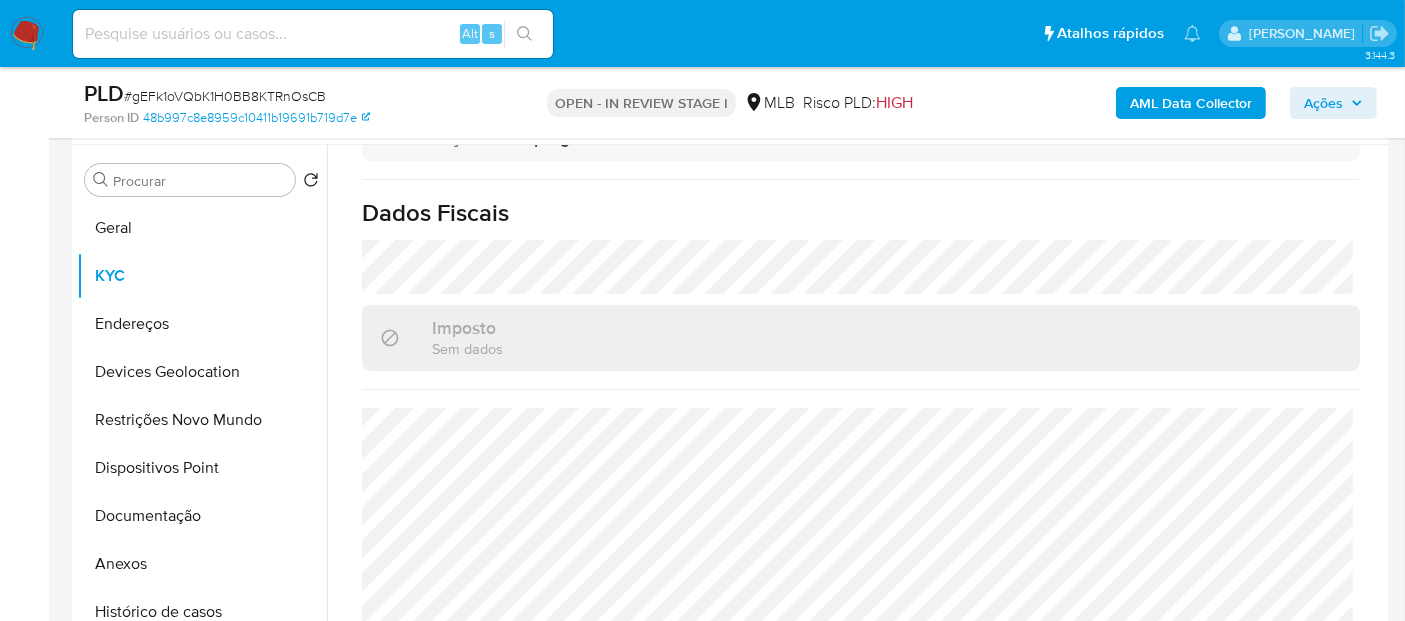 scroll, scrollTop: 333, scrollLeft: 0, axis: vertical 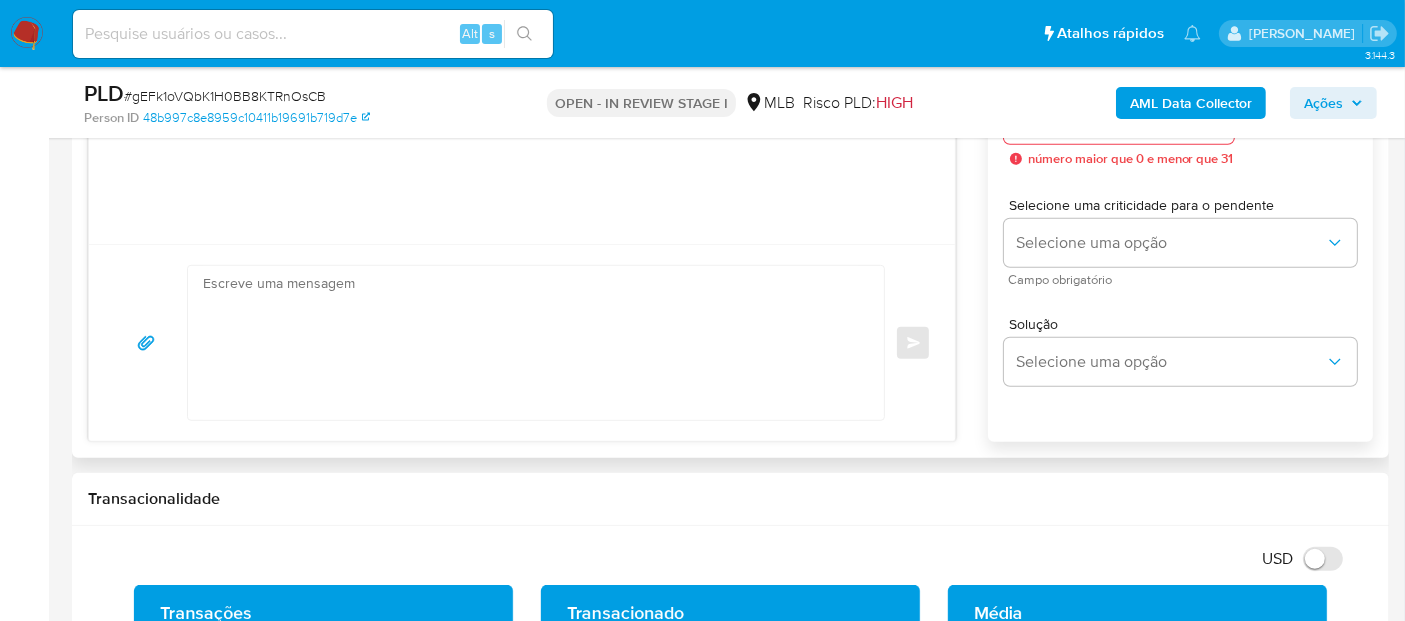 click at bounding box center [531, 343] 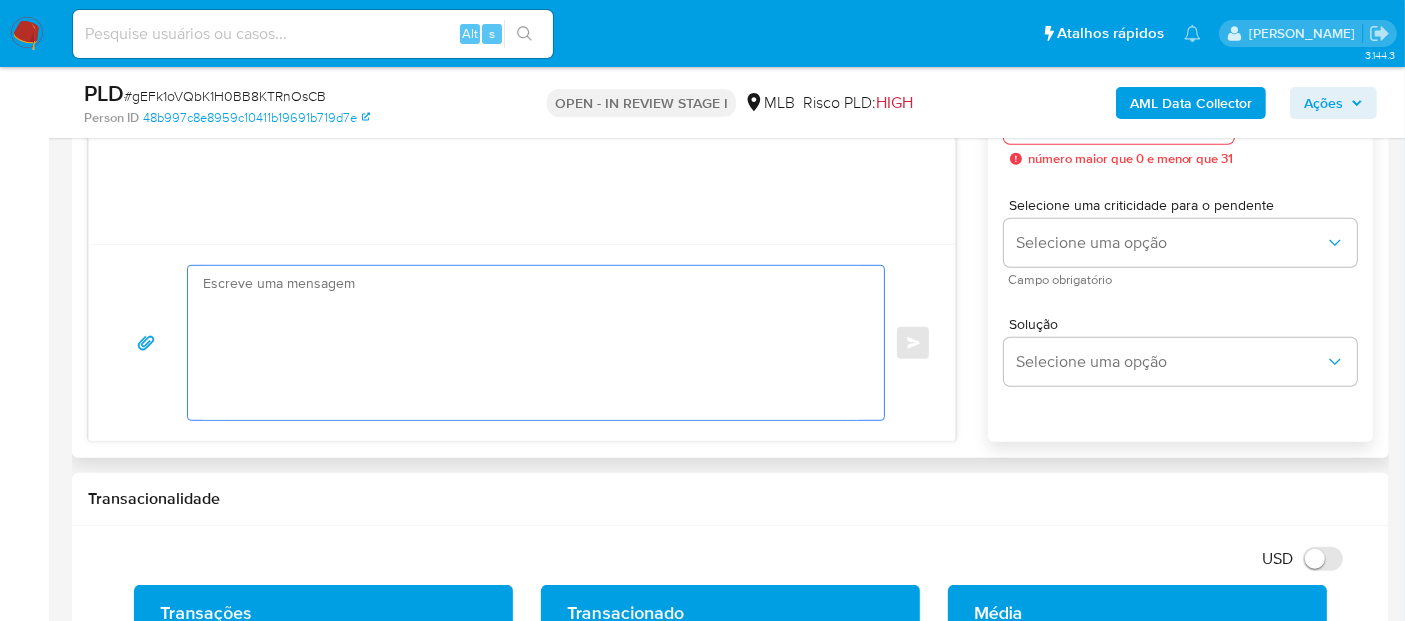 paste on "Olá,
Estamos realizando uma verificação adicional de segurança em contas de usuários que movimentam valores em nossa plataforma.
Como parte desse processo cadastral, é necessário o envio de um comprovante de renda atualizado.
Ressaltamos que o Mercado Pago é uma empresa regulada pelo Banco Central do Brasil, no qual exige que as instituições supervisionadas tenham procedimentos cadastrais, dentre eles, a comprovação da capacidade financeira. Neste caso, para PESSOA FÍSICA, precisamos do envio do comprovante de renda.
Os documentos devem ter formato não editável (.jpg, .bmp ou .pdf) com até 10MB, legíveis e sem rasuras.
Esperamos a sua resposta para seguirmos com a verificação.
Atenciosamente,
Prevenção e Segurança
MercadoLivre | MercadoPago" 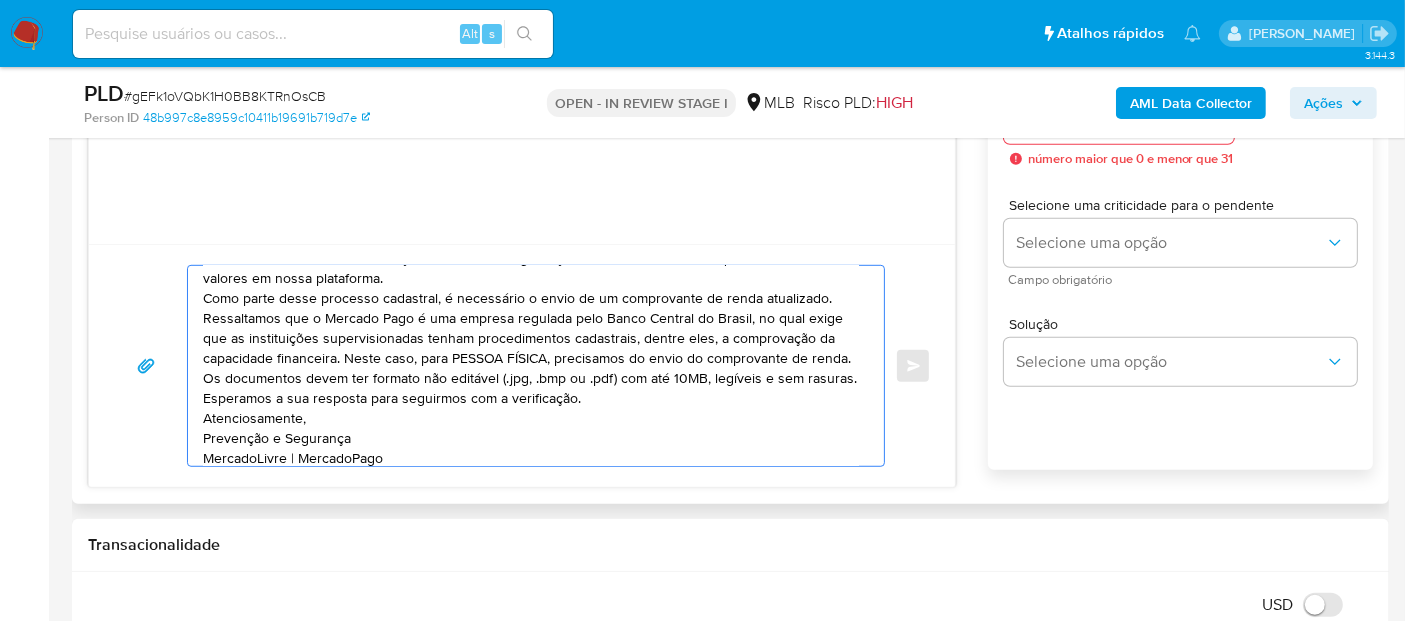 scroll, scrollTop: 0, scrollLeft: 0, axis: both 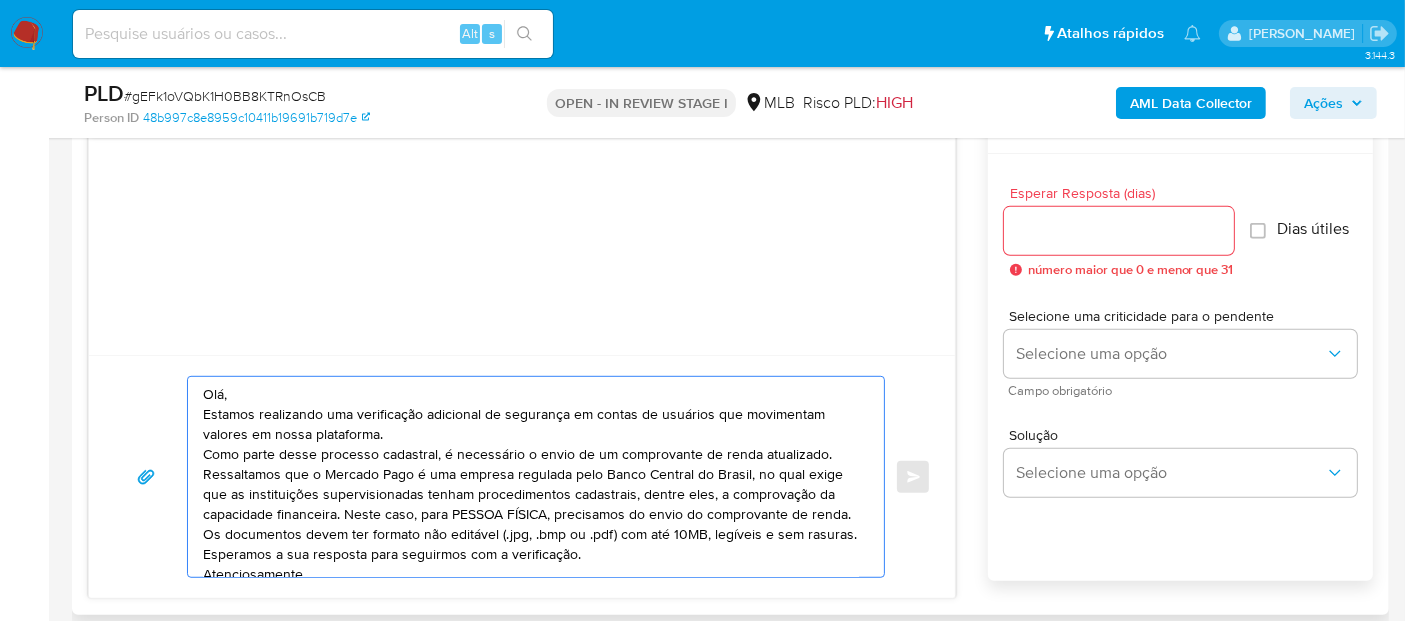 type on "Olá,
Estamos realizando uma verificação adicional de segurança em contas de usuários que movimentam valores em nossa plataforma.
Como parte desse processo cadastral, é necessário o envio de um comprovante de renda atualizado.
Ressaltamos que o Mercado Pago é uma empresa regulada pelo Banco Central do Brasil, no qual exige que as instituições supervisionadas tenham procedimentos cadastrais, dentre eles, a comprovação da capacidade financeira. Neste caso, para PESSOA FÍSICA, precisamos do envio do comprovante de renda.
Os documentos devem ter formato não editável (.jpg, .bmp ou .pdf) com até 10MB, legíveis e sem rasuras.
Esperamos a sua resposta para seguirmos com a verificação.
Atenciosamente,
Prevenção e Segurança
MercadoLivre | MercadoPago" 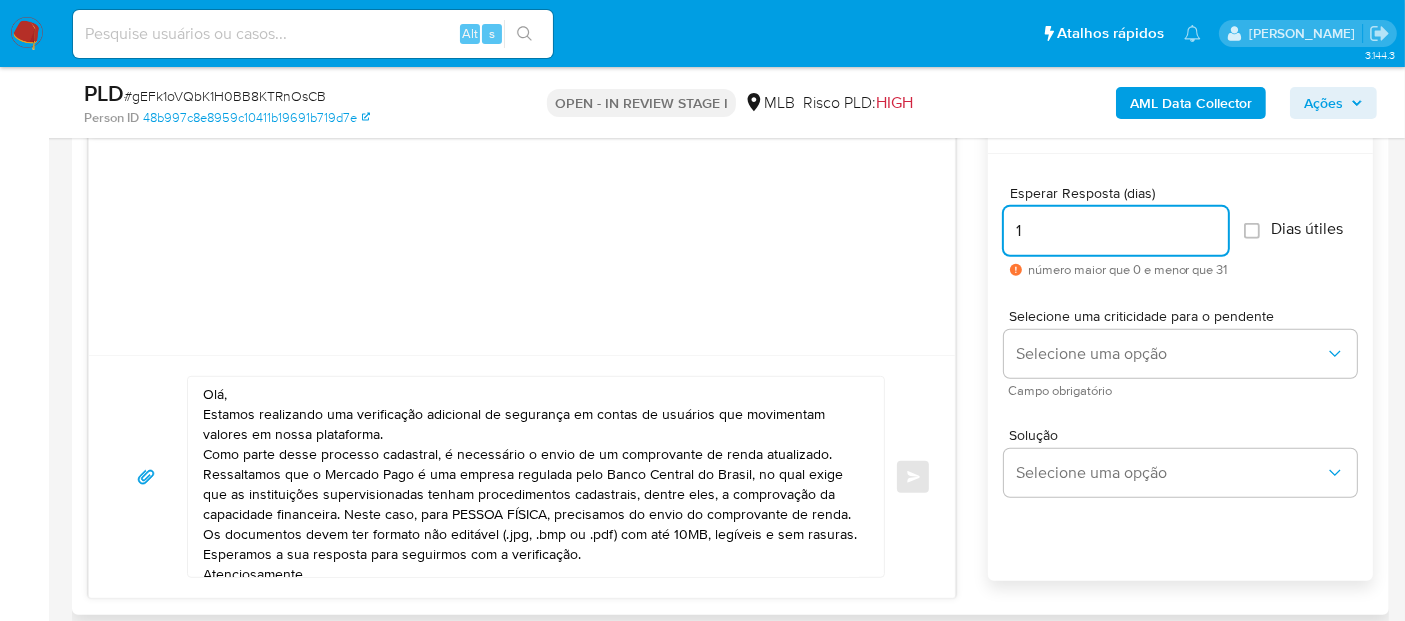 click on "1" at bounding box center [1116, 231] 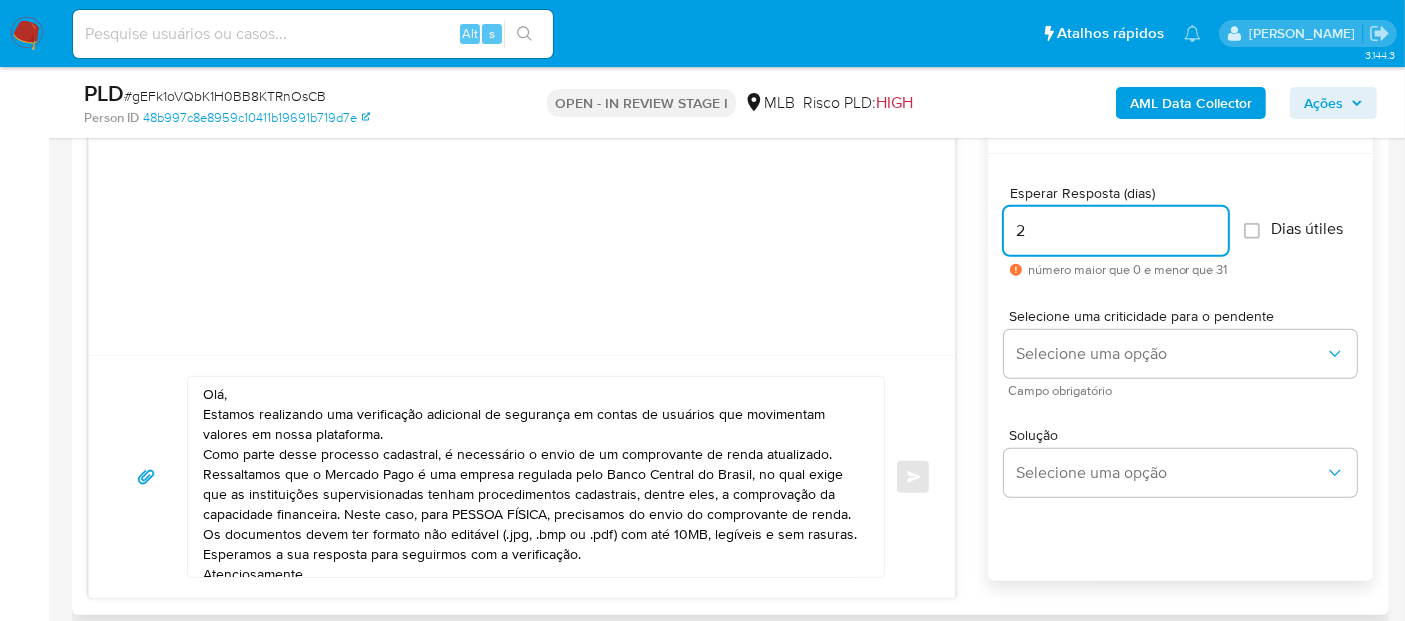 click on "2" at bounding box center [1116, 231] 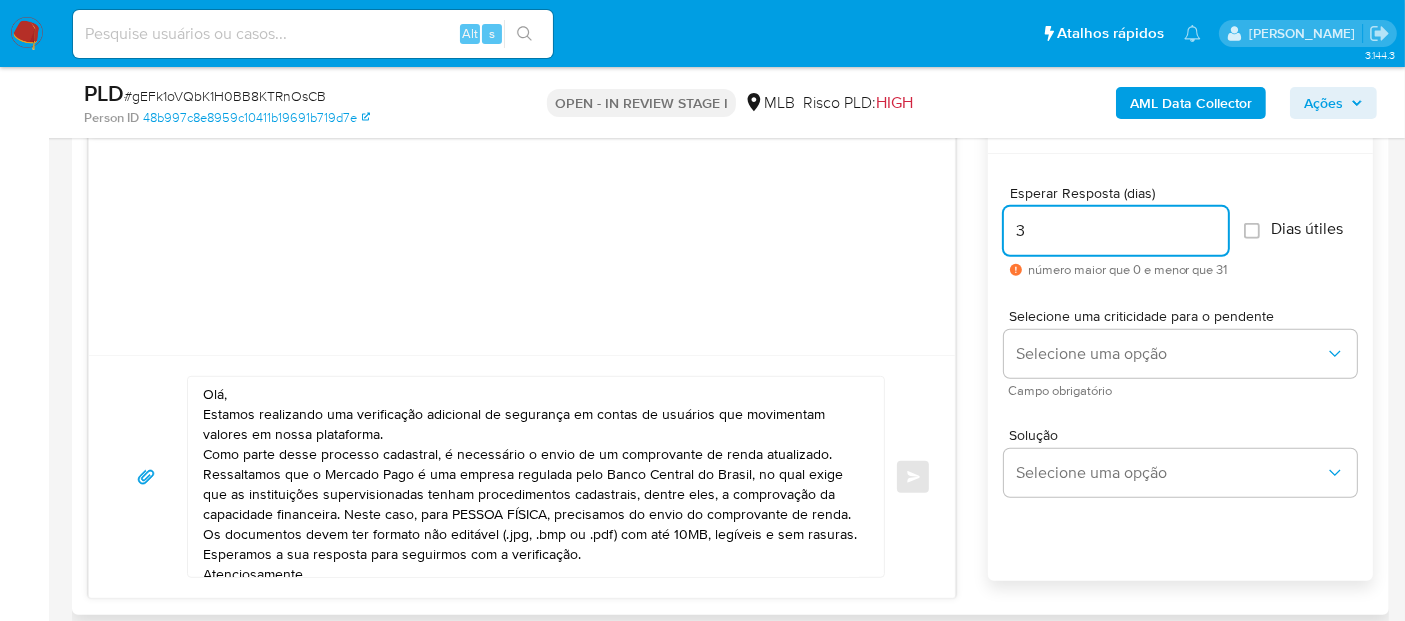 type on "3" 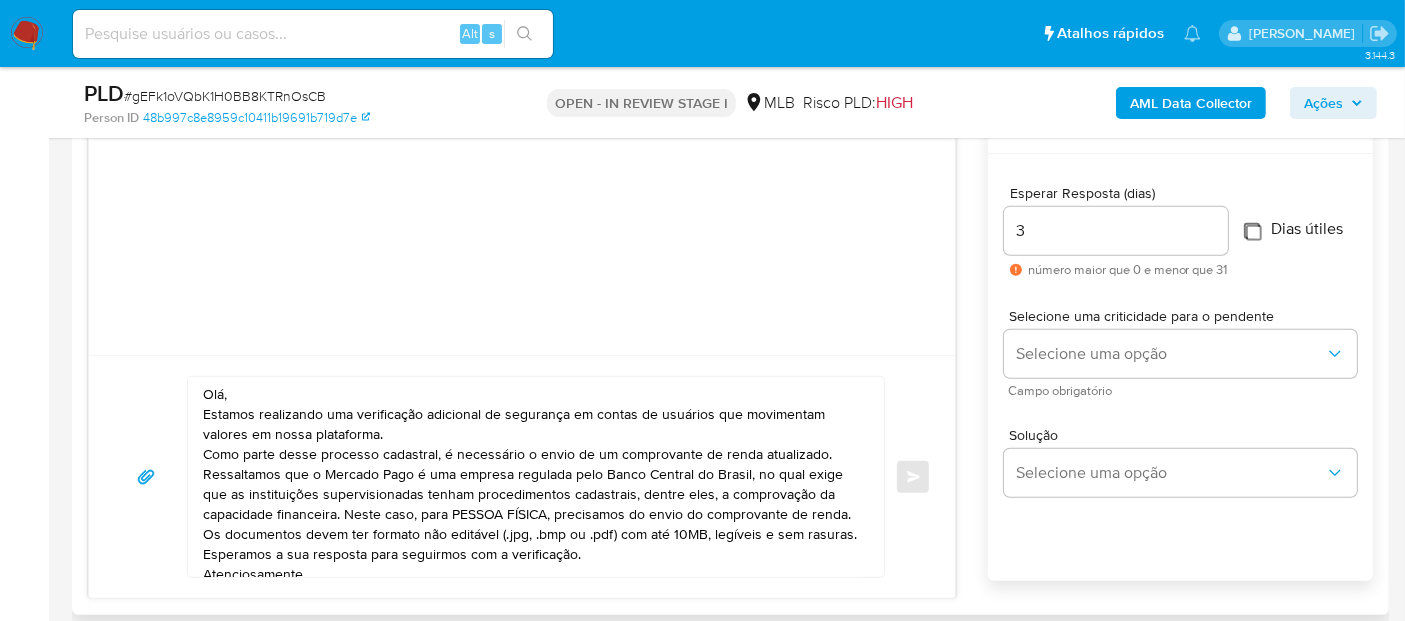 click on "Dias útiles" at bounding box center [1252, 231] 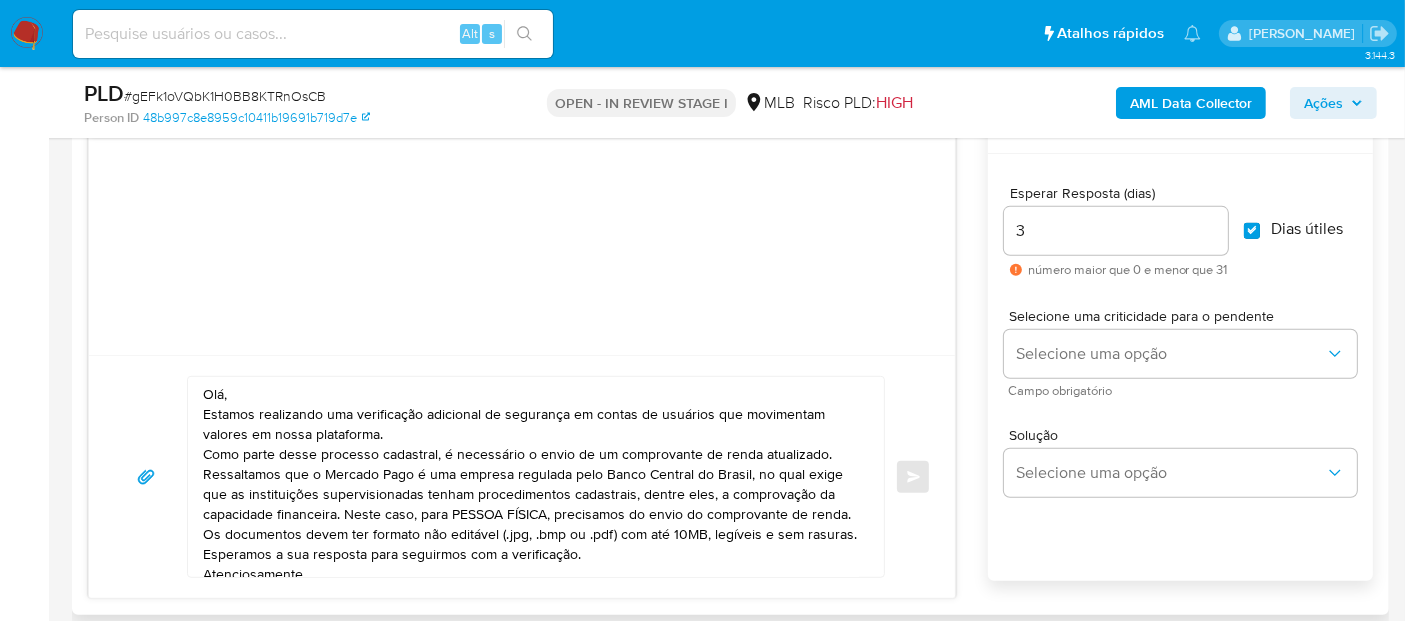 checkbox on "true" 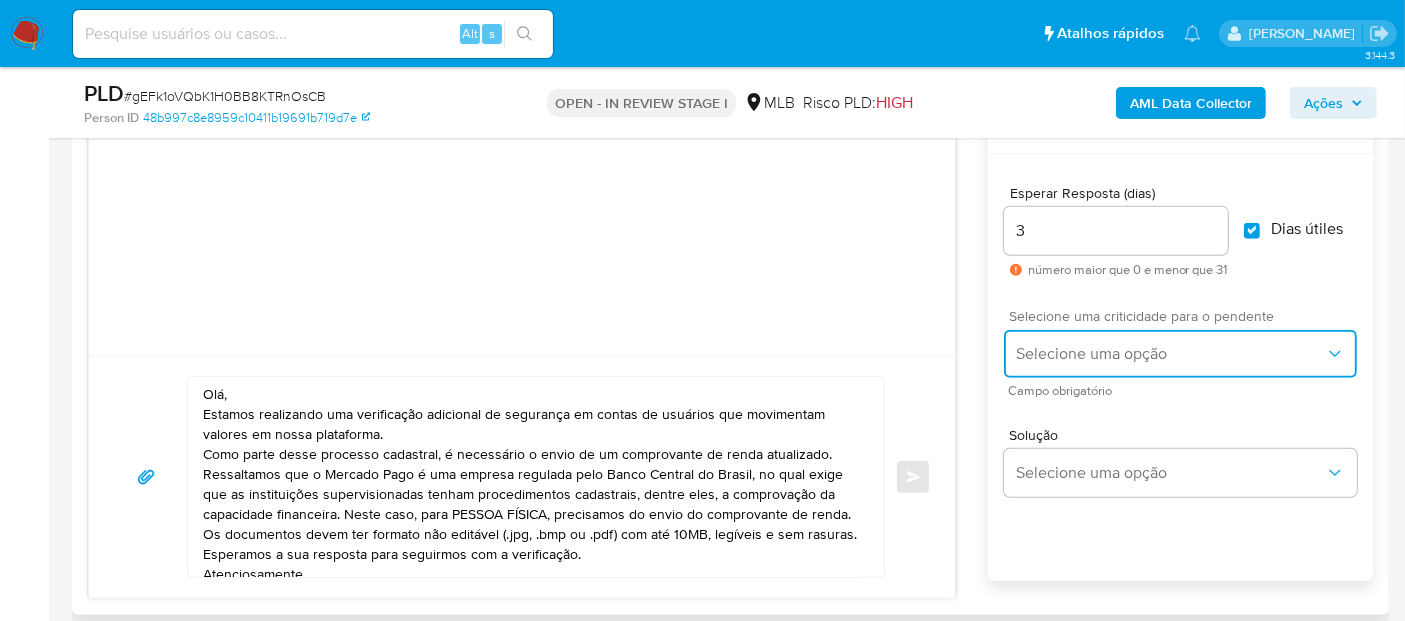 click on "Selecione uma opção" at bounding box center (1170, 354) 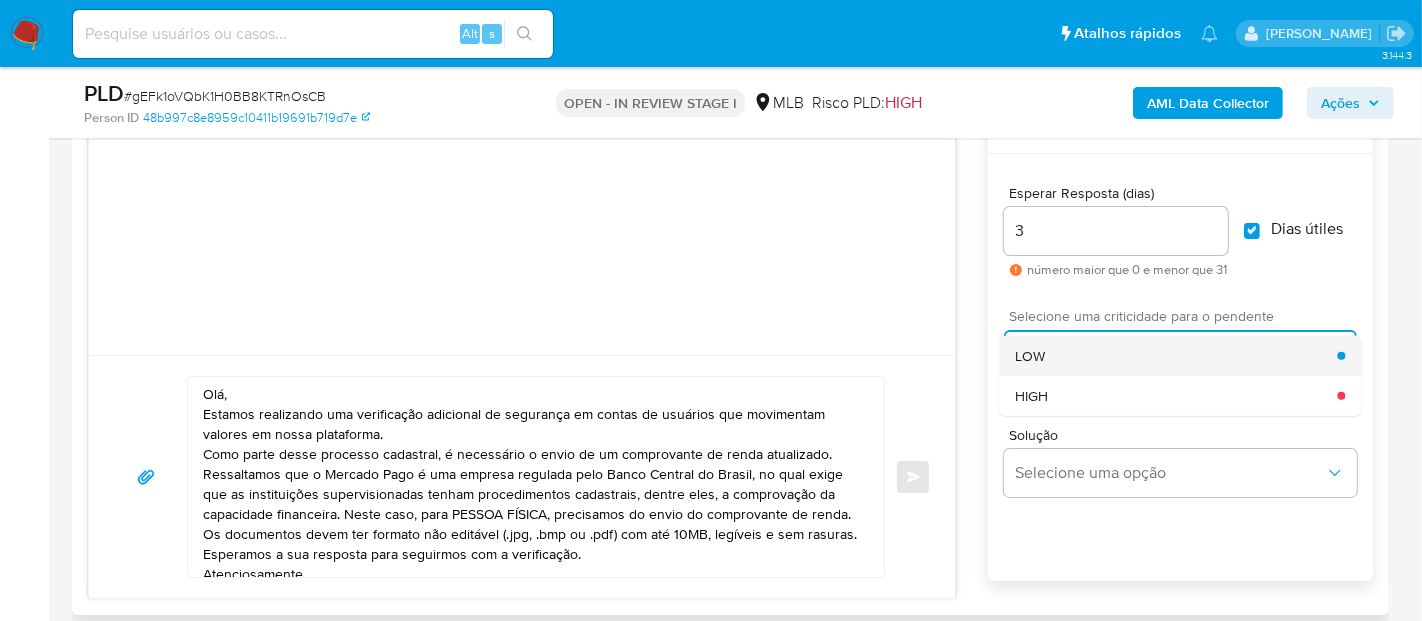 click on "LOW" at bounding box center [1176, 356] 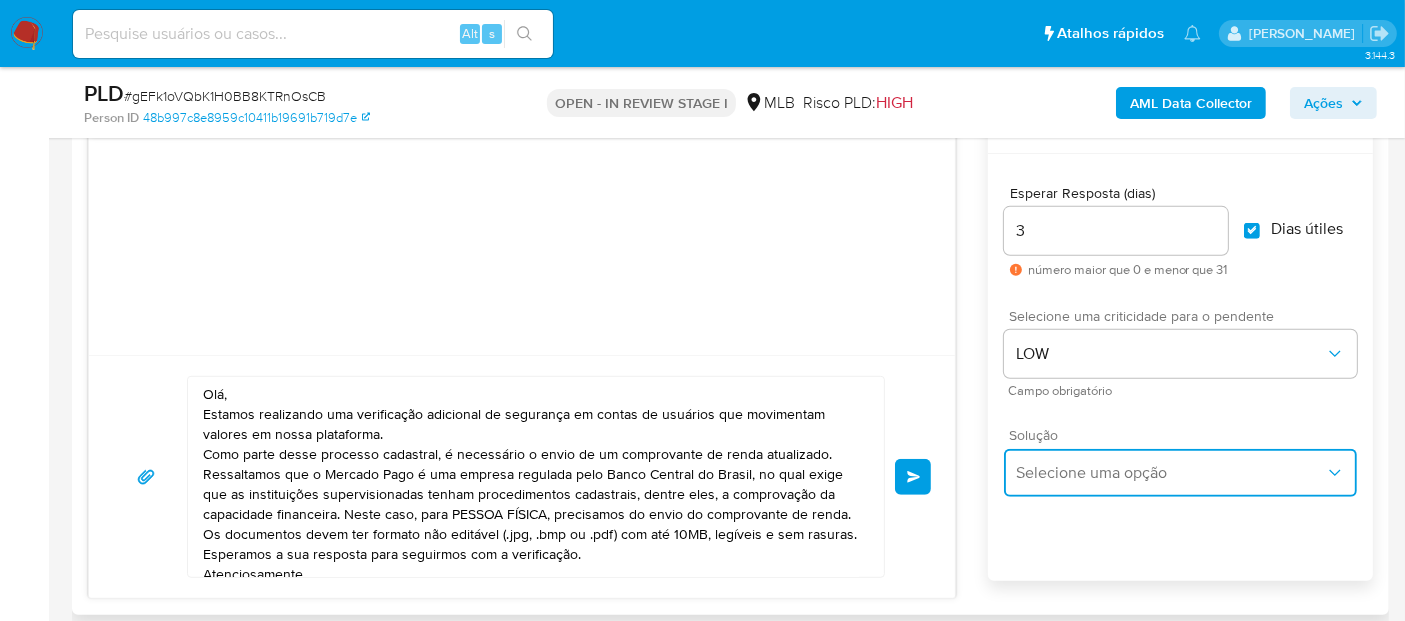 click on "Selecione uma opção" at bounding box center [1180, 473] 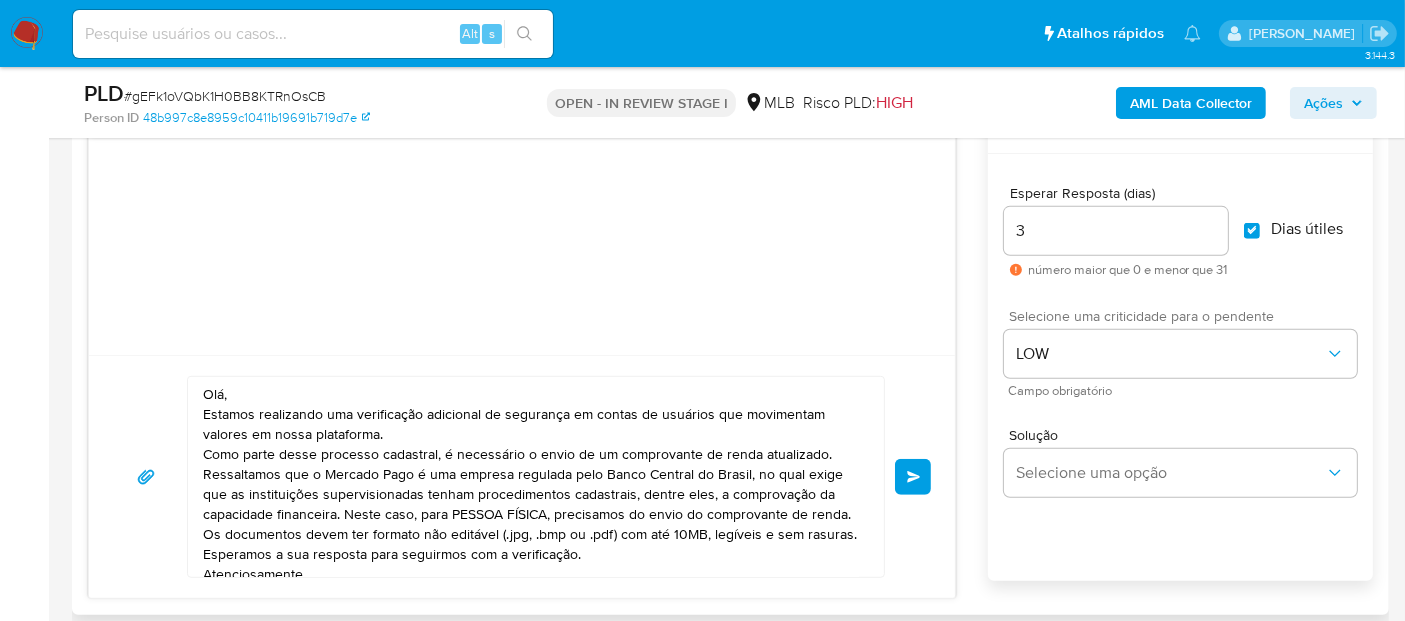 click on "Esperar Resposta (dias) 3 número maior que 0 e menor que 31 Dias útiles Selecione uma criticidade para o pendente LOW Campo obrigatório Solução Selecione uma opção" at bounding box center (1180, 394) 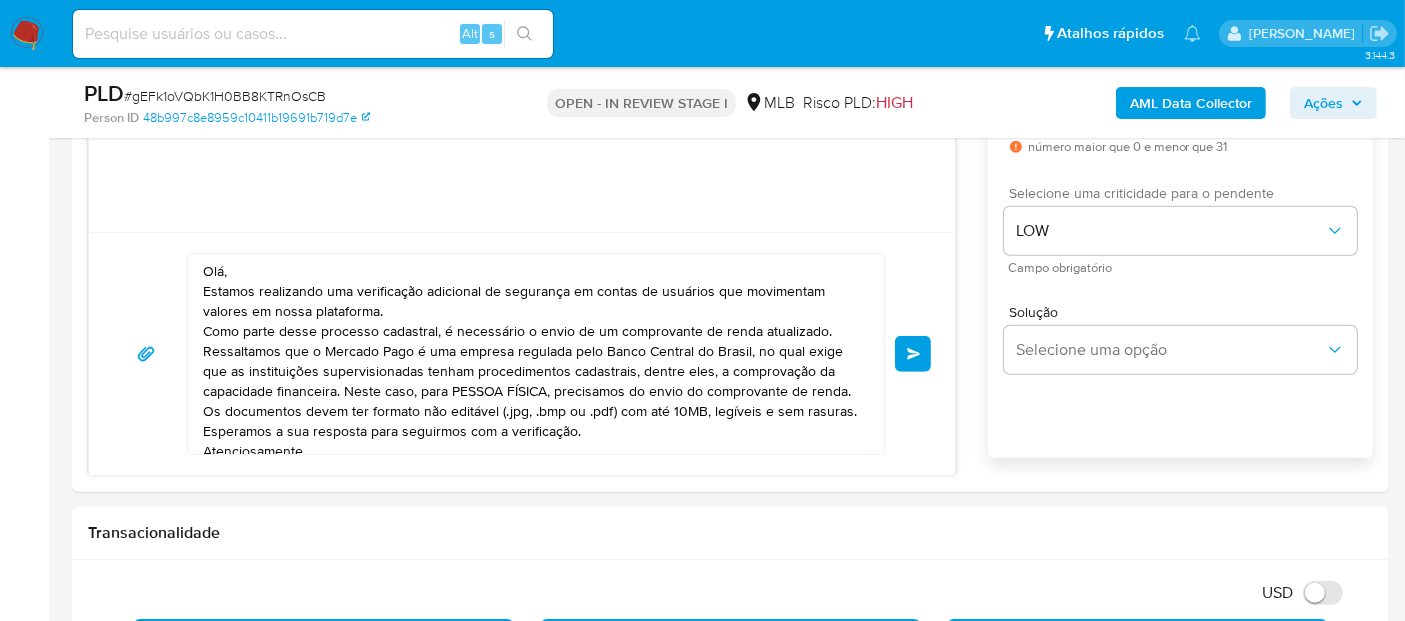 scroll, scrollTop: 1333, scrollLeft: 0, axis: vertical 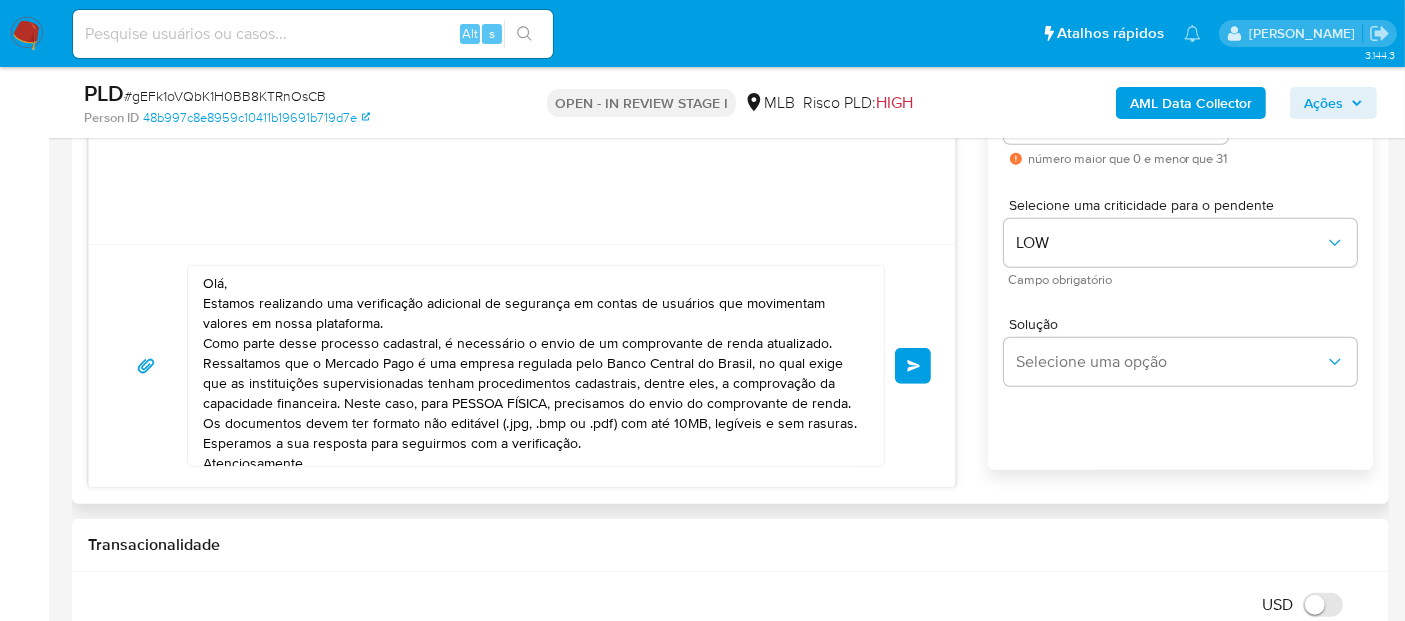 click on "common.send" at bounding box center [914, 366] 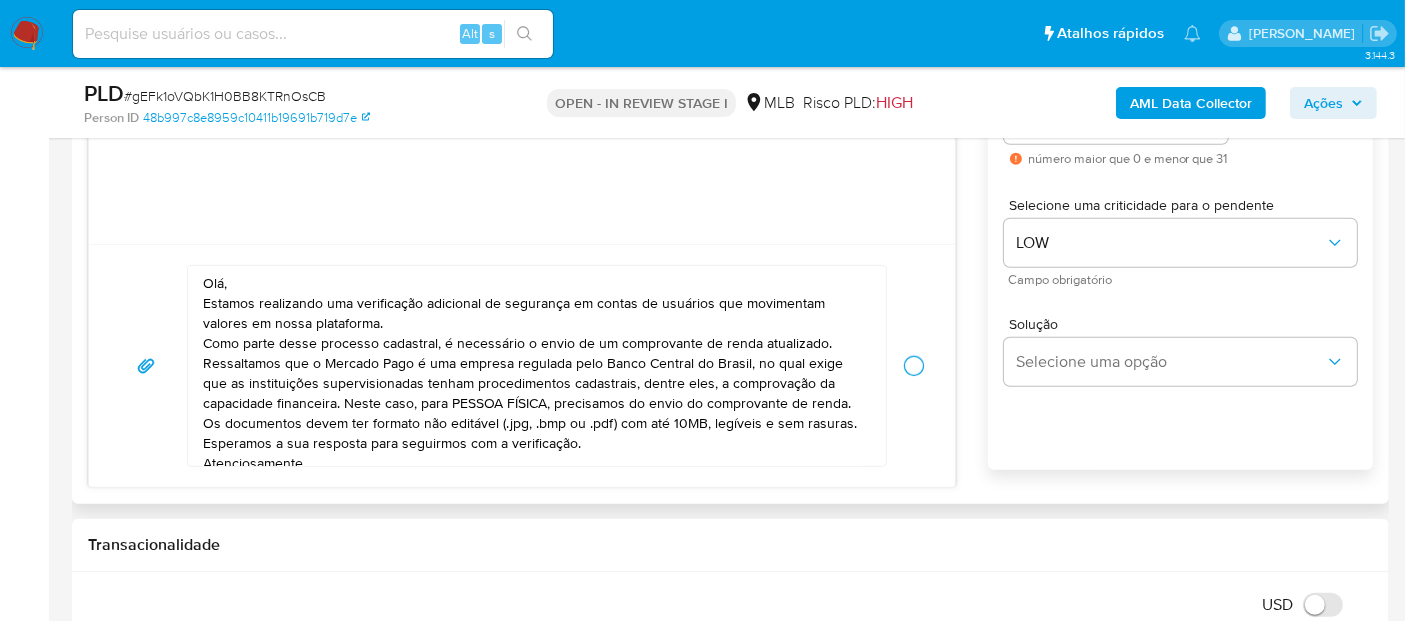type 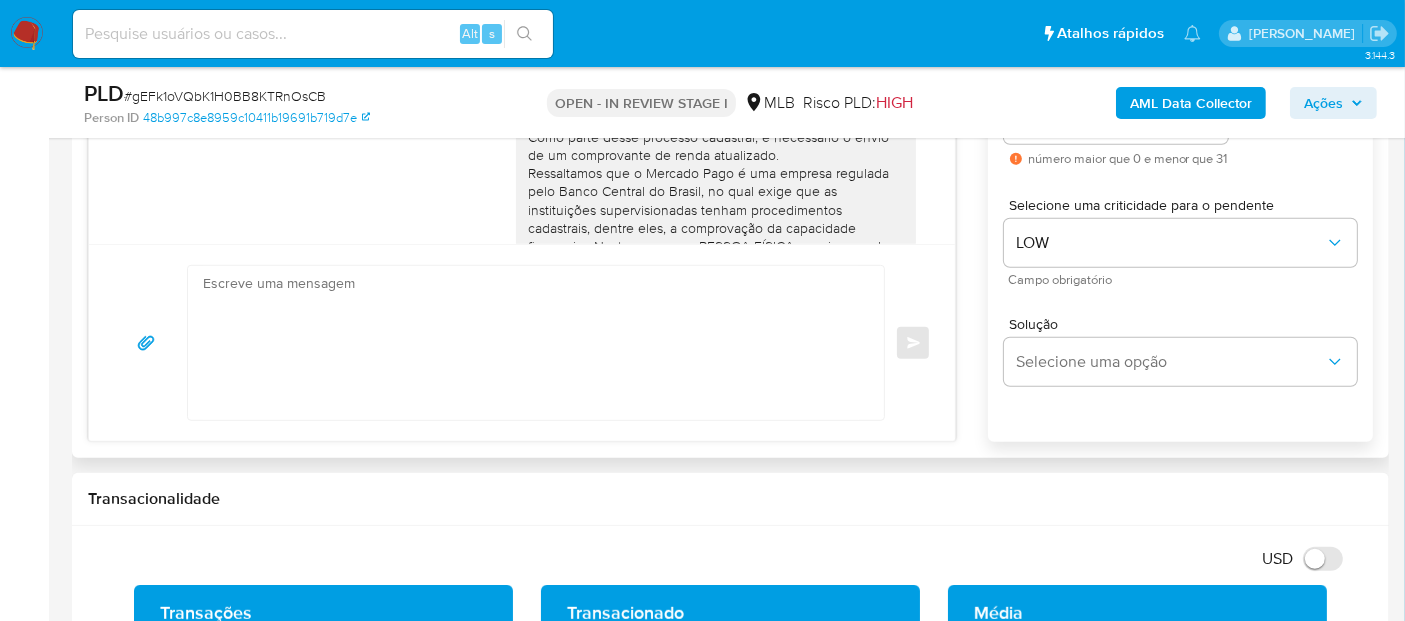 scroll, scrollTop: 184, scrollLeft: 0, axis: vertical 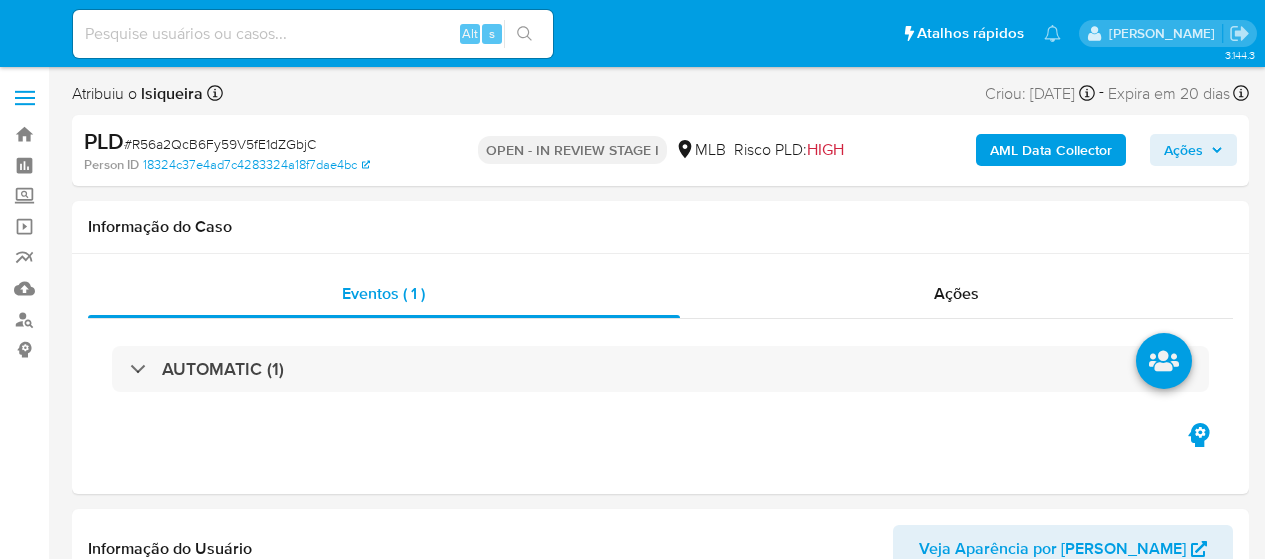 select on "10" 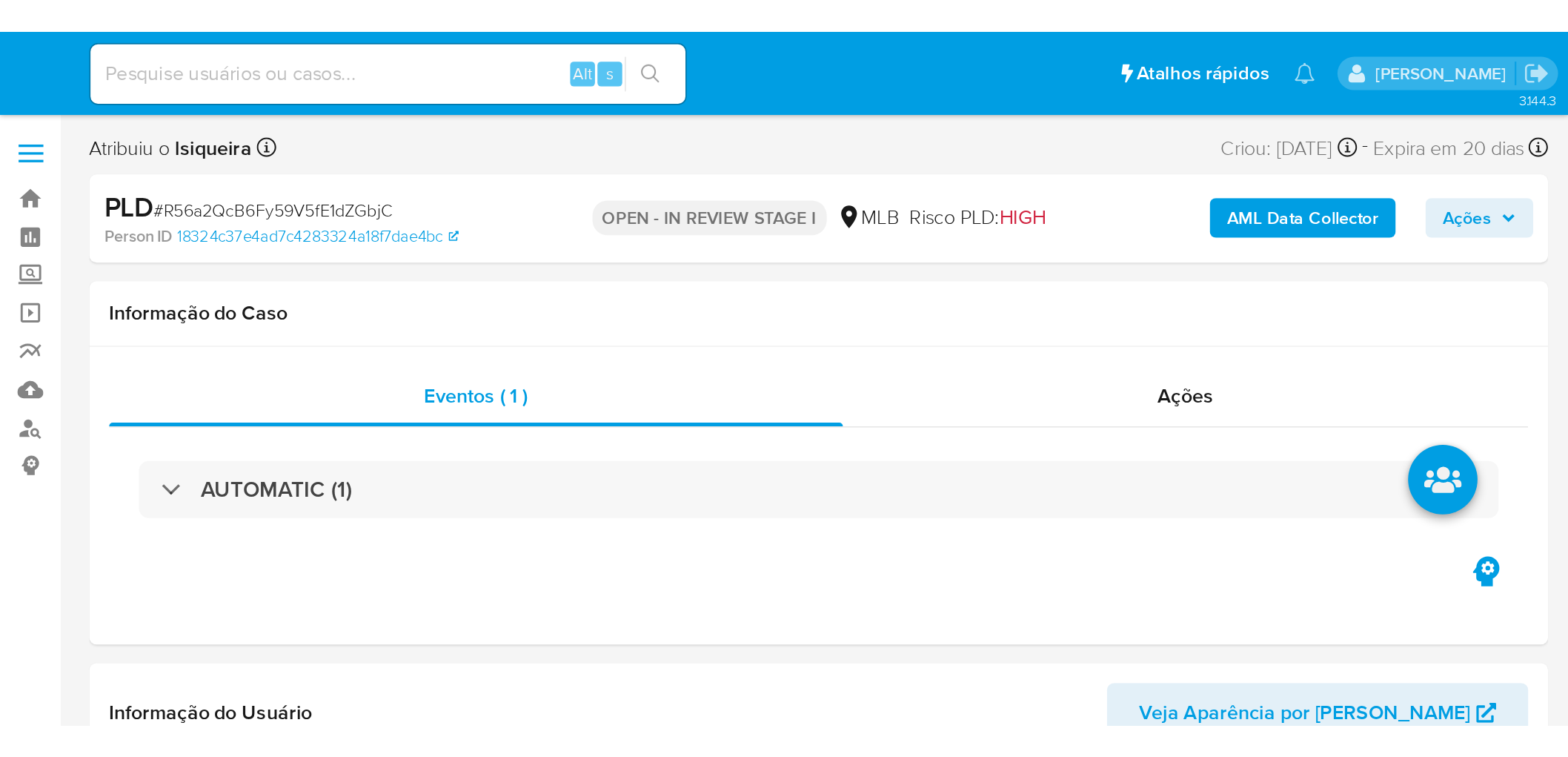 scroll, scrollTop: 0, scrollLeft: 0, axis: both 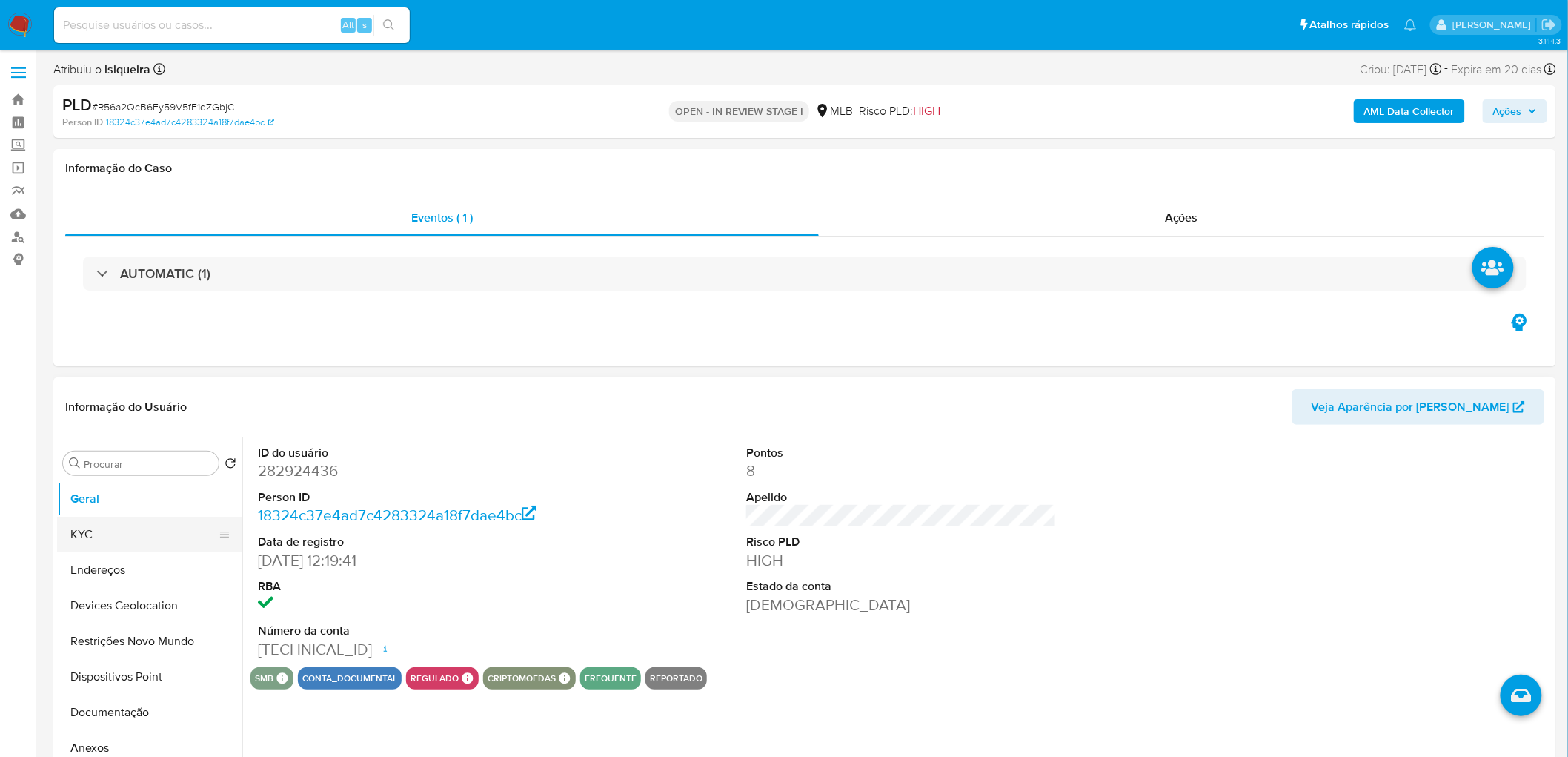 click on "KYC" at bounding box center [144, 535] 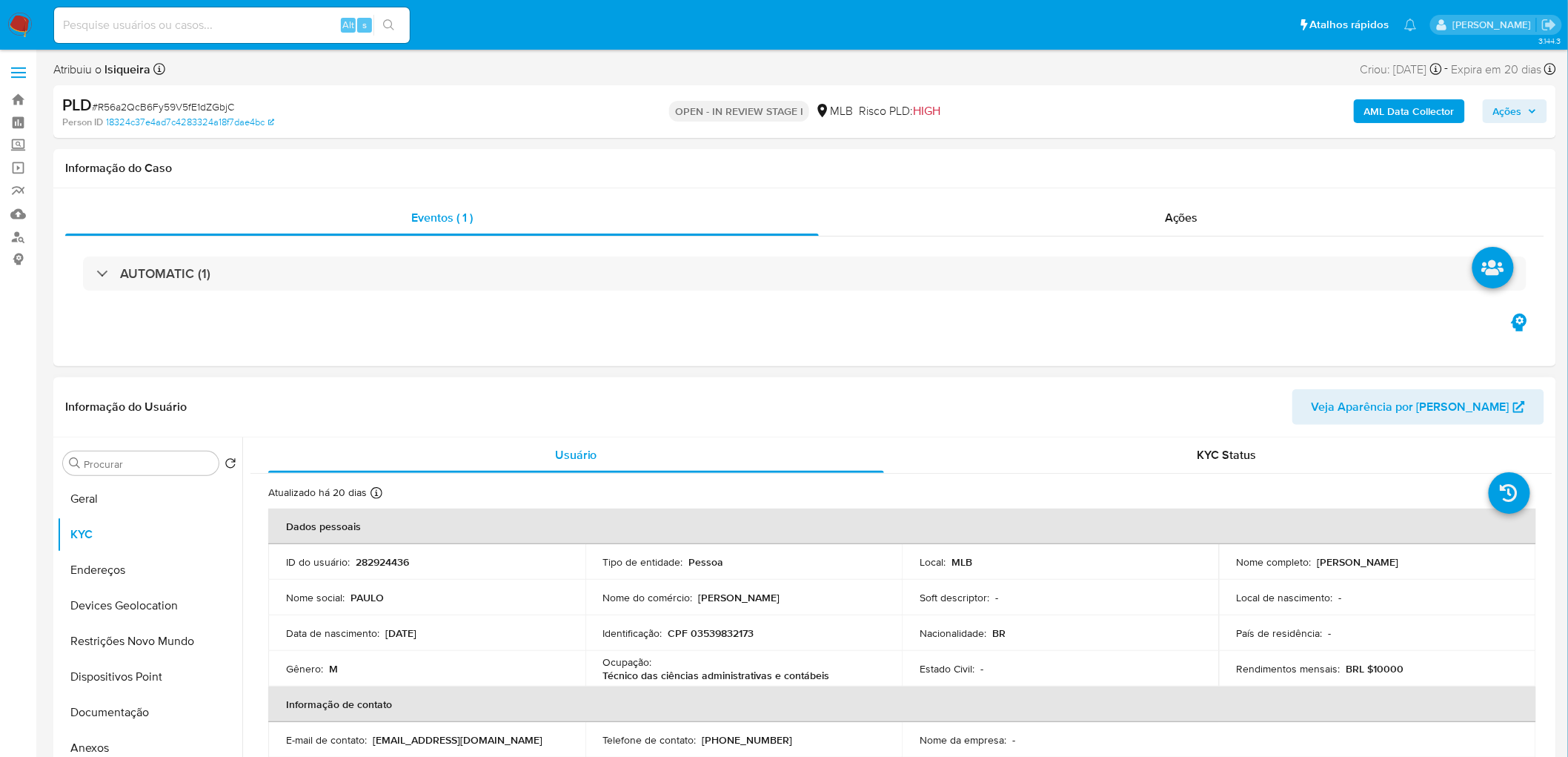 drag, startPoint x: 1497, startPoint y: 565, endPoint x: 1313, endPoint y: 563, distance: 184.01087 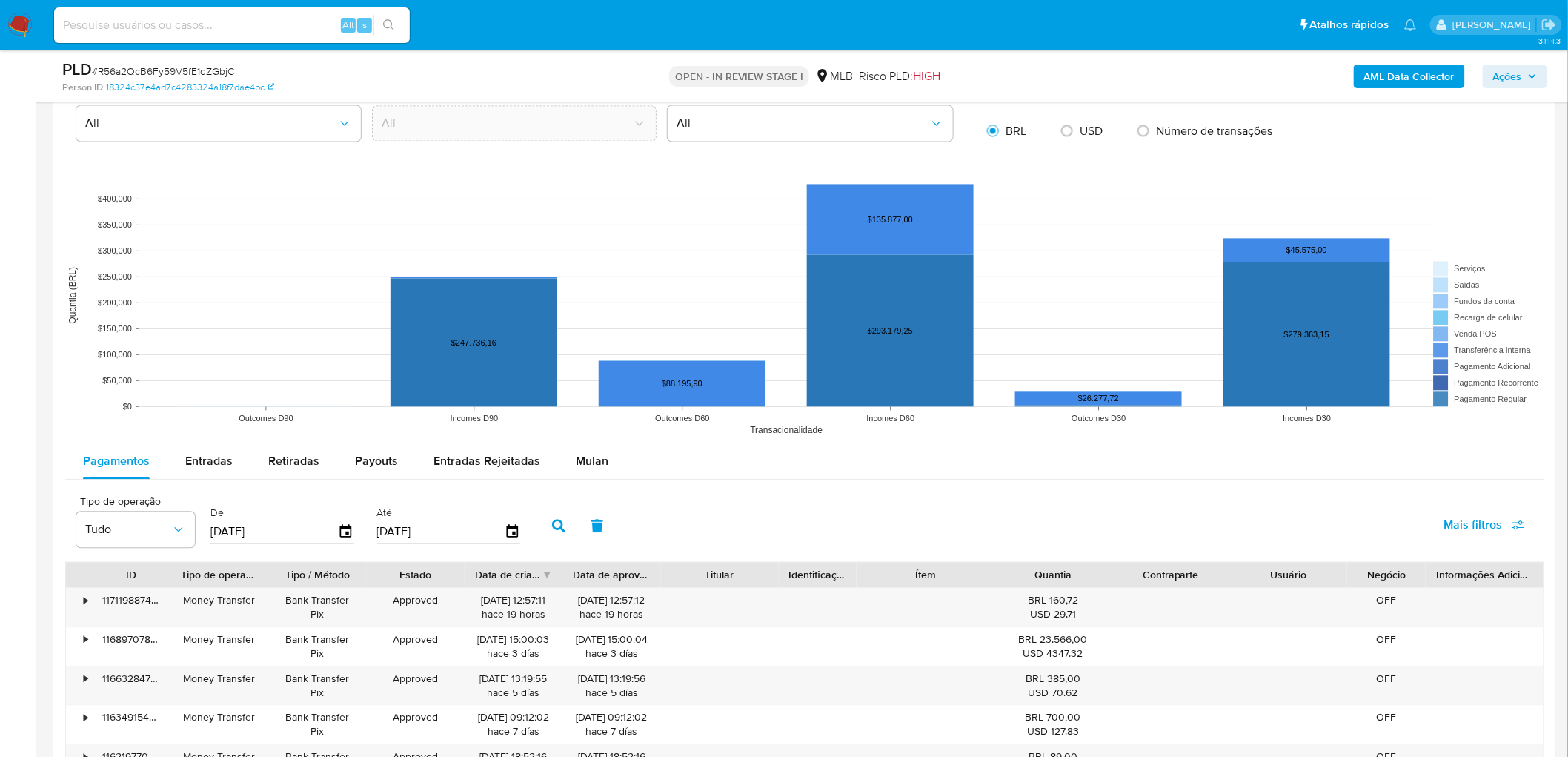 scroll, scrollTop: 1235, scrollLeft: 0, axis: vertical 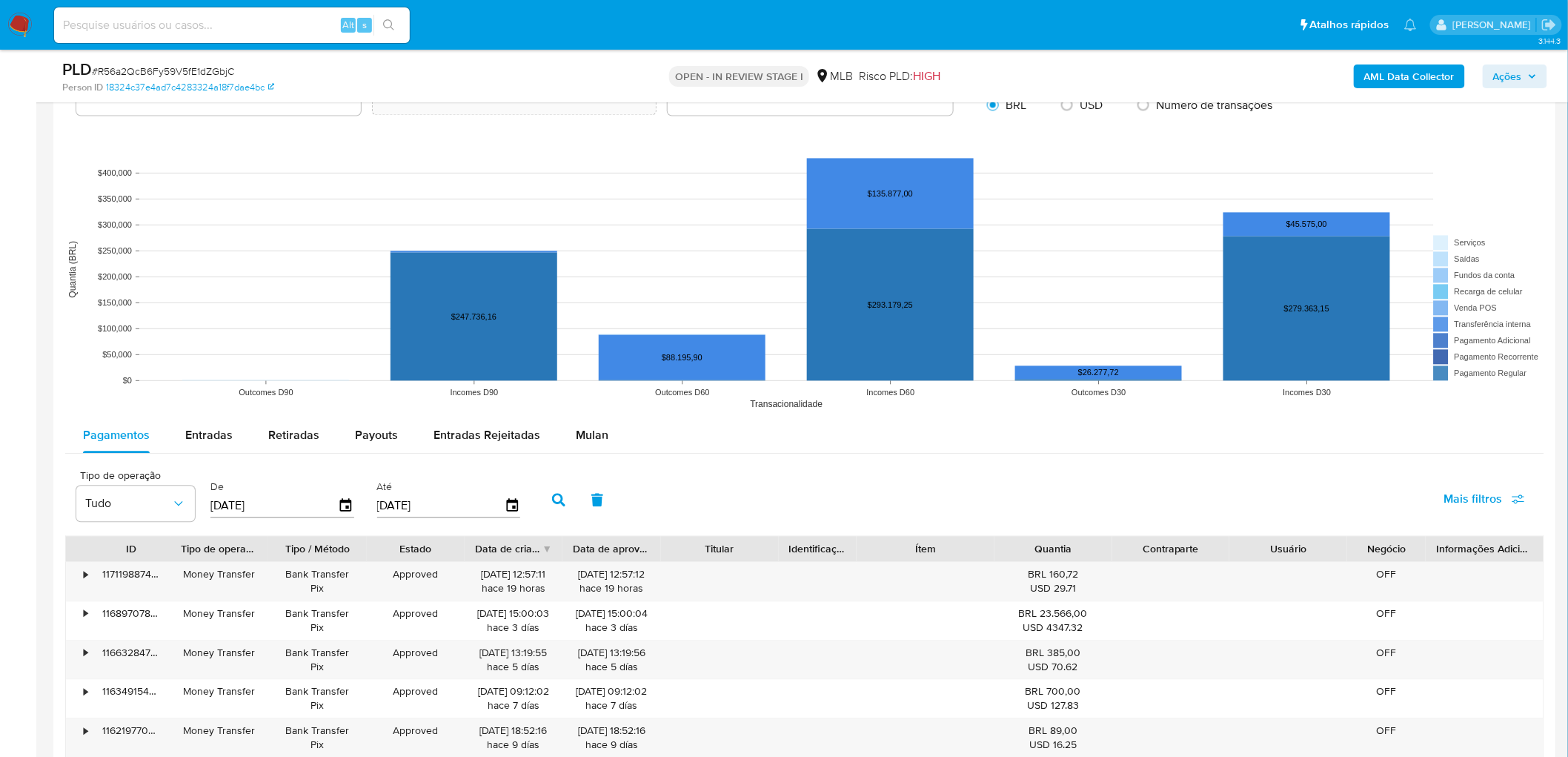 click 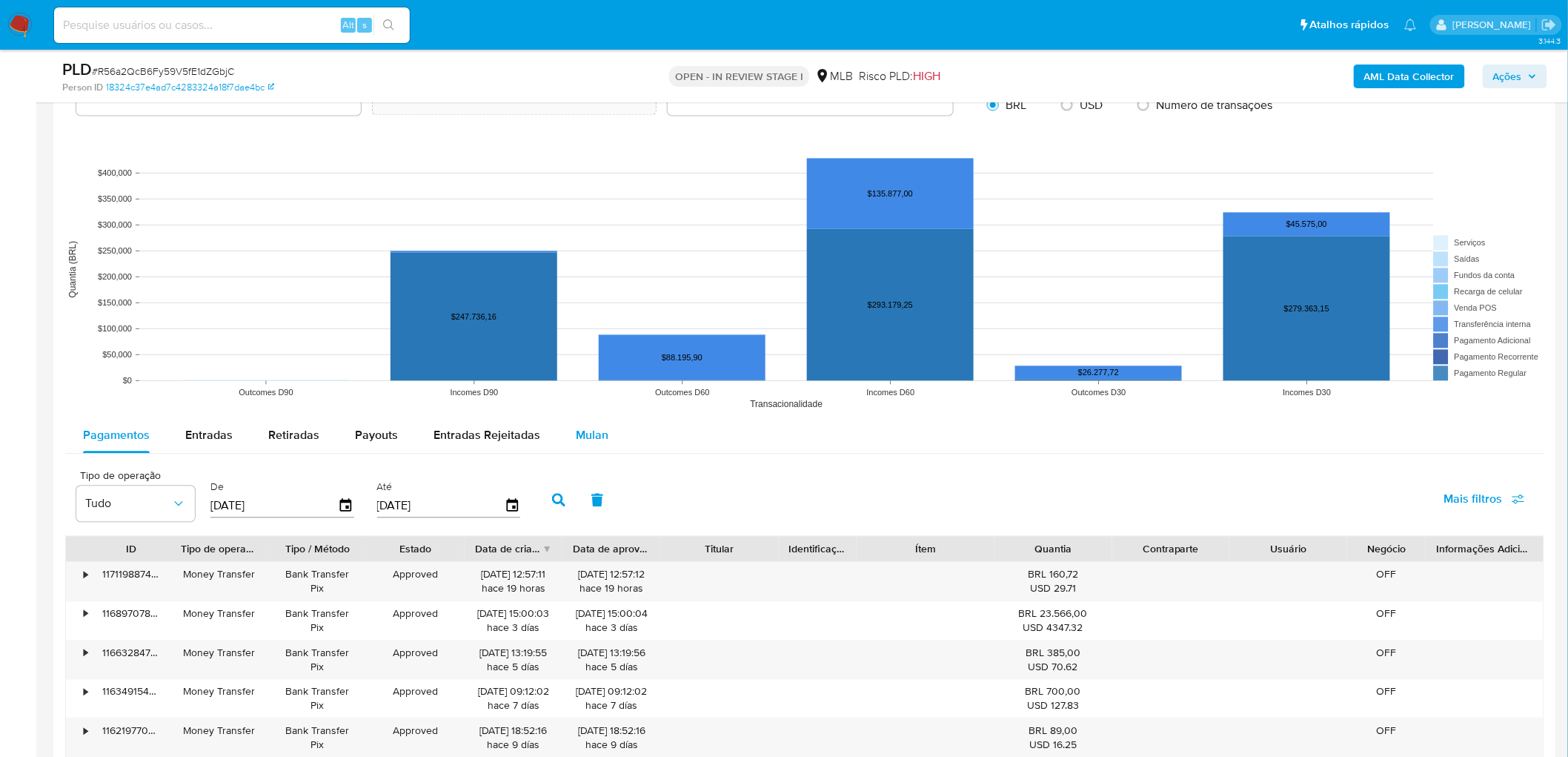 click on "Mulan" at bounding box center [592, 435] 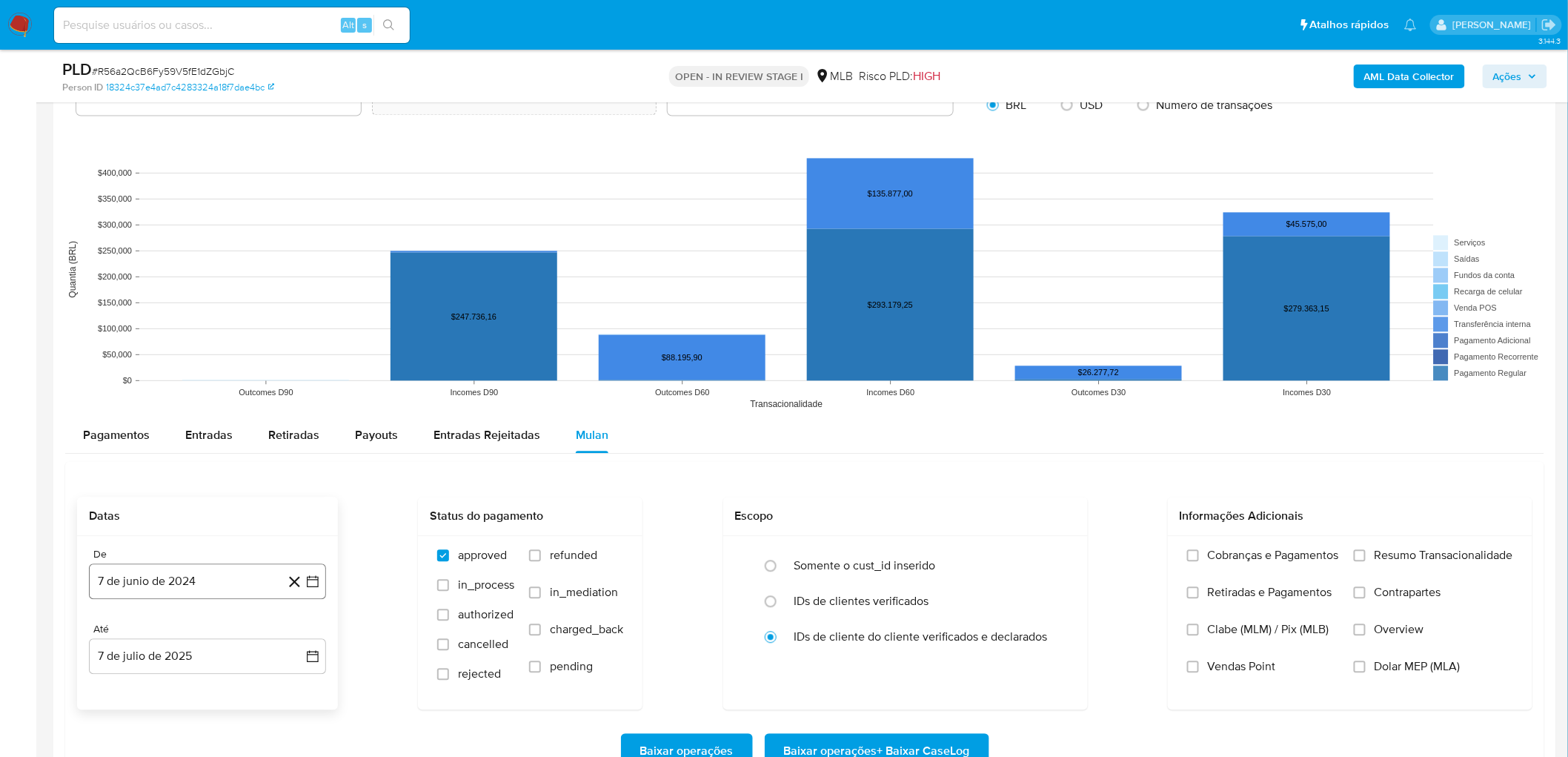 click on "7 de junio de 2024" at bounding box center [207, 581] 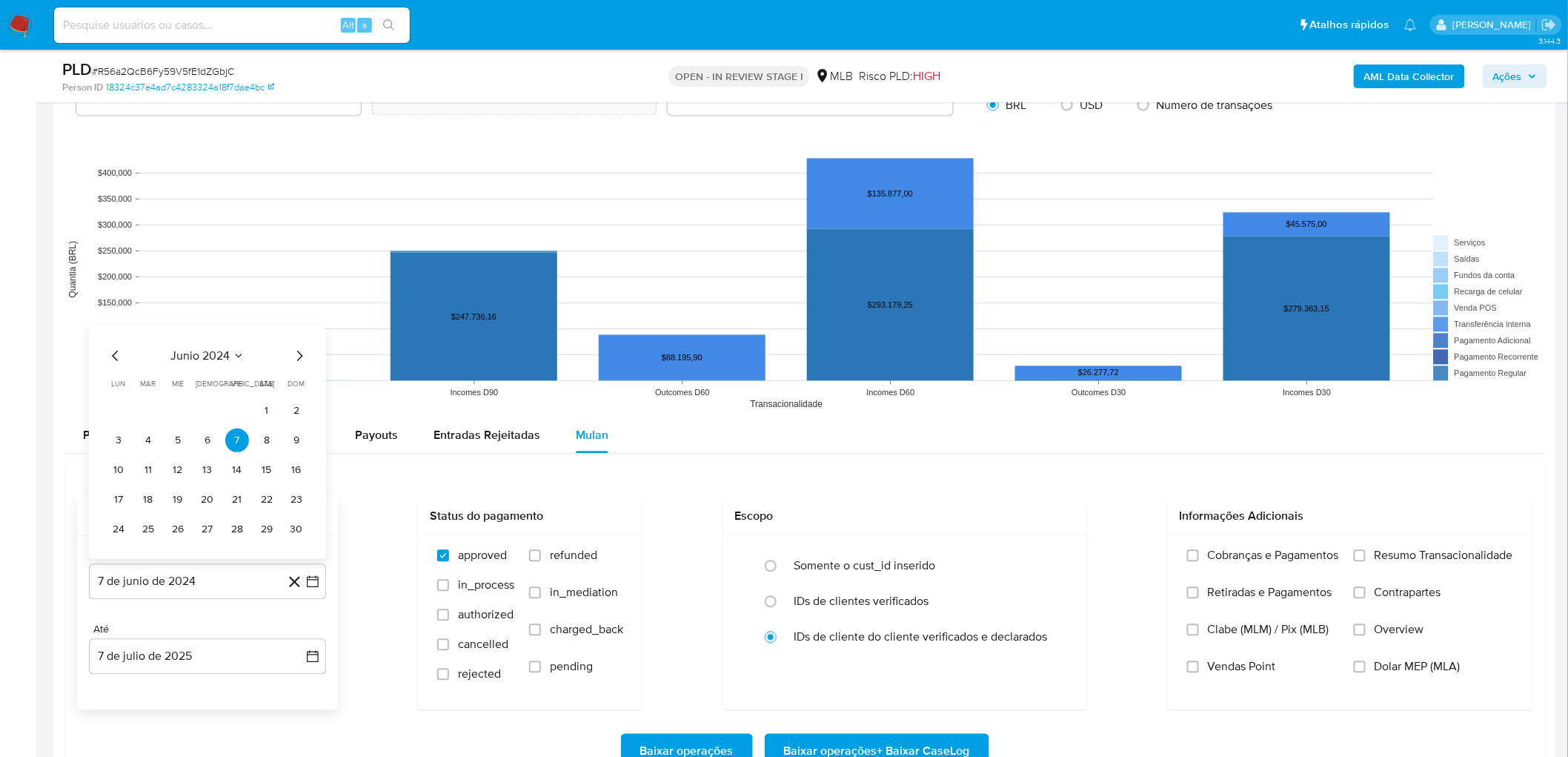 click on "junio 2024" at bounding box center [200, 356] 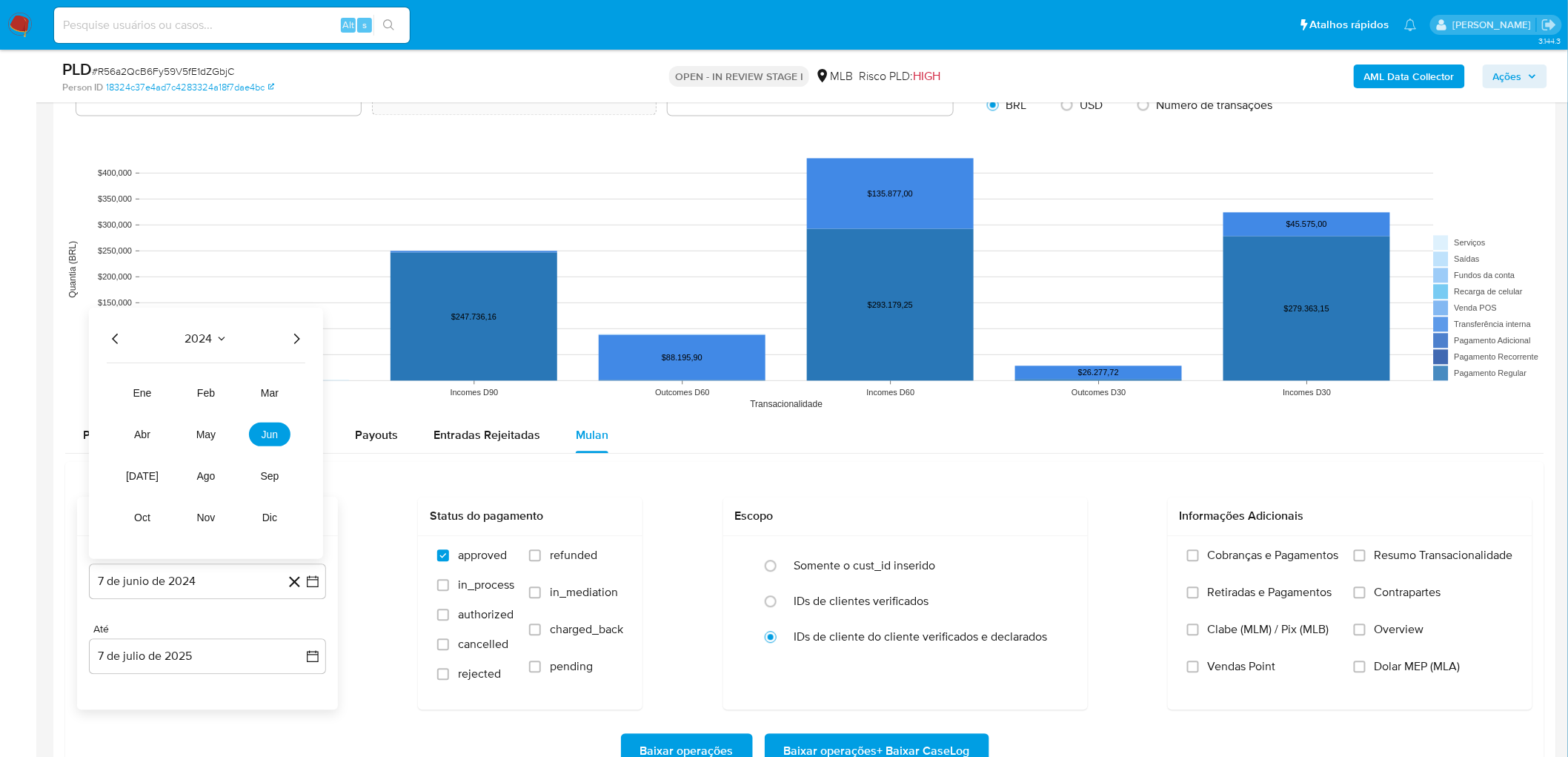 click 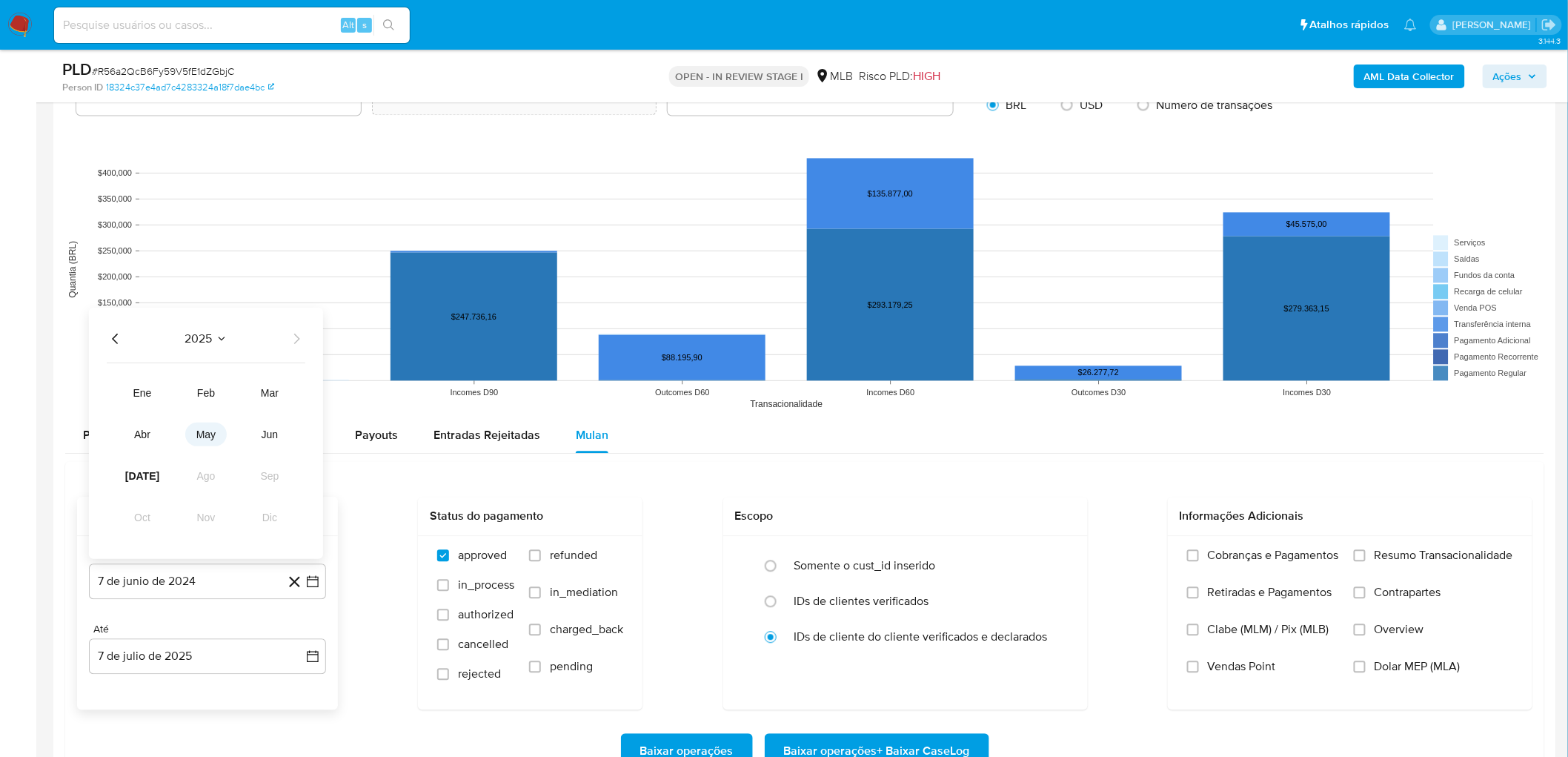 click on "may" at bounding box center (206, 434) 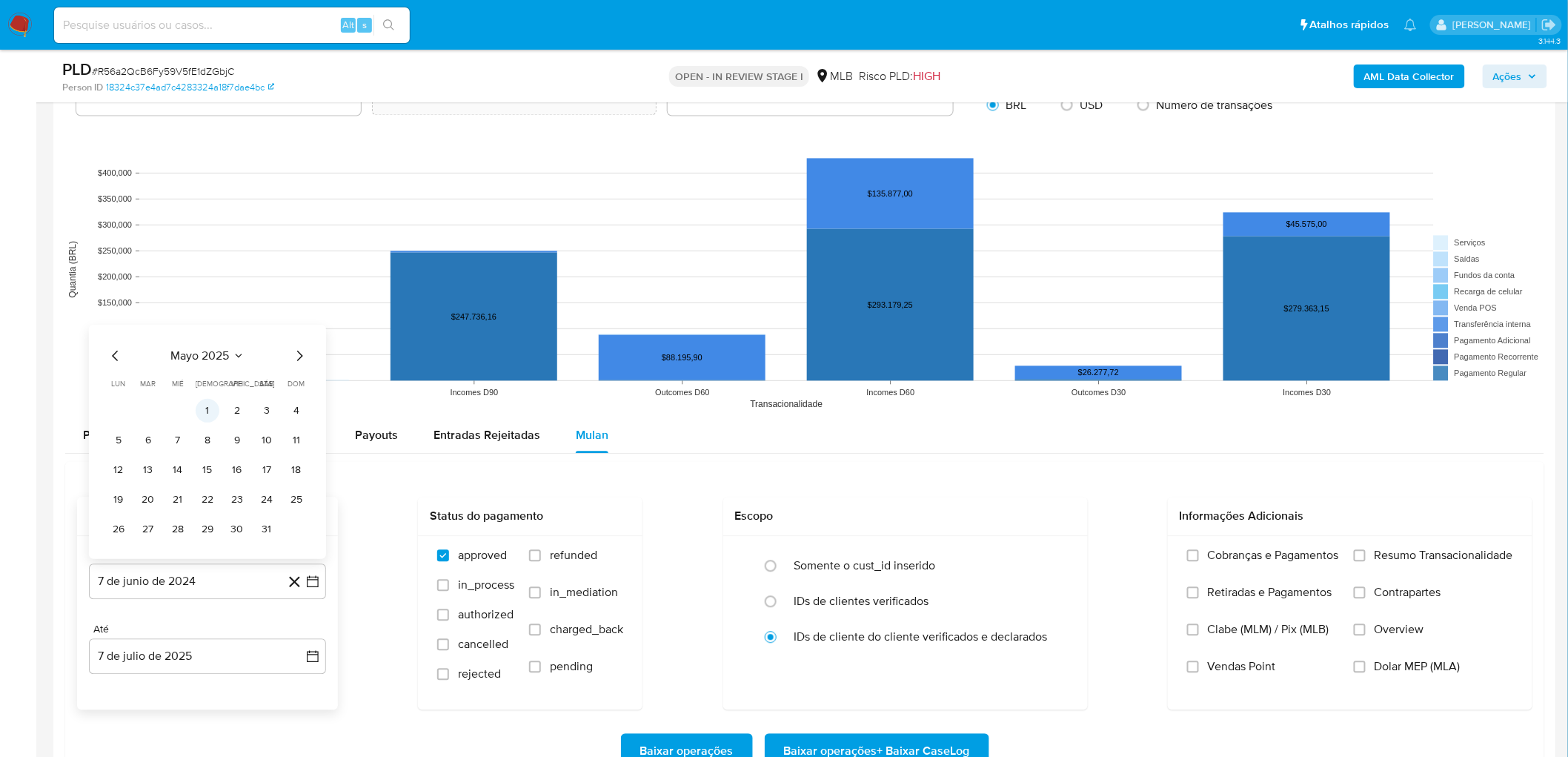 click on "1" at bounding box center (207, 411) 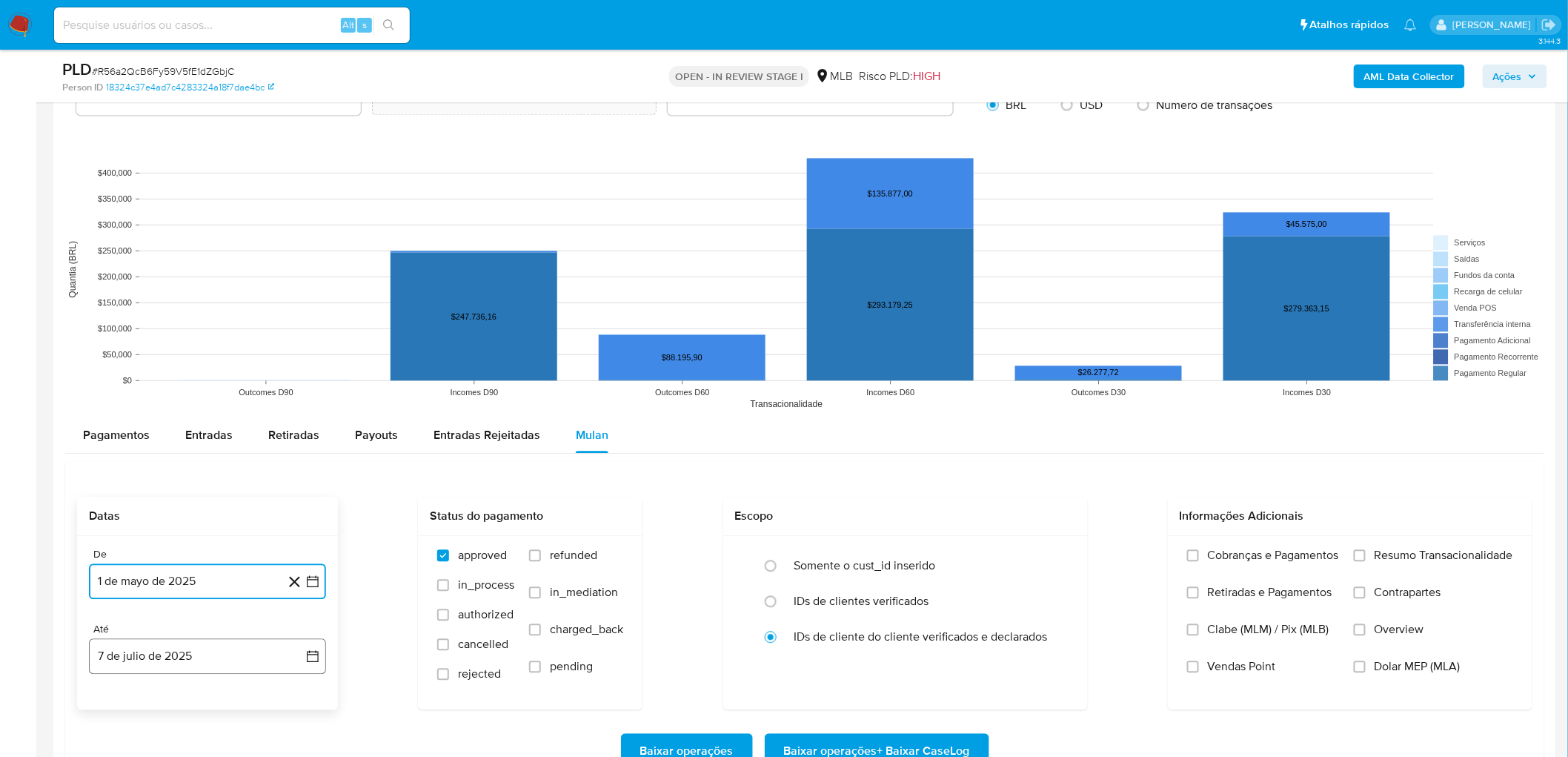 click on "7 de julio de 2025" at bounding box center [207, 656] 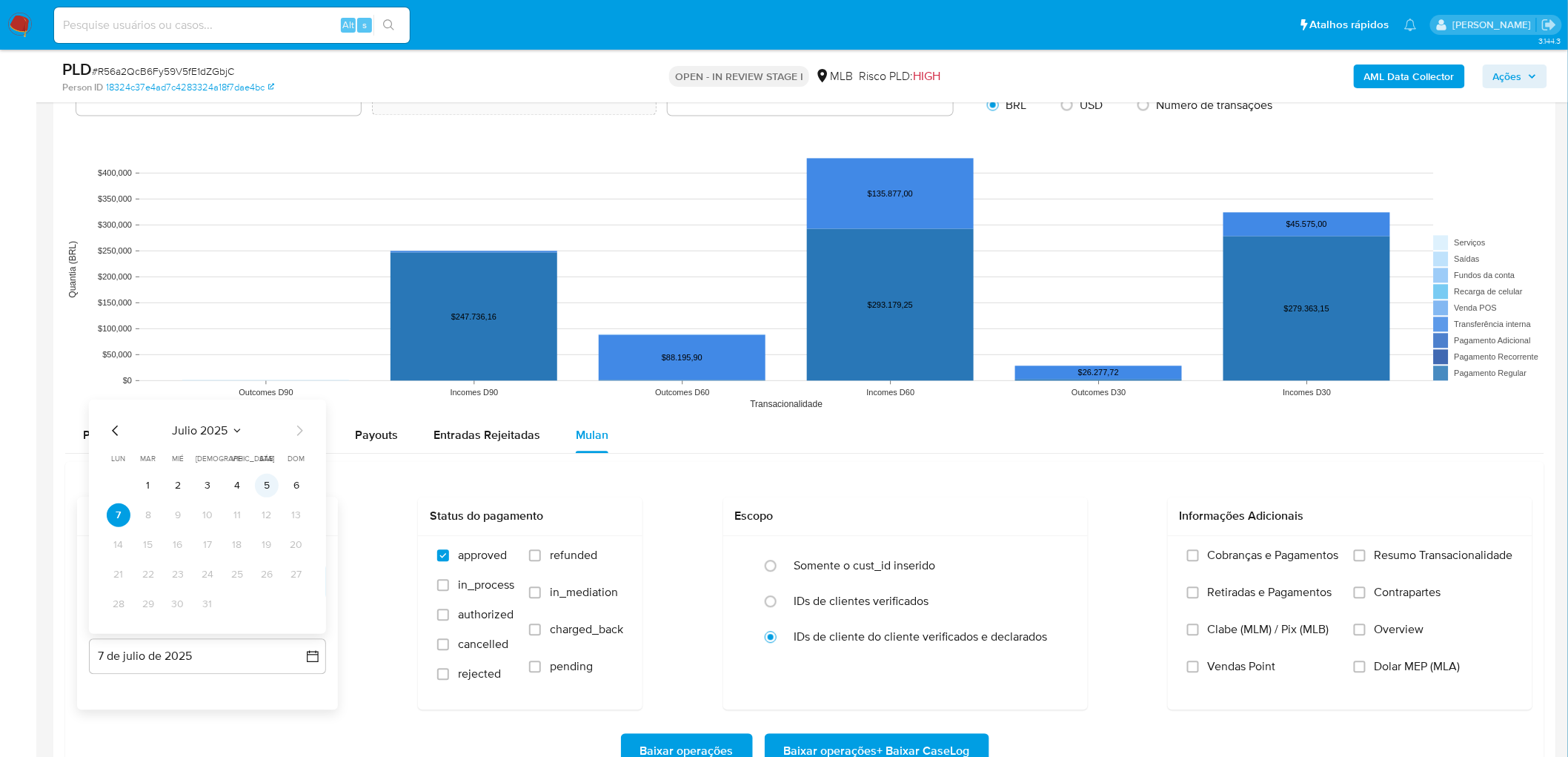 click on "5" at bounding box center [267, 486] 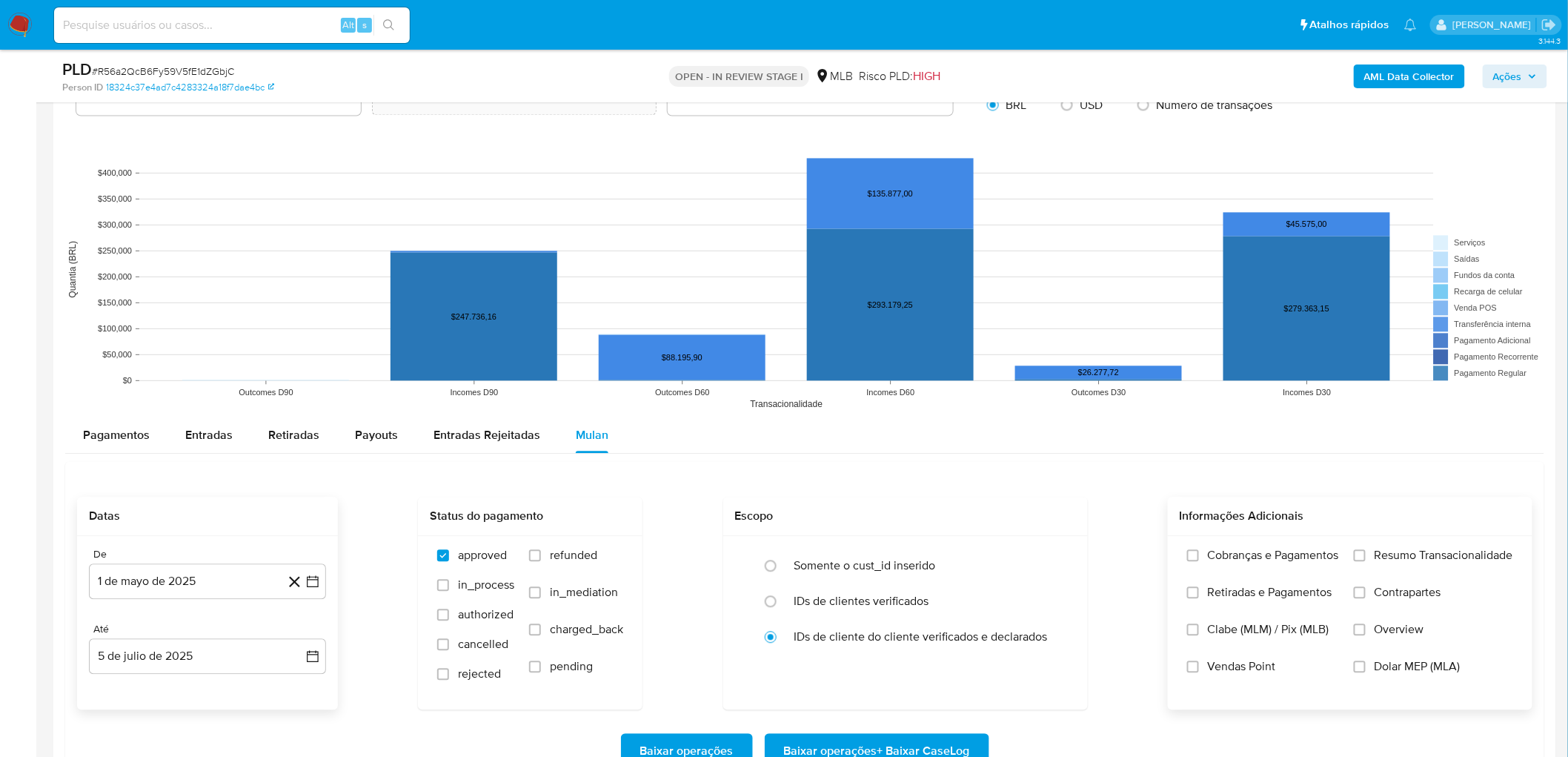 click on "Resumo Transacionalidade" at bounding box center [1444, 555] 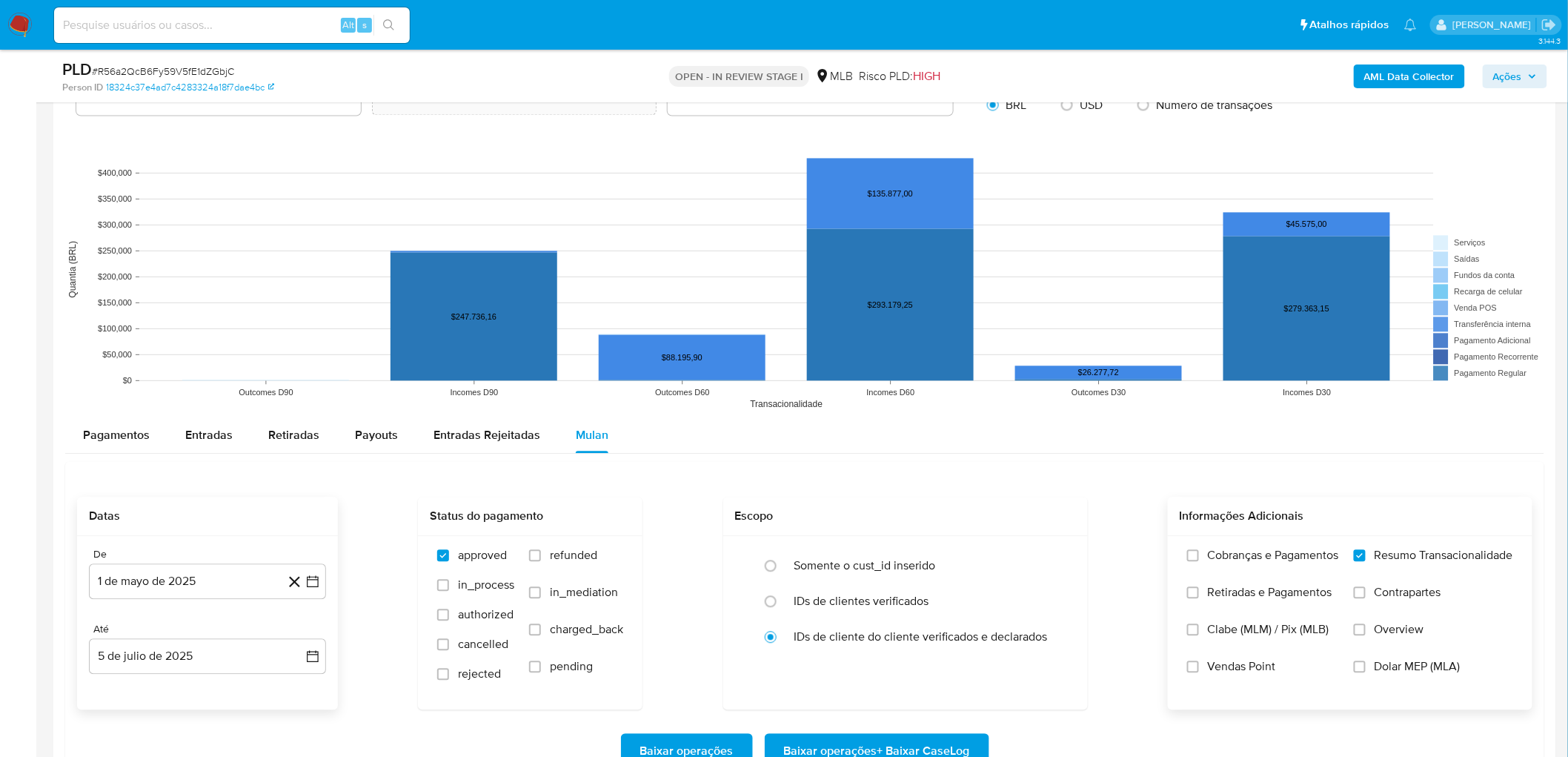 click on "Vendas Point" at bounding box center (1242, 667) 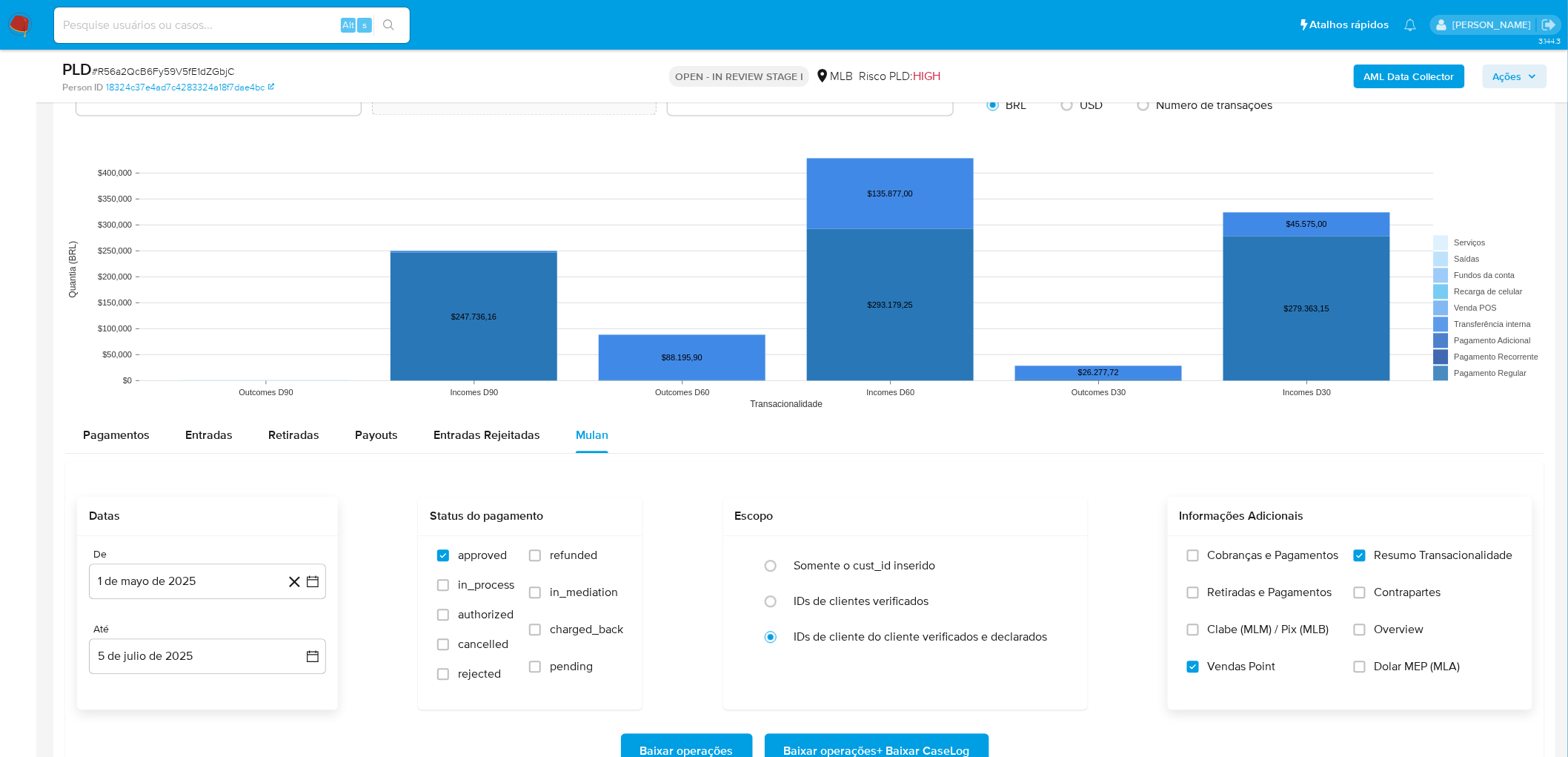 click on "Baixar operações  +   Baixar CaseLog" at bounding box center (877, 751) 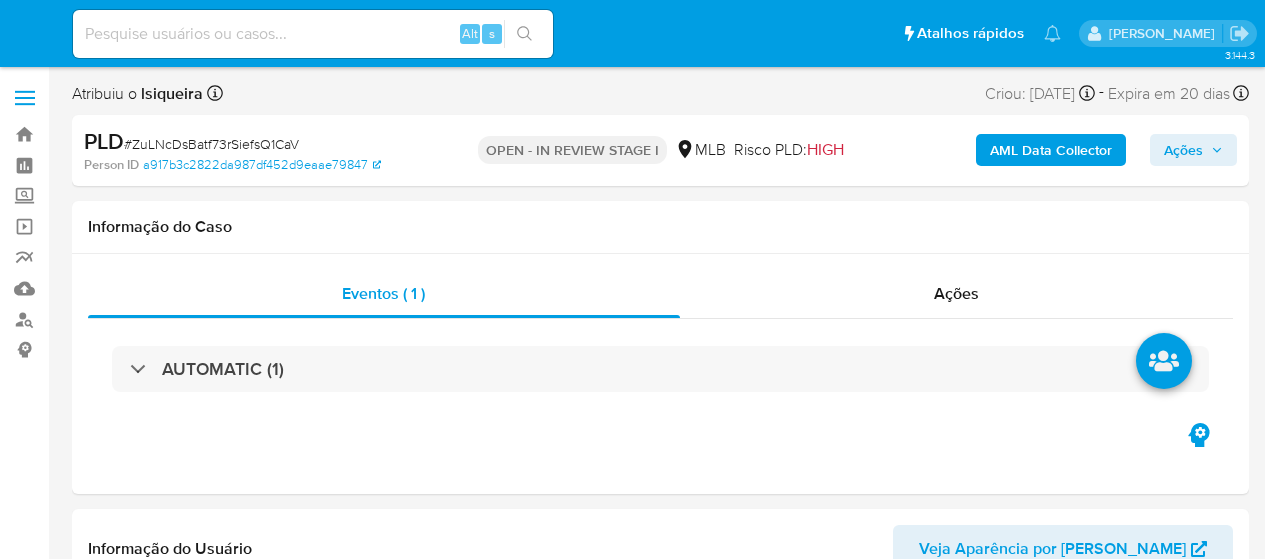 select on "10" 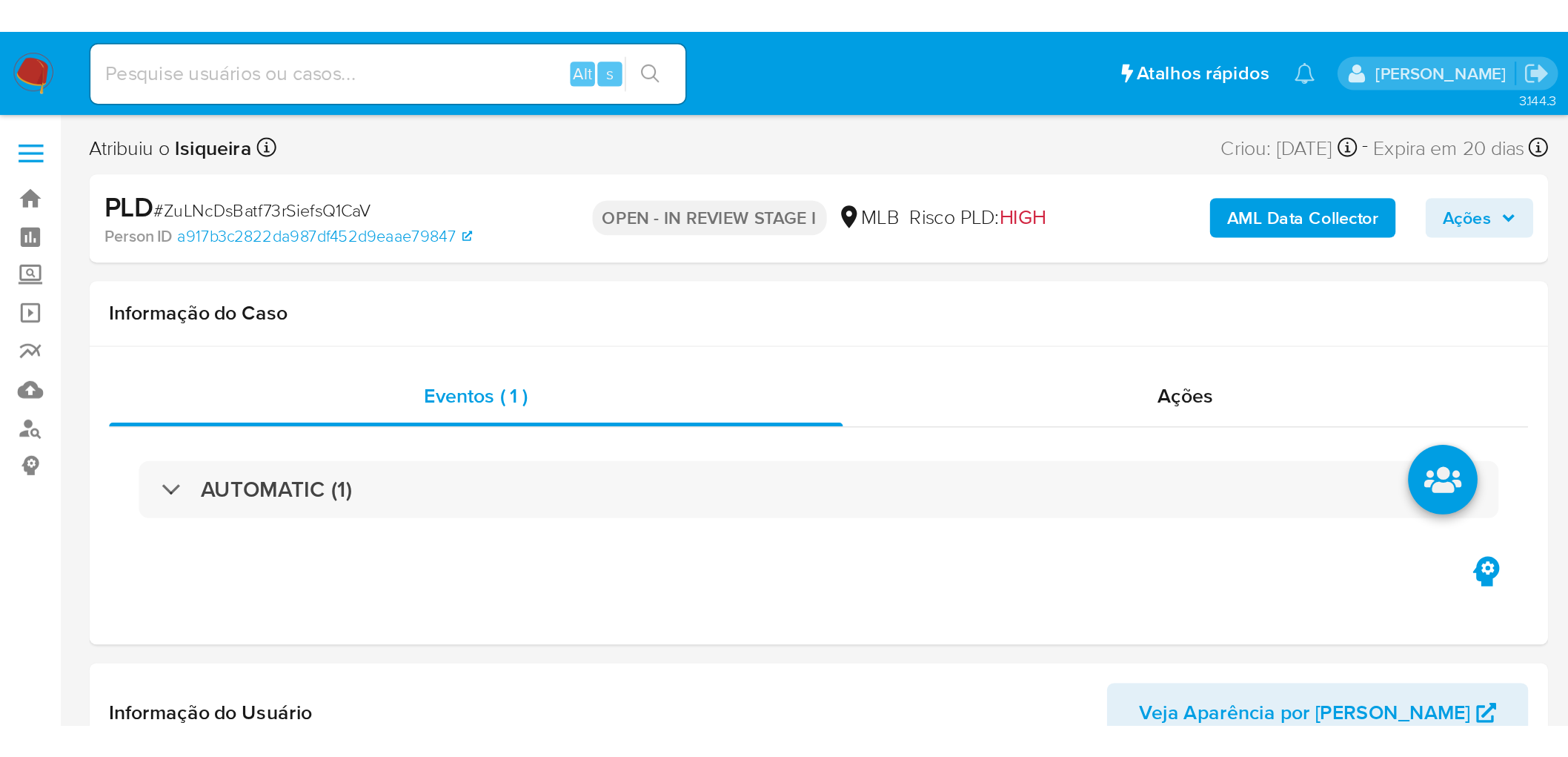 scroll, scrollTop: 0, scrollLeft: 0, axis: both 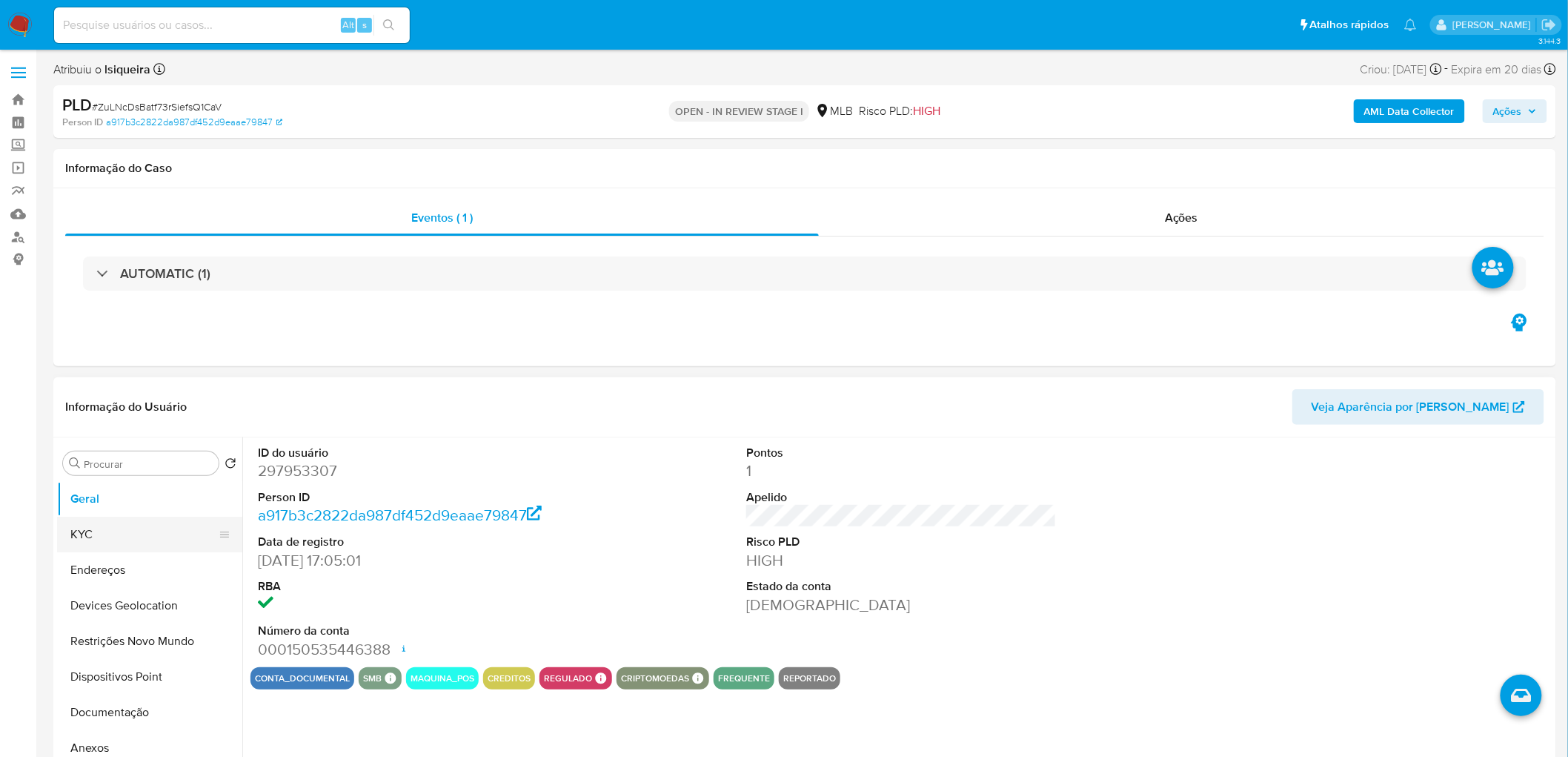 click on "KYC" at bounding box center [144, 535] 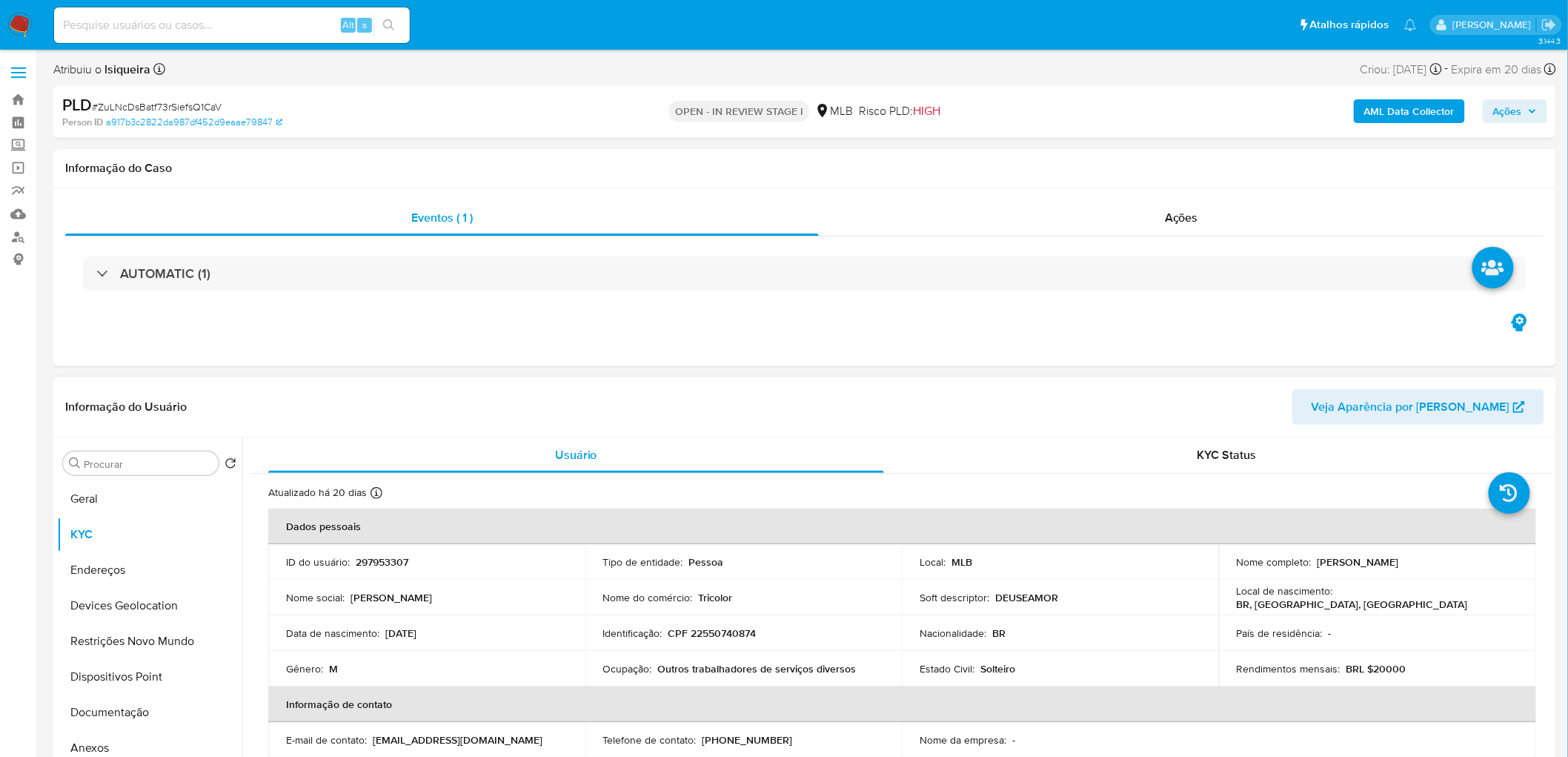 drag, startPoint x: 1486, startPoint y: 565, endPoint x: 1470, endPoint y: 558, distance: 17.464249 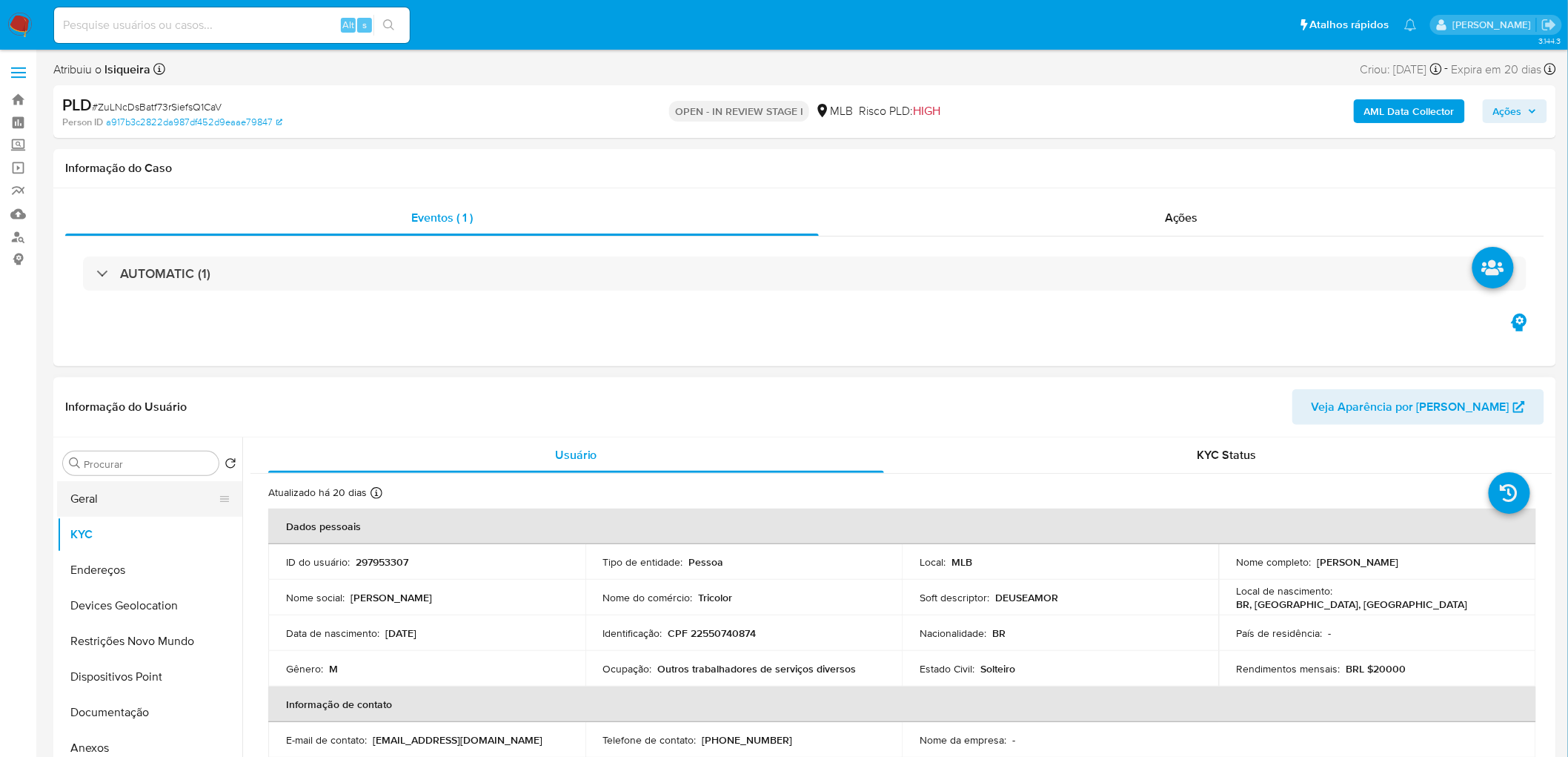 click on "Geral" at bounding box center (144, 499) 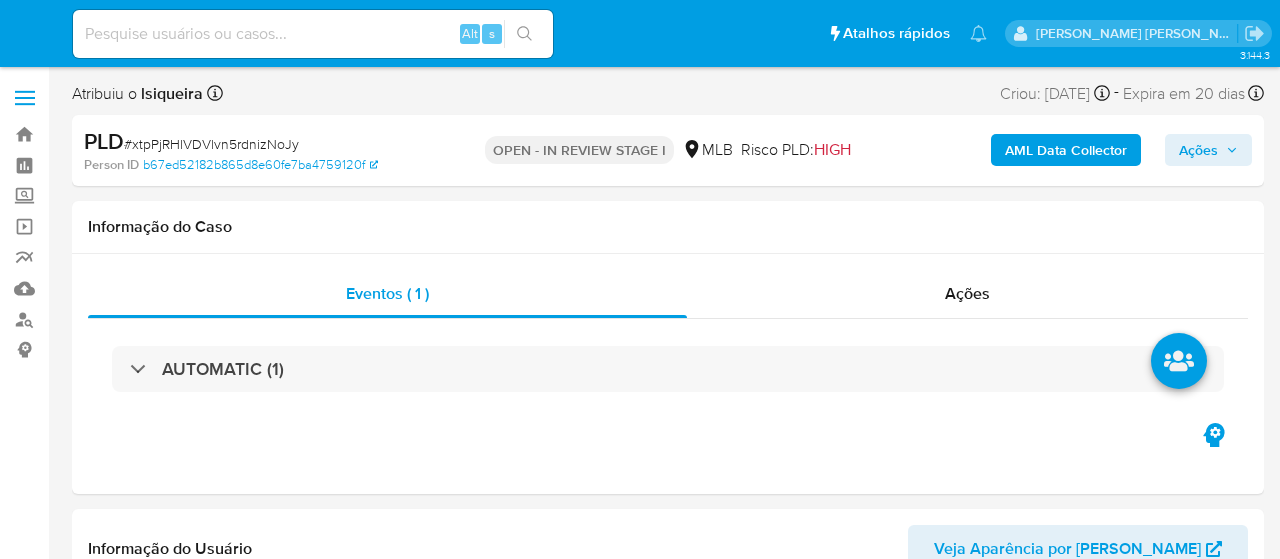 select on "10" 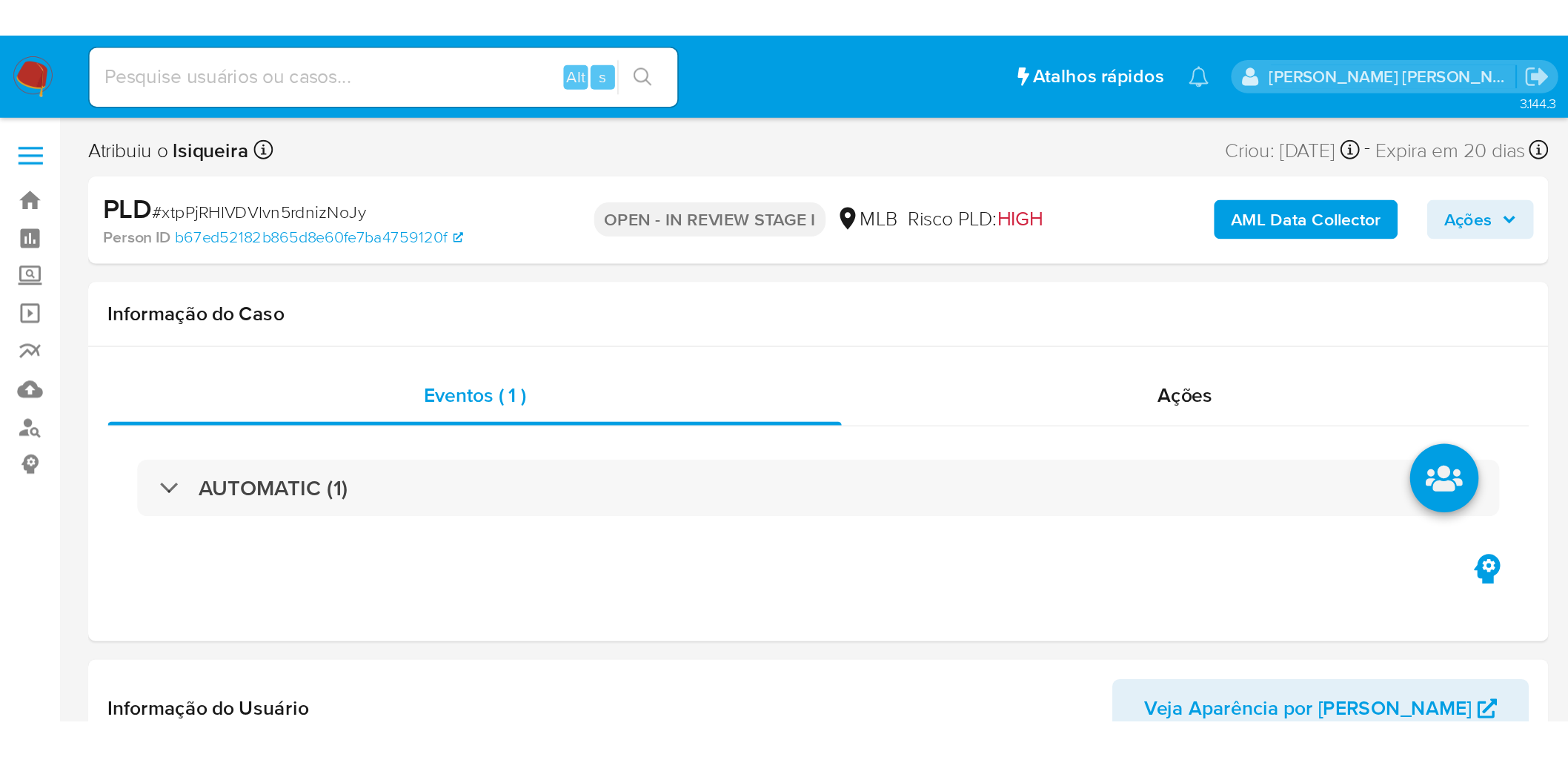 scroll, scrollTop: 0, scrollLeft: 0, axis: both 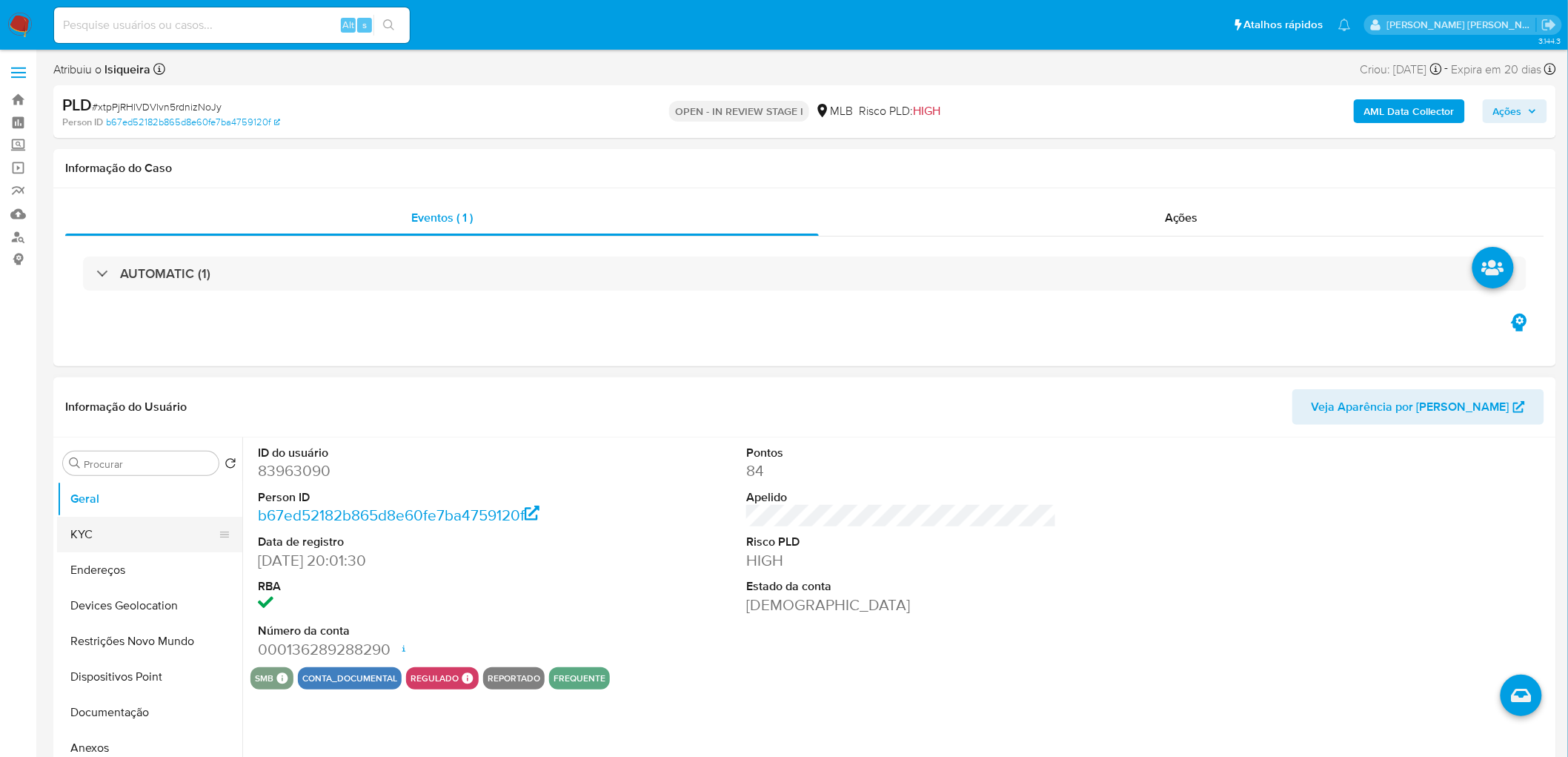 click on "KYC" at bounding box center [144, 535] 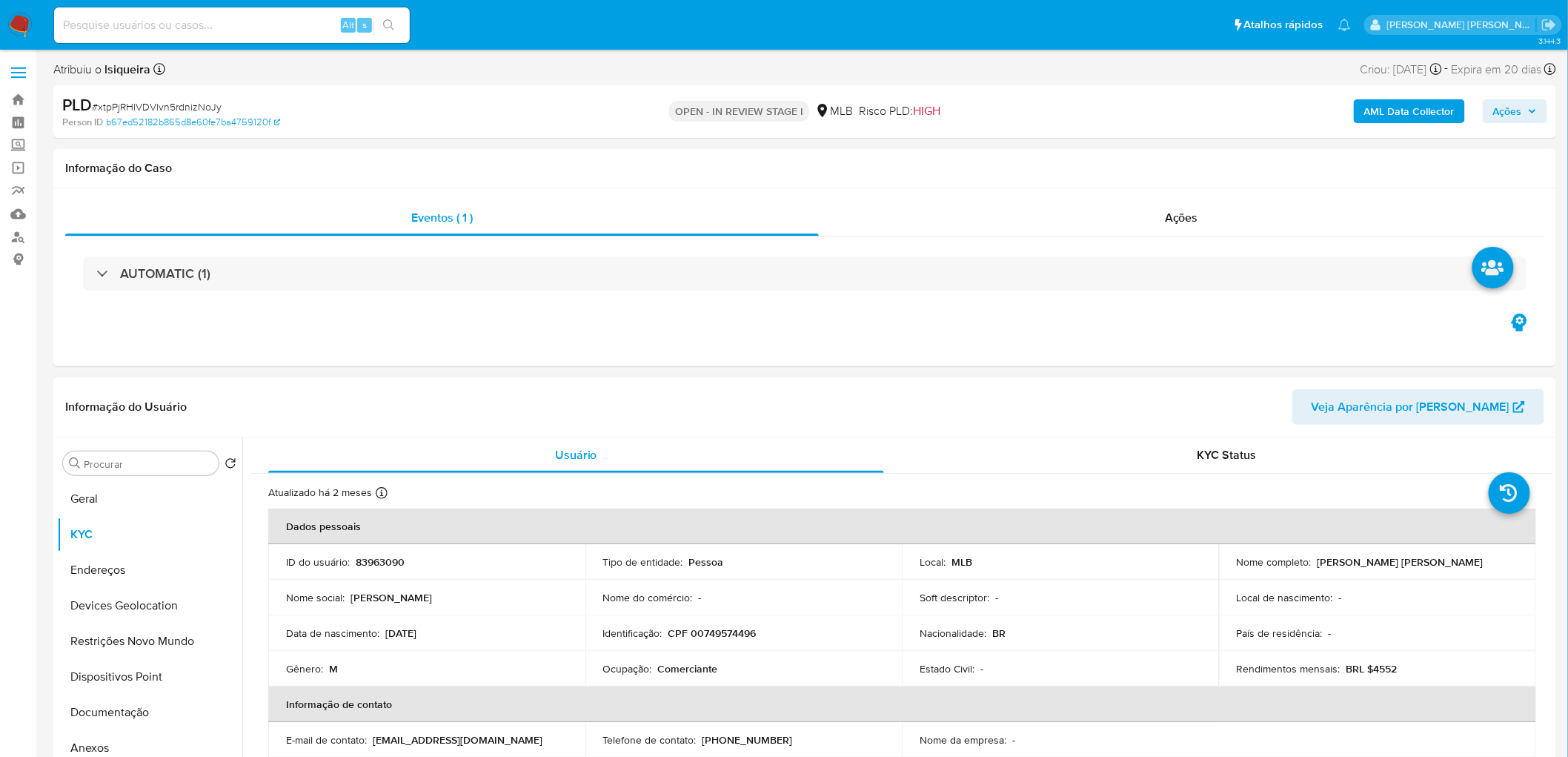 drag, startPoint x: 1464, startPoint y: 564, endPoint x: 1309, endPoint y: 561, distance: 155.02903 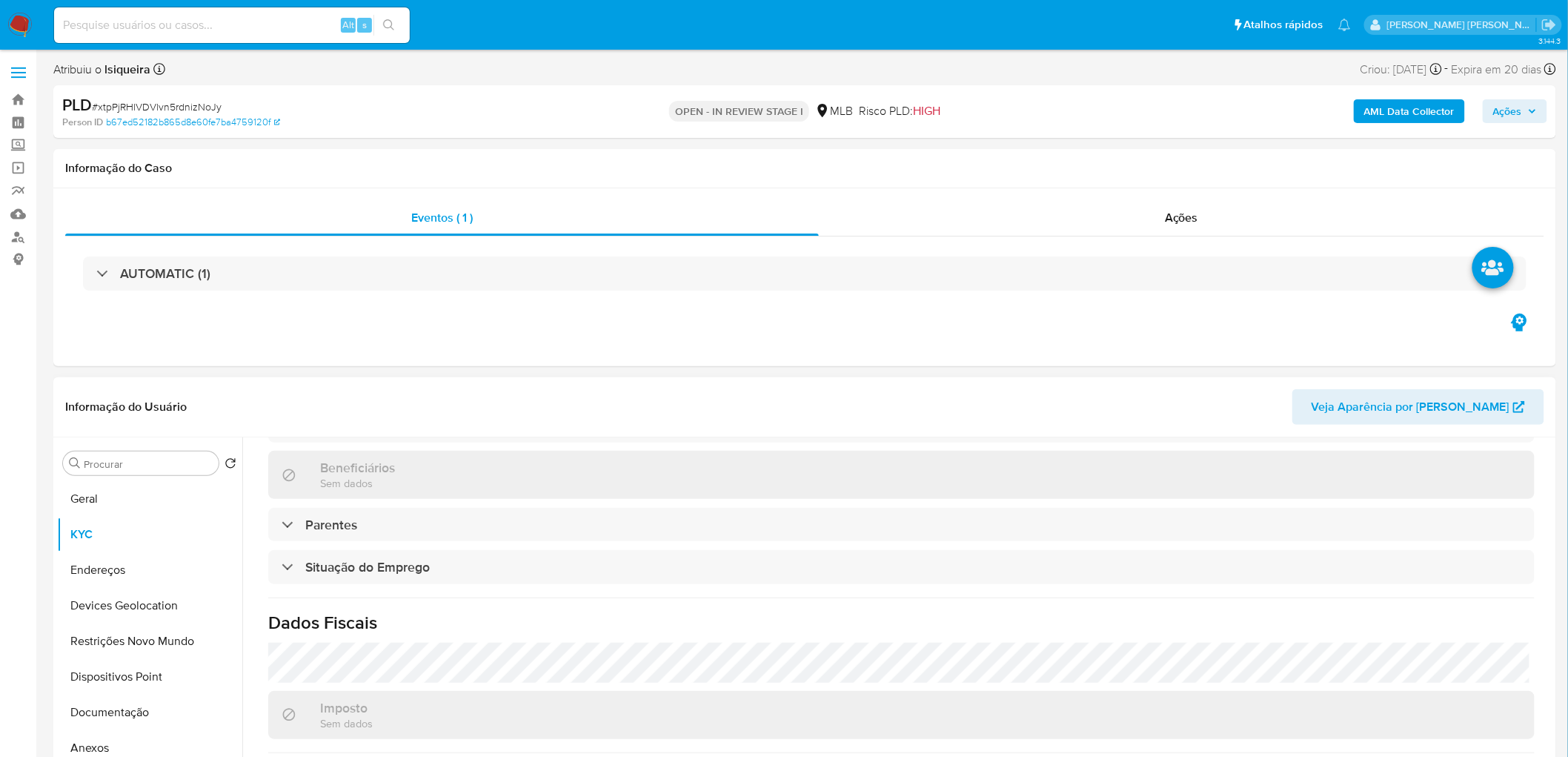 scroll, scrollTop: 617, scrollLeft: 0, axis: vertical 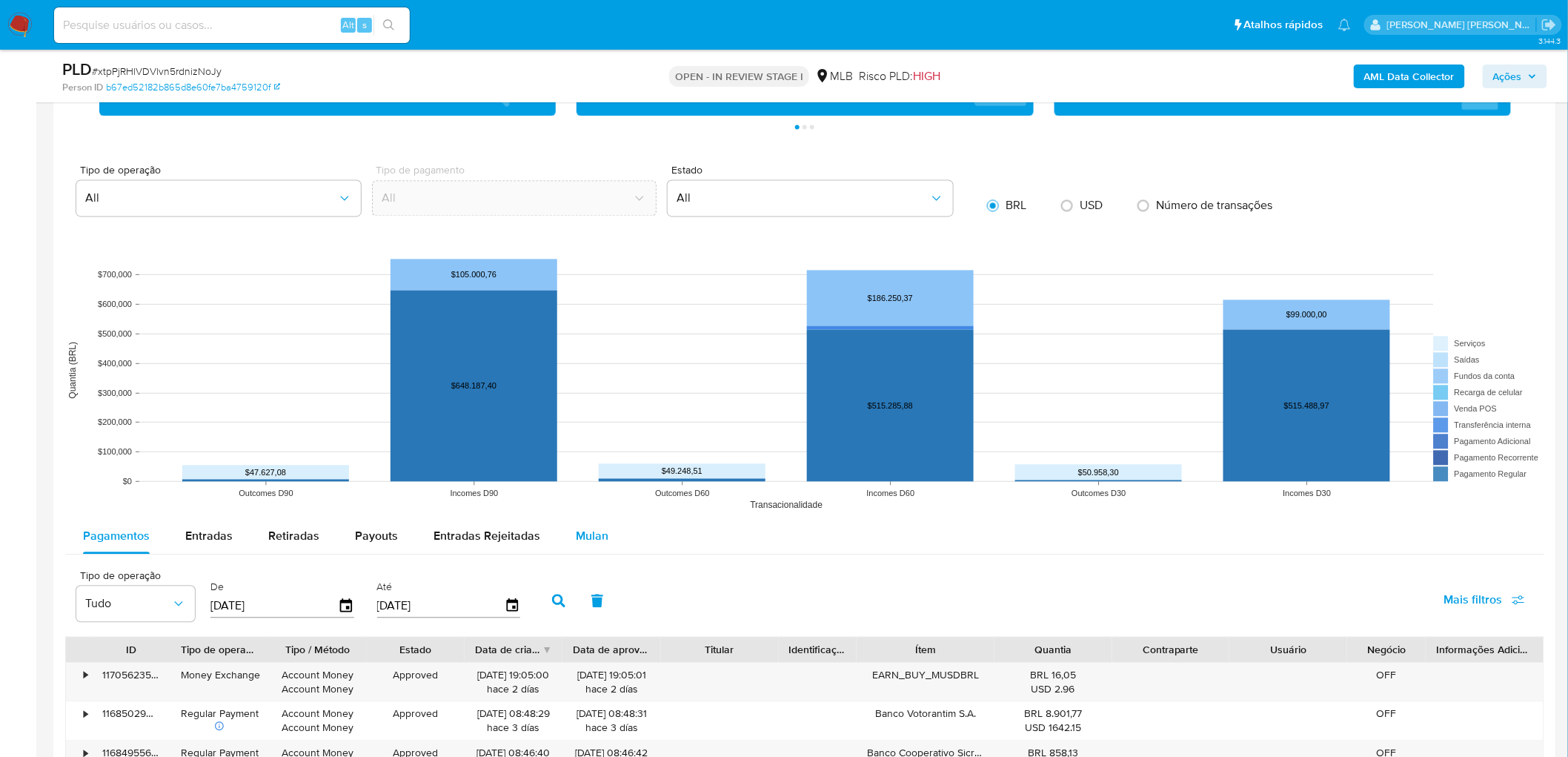 click on "Mulan" at bounding box center [592, 536] 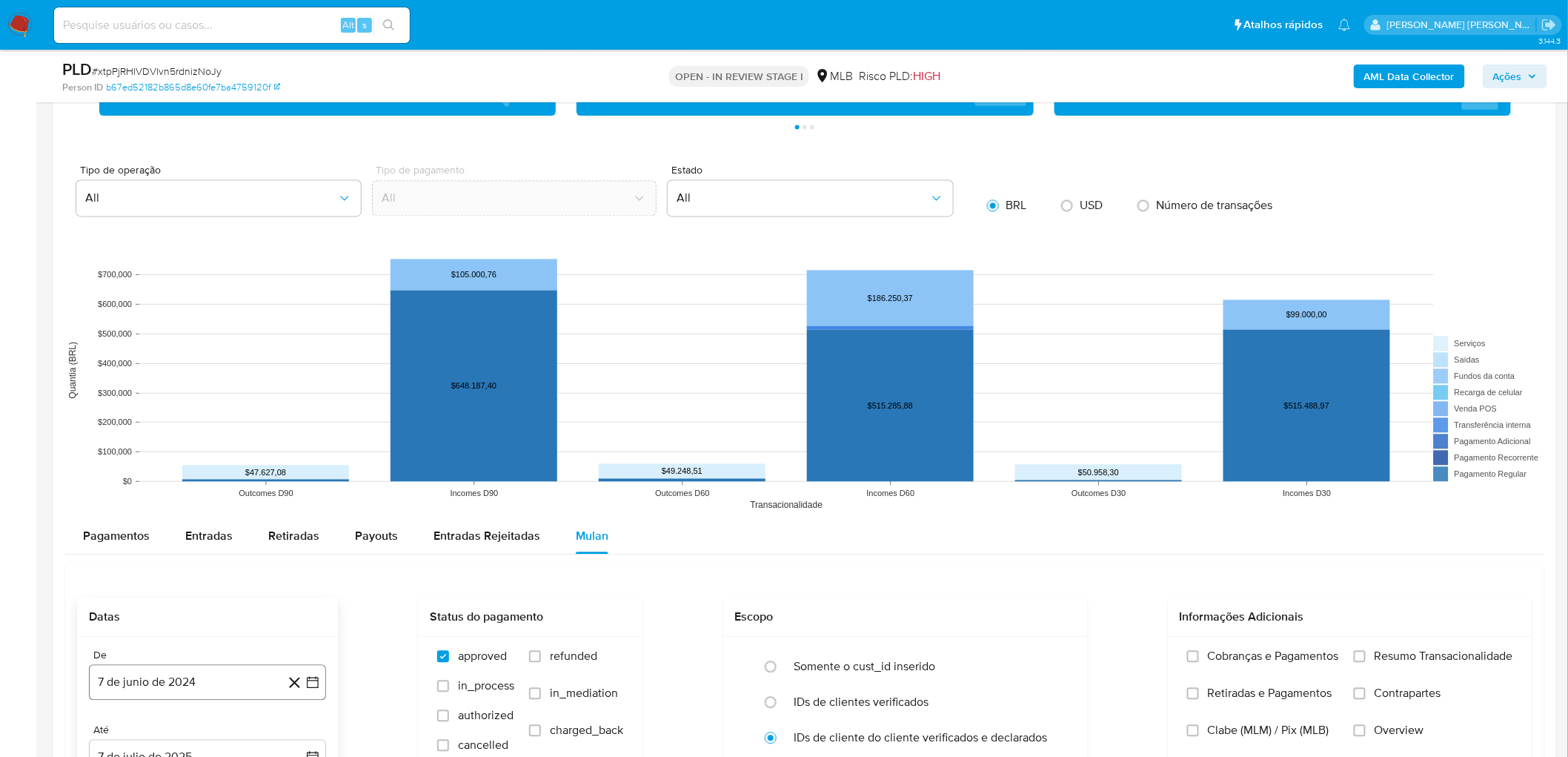 click on "7 de junio de 2024" at bounding box center [207, 682] 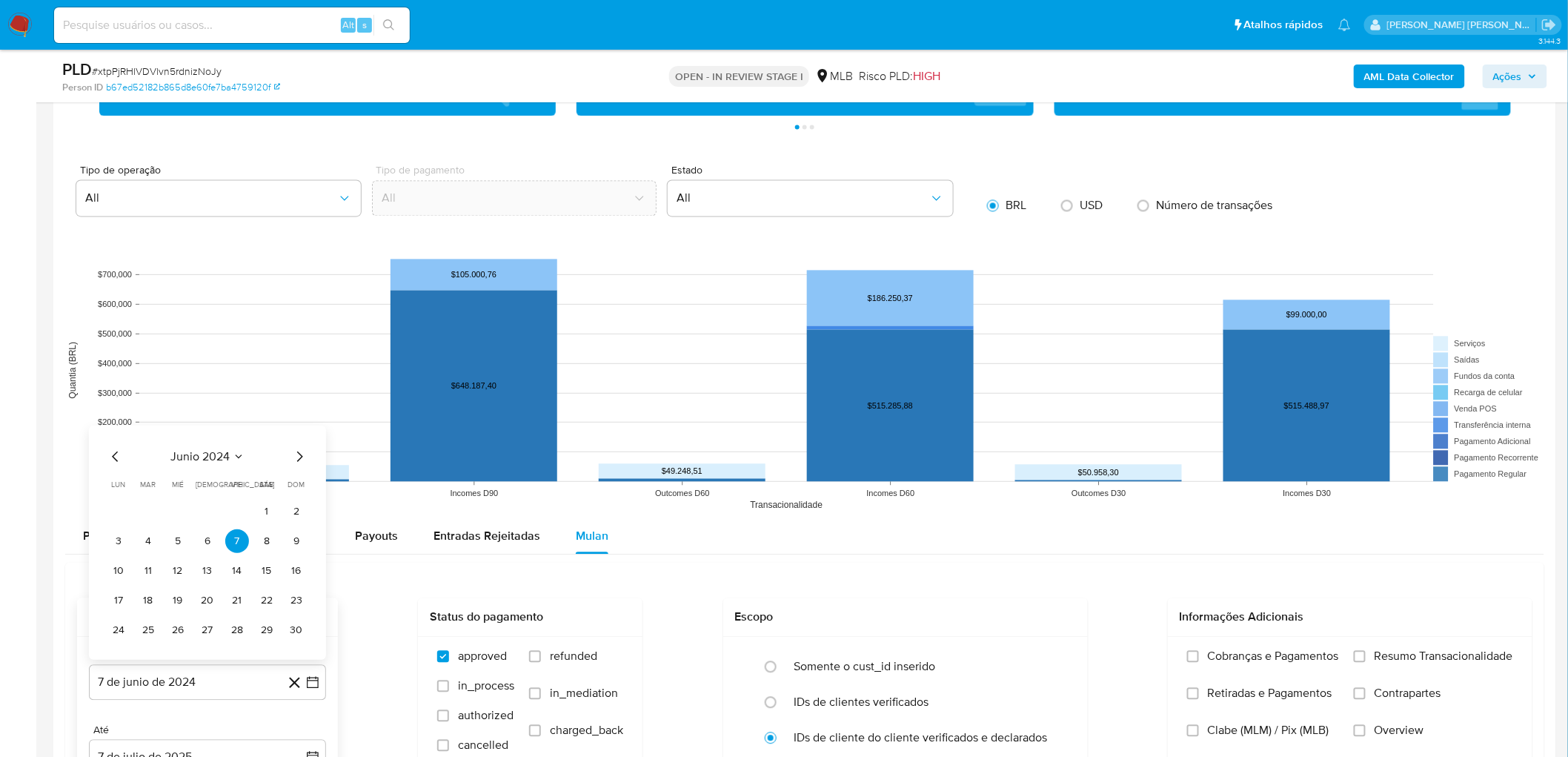 click on "junio 2024" at bounding box center [200, 456] 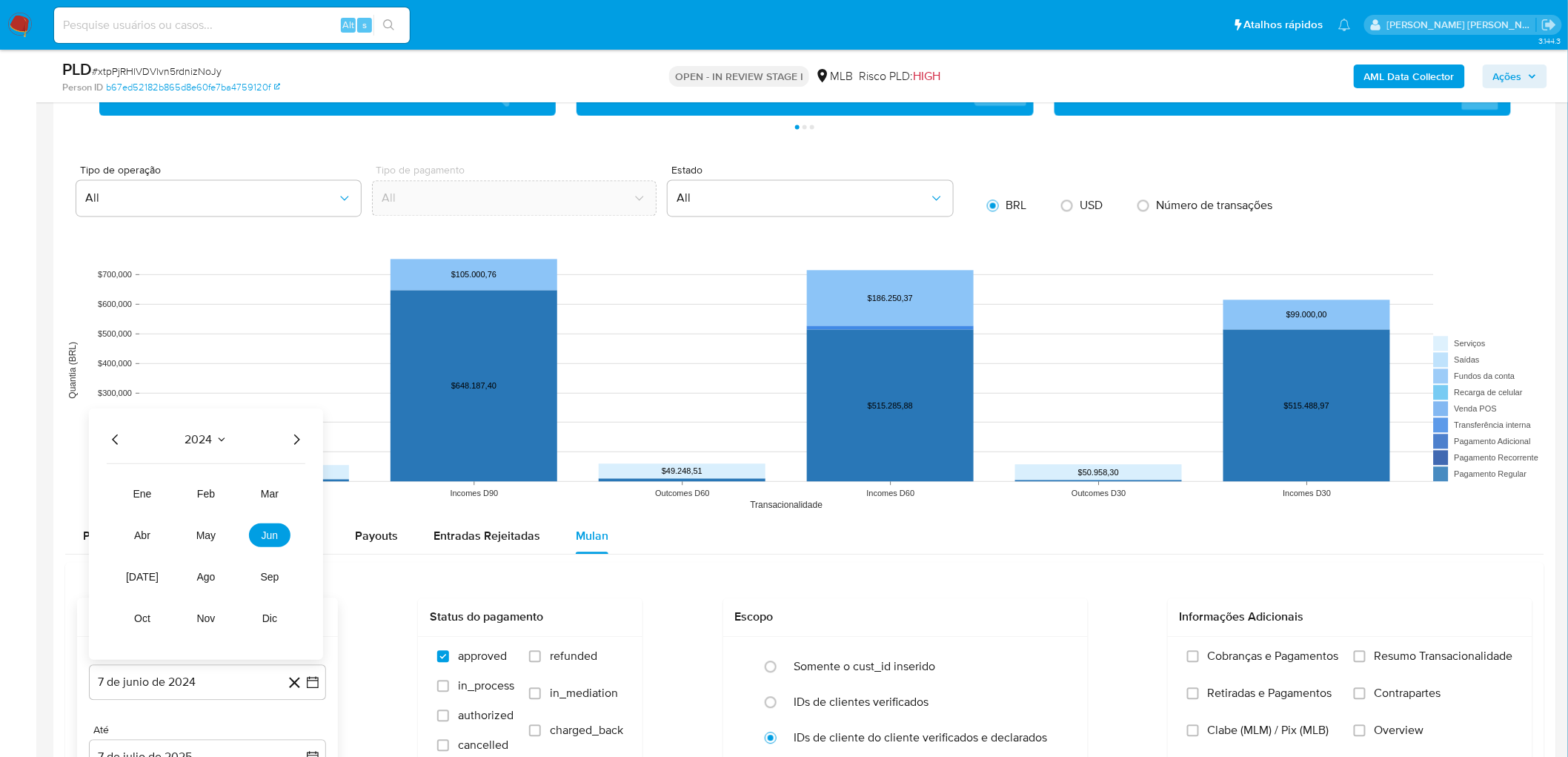 click 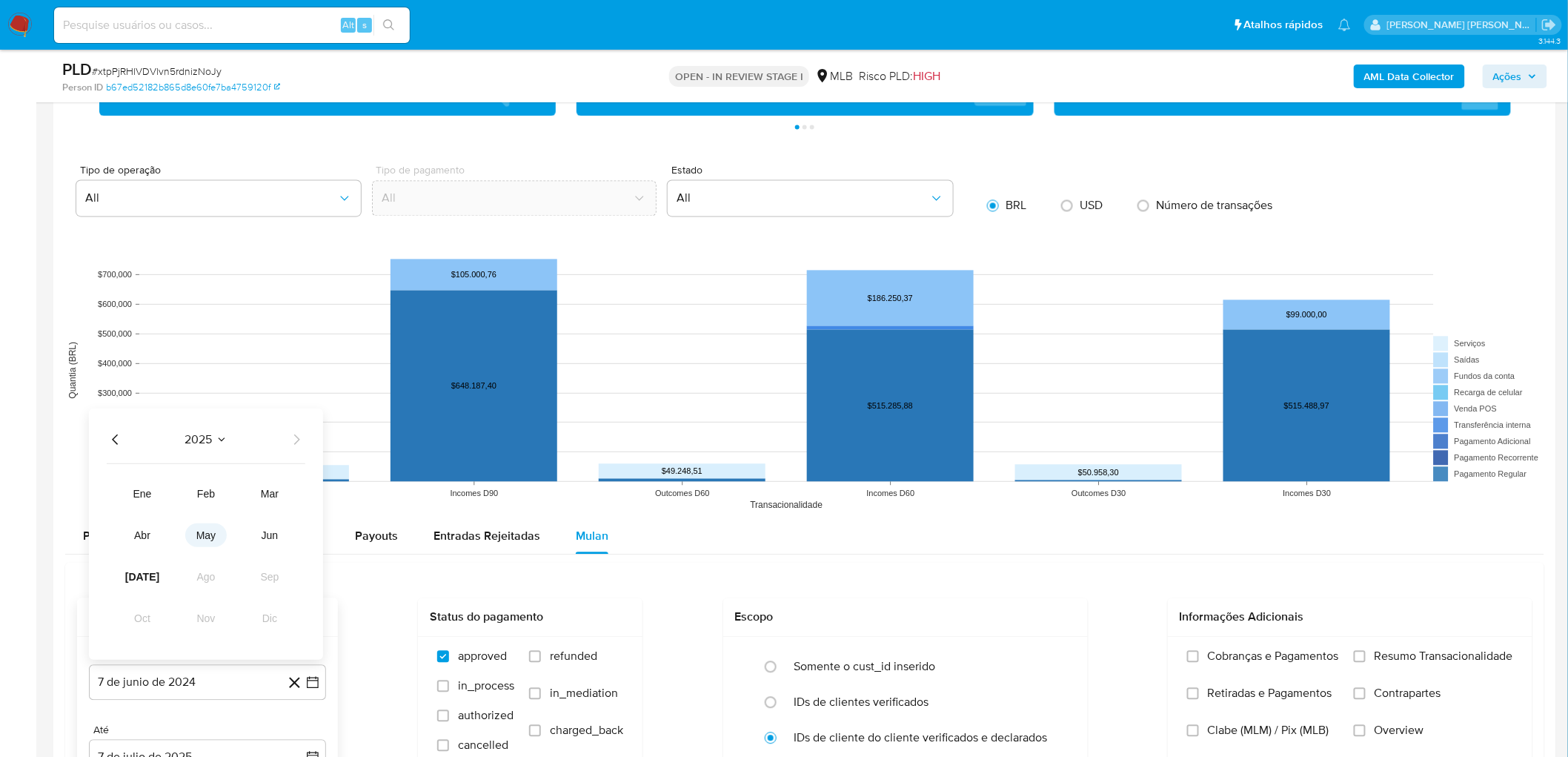 click on "may" at bounding box center [206, 535] 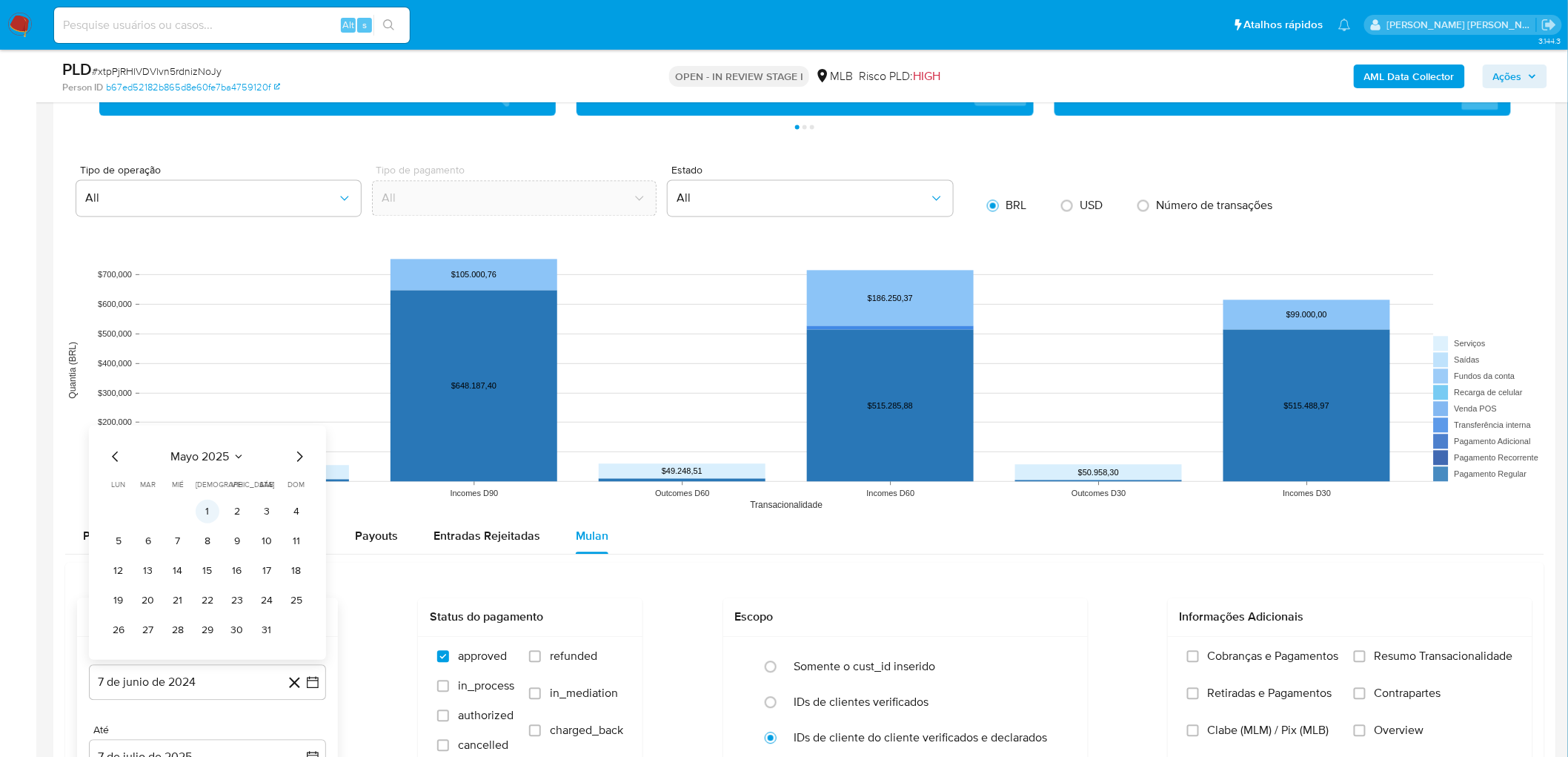click on "1" at bounding box center [207, 511] 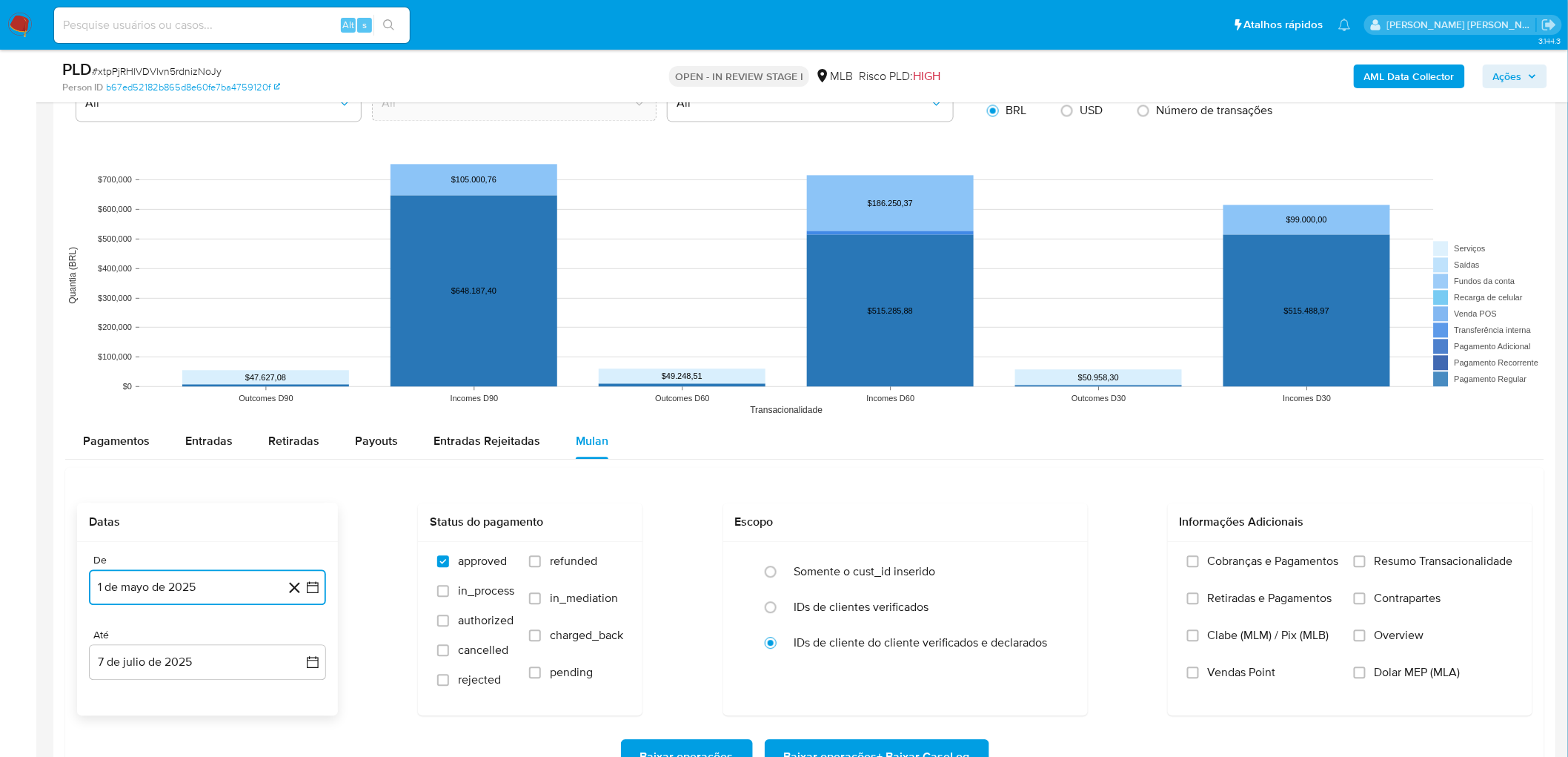 scroll, scrollTop: 1483, scrollLeft: 0, axis: vertical 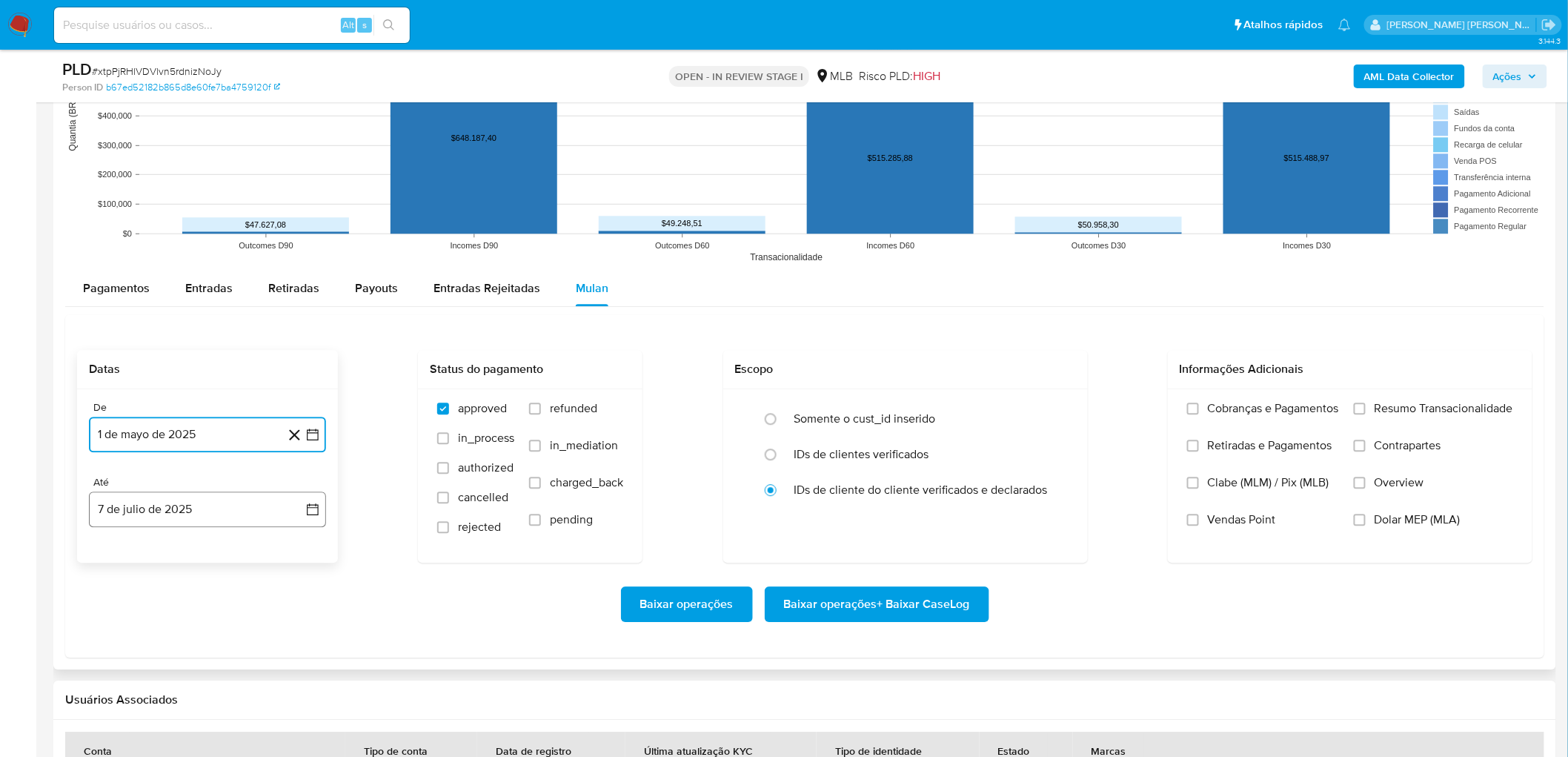 click on "7 de julio de 2025" at bounding box center (207, 509) 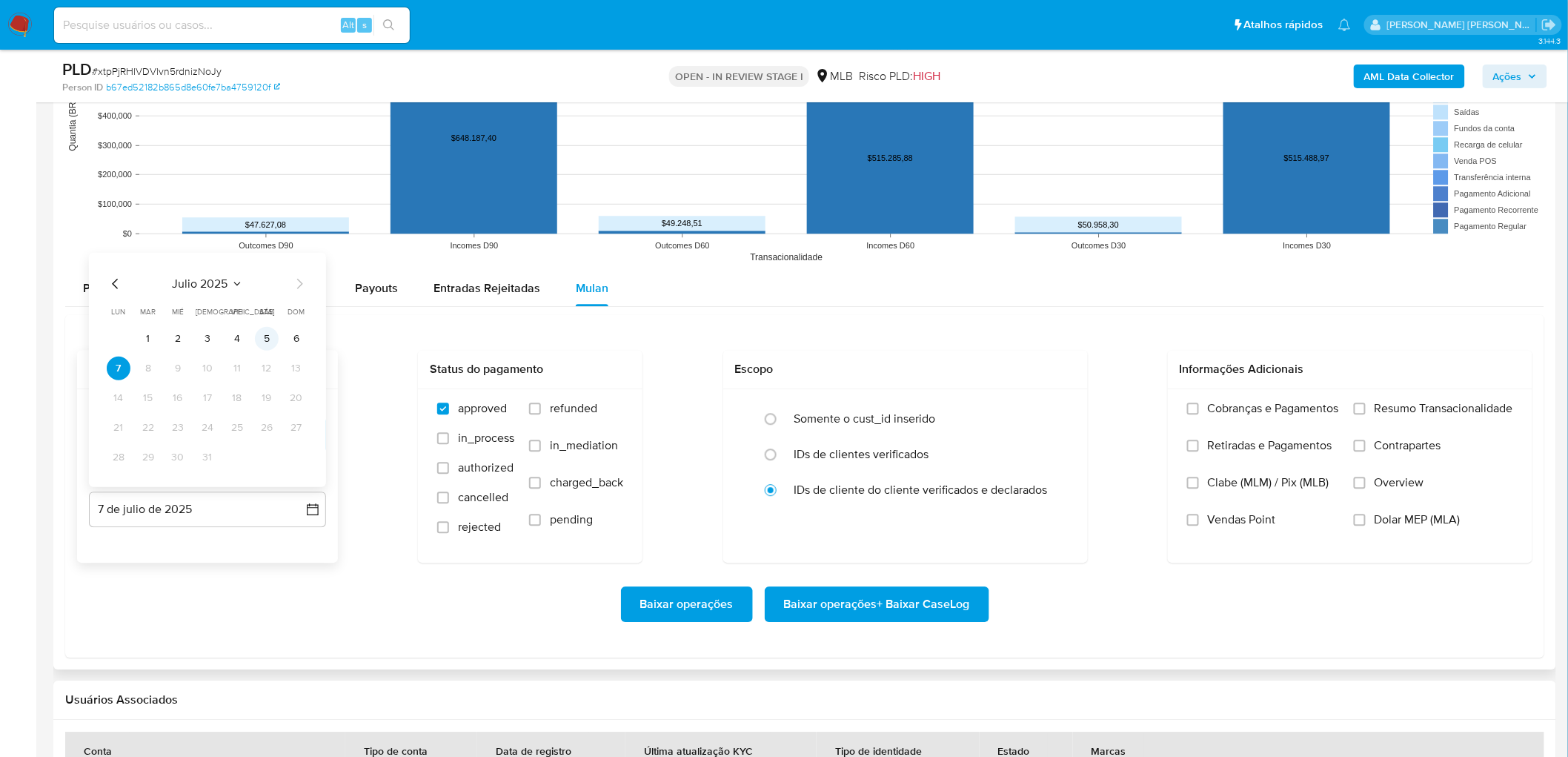 click on "5" at bounding box center (267, 338) 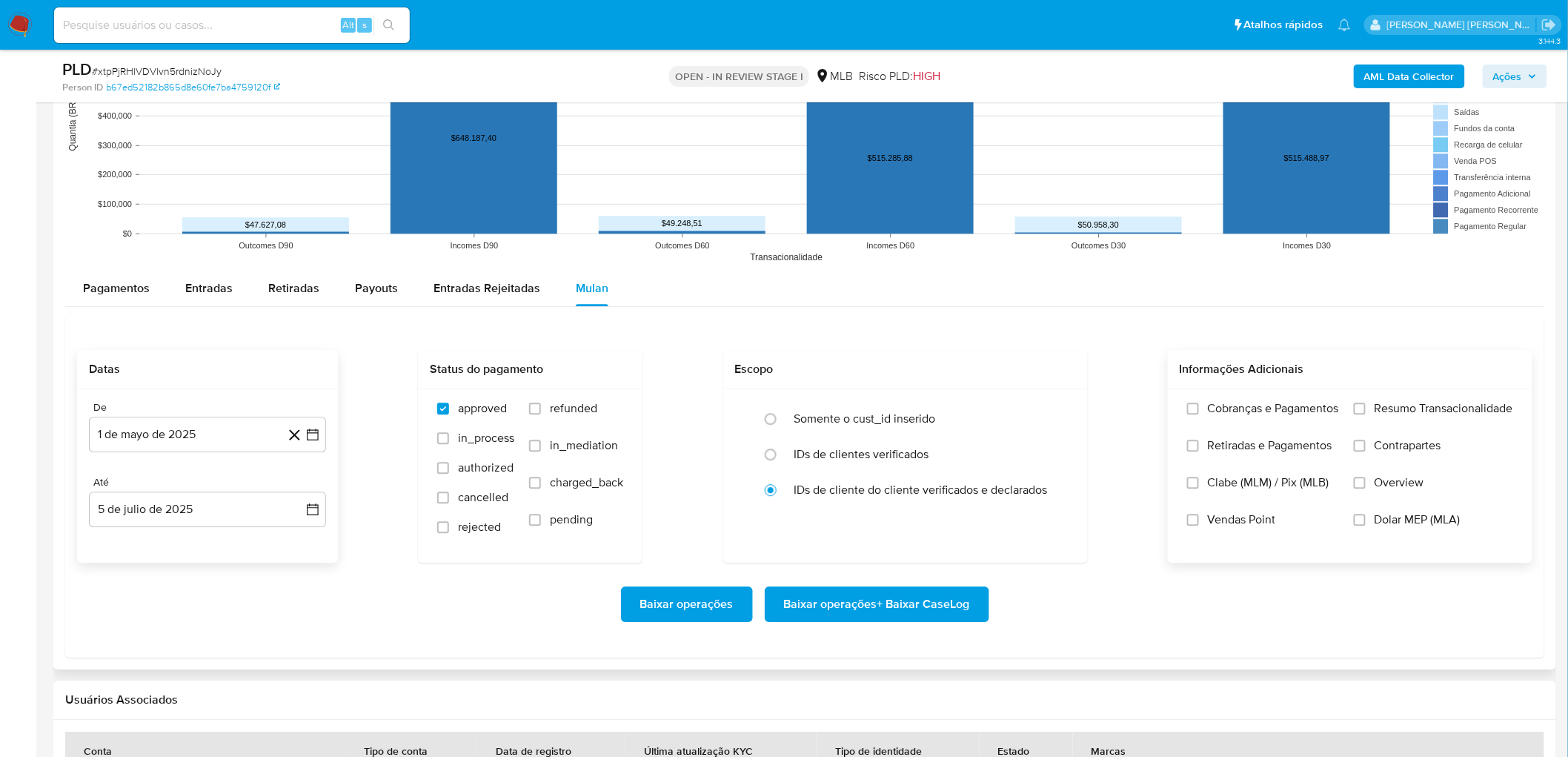 click on "Resumo Transacionalidade" at bounding box center [1444, 409] 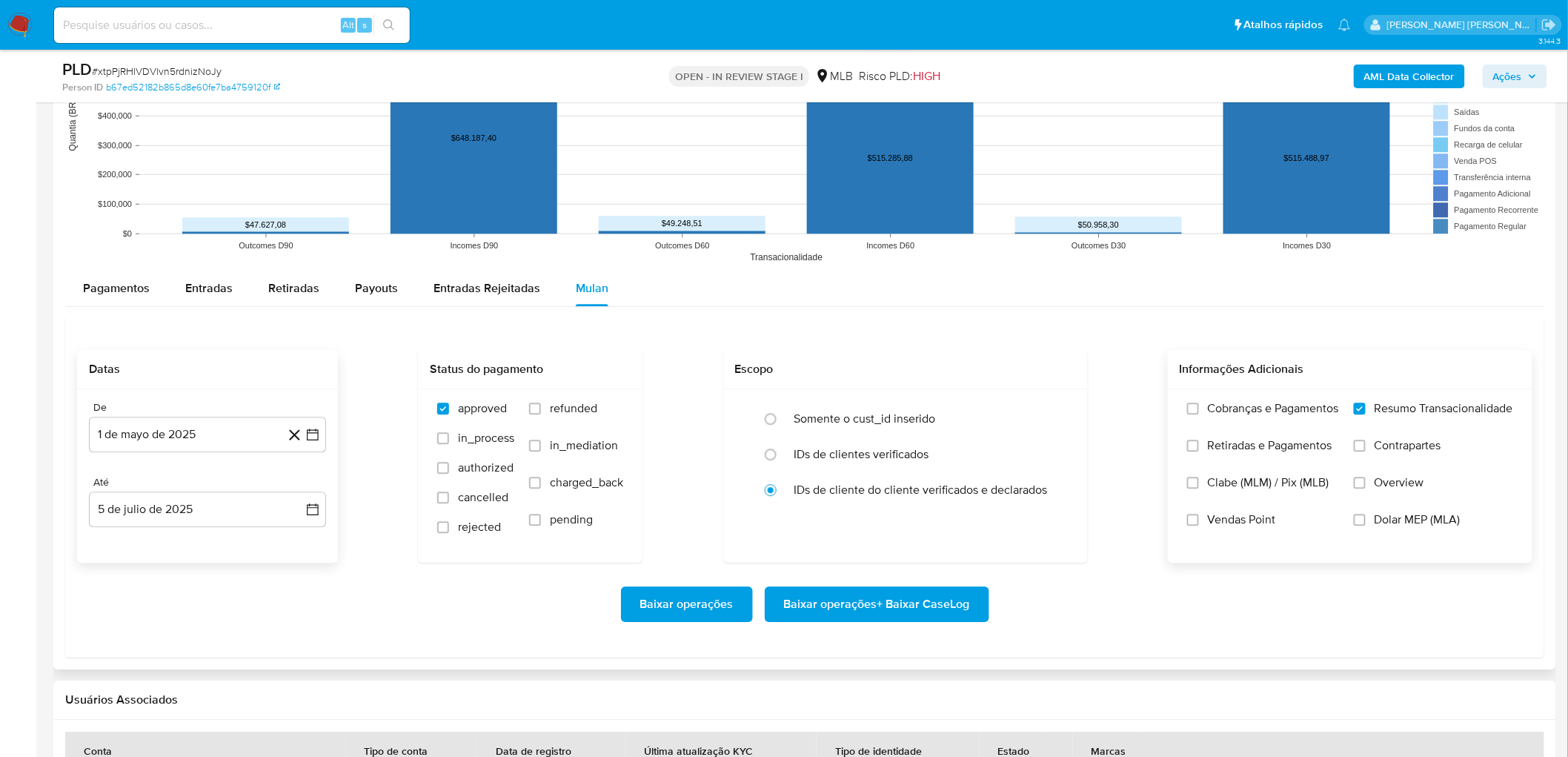 click on "Vendas Point" at bounding box center [1242, 520] 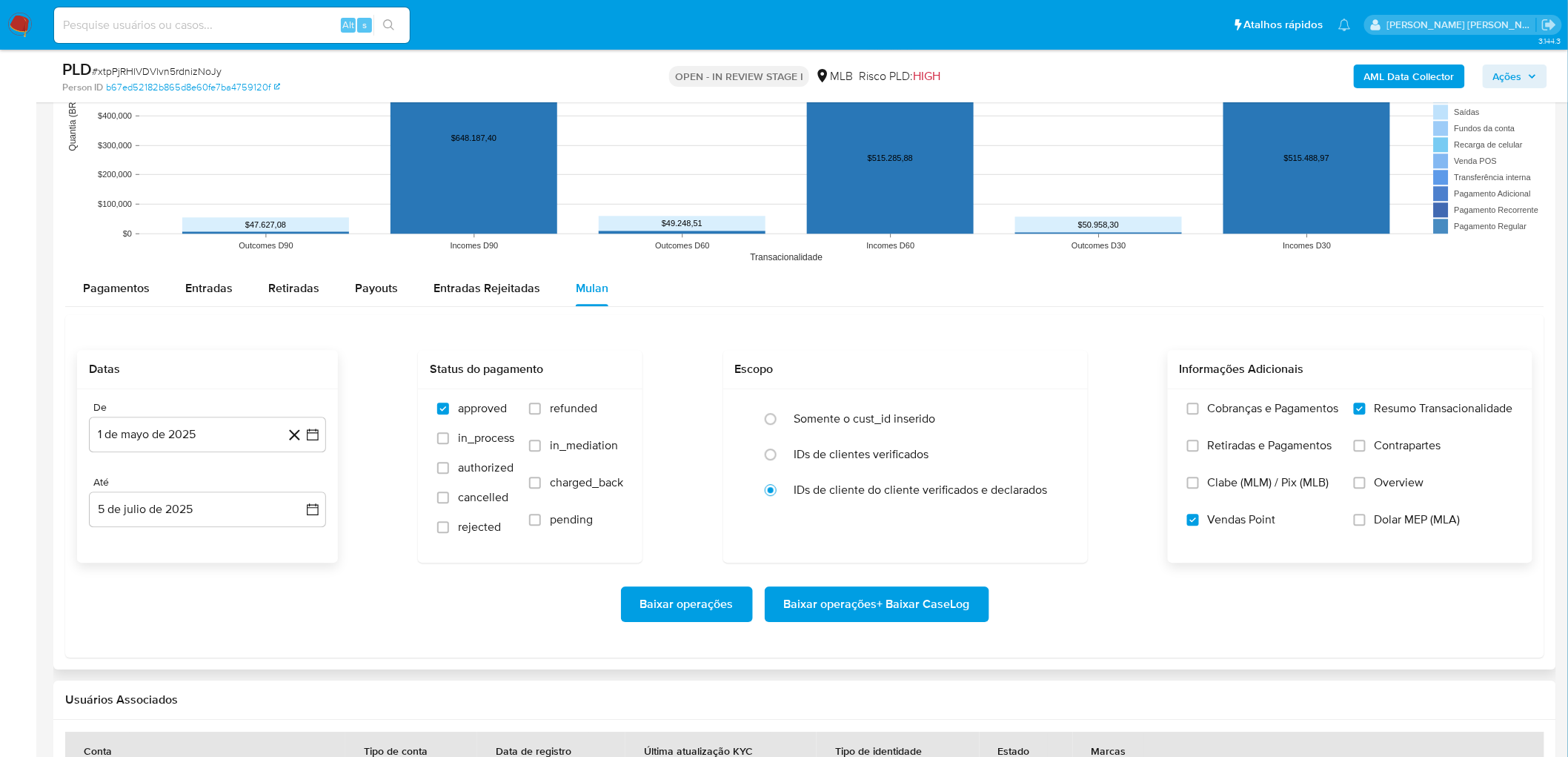 click on "Baixar operações  +   Baixar CaseLog" at bounding box center (877, 604) 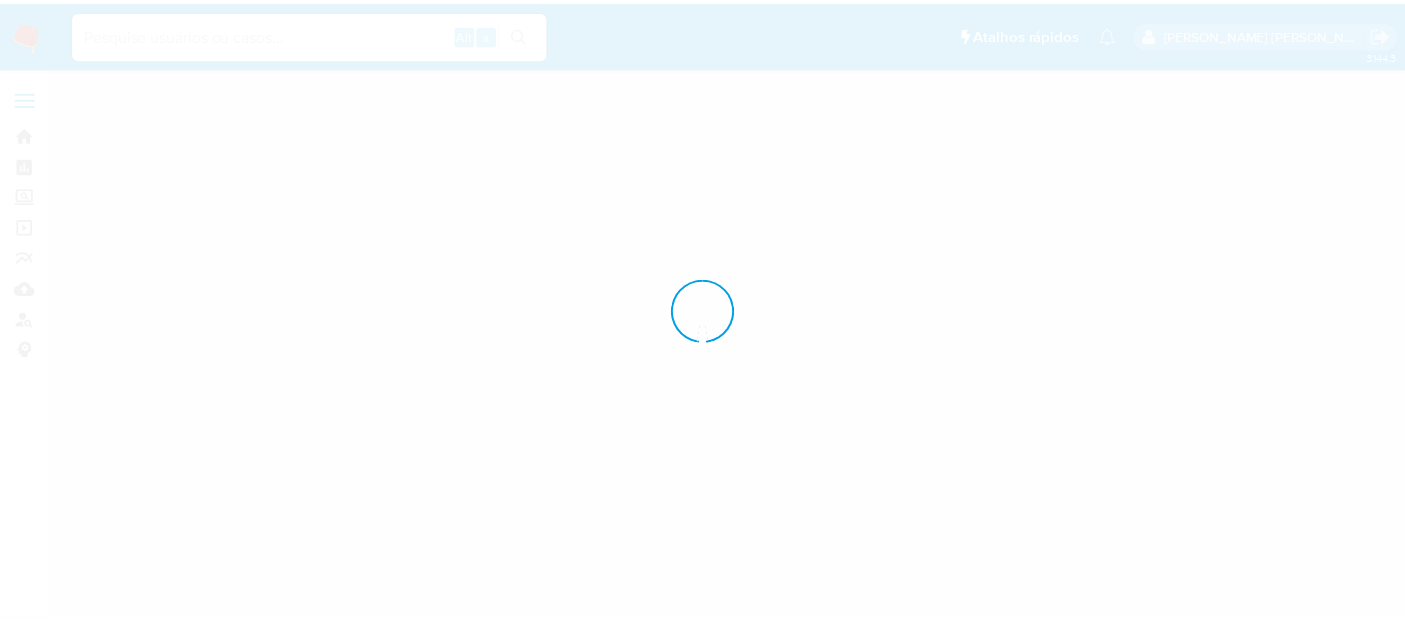 scroll, scrollTop: 0, scrollLeft: 0, axis: both 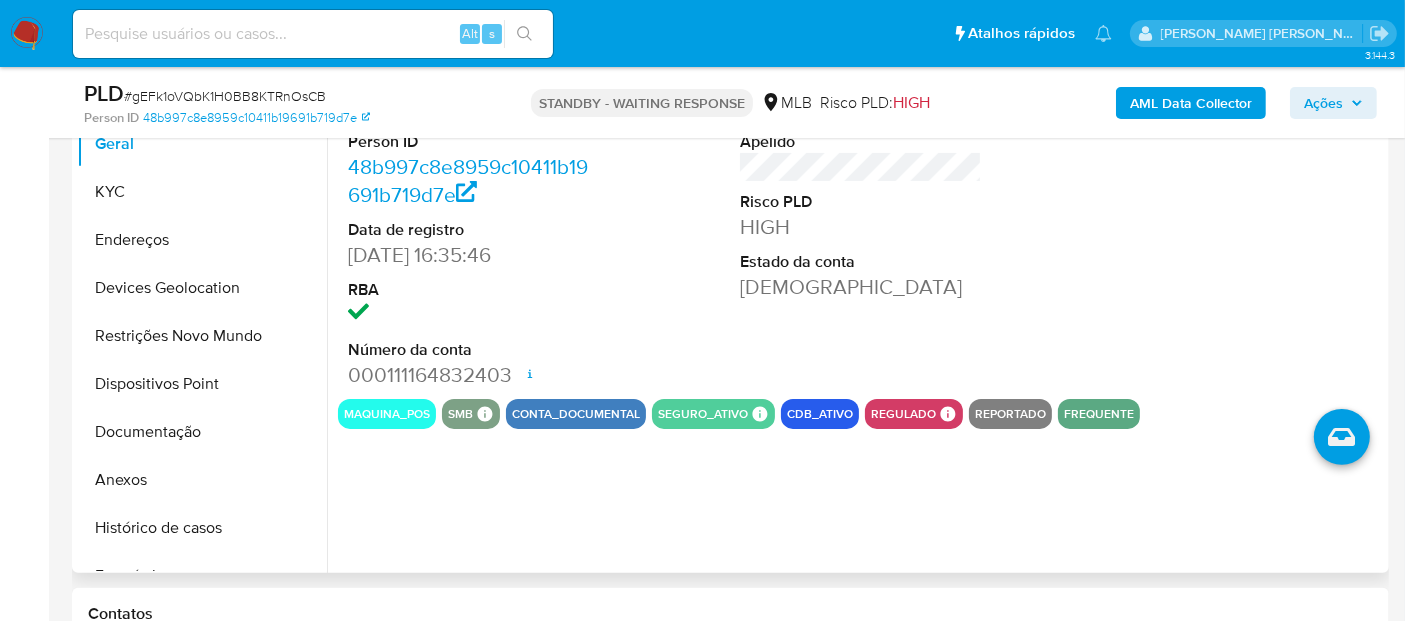 select on "10" 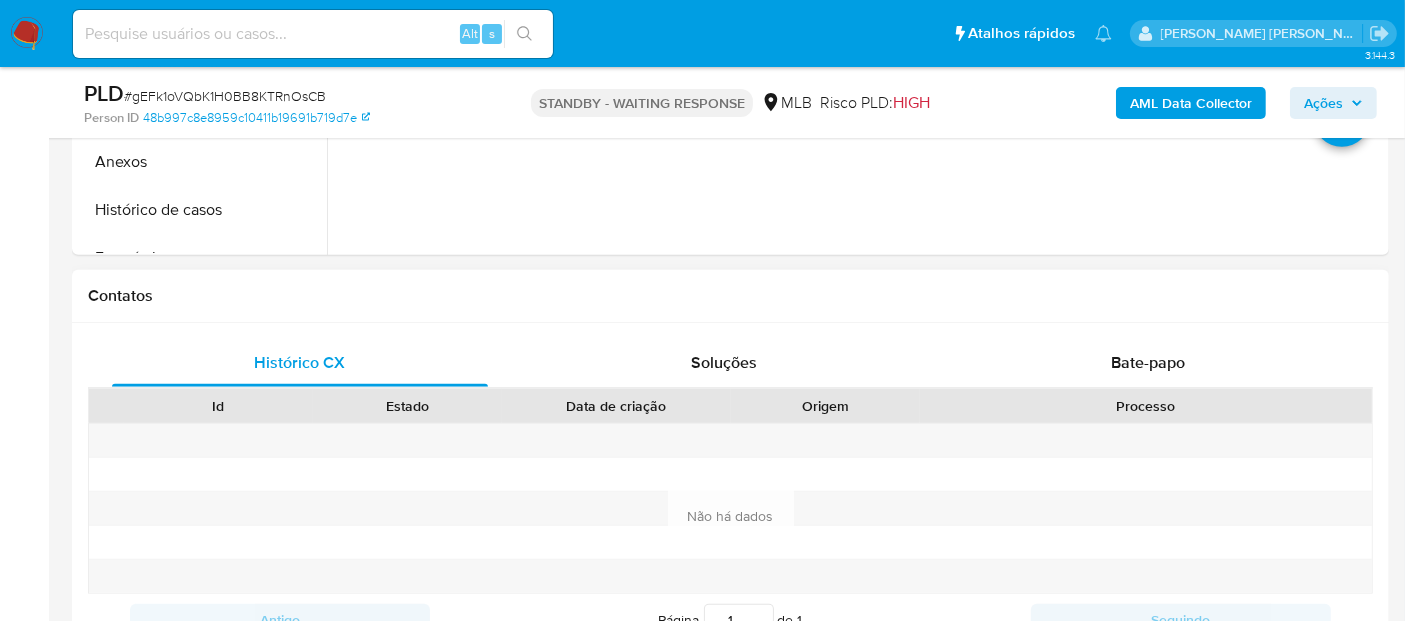 scroll, scrollTop: 888, scrollLeft: 0, axis: vertical 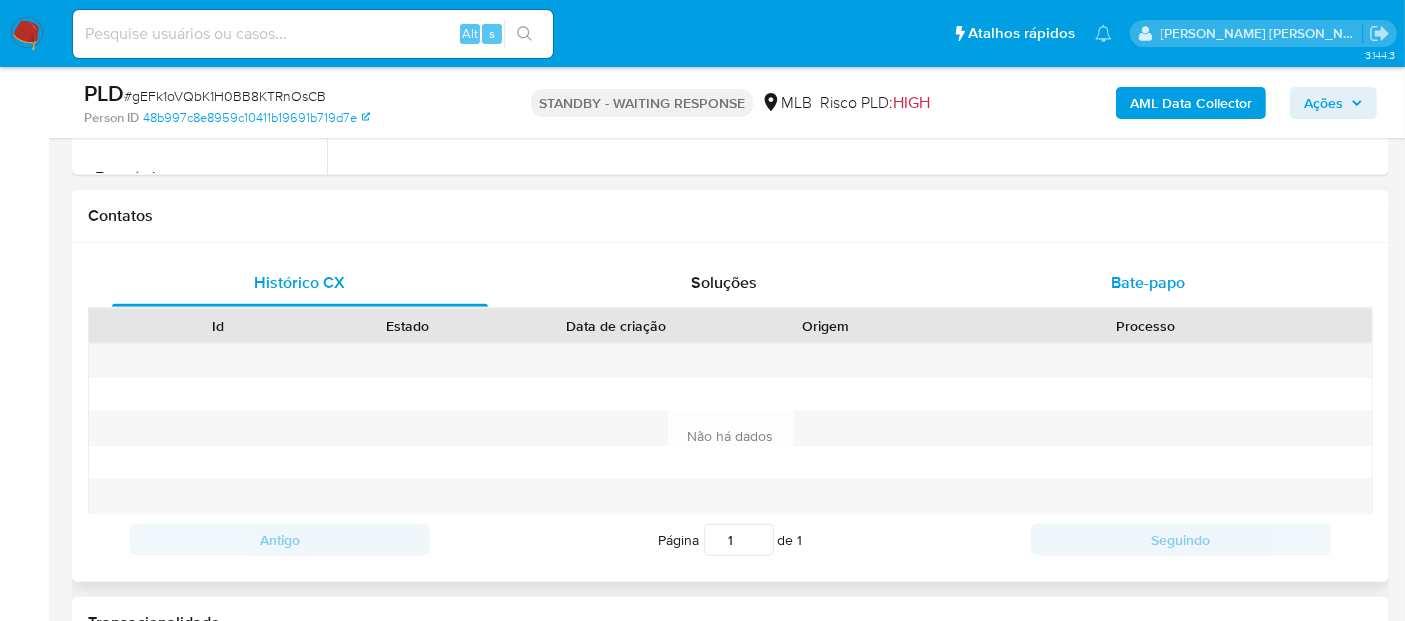 click on "Bate-papo" at bounding box center [1148, 282] 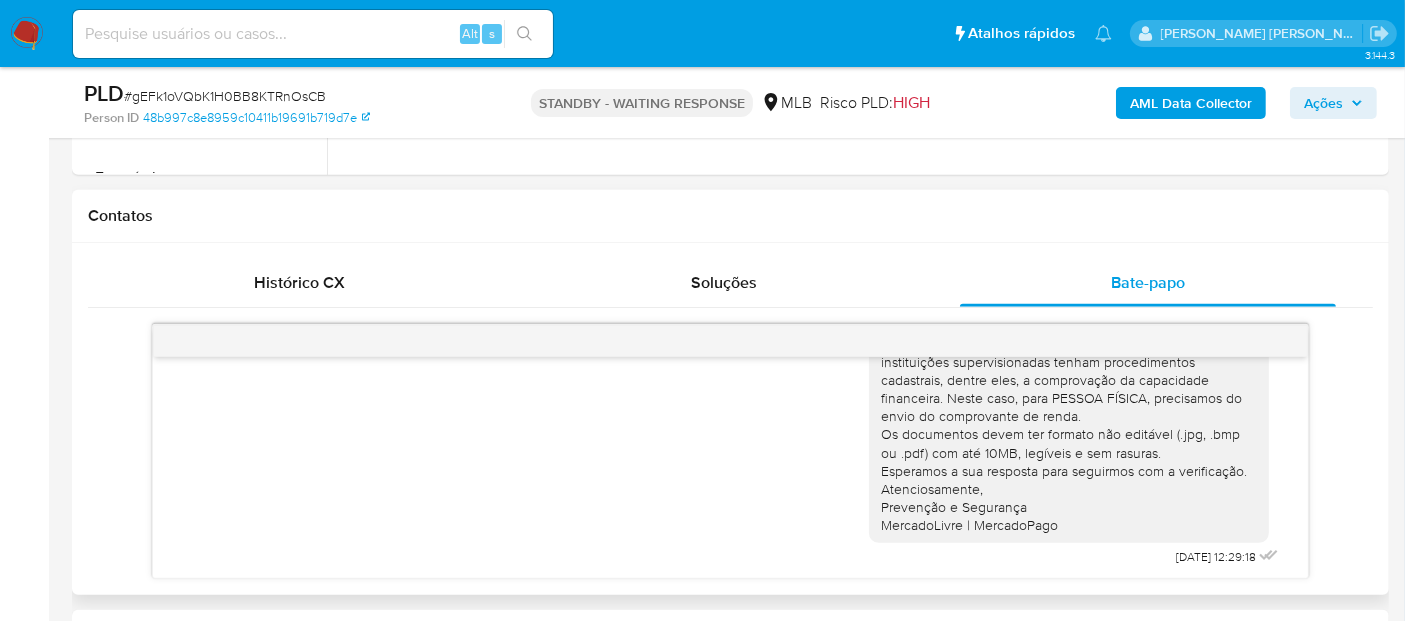 scroll, scrollTop: 184, scrollLeft: 0, axis: vertical 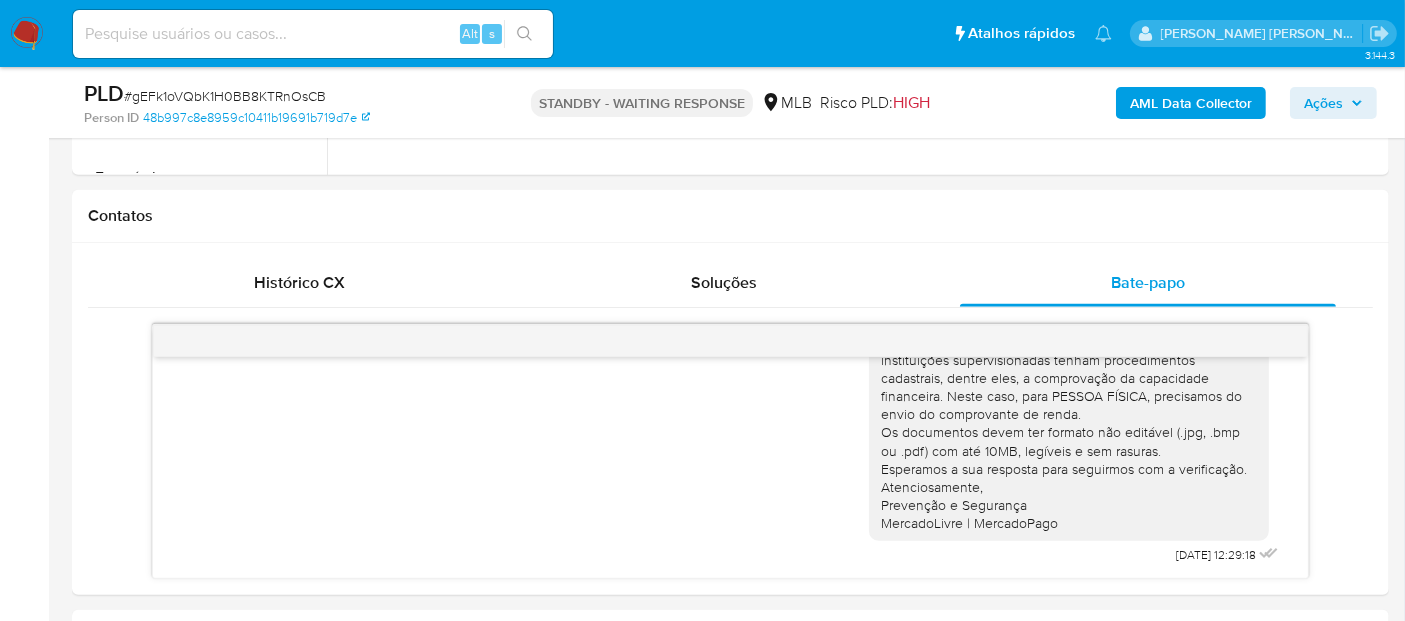 click on "# gEFk1oVQbK1H0BB8KTRnOsCB" at bounding box center (225, 96) 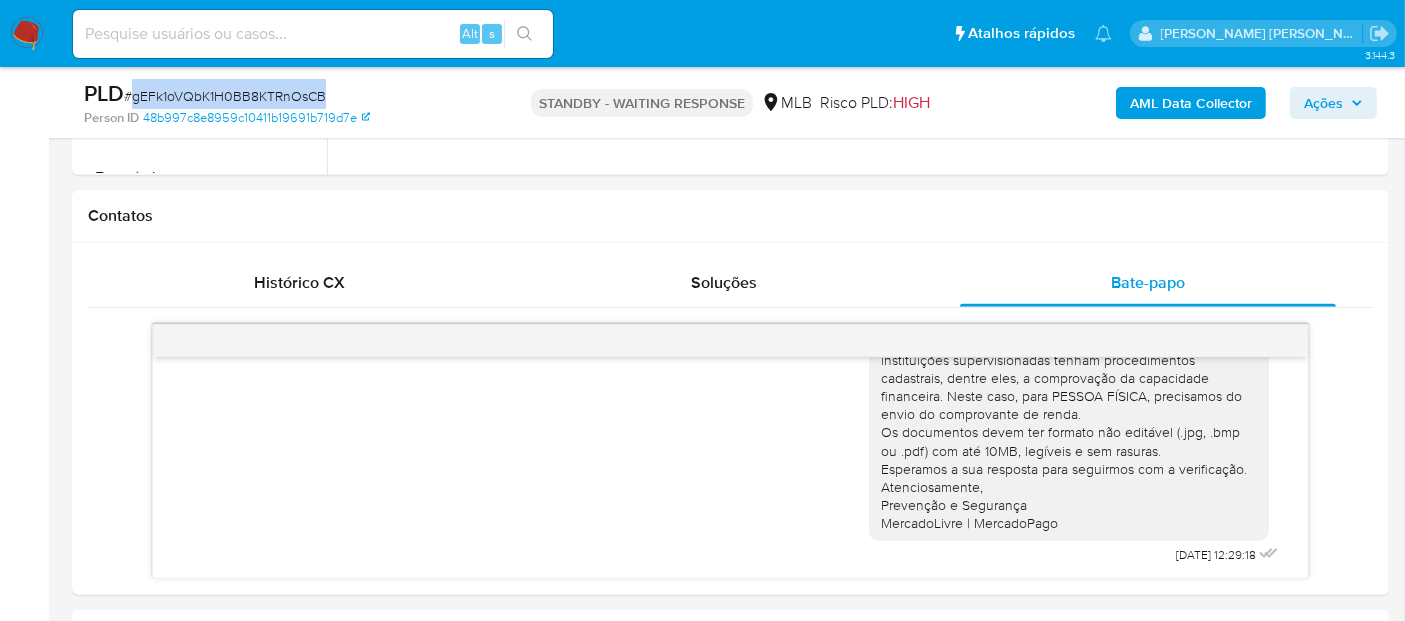 click on "# gEFk1oVQbK1H0BB8KTRnOsCB" at bounding box center [225, 96] 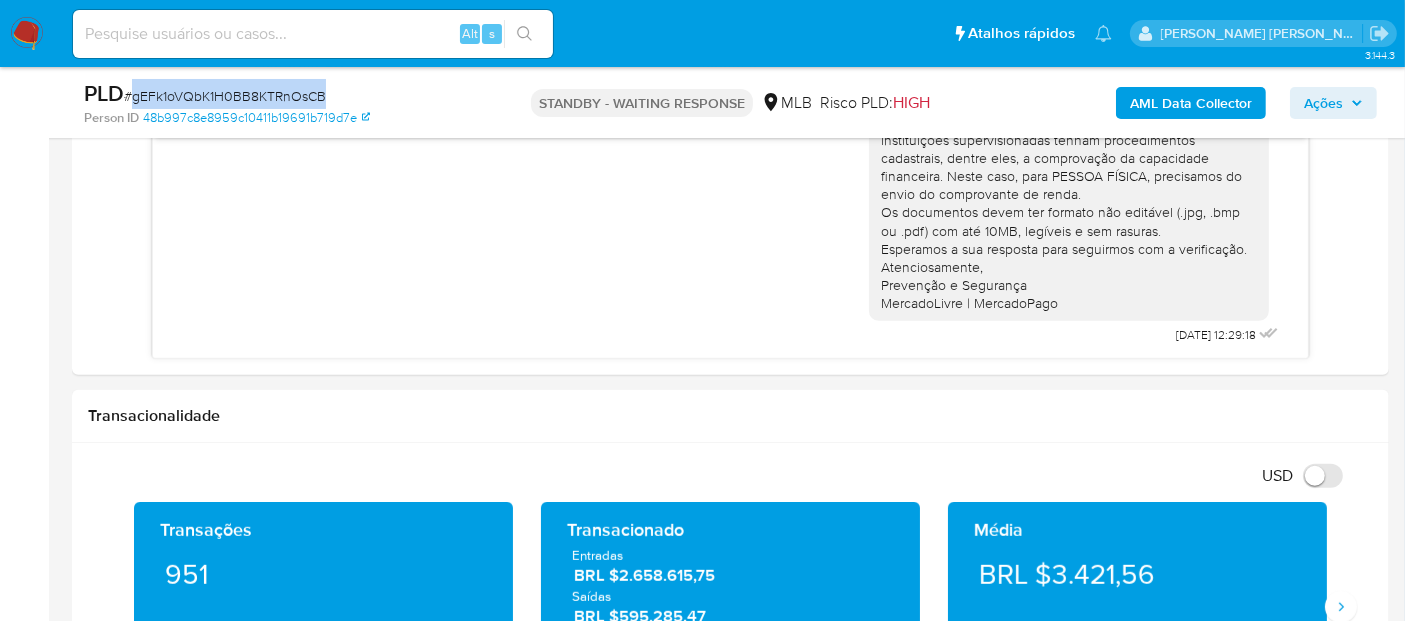 scroll, scrollTop: 1111, scrollLeft: 0, axis: vertical 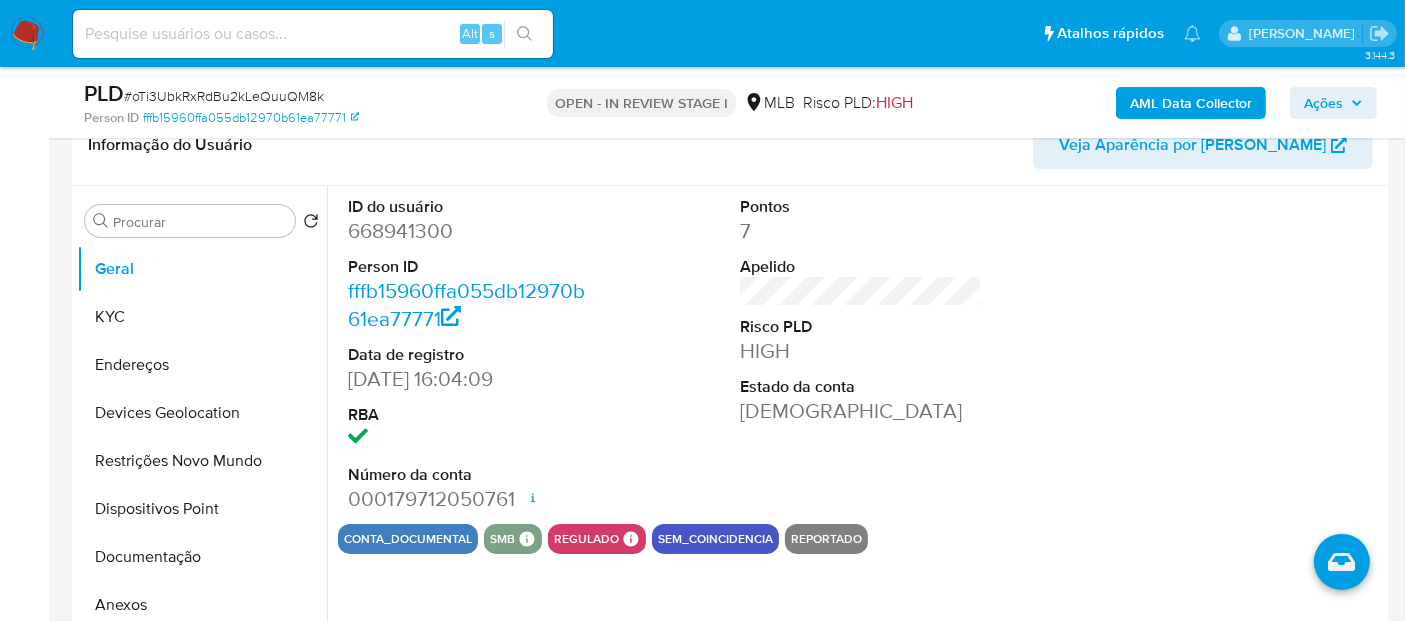 select on "10" 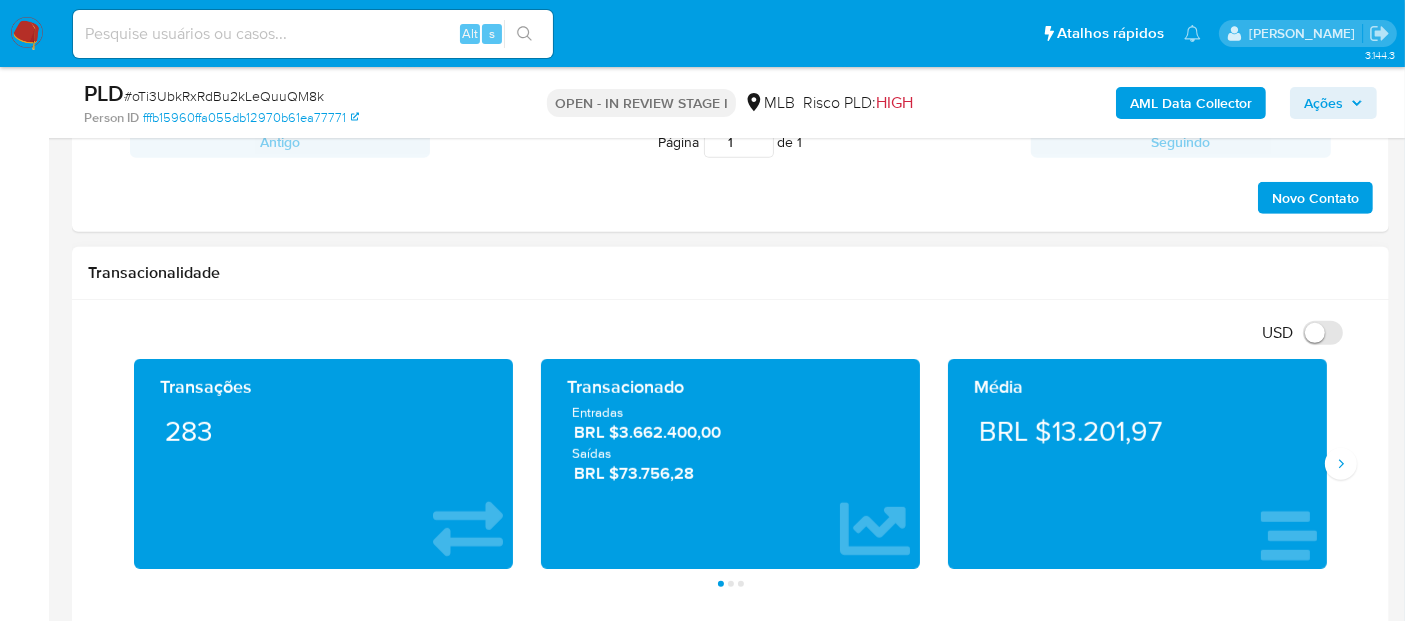 scroll, scrollTop: 1111, scrollLeft: 0, axis: vertical 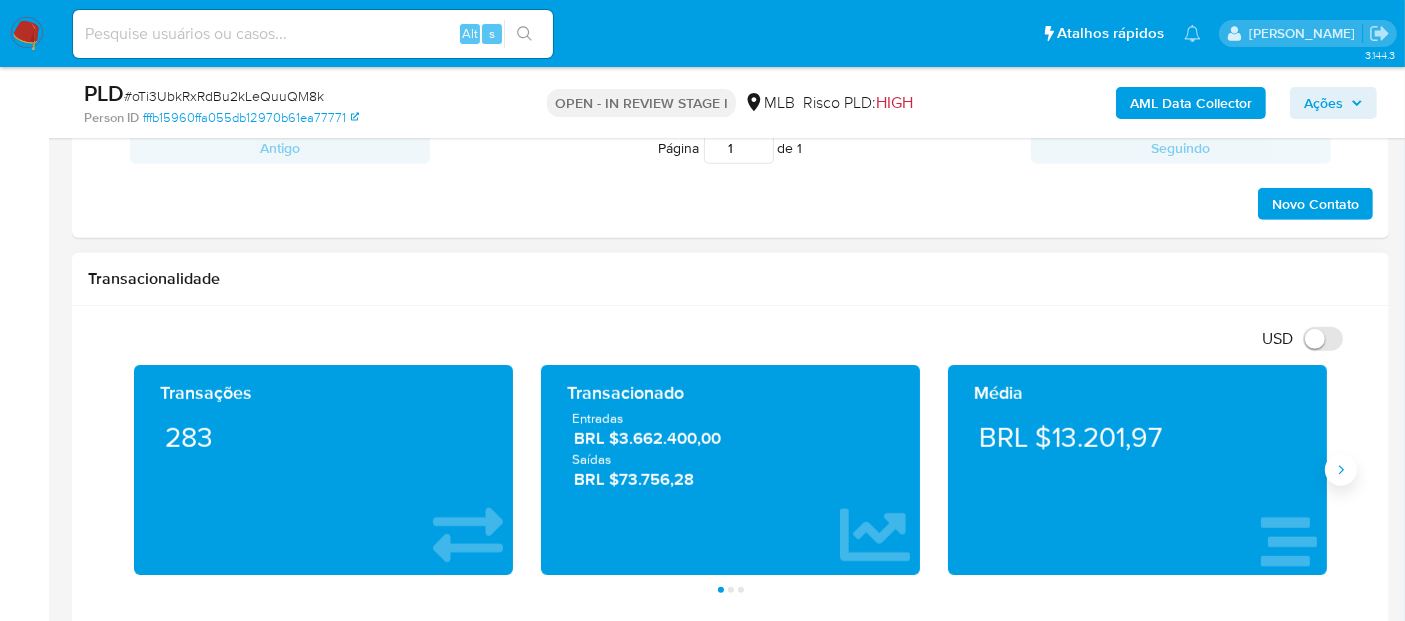 click 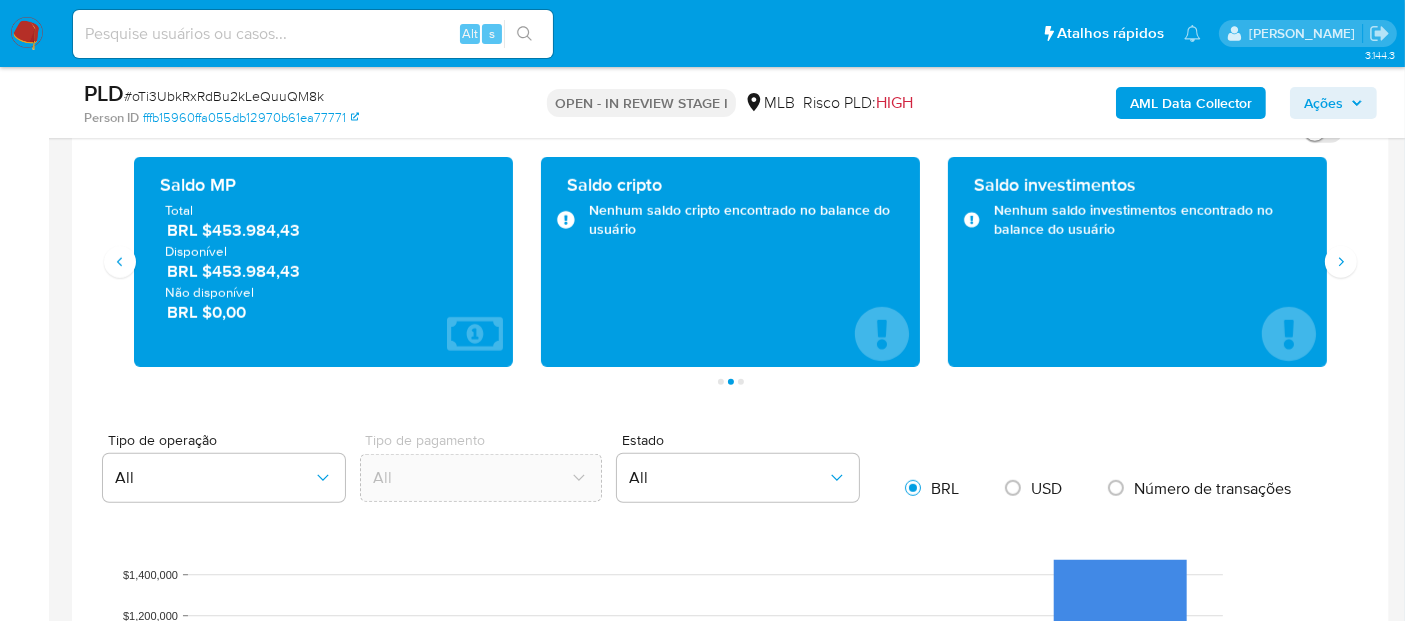scroll, scrollTop: 1333, scrollLeft: 0, axis: vertical 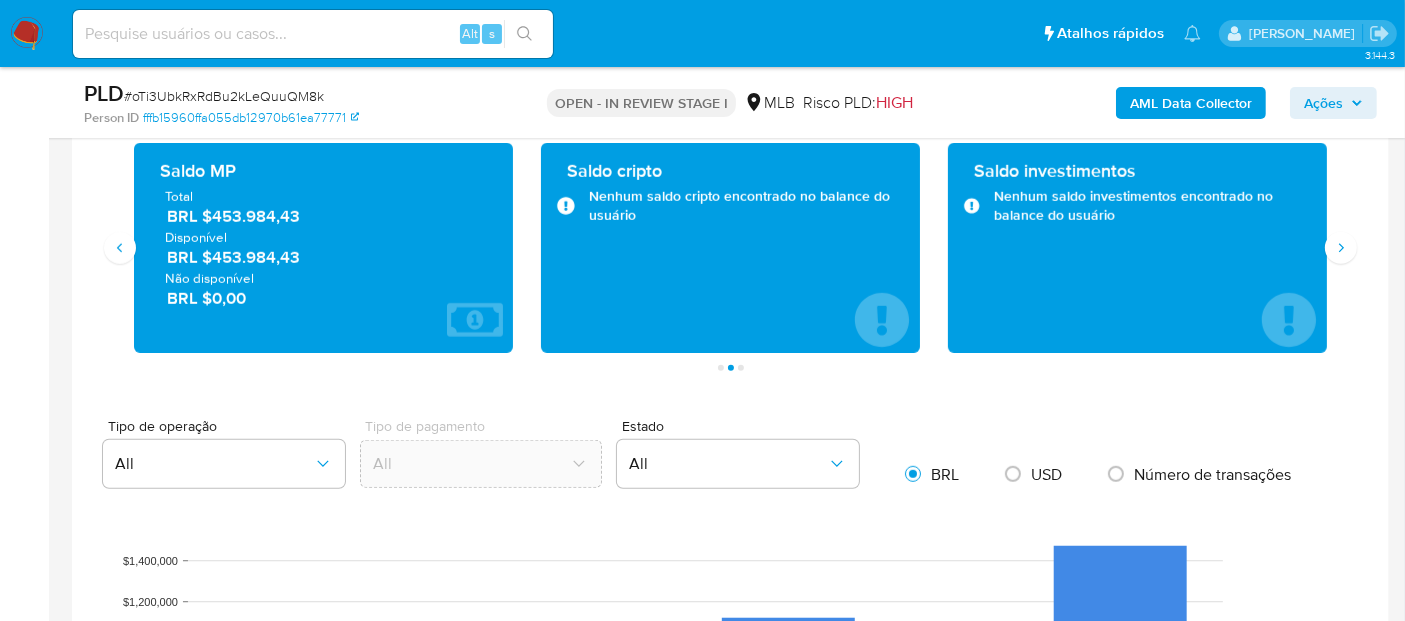 drag, startPoint x: 325, startPoint y: 261, endPoint x: 210, endPoint y: 261, distance: 115 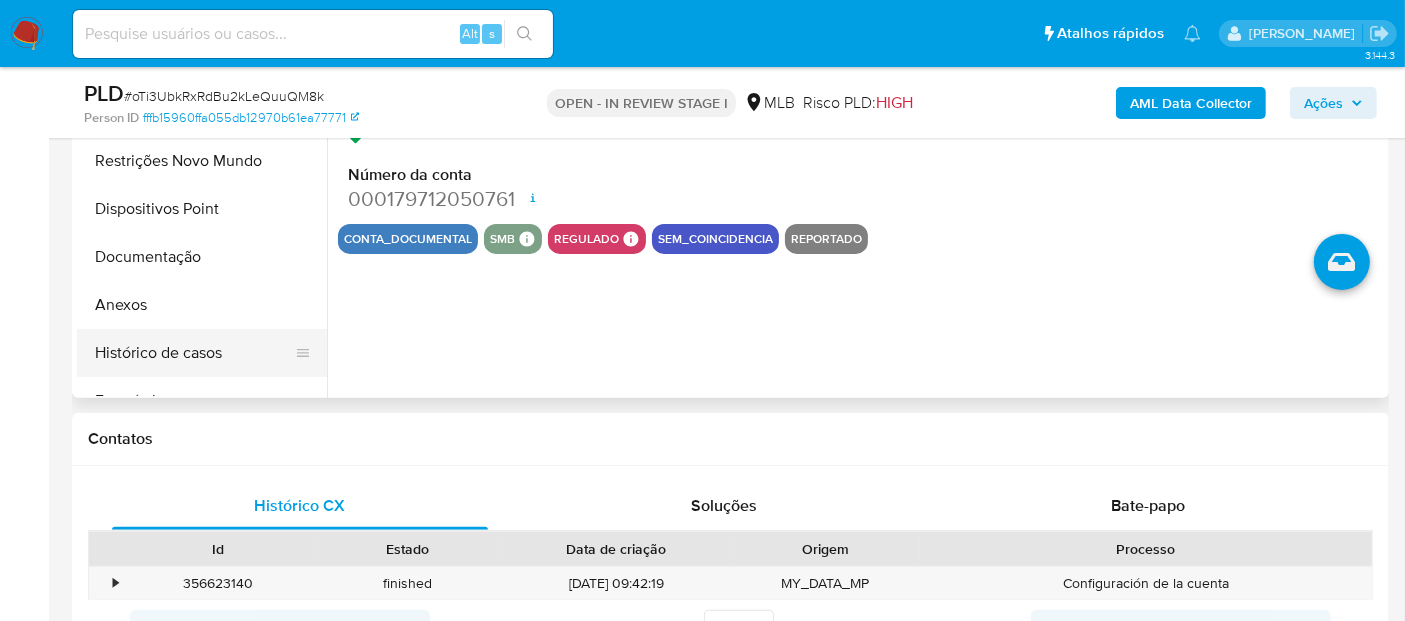 scroll, scrollTop: 444, scrollLeft: 0, axis: vertical 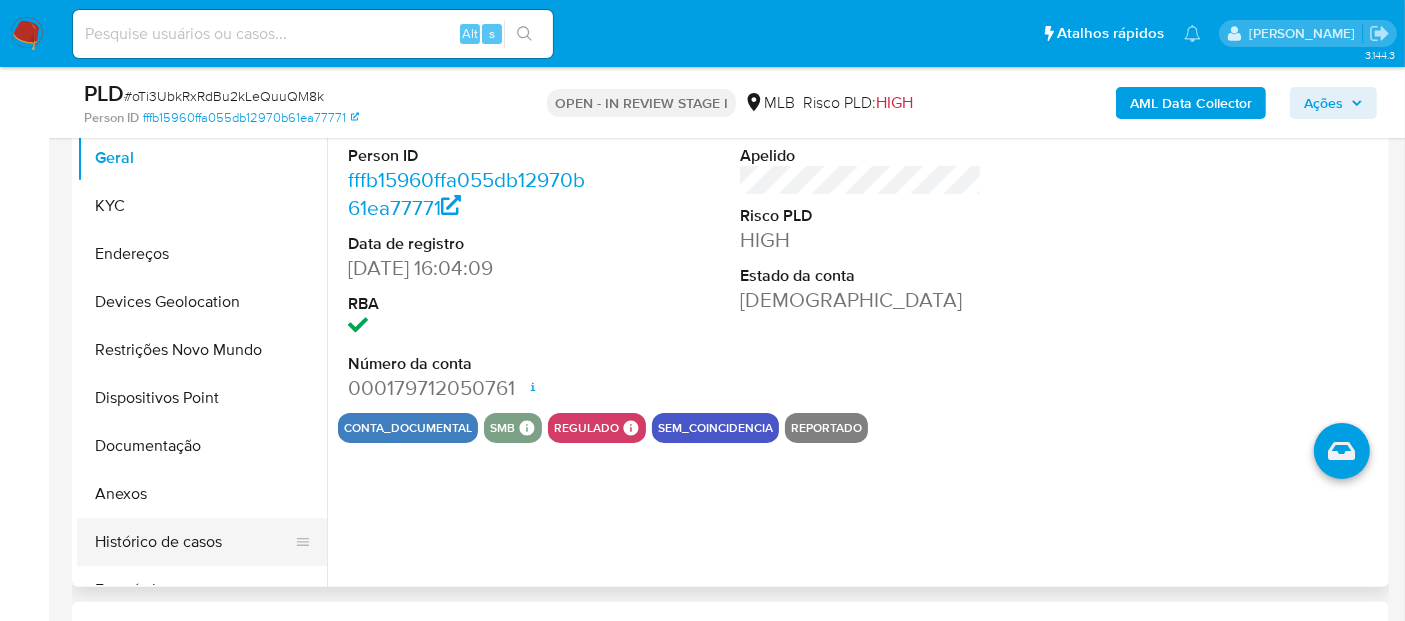 click on "Histórico de casos" at bounding box center (194, 542) 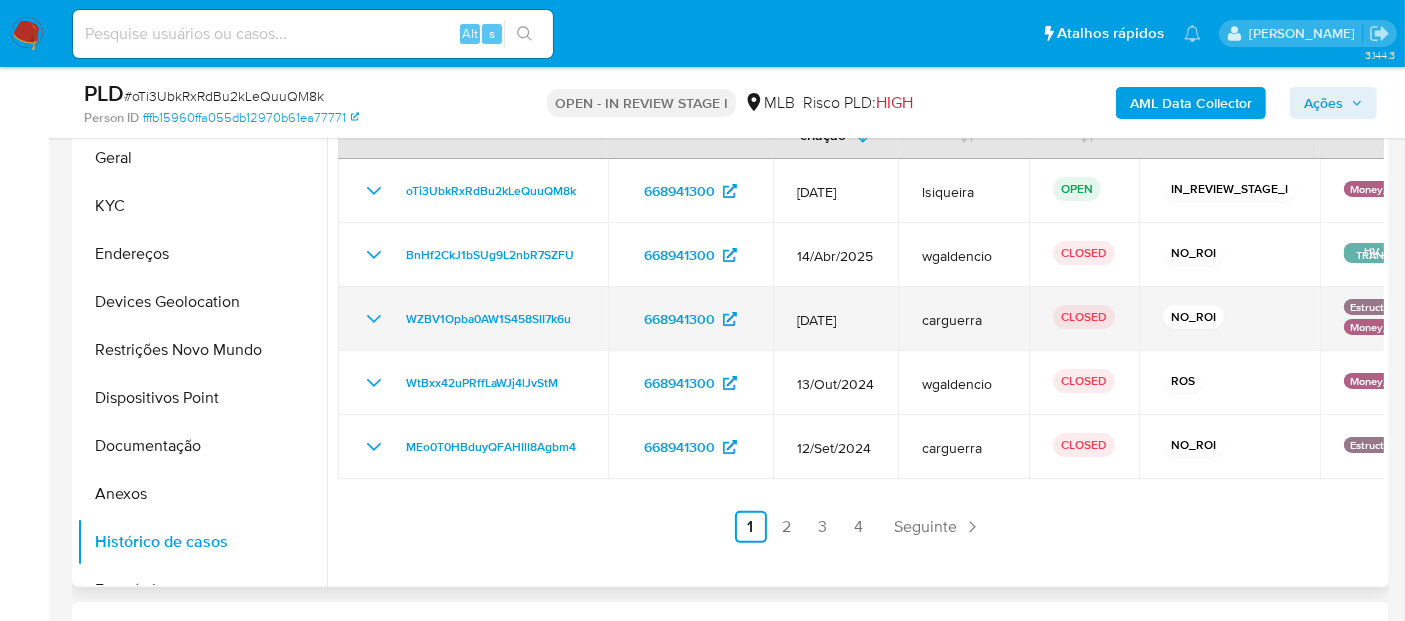 scroll, scrollTop: 333, scrollLeft: 0, axis: vertical 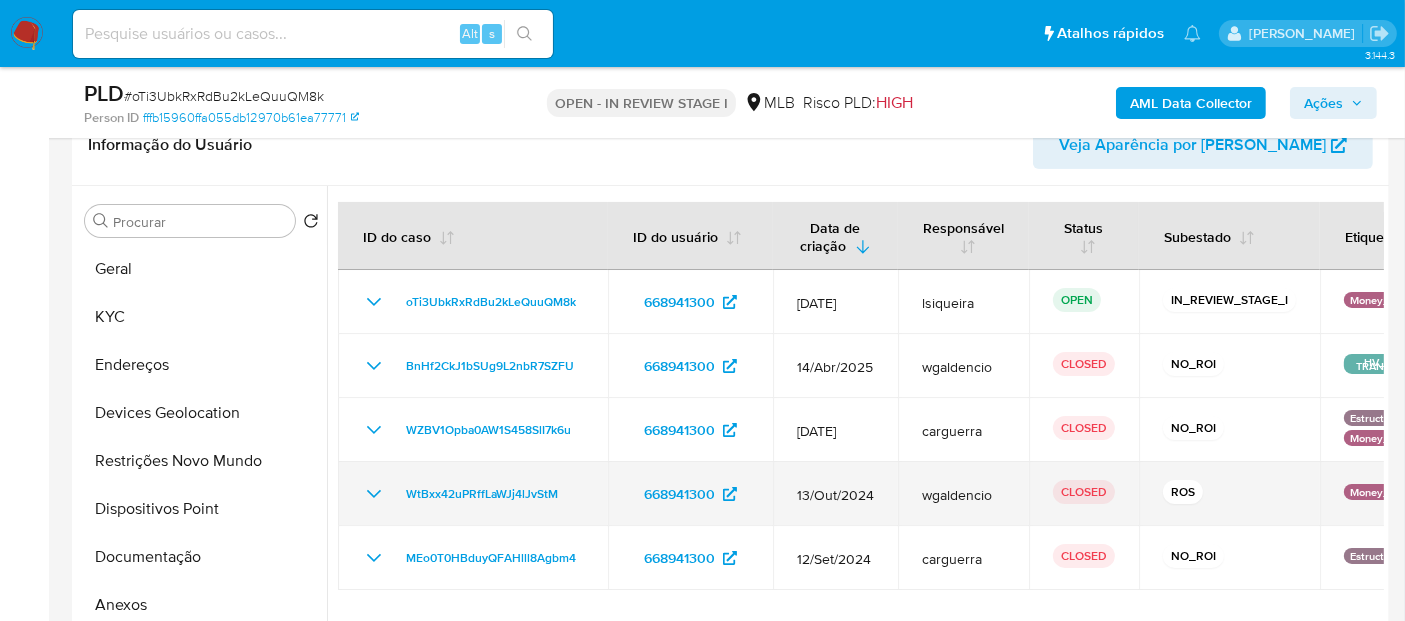 click 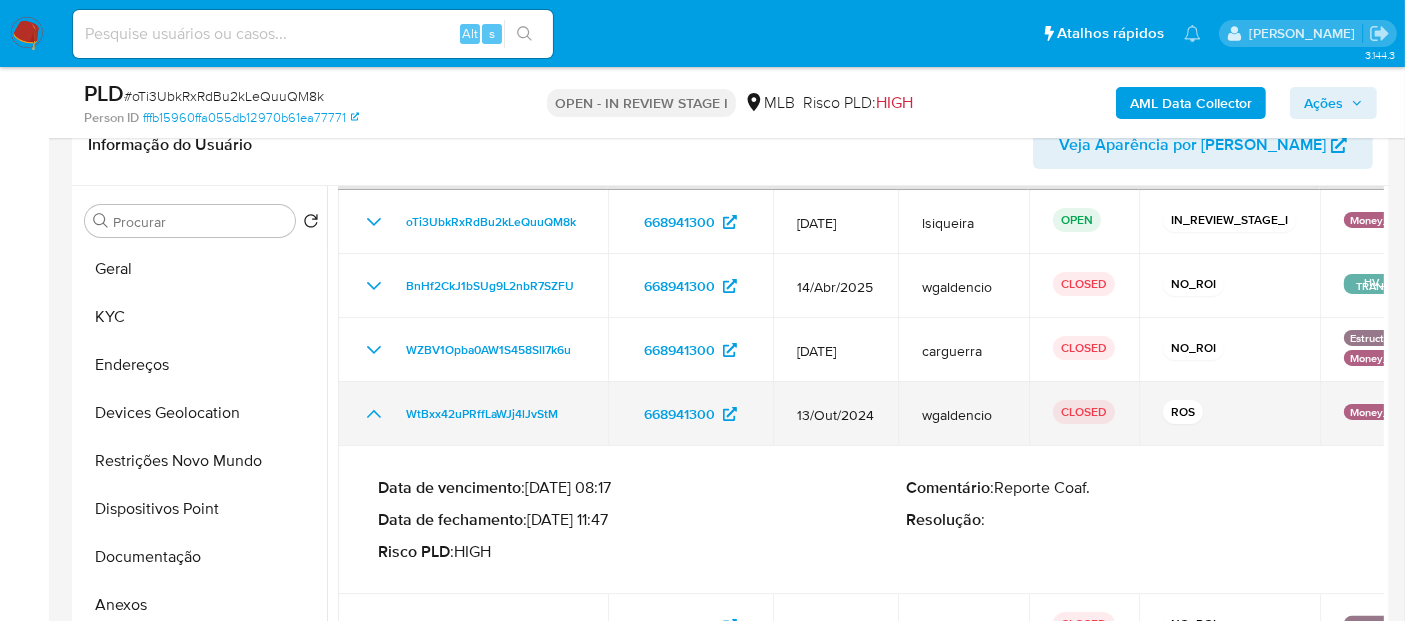 scroll, scrollTop: 111, scrollLeft: 0, axis: vertical 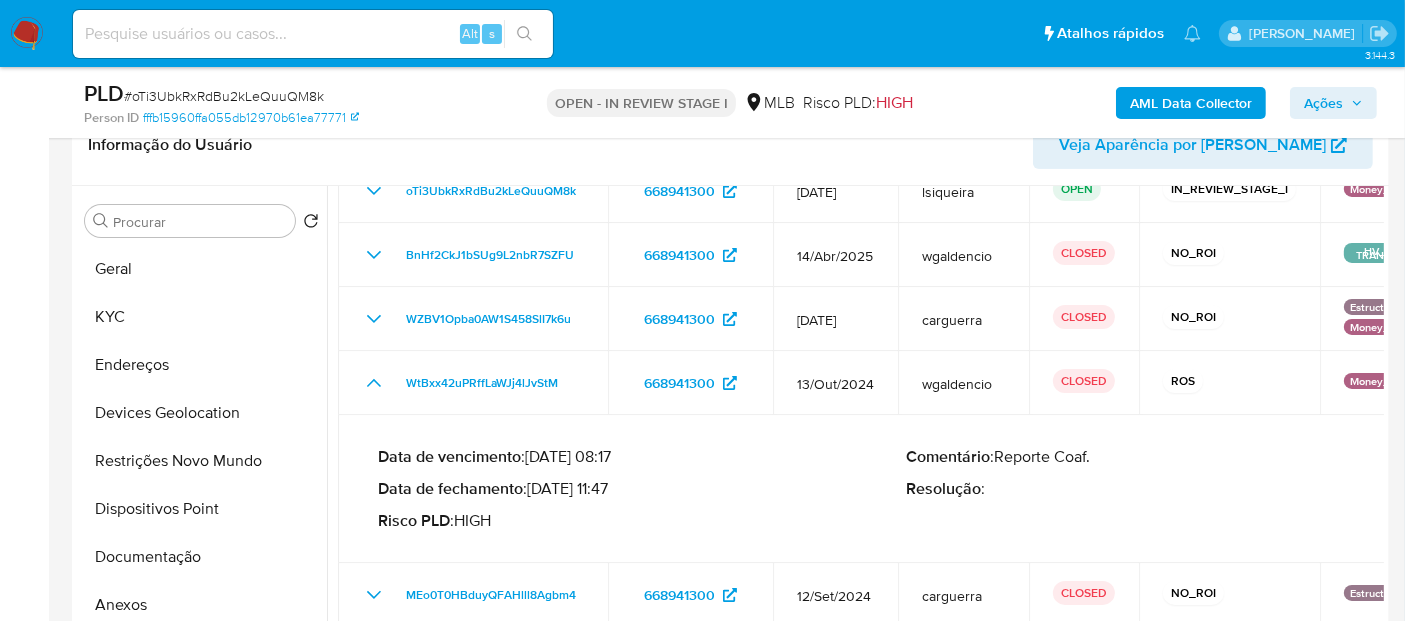 drag, startPoint x: 615, startPoint y: 490, endPoint x: 537, endPoint y: 486, distance: 78.10249 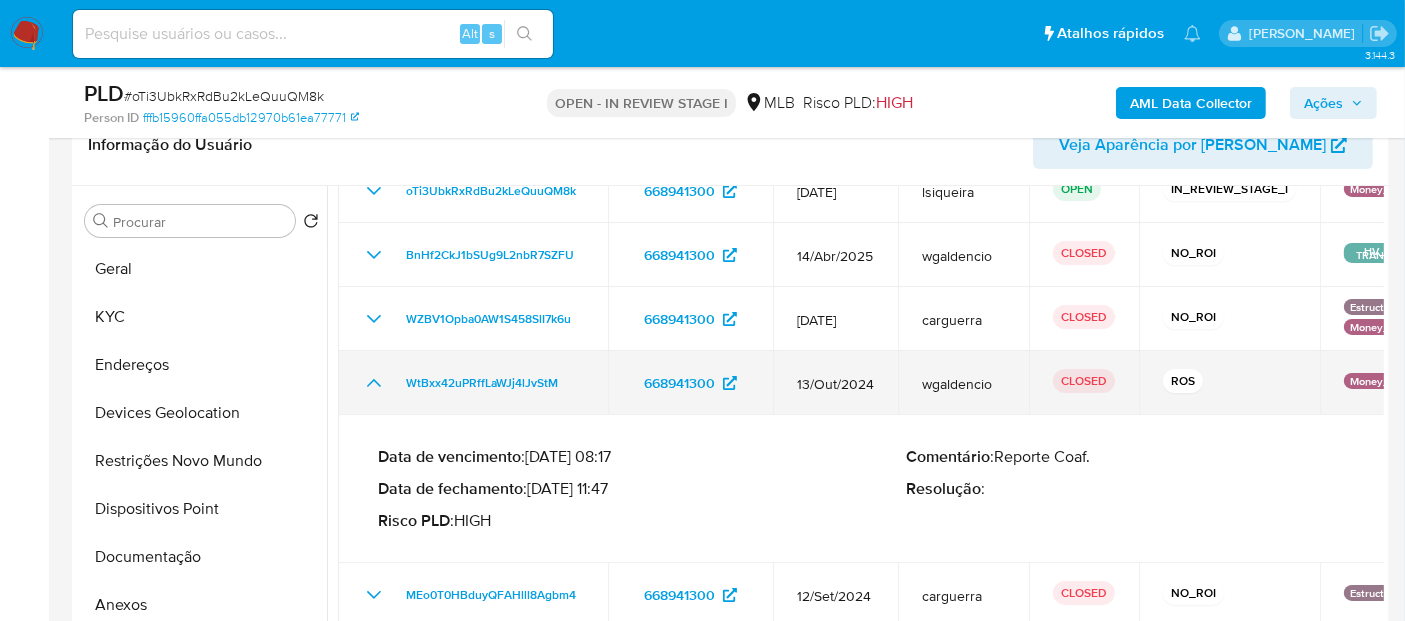 click 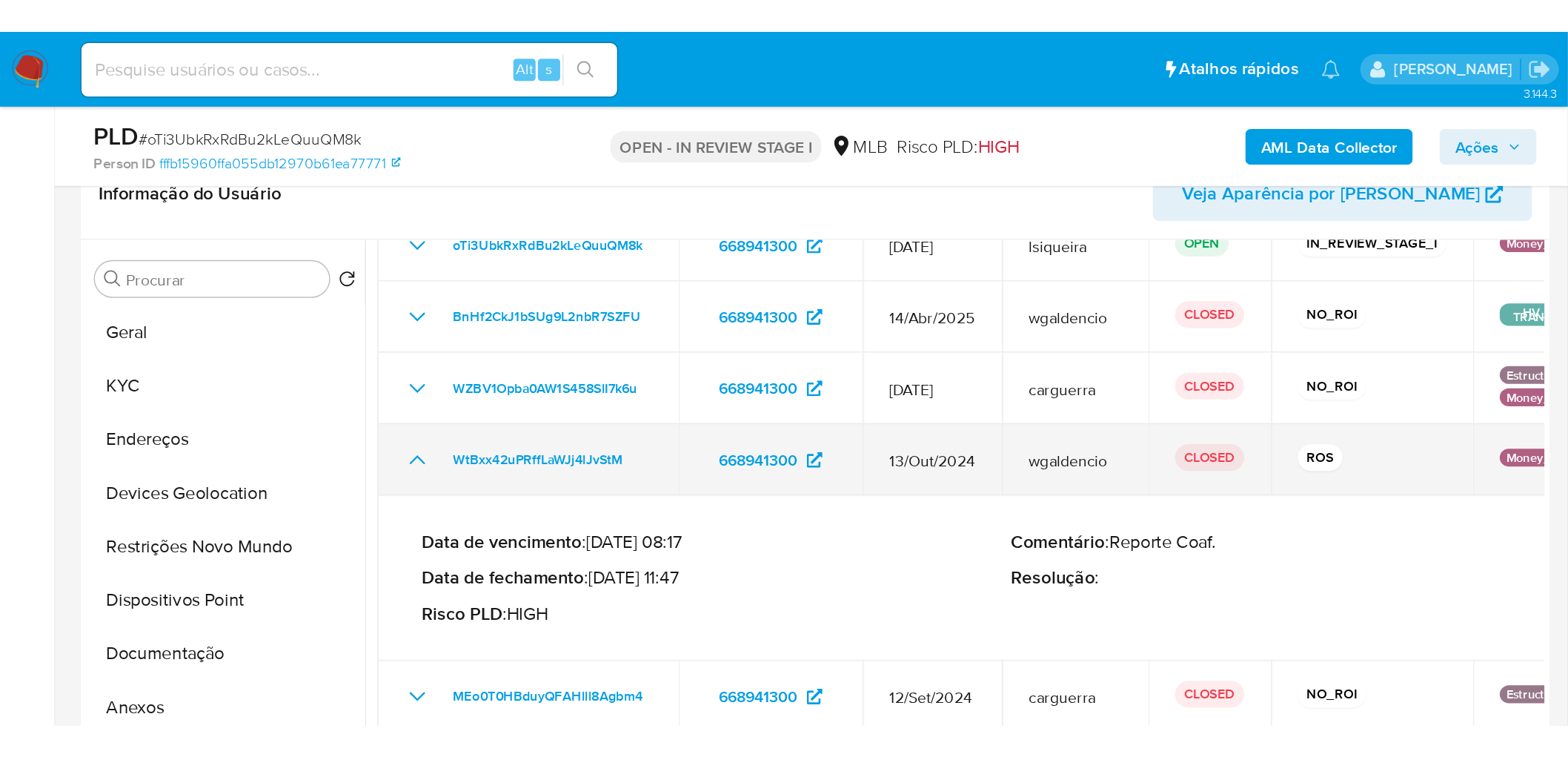 scroll, scrollTop: 0, scrollLeft: 0, axis: both 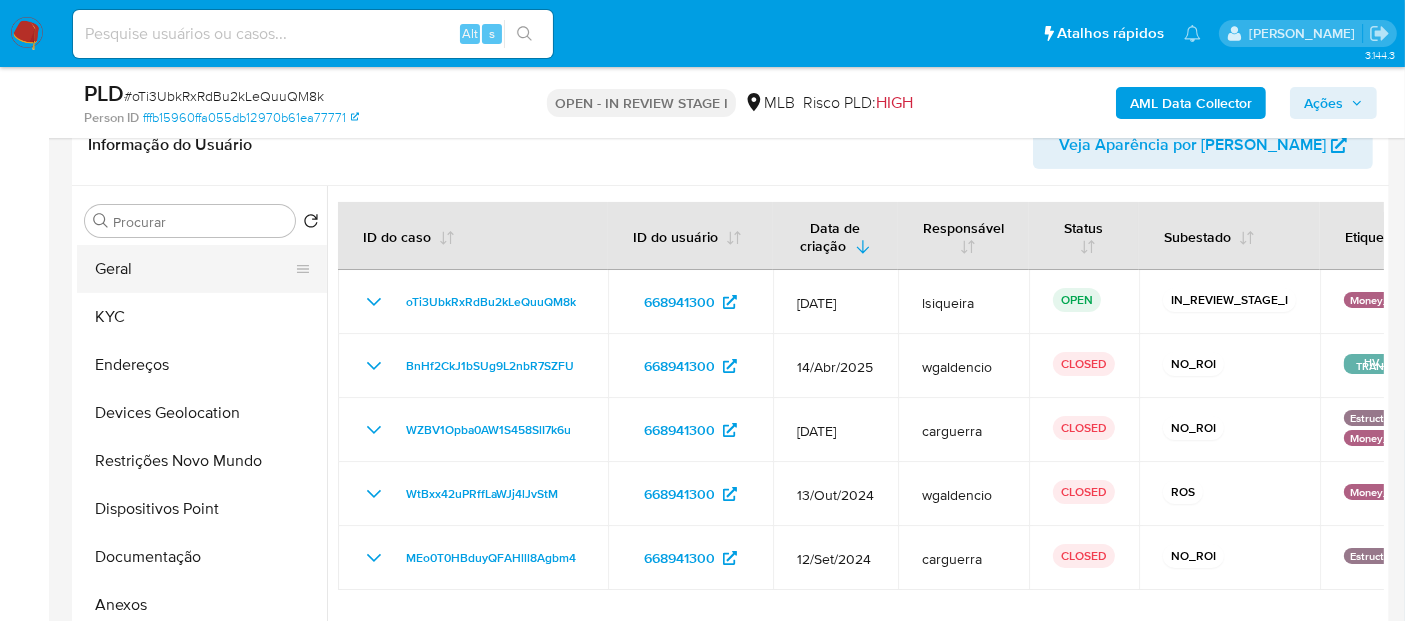 click on "Geral" at bounding box center [194, 269] 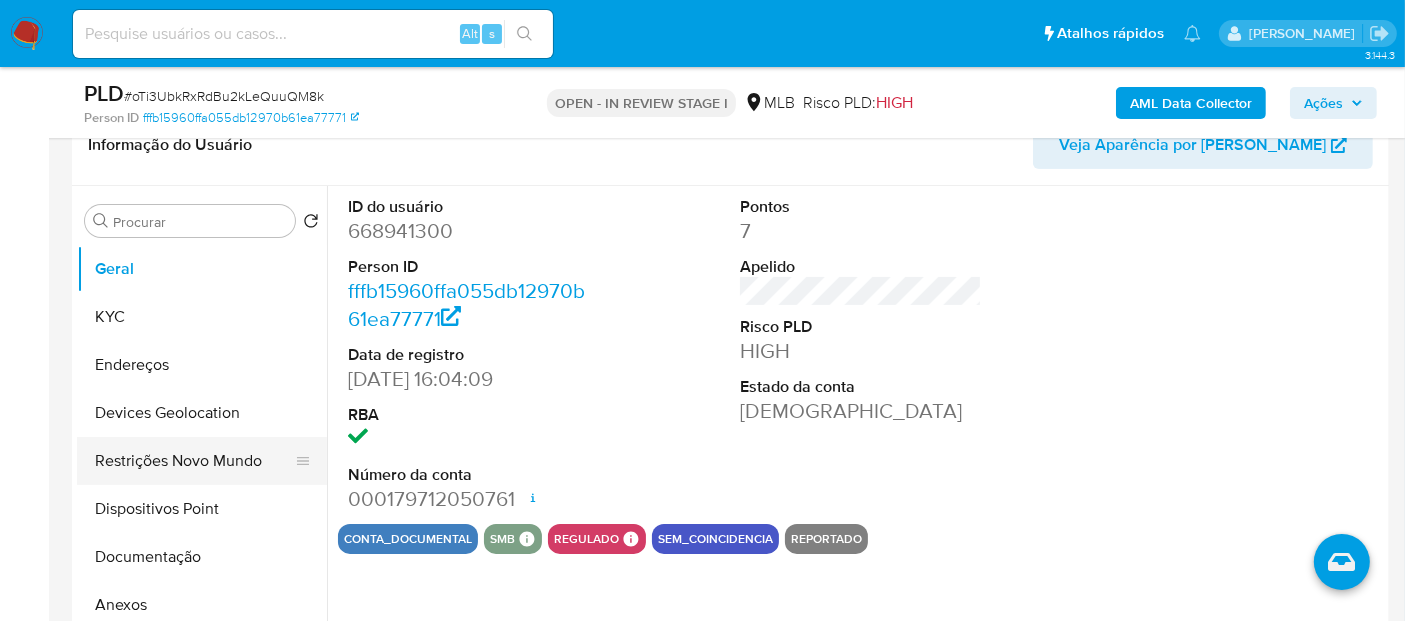 click on "Restrições Novo Mundo" at bounding box center (194, 461) 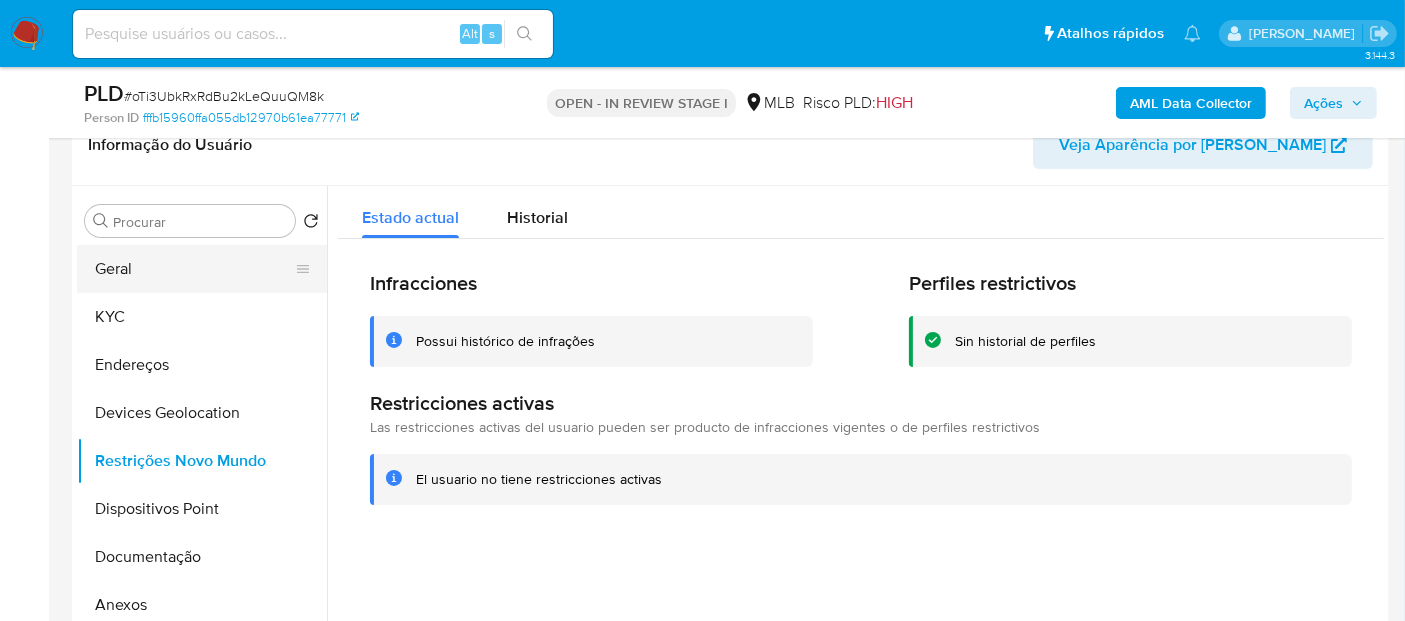 click on "Geral" at bounding box center [194, 269] 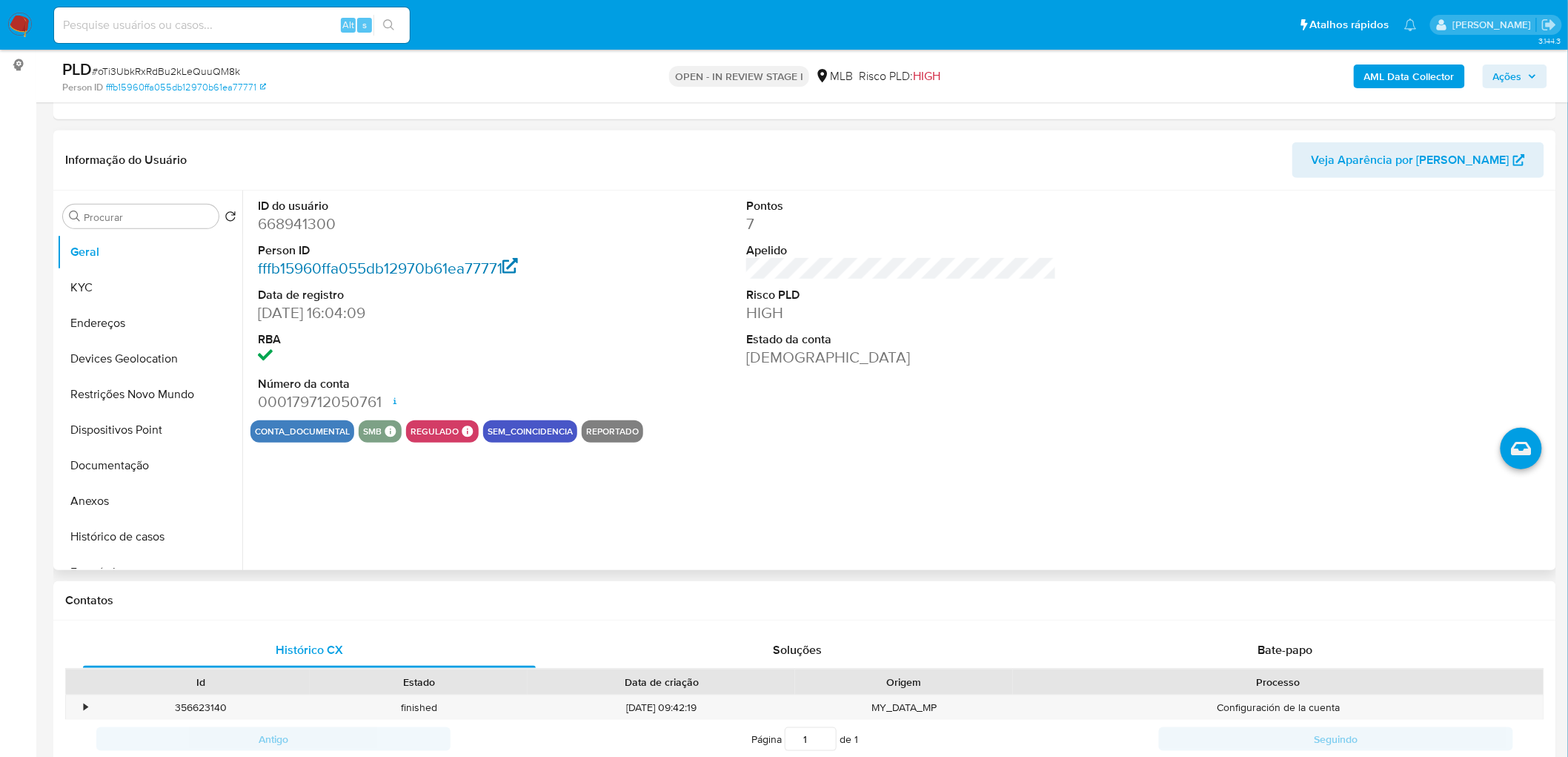 scroll, scrollTop: 165, scrollLeft: 0, axis: vertical 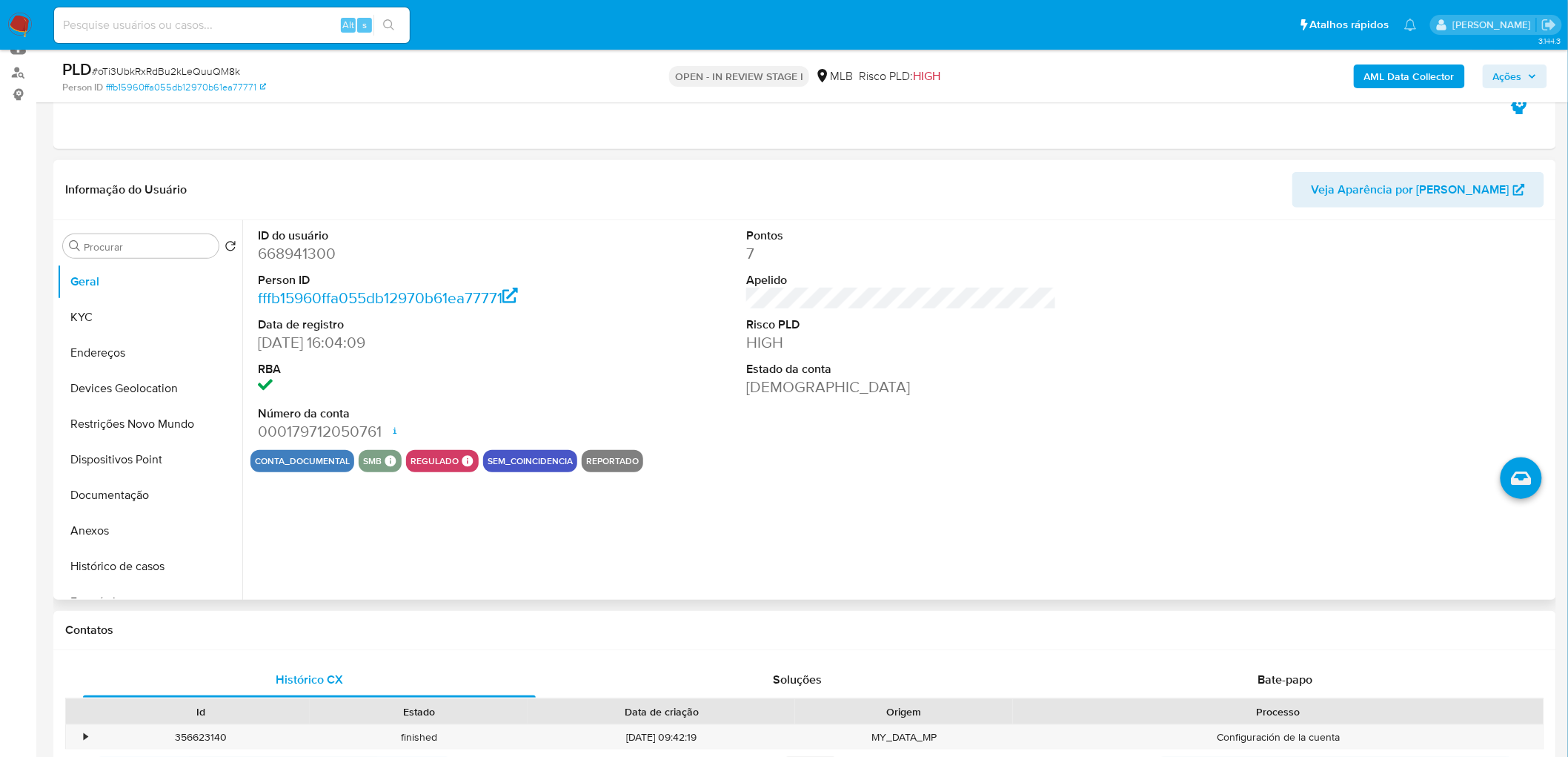 click on "ID do usuário 668941300 Person ID fffb15960ffa055db12970b61ea77771 Data de registro 06/11/2020 16:04:09 RBA Número da conta 000179712050761   Data de abertura 09/12/2020 18:15 Status ACTIVE Pontos 7 Apelido Risco PLD HIGH Estado da conta Ativa" at bounding box center [901, 335] 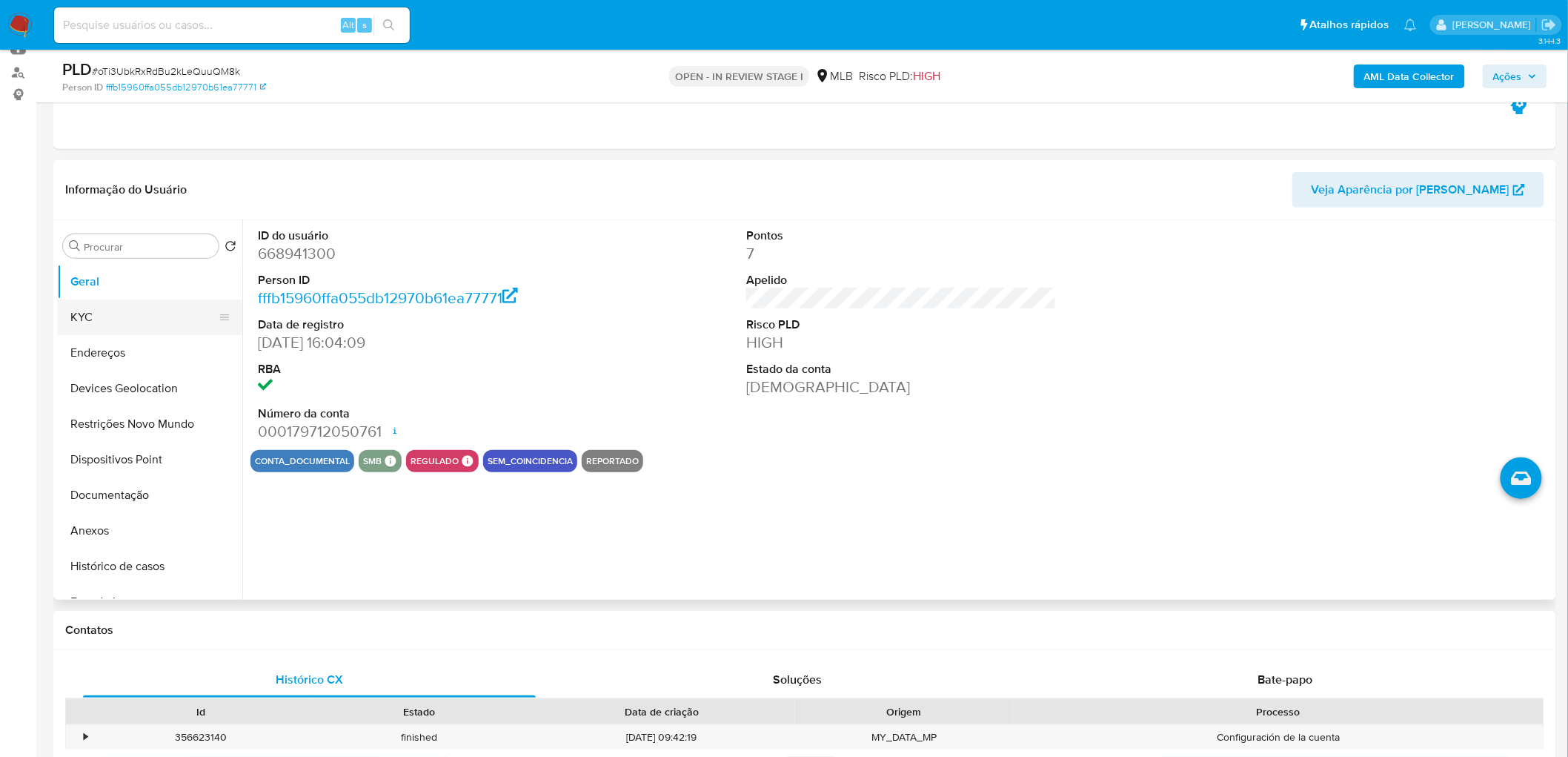 click on "KYC" at bounding box center [144, 317] 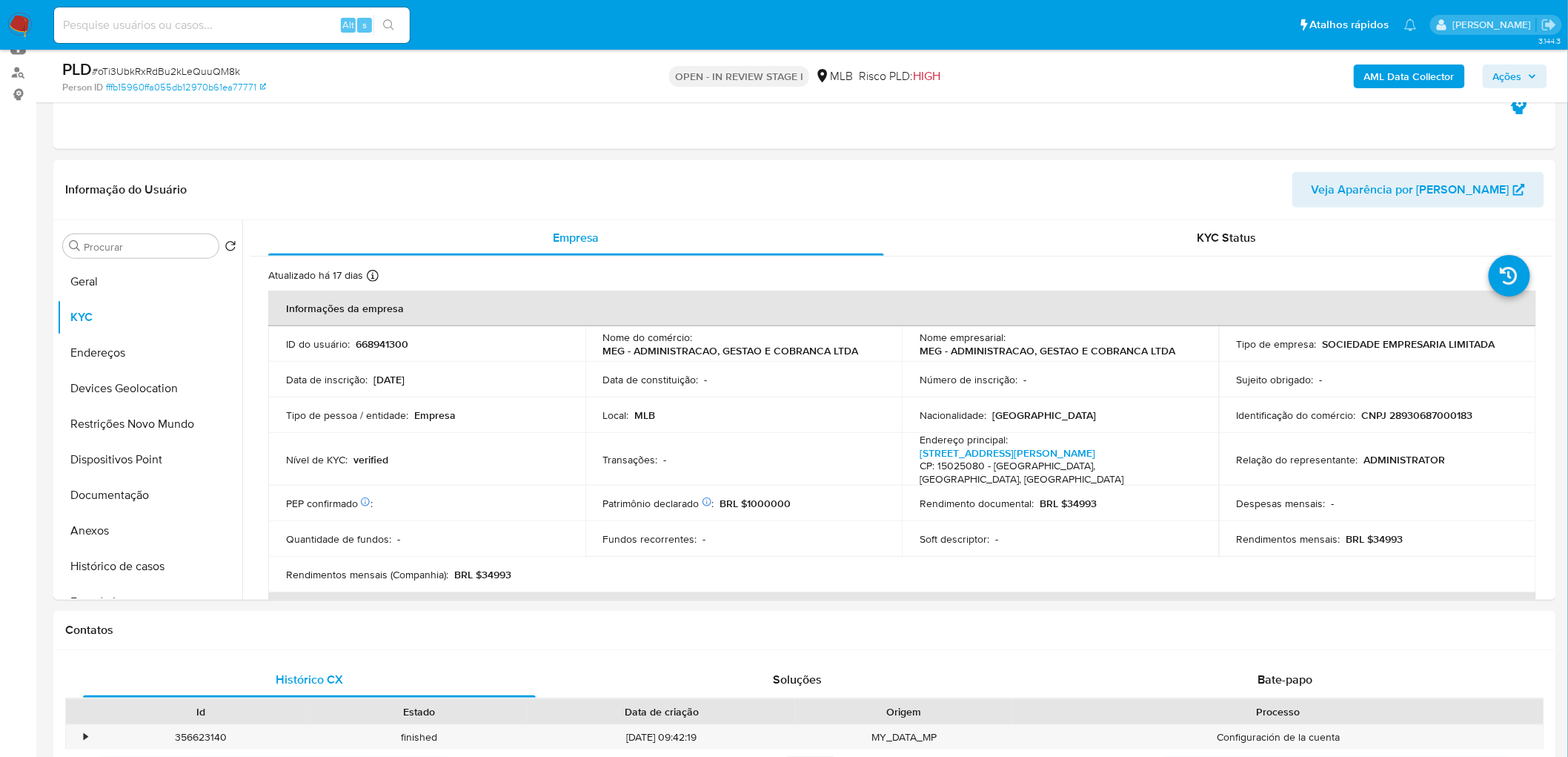 type 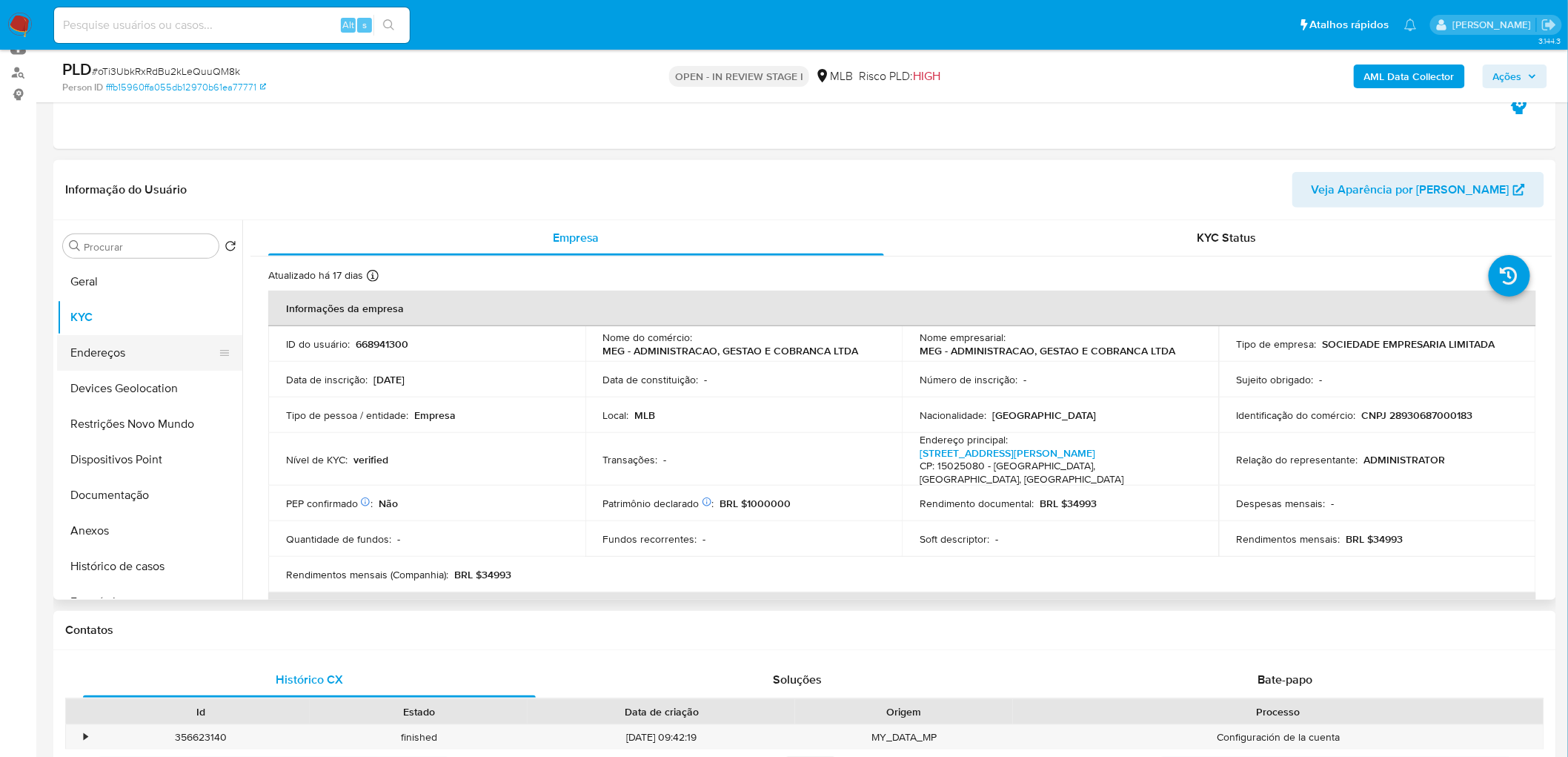 click on "Endereços" at bounding box center (144, 353) 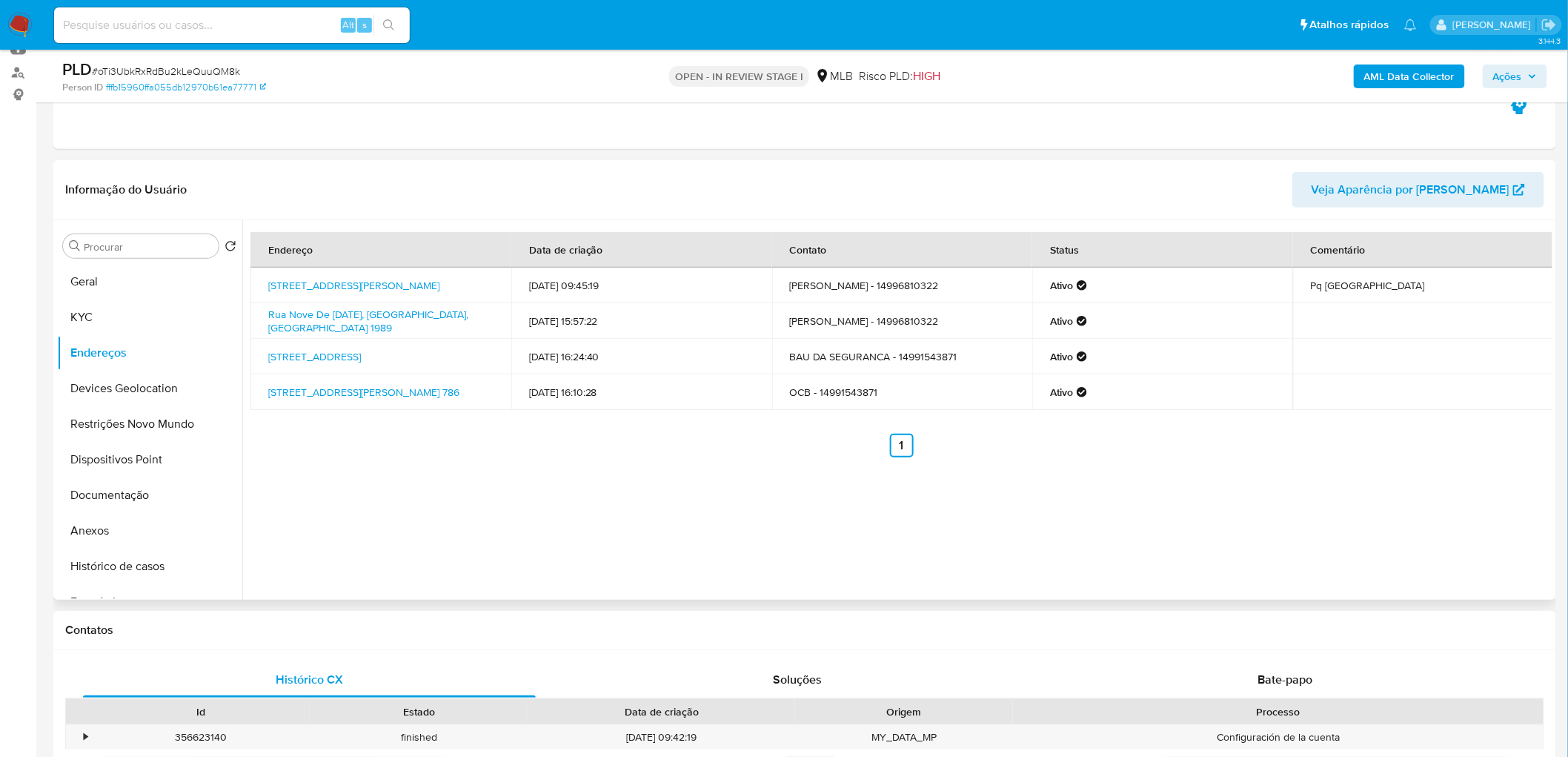 type 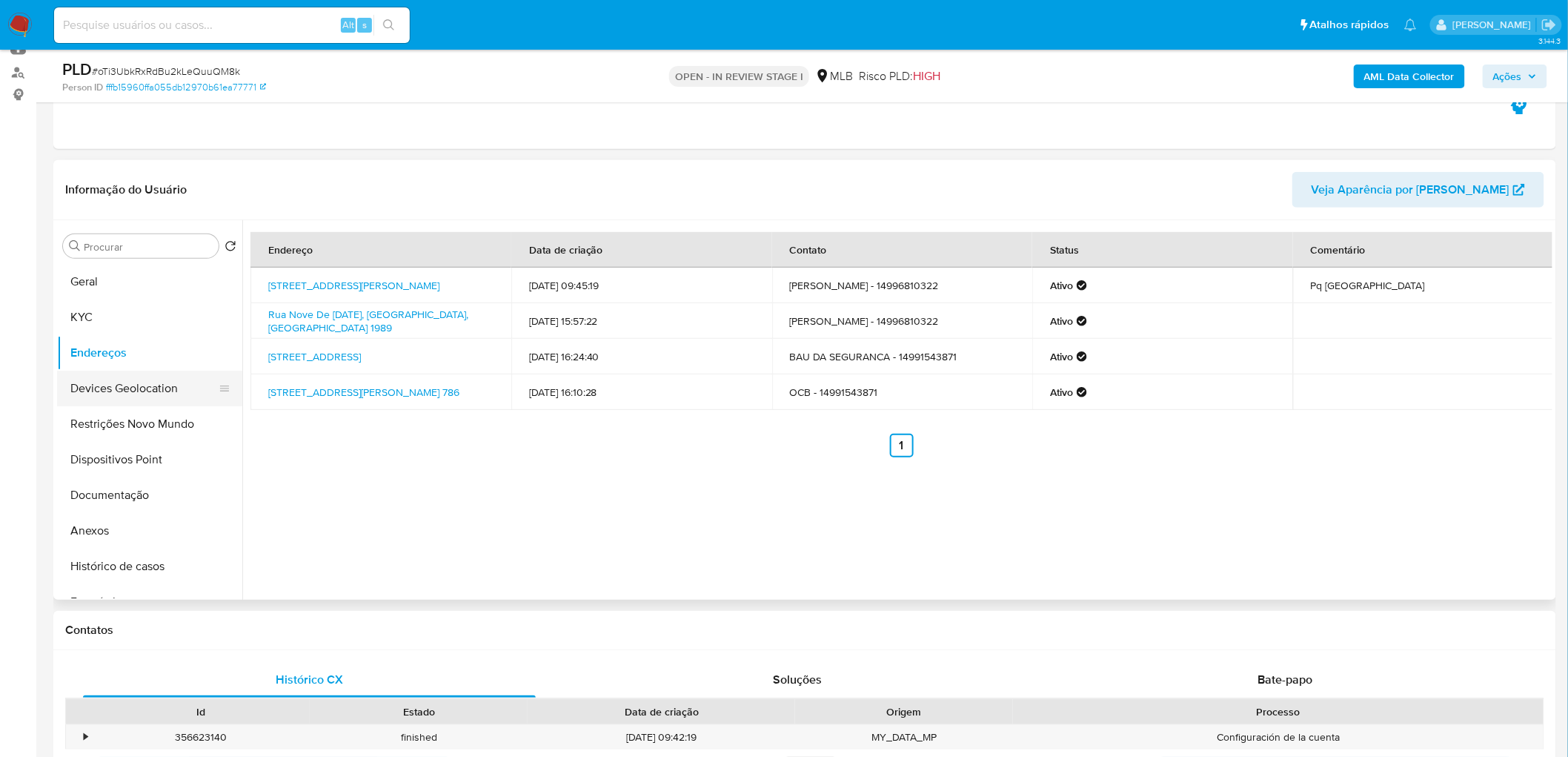 click on "Devices Geolocation" at bounding box center (144, 389) 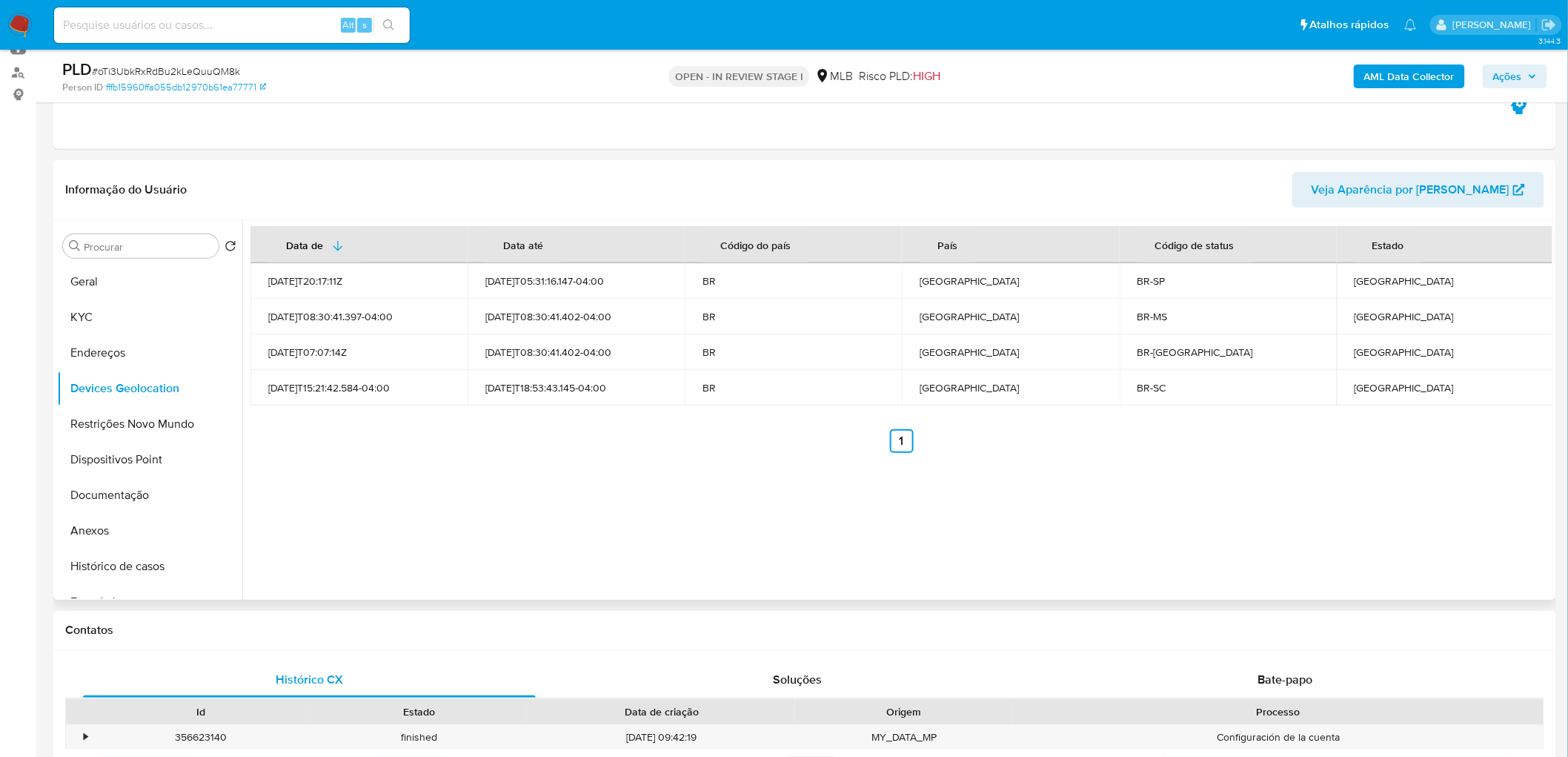 type 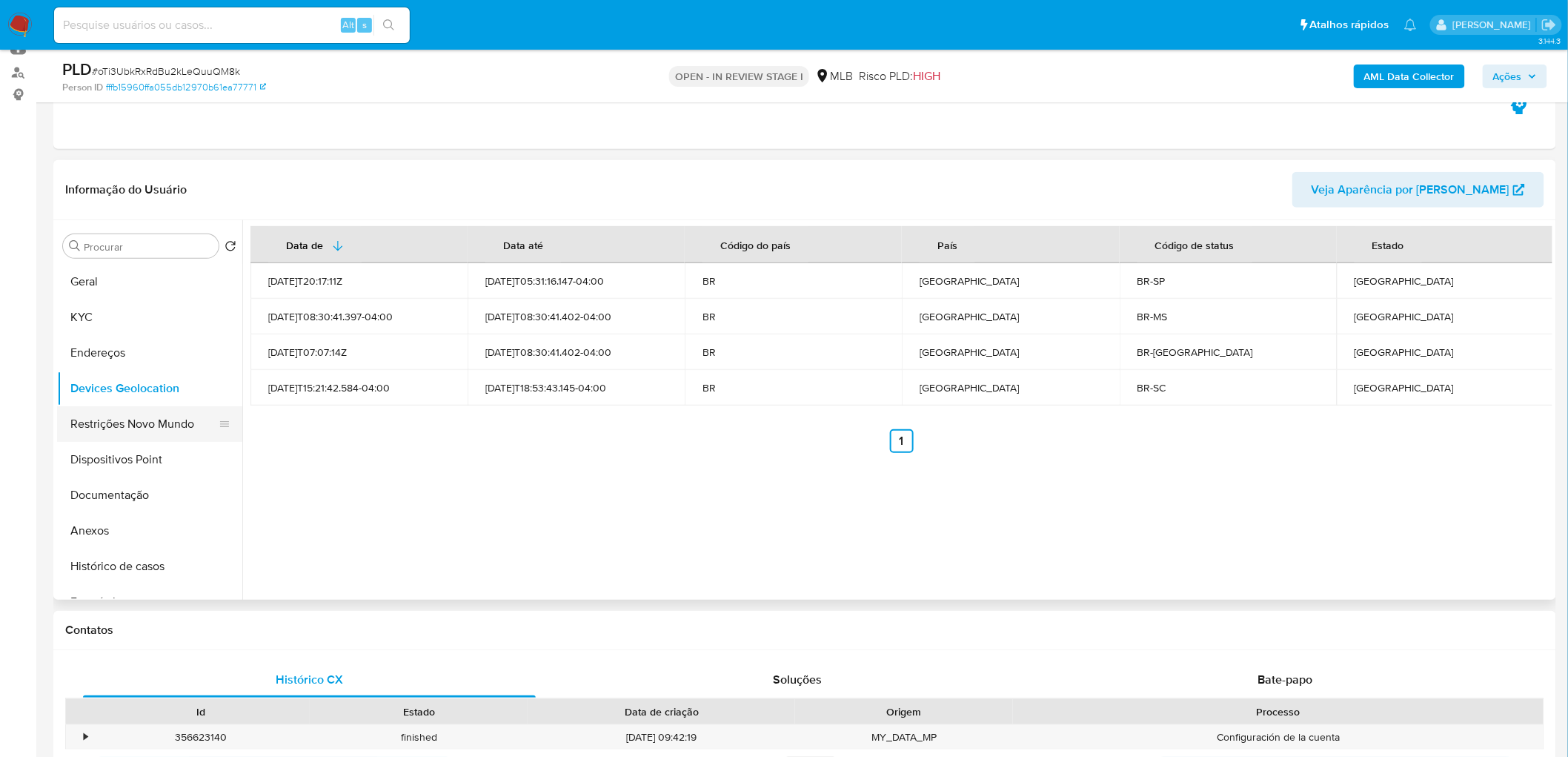 click on "Restrições Novo Mundo" at bounding box center [144, 424] 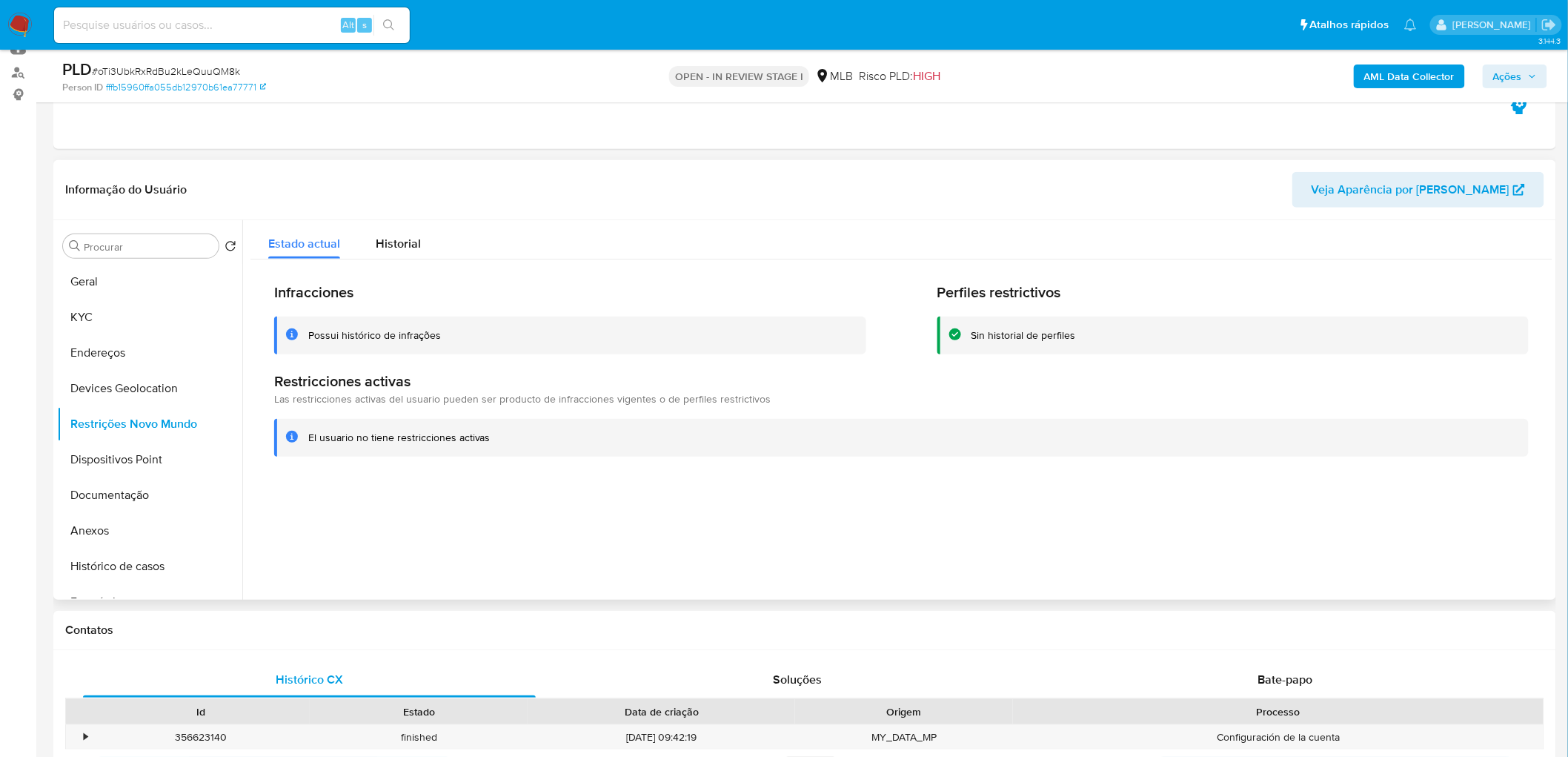 type 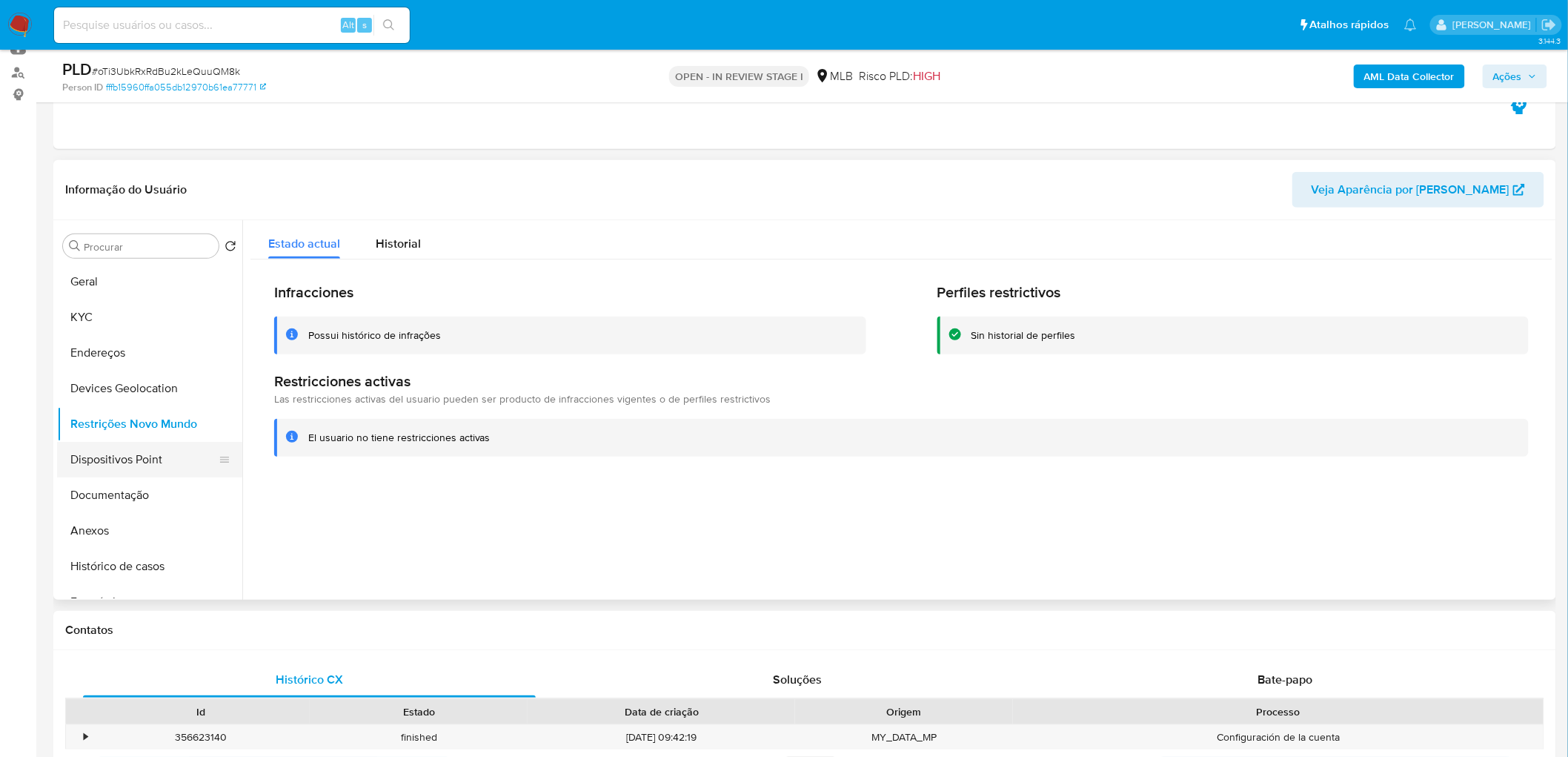 click on "Dispositivos Point" at bounding box center (144, 460) 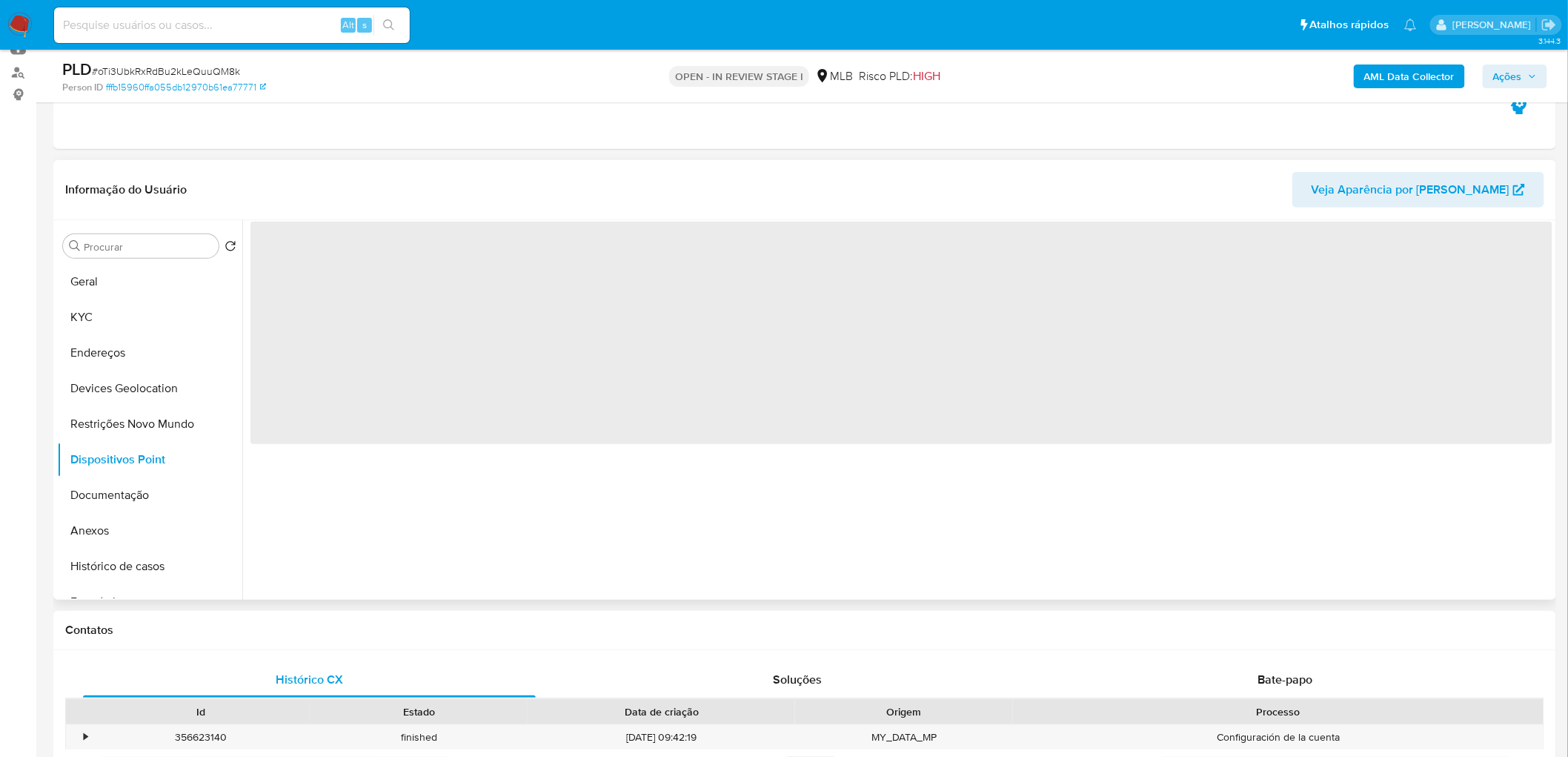type 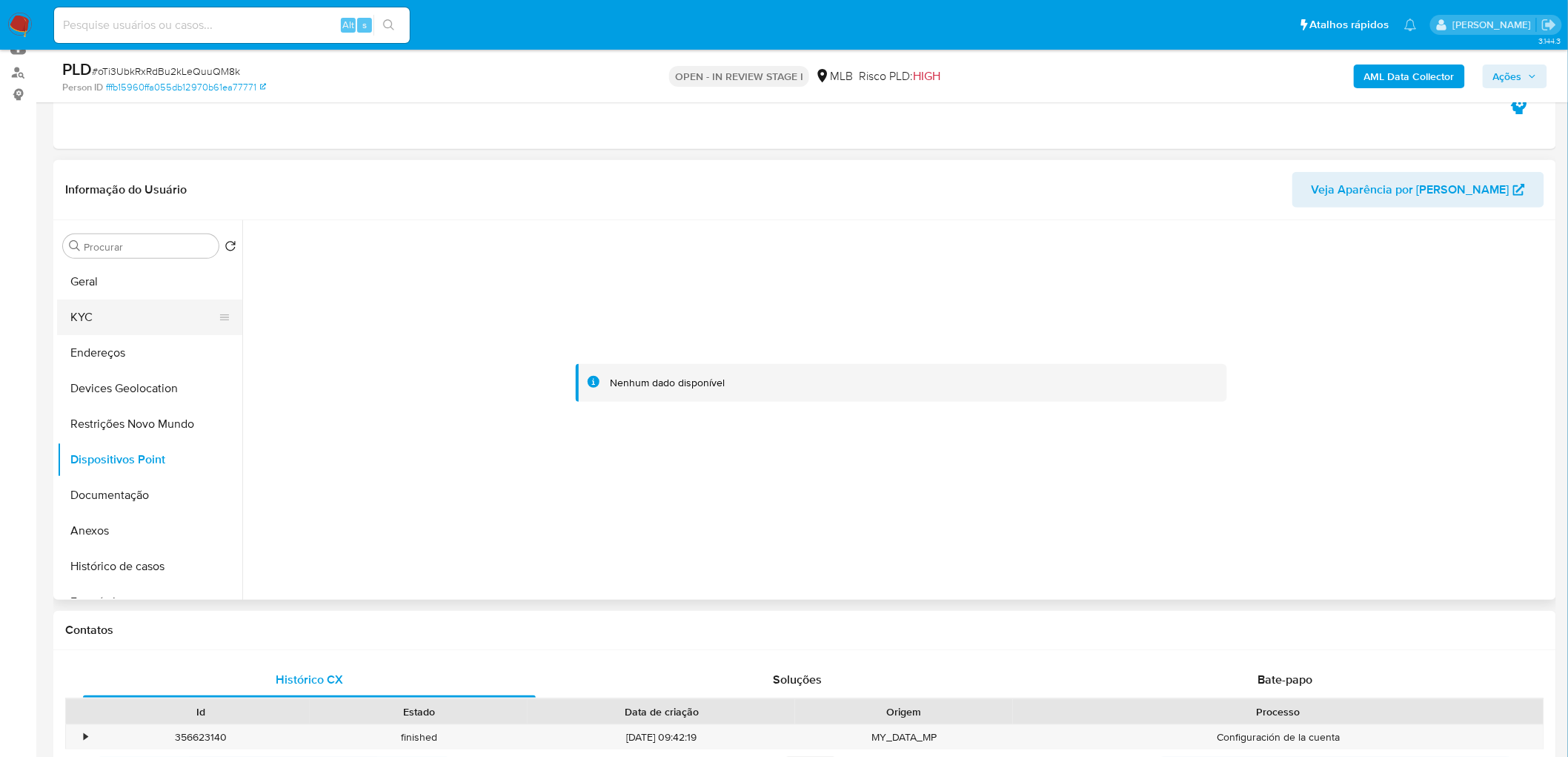 click on "KYC" at bounding box center [144, 317] 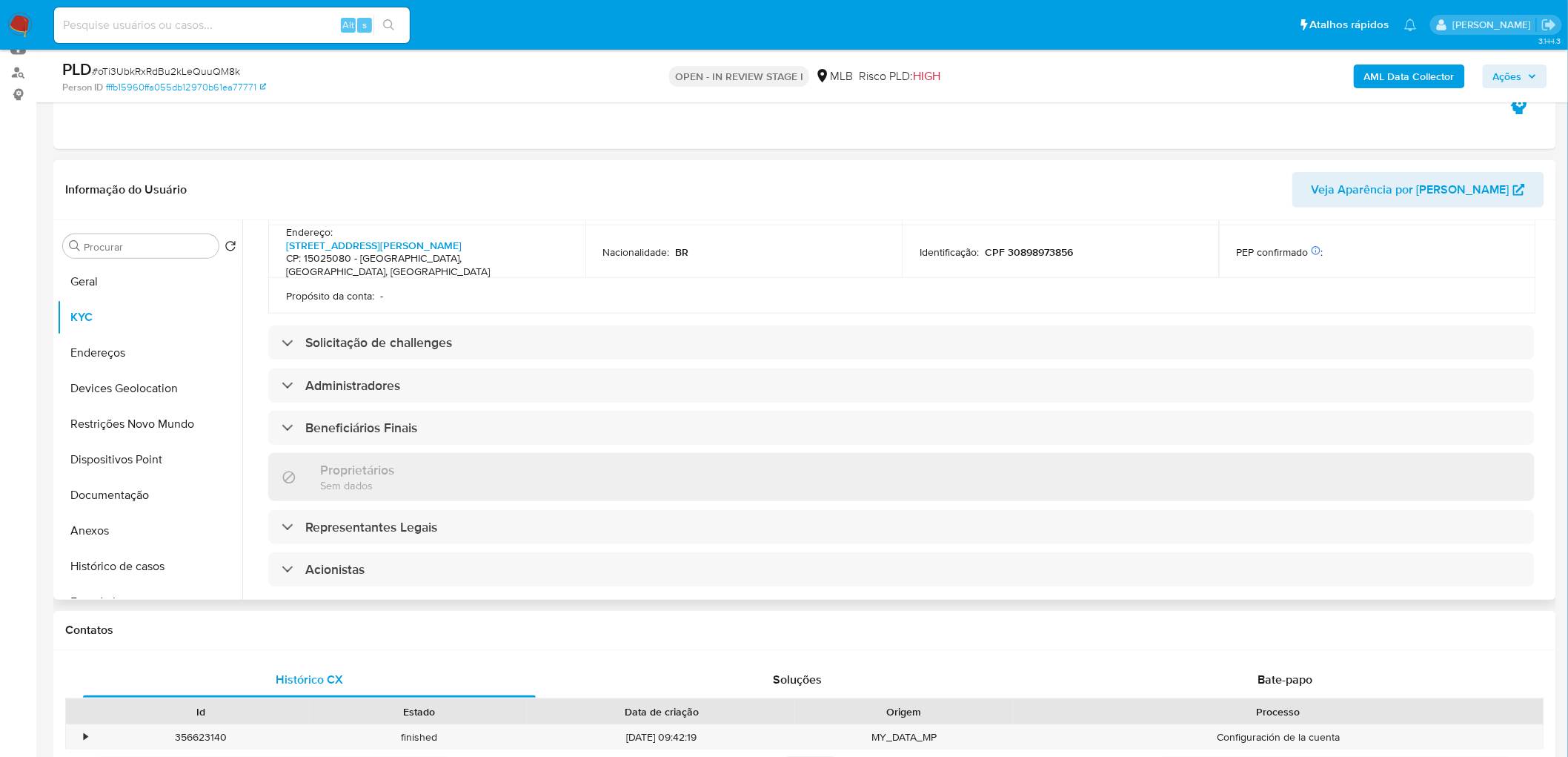 scroll, scrollTop: 832, scrollLeft: 0, axis: vertical 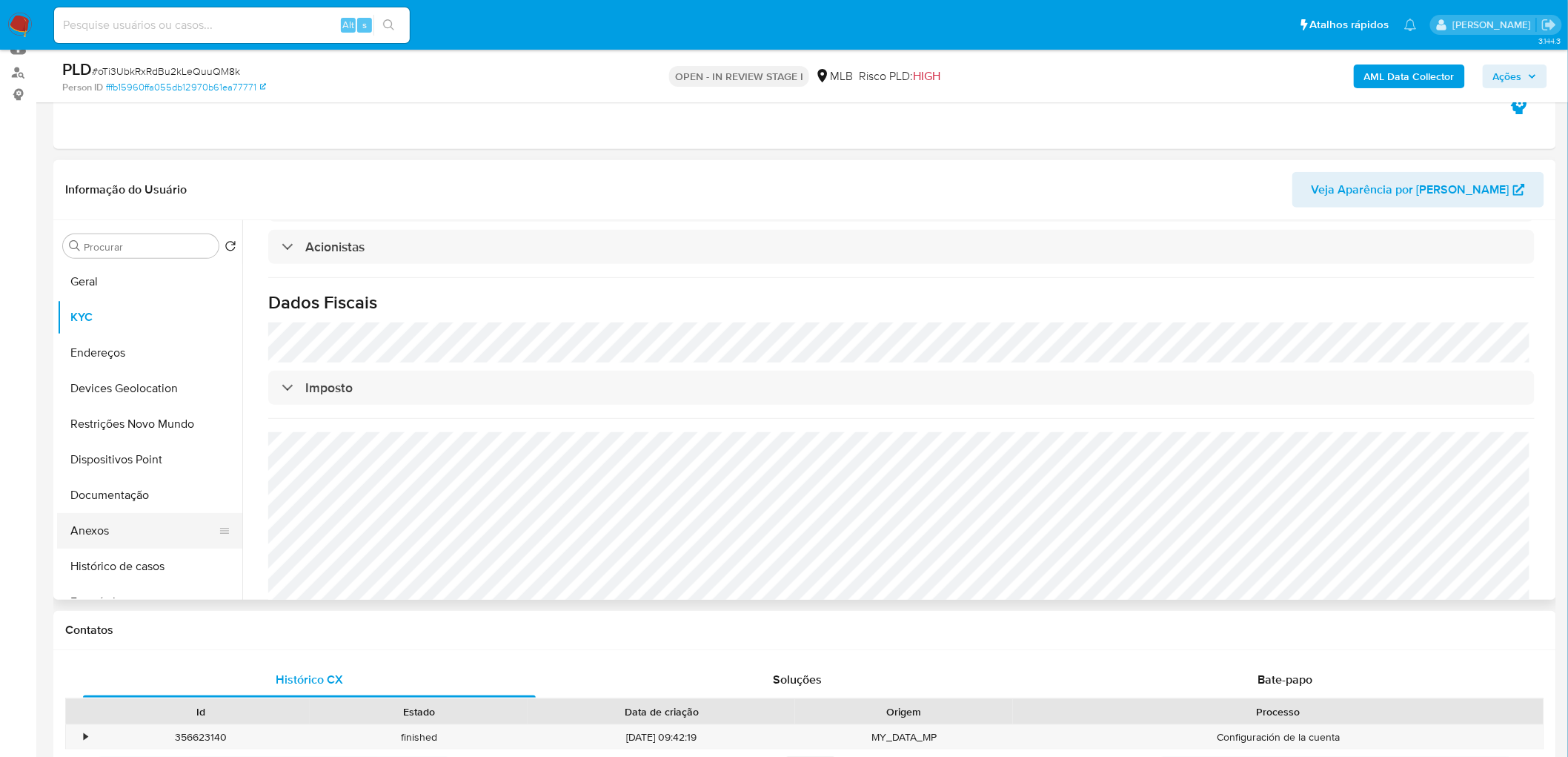 click on "Anexos" at bounding box center (144, 531) 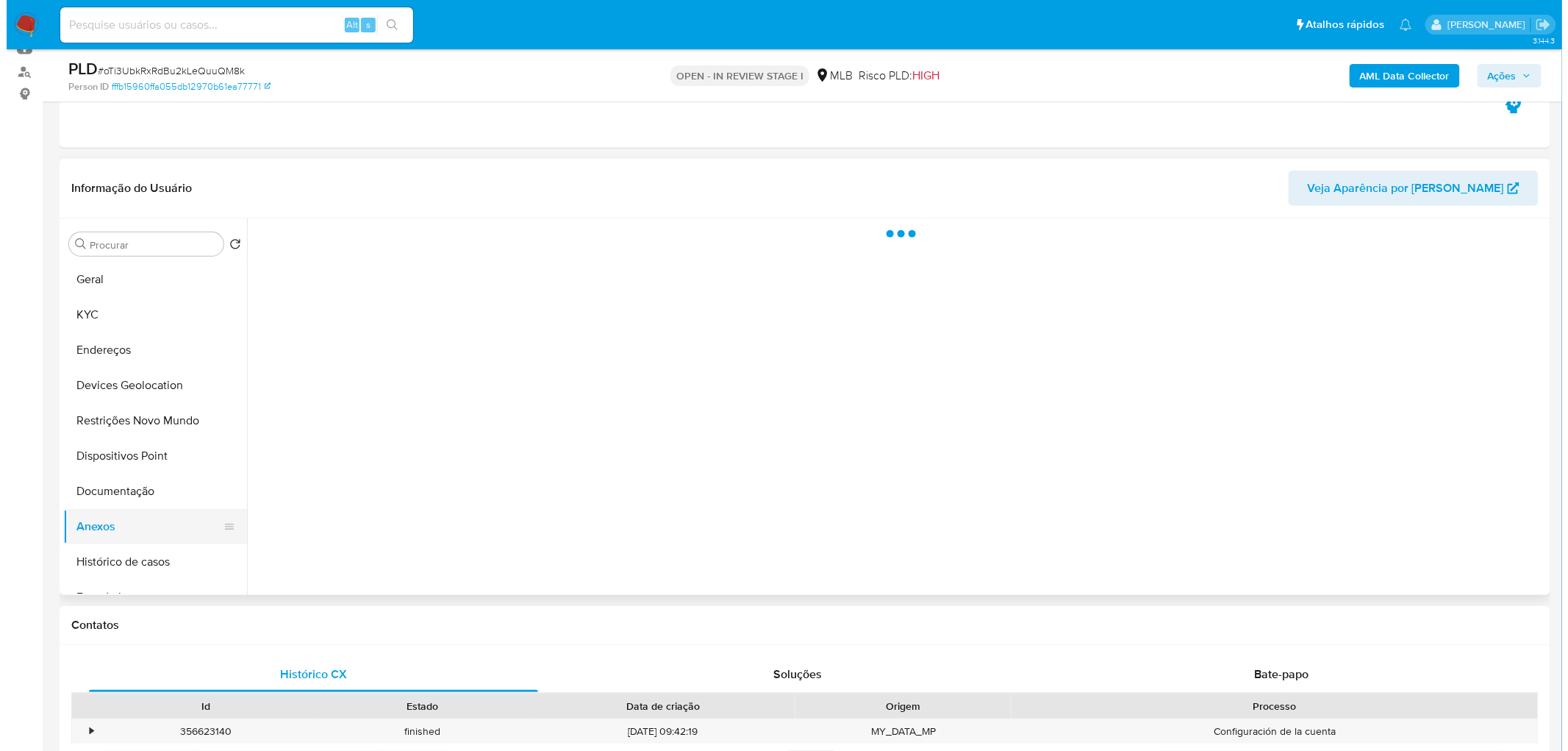 scroll, scrollTop: 0, scrollLeft: 0, axis: both 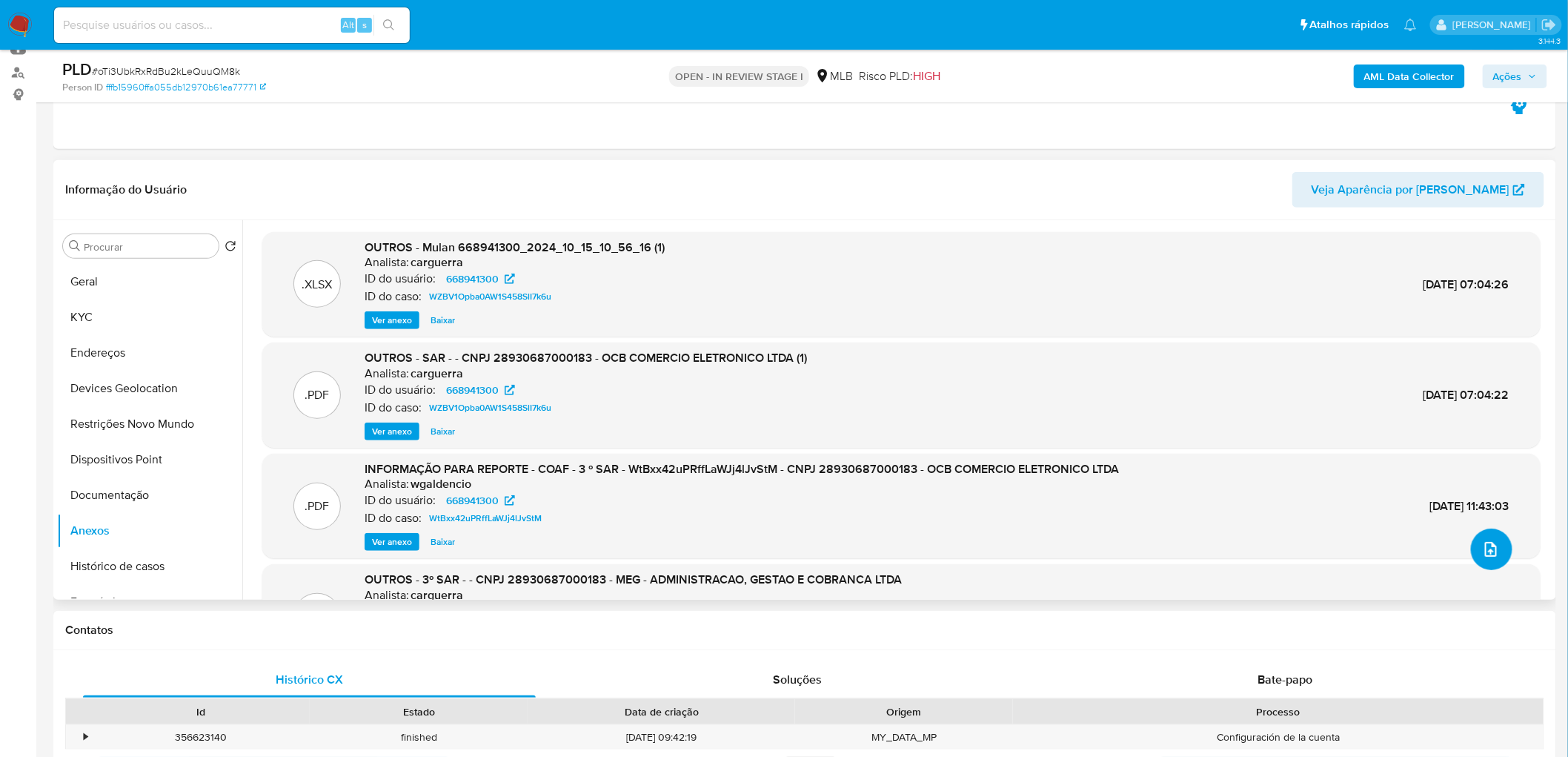 click 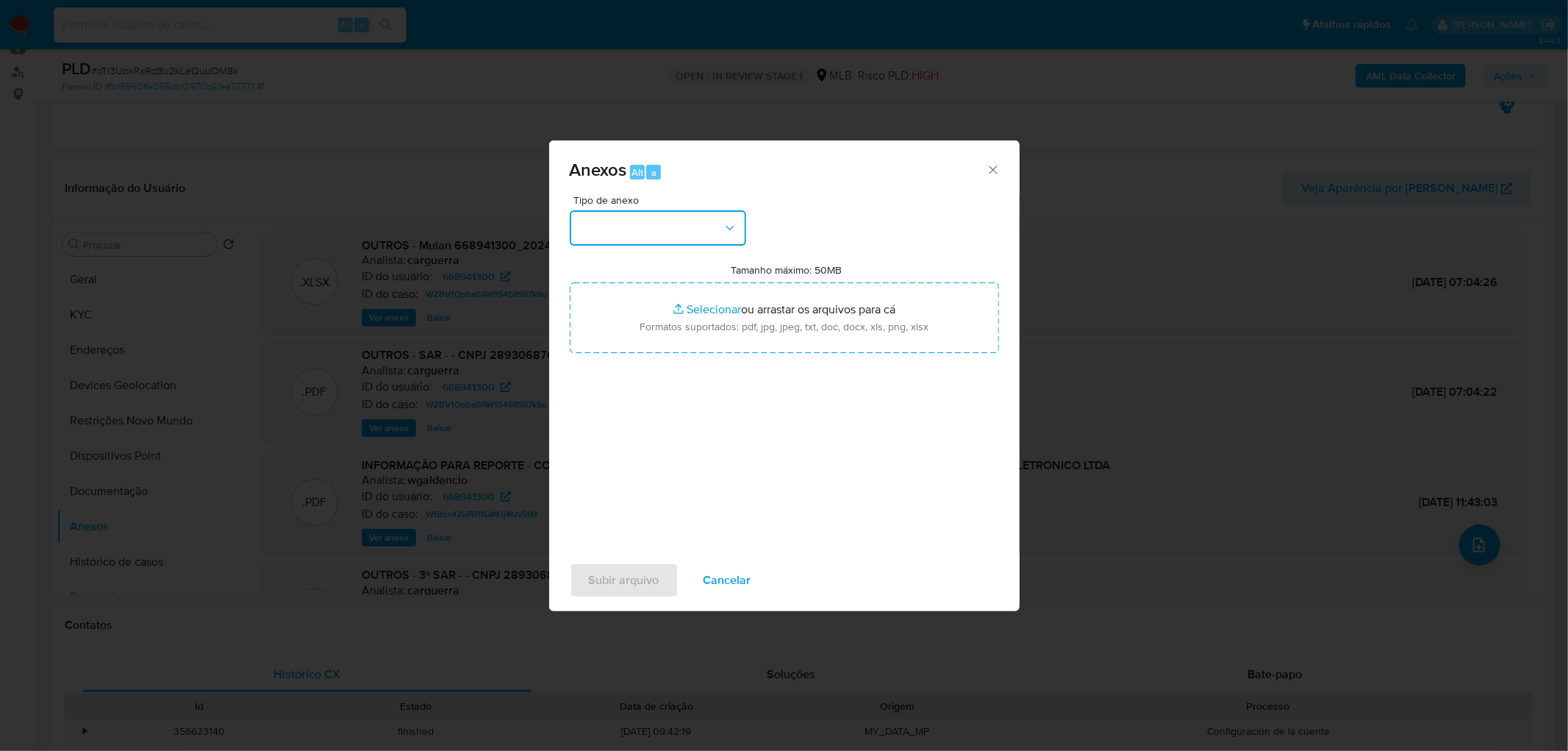 click at bounding box center (658, 228) 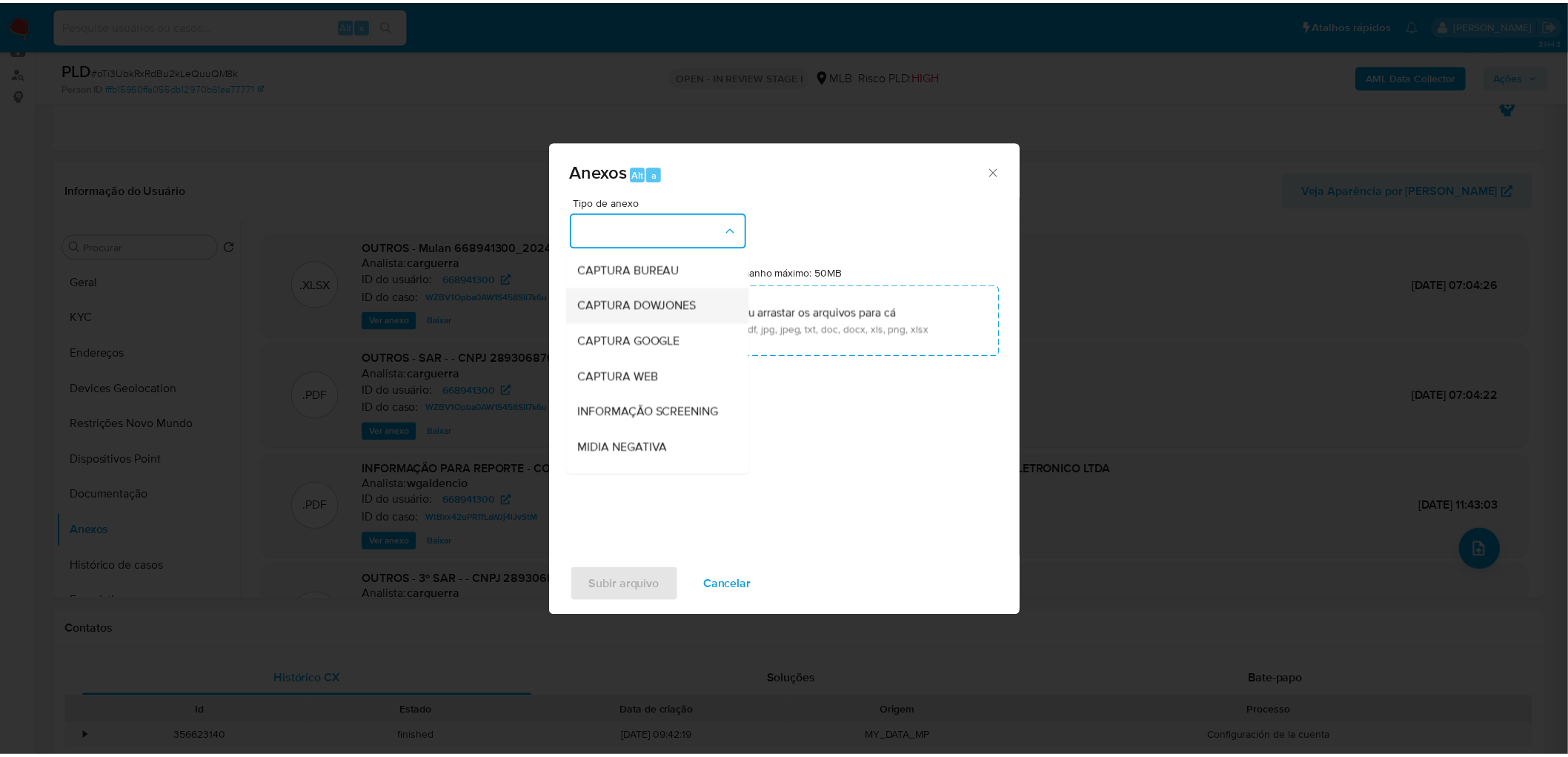 scroll, scrollTop: 165, scrollLeft: 0, axis: vertical 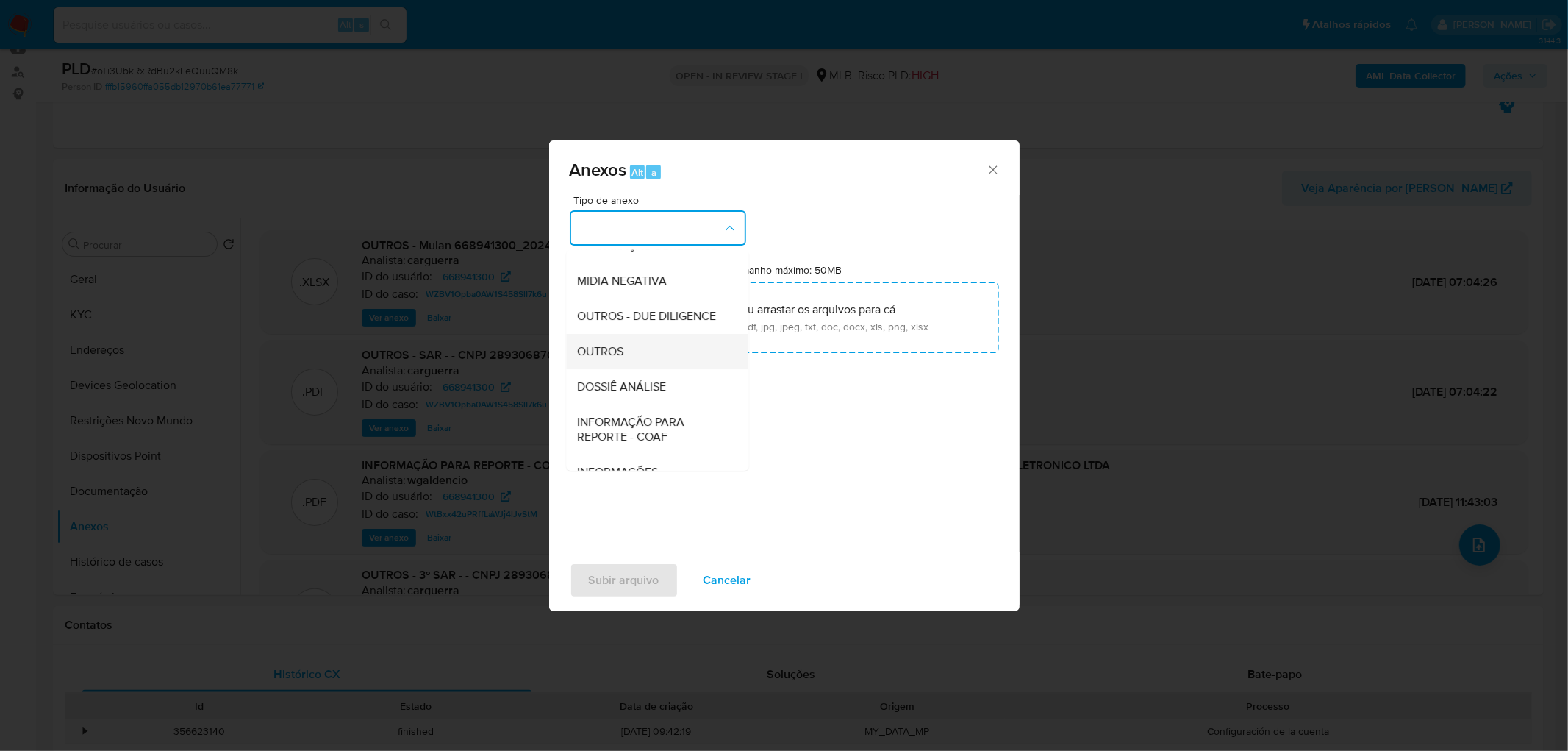 click on "OUTROS" at bounding box center [601, 352] 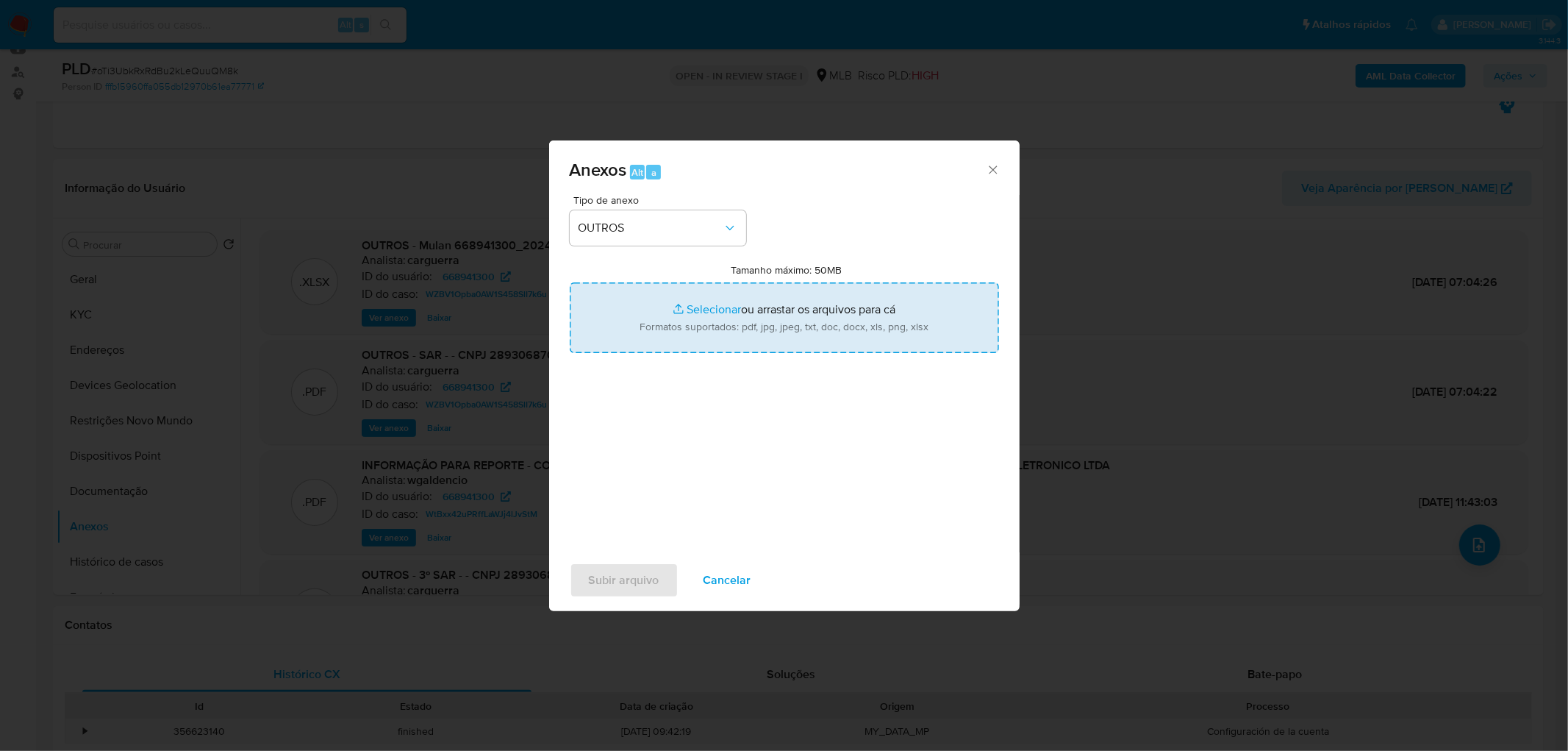 click on "Tamanho máximo: 50MB Selecionar arquivos" at bounding box center [784, 318] 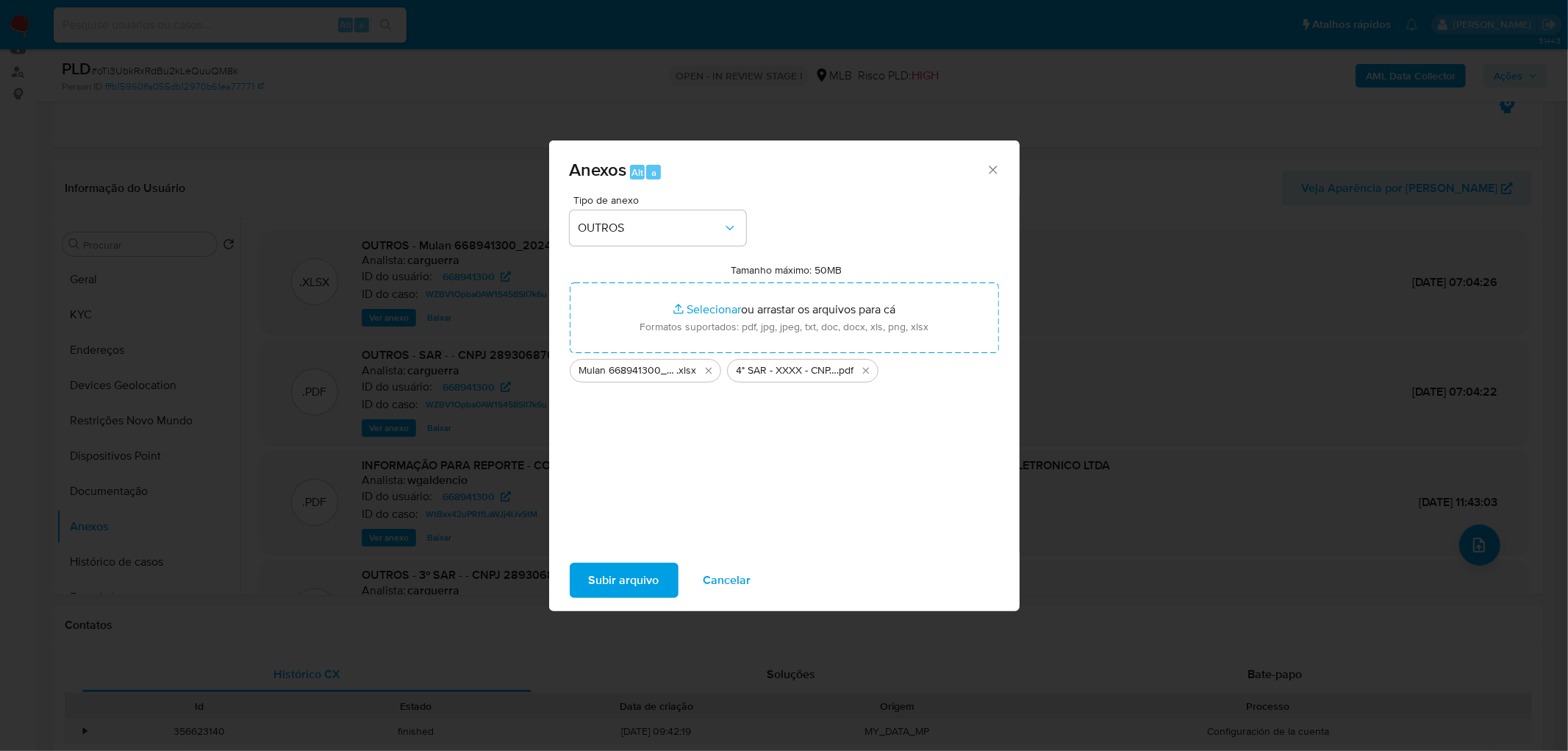 click on "Subir arquivo" at bounding box center [624, 580] 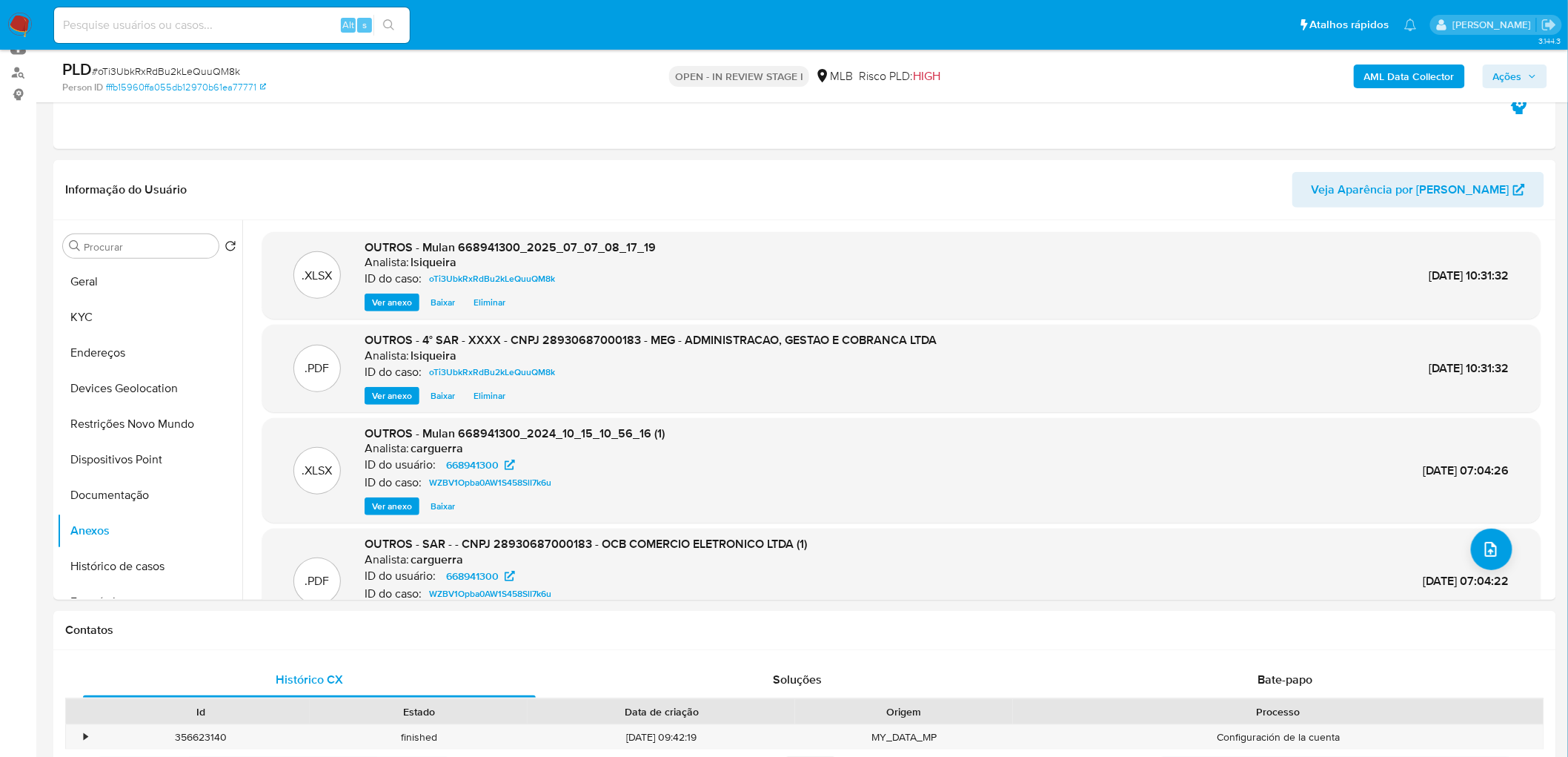 click on "Ações" at bounding box center [1515, 76] 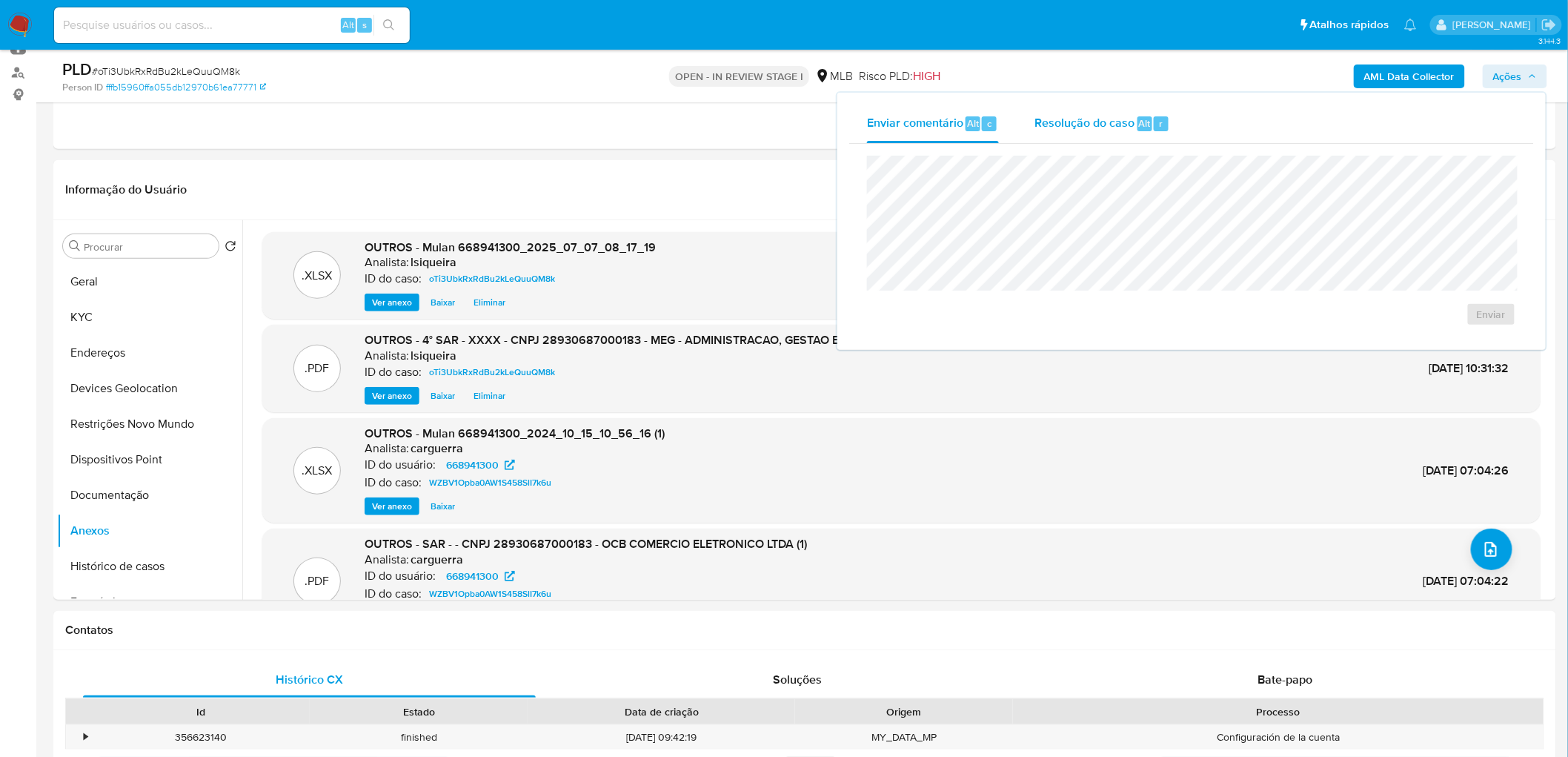 click on "Resolução do caso Alt r" at bounding box center (1102, 124) 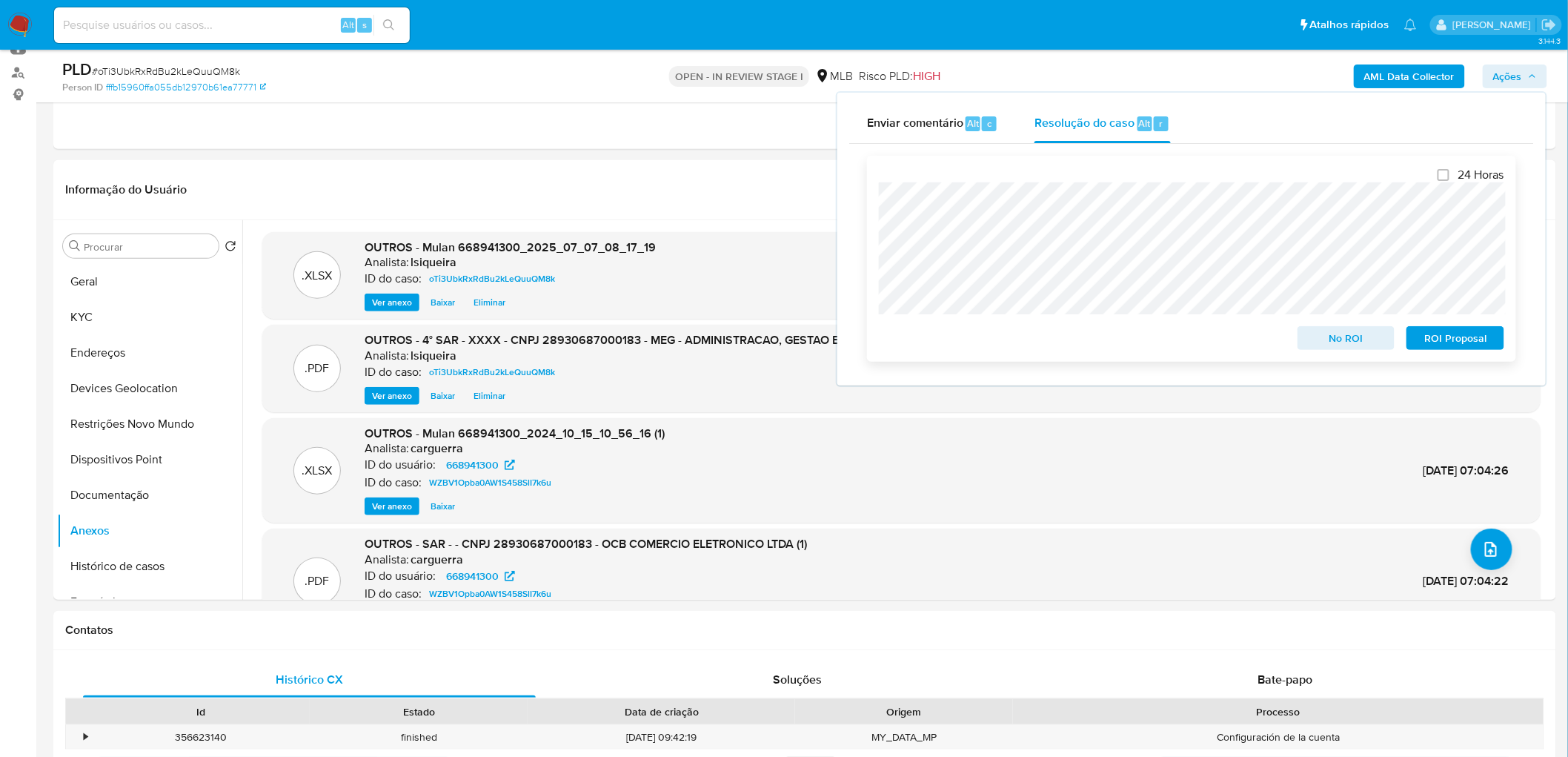click on "ROI Proposal" at bounding box center (1455, 338) 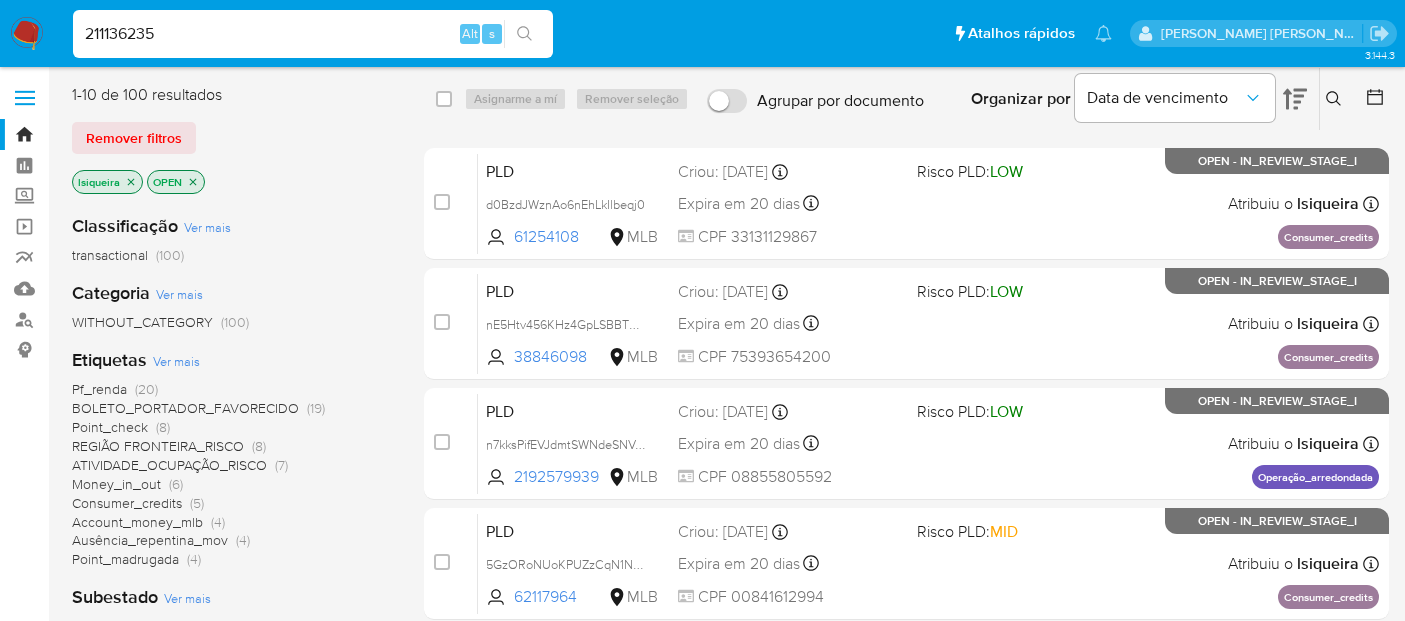scroll, scrollTop: 0, scrollLeft: 0, axis: both 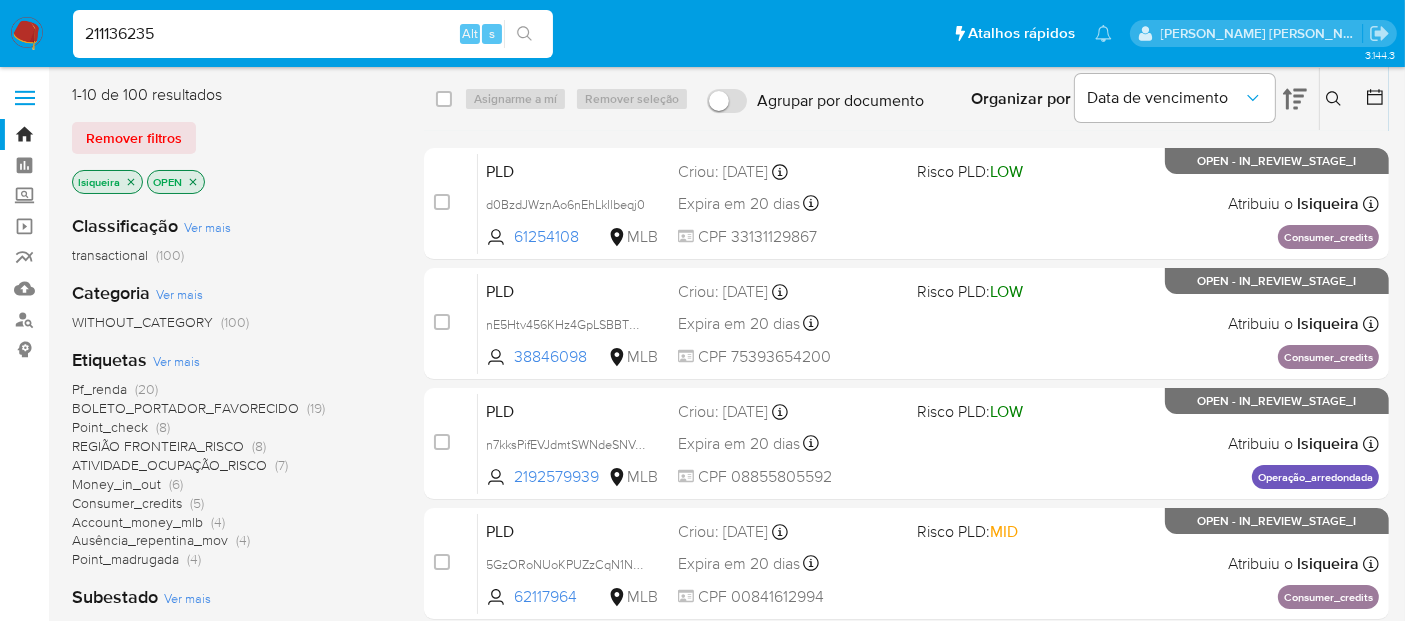 type on "211136235" 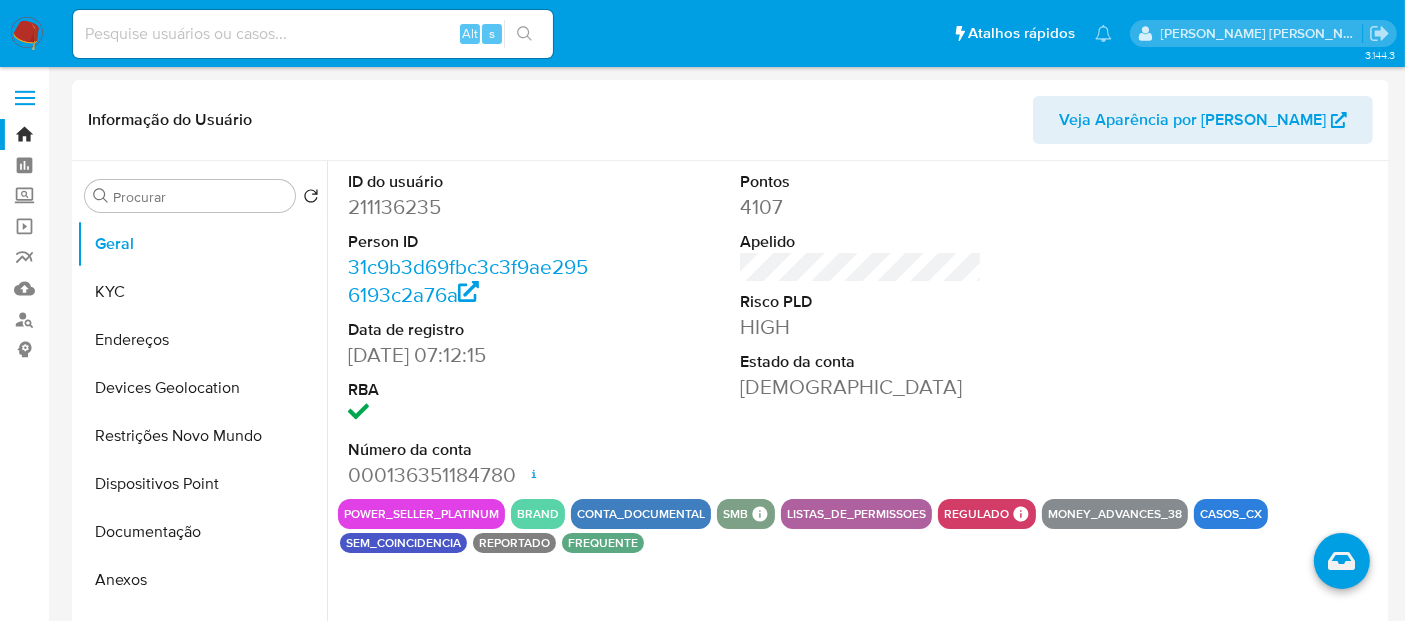 select on "10" 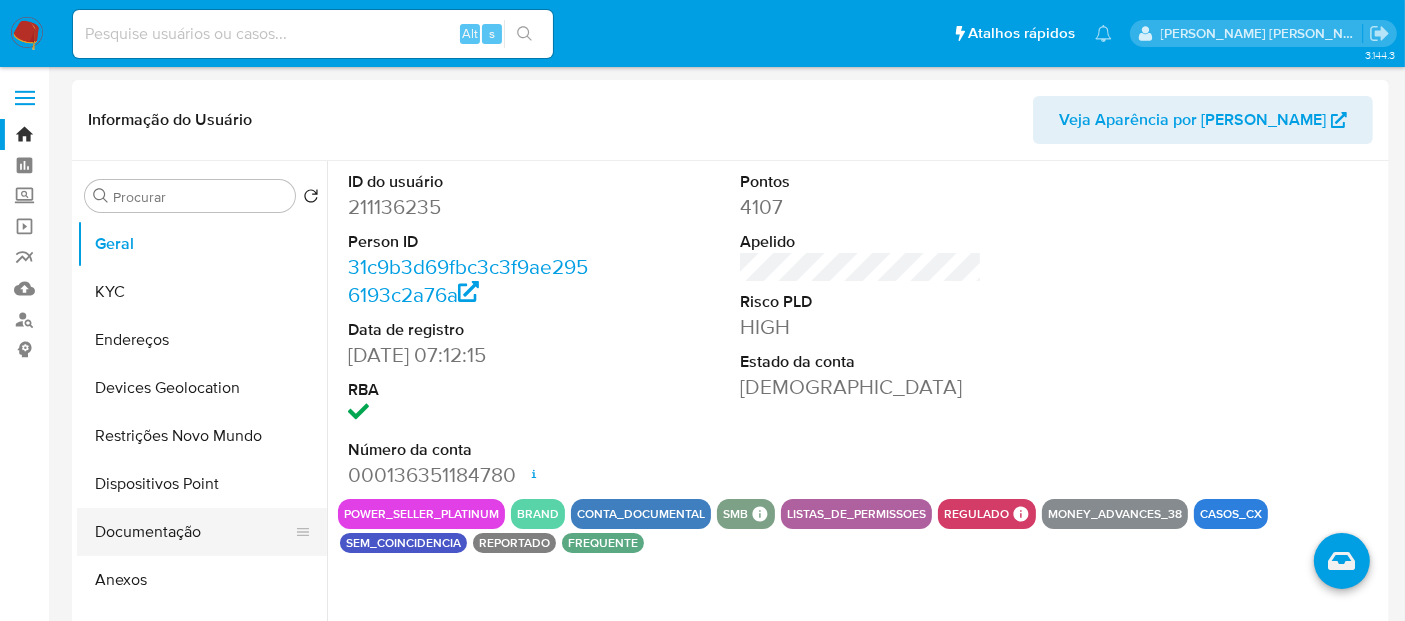 scroll, scrollTop: 111, scrollLeft: 0, axis: vertical 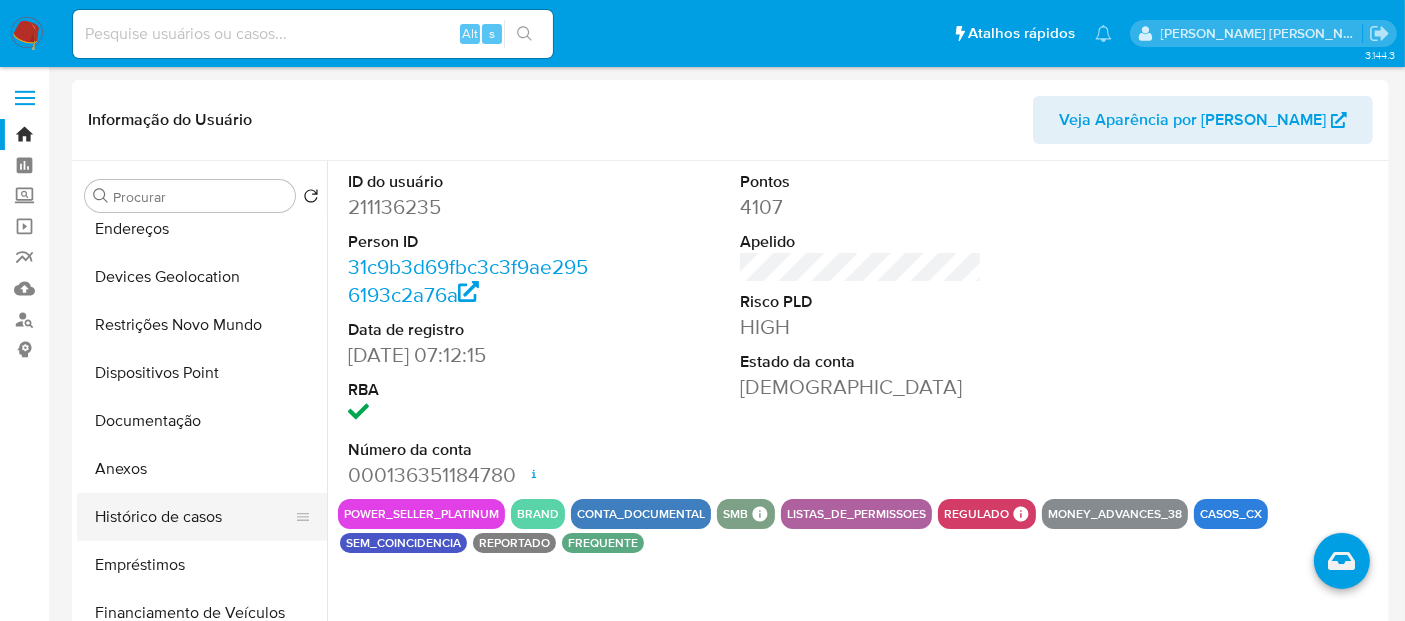 click on "Histórico de casos" at bounding box center (194, 517) 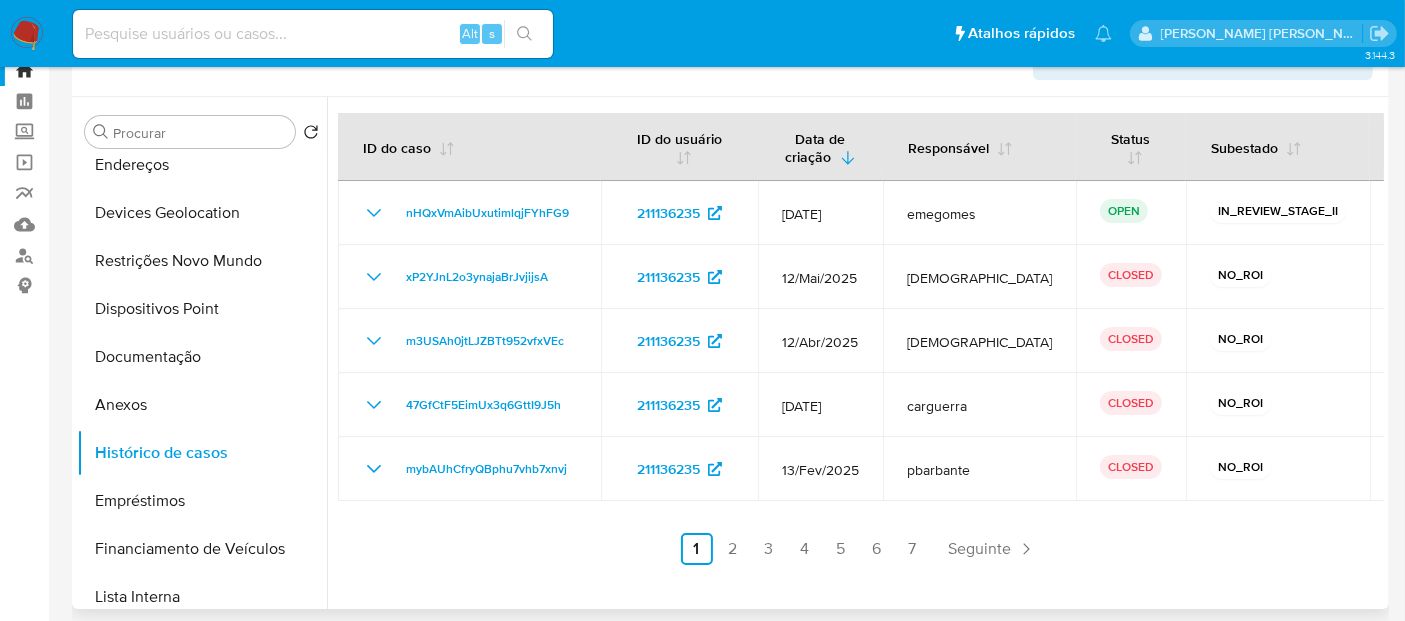 scroll, scrollTop: 111, scrollLeft: 0, axis: vertical 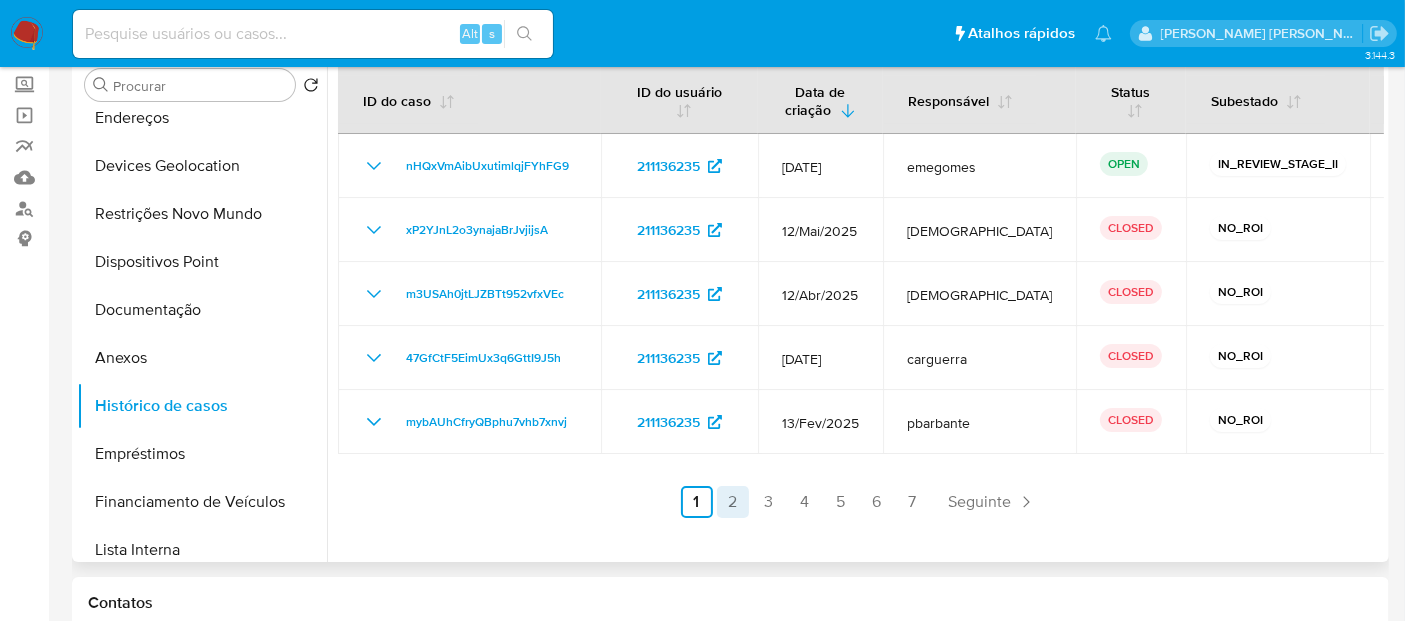 click on "2" at bounding box center (733, 502) 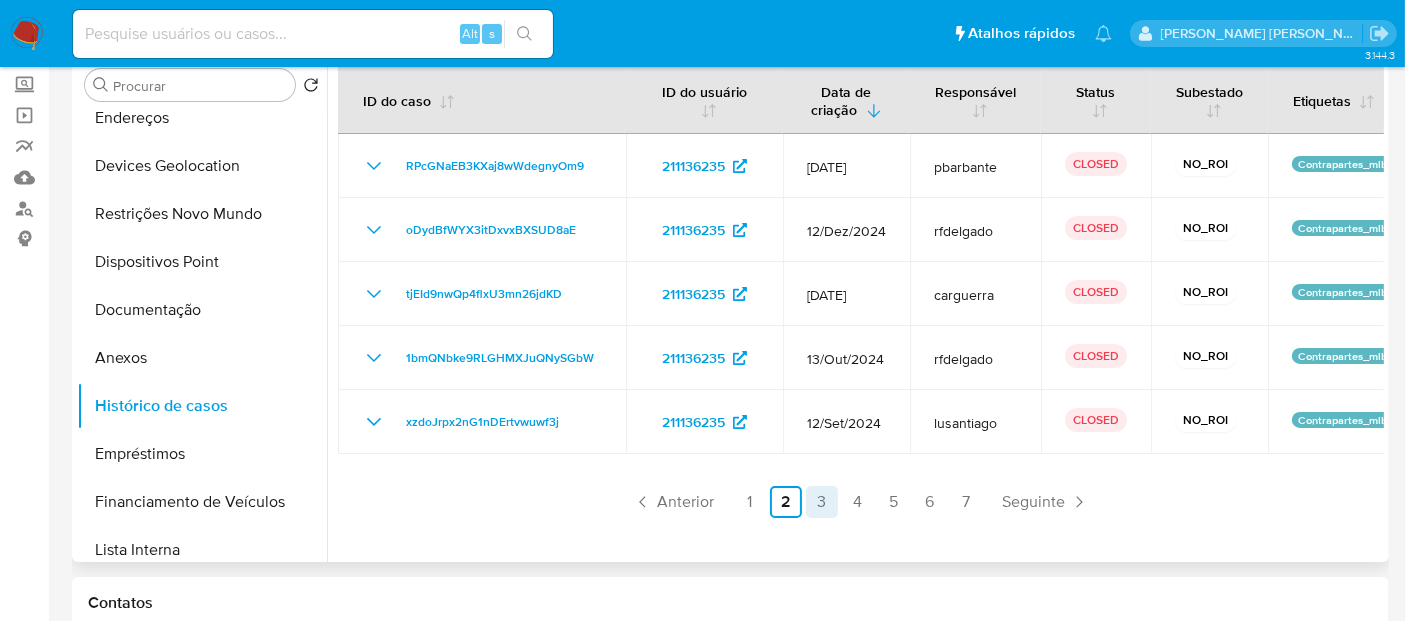 click on "3" at bounding box center (822, 502) 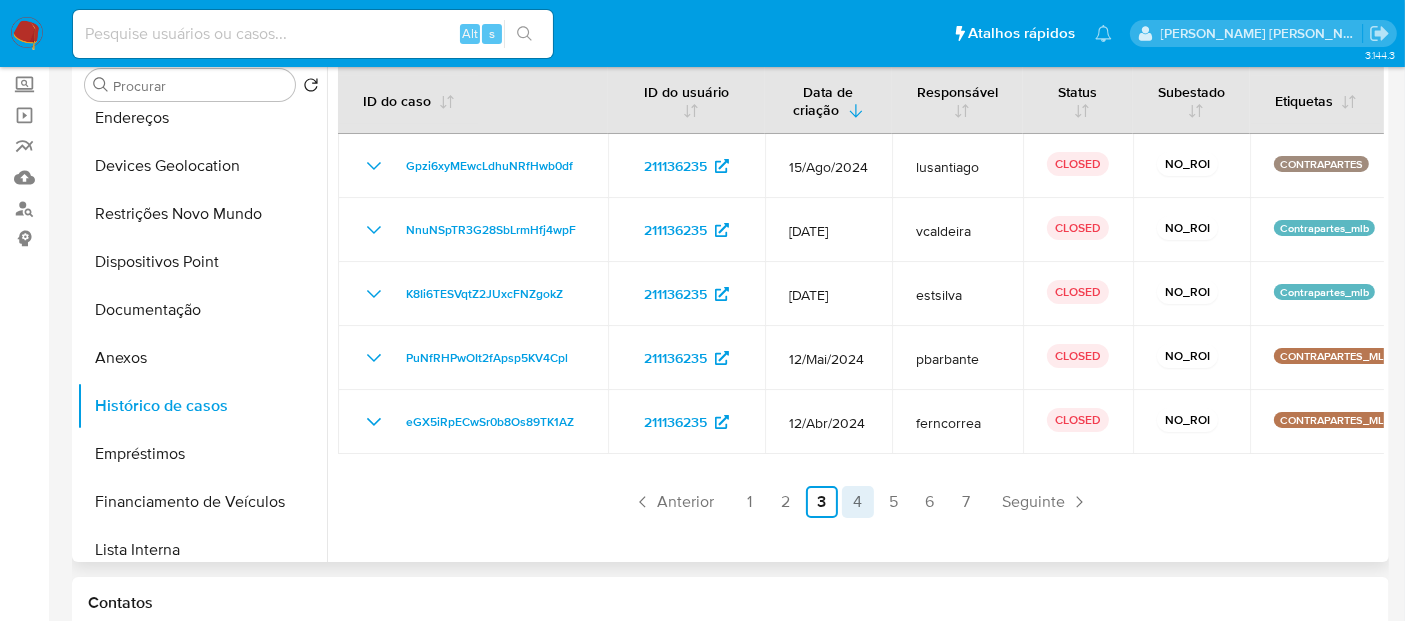 click on "4" at bounding box center (858, 502) 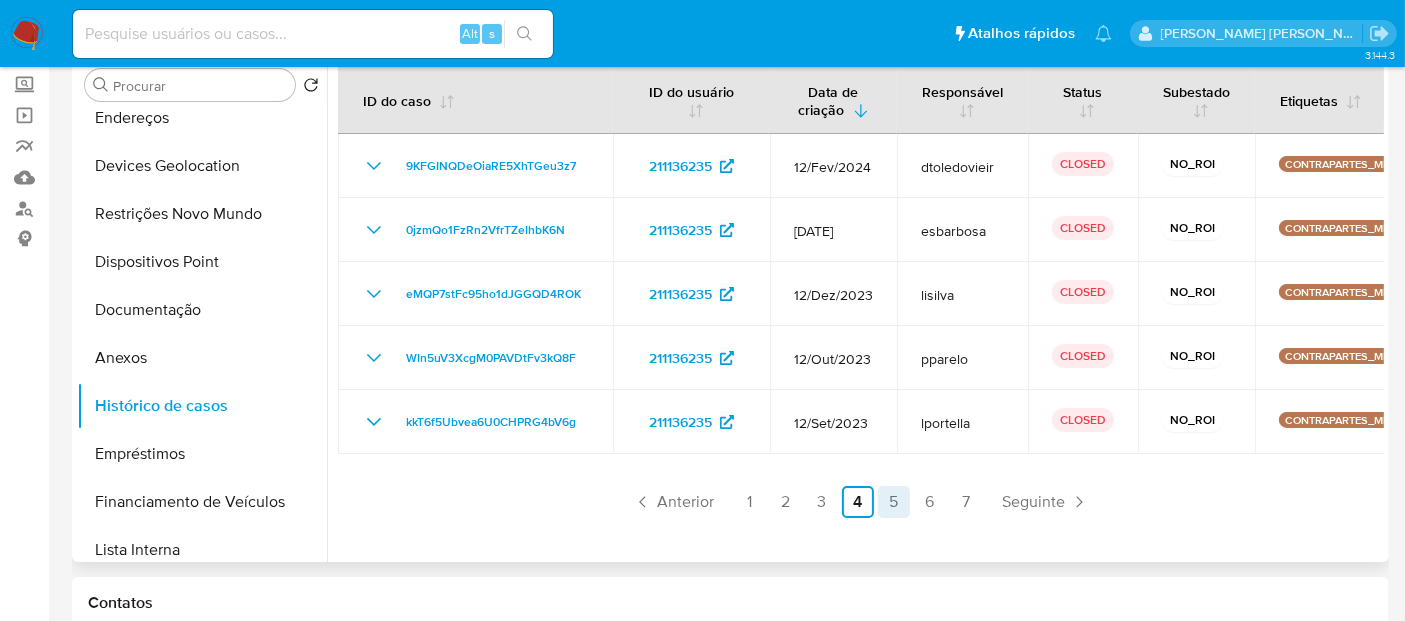 click on "5" at bounding box center [894, 502] 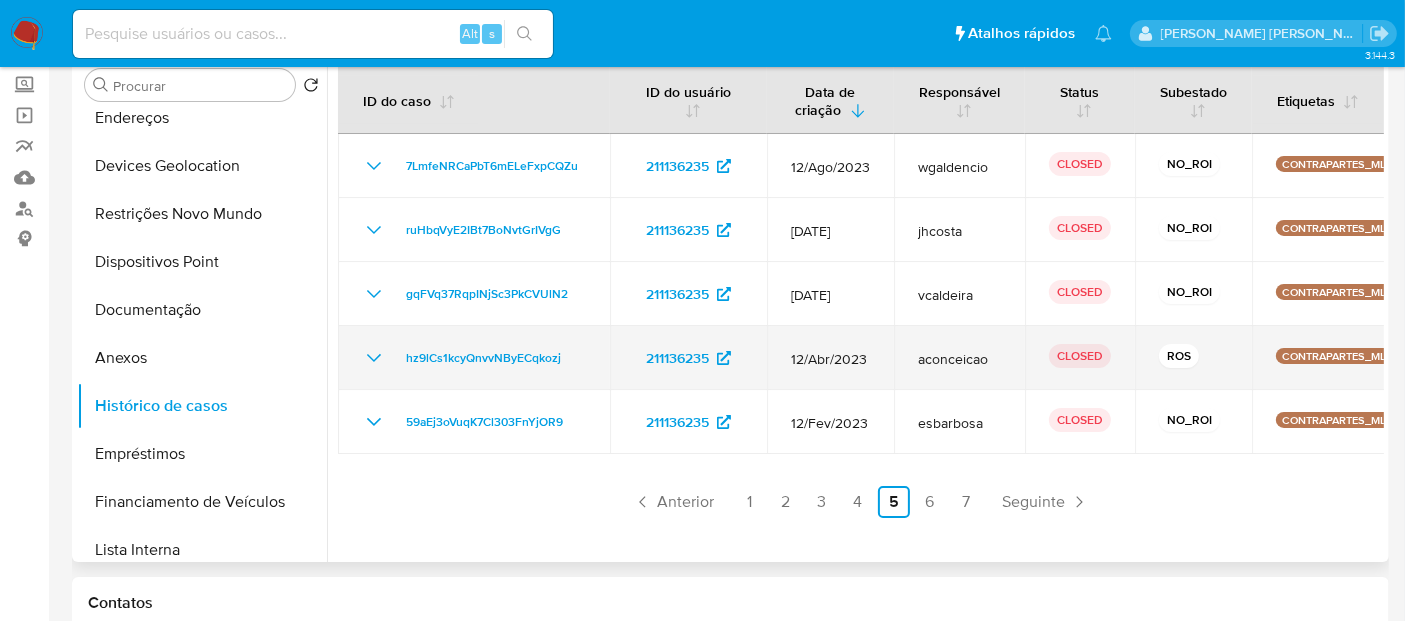 click 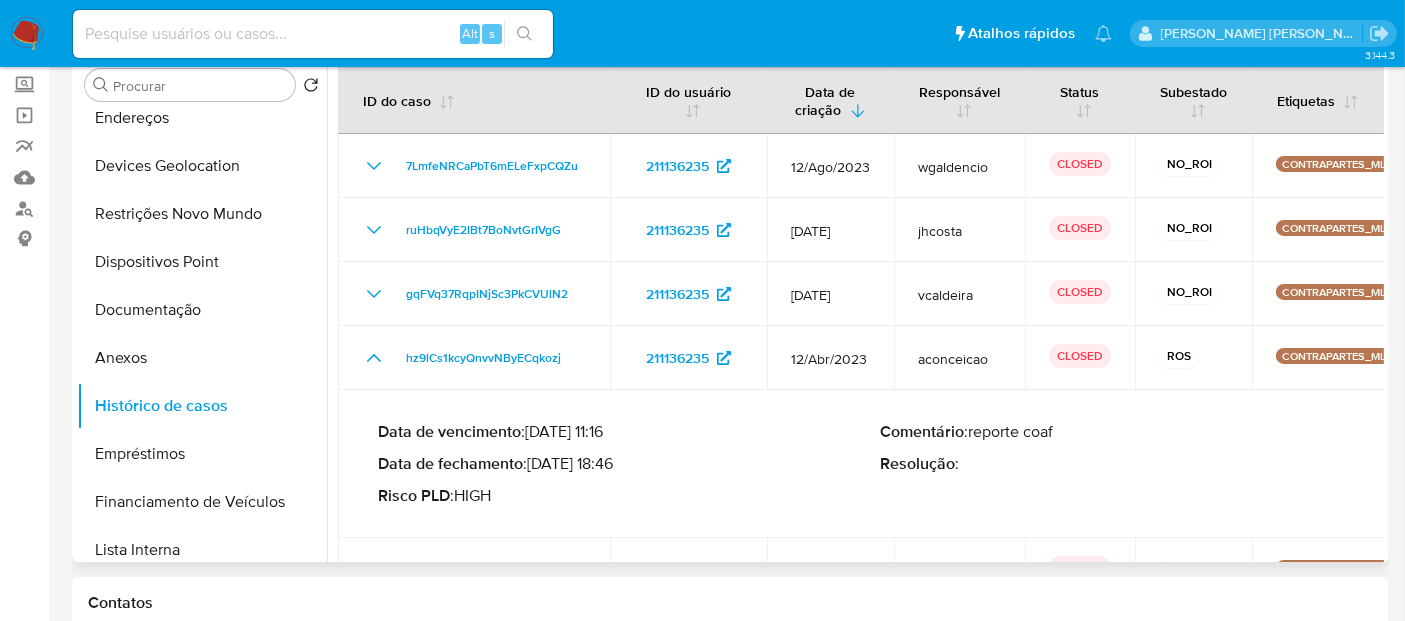 drag, startPoint x: 619, startPoint y: 464, endPoint x: 535, endPoint y: 463, distance: 84.00595 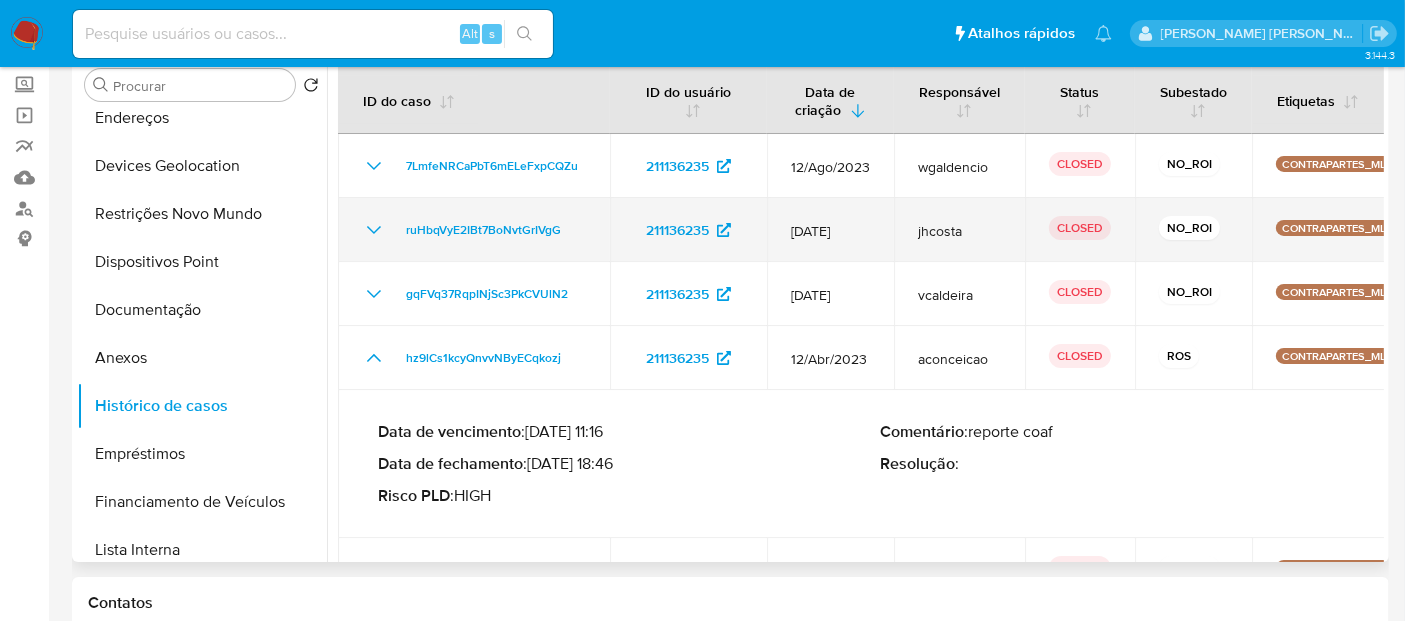 click 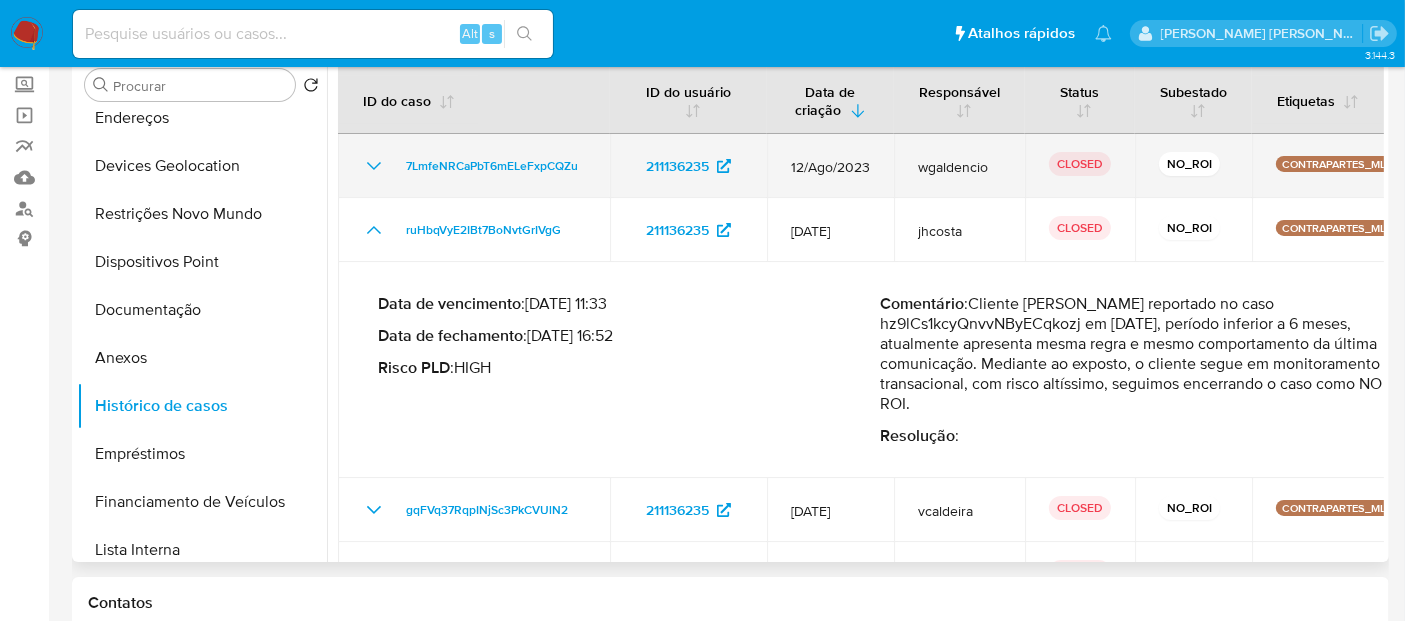 click 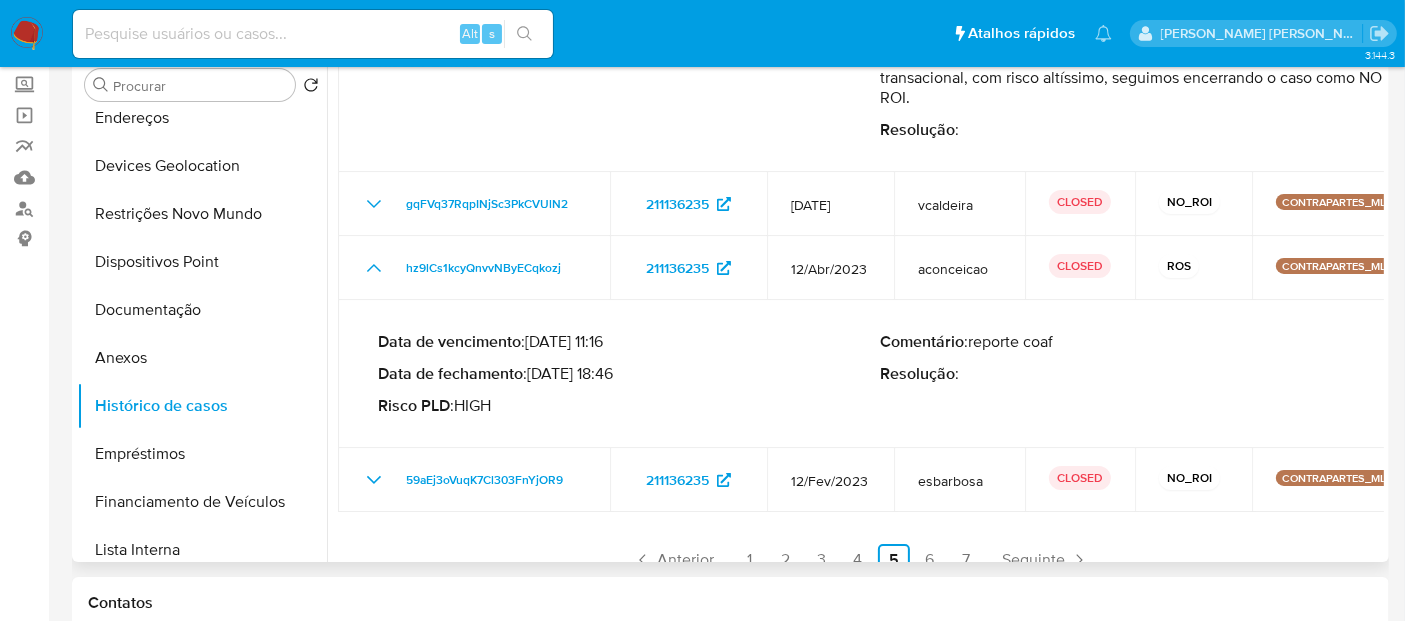 scroll, scrollTop: 505, scrollLeft: 0, axis: vertical 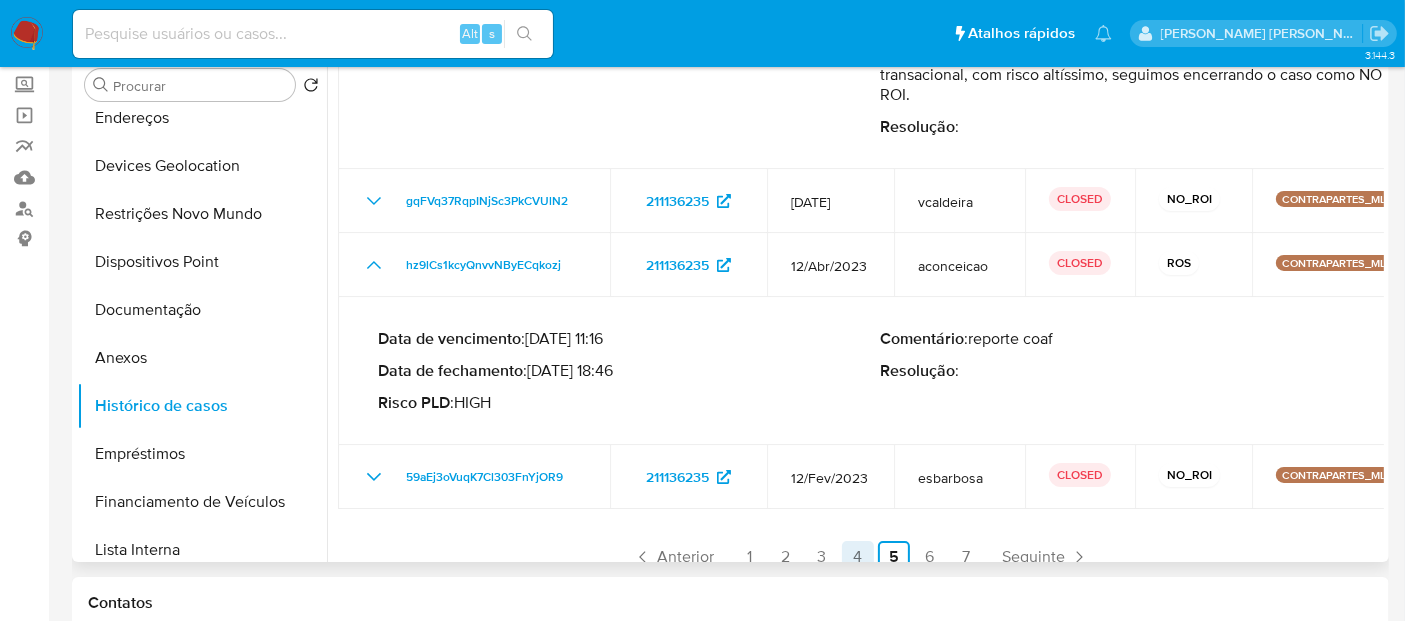 click on "4" at bounding box center (858, 557) 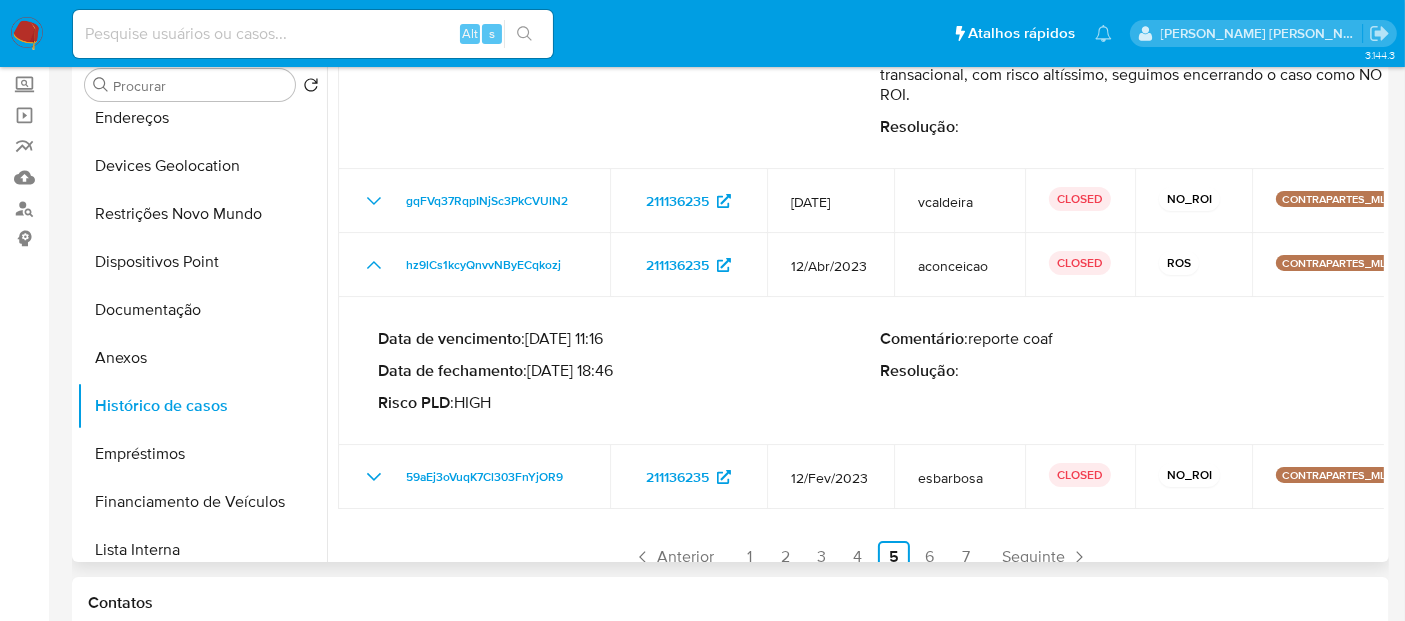 scroll, scrollTop: 0, scrollLeft: 0, axis: both 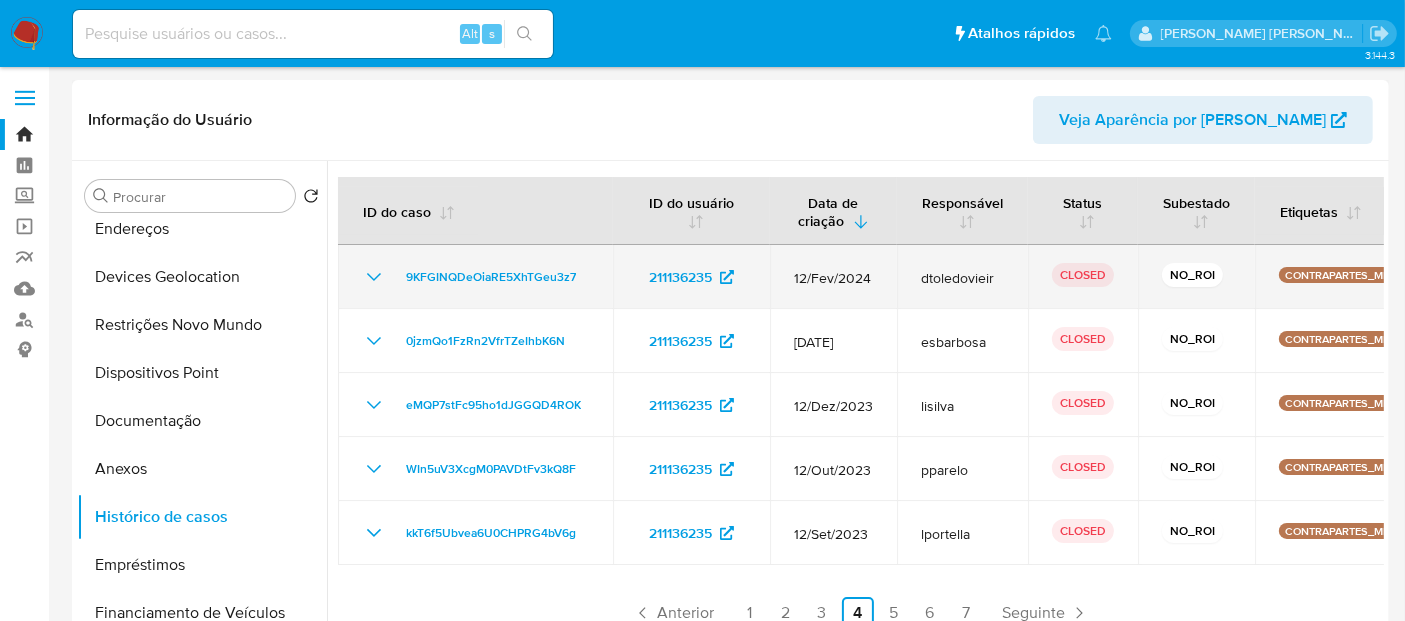 click 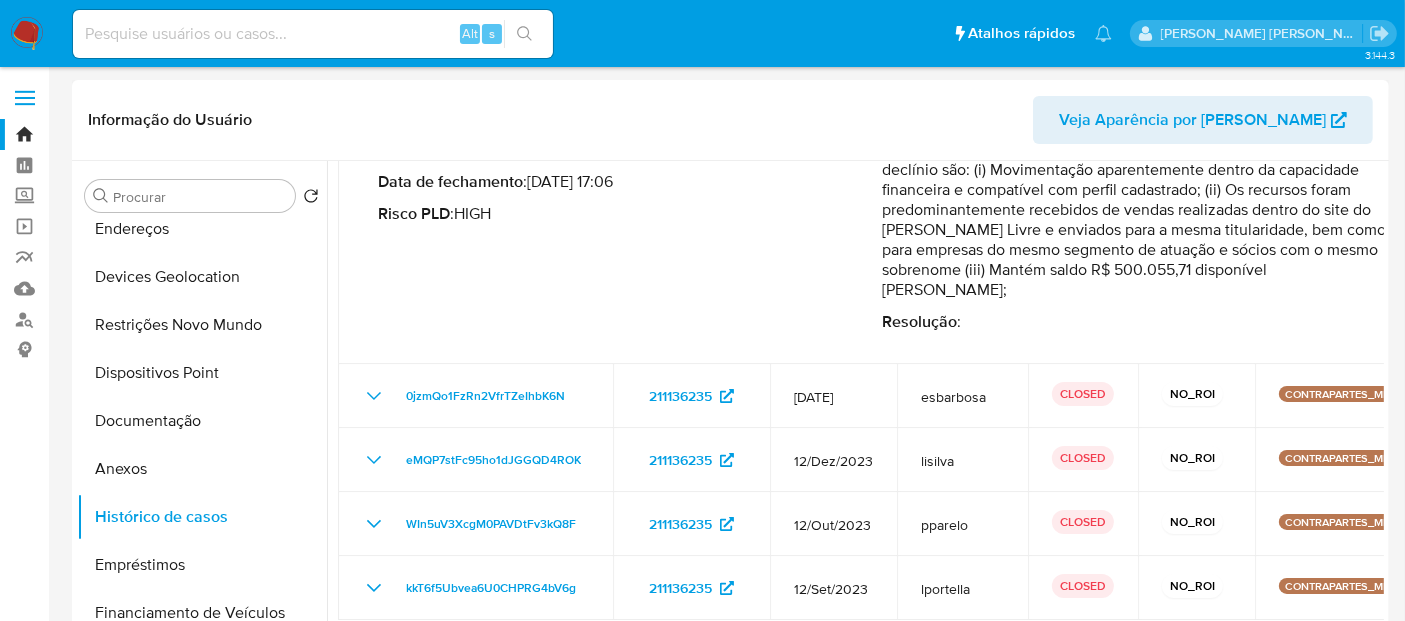 scroll, scrollTop: 202, scrollLeft: 0, axis: vertical 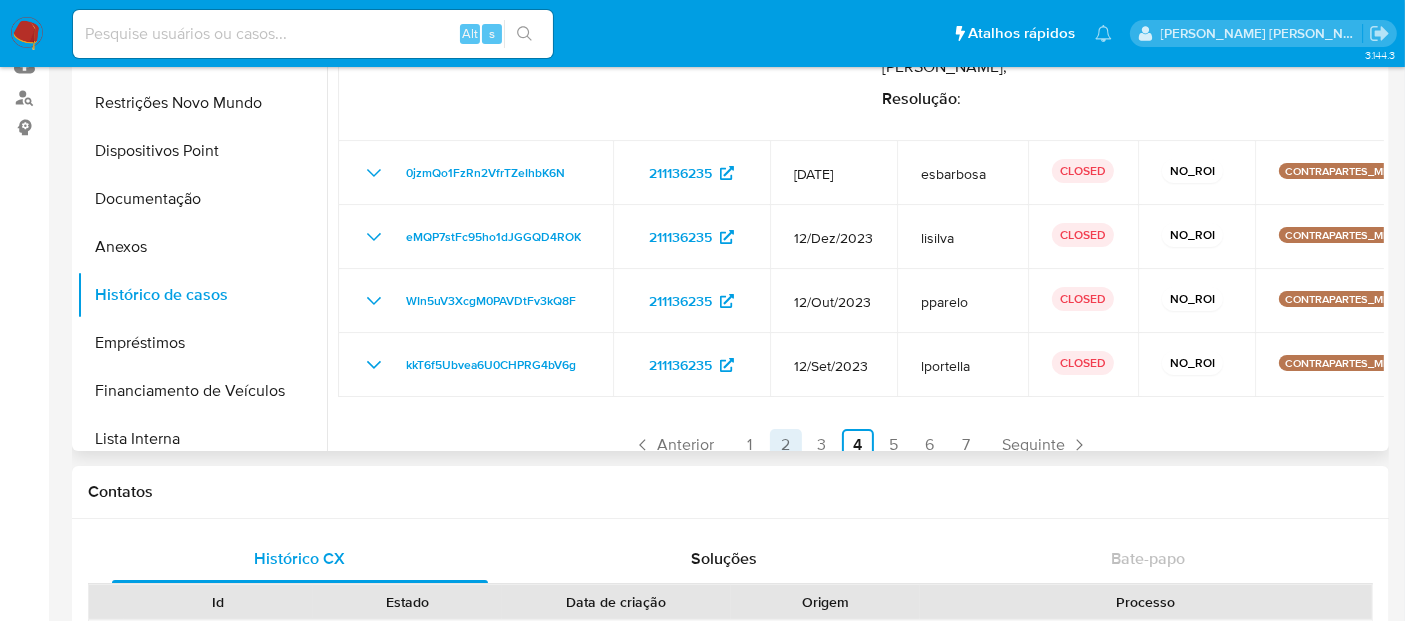 click on "2" at bounding box center [786, 445] 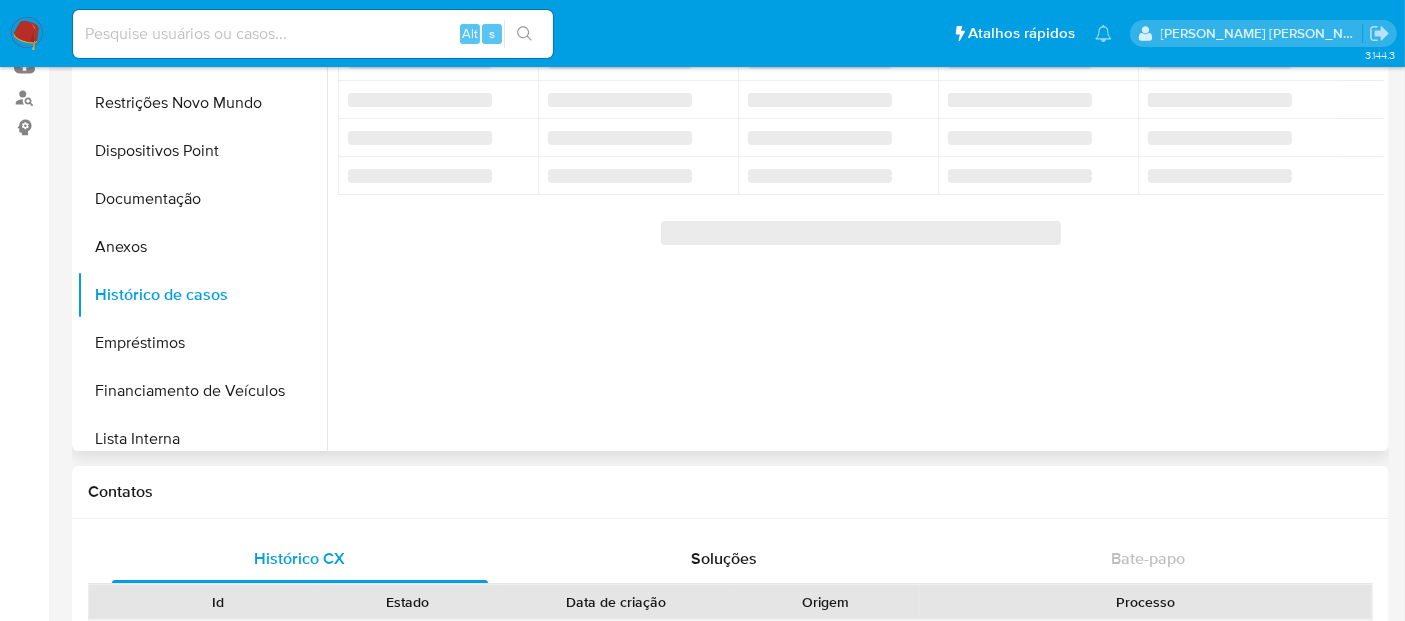 scroll, scrollTop: 0, scrollLeft: 0, axis: both 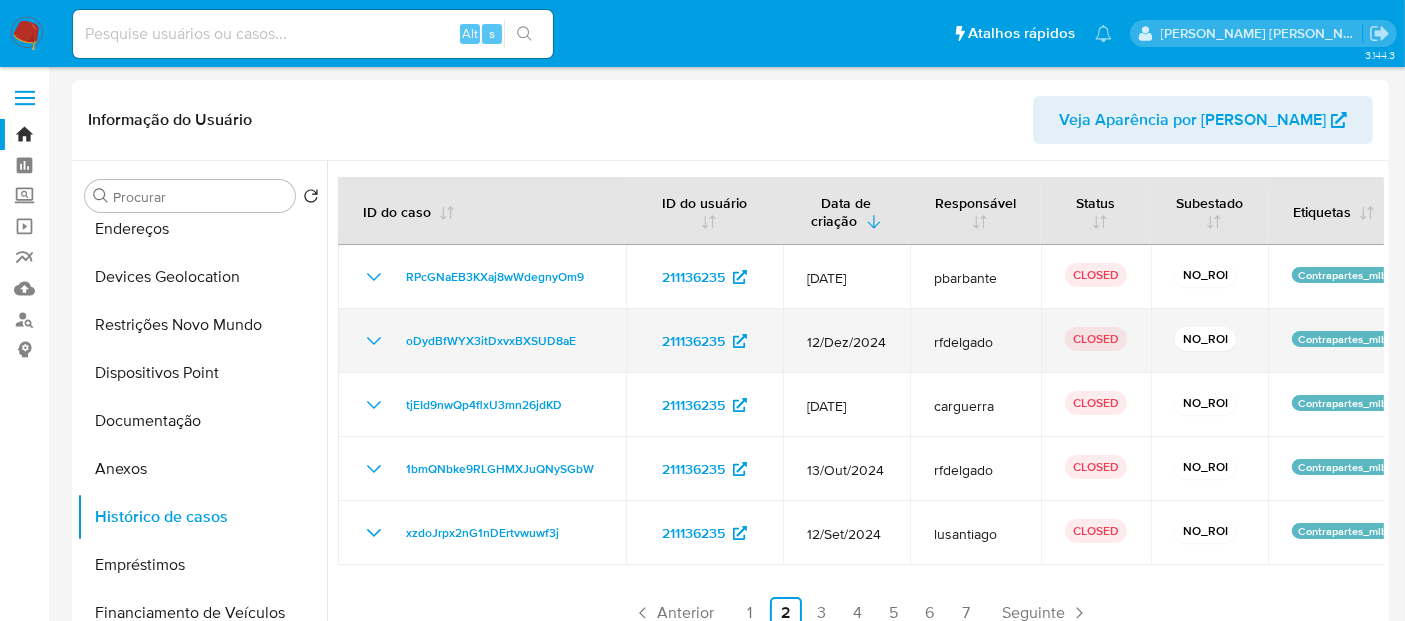 click 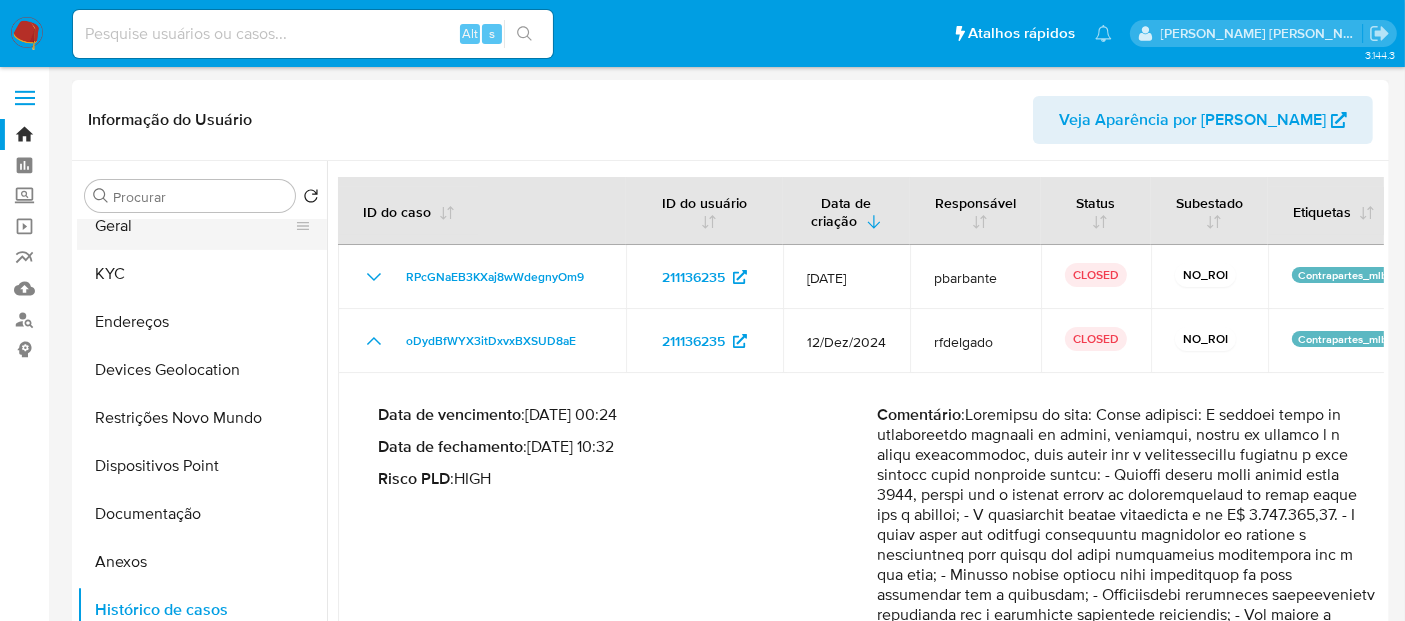 scroll, scrollTop: 0, scrollLeft: 0, axis: both 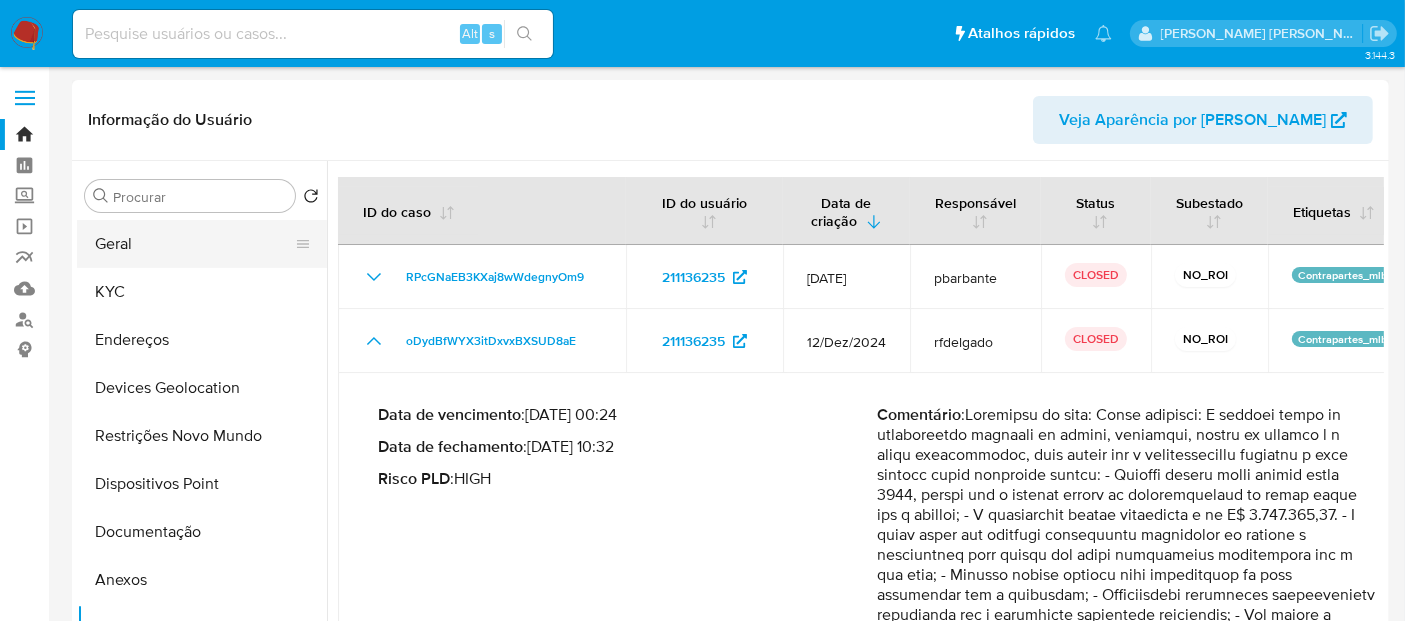 click on "Geral" at bounding box center (194, 244) 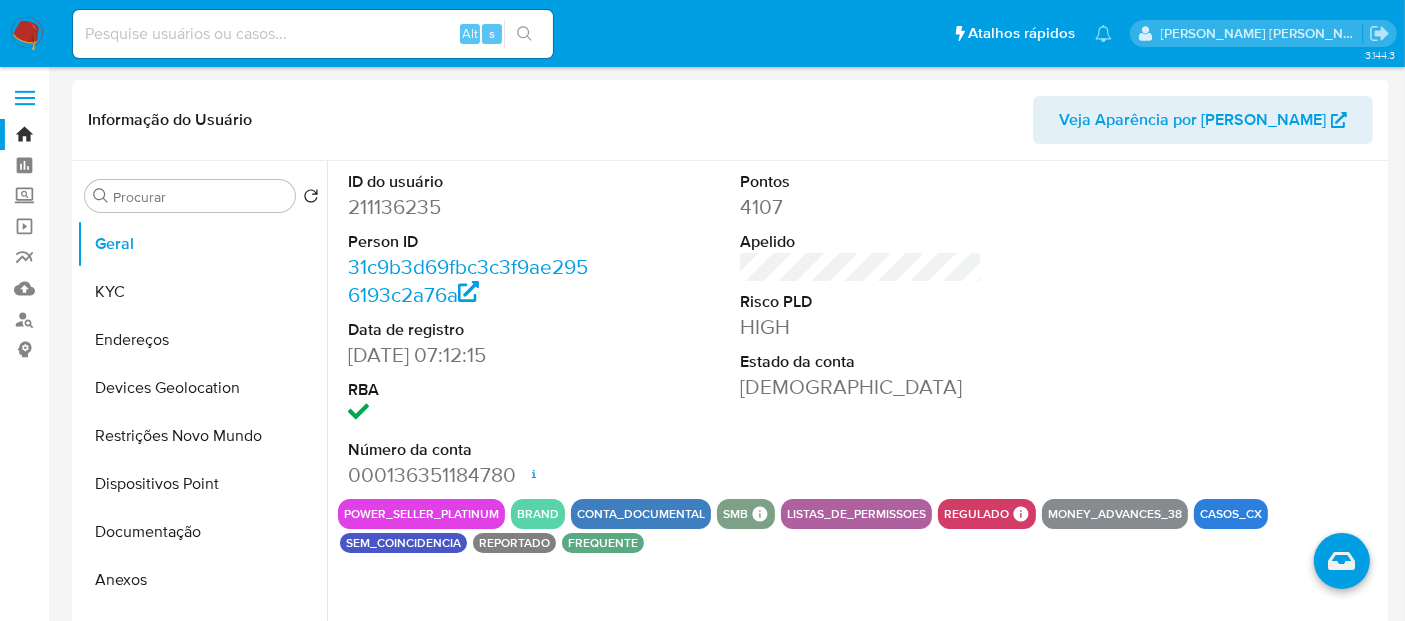 click on "Pausado Ver notificaciones Alt s Atalhos rápidos   Presiona las siguientes teclas para acceder a algunas de las funciones Pesquisar caso ou usuário Alt s Voltar para casa Alt h Adicionar um anexo Alt a Leticia De Souza Siqueira" at bounding box center [702, 33] 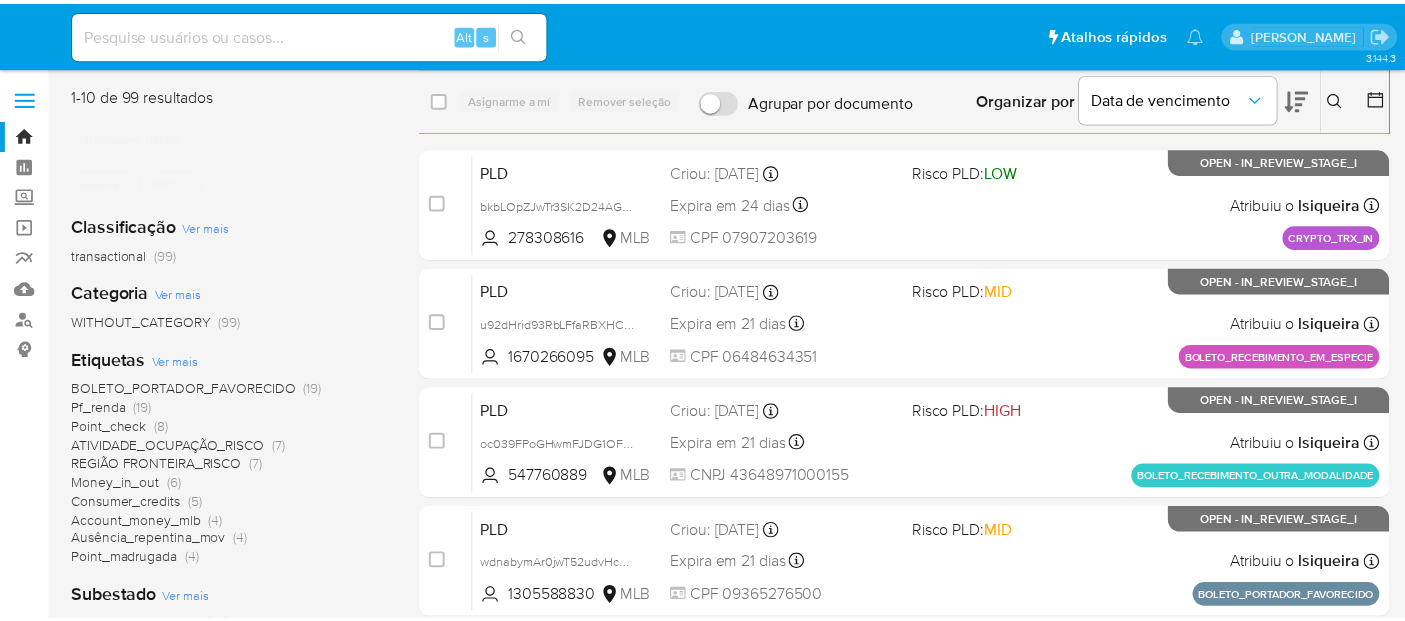 scroll, scrollTop: 0, scrollLeft: 0, axis: both 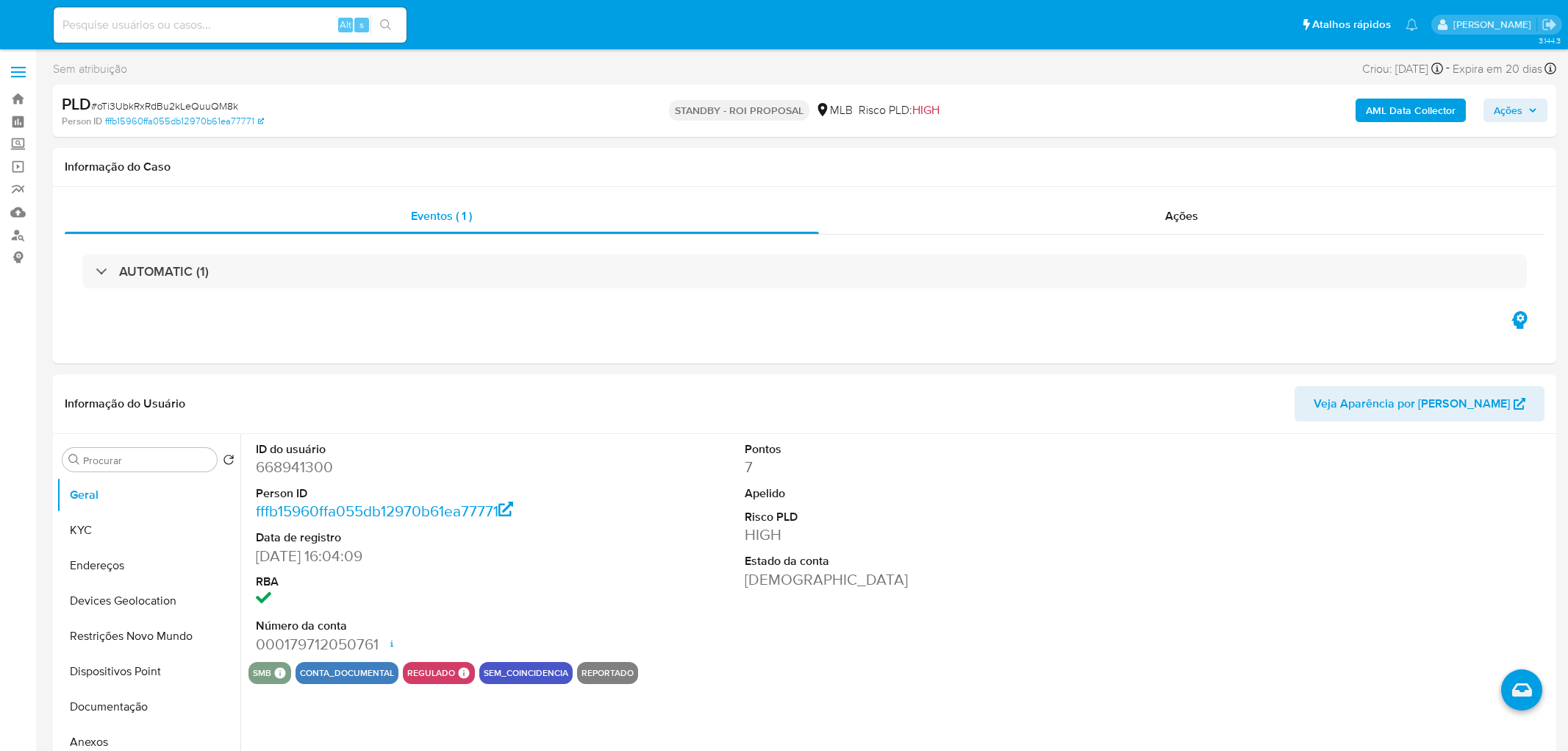 select on "10" 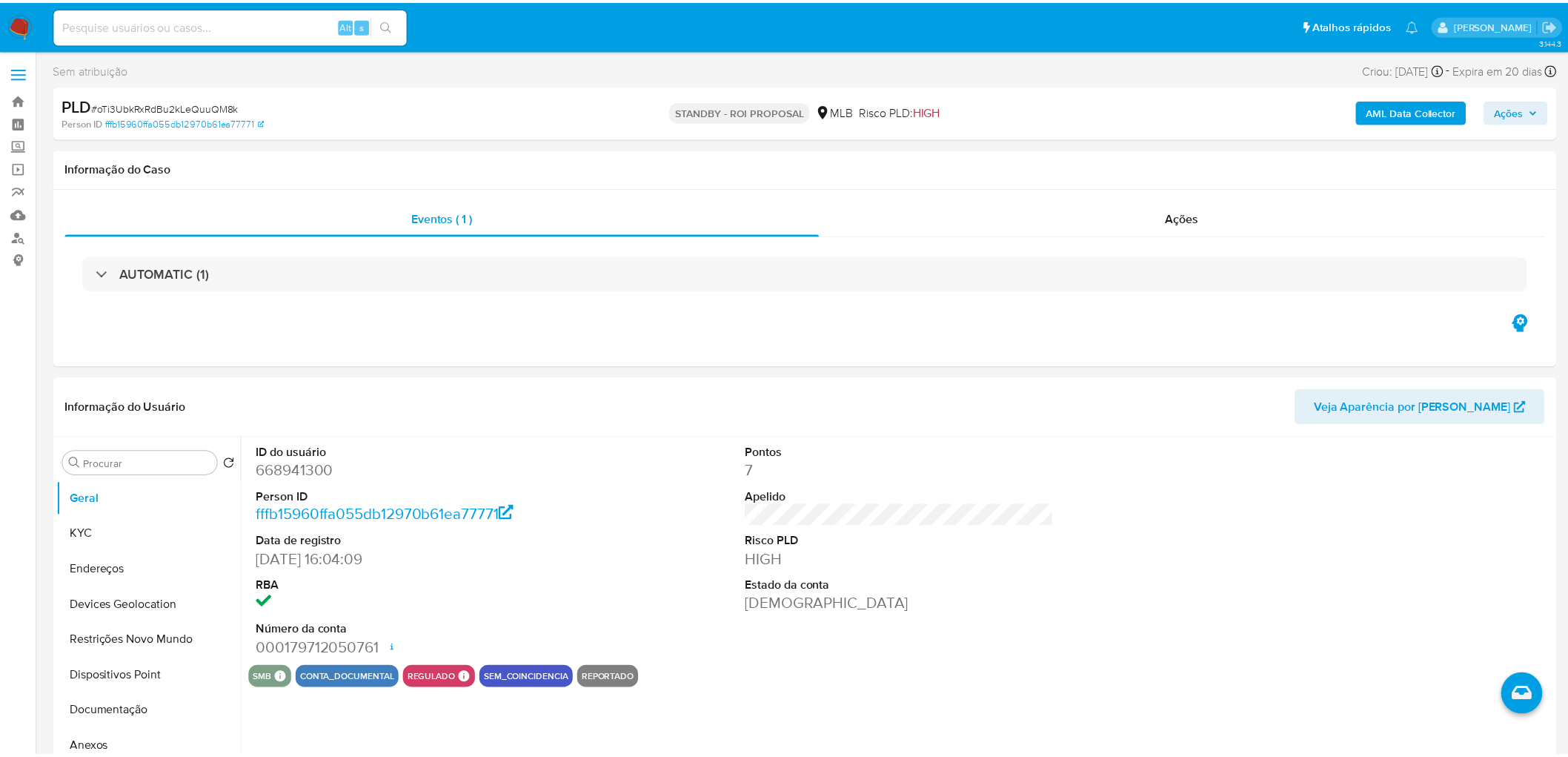 scroll, scrollTop: 0, scrollLeft: 0, axis: both 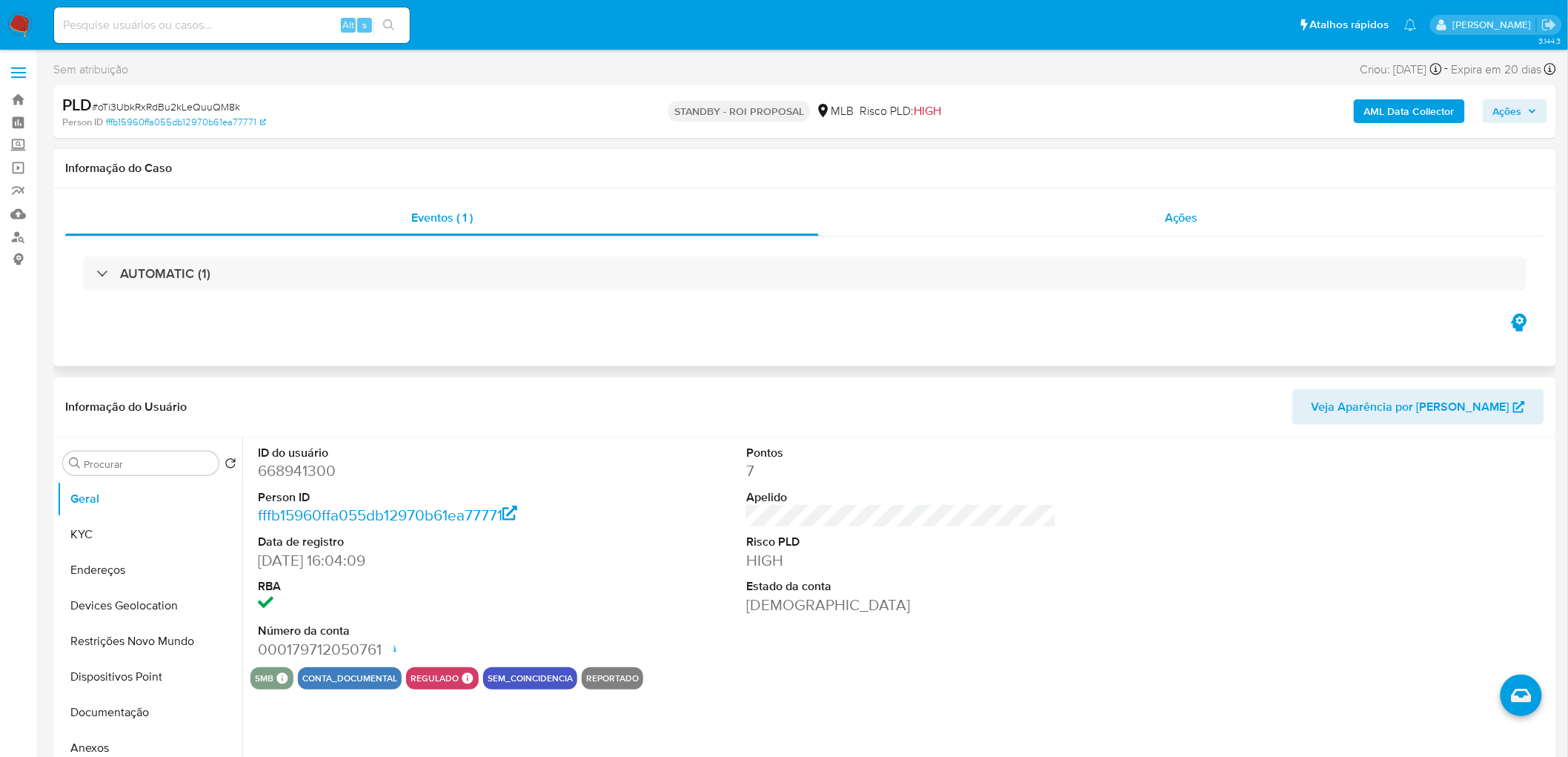 click on "Ações" at bounding box center [1181, 218] 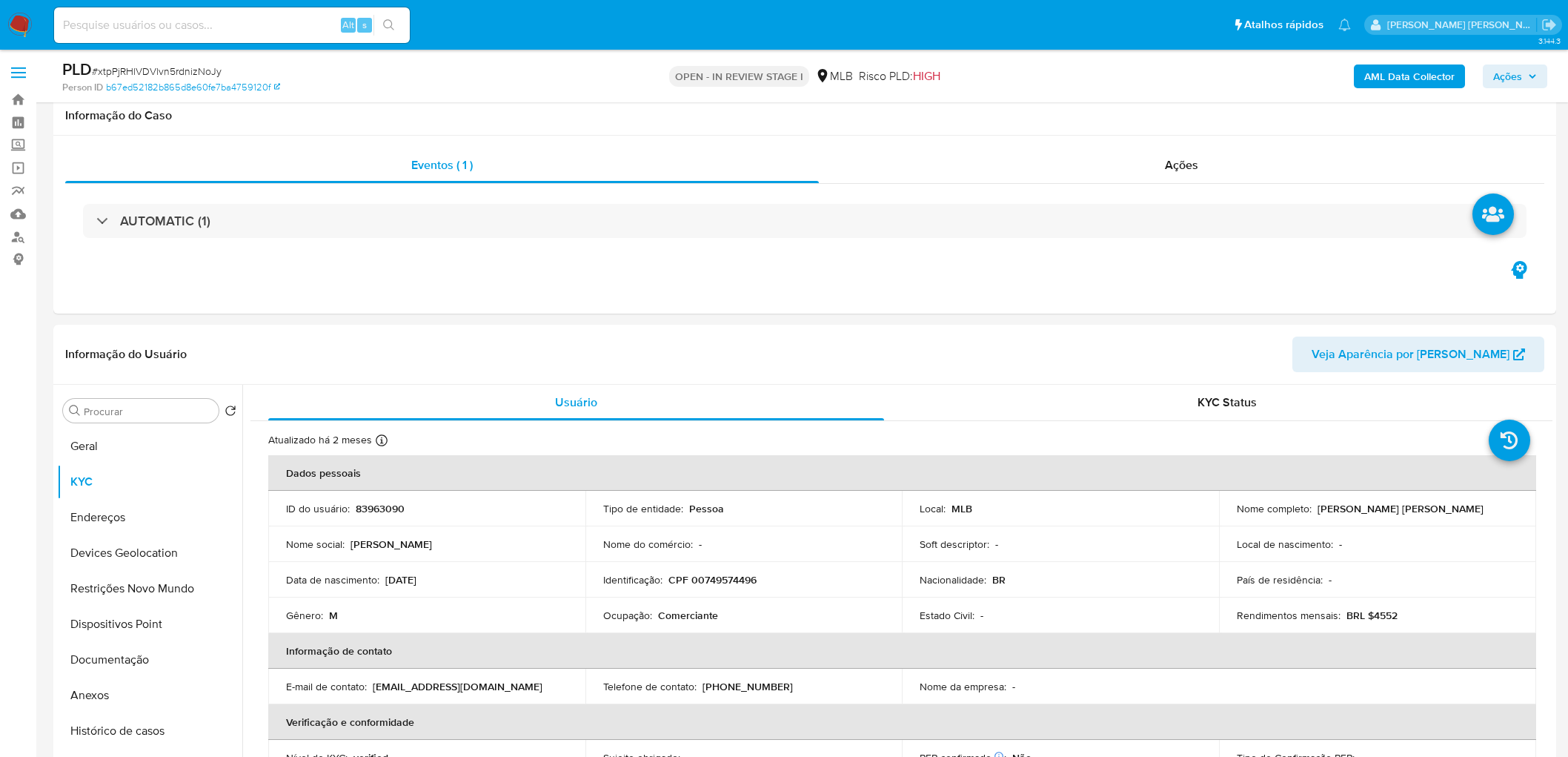 scroll, scrollTop: 1483, scrollLeft: 0, axis: vertical 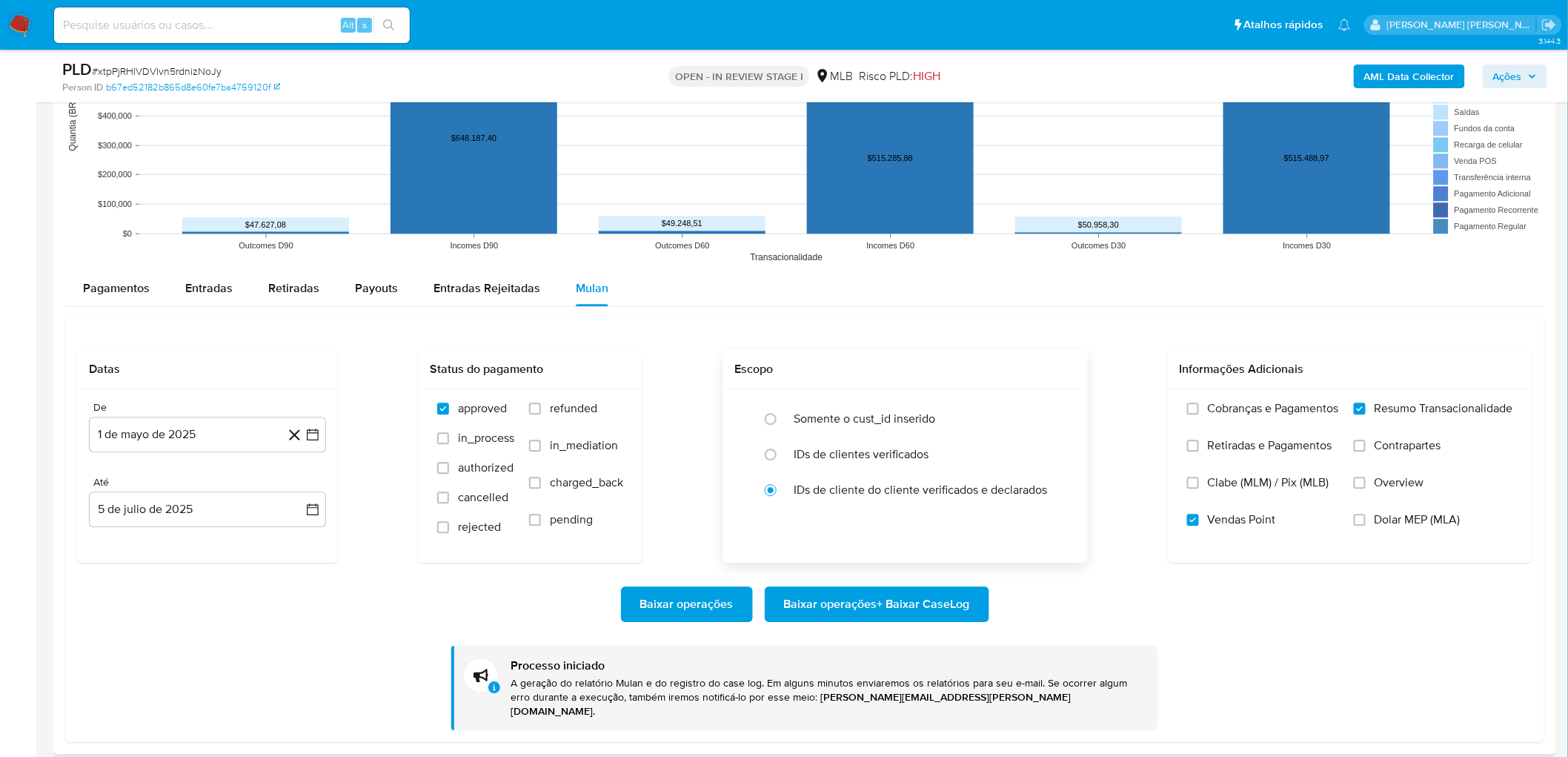 click on "Escopo" at bounding box center [906, 369] 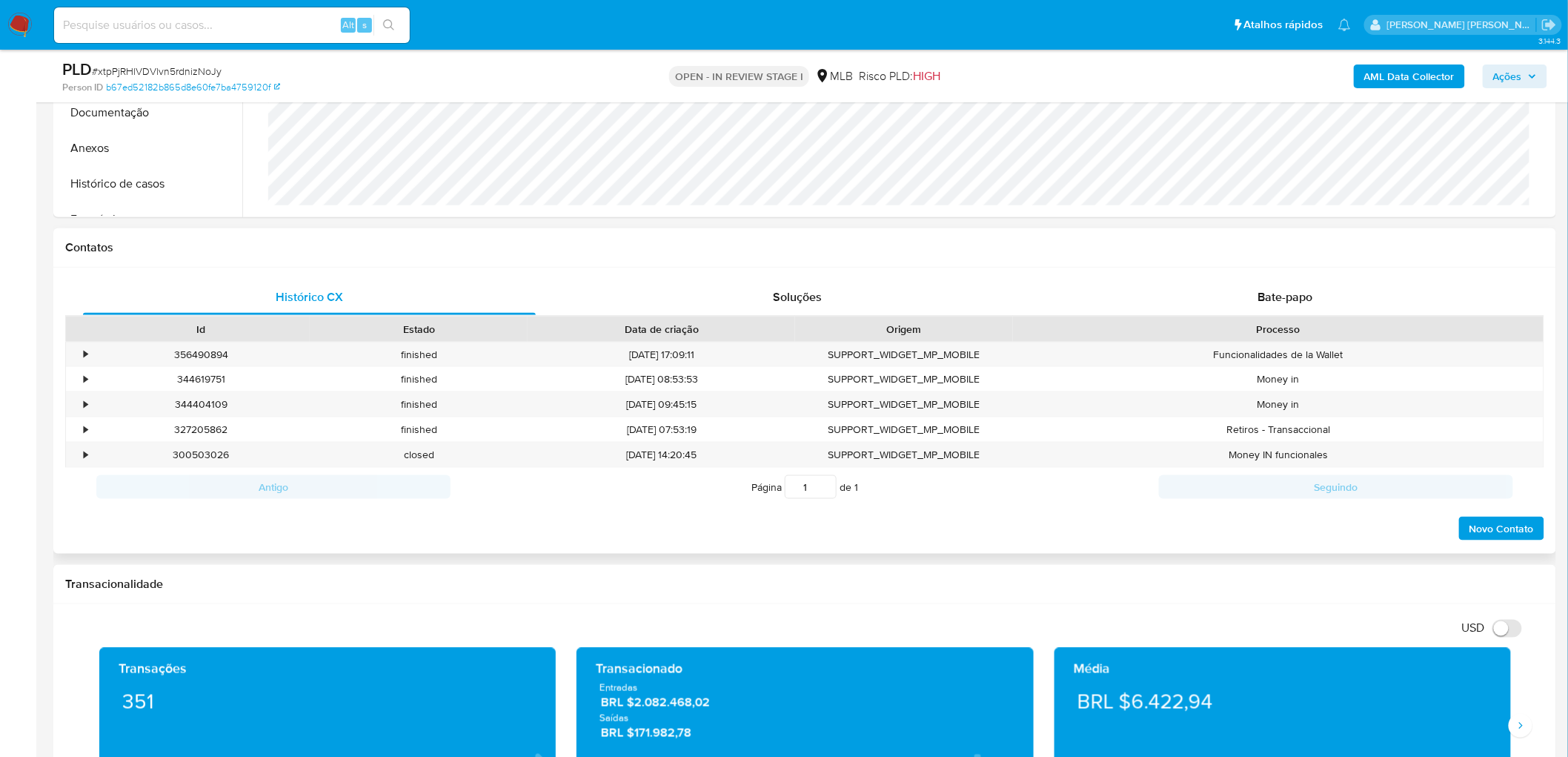 scroll, scrollTop: 247, scrollLeft: 0, axis: vertical 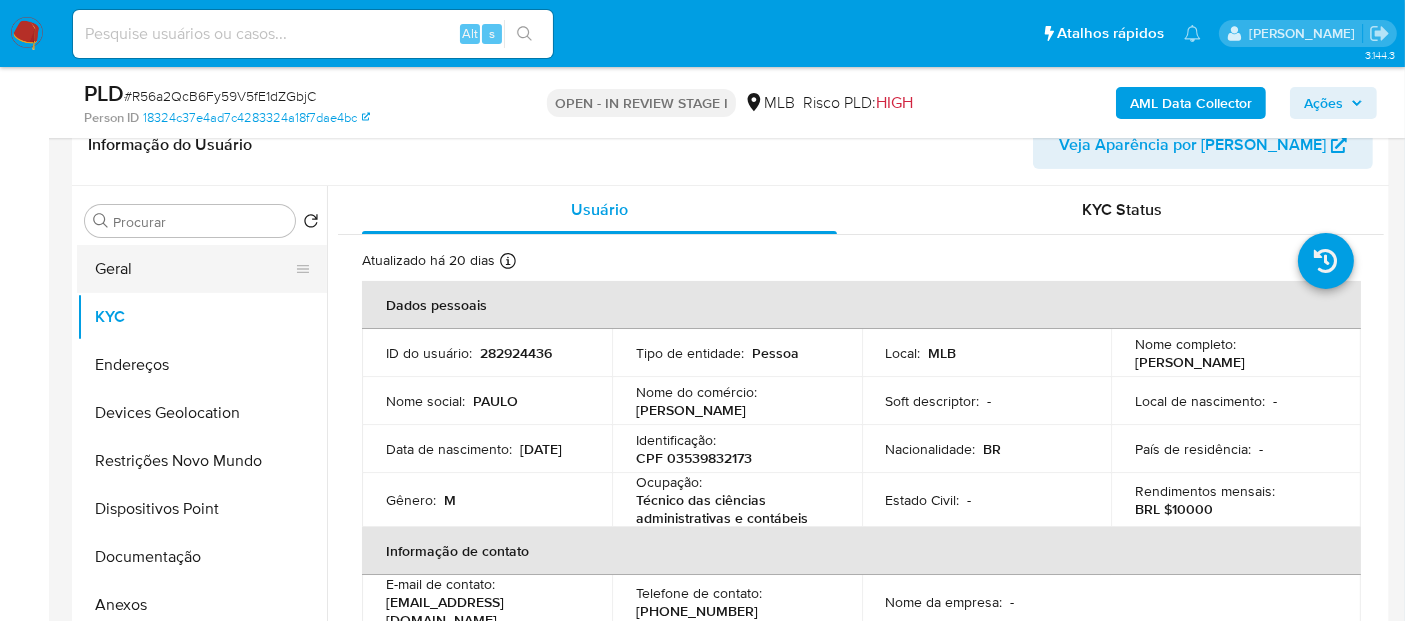 click on "Geral" at bounding box center (194, 269) 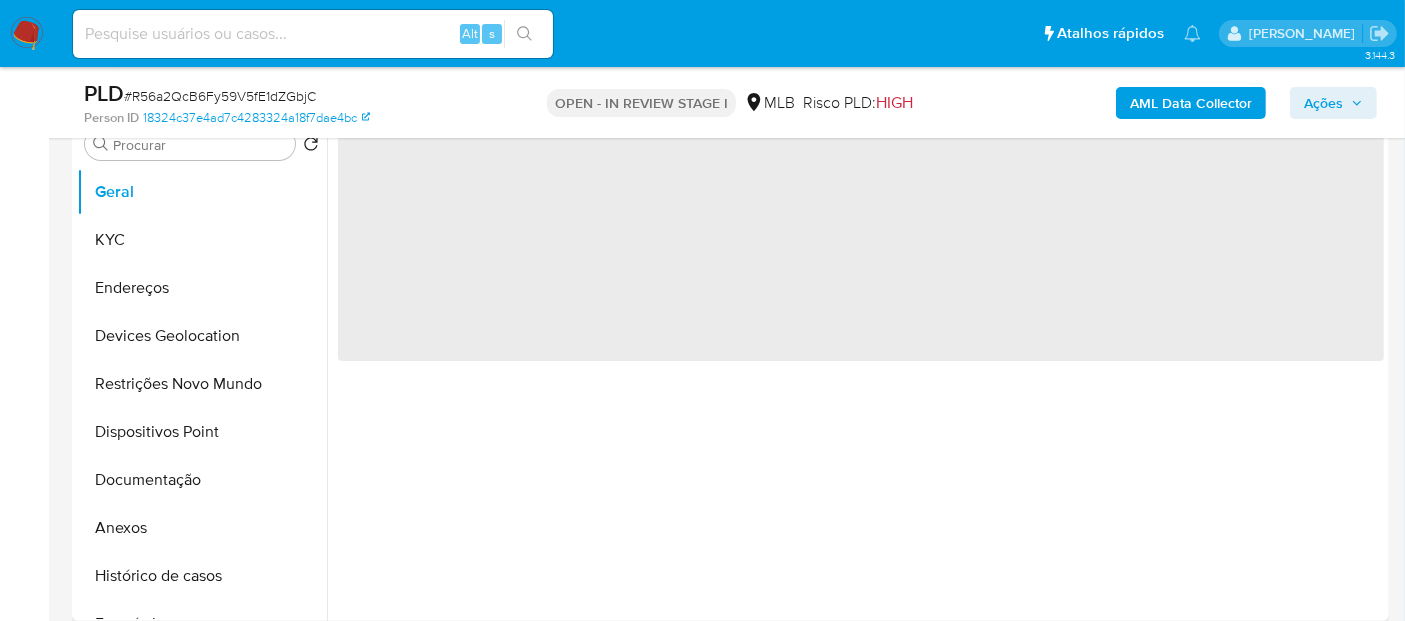 scroll, scrollTop: 444, scrollLeft: 0, axis: vertical 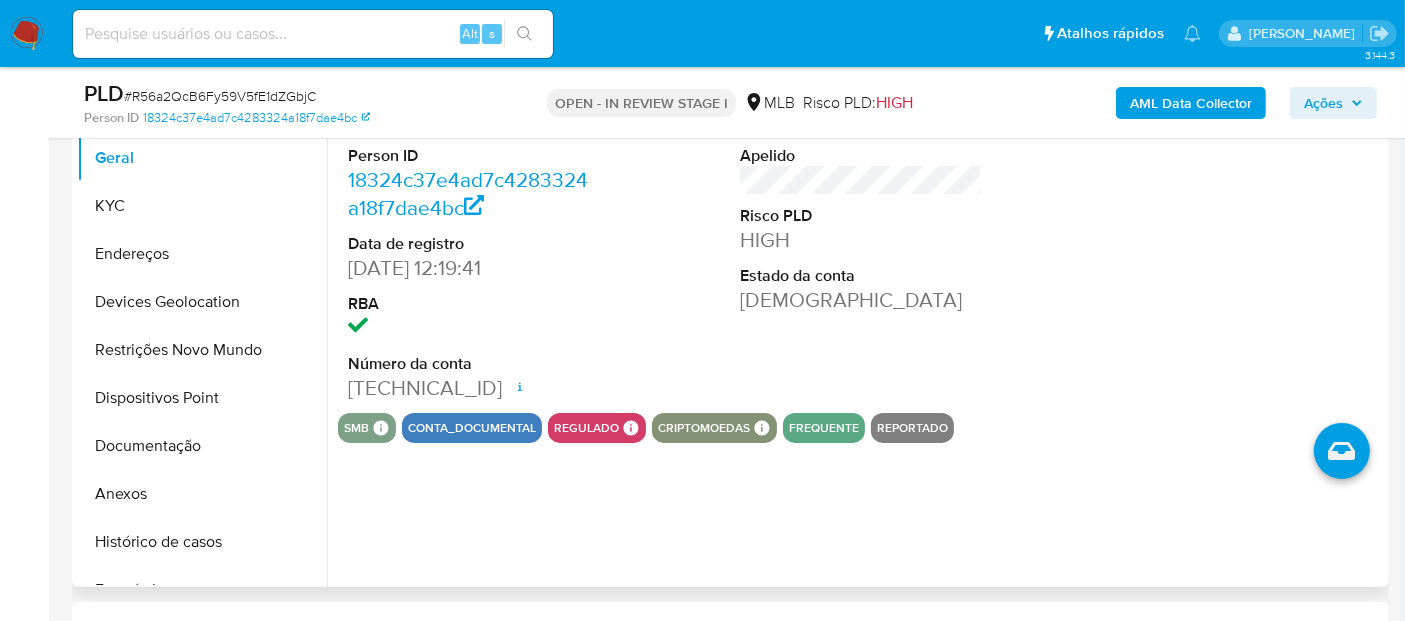 click on "ID do usuário 282924436 Person ID 18324c37e4ad7c4283324a18f7dae4bc Data de registro [DATE] 12:19:41 RBA Número da conta [TECHNICAL_ID]   Data de abertura [DATE] 22:32 Status ACTIVE Pontos 8 Apelido Risco PLD HIGH Estado da conta Ativa" at bounding box center (861, 244) 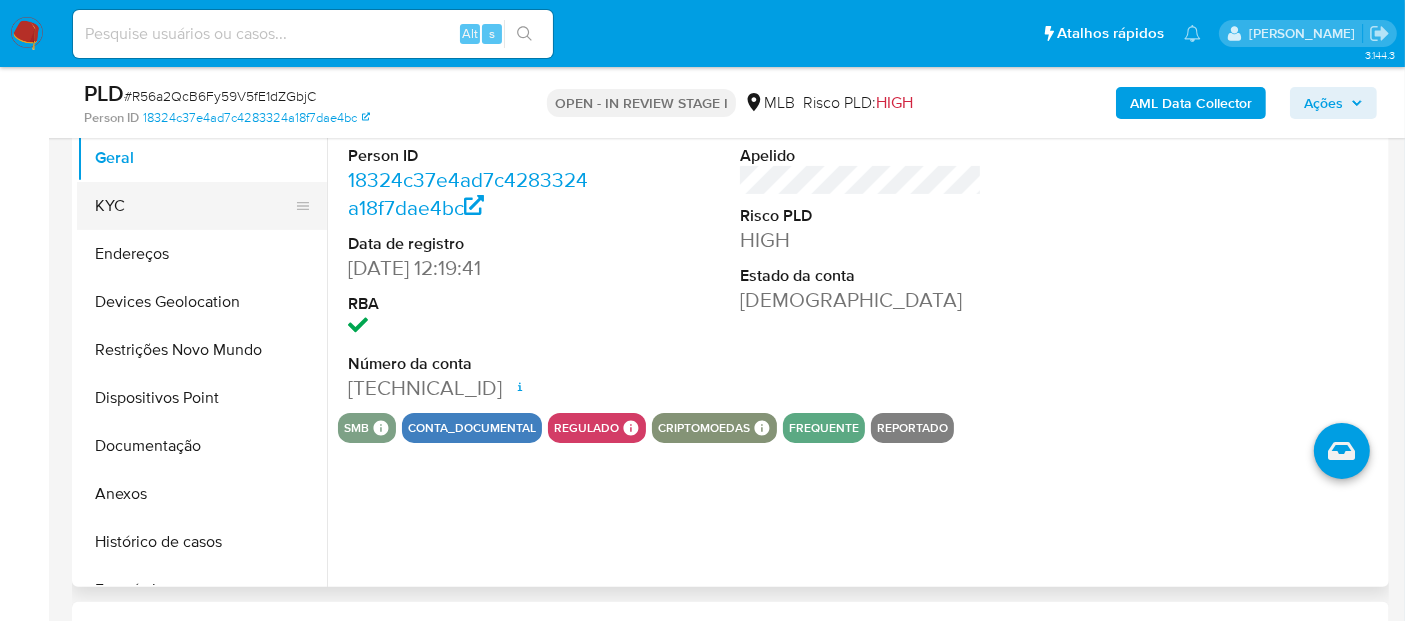 click on "KYC" at bounding box center (194, 206) 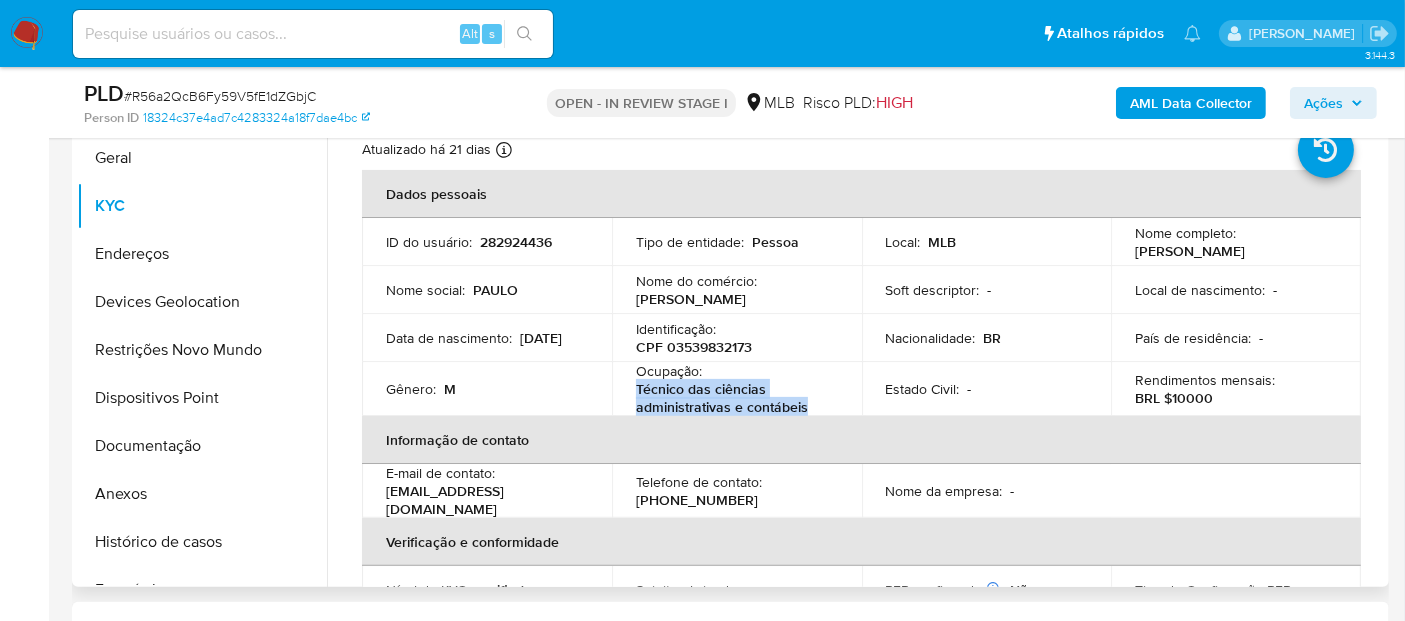 drag, startPoint x: 819, startPoint y: 411, endPoint x: 628, endPoint y: 398, distance: 191.4419 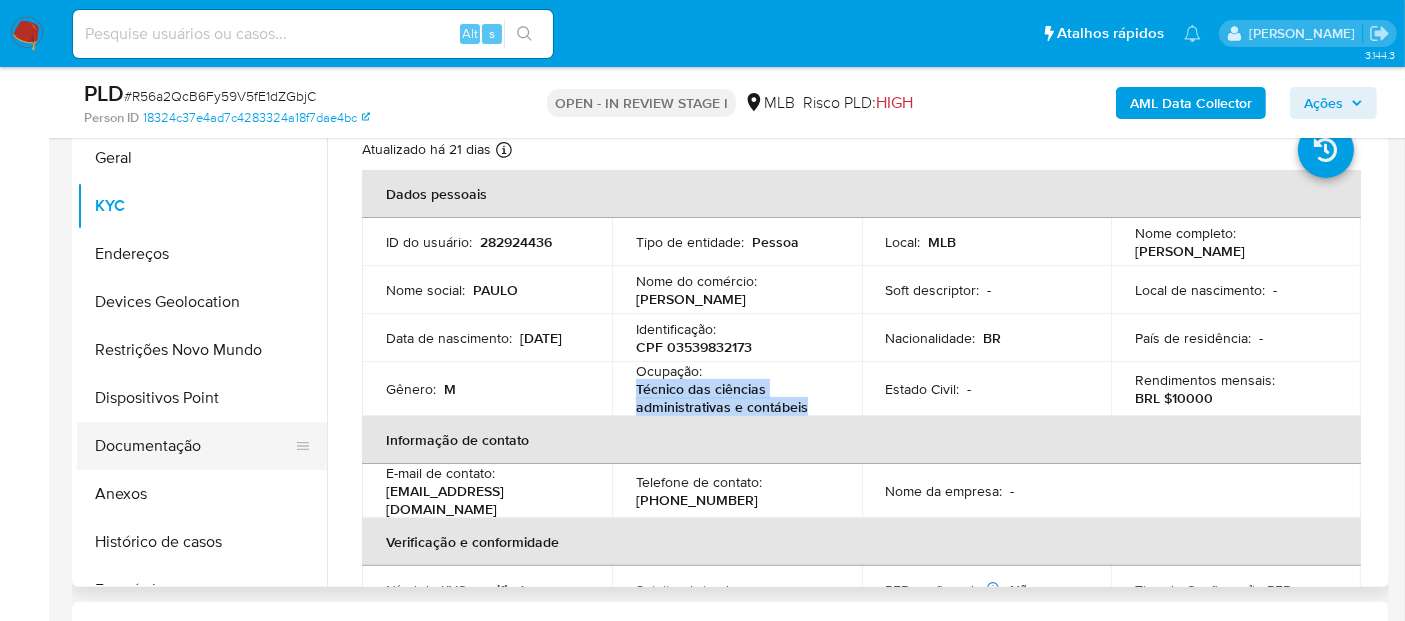 click on "Documentação" at bounding box center (194, 446) 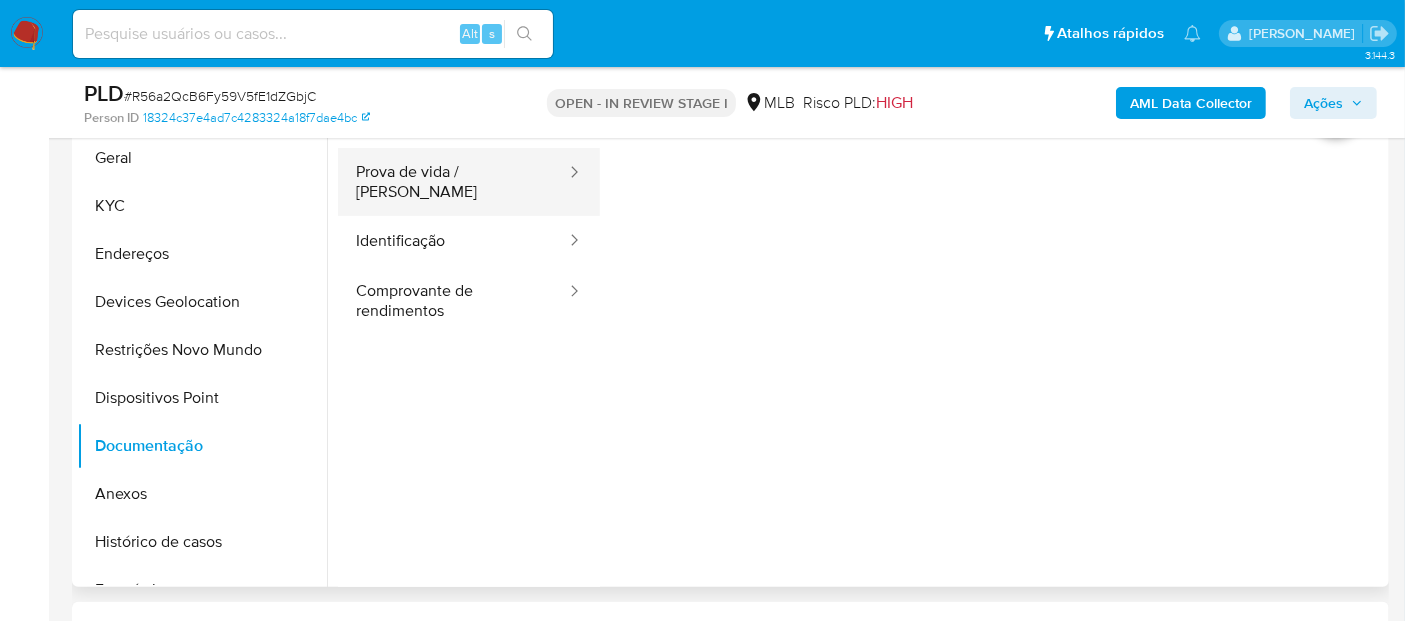 scroll, scrollTop: 333, scrollLeft: 0, axis: vertical 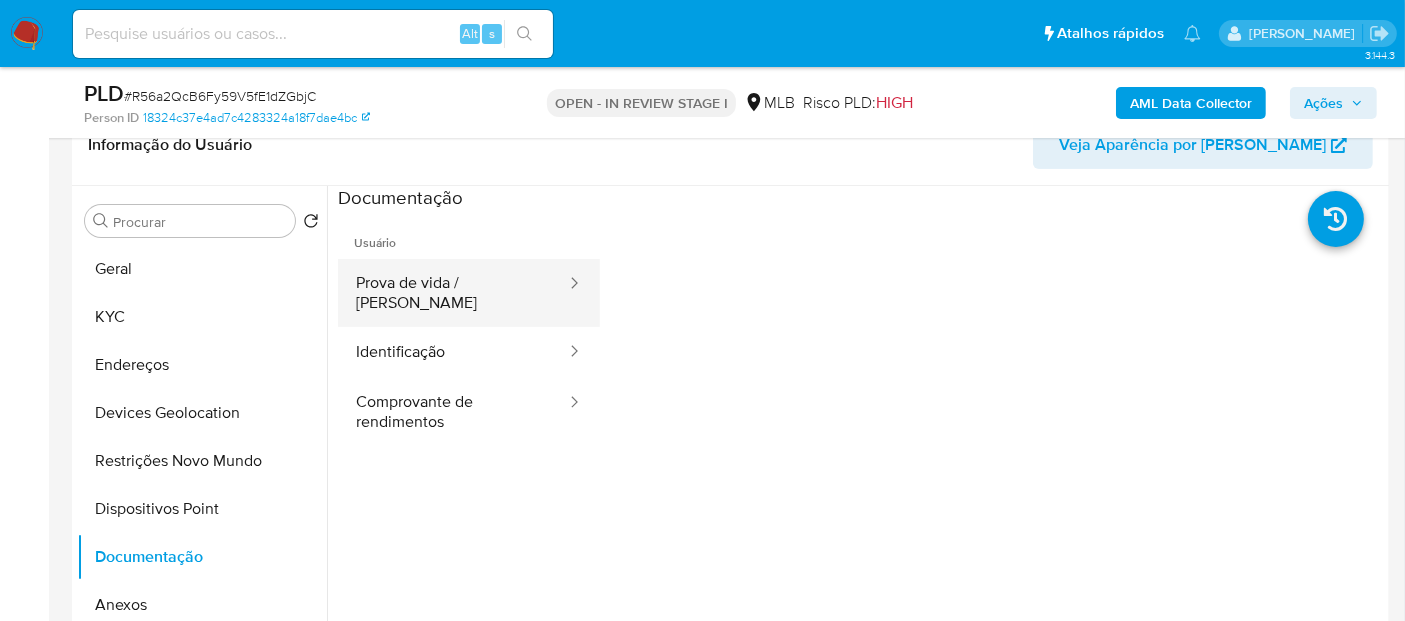 click on "Prova de vida / [PERSON_NAME]" at bounding box center (453, 293) 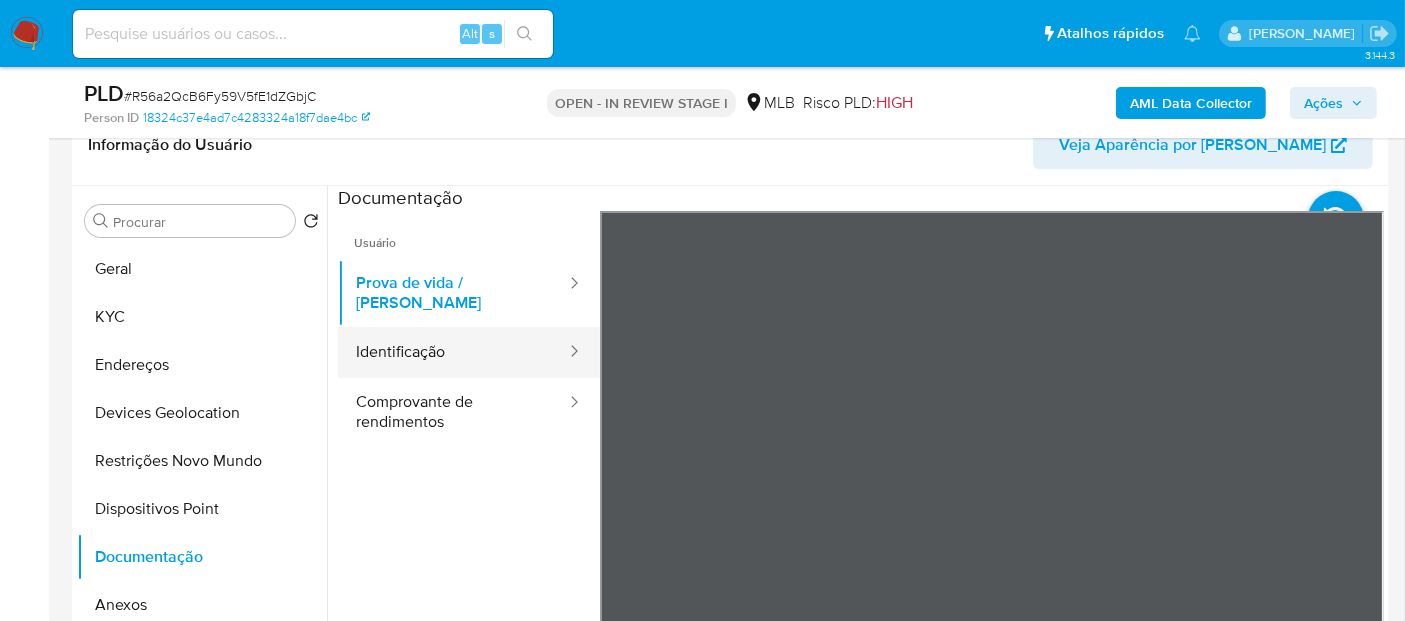 click on "Identificação" at bounding box center (453, 352) 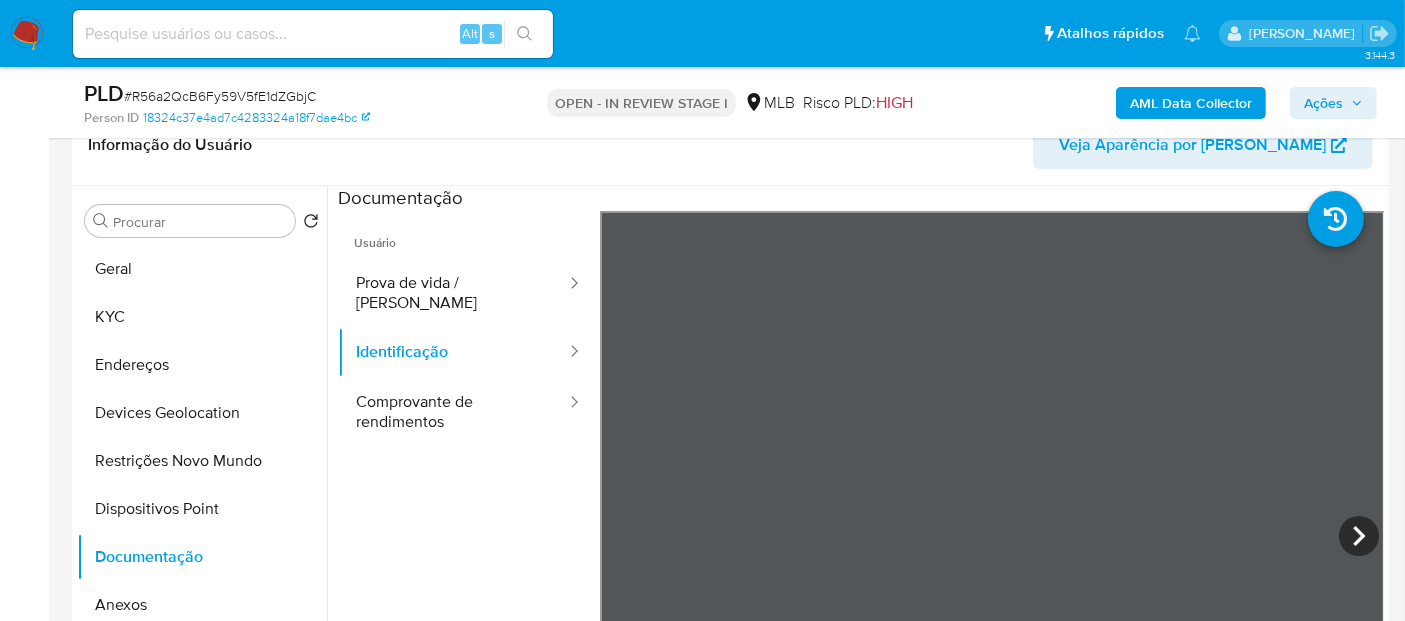 scroll, scrollTop: 111, scrollLeft: 0, axis: vertical 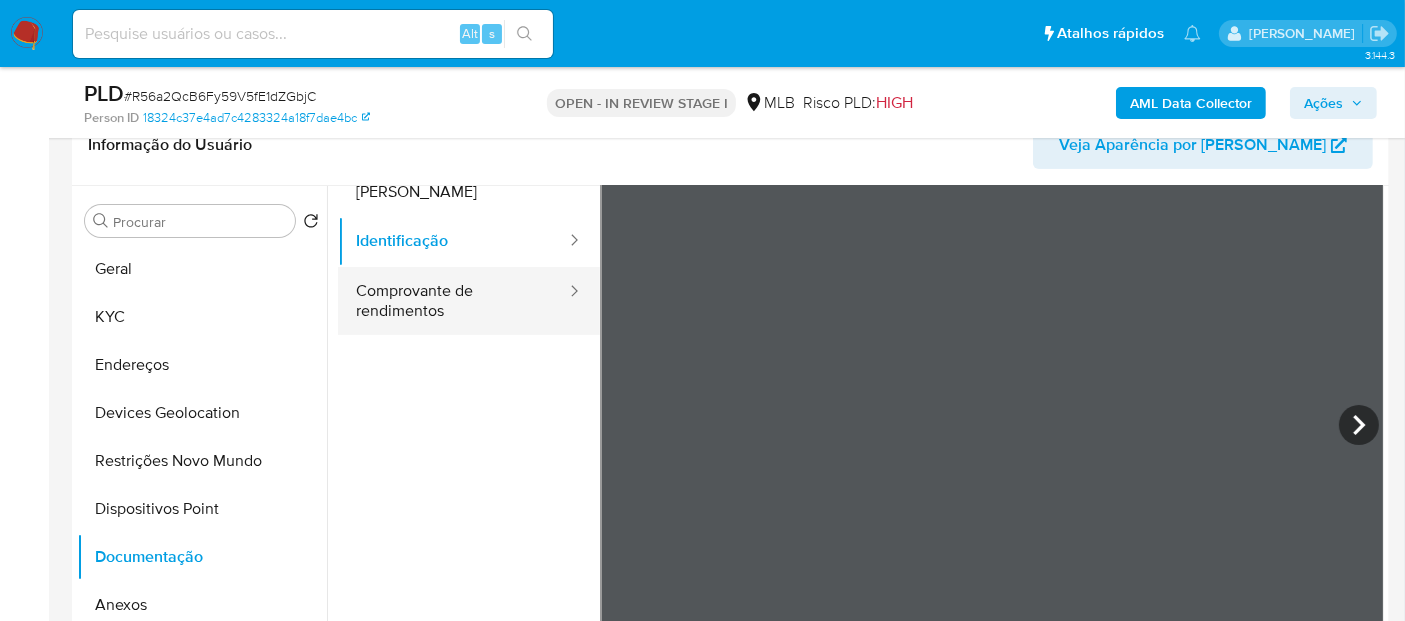 click on "Comprovante de rendimentos" at bounding box center (453, 301) 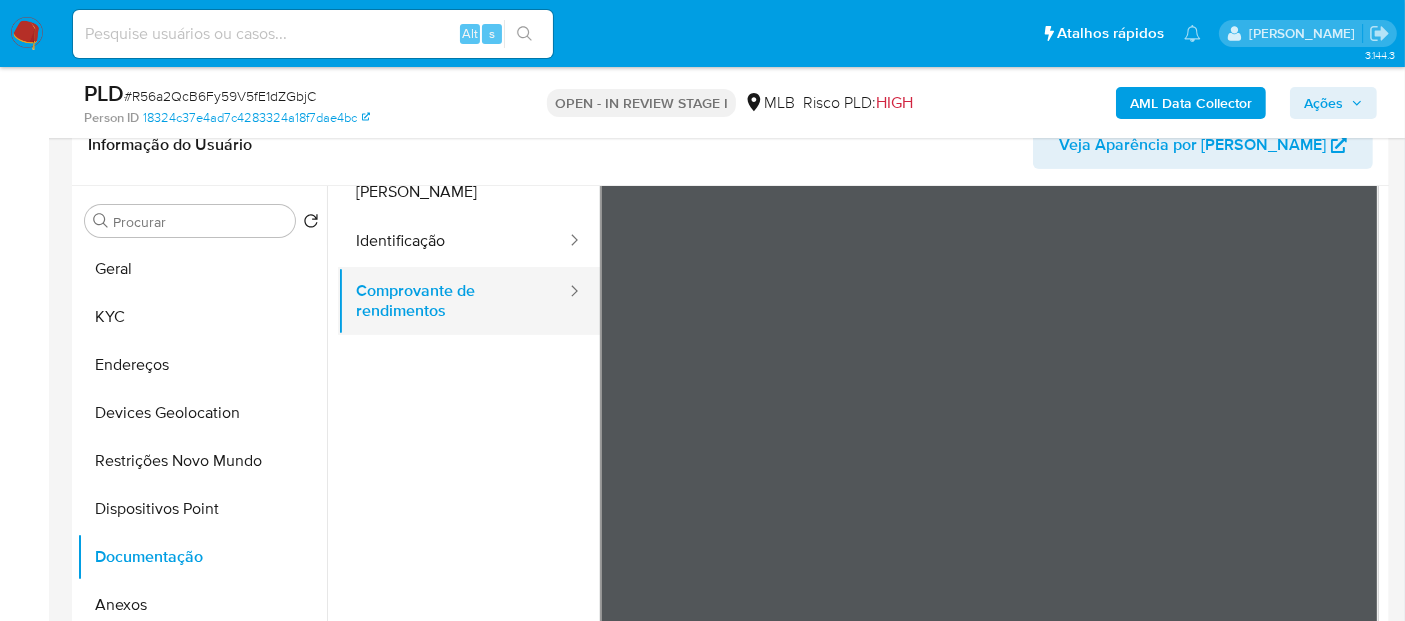 scroll, scrollTop: 88, scrollLeft: 0, axis: vertical 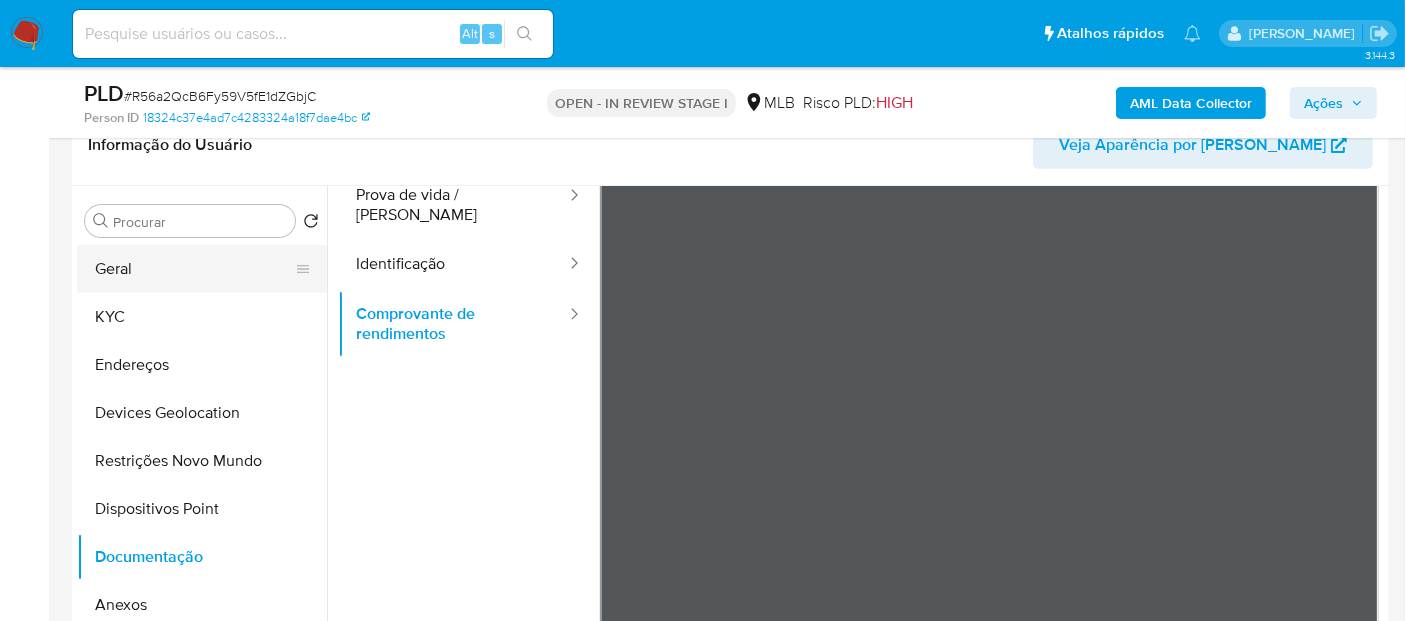click on "Geral" at bounding box center (194, 269) 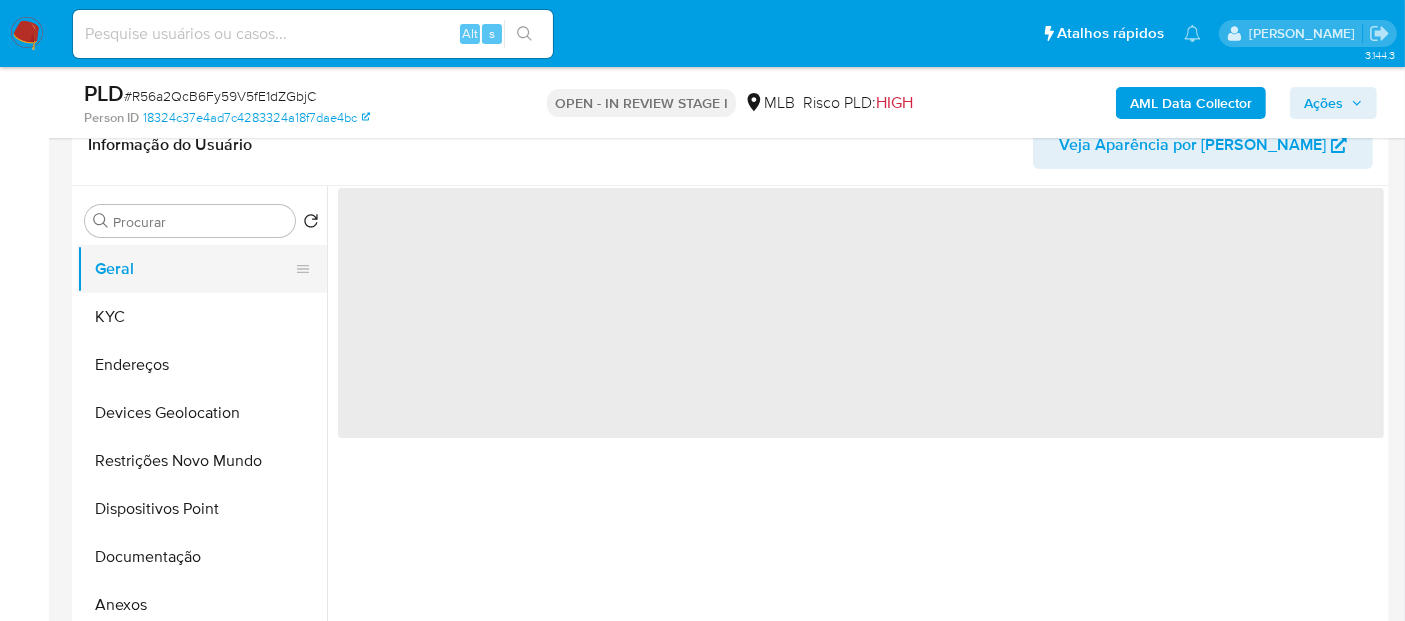 scroll, scrollTop: 0, scrollLeft: 0, axis: both 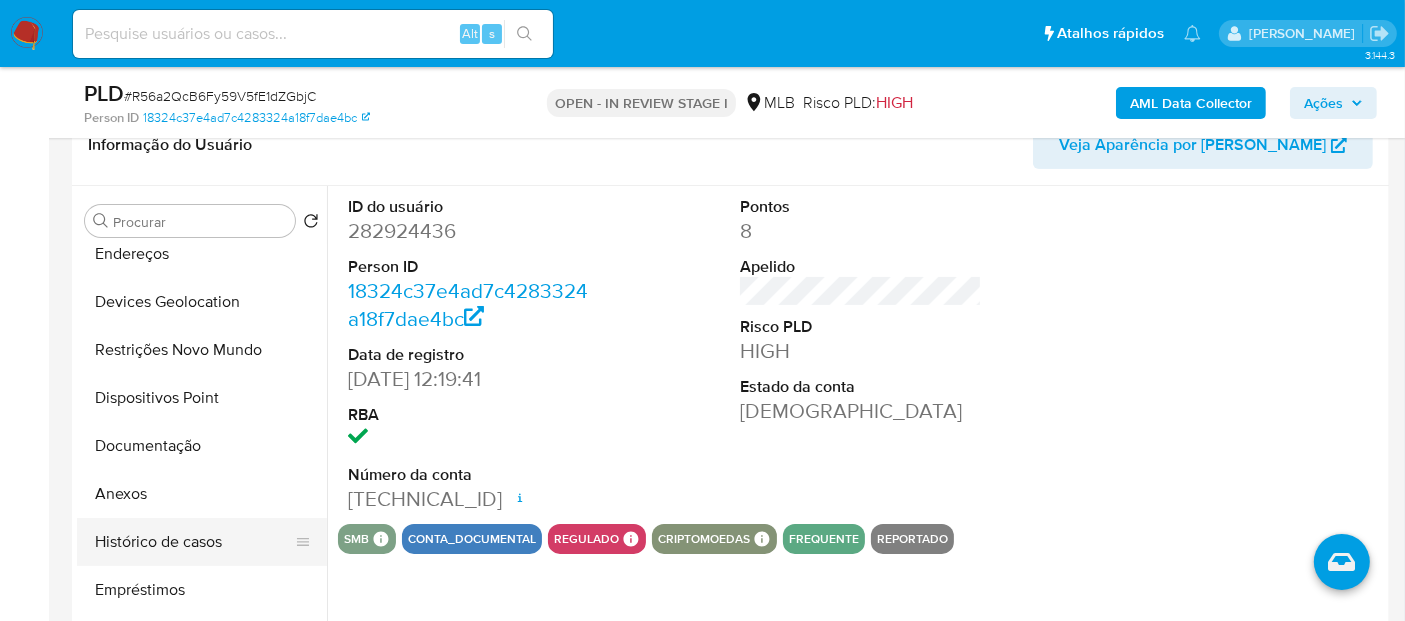 click on "Histórico de casos" at bounding box center (194, 542) 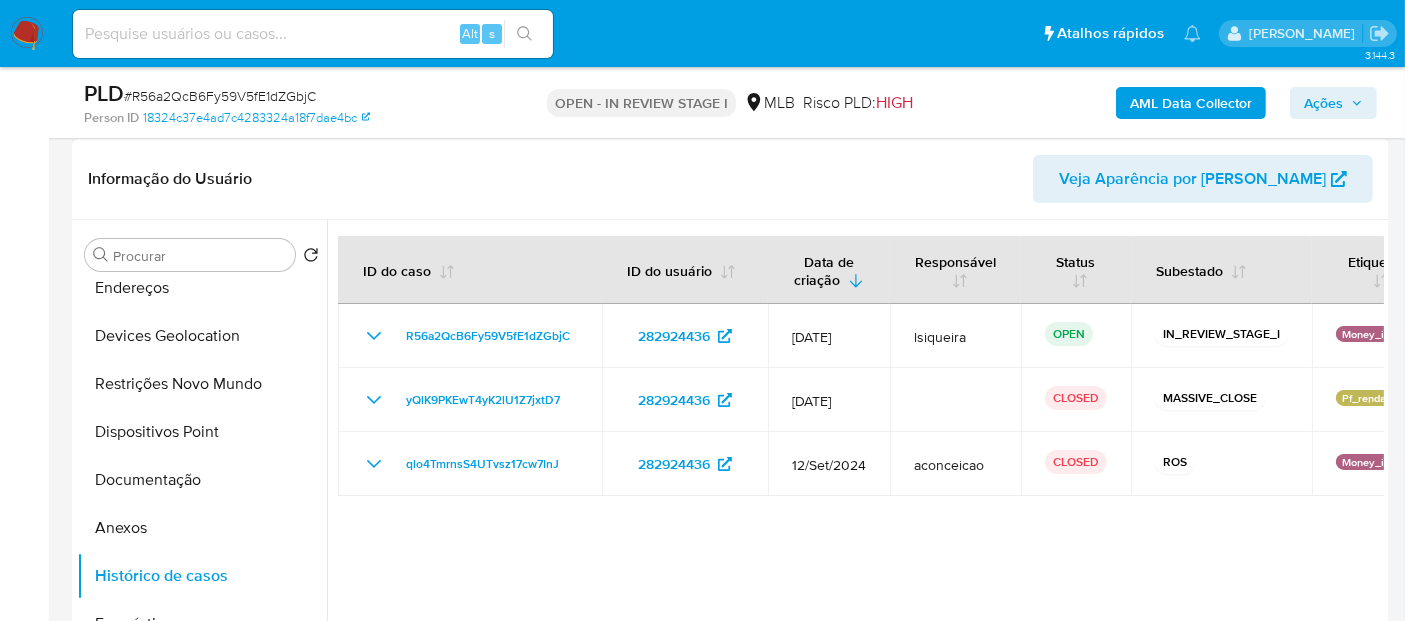 scroll, scrollTop: 444, scrollLeft: 0, axis: vertical 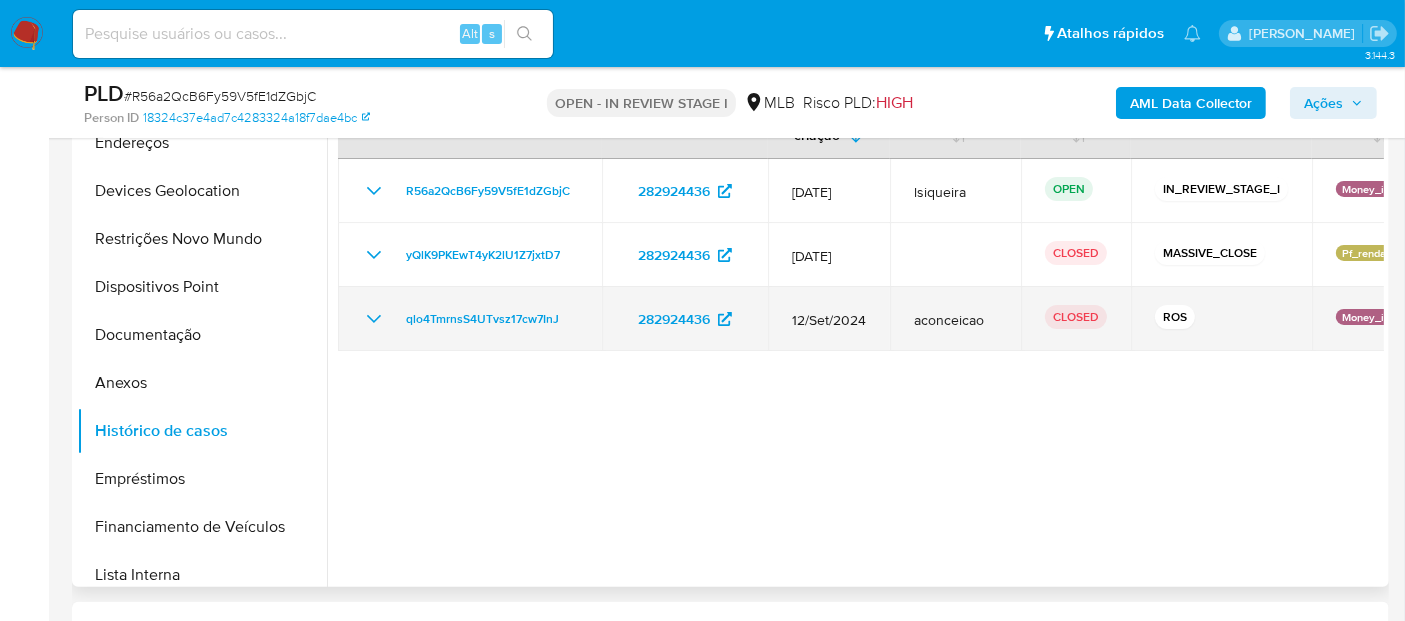 click 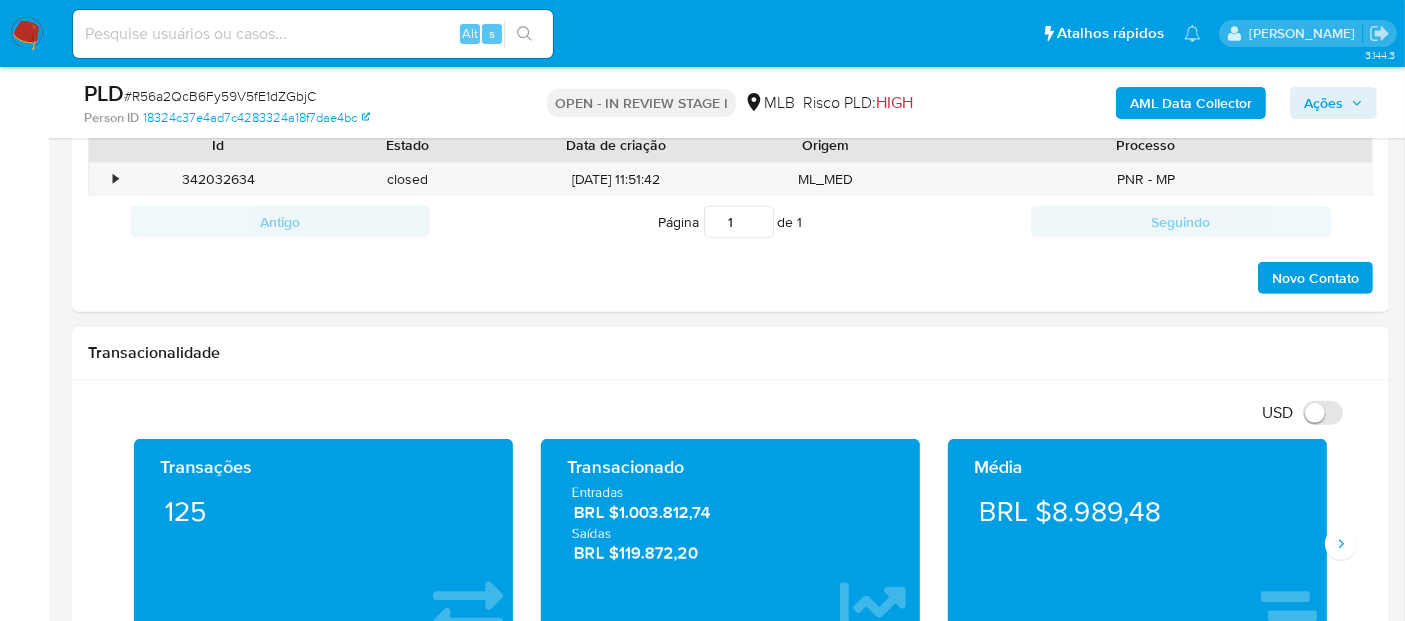scroll, scrollTop: 1222, scrollLeft: 0, axis: vertical 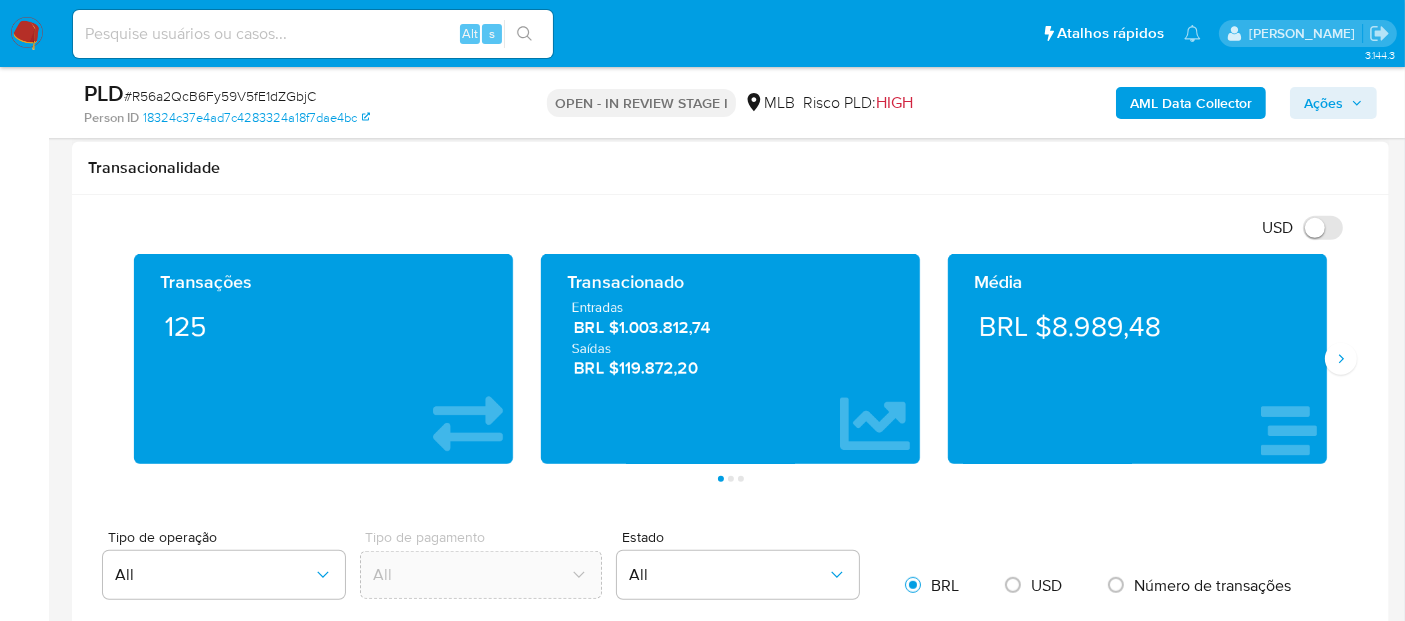 click on "Transações 125 Transacionado Entradas BRL $1.003.812,74 Saídas BRL $119.872,20 Média BRL $8.989,48 Saldo MP Total BRL $271.097,69 Disponível BRL $271.097,69 Não disponível BRL $0,00 Saldo cripto Nenhum saldo cripto encontrado no balance do usuário Saldo investimentos Nenhum saldo investimentos encontrado no balance do usuário Saldo reserva Nenhum saldo reserva encontrado no balance do usuário Página 1 Página 2 Página 3" at bounding box center (730, 368) 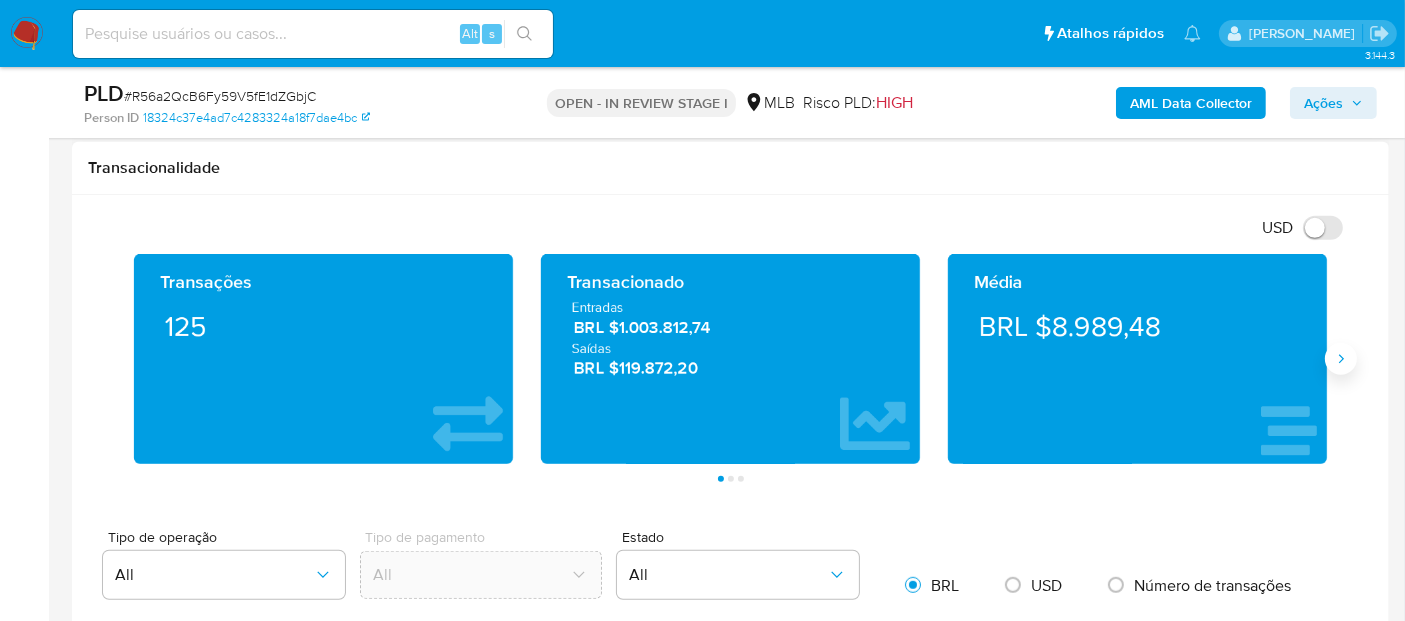 click at bounding box center (1341, 359) 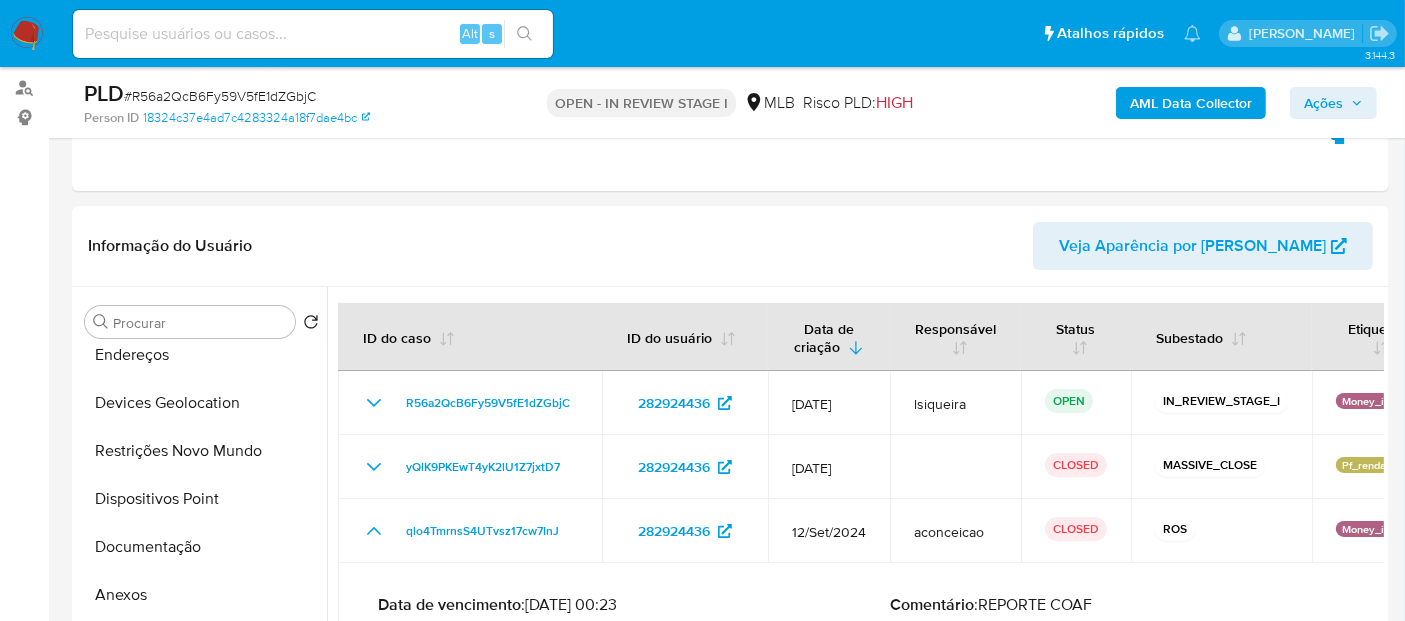 scroll, scrollTop: 222, scrollLeft: 0, axis: vertical 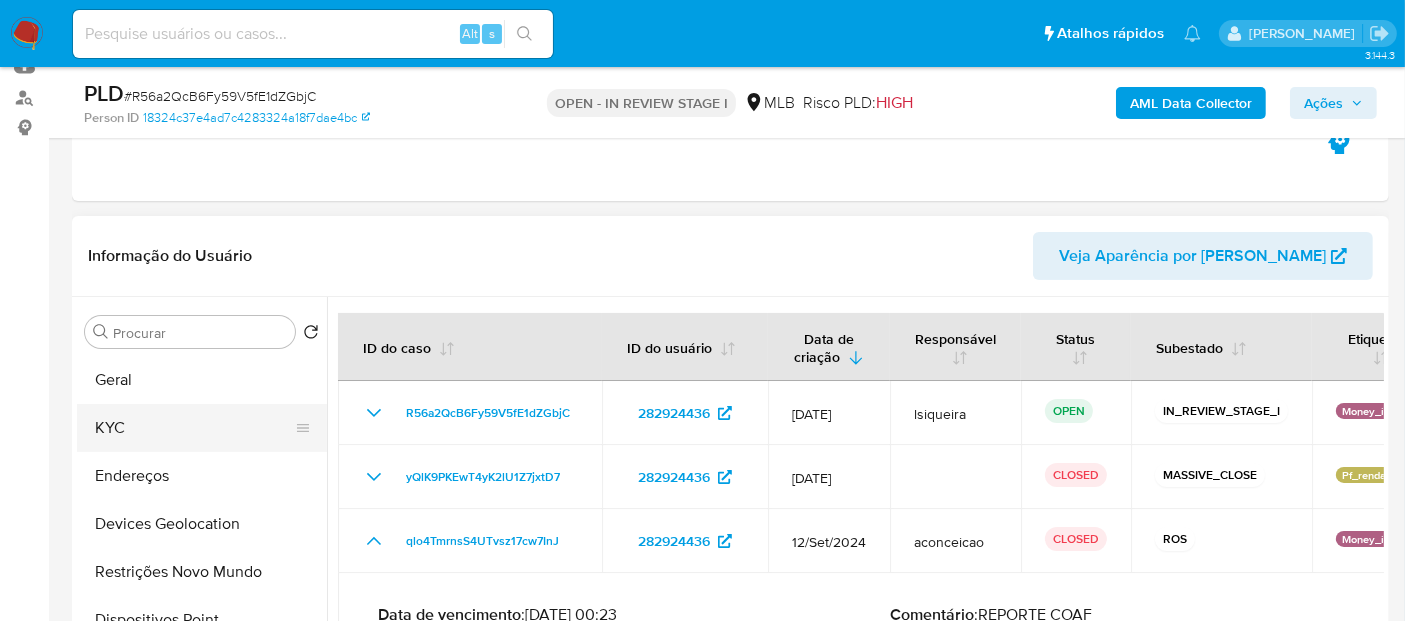 click on "KYC" at bounding box center [194, 428] 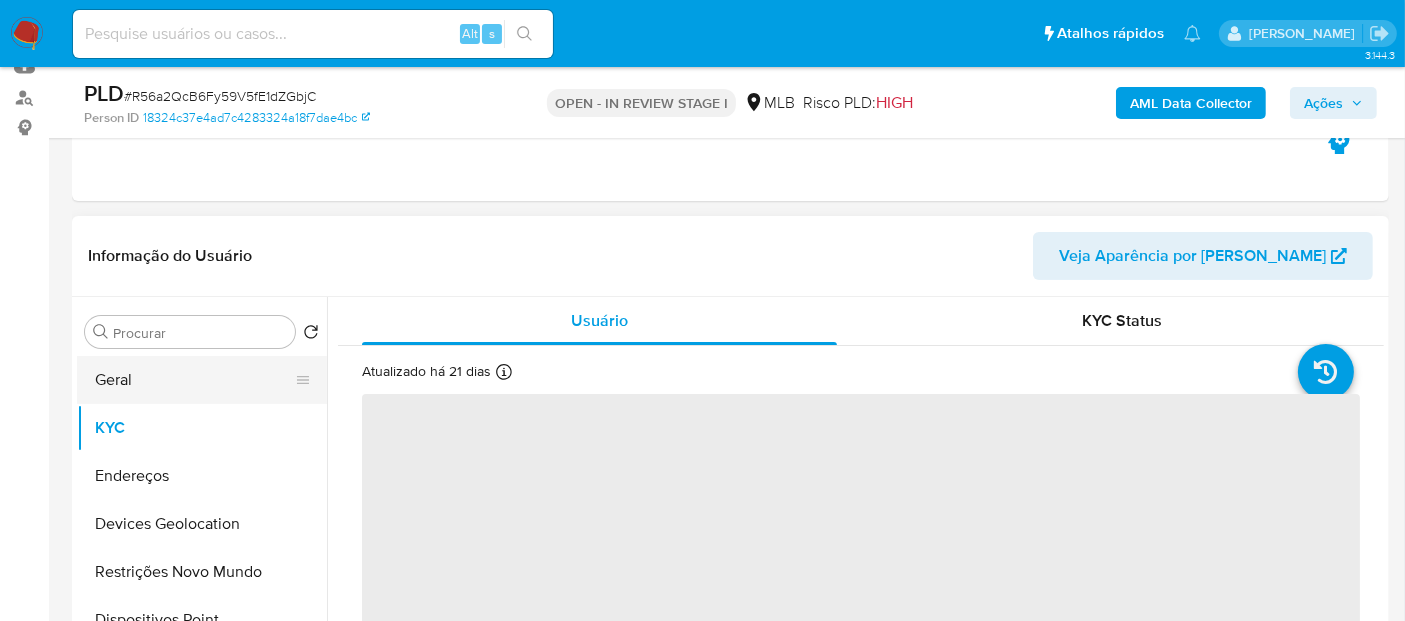 click on "Geral" at bounding box center [194, 380] 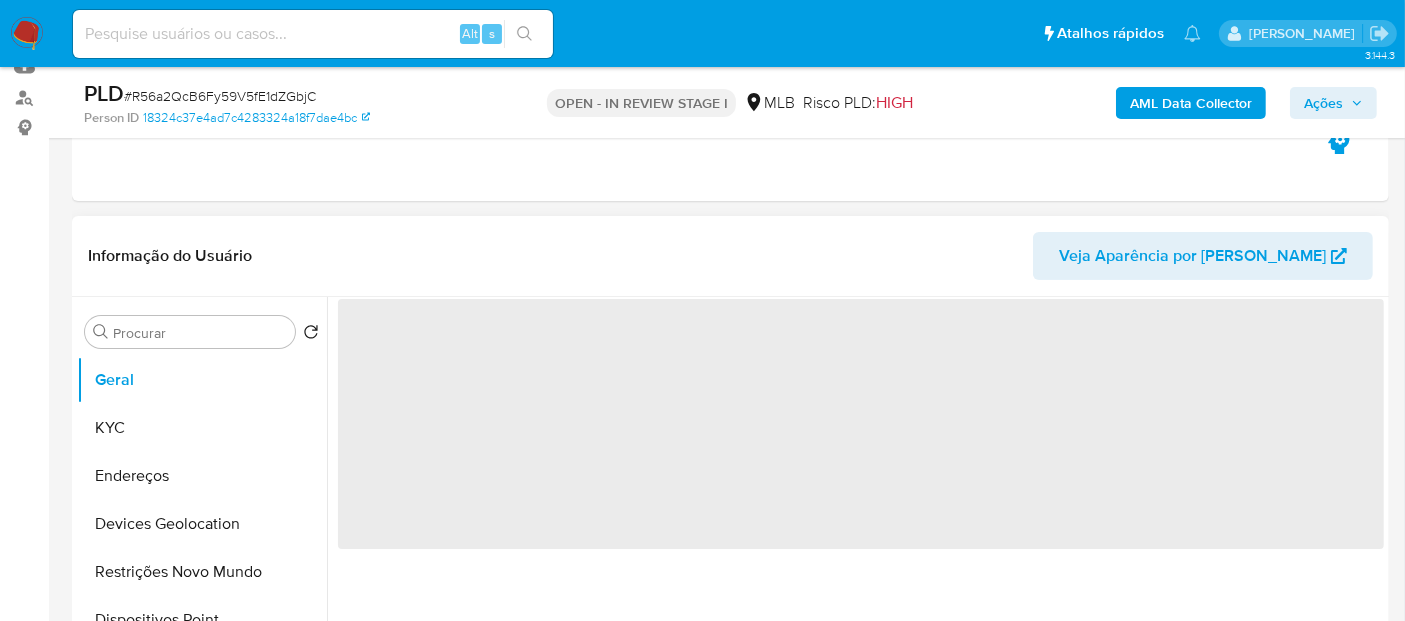 scroll, scrollTop: 333, scrollLeft: 0, axis: vertical 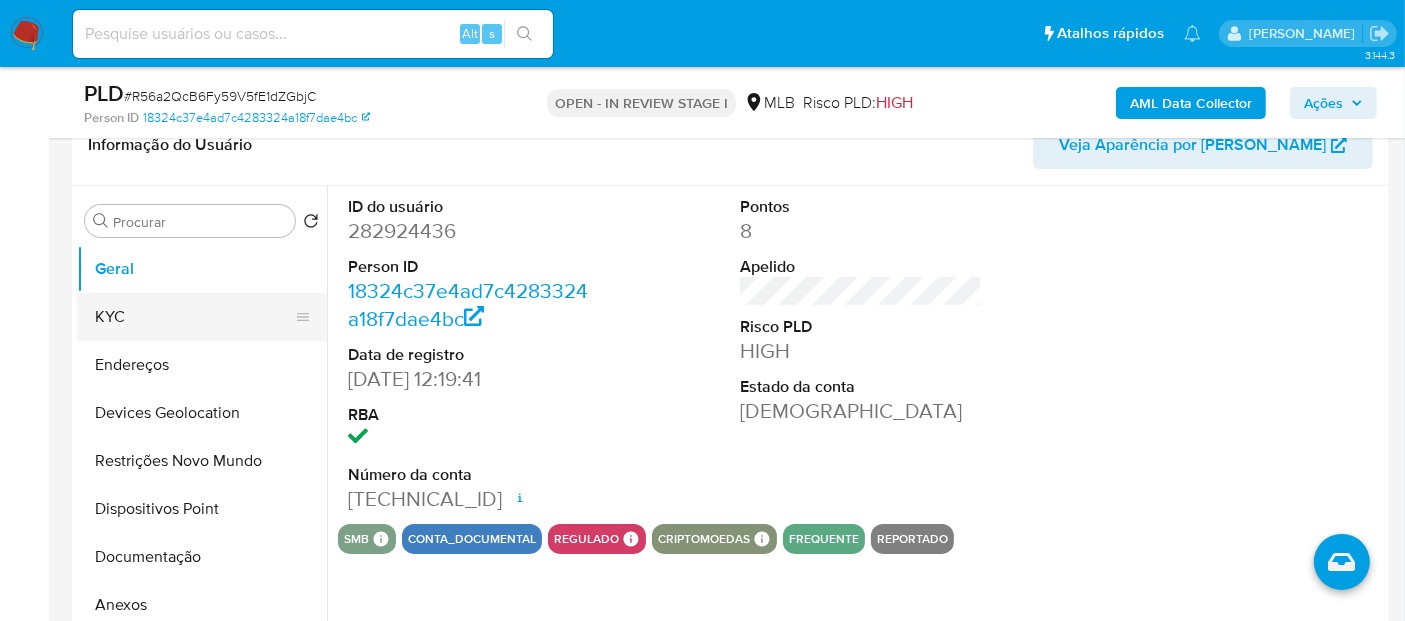 click on "KYC" at bounding box center [194, 317] 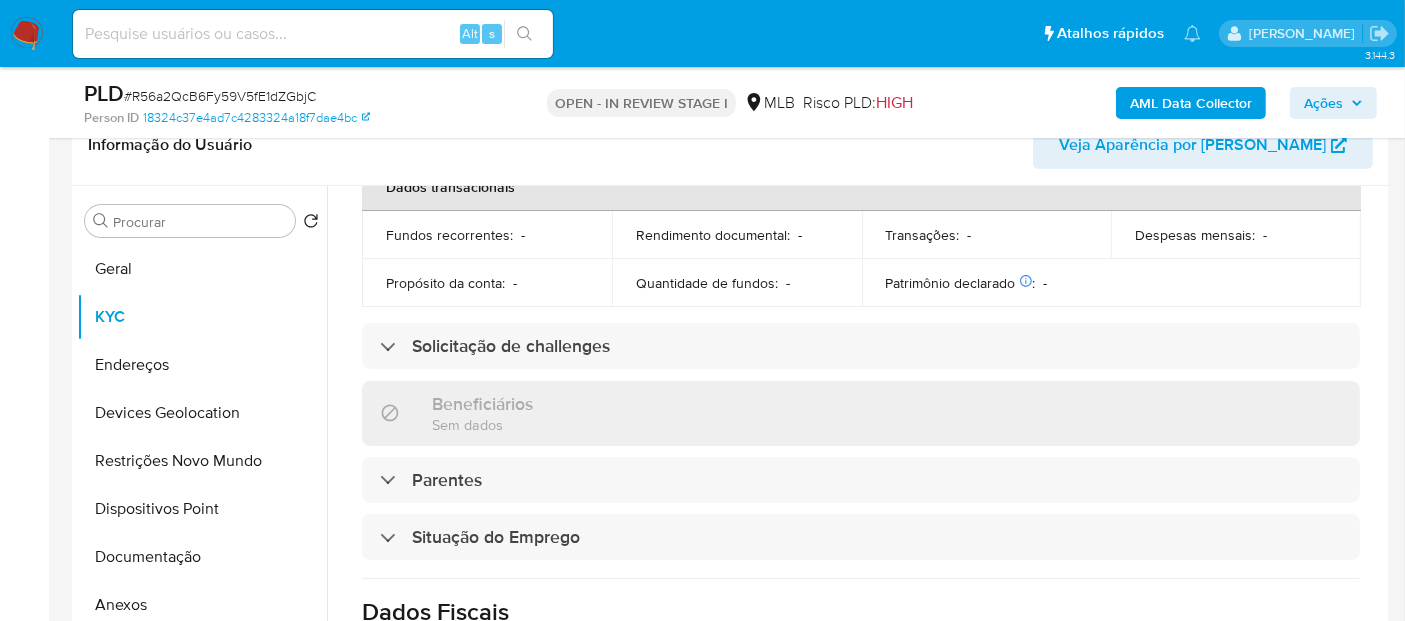 scroll, scrollTop: 476, scrollLeft: 0, axis: vertical 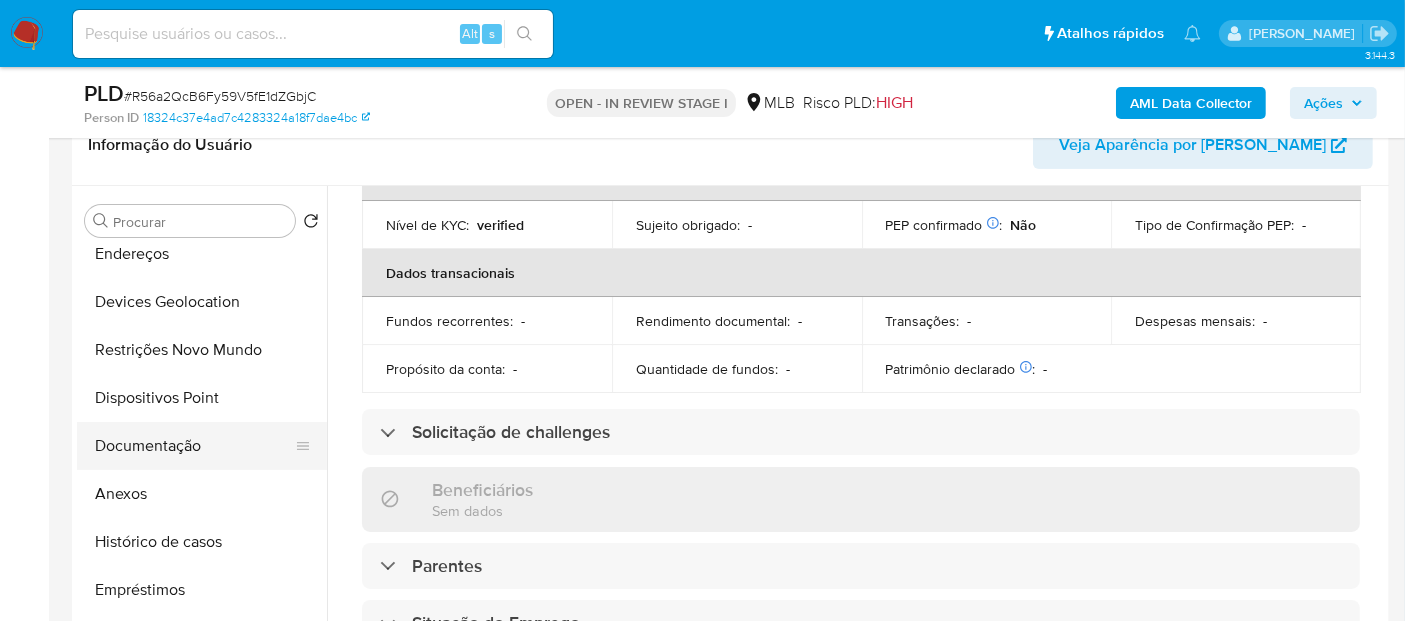 click on "Documentação" at bounding box center (194, 446) 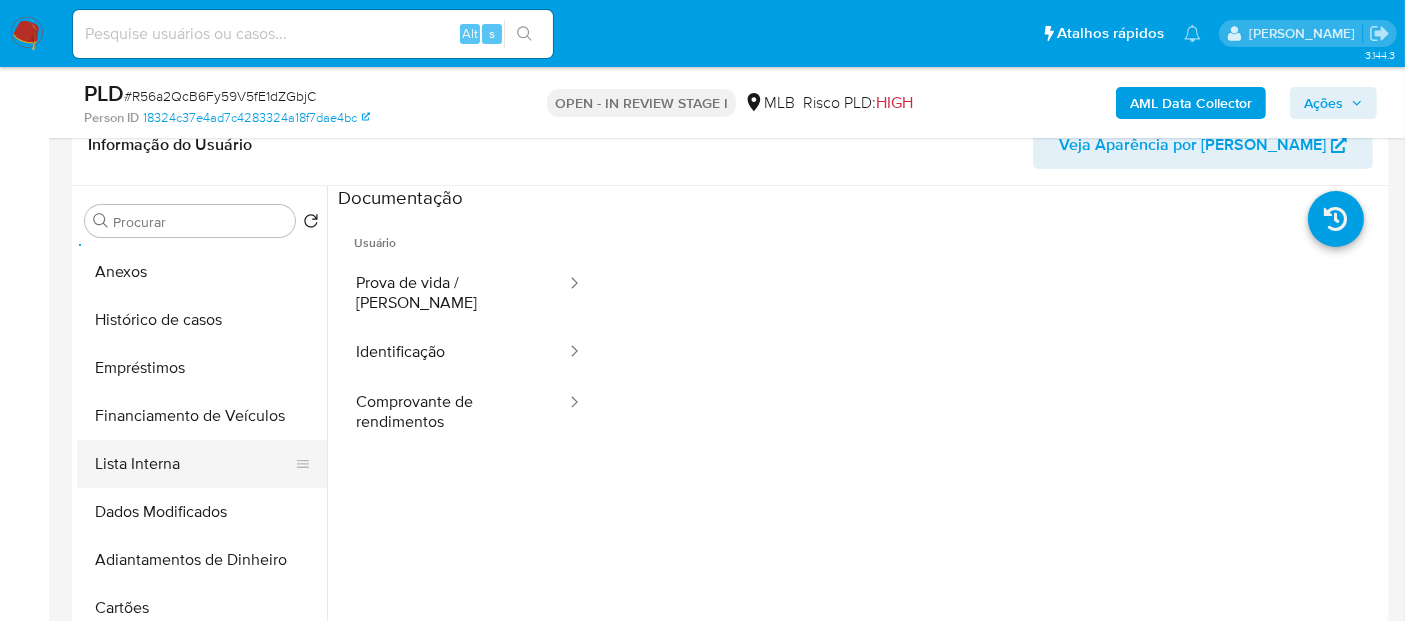 scroll, scrollTop: 222, scrollLeft: 0, axis: vertical 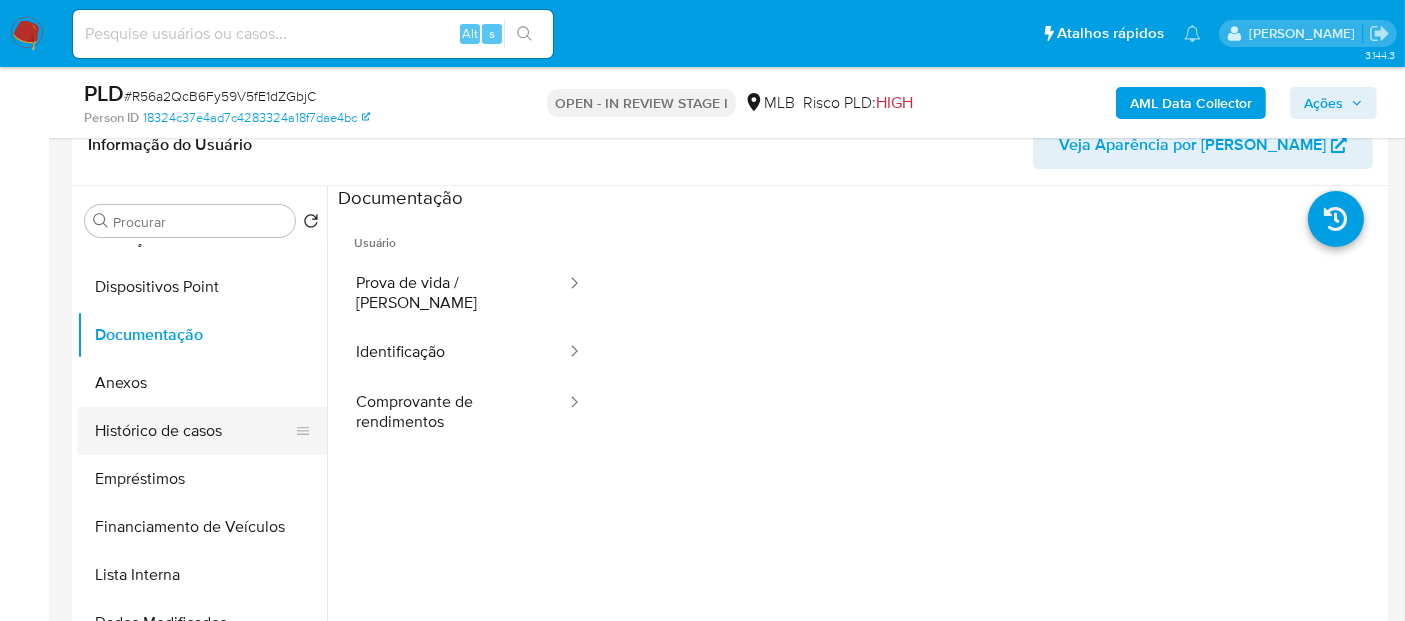 click on "Histórico de casos" at bounding box center [194, 431] 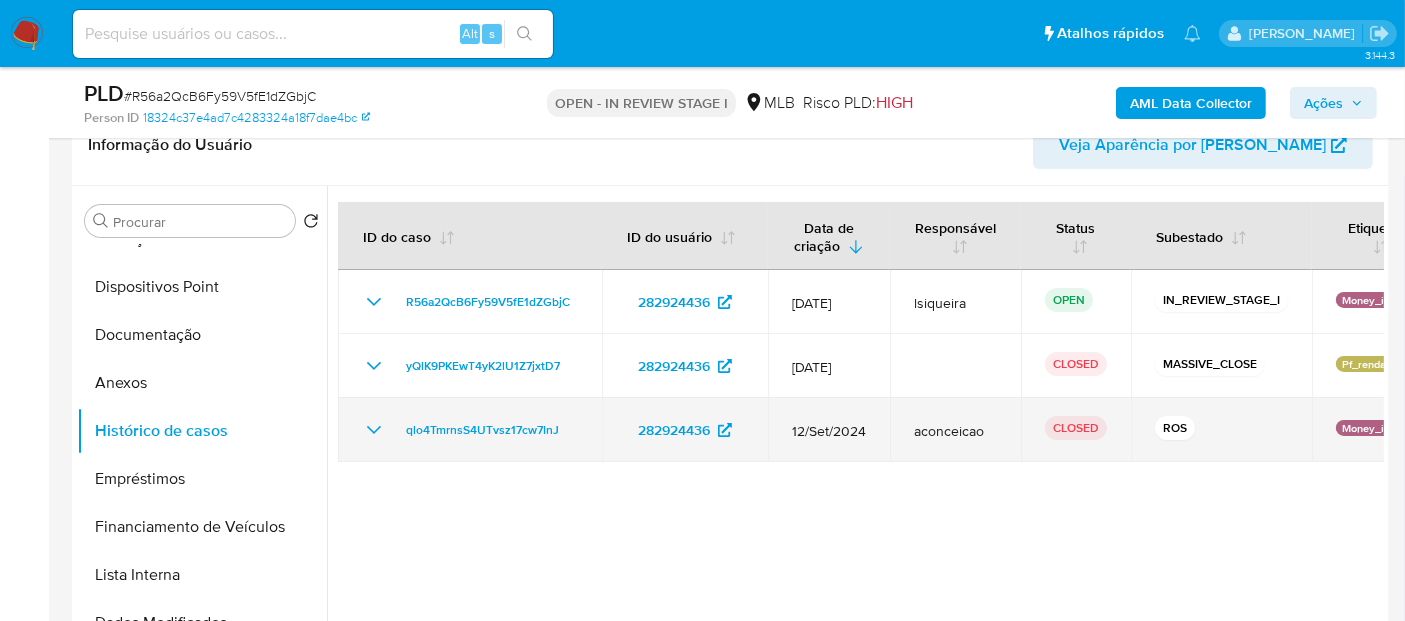 click 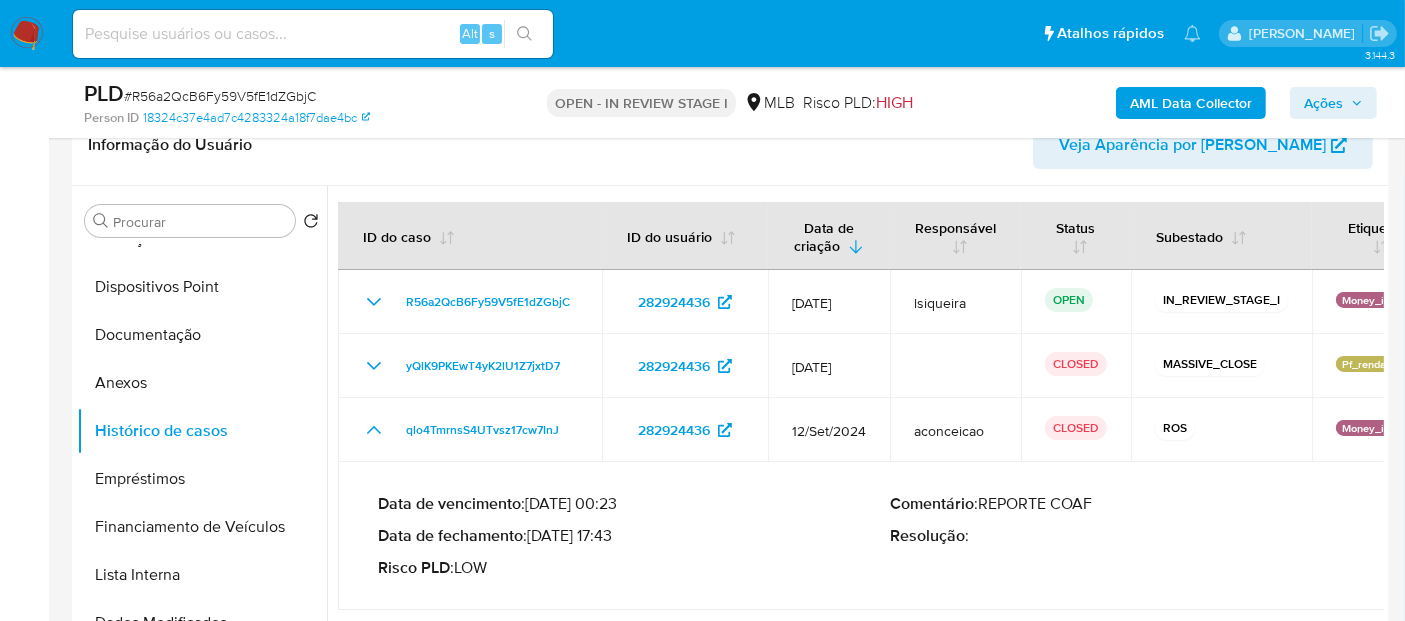 drag, startPoint x: 616, startPoint y: 532, endPoint x: 532, endPoint y: 527, distance: 84.14868 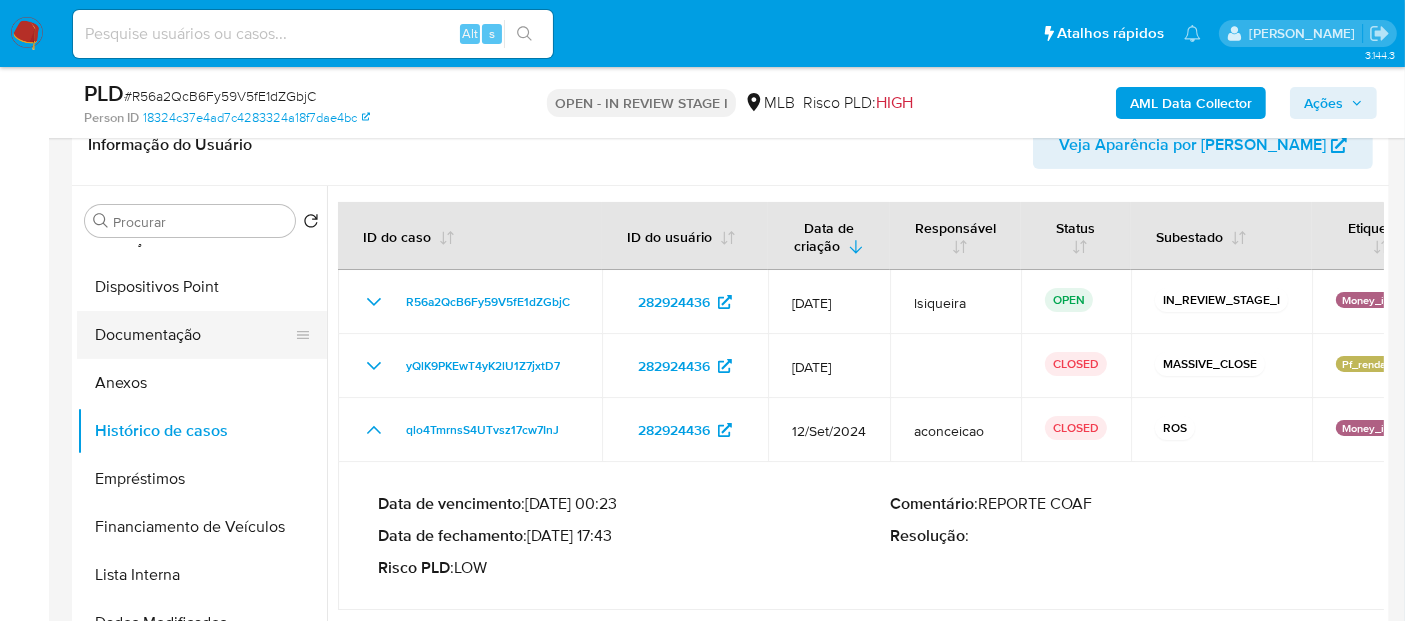 click on "Documentação" at bounding box center (194, 335) 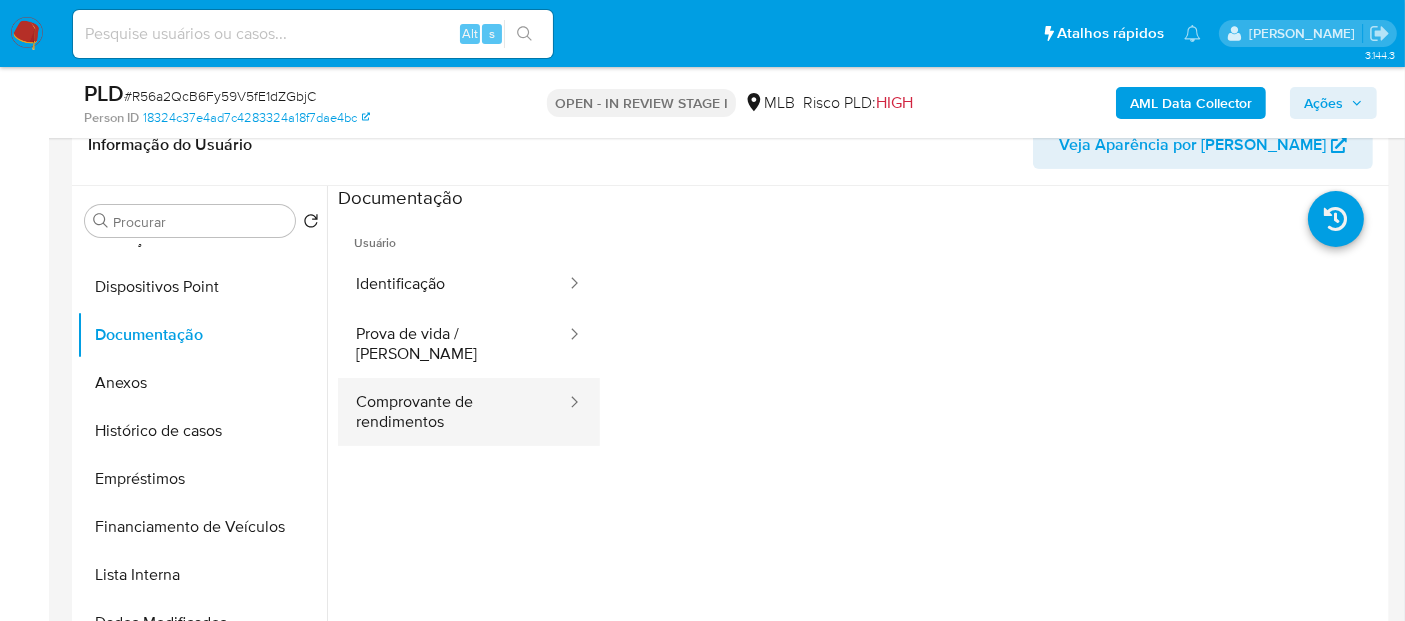 click on "Comprovante de rendimentos" at bounding box center (453, 412) 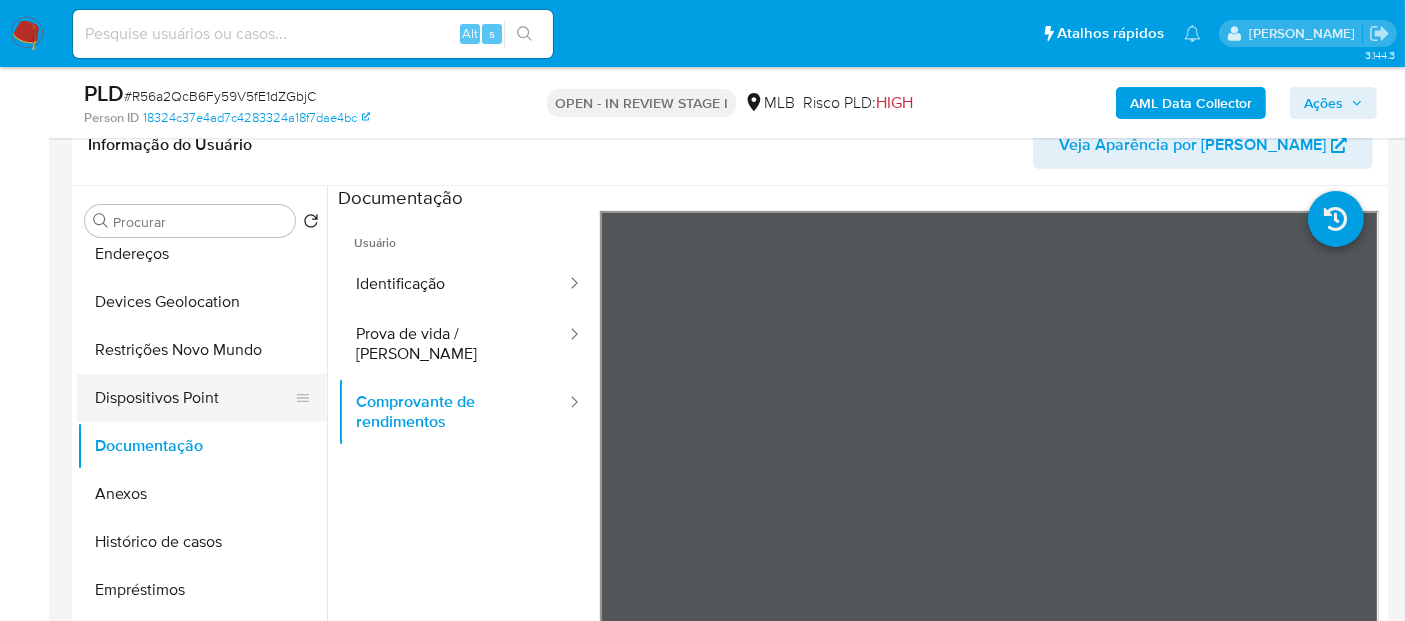 scroll, scrollTop: 0, scrollLeft: 0, axis: both 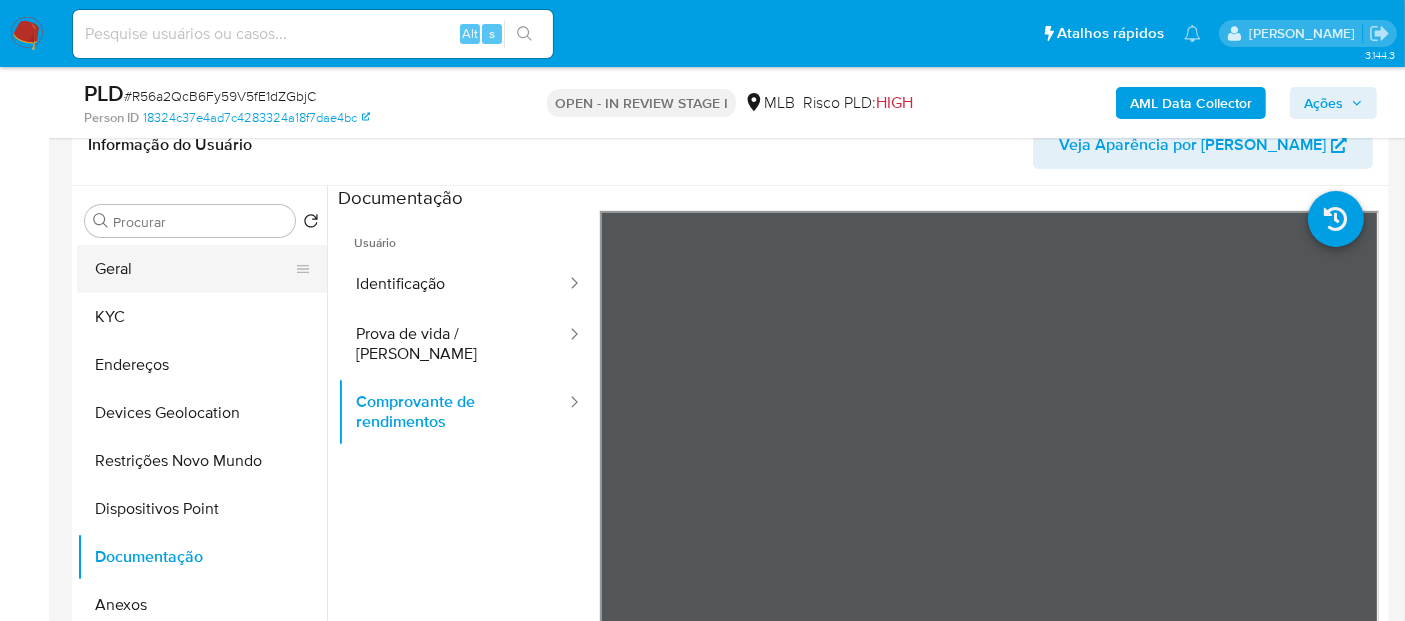 click on "Geral" at bounding box center [194, 269] 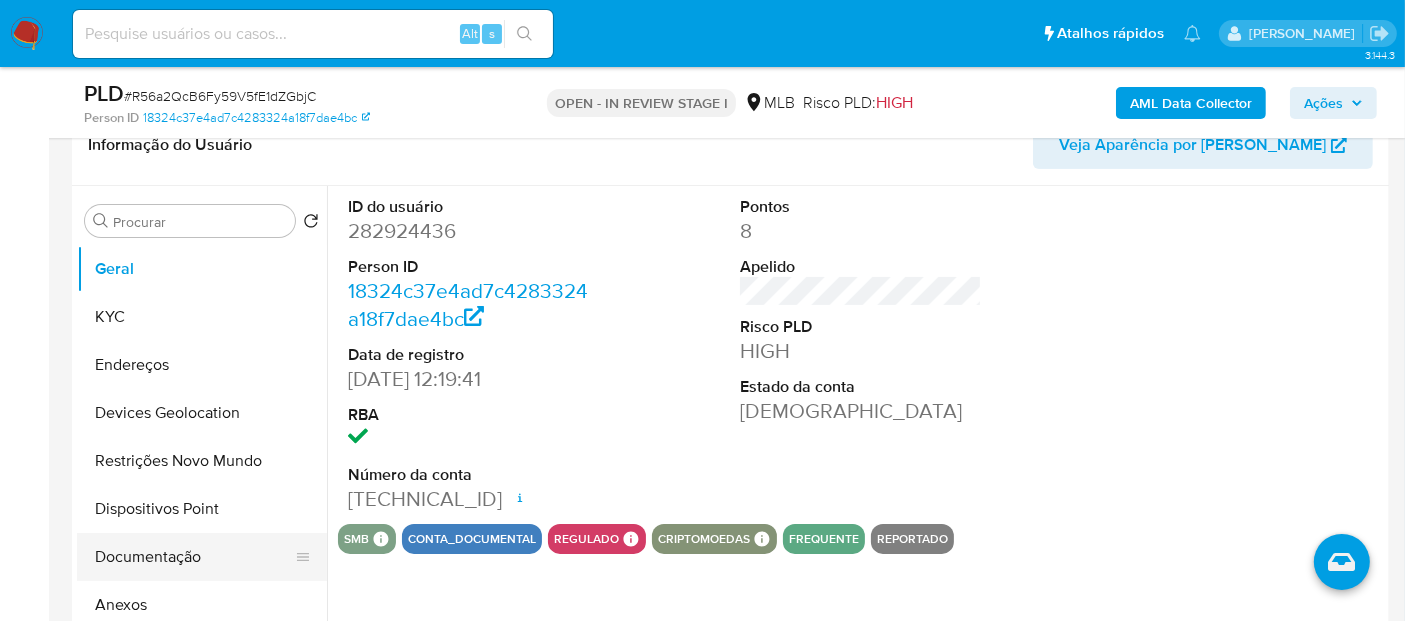 click on "Documentação" at bounding box center [194, 557] 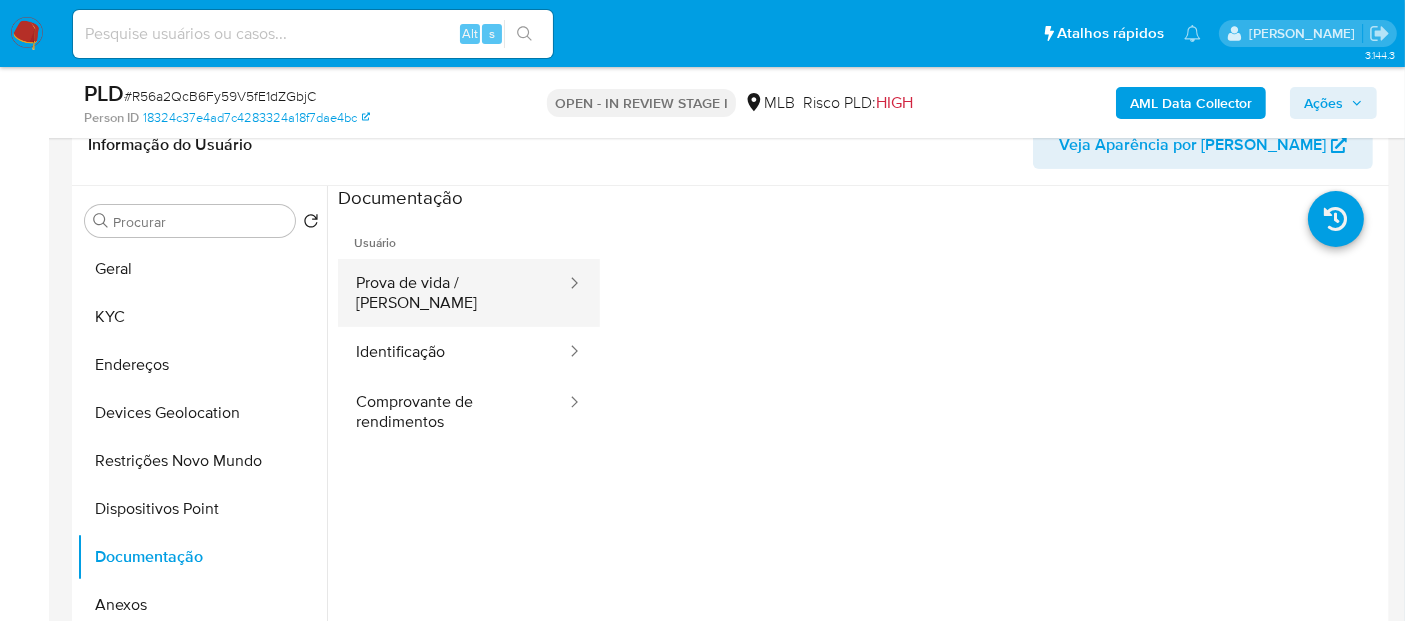 click on "Prova de vida / [PERSON_NAME]" at bounding box center (453, 293) 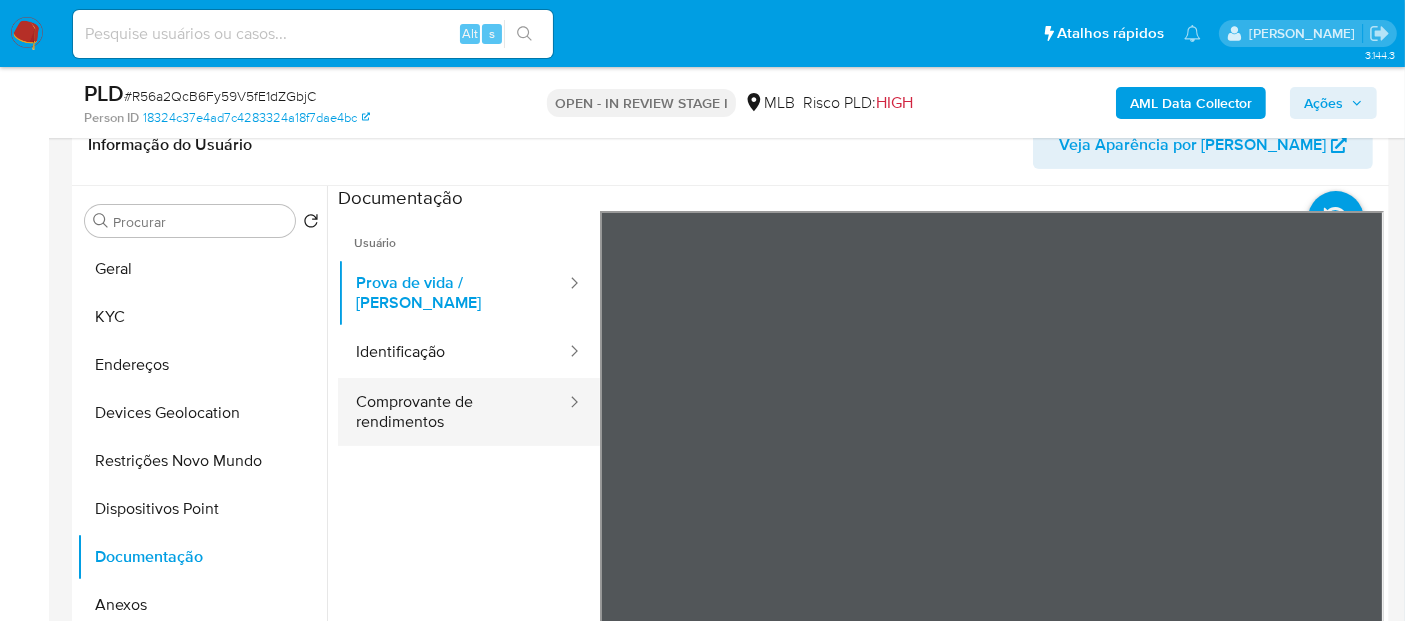 click on "Comprovante de rendimentos" at bounding box center [453, 412] 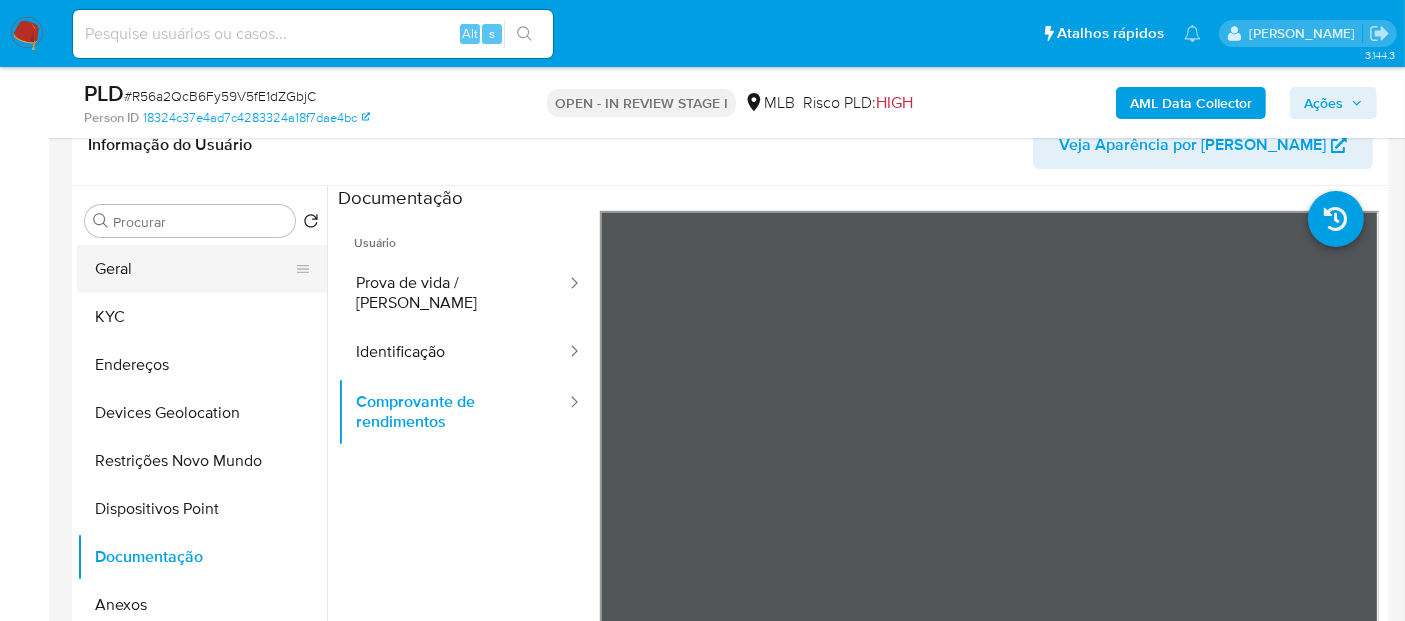 click on "Geral" at bounding box center [194, 269] 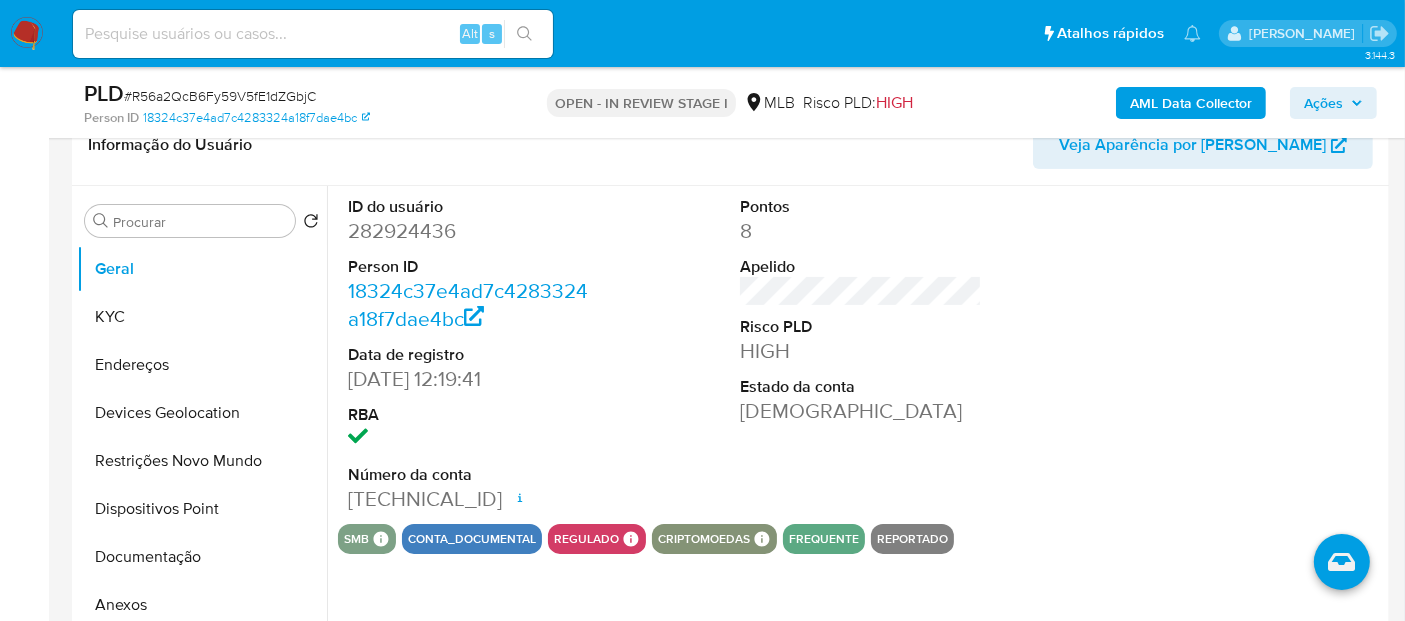 click on "Pontos 8 Apelido Risco PLD HIGH Estado da conta Ativa" at bounding box center [861, 355] 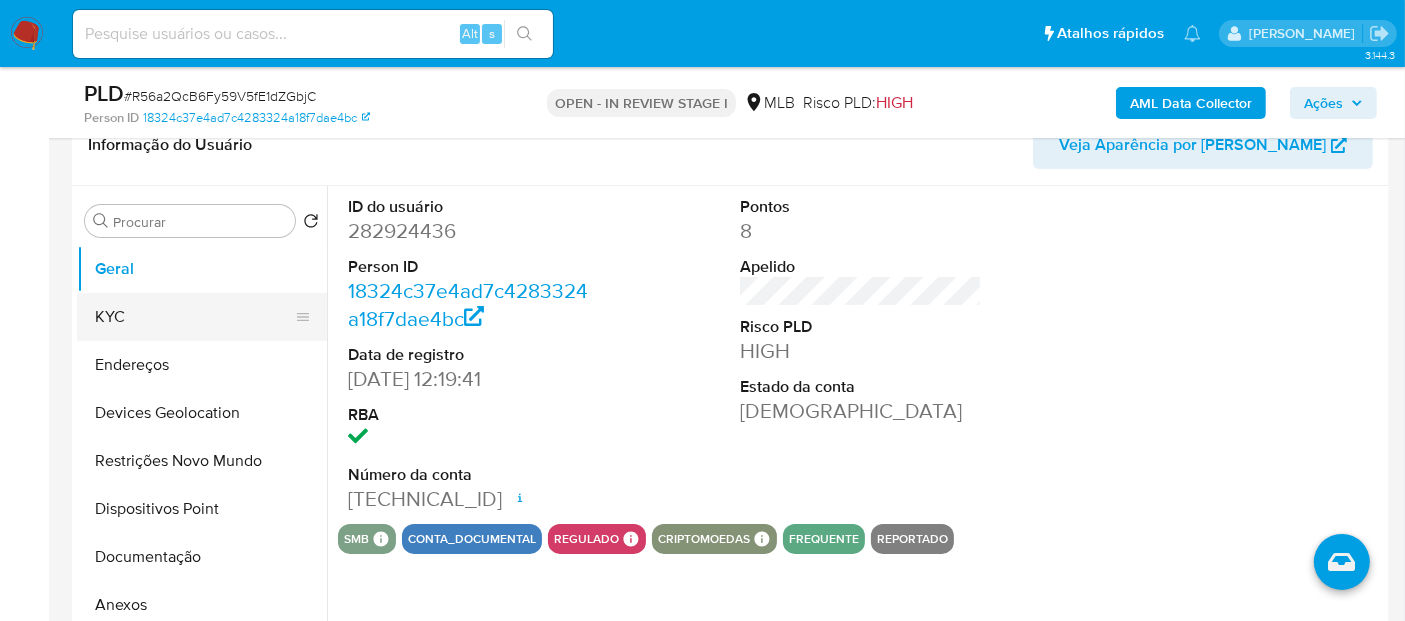 click on "KYC" at bounding box center [194, 317] 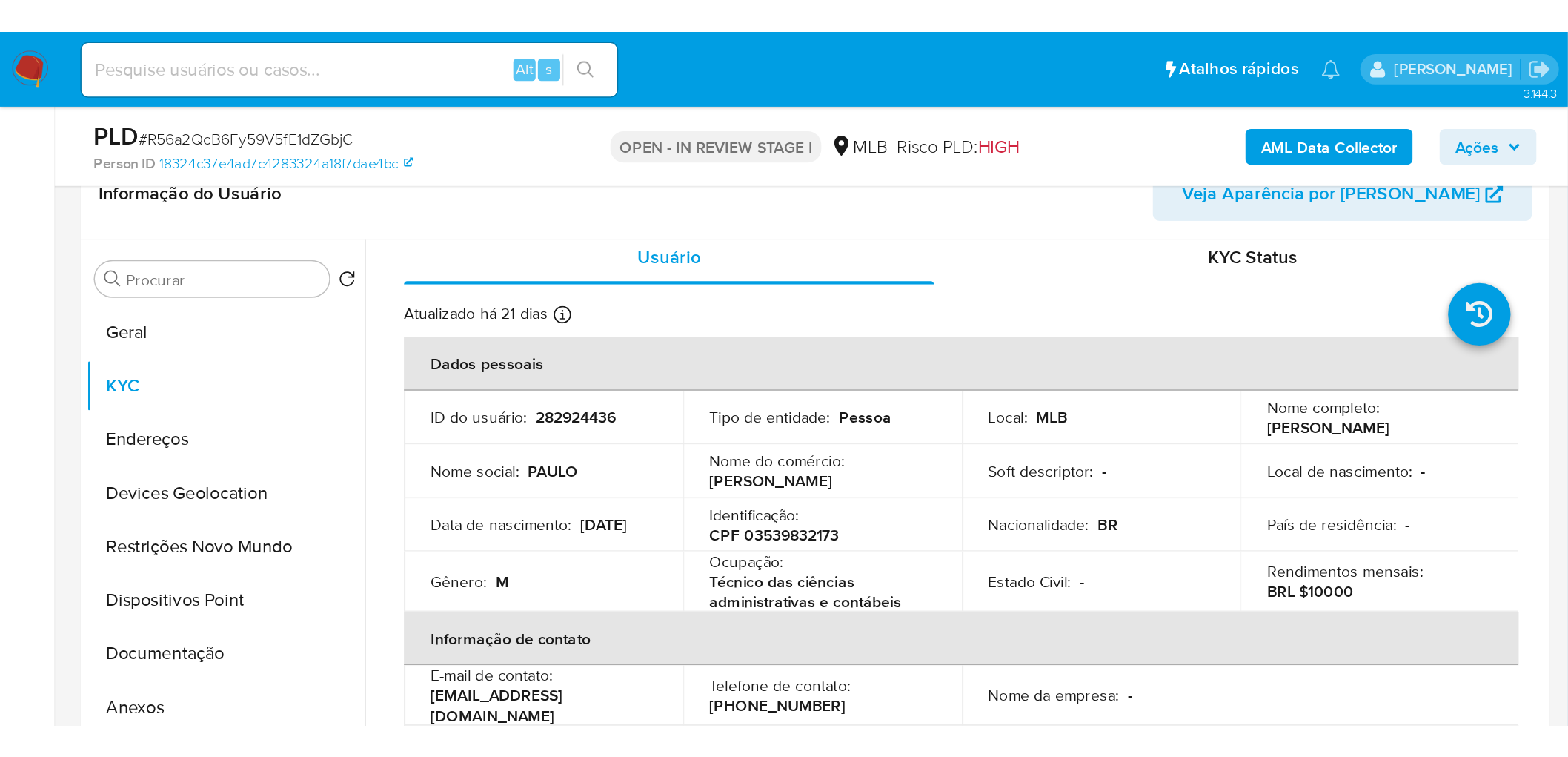 scroll, scrollTop: 0, scrollLeft: 0, axis: both 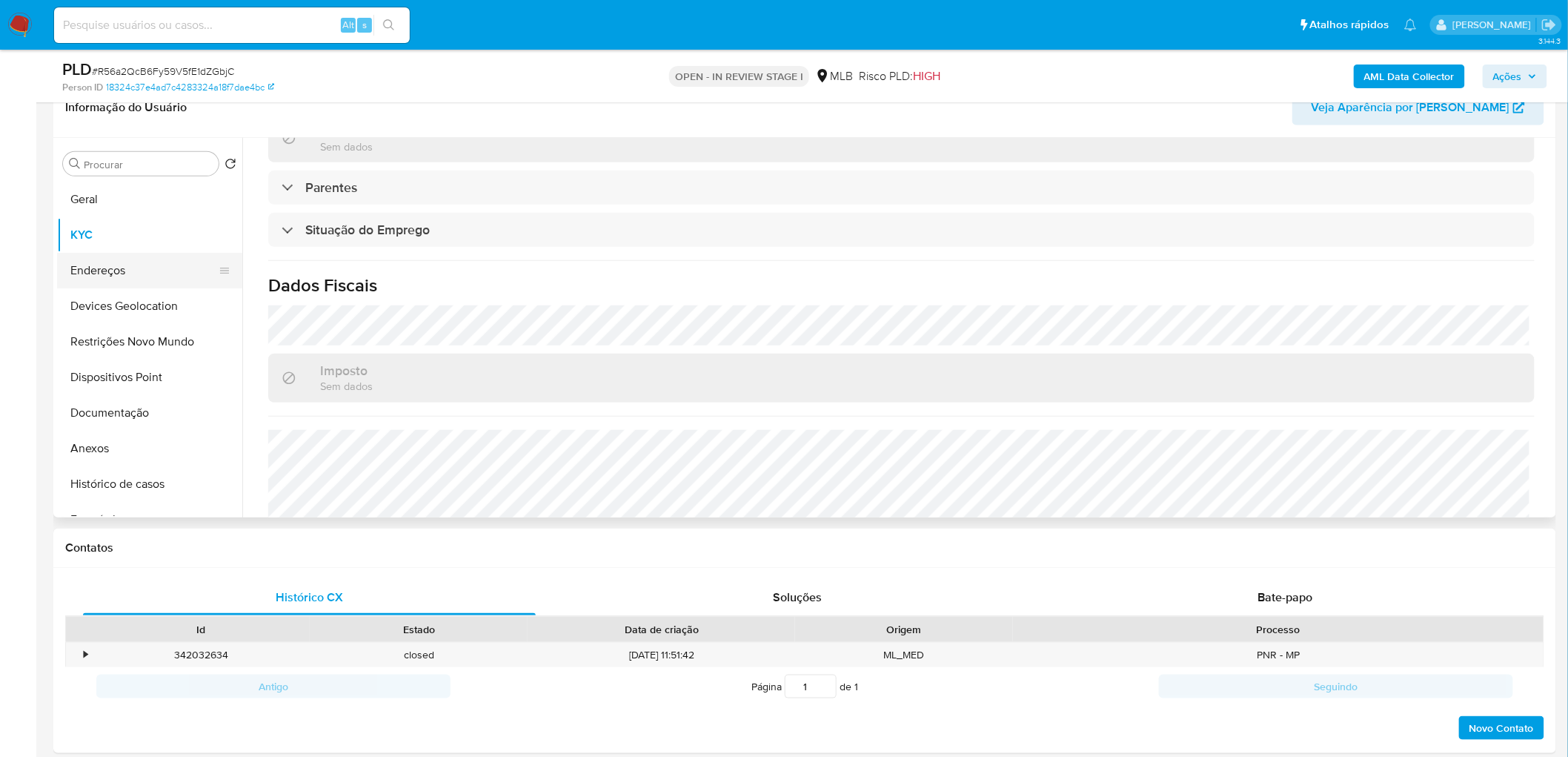 click on "Endereços" at bounding box center (144, 271) 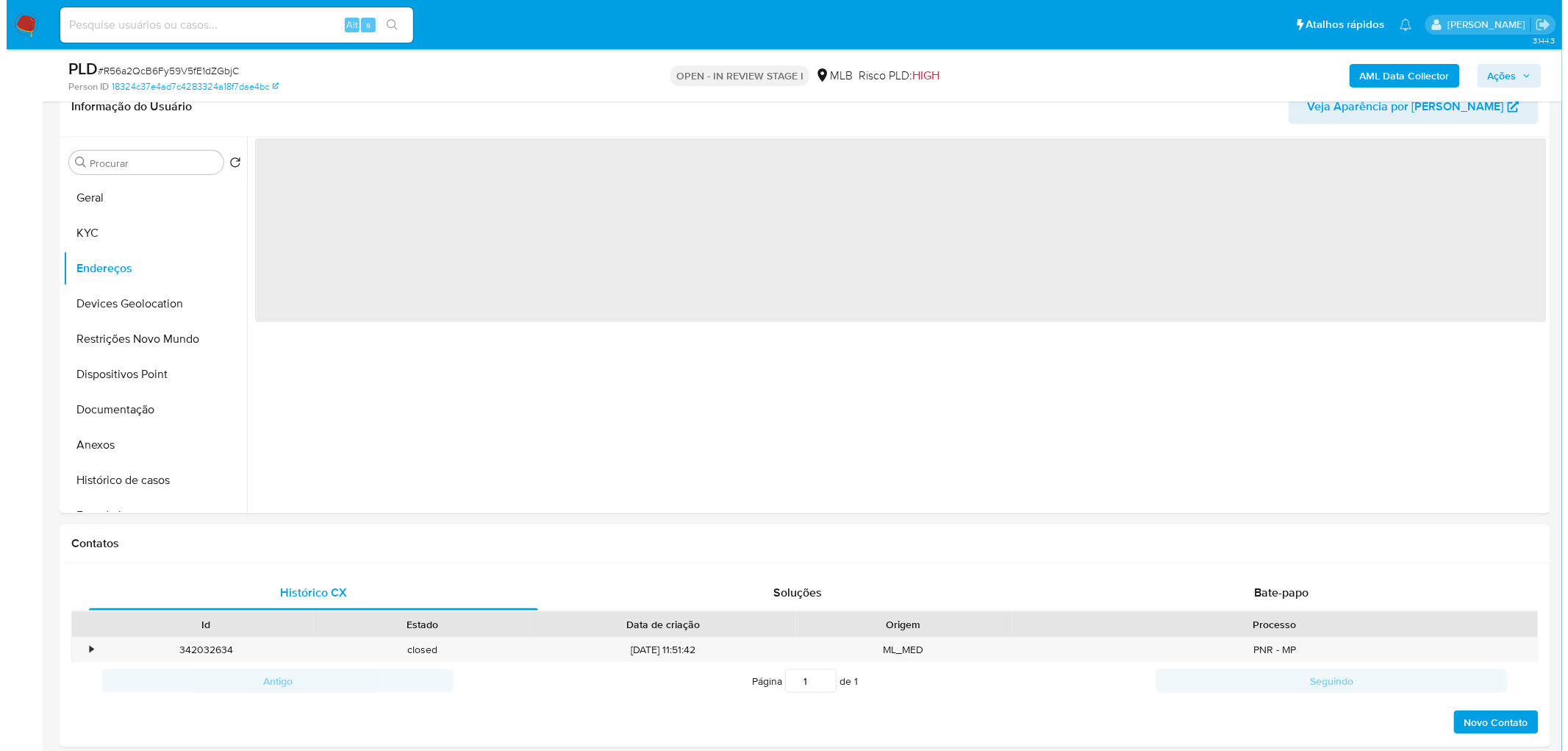 scroll, scrollTop: 0, scrollLeft: 0, axis: both 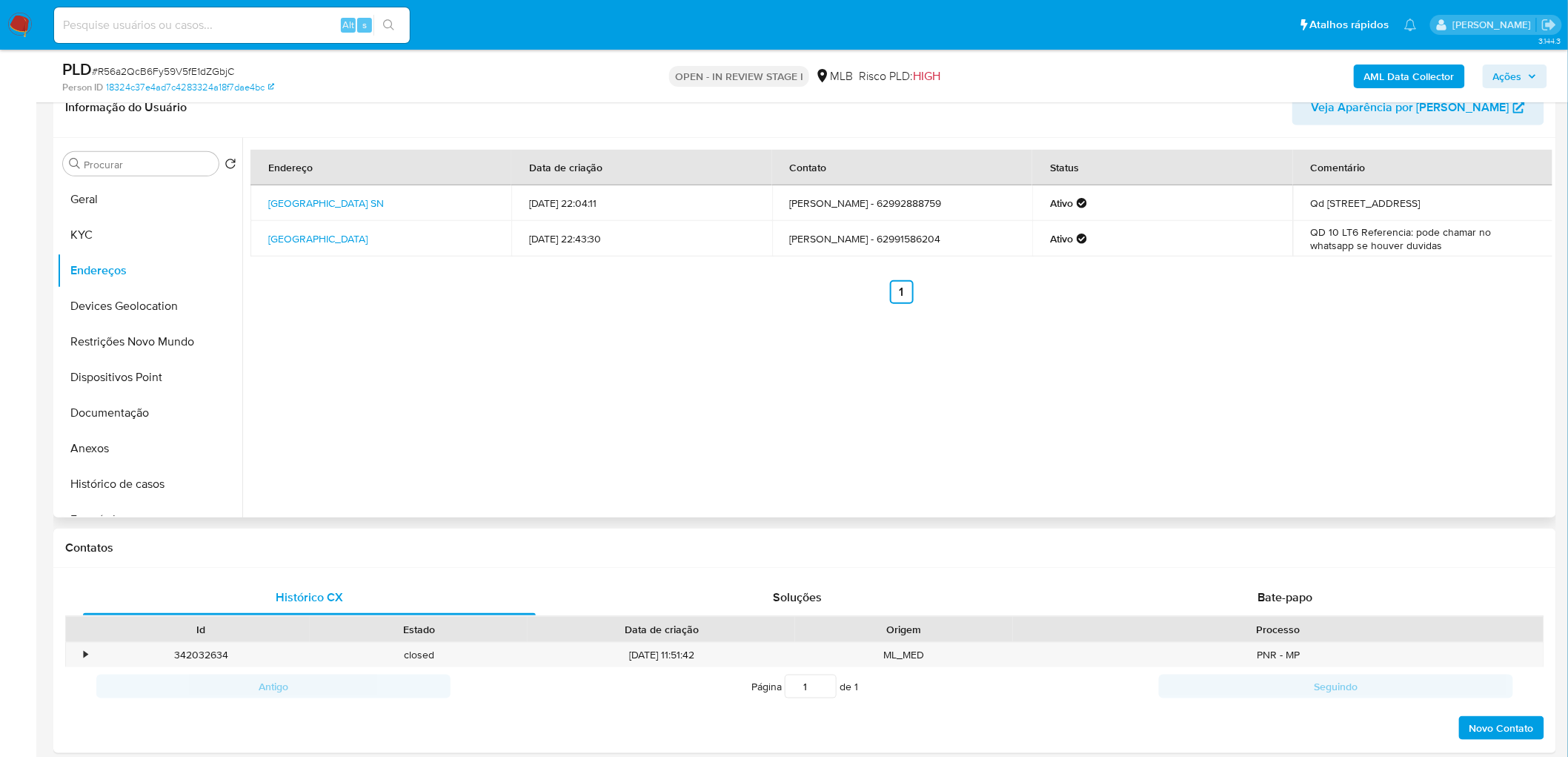 click on "Endereço Data de criação Contato Status Comentário Rua Jh8 Sn, Goiânia, Goiás, 74474104, Brasil SN 21/11/2017 22:04:11 PAULO HENRIQUE - 62992888759 Ativo Qd 149 Lote 13 - Quadra 149 Lote 13 Avenida Da Conquista Sn, Goiânia, Goiás, 74477144, Brasil SN 13/11/2017 22:43:30 Paulo Henrique Nunes de Sousa - 62991586204 Ativo QD 10 LT6 Referencia: pode chamar no whatsapp se houver duvidas Anterior 1 Siguiente" at bounding box center [897, 328] 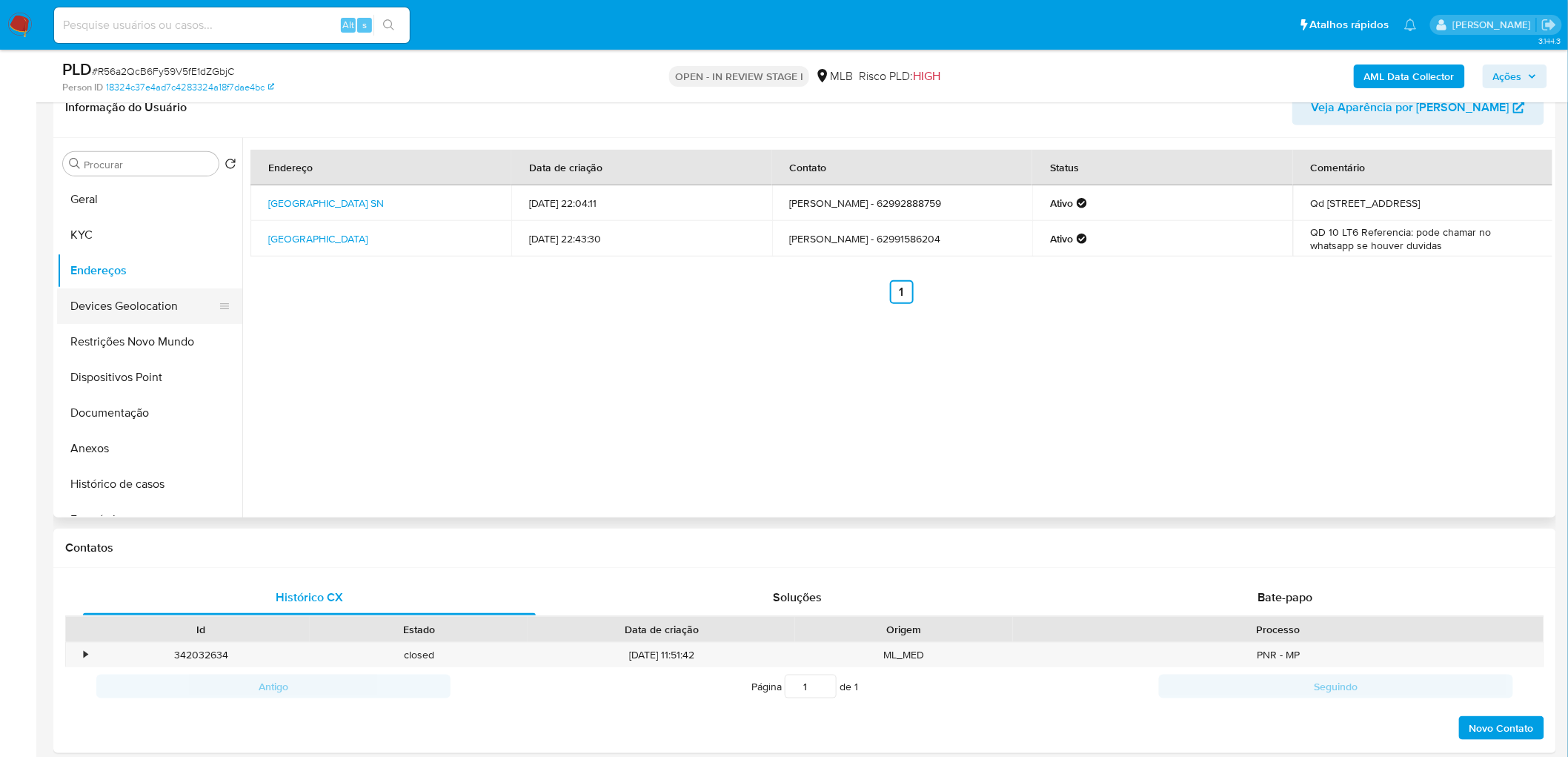 click on "Devices Geolocation" at bounding box center [144, 306] 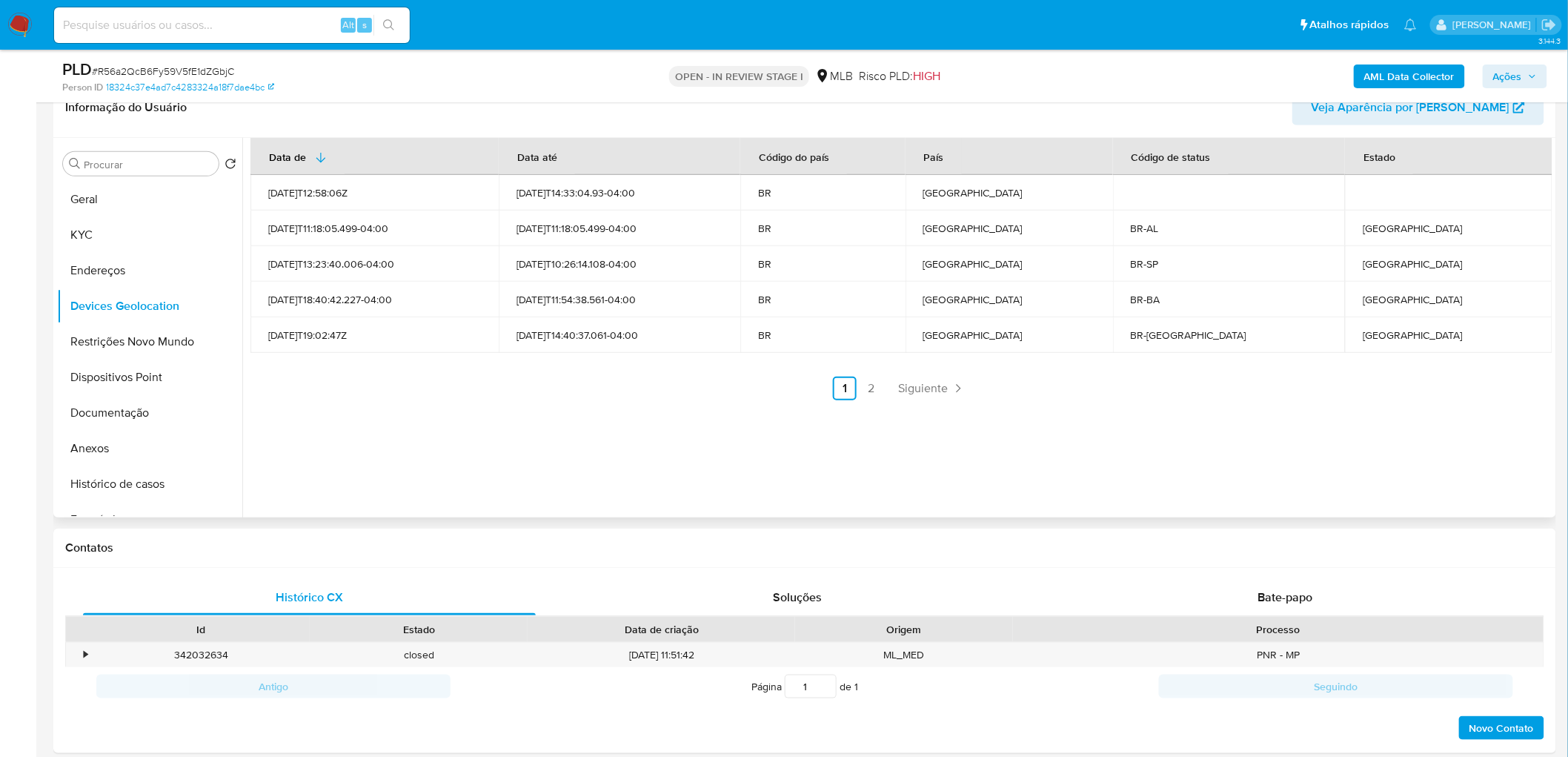 type 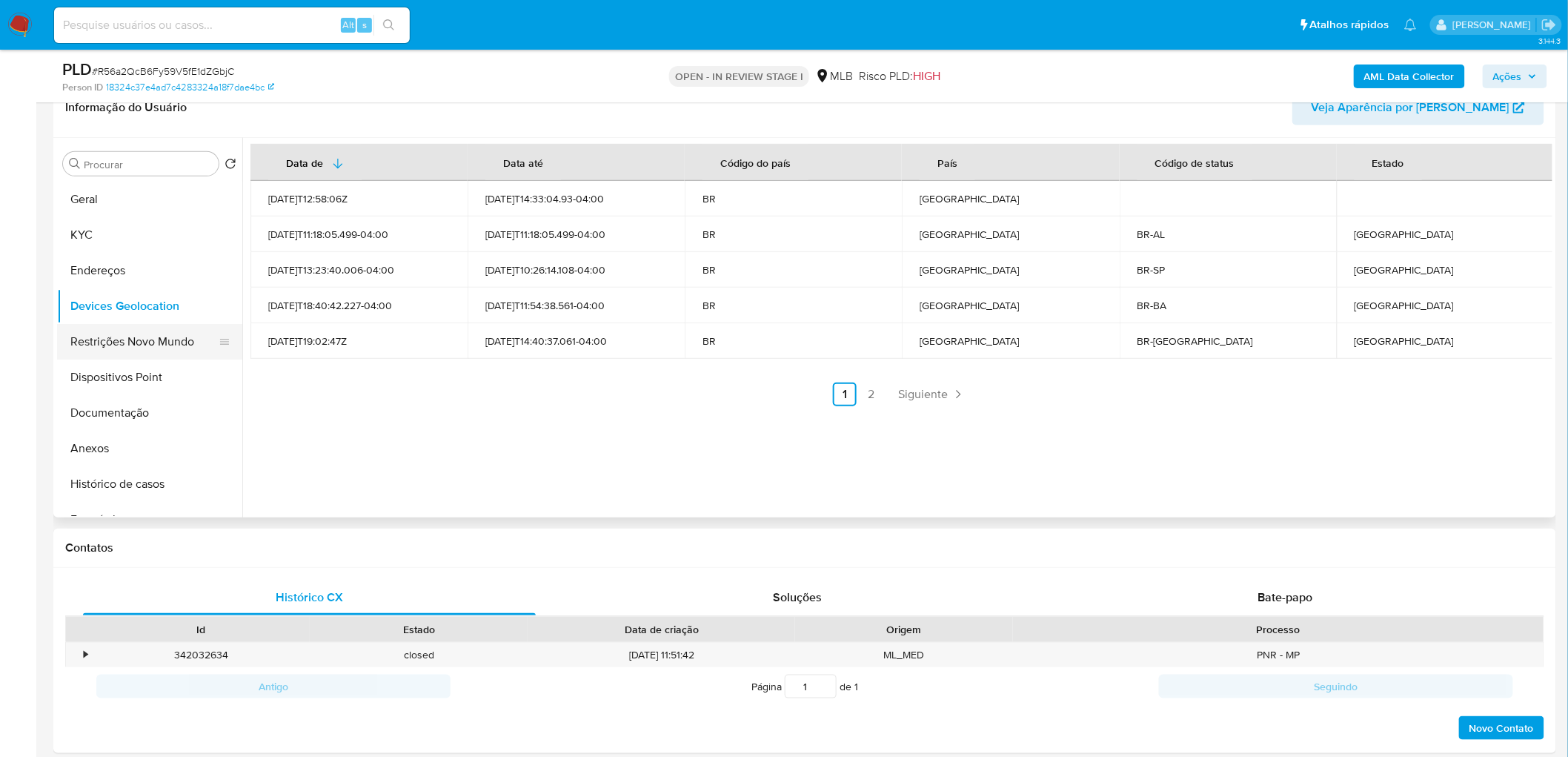 click on "Restrições Novo Mundo" at bounding box center [144, 342] 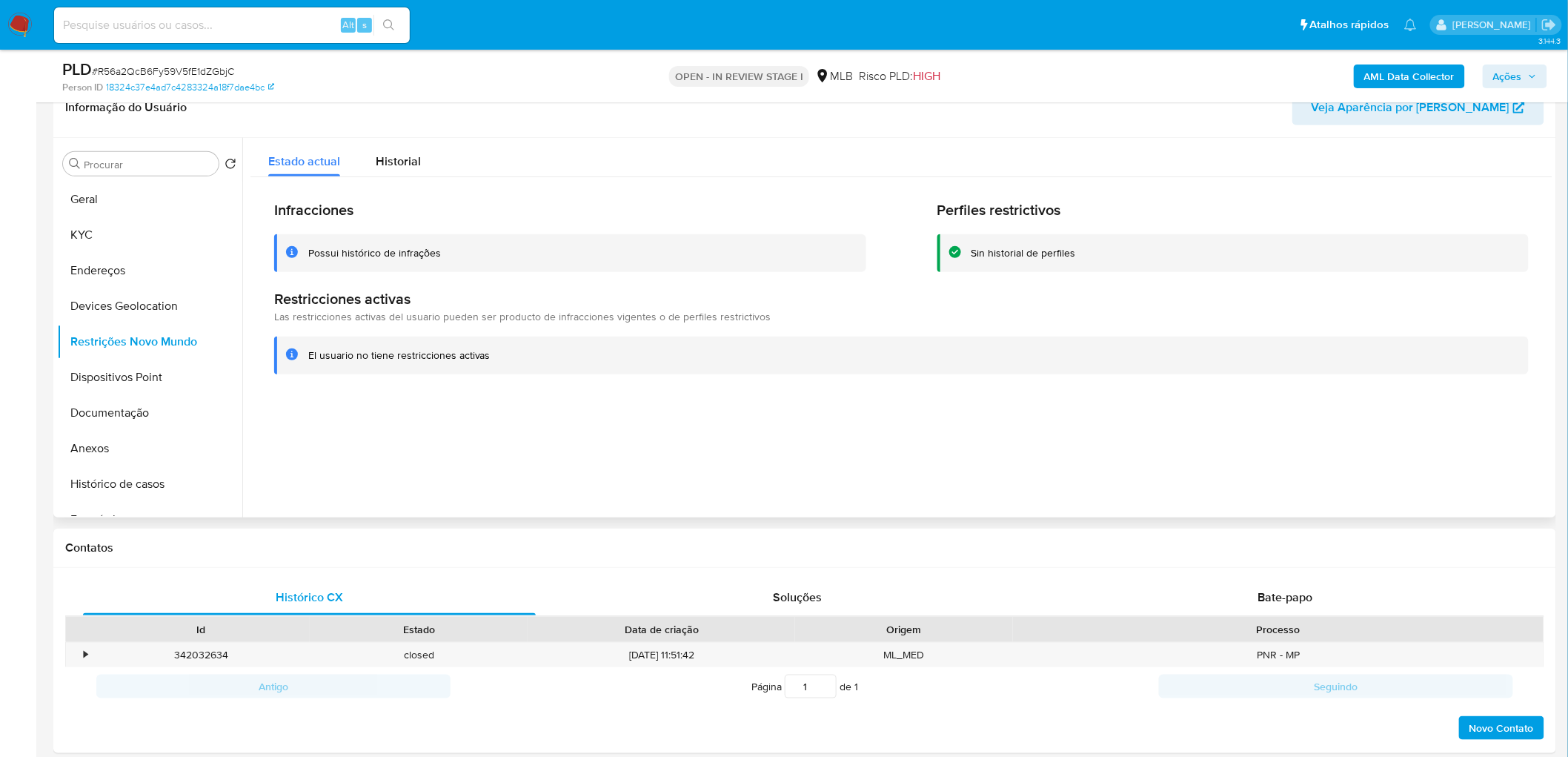 type 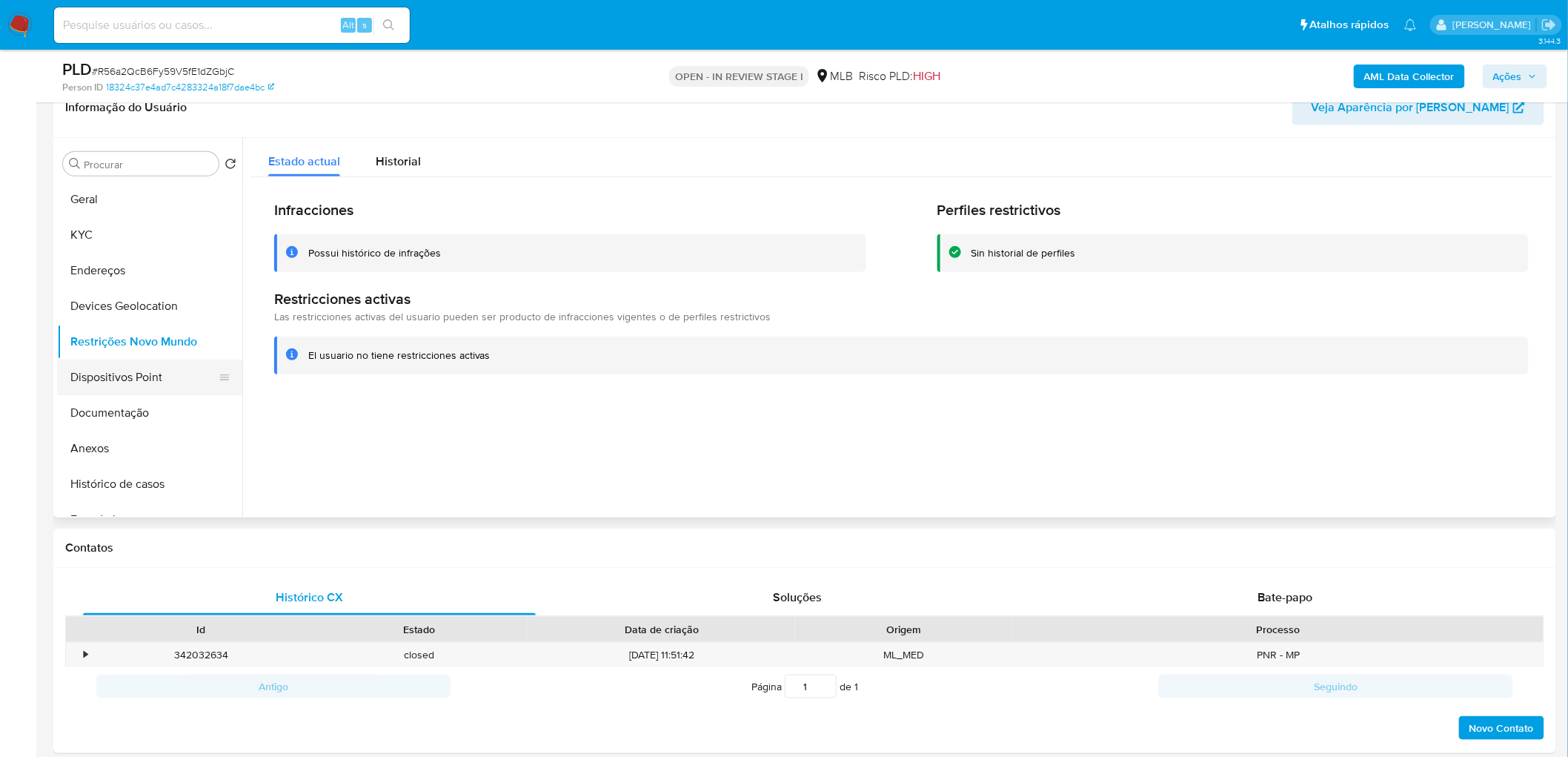 click on "Dispositivos Point" at bounding box center [144, 377] 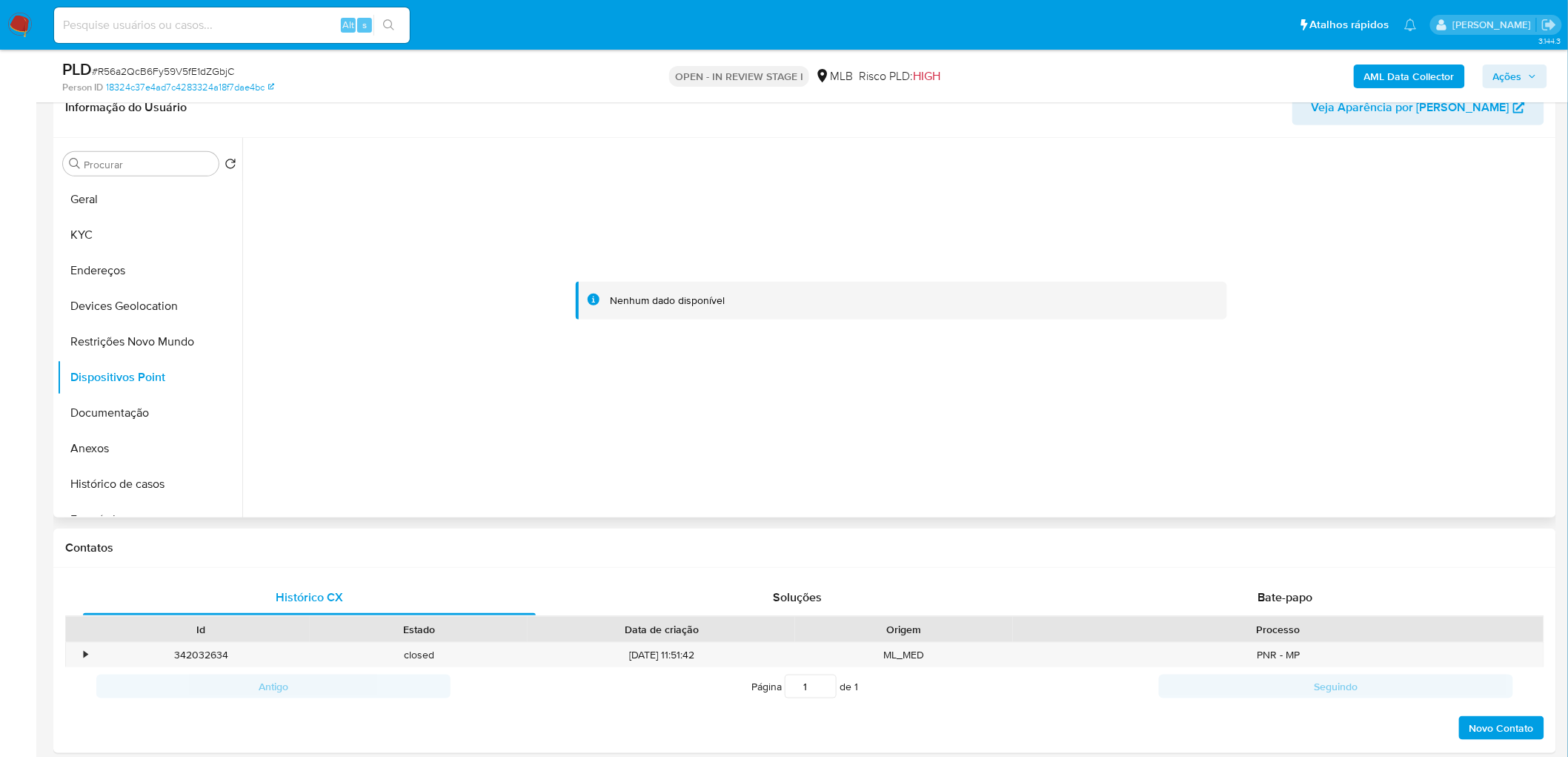 type 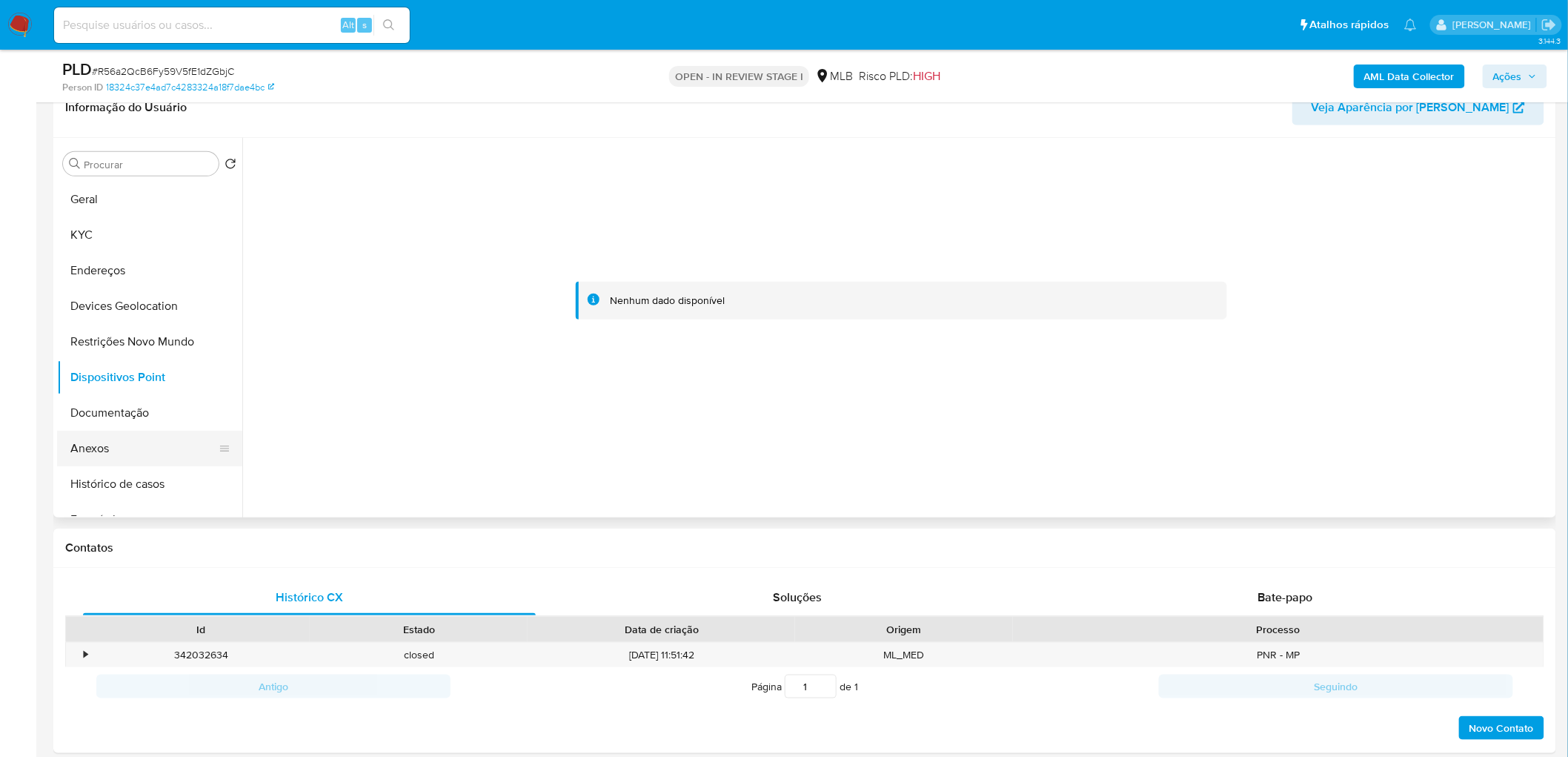 click on "Anexos" at bounding box center (144, 449) 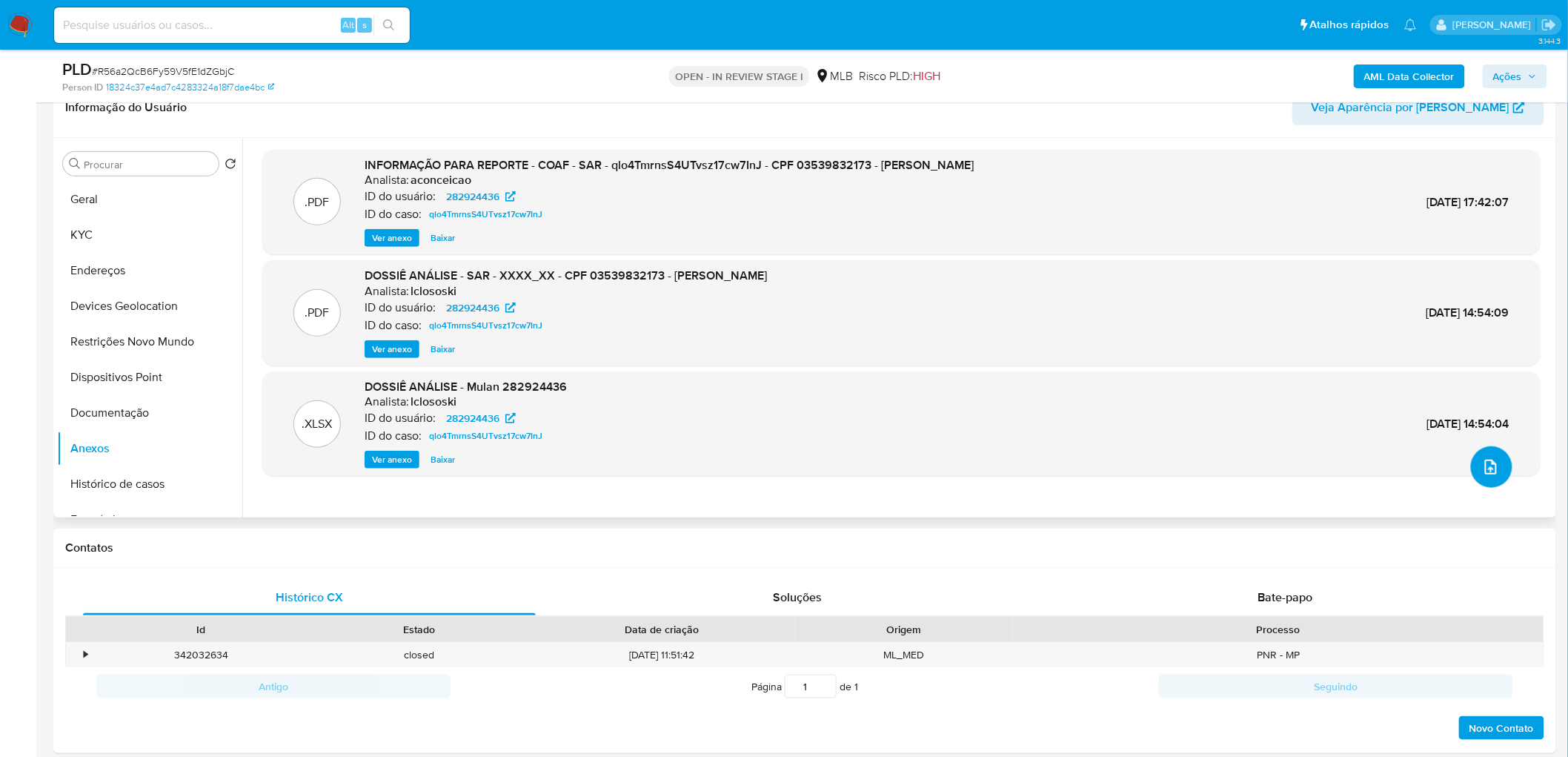 click 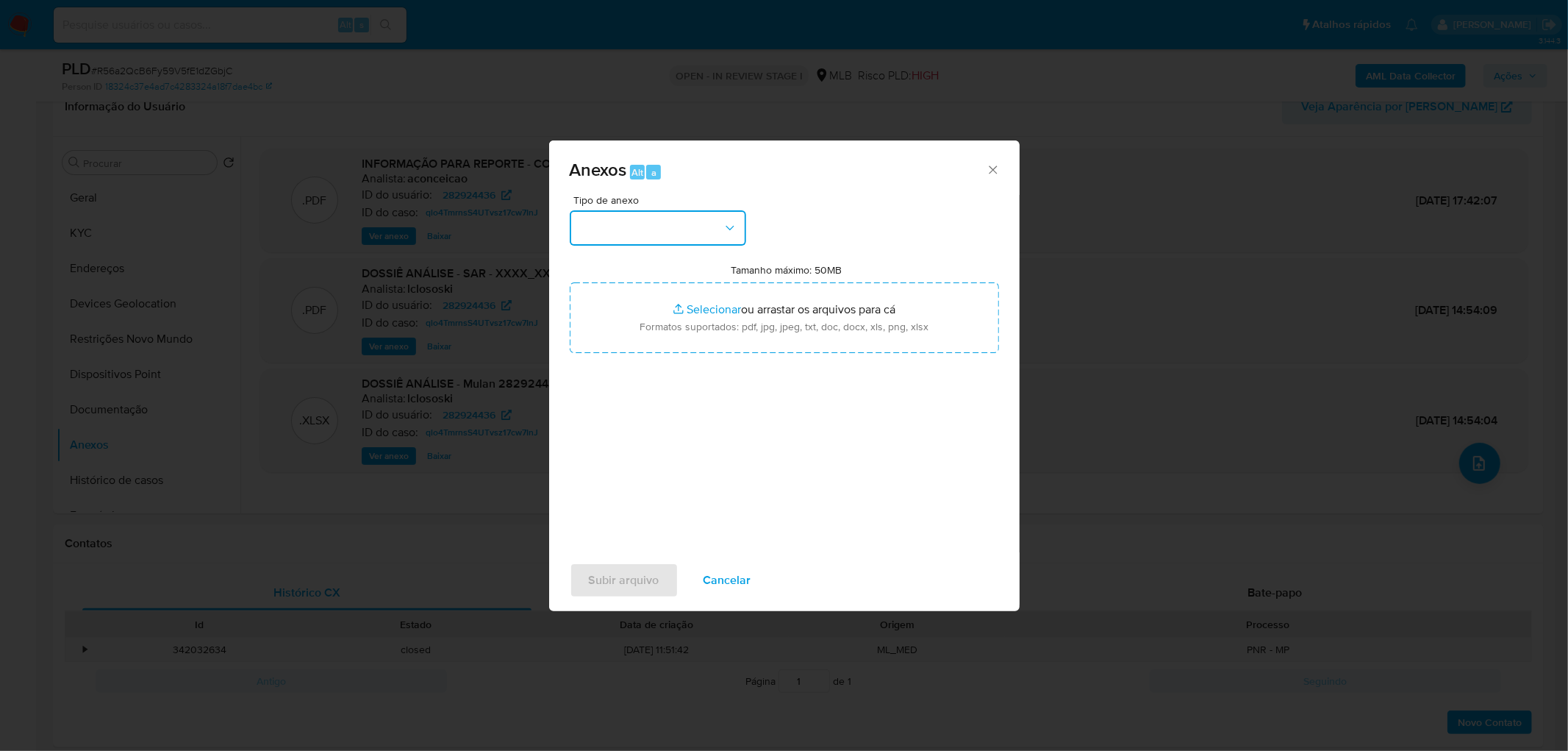 click at bounding box center (658, 228) 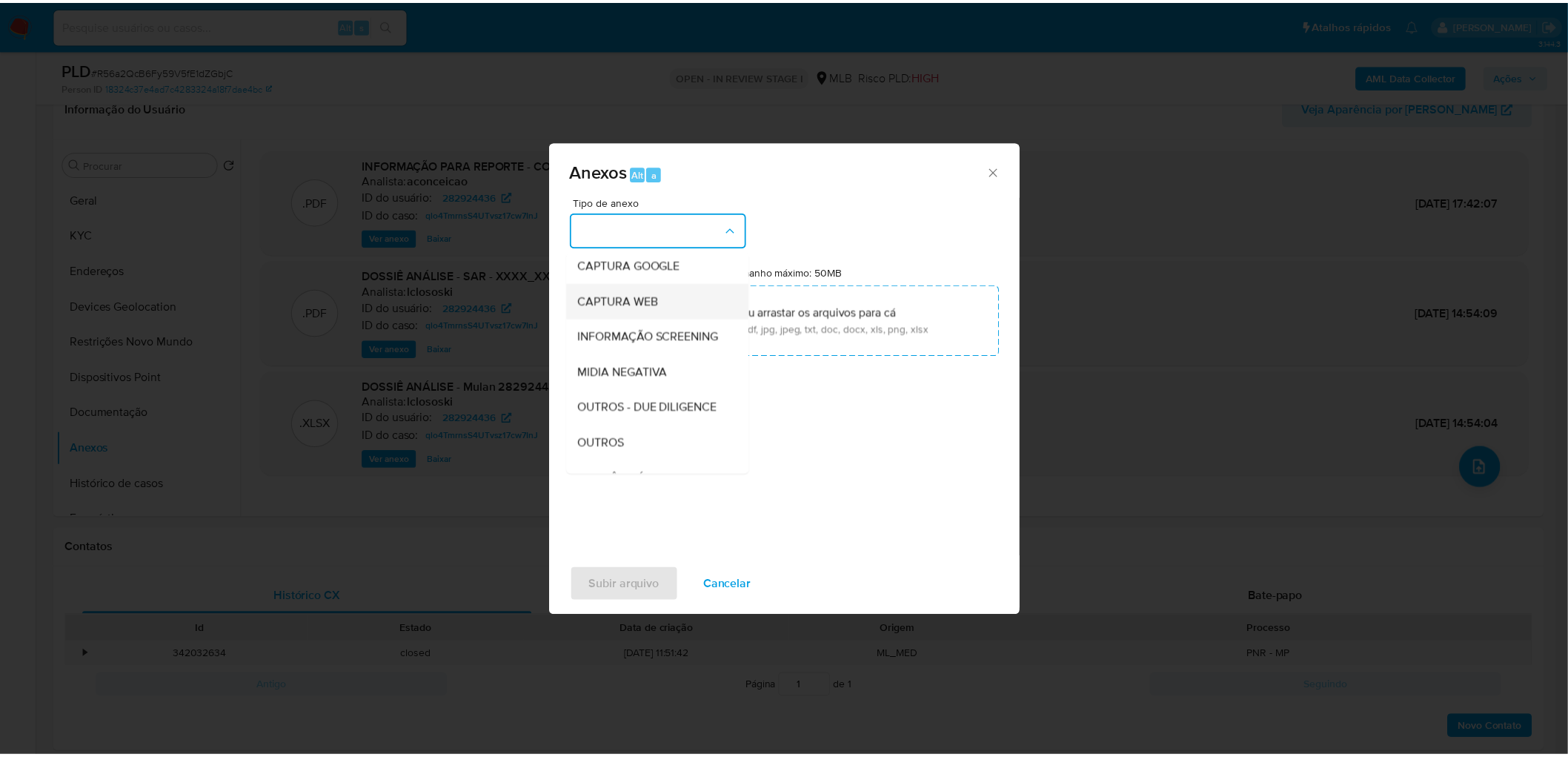 scroll, scrollTop: 165, scrollLeft: 0, axis: vertical 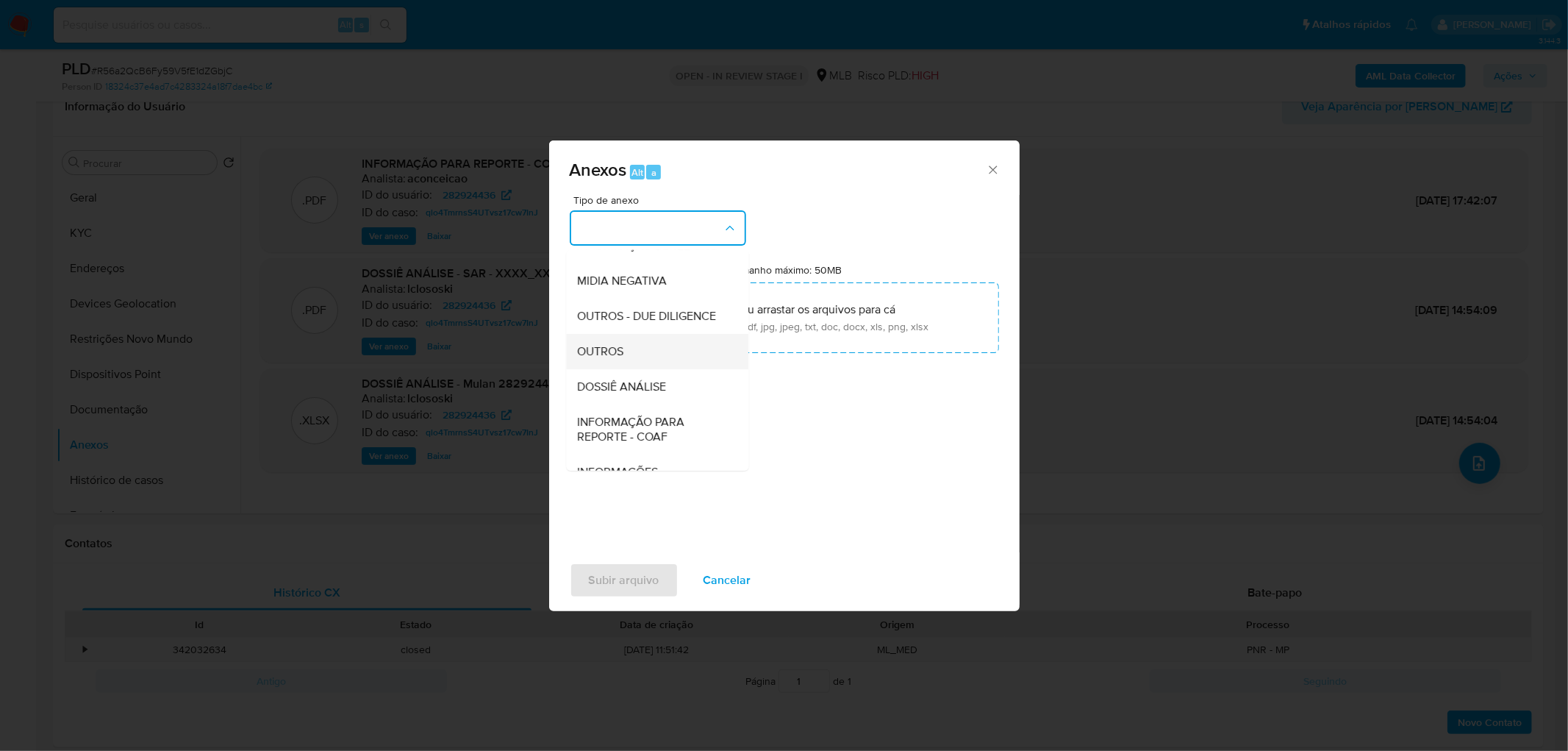click on "OUTROS" at bounding box center (653, 352) 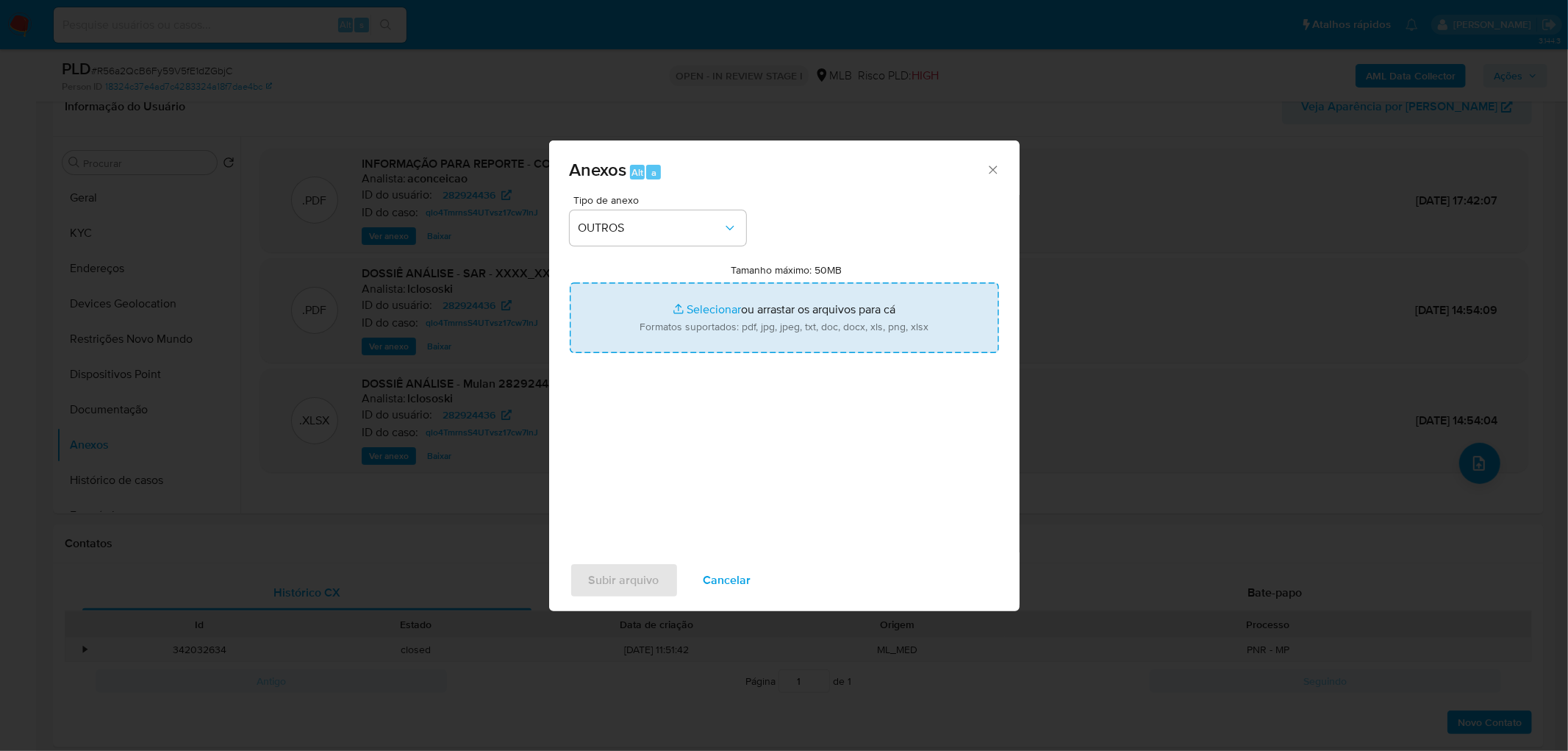 click on "Tamanho máximo: 50MB Selecionar arquivos" at bounding box center [784, 318] 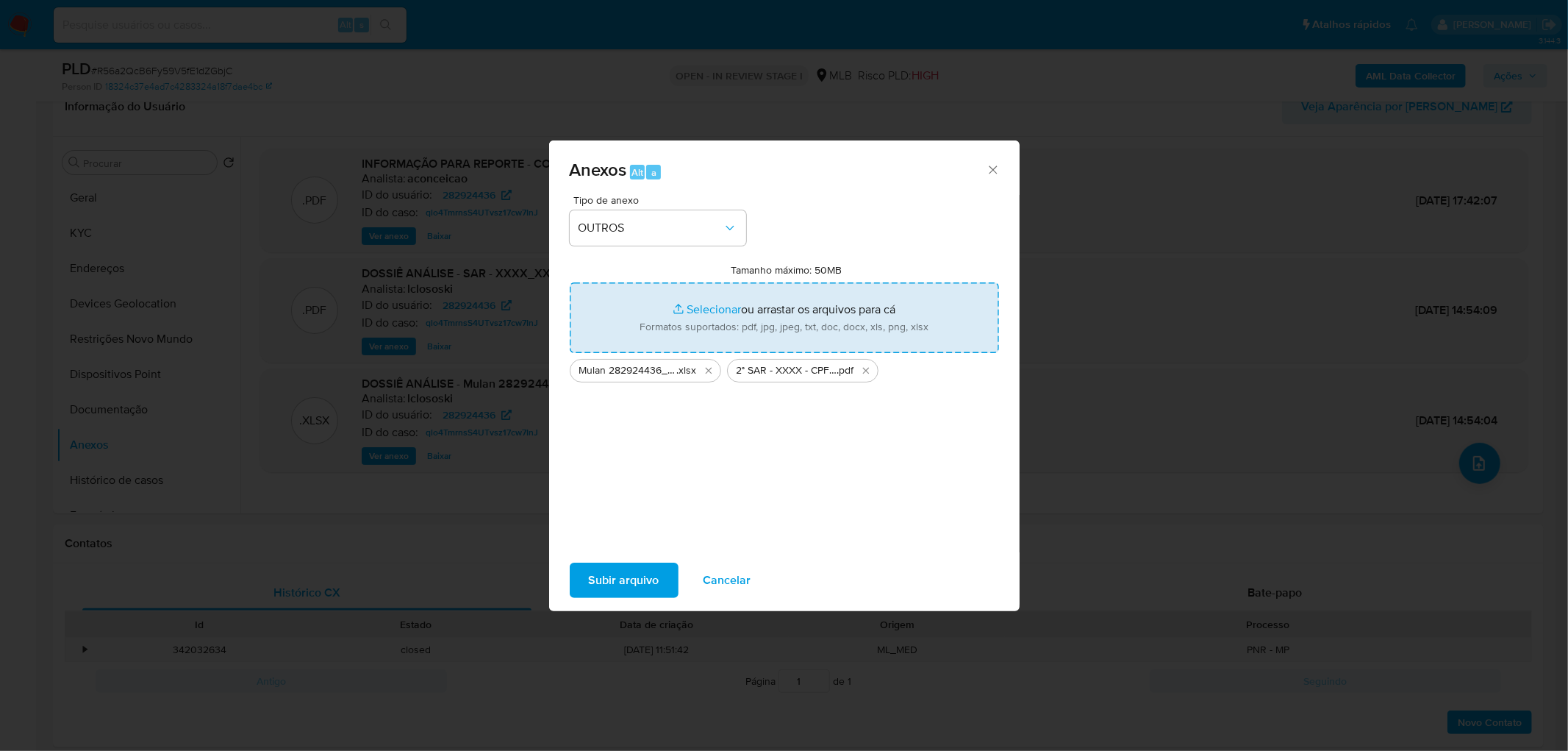 click on "Subir arquivo" at bounding box center (624, 580) 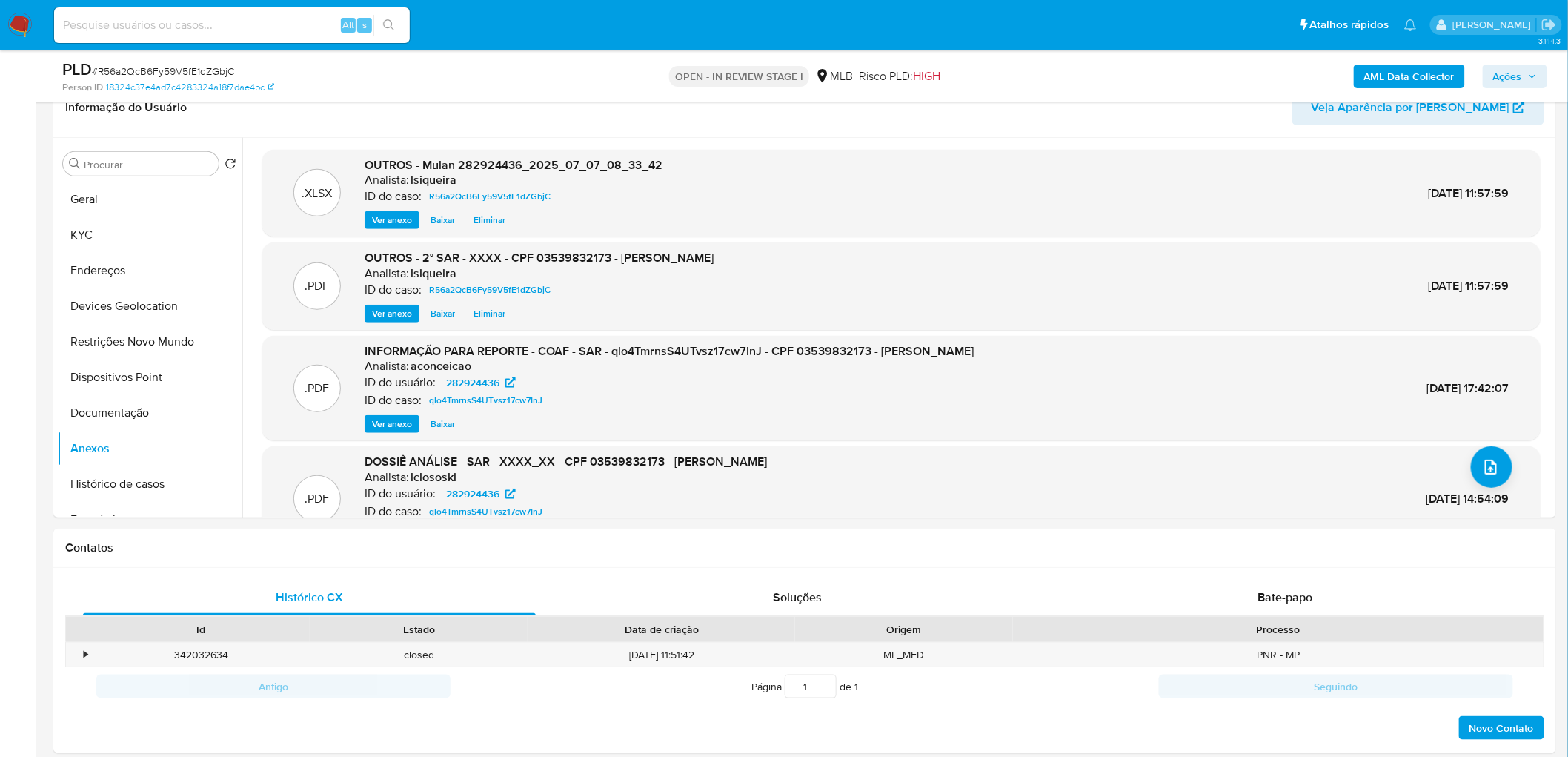 click on "Ações" at bounding box center (1507, 76) 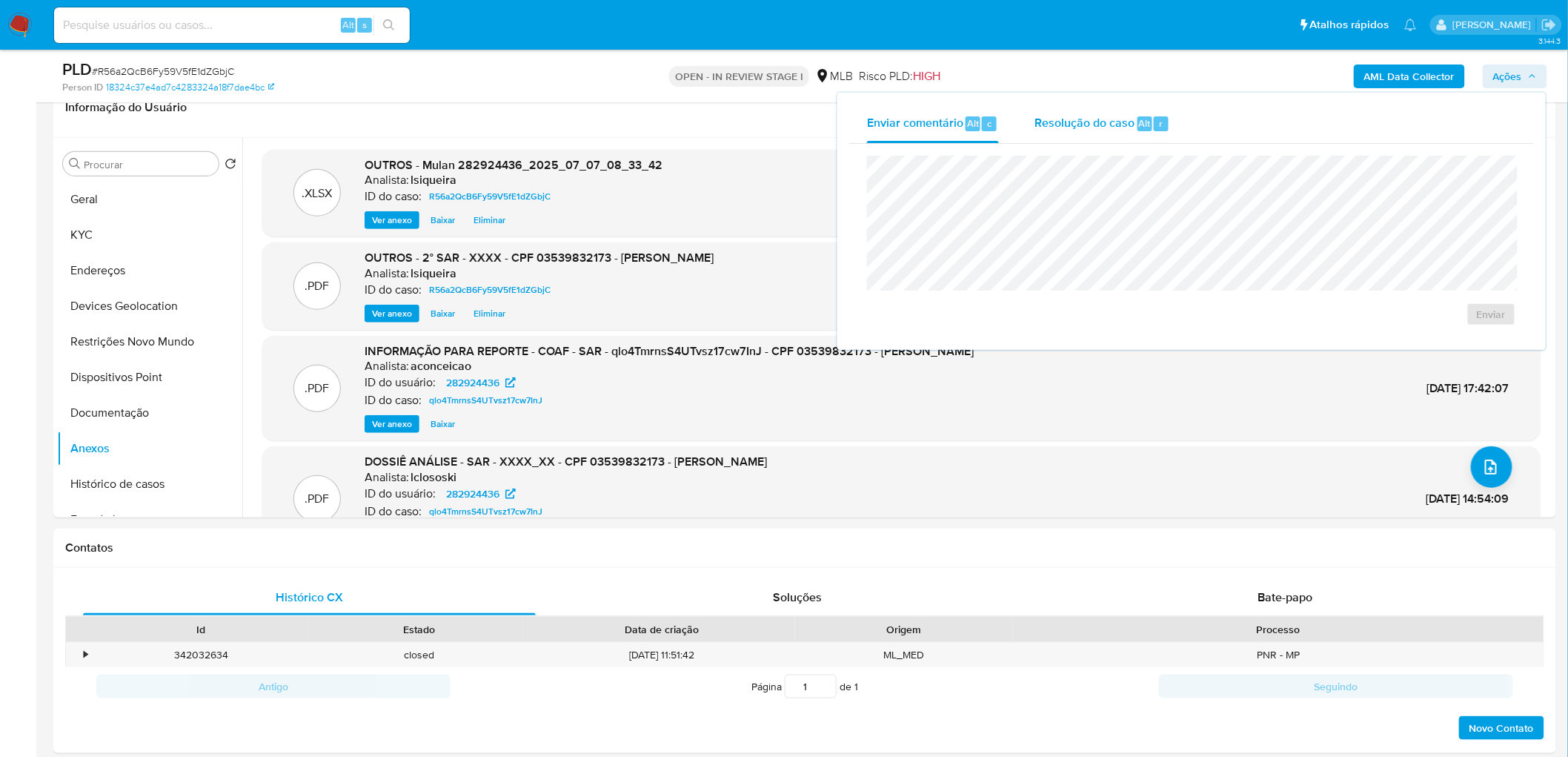 click on "Resolução do caso" at bounding box center (1084, 122) 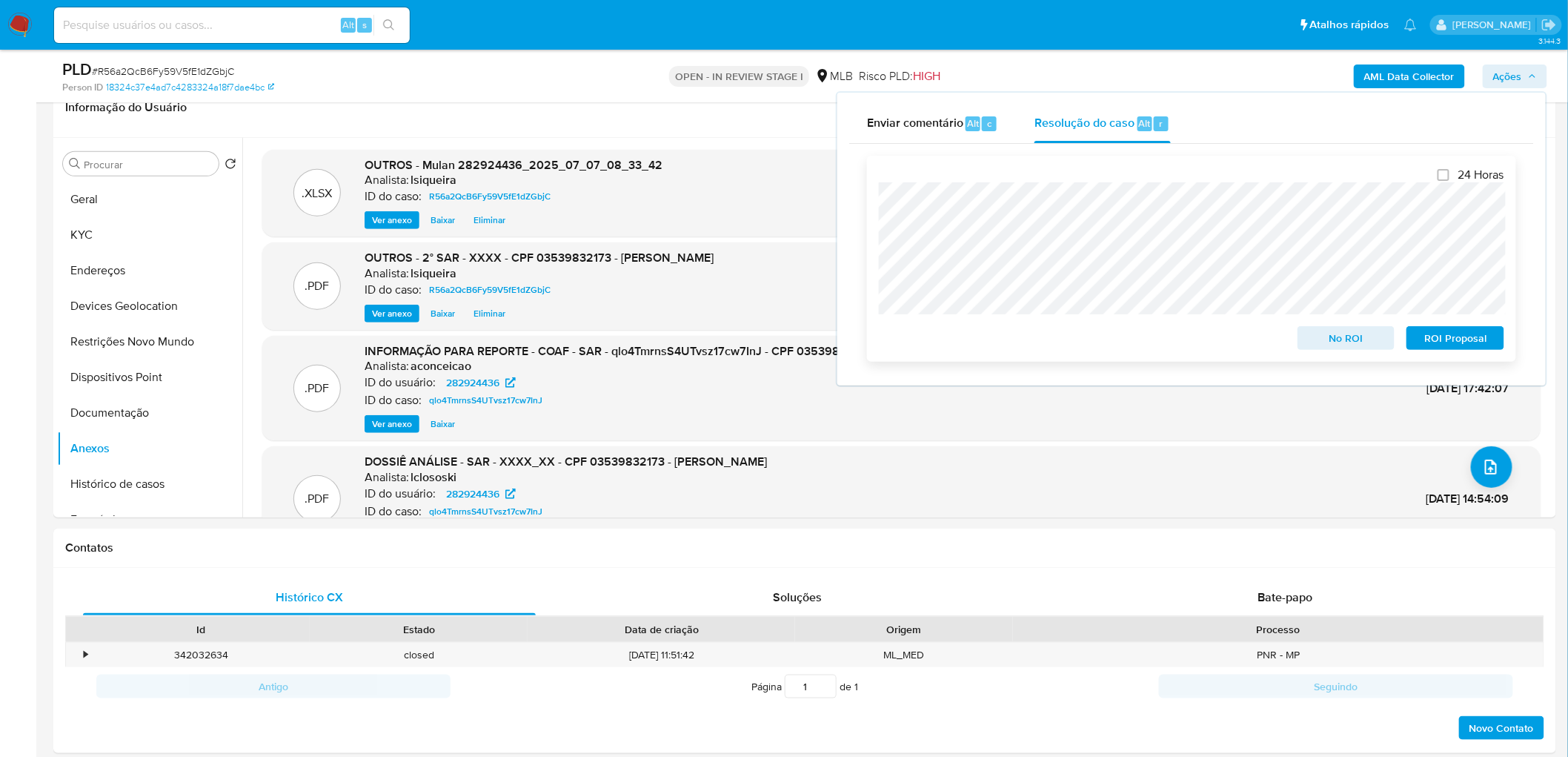 click on "ROI Proposal" at bounding box center (1455, 338) 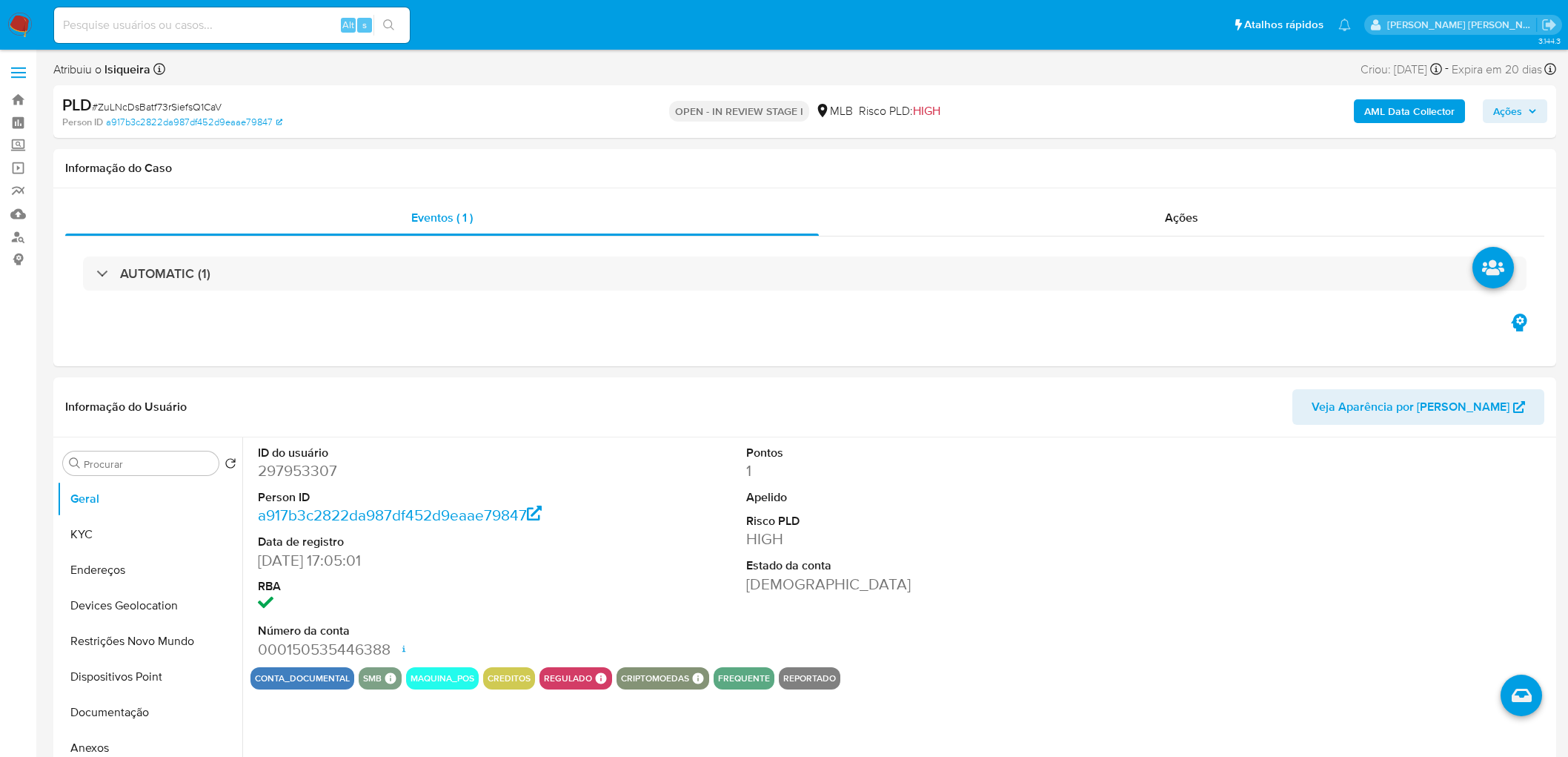 select on "10" 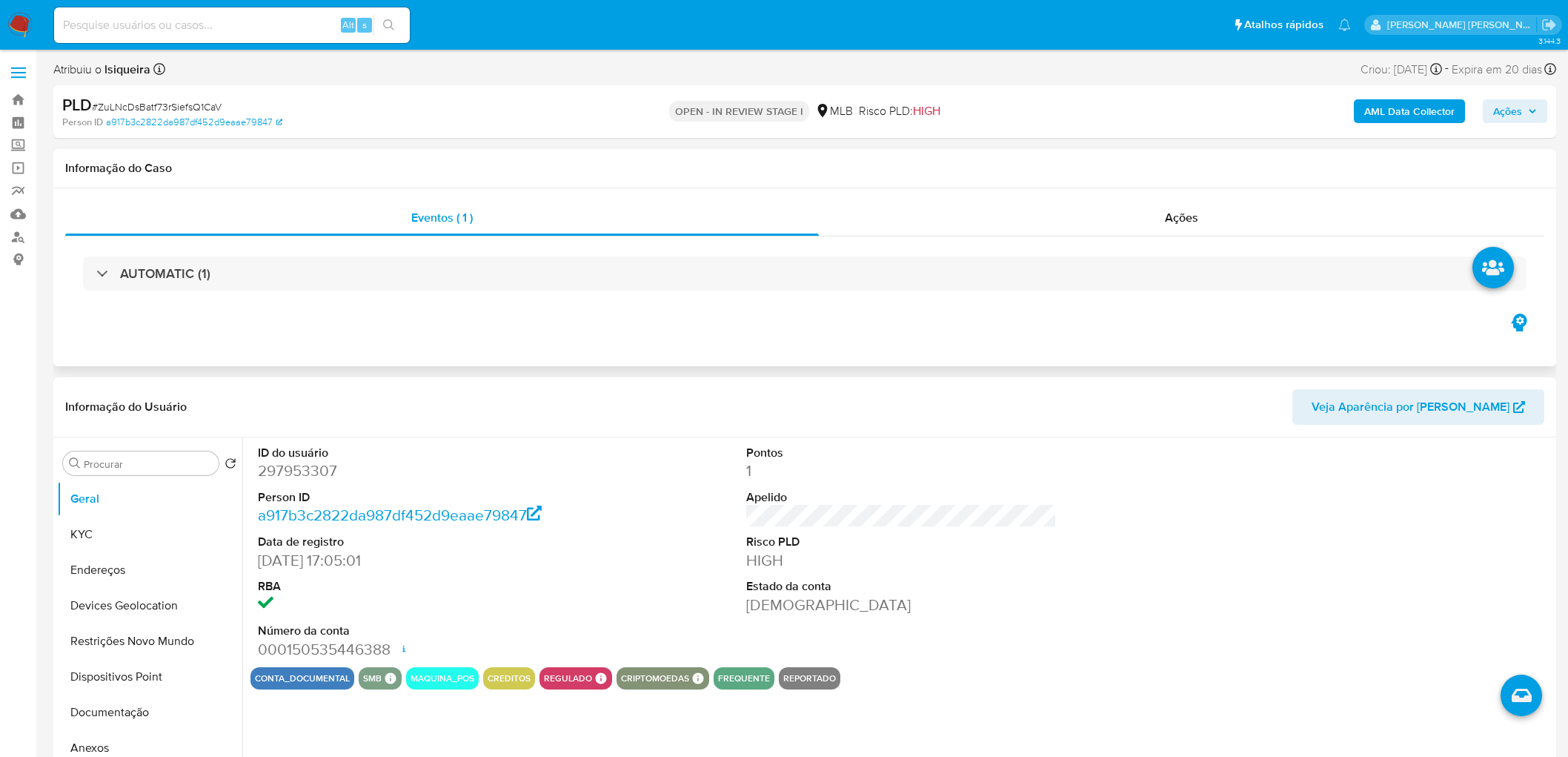 scroll, scrollTop: 0, scrollLeft: 0, axis: both 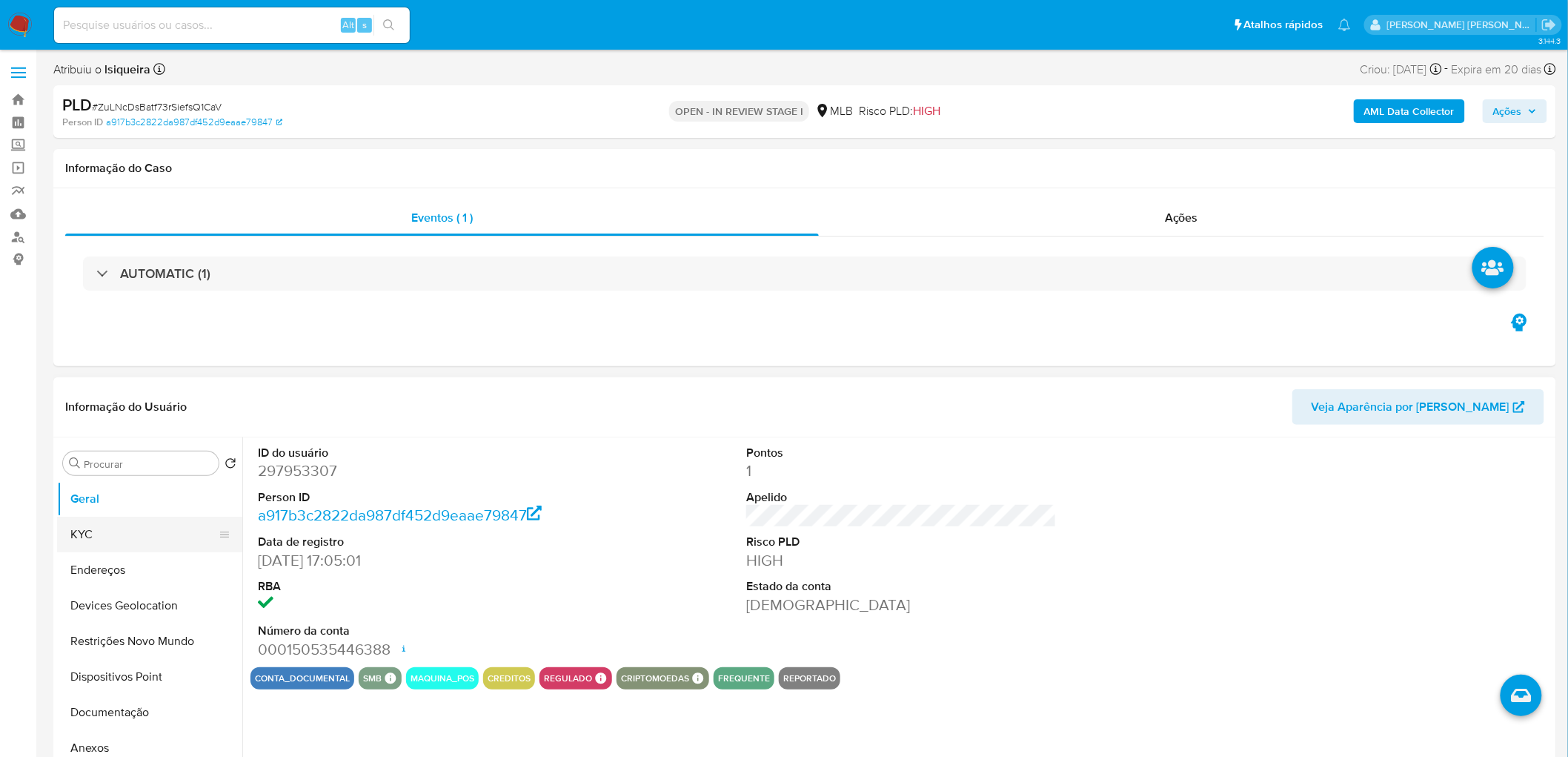 click on "KYC" at bounding box center [144, 535] 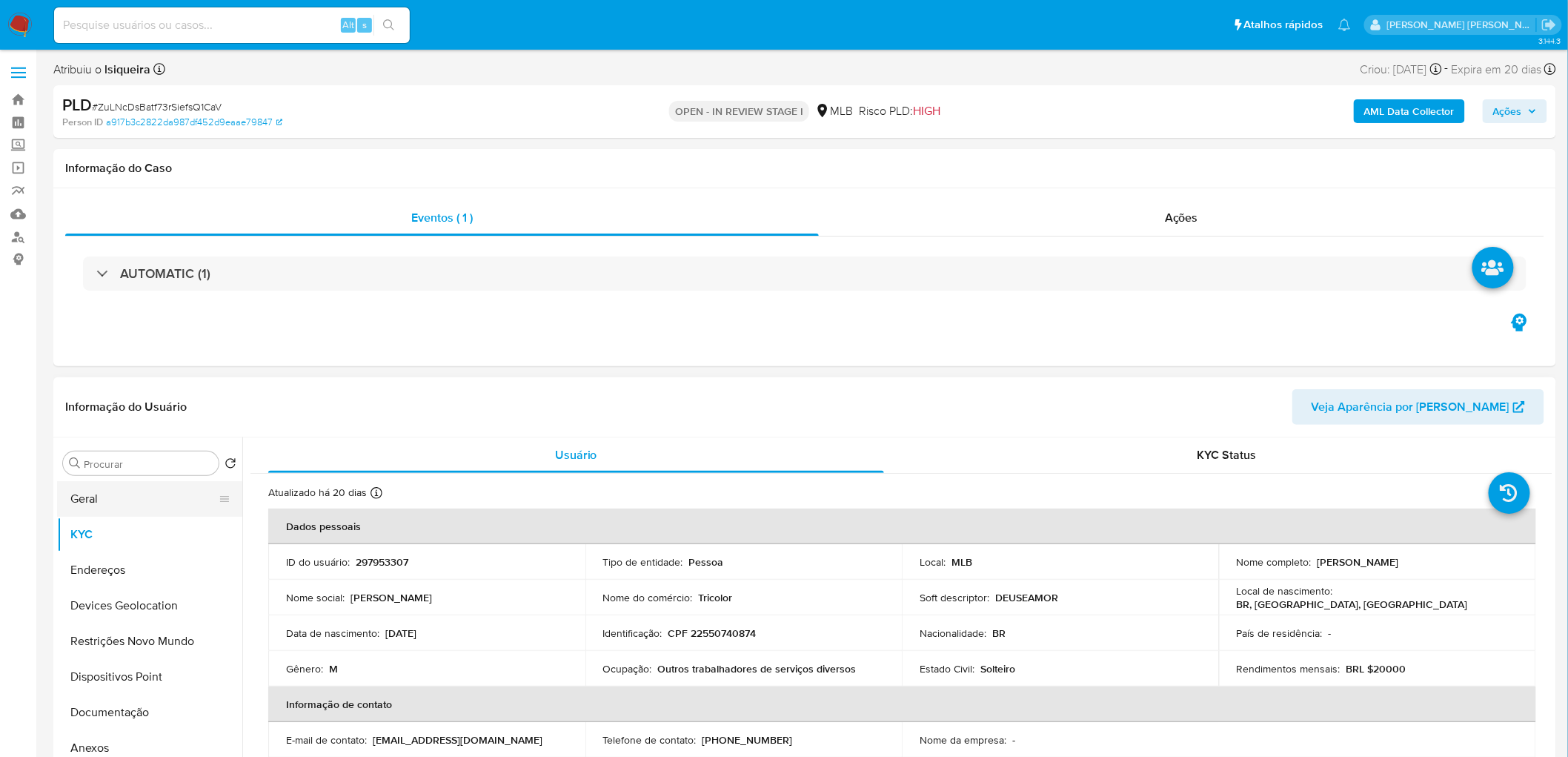 click on "Geral" at bounding box center [144, 499] 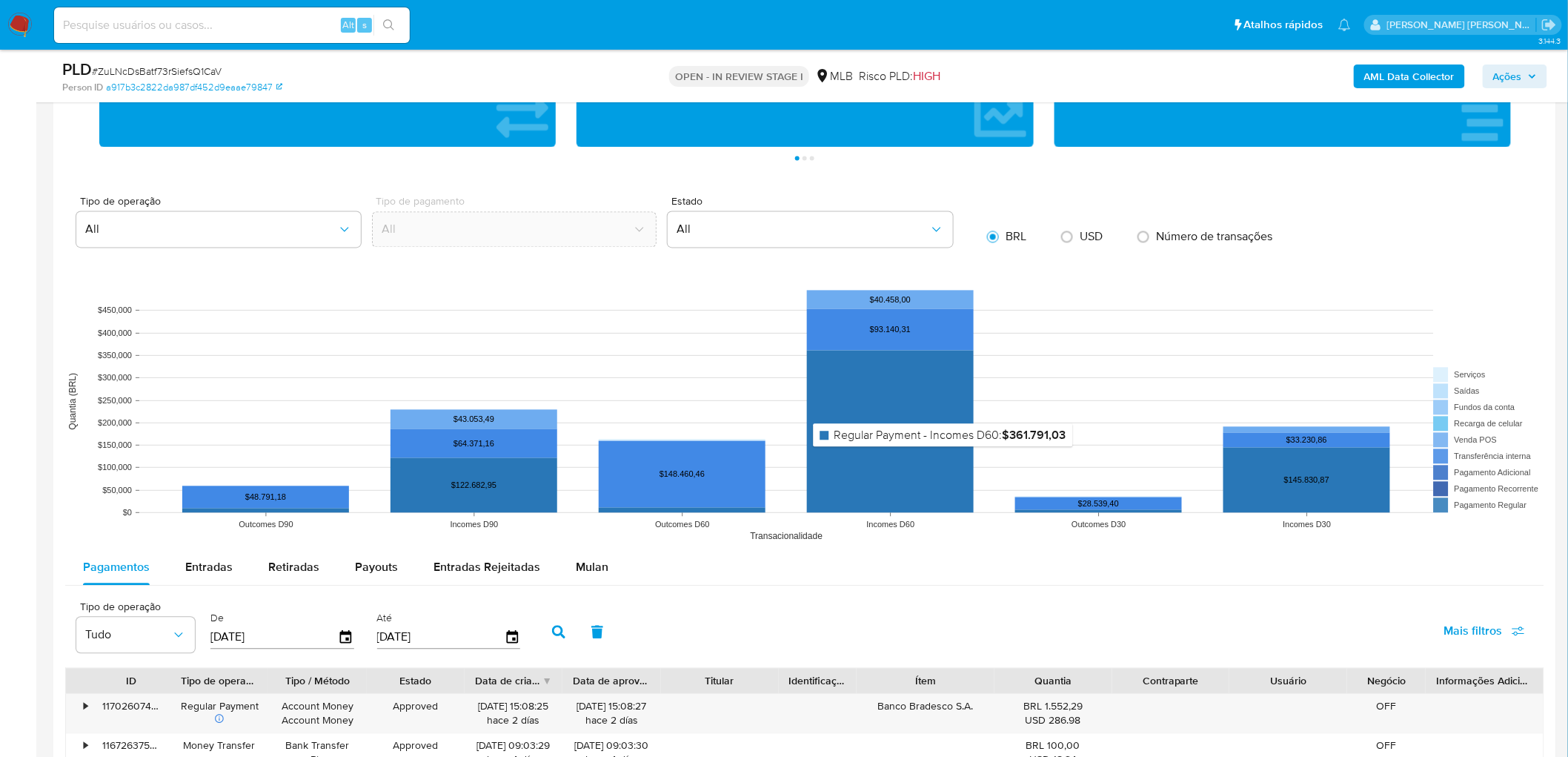 scroll, scrollTop: 1400, scrollLeft: 0, axis: vertical 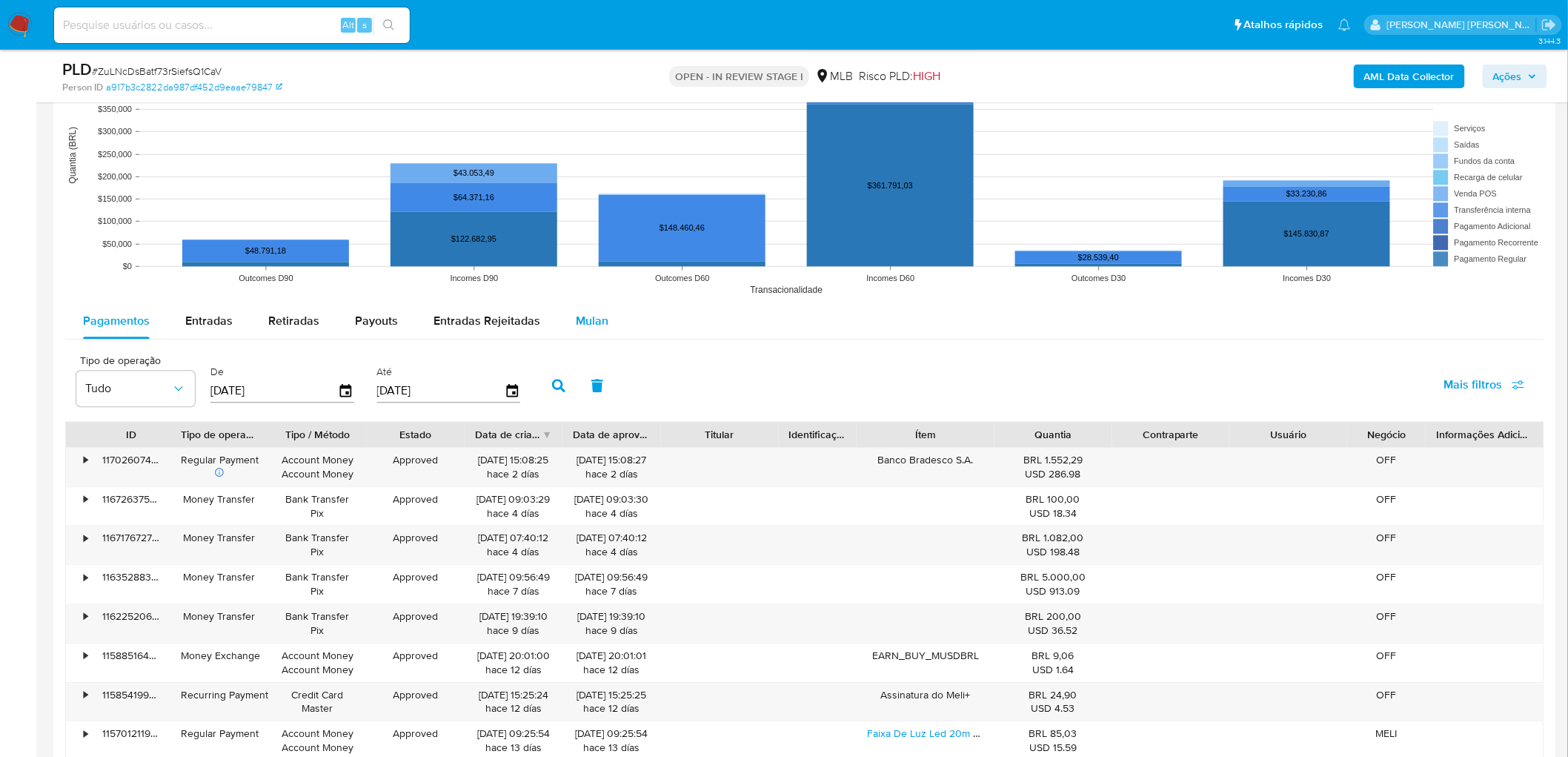 click on "Mulan" at bounding box center [592, 320] 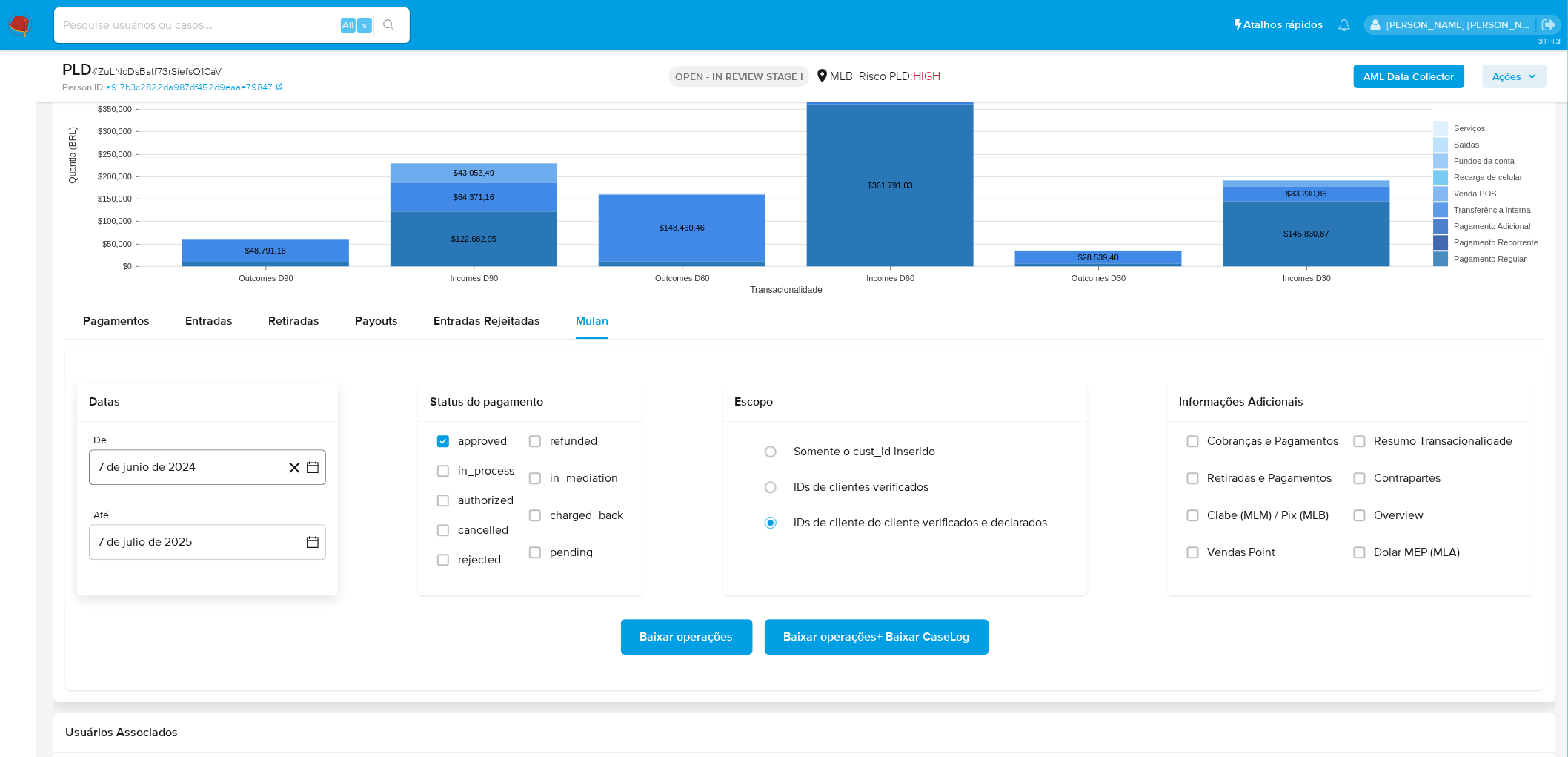 click on "7 de junio de 2024" at bounding box center [207, 467] 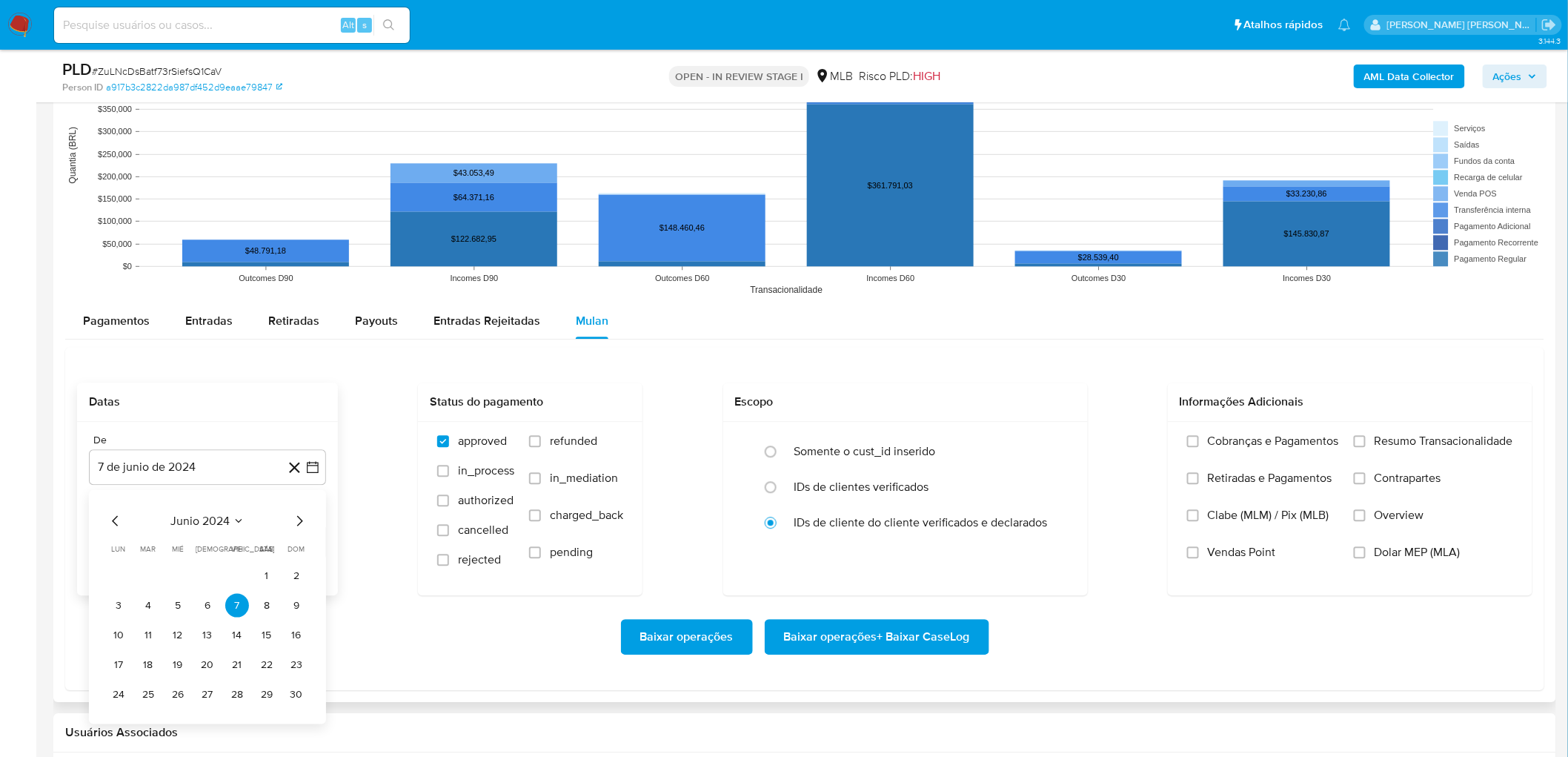 click on "junio 2024" at bounding box center (200, 520) 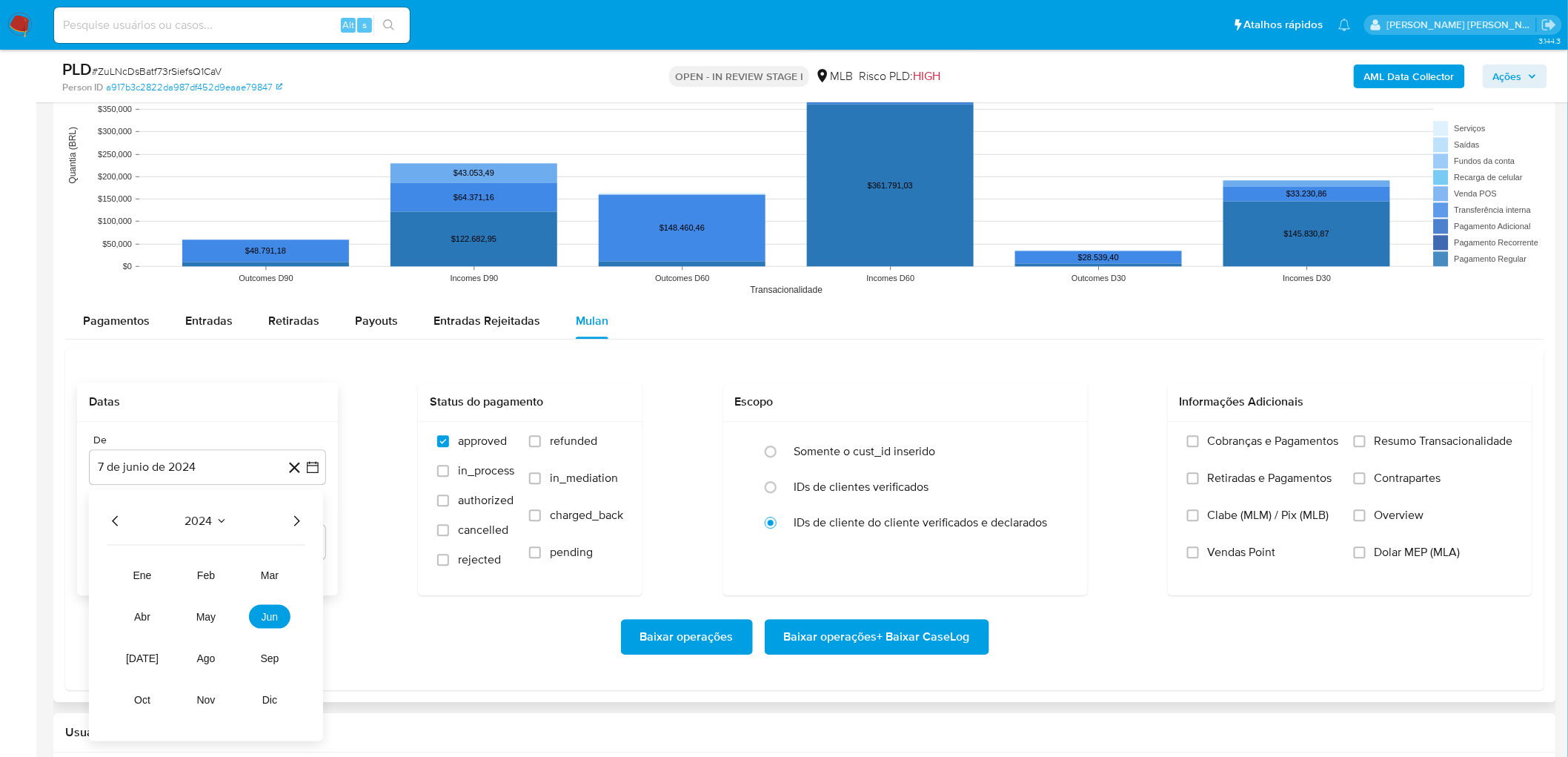 click 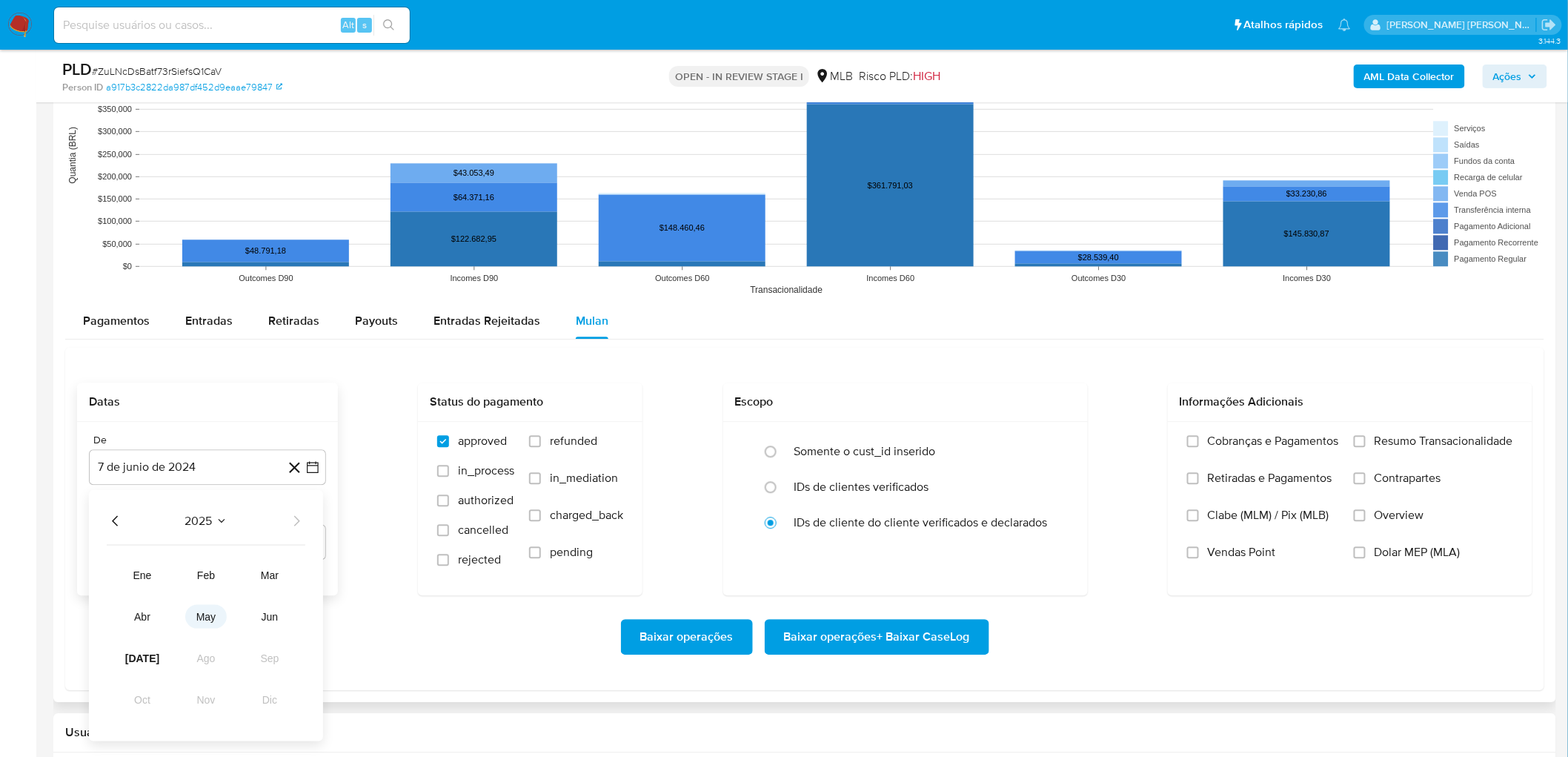 click on "may" at bounding box center [206, 616] 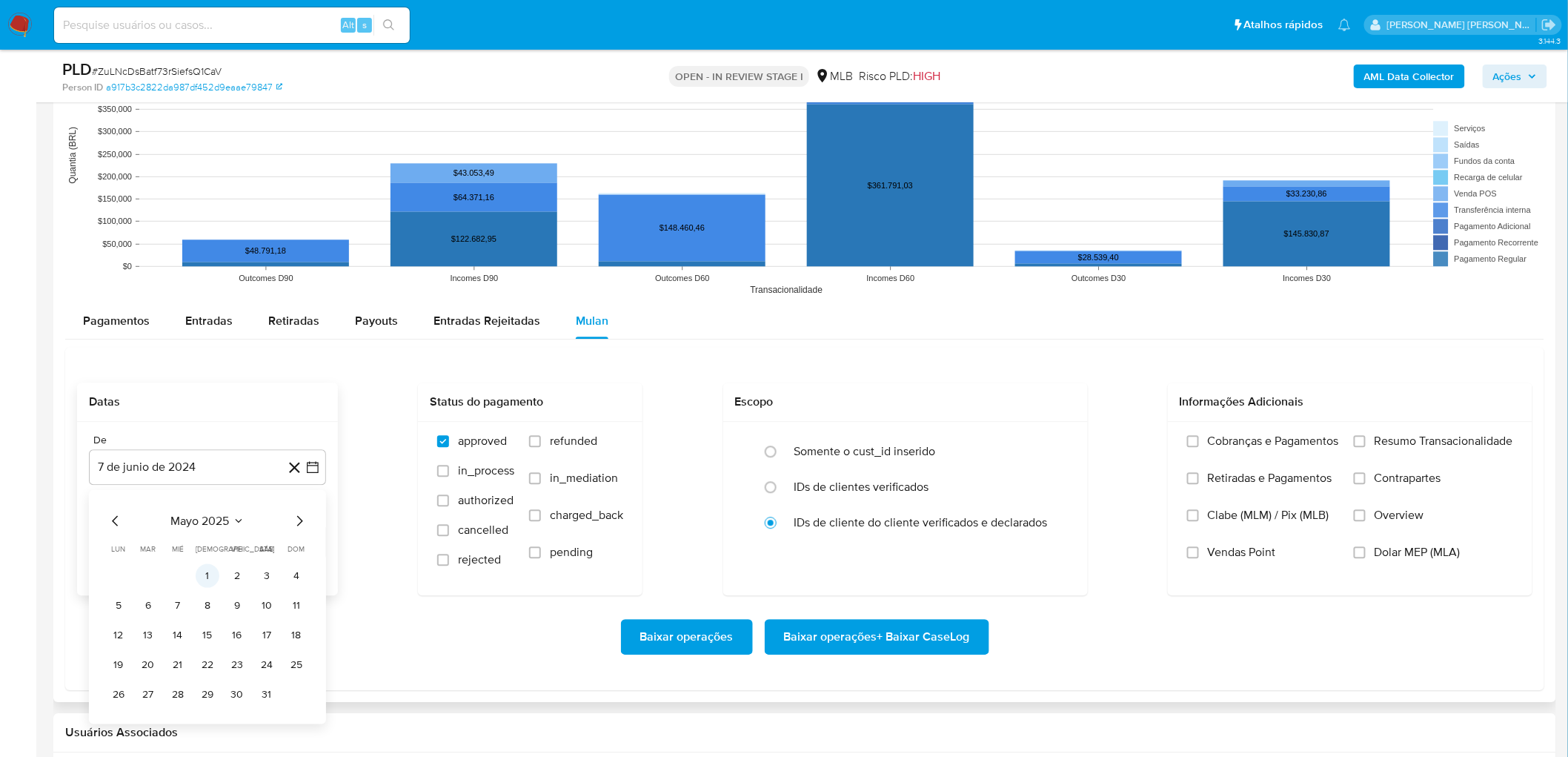 click on "1" at bounding box center [207, 575] 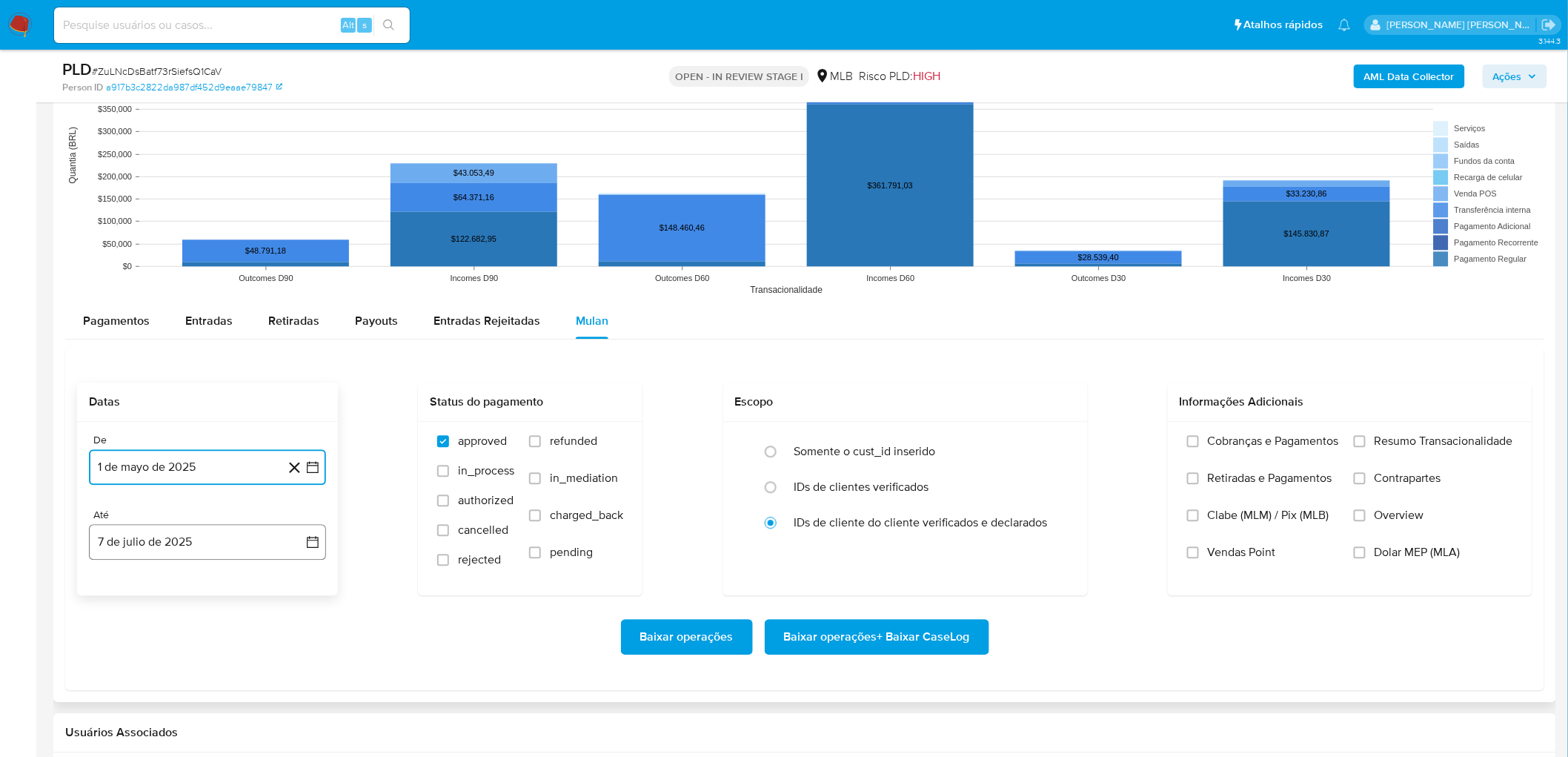 click on "7 de julio de 2025" at bounding box center [207, 542] 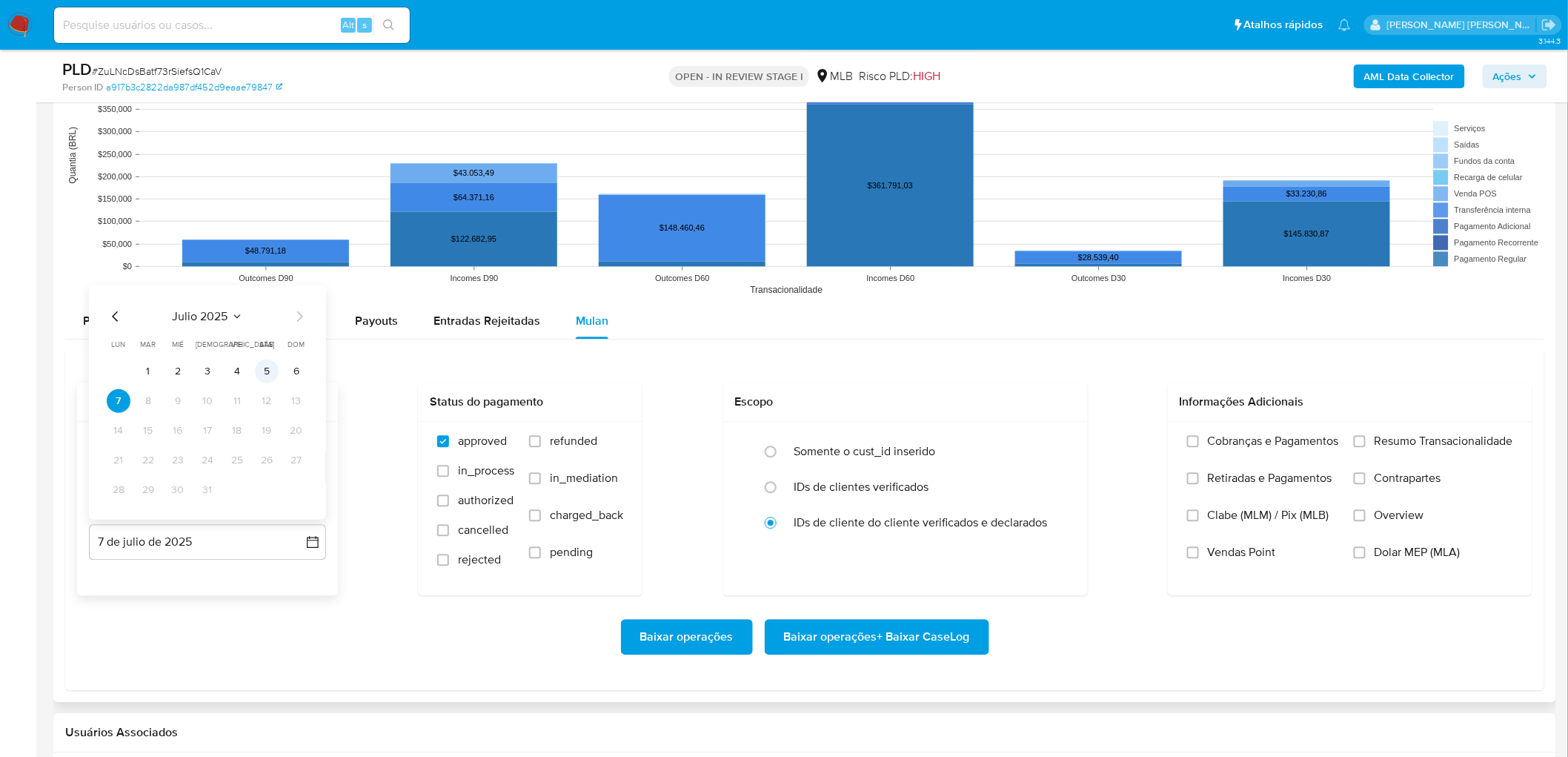 click on "5" at bounding box center (267, 371) 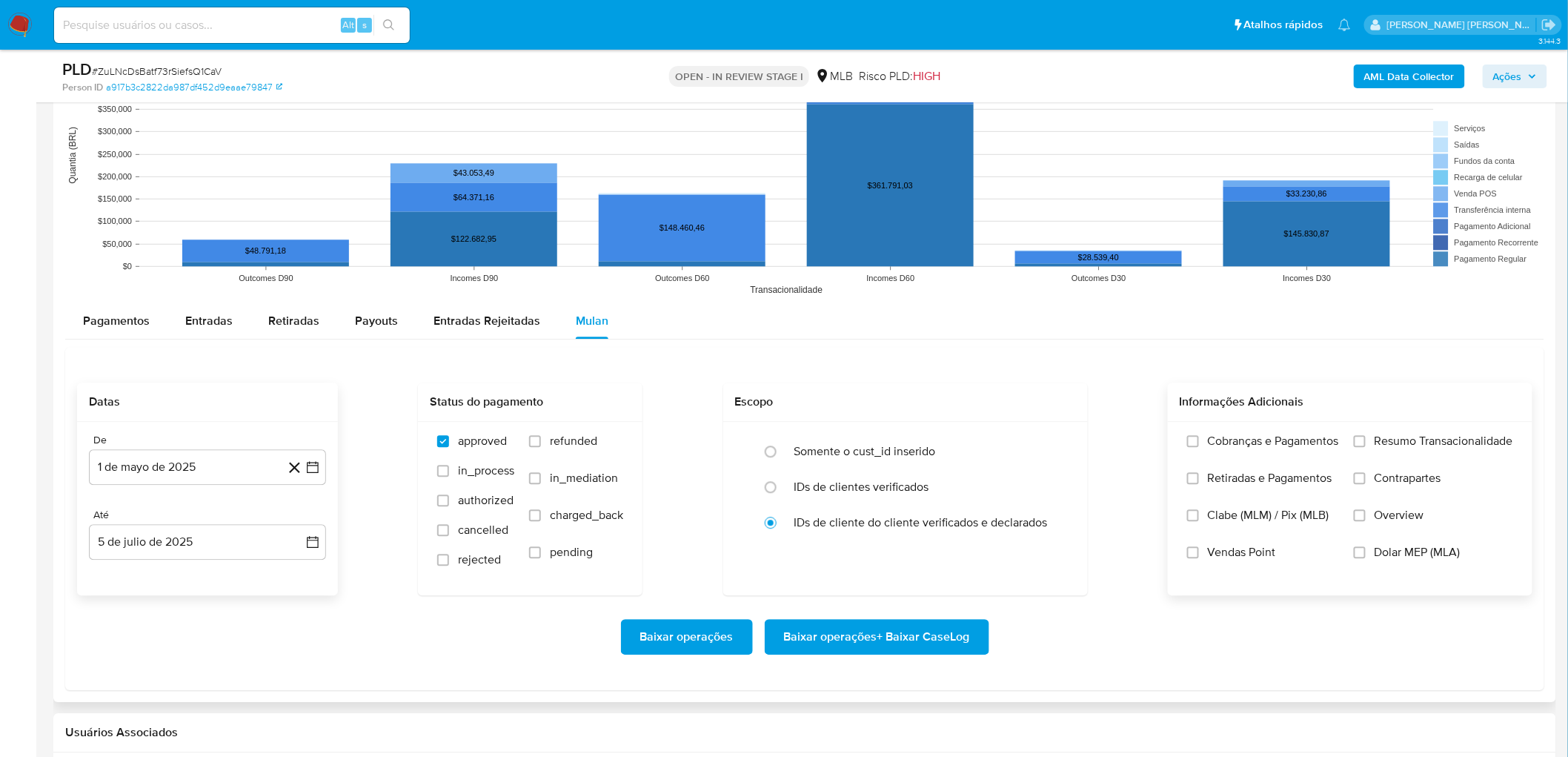 click on "Resumo Transacionalidade" at bounding box center (1433, 452) 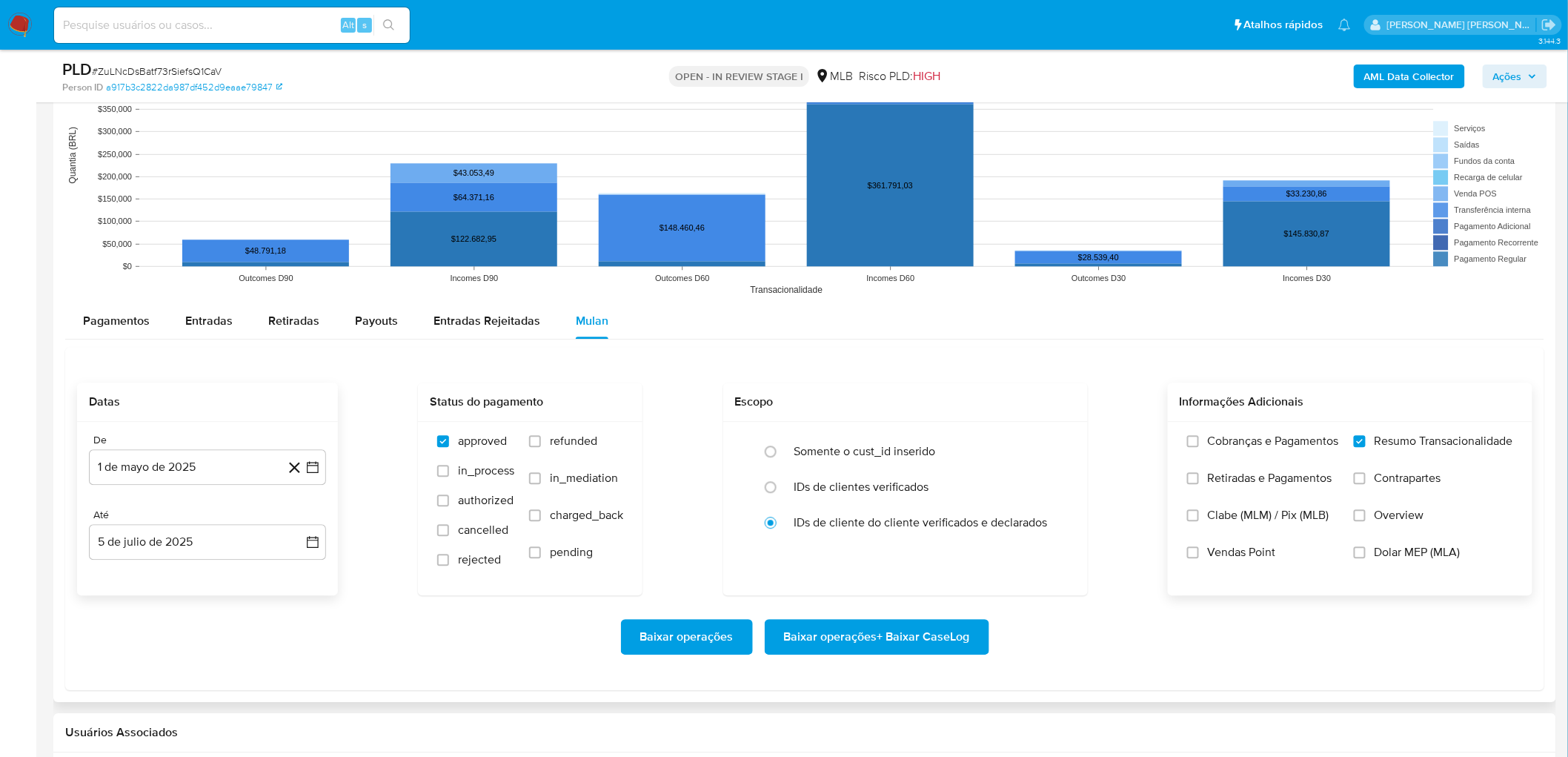 click on "Vendas Point" at bounding box center (1242, 552) 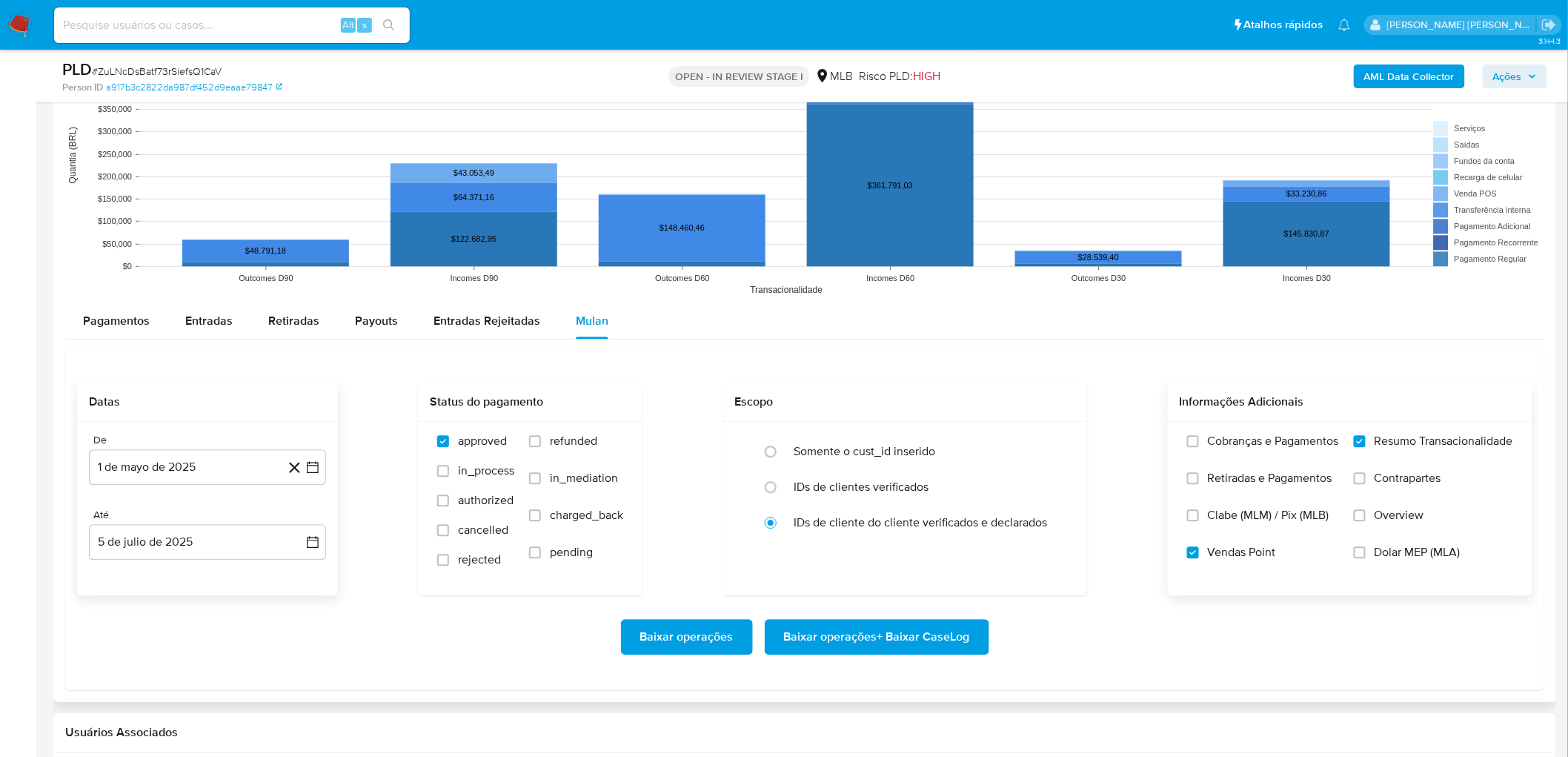 click on "Baixar operações  +   Baixar CaseLog" at bounding box center [877, 637] 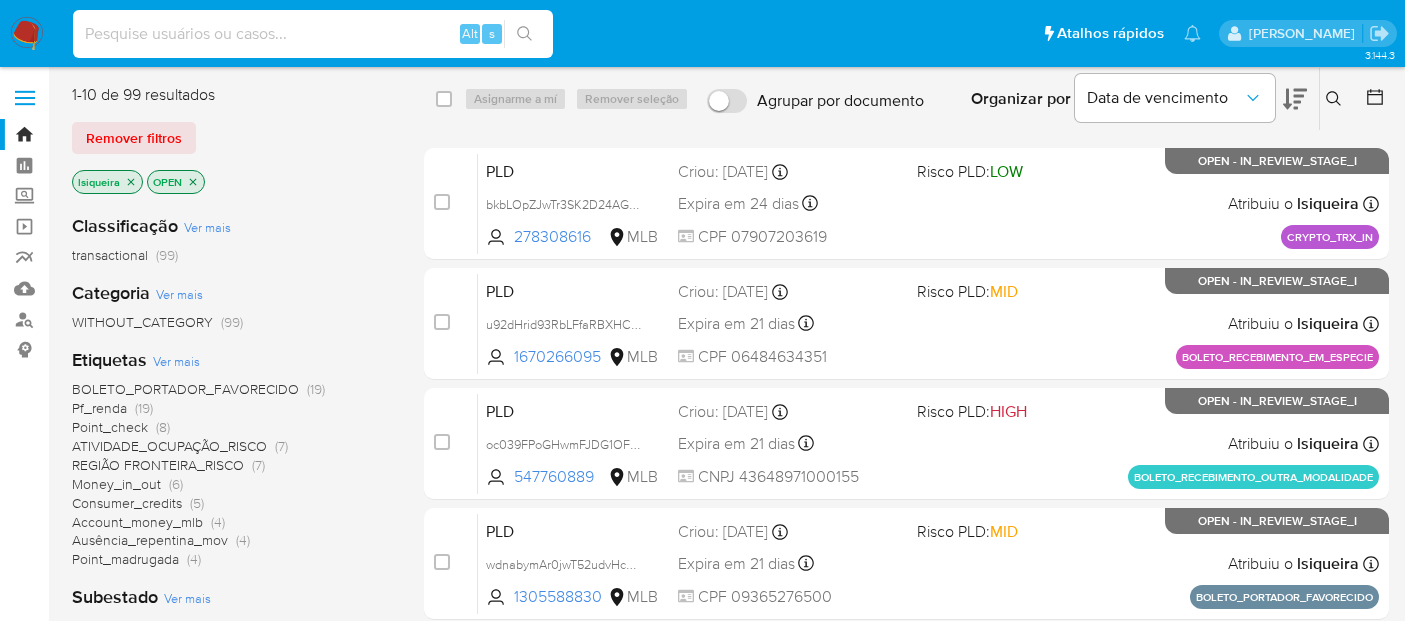 scroll, scrollTop: 0, scrollLeft: 0, axis: both 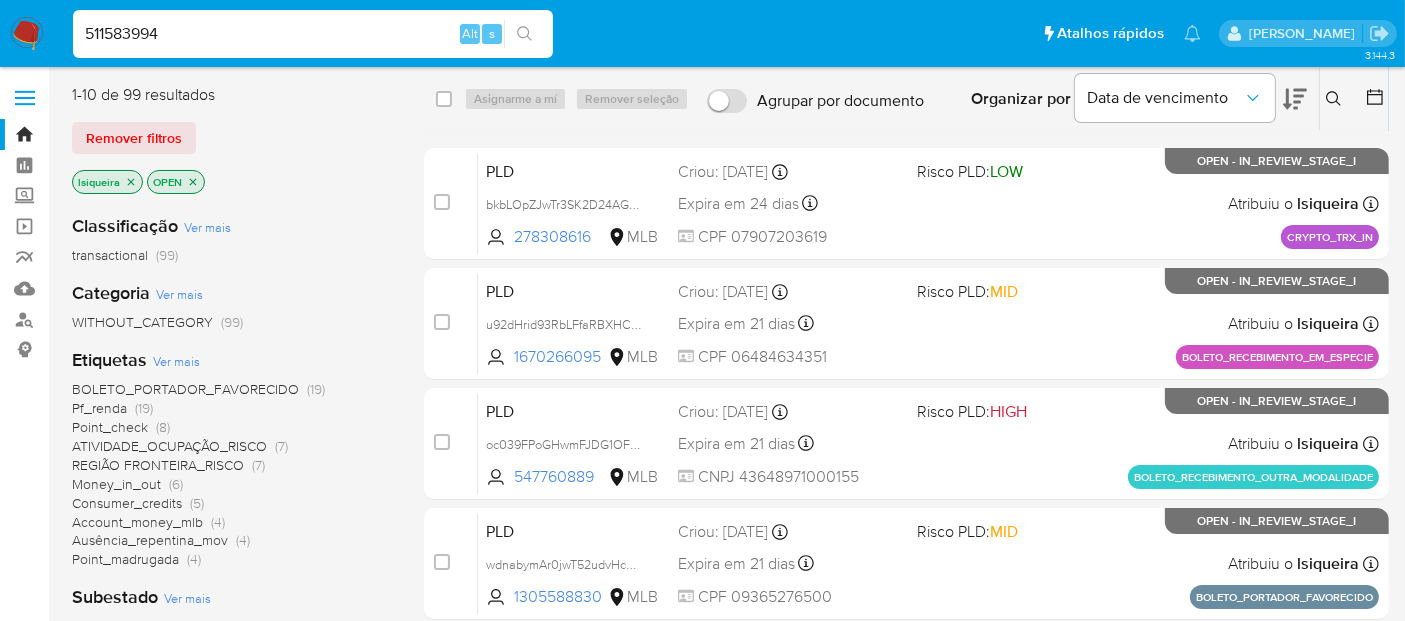 type on "511583994" 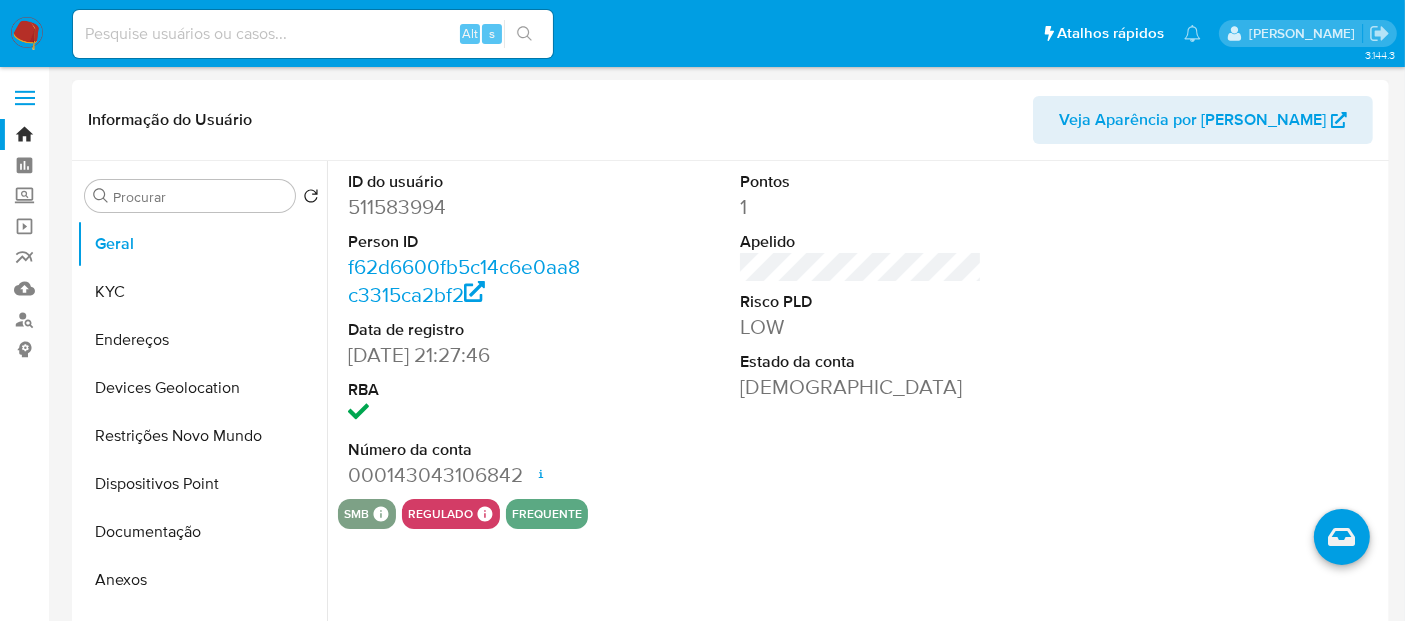 select on "10" 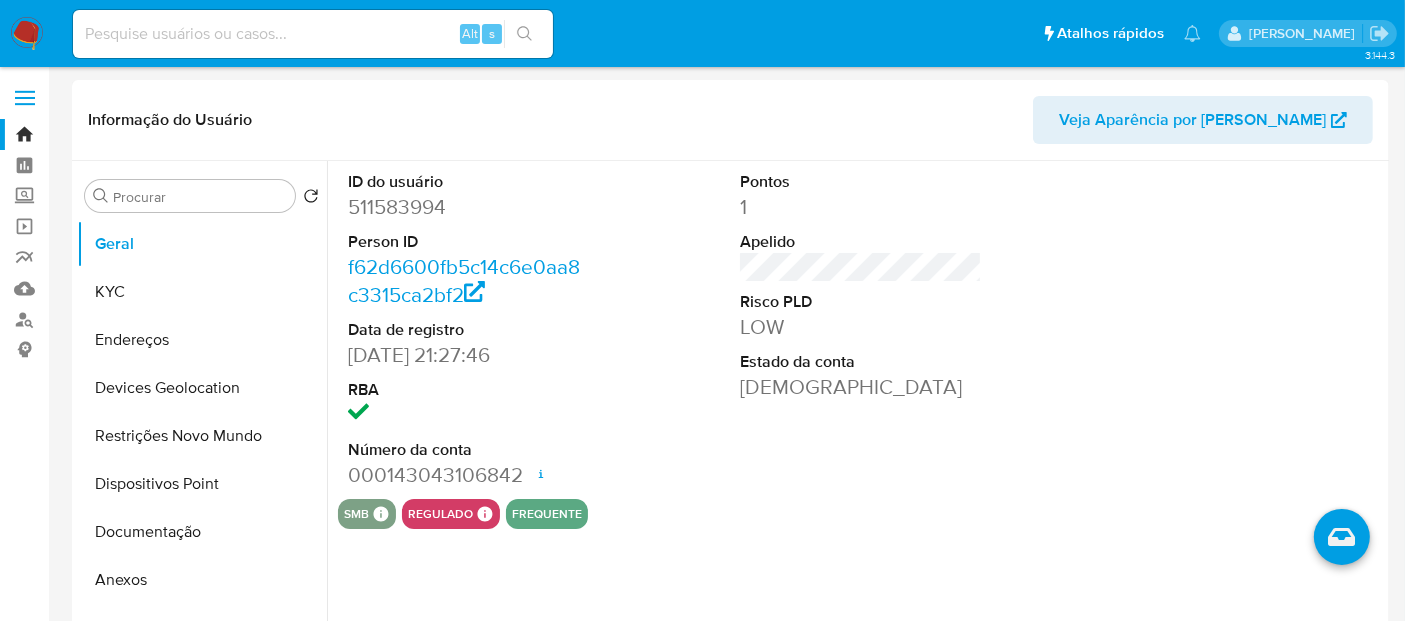 click at bounding box center [27, 34] 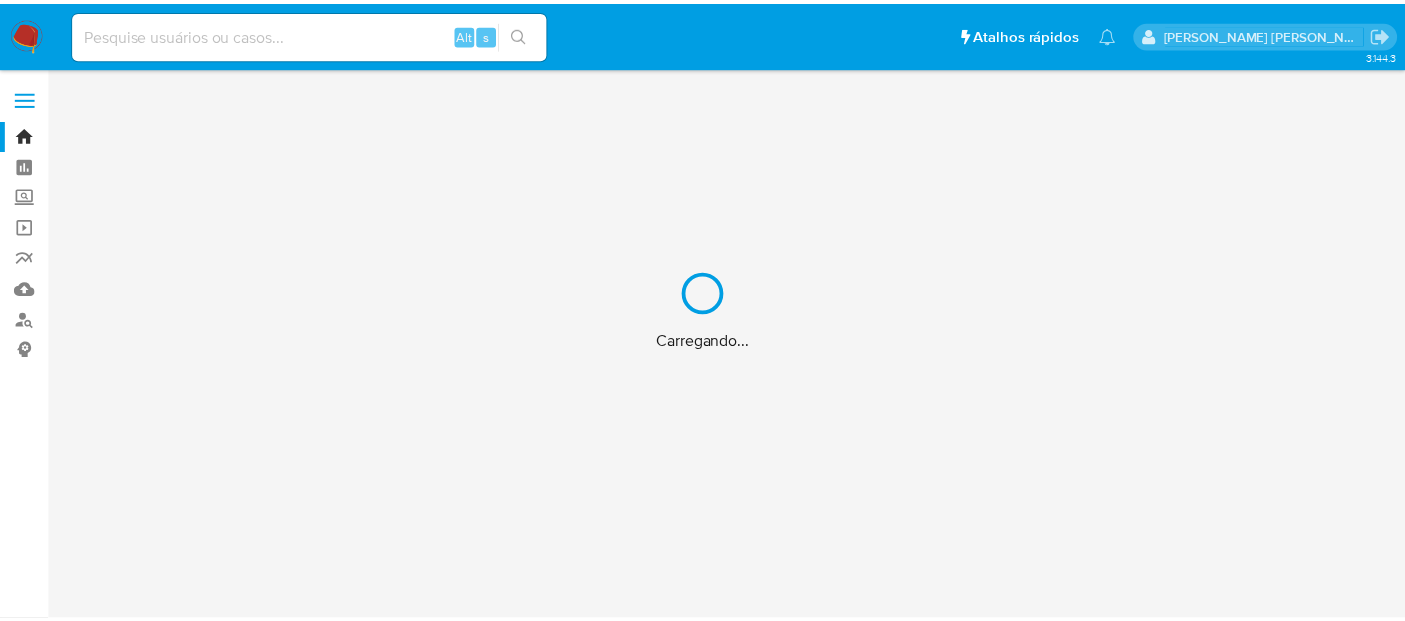 scroll, scrollTop: 0, scrollLeft: 0, axis: both 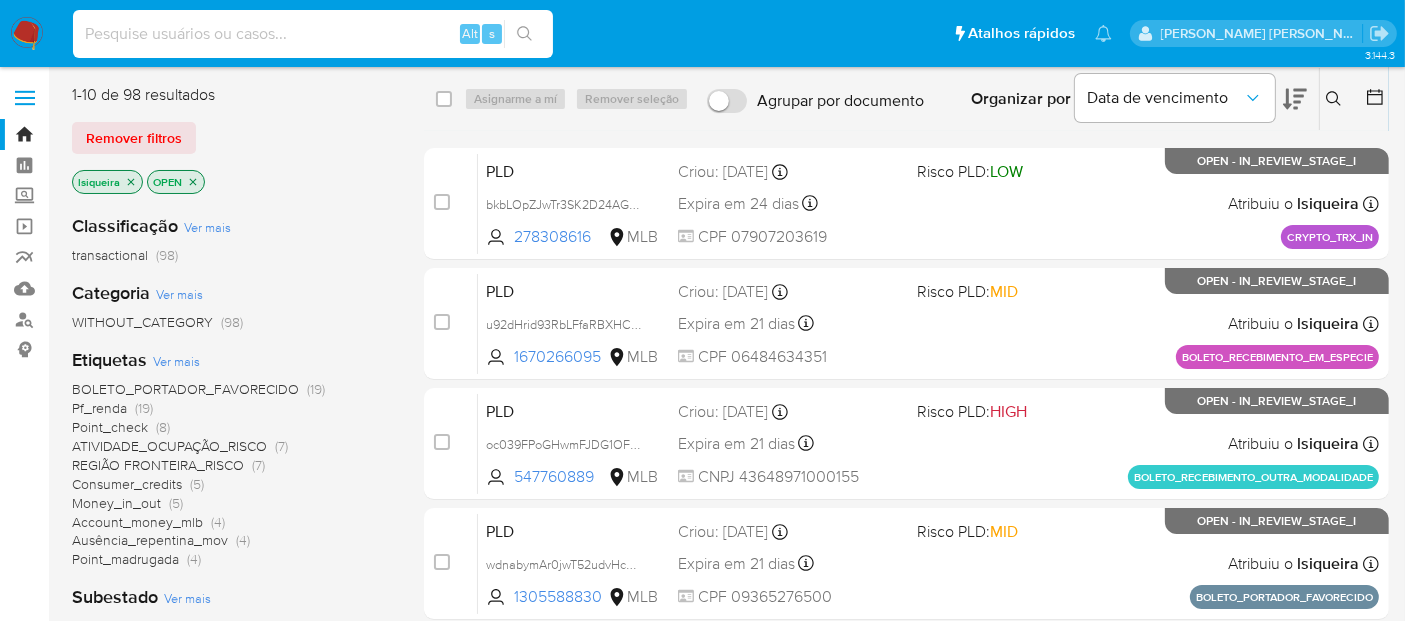 click at bounding box center (313, 34) 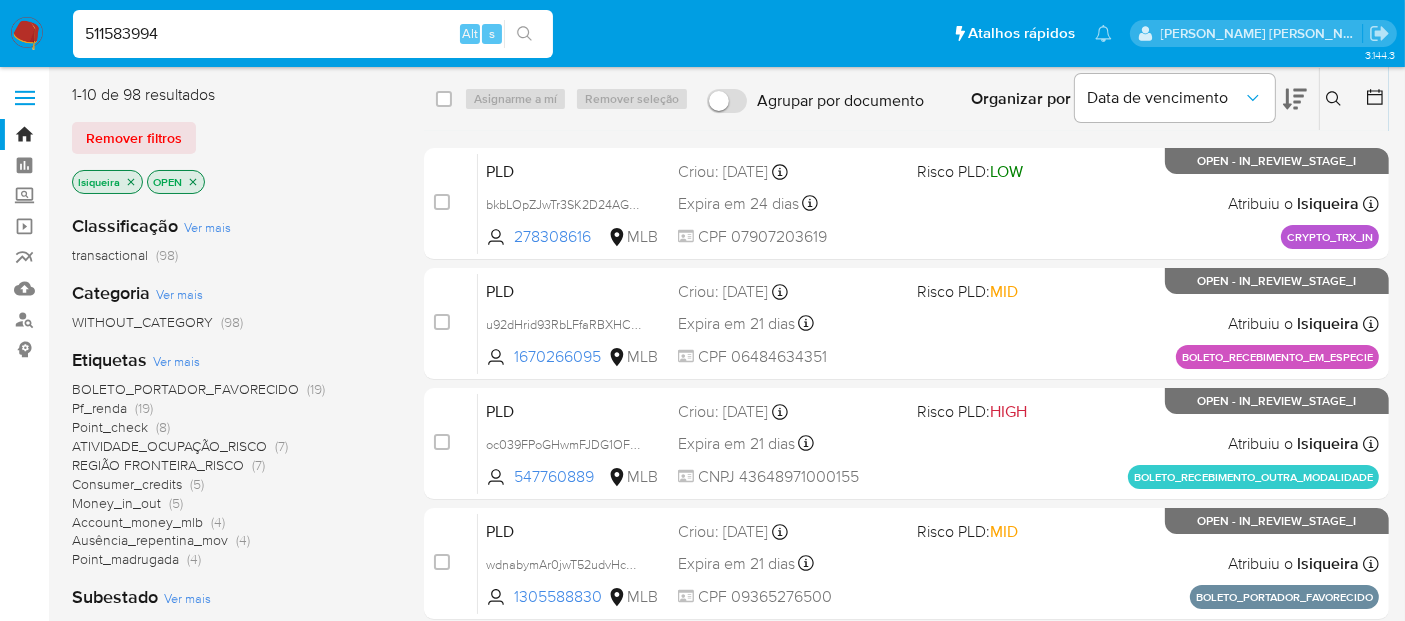 type on "511583994" 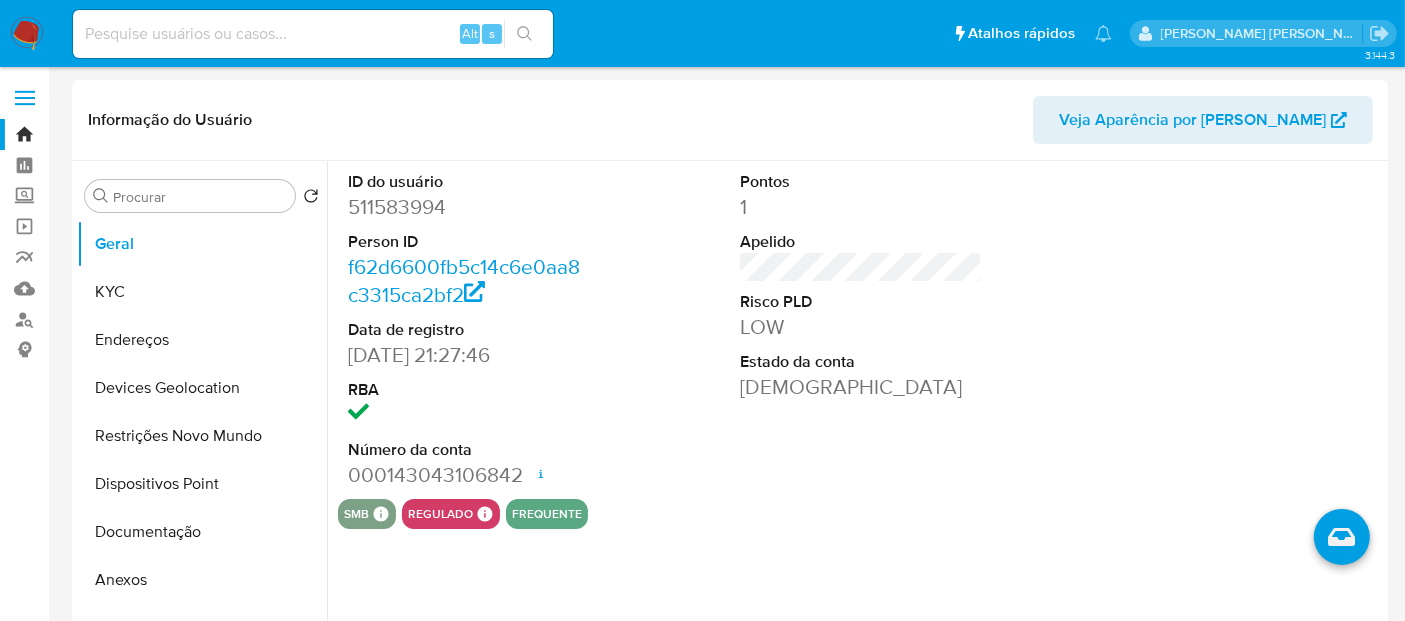 select on "10" 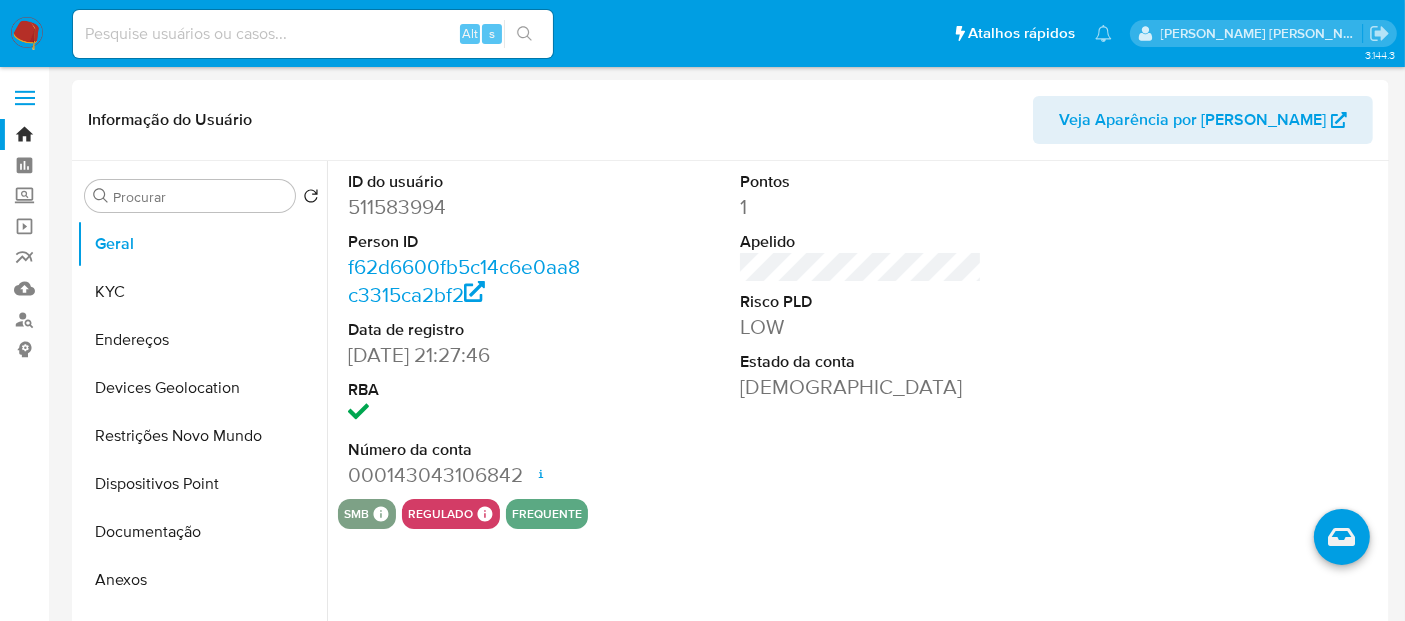 drag, startPoint x: 31, startPoint y: 40, endPoint x: 48, endPoint y: 30, distance: 19.723083 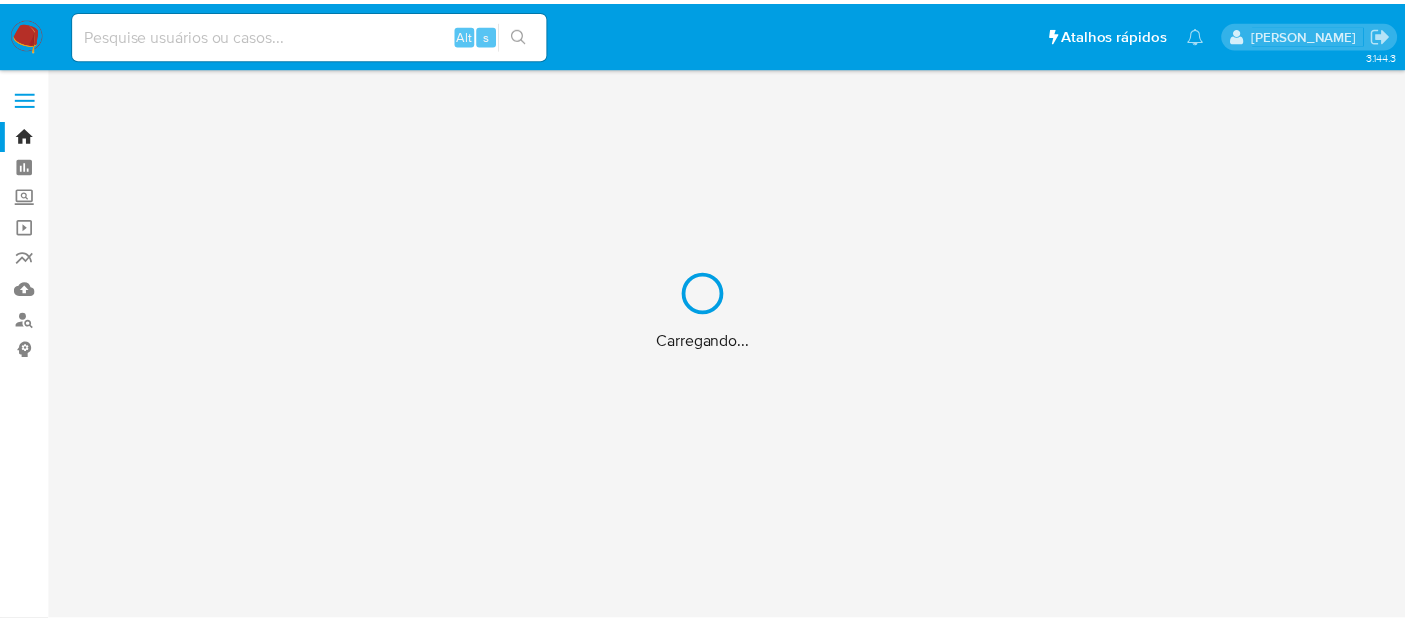scroll, scrollTop: 0, scrollLeft: 0, axis: both 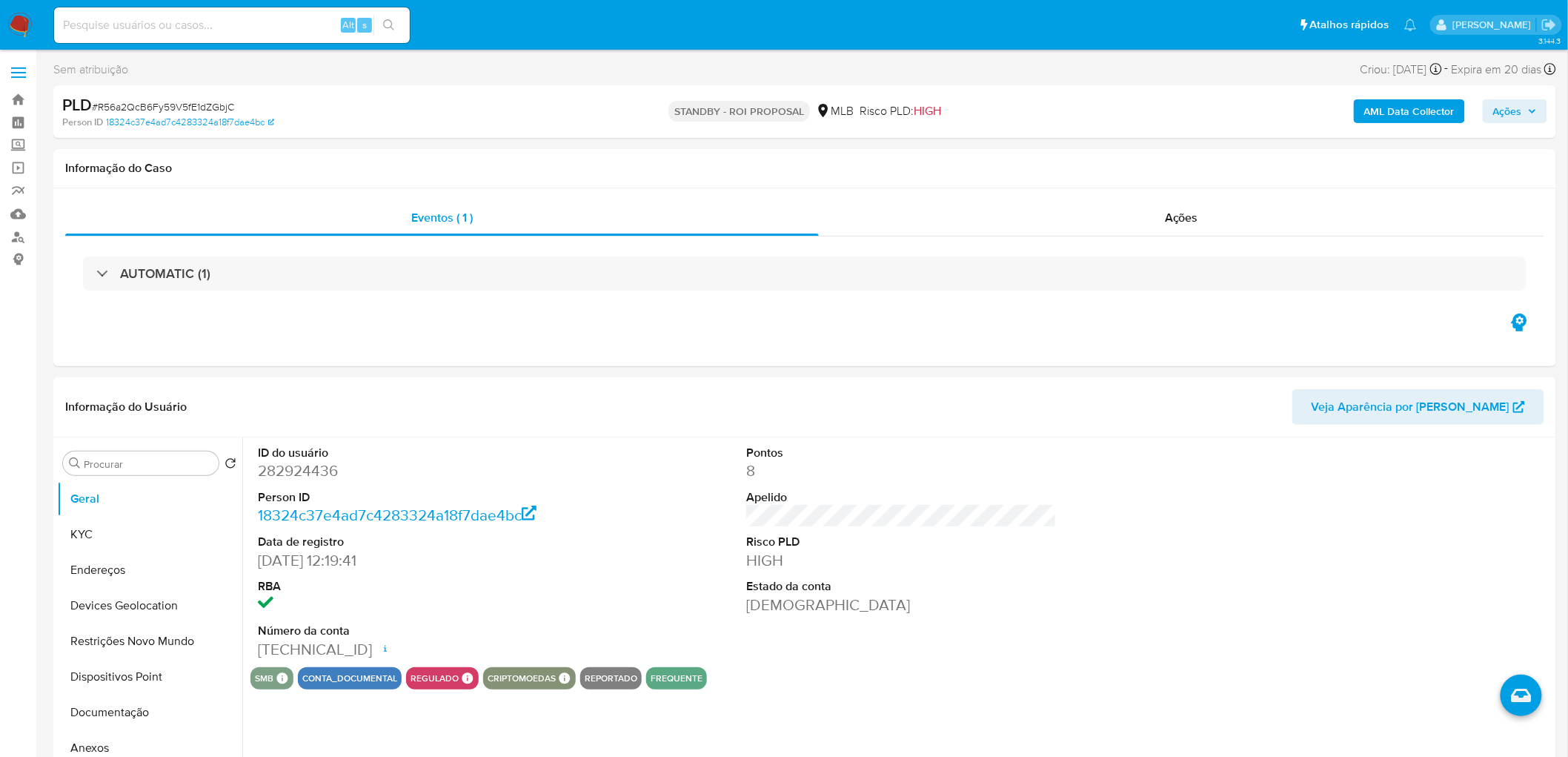 select on "10" 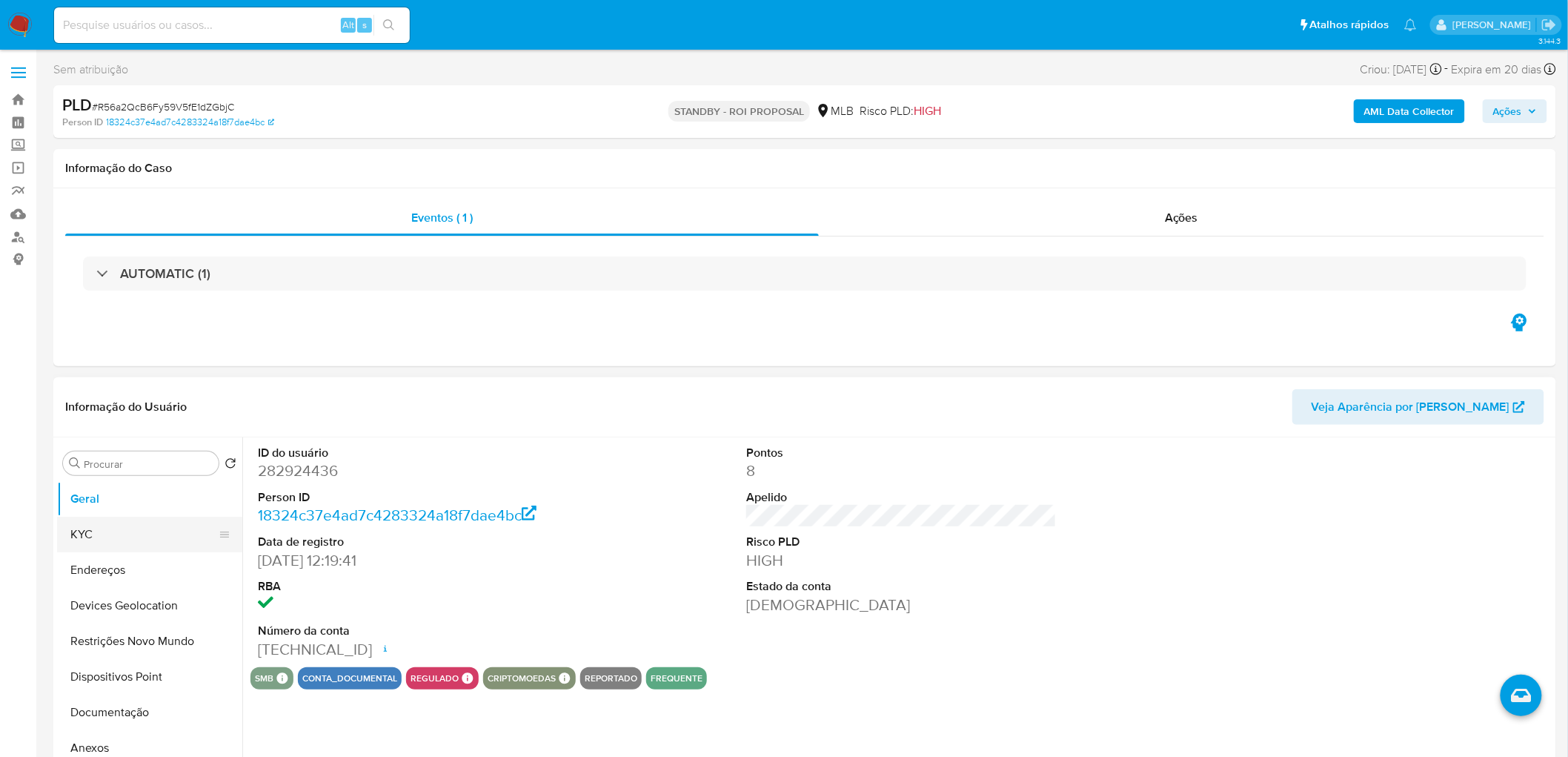 click on "KYC" at bounding box center (144, 535) 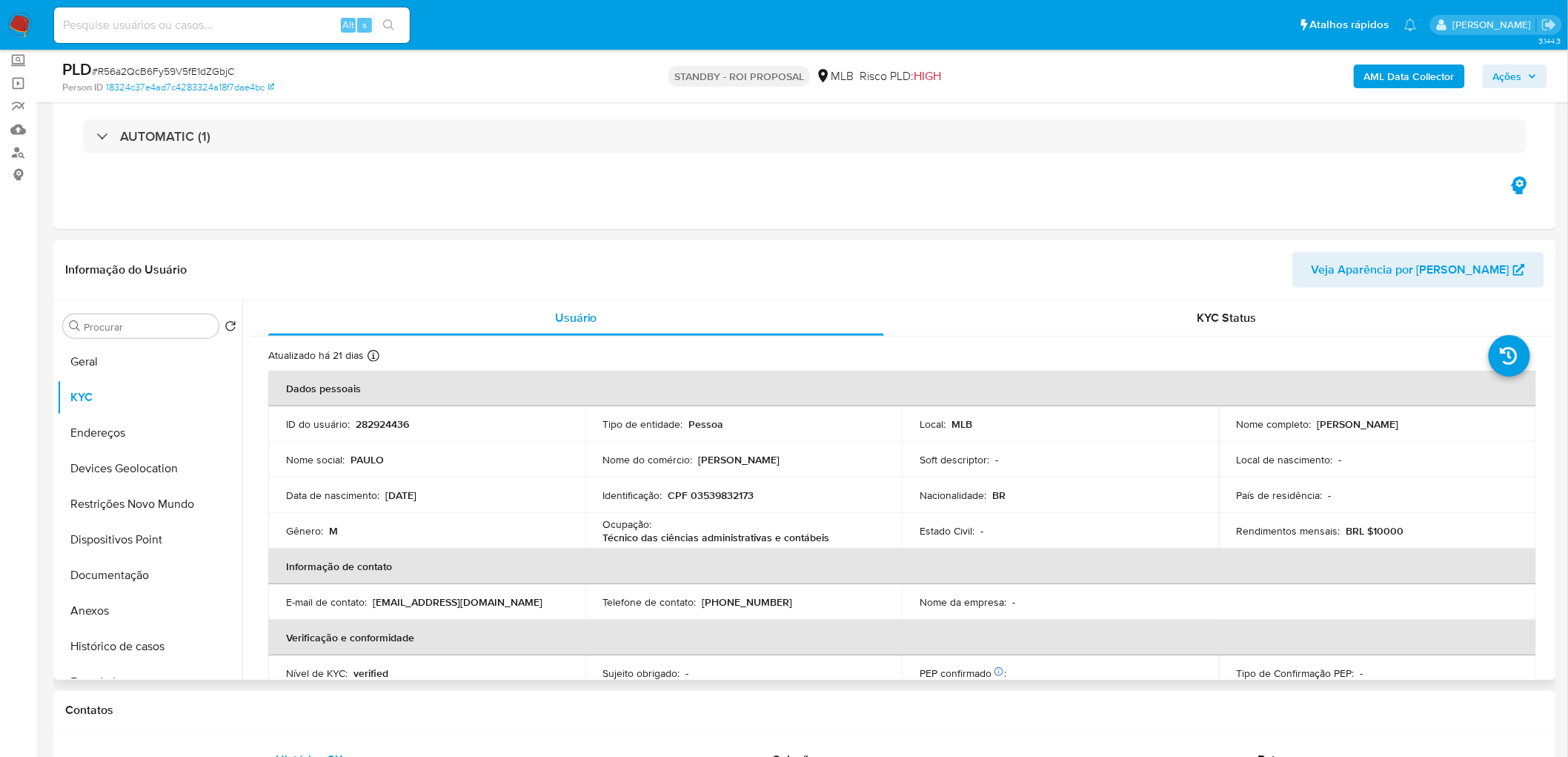 scroll, scrollTop: 82, scrollLeft: 0, axis: vertical 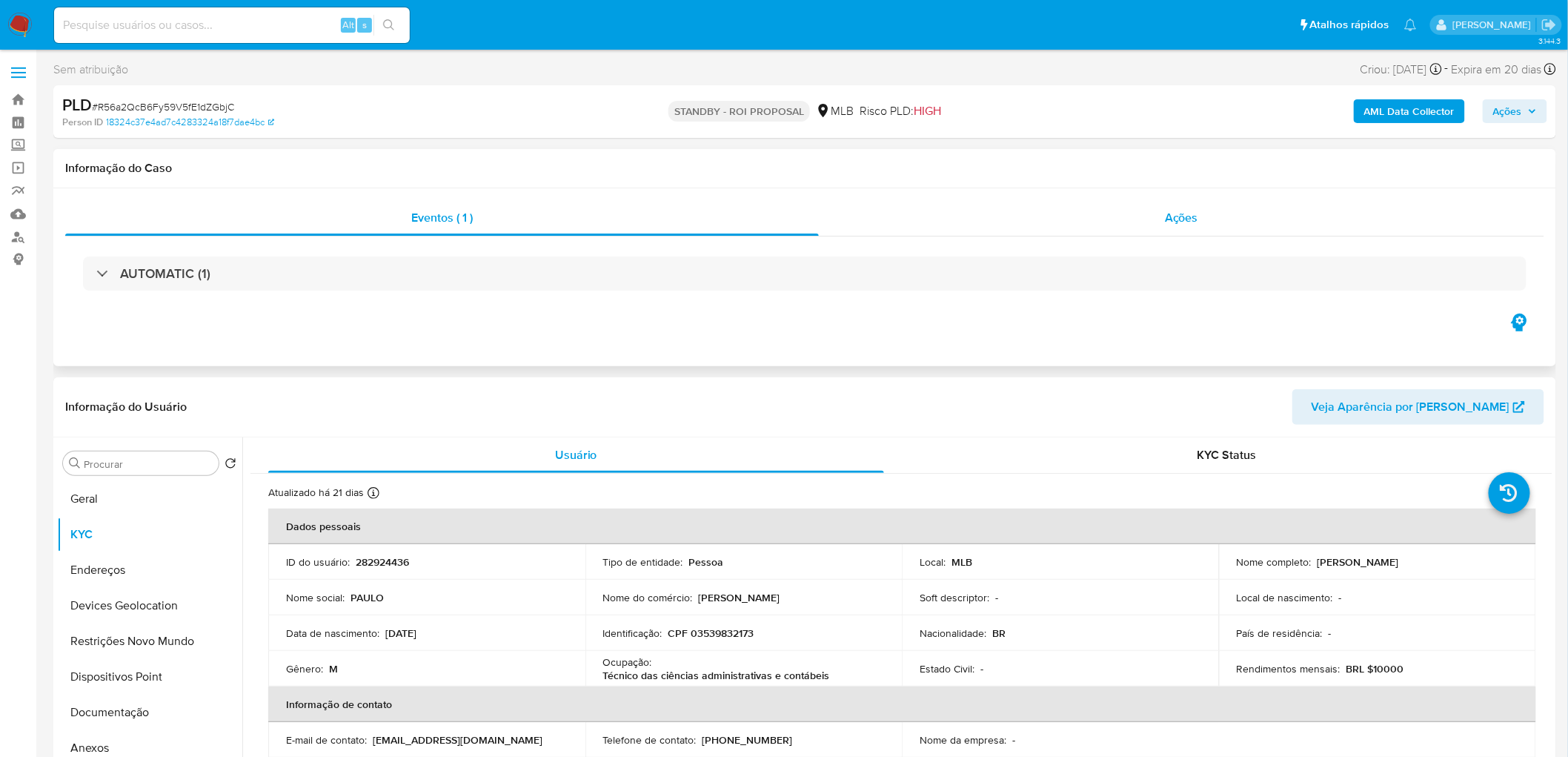 click on "Ações" at bounding box center (1181, 218) 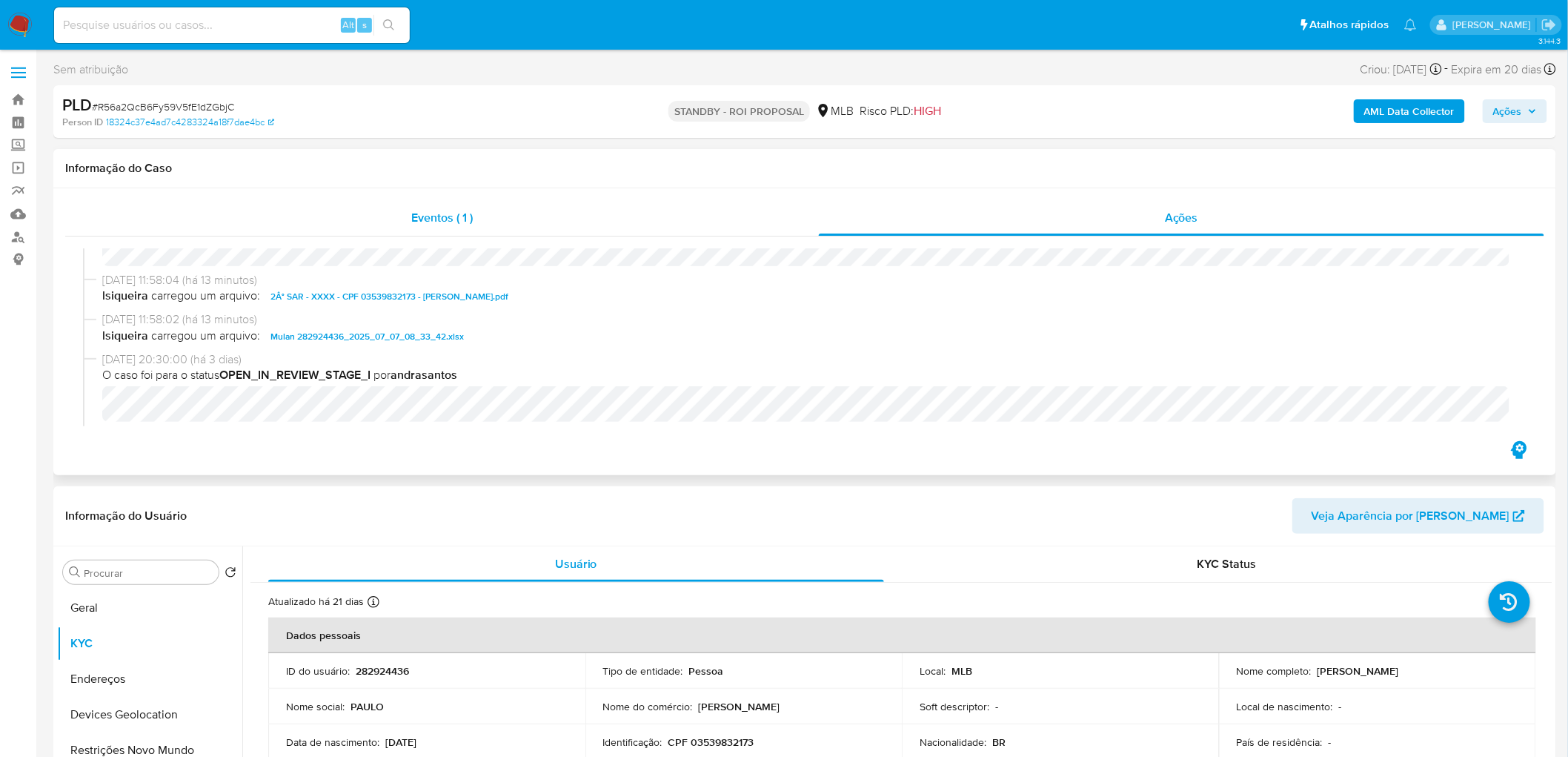 scroll, scrollTop: 165, scrollLeft: 0, axis: vertical 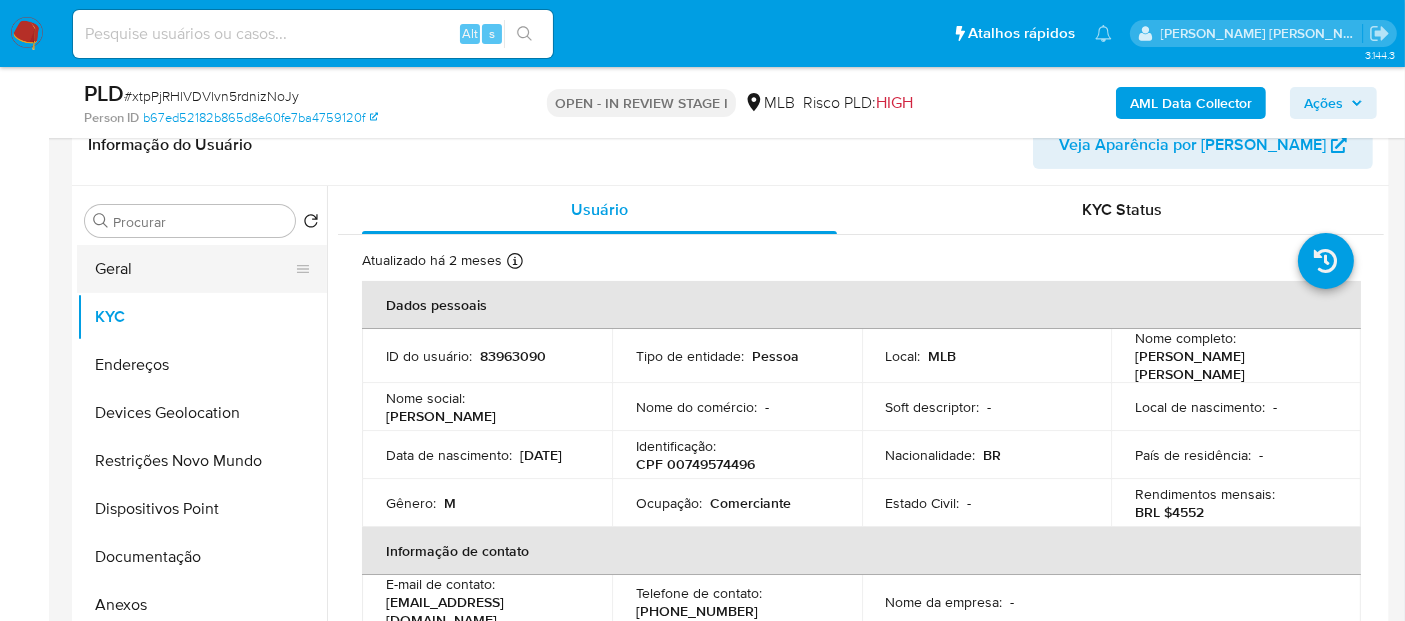 click on "Geral" at bounding box center (194, 269) 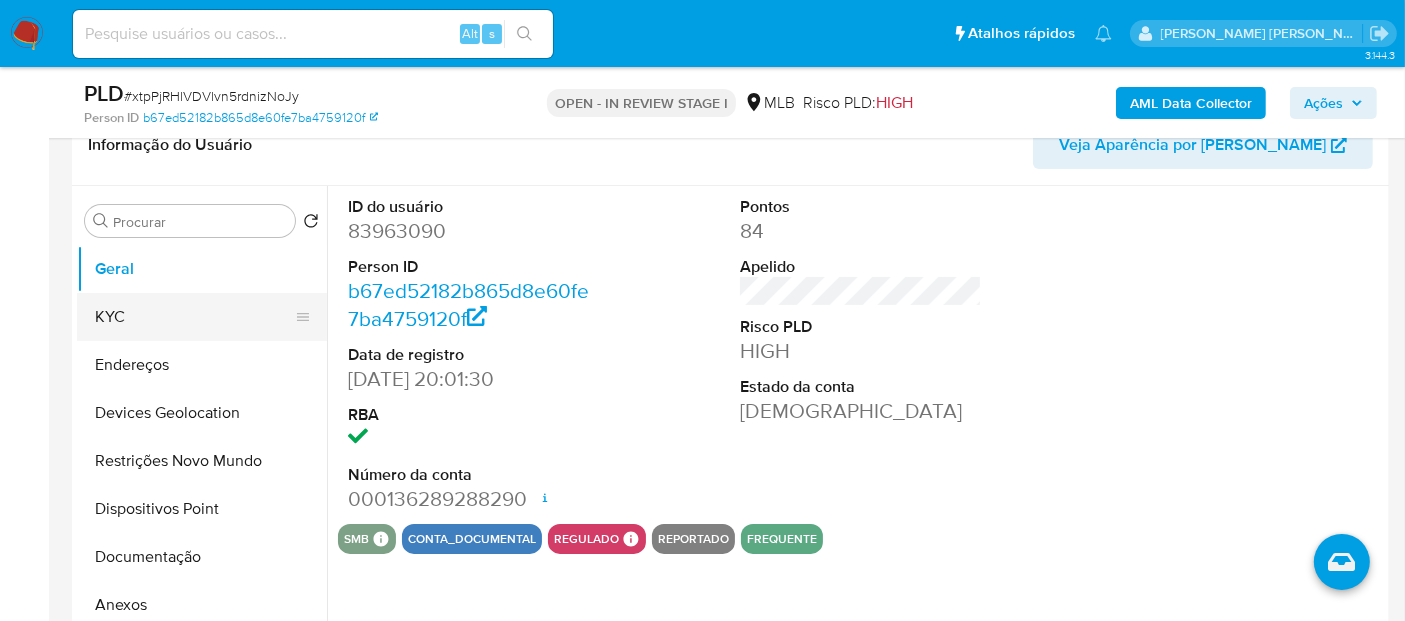 click on "KYC" at bounding box center [194, 317] 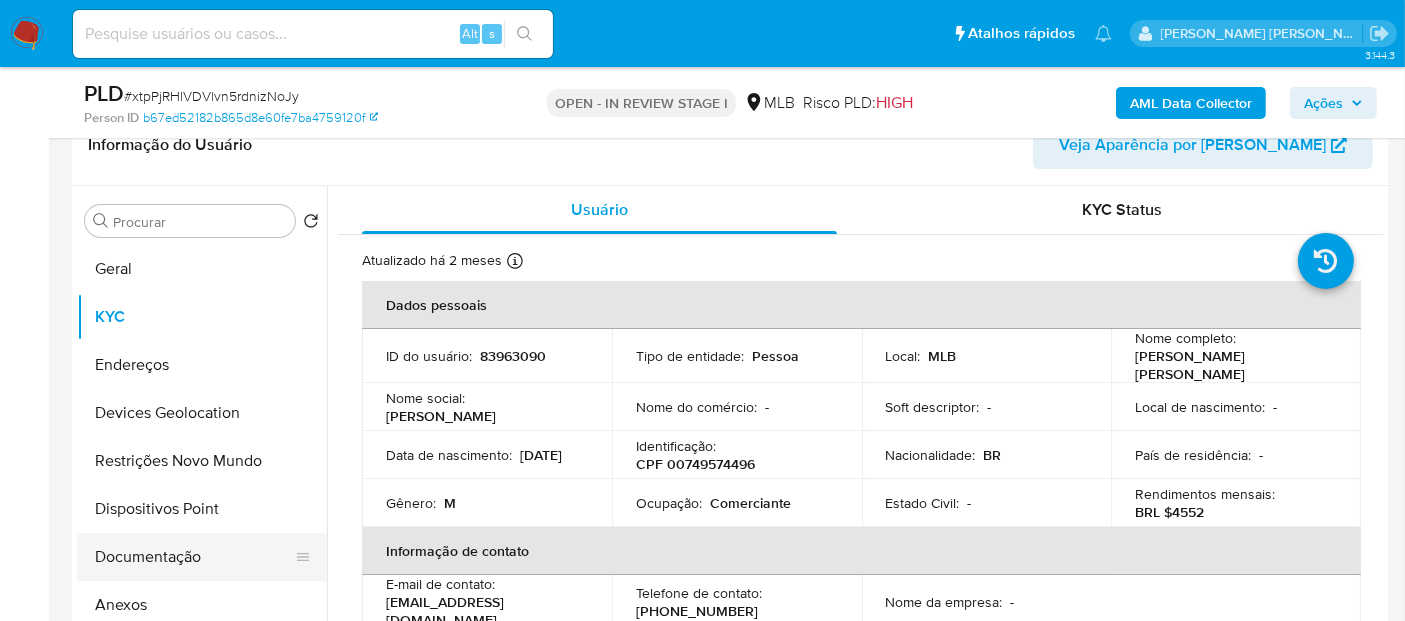 click on "Documentação" at bounding box center (194, 557) 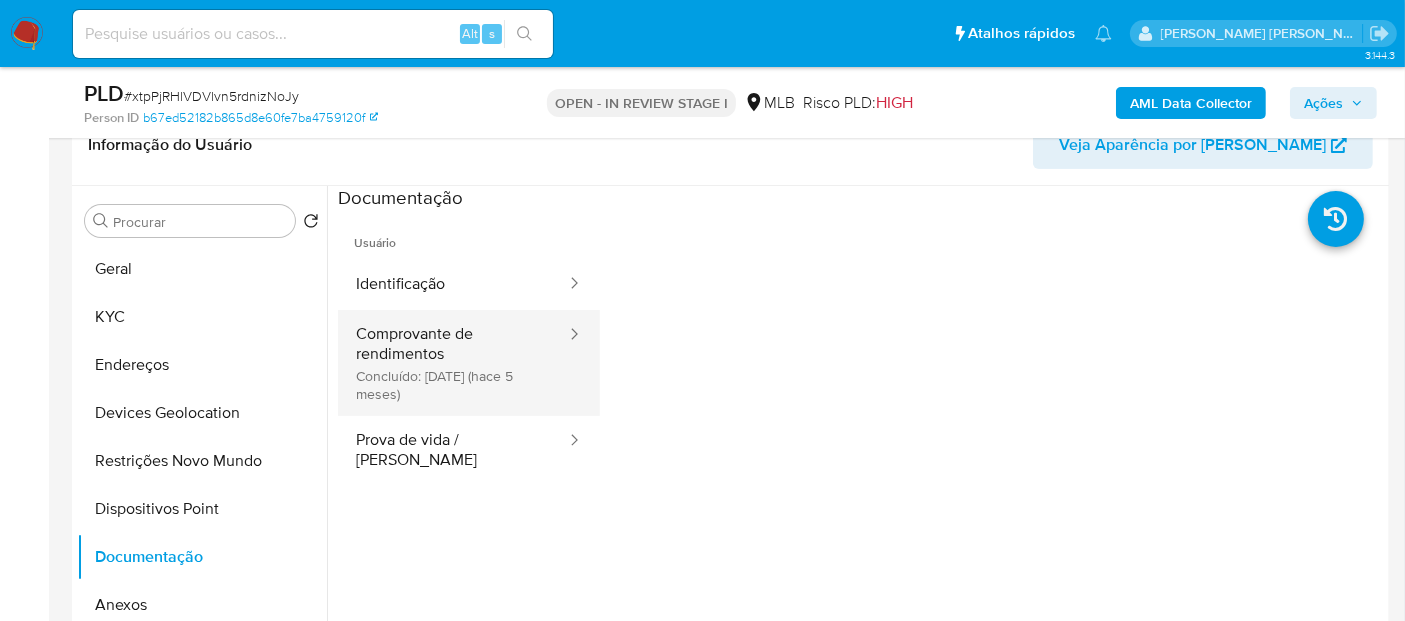 click on "Comprovante de rendimentos Concluído: 13/02/2025 (hace 5 meses)" at bounding box center (453, 363) 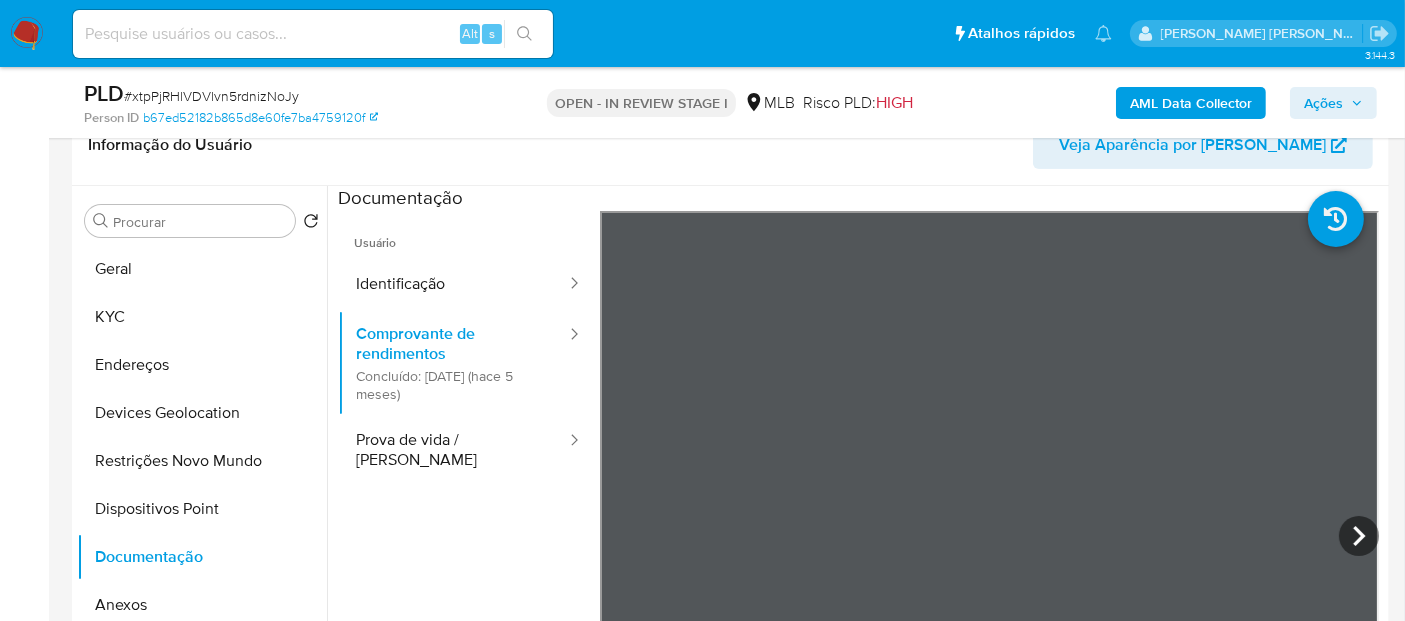 scroll, scrollTop: 0, scrollLeft: 0, axis: both 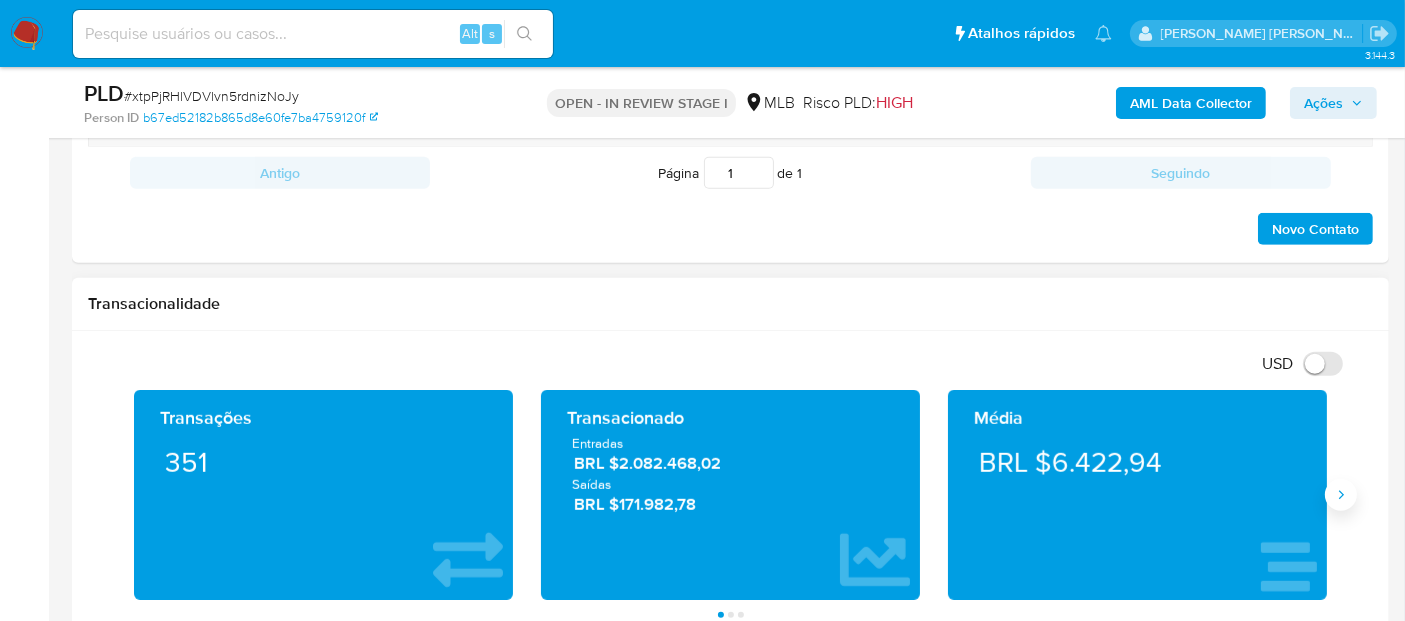 click 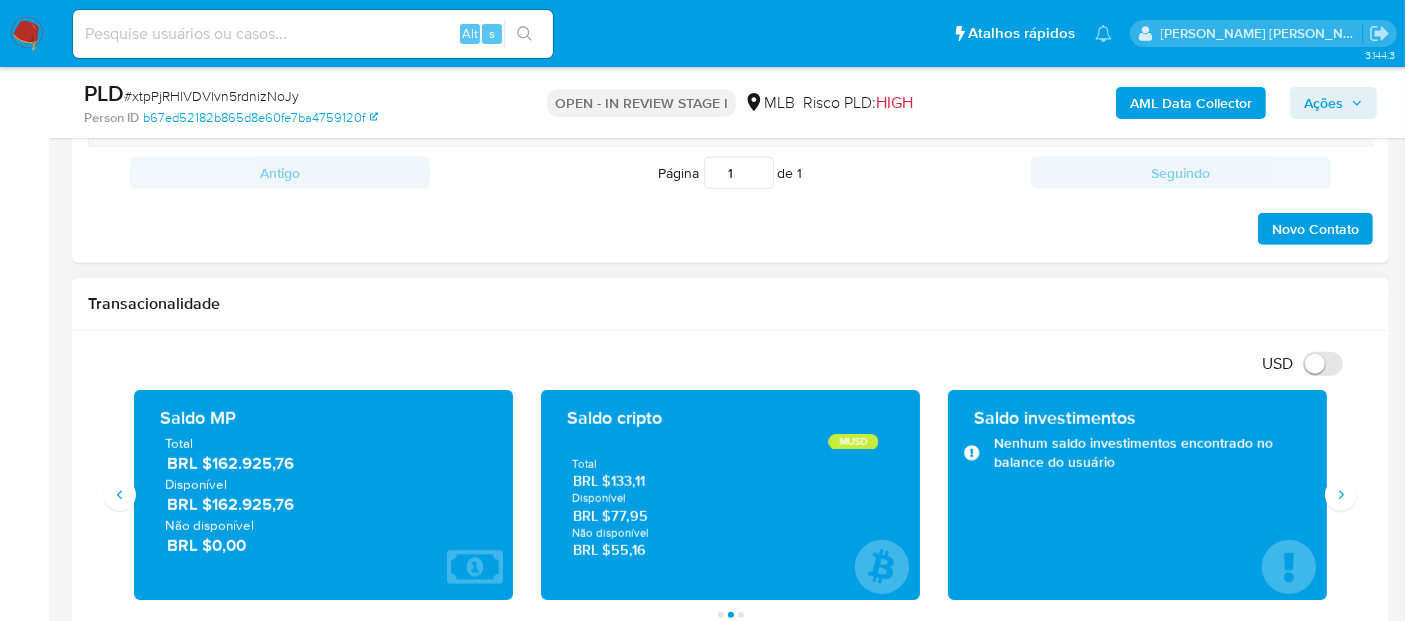drag, startPoint x: 320, startPoint y: 501, endPoint x: 212, endPoint y: 497, distance: 108.07405 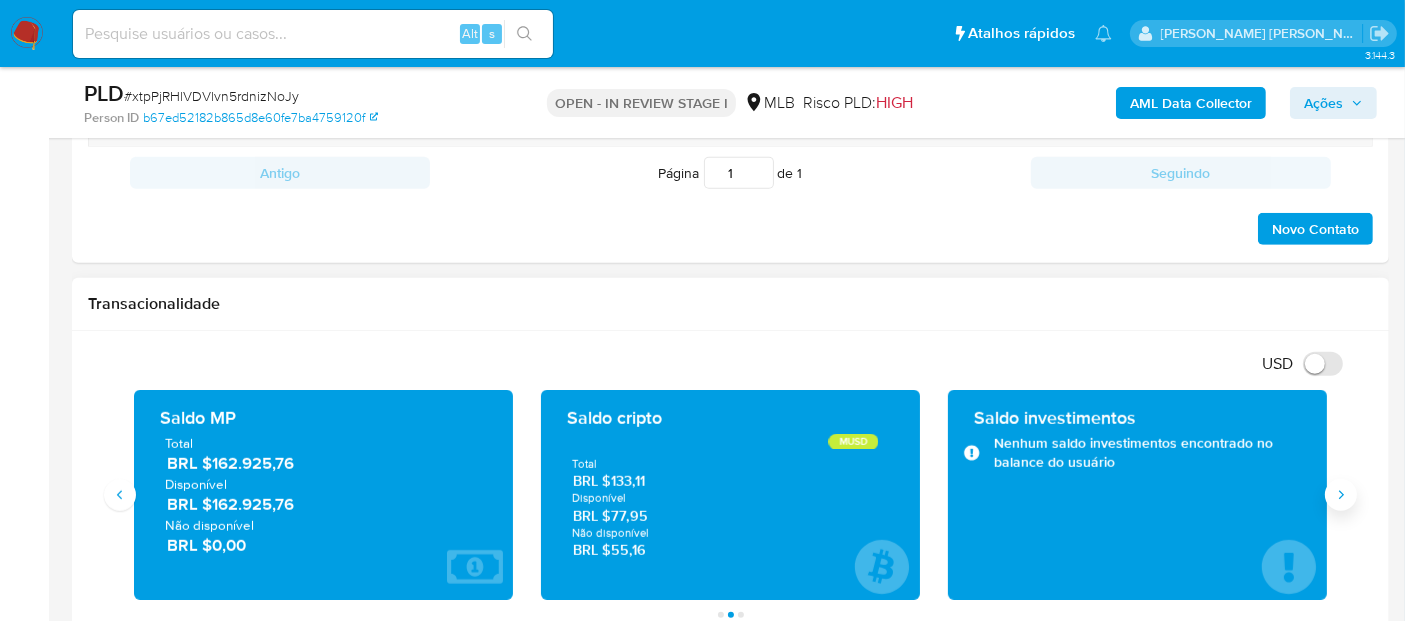 click at bounding box center (1341, 495) 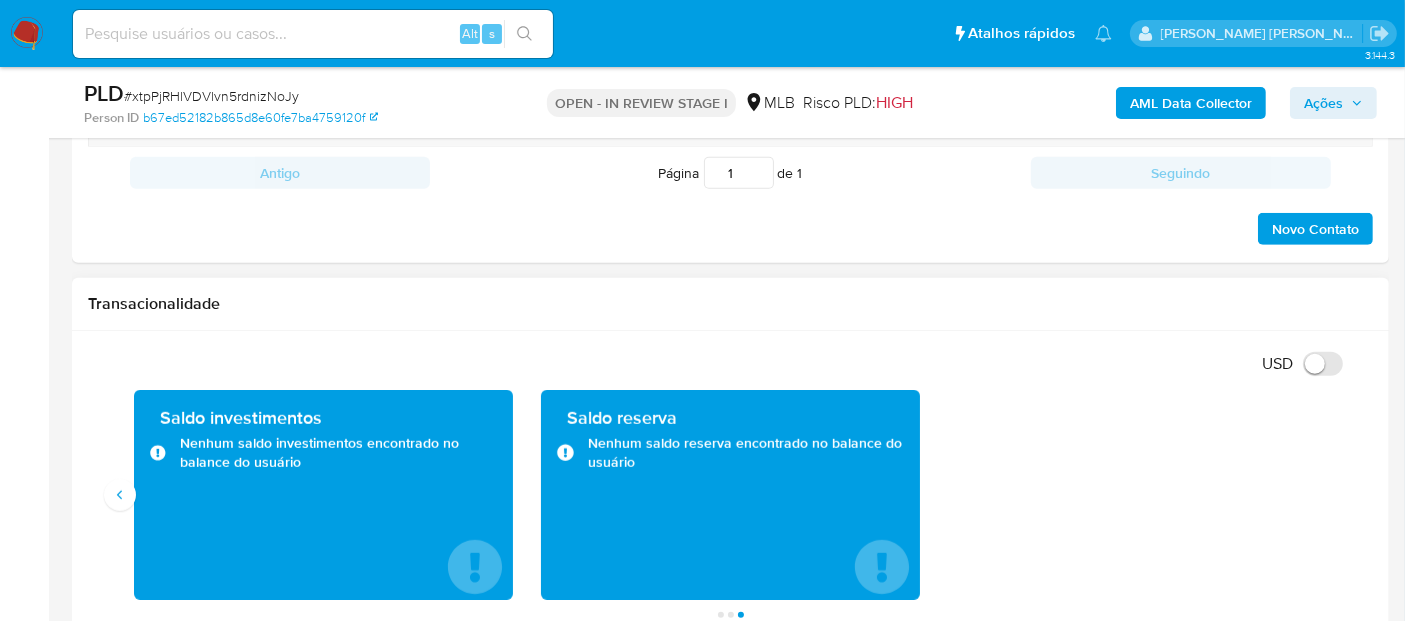 click on "Saldo investimentos Nenhum saldo investimentos encontrado no balance do usuário" at bounding box center [323, 495] 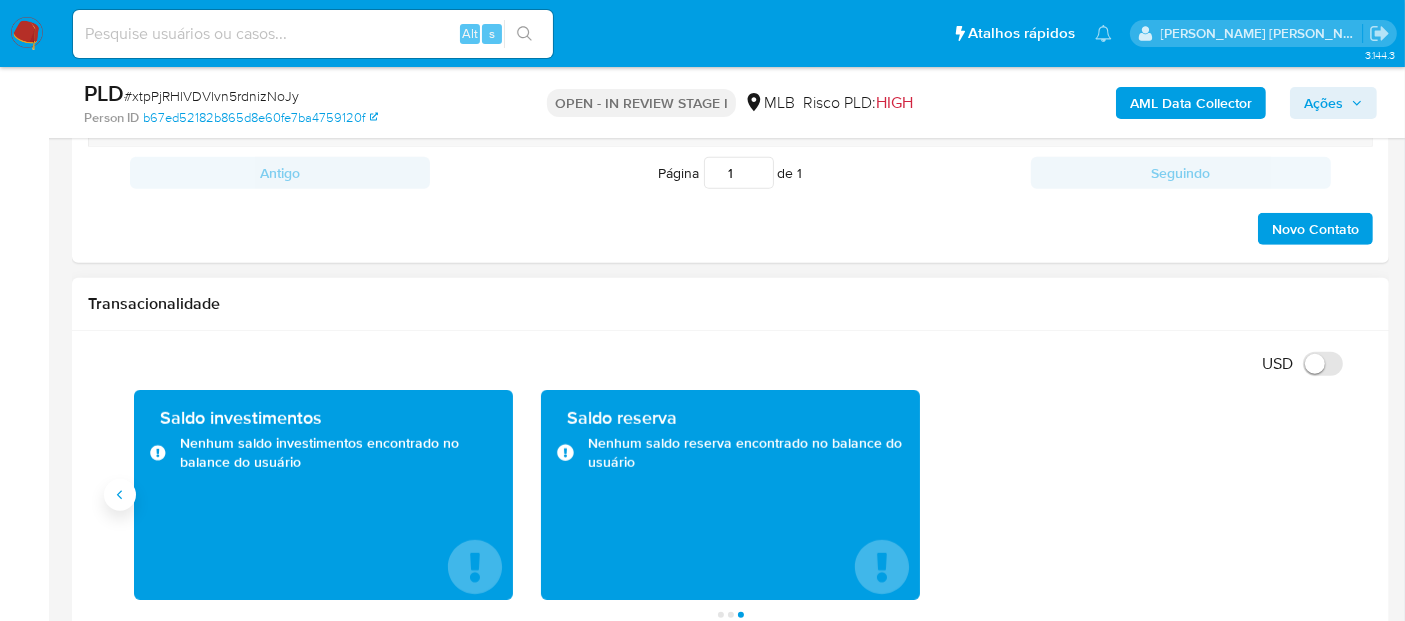 click 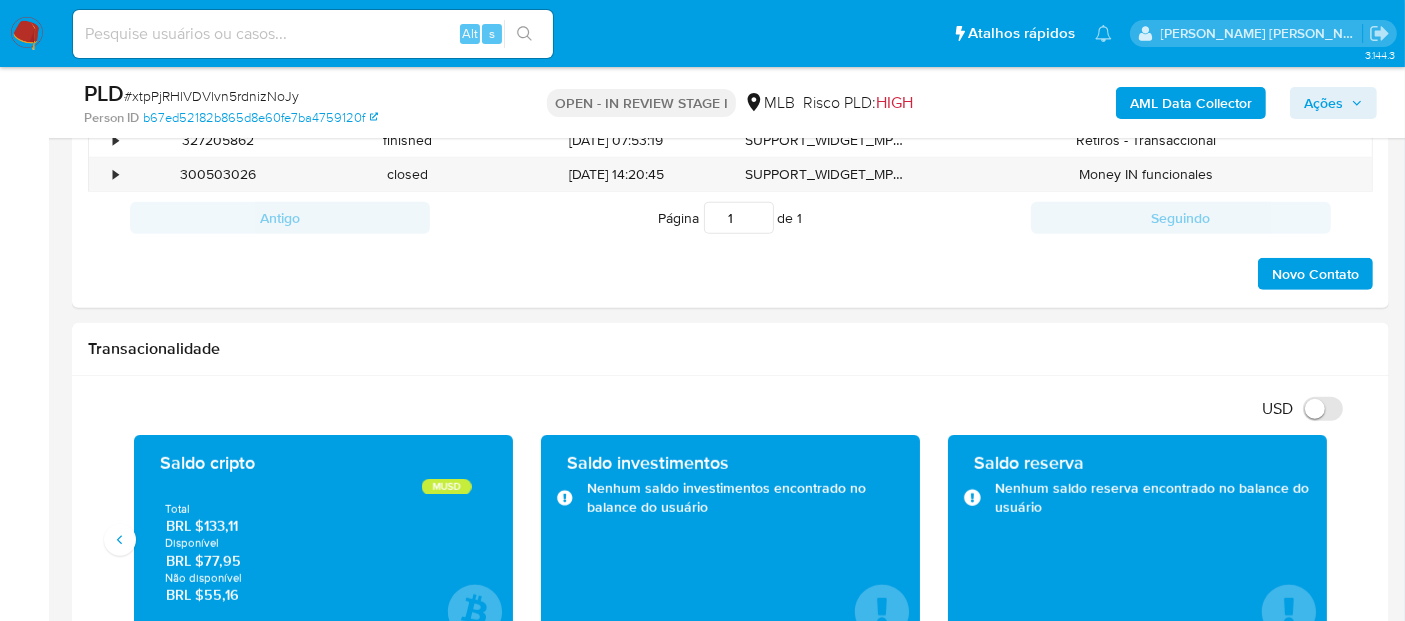scroll, scrollTop: 1222, scrollLeft: 0, axis: vertical 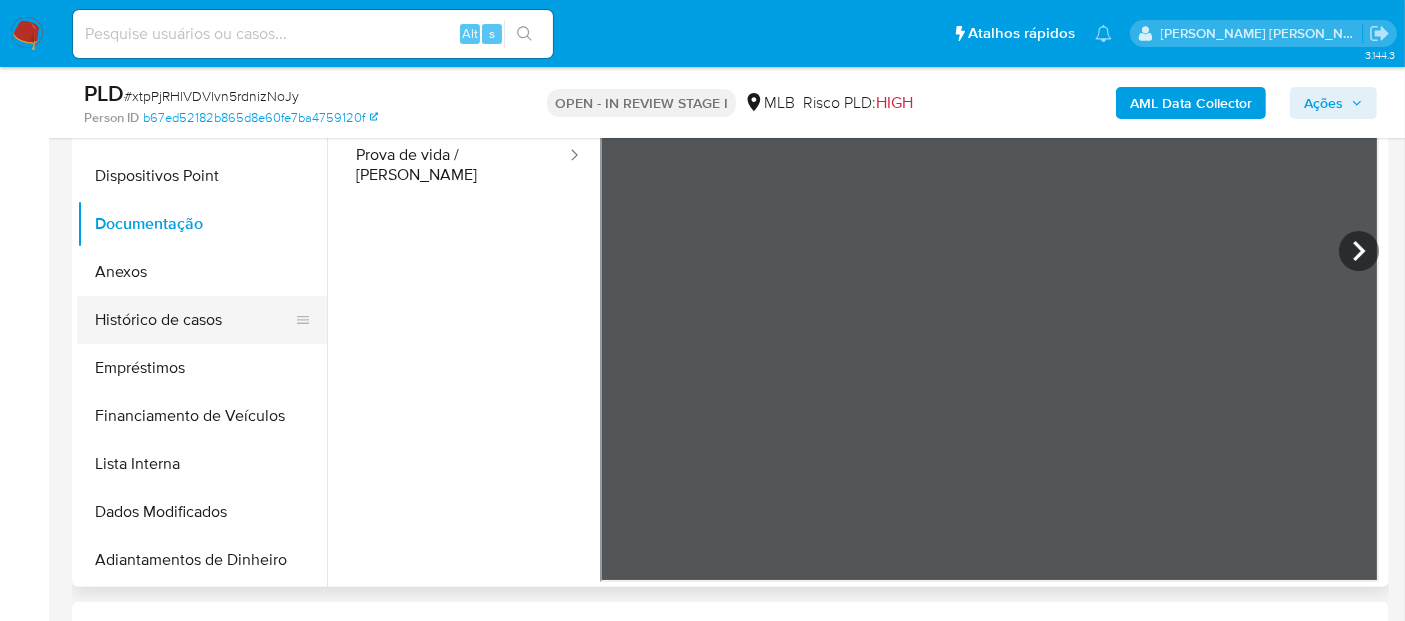 click on "Histórico de casos" at bounding box center (194, 320) 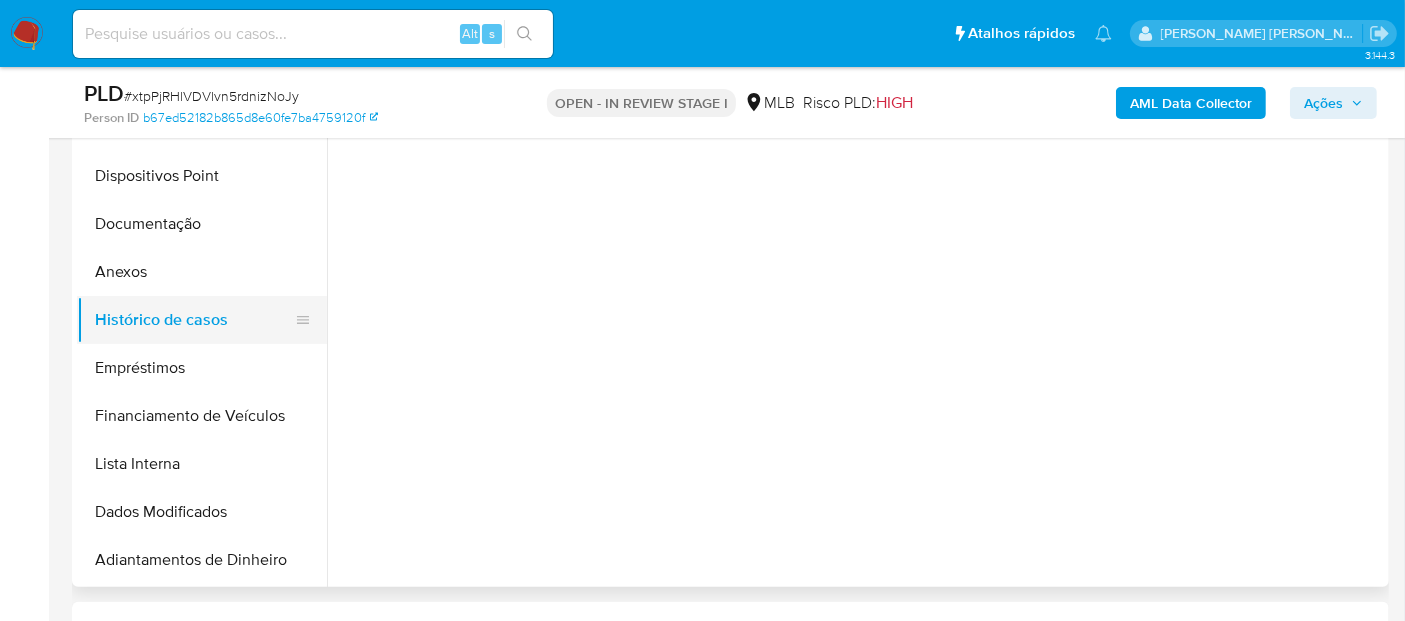 scroll, scrollTop: 0, scrollLeft: 0, axis: both 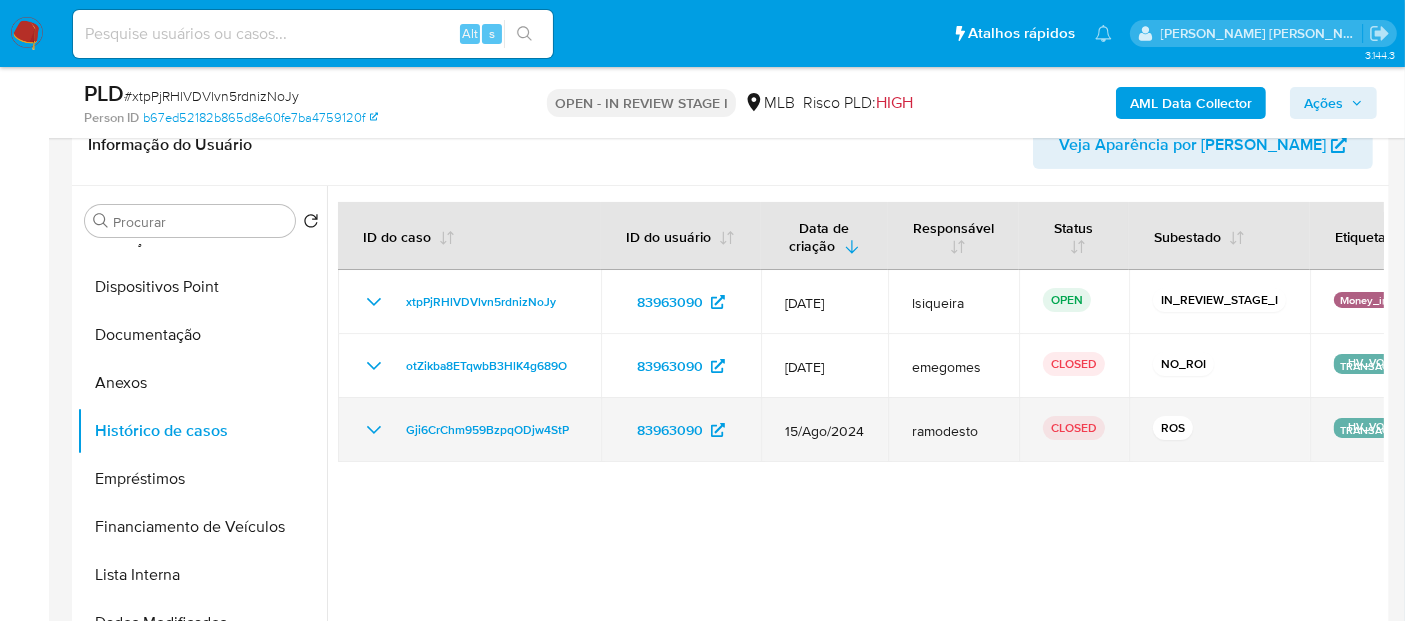 click 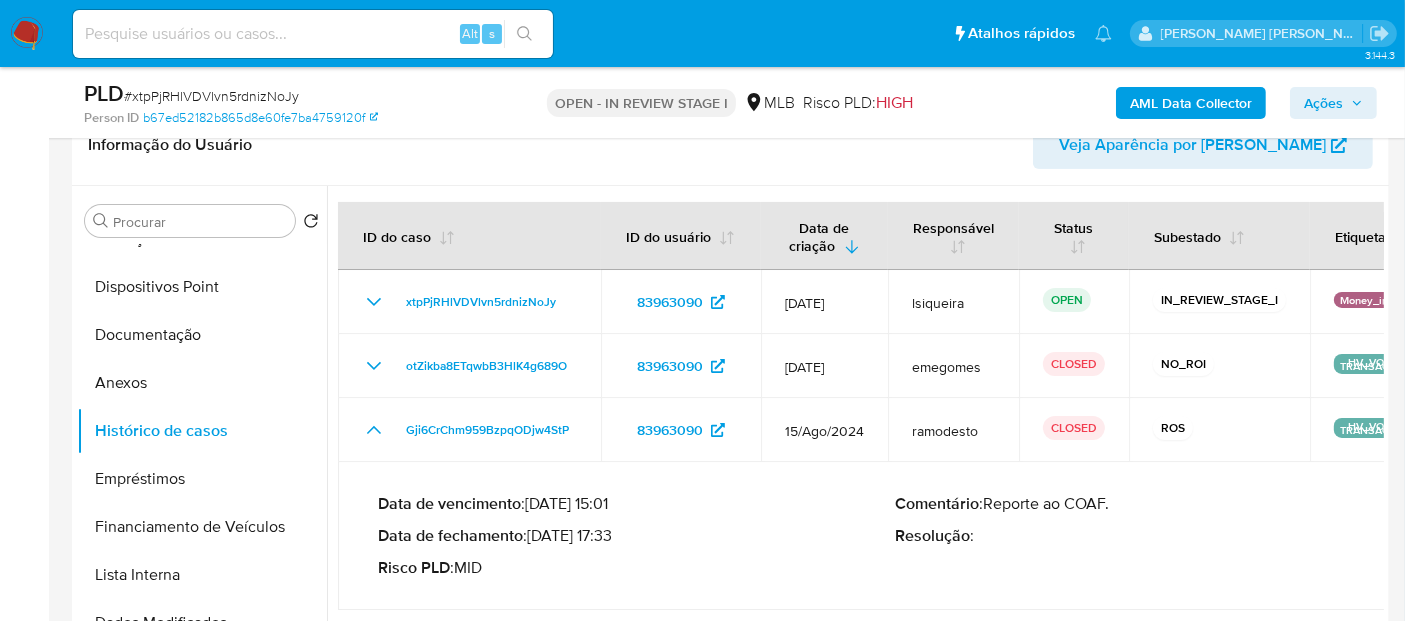 drag, startPoint x: 611, startPoint y: 535, endPoint x: 536, endPoint y: 526, distance: 75.53807 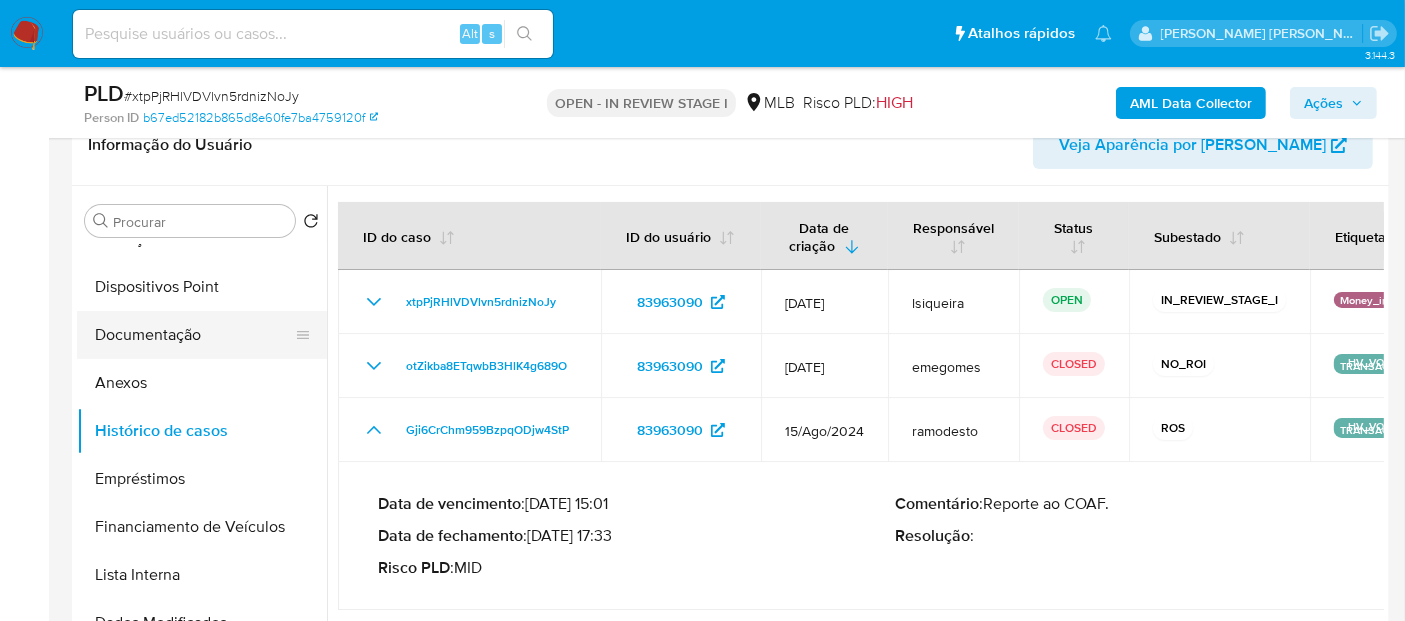 click on "Documentação" at bounding box center (194, 335) 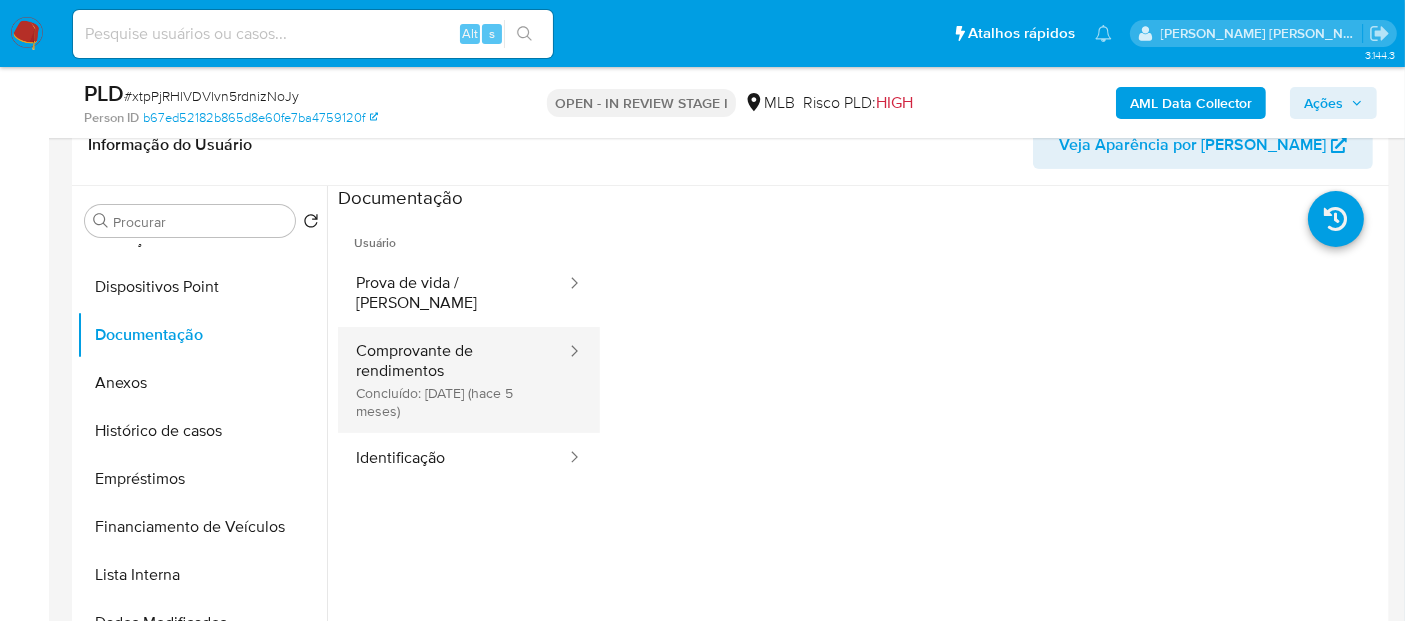 click on "Comprovante de rendimentos Concluído: 13/02/2025 (hace 5 meses)" at bounding box center (453, 380) 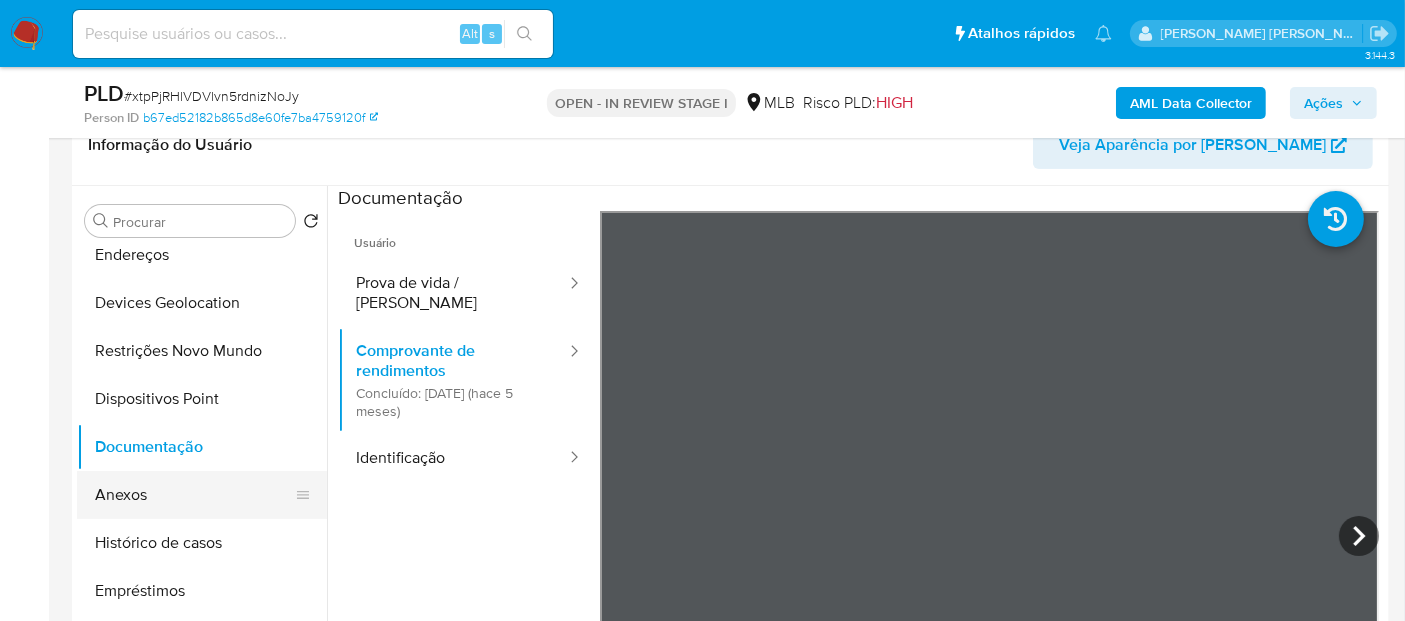 scroll, scrollTop: 0, scrollLeft: 0, axis: both 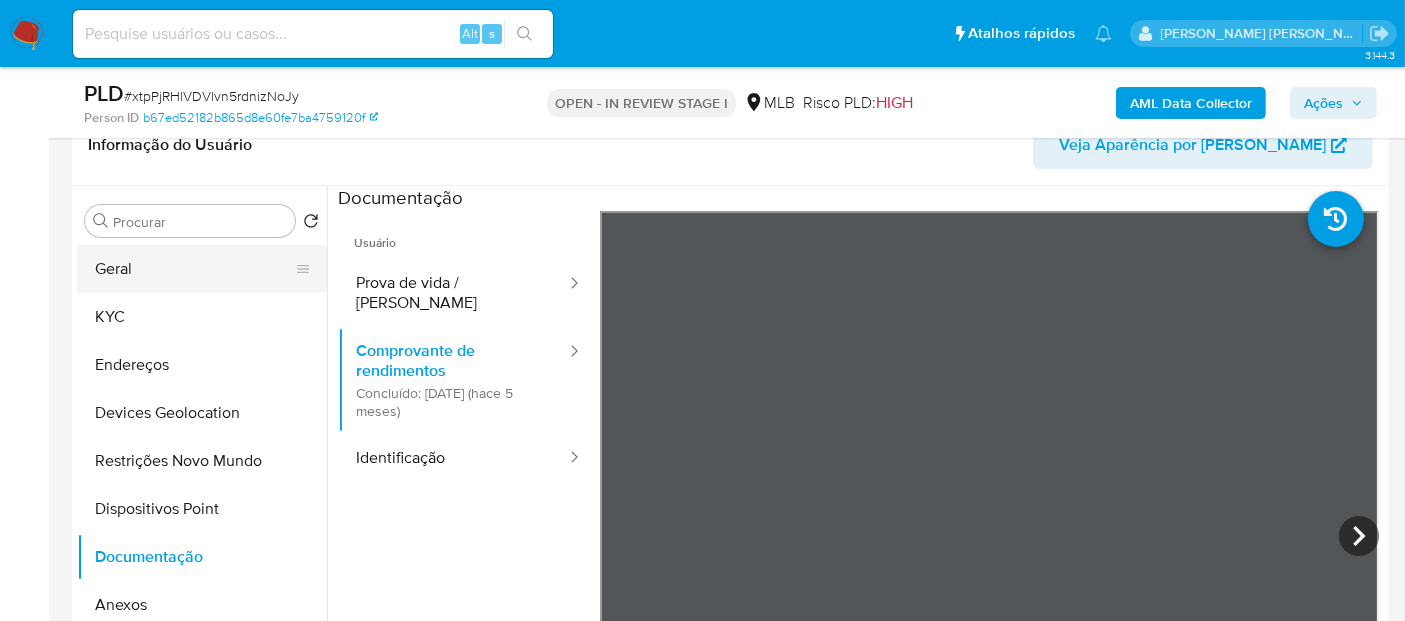 click on "Geral" at bounding box center (194, 269) 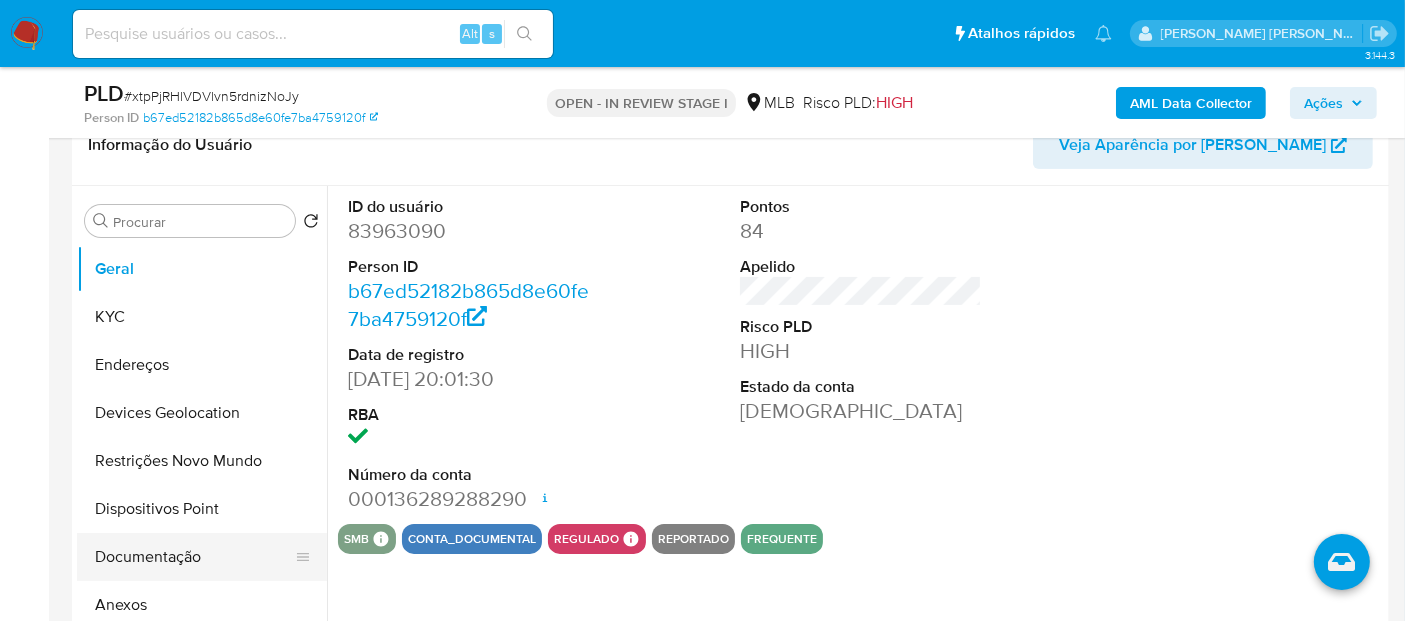 click on "Documentação" at bounding box center [194, 557] 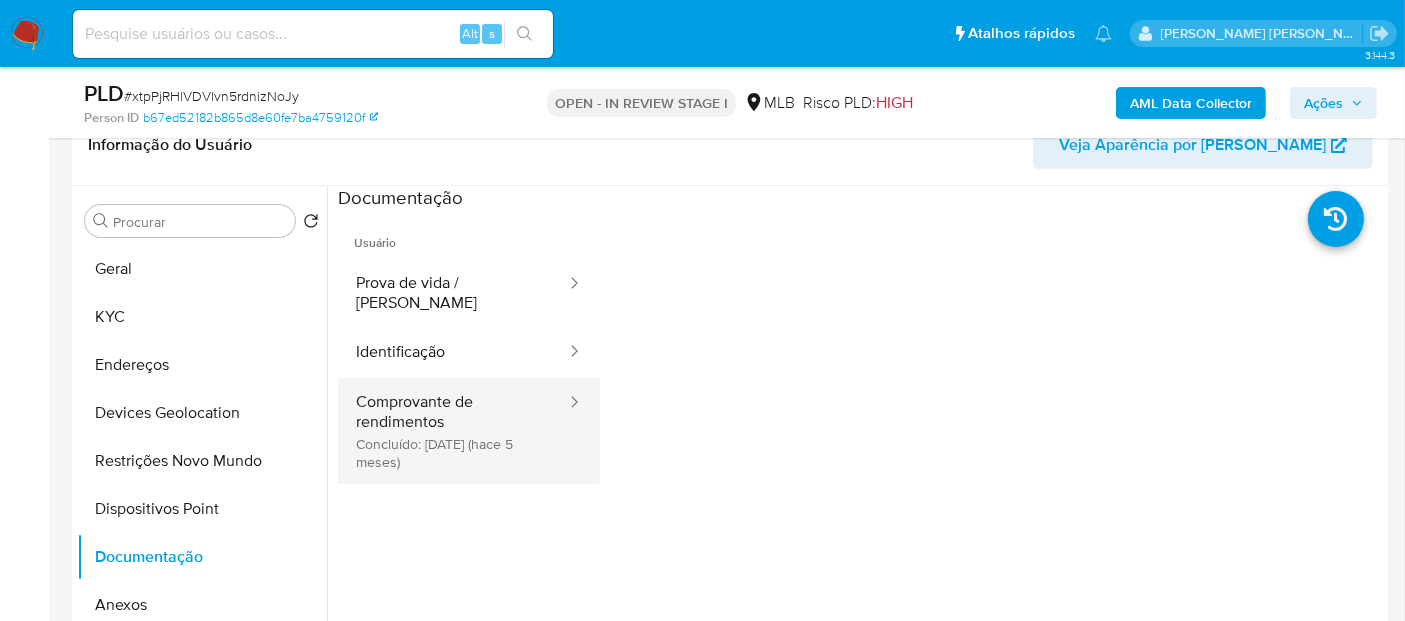 click on "Comprovante de rendimentos Concluído: 13/02/2025 (hace 5 meses)" at bounding box center [453, 431] 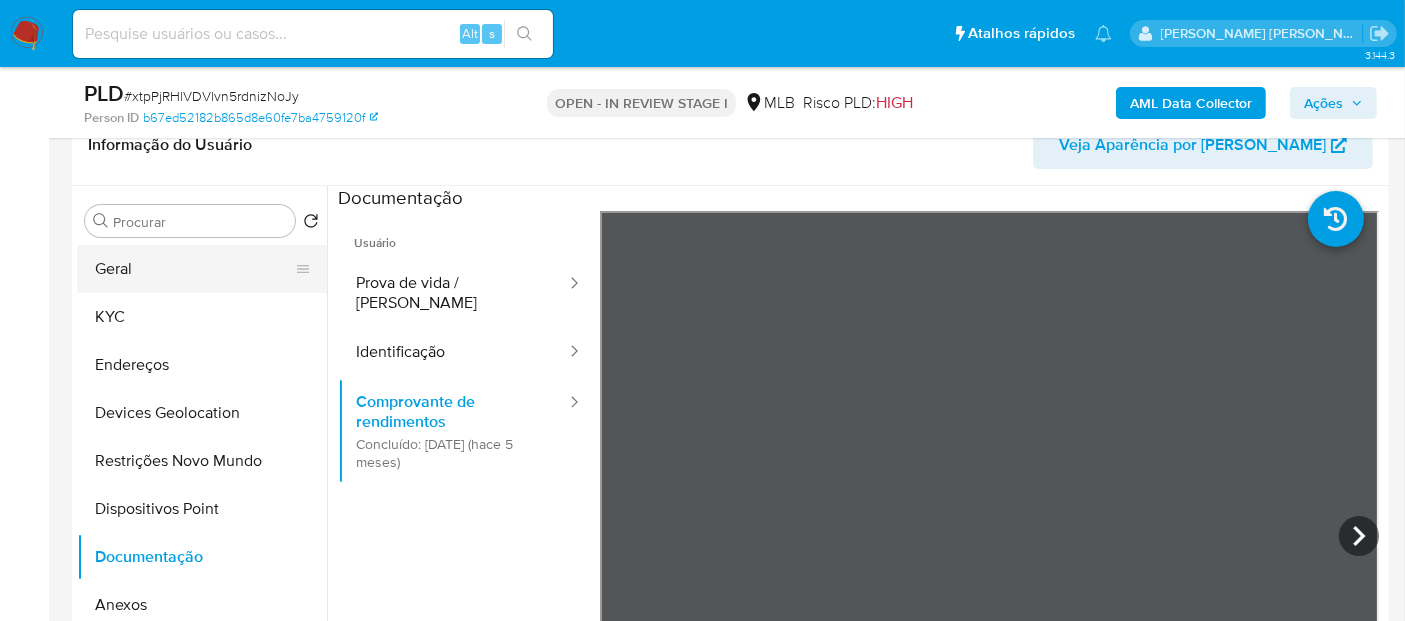 scroll, scrollTop: 0, scrollLeft: 0, axis: both 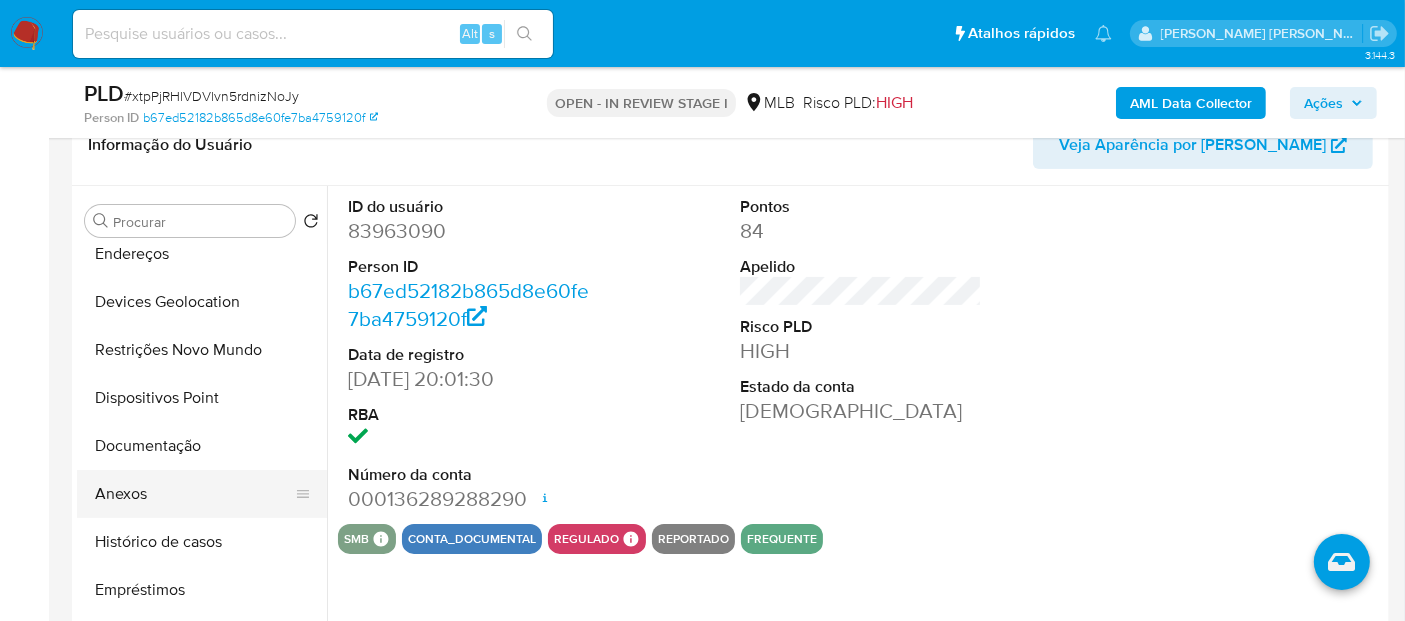 click on "Anexos" at bounding box center (194, 494) 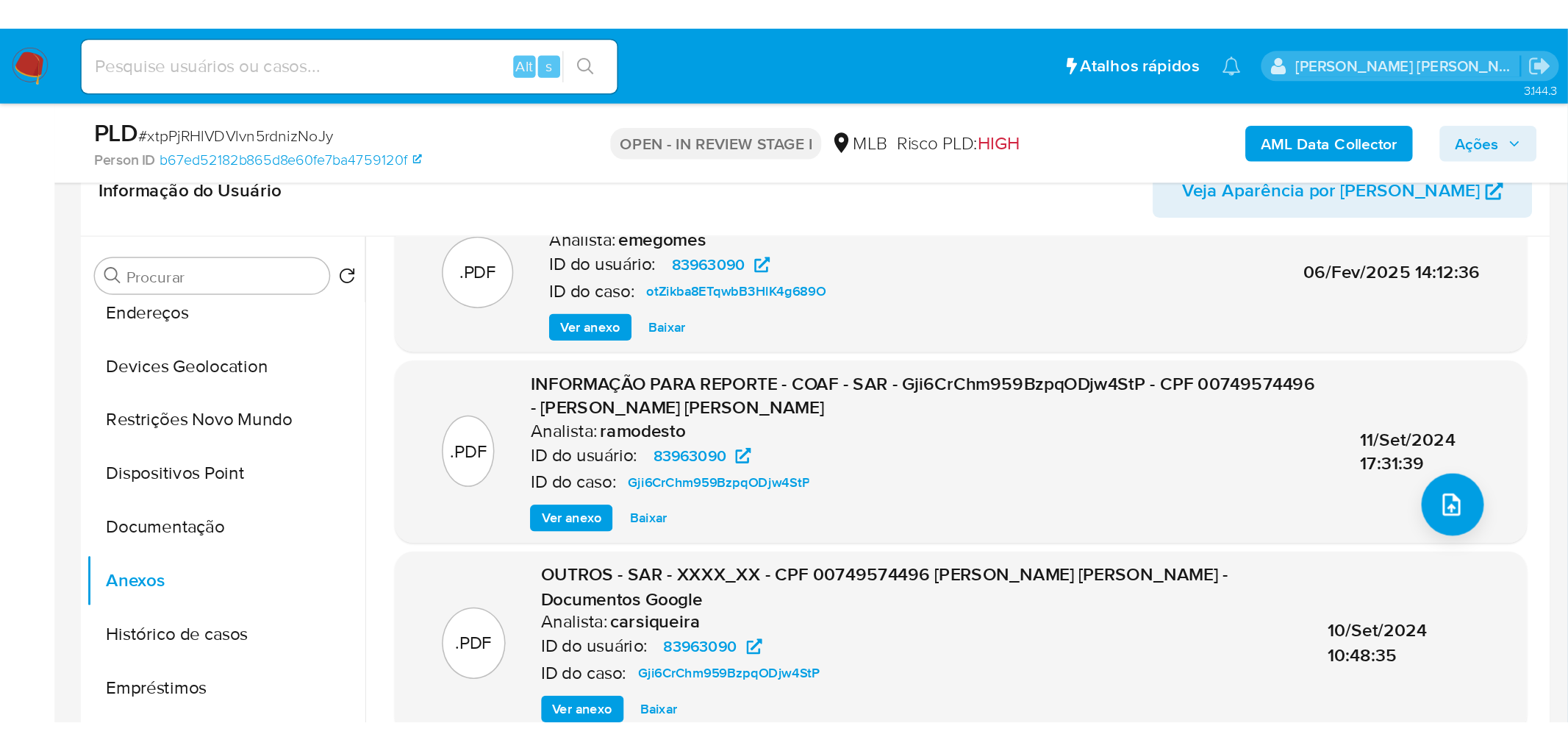 scroll, scrollTop: 155, scrollLeft: 0, axis: vertical 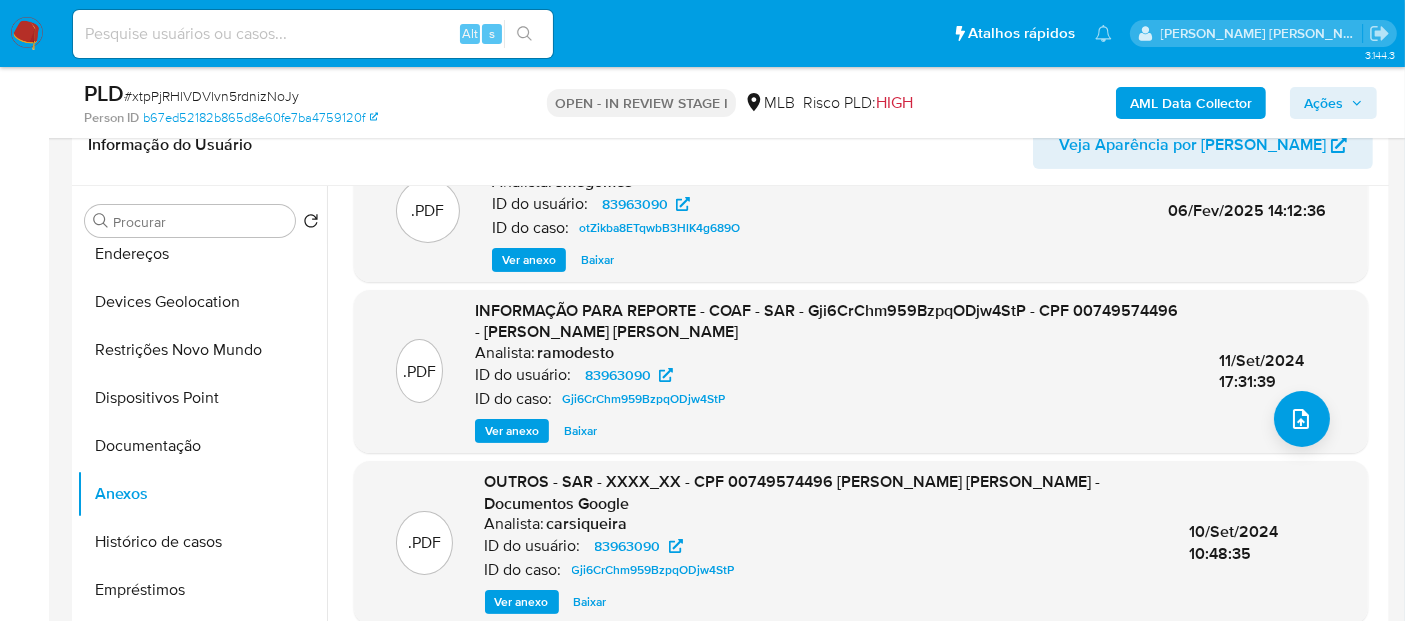 click on "Ver anexo" at bounding box center [512, 431] 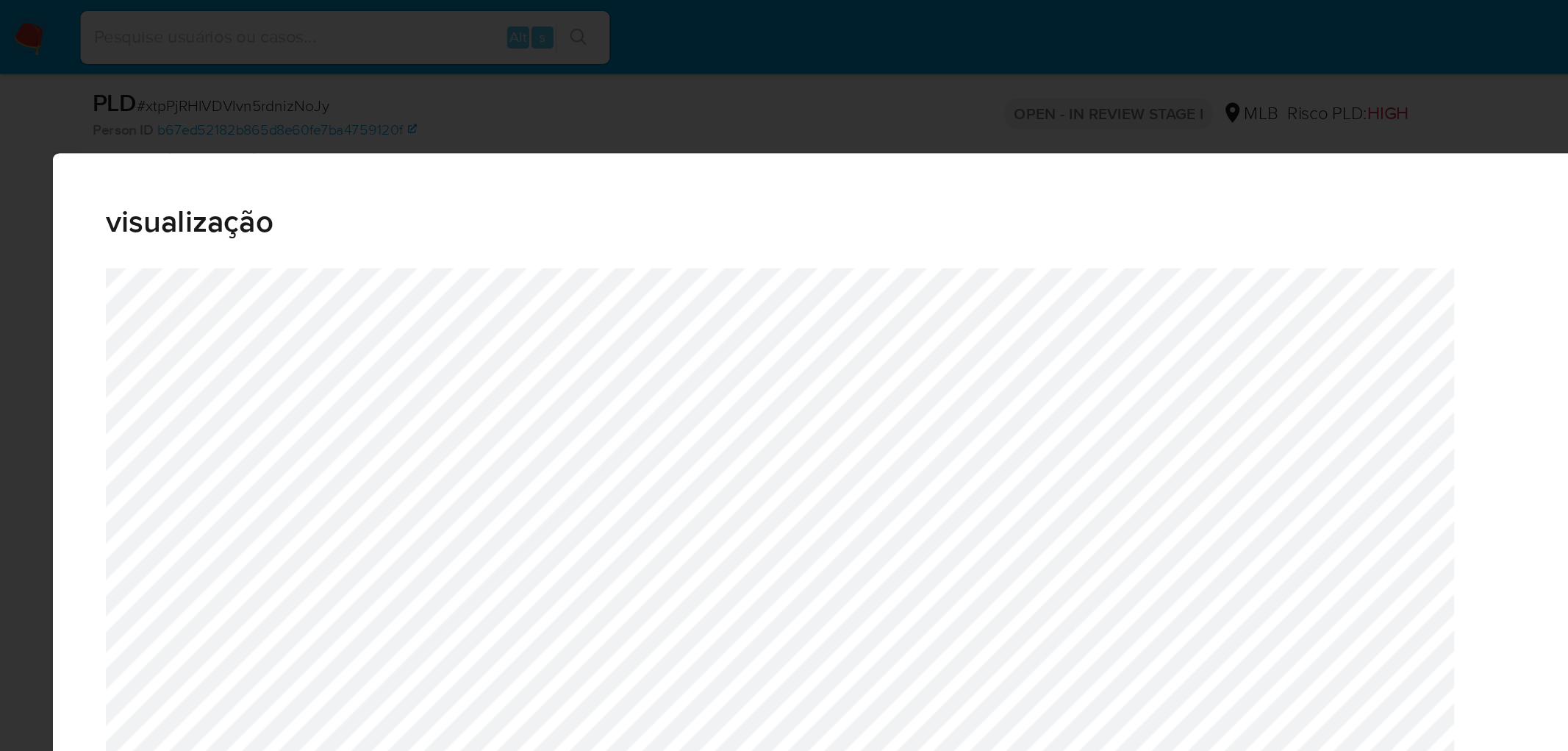 scroll, scrollTop: 82, scrollLeft: 0, axis: vertical 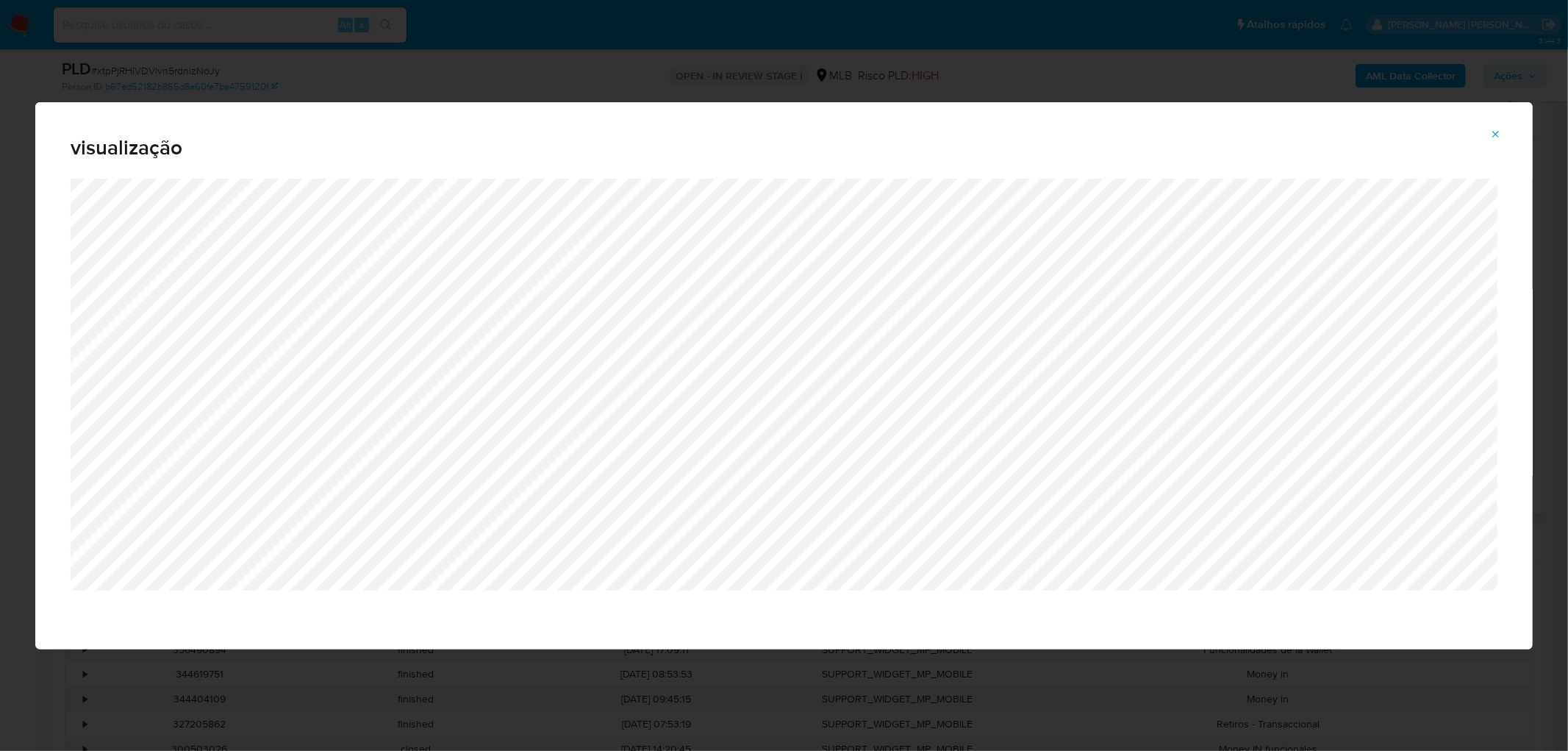 drag, startPoint x: 1503, startPoint y: 130, endPoint x: 1491, endPoint y: 127, distance: 12.369317 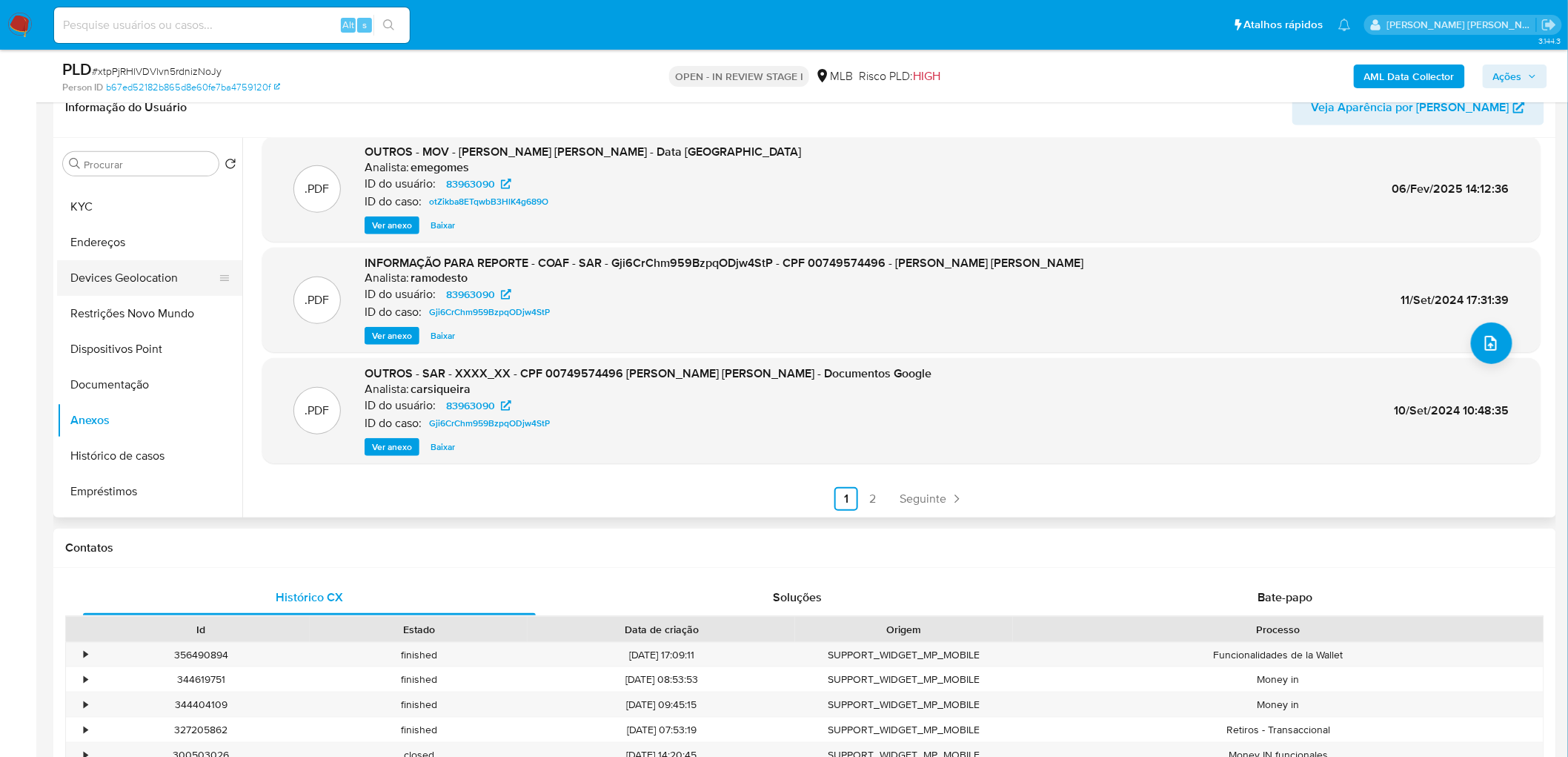 scroll, scrollTop: 0, scrollLeft: 0, axis: both 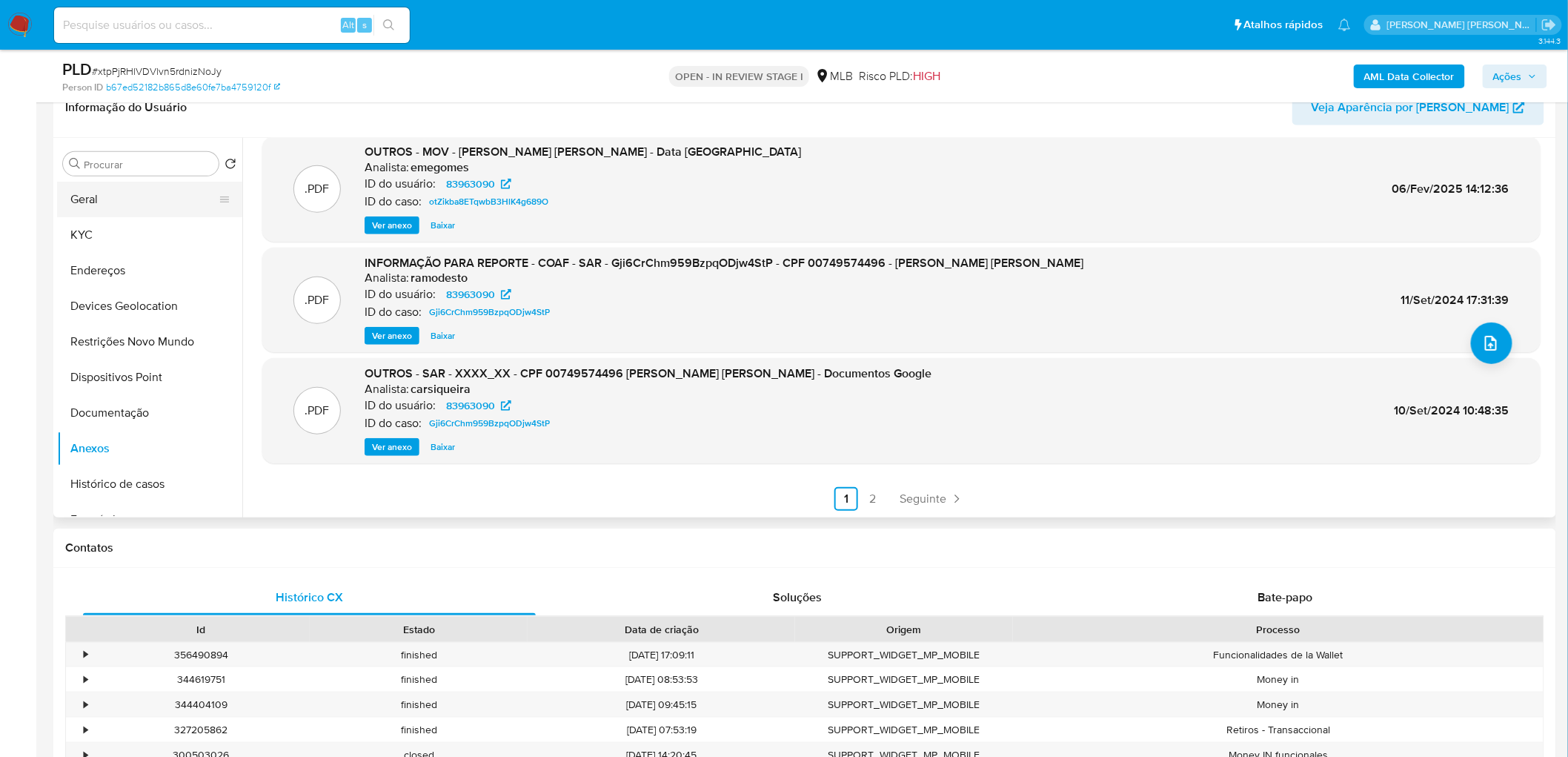 click on "Geral" at bounding box center (144, 199) 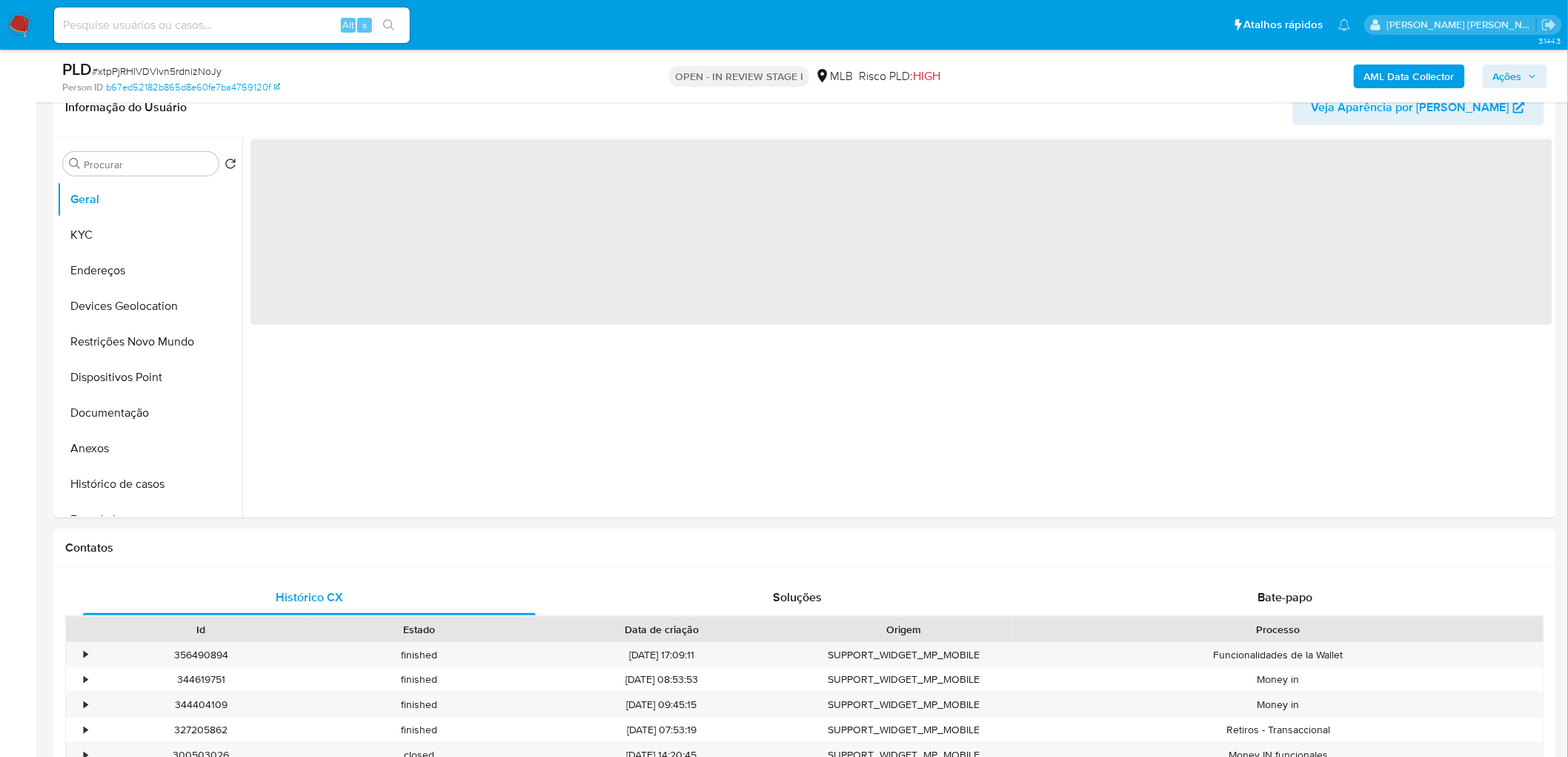 scroll, scrollTop: 0, scrollLeft: 0, axis: both 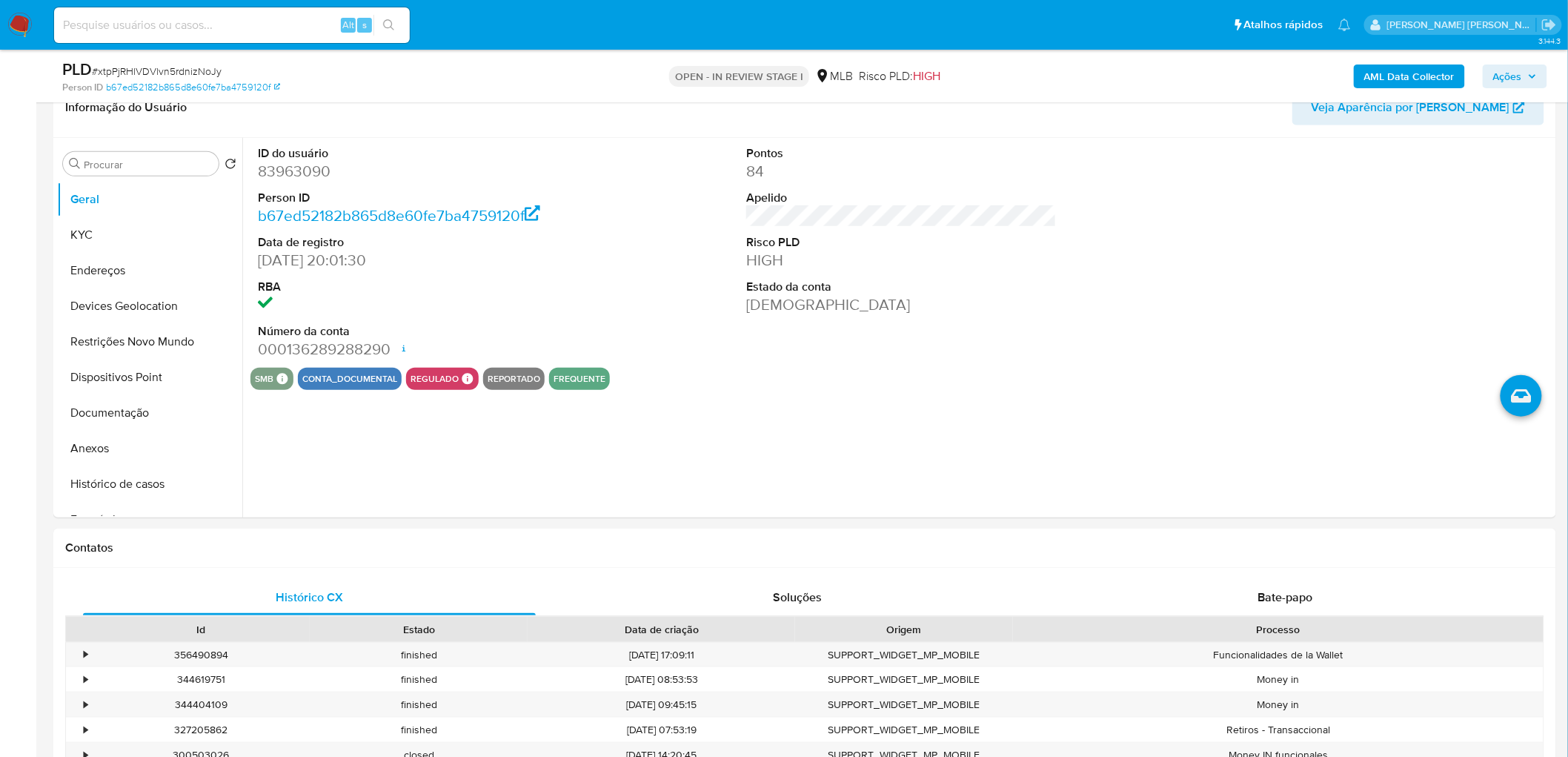 drag, startPoint x: 1086, startPoint y: 413, endPoint x: 1089, endPoint y: 406, distance: 7.61577 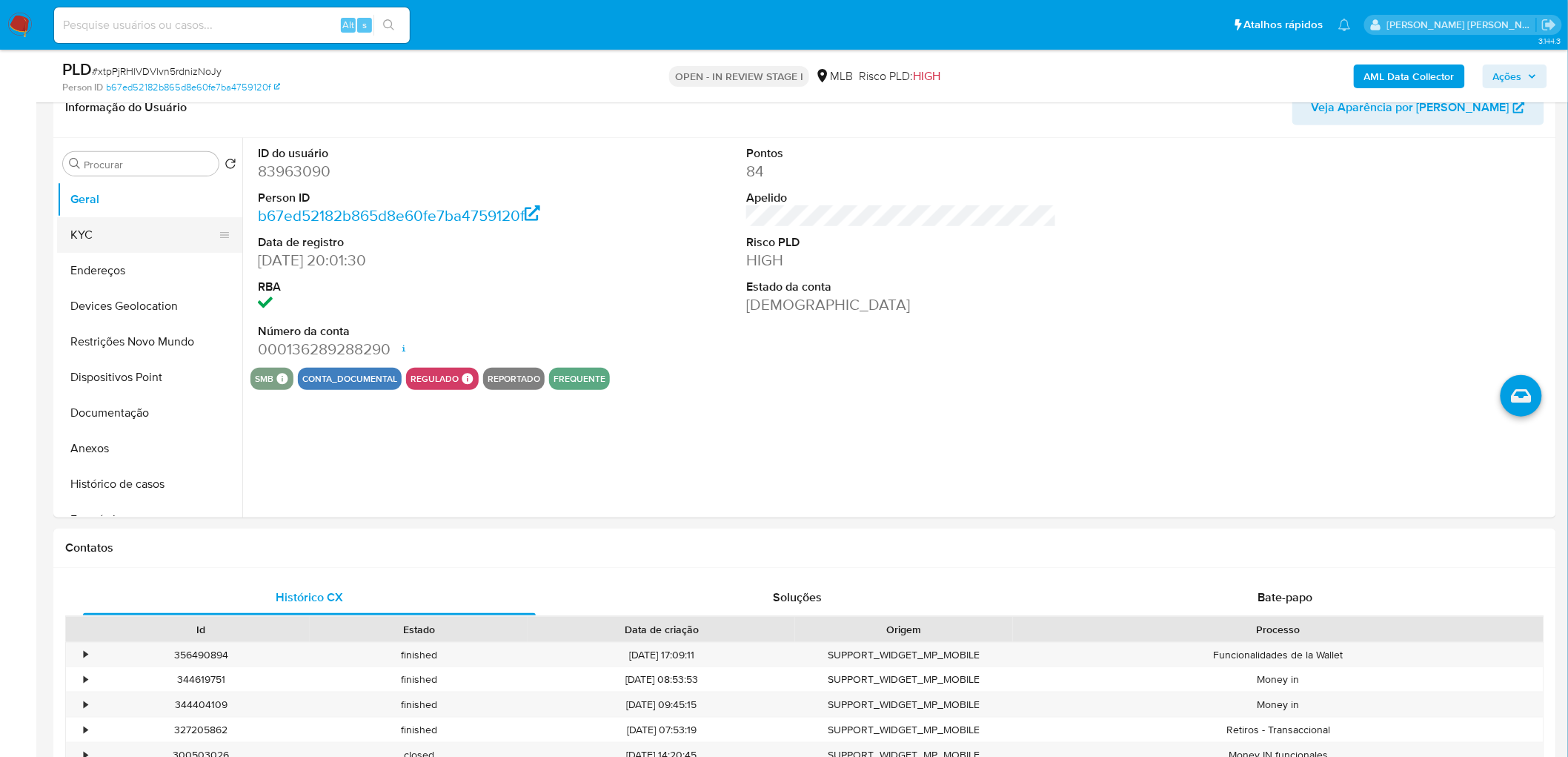 click on "KYC" at bounding box center [144, 235] 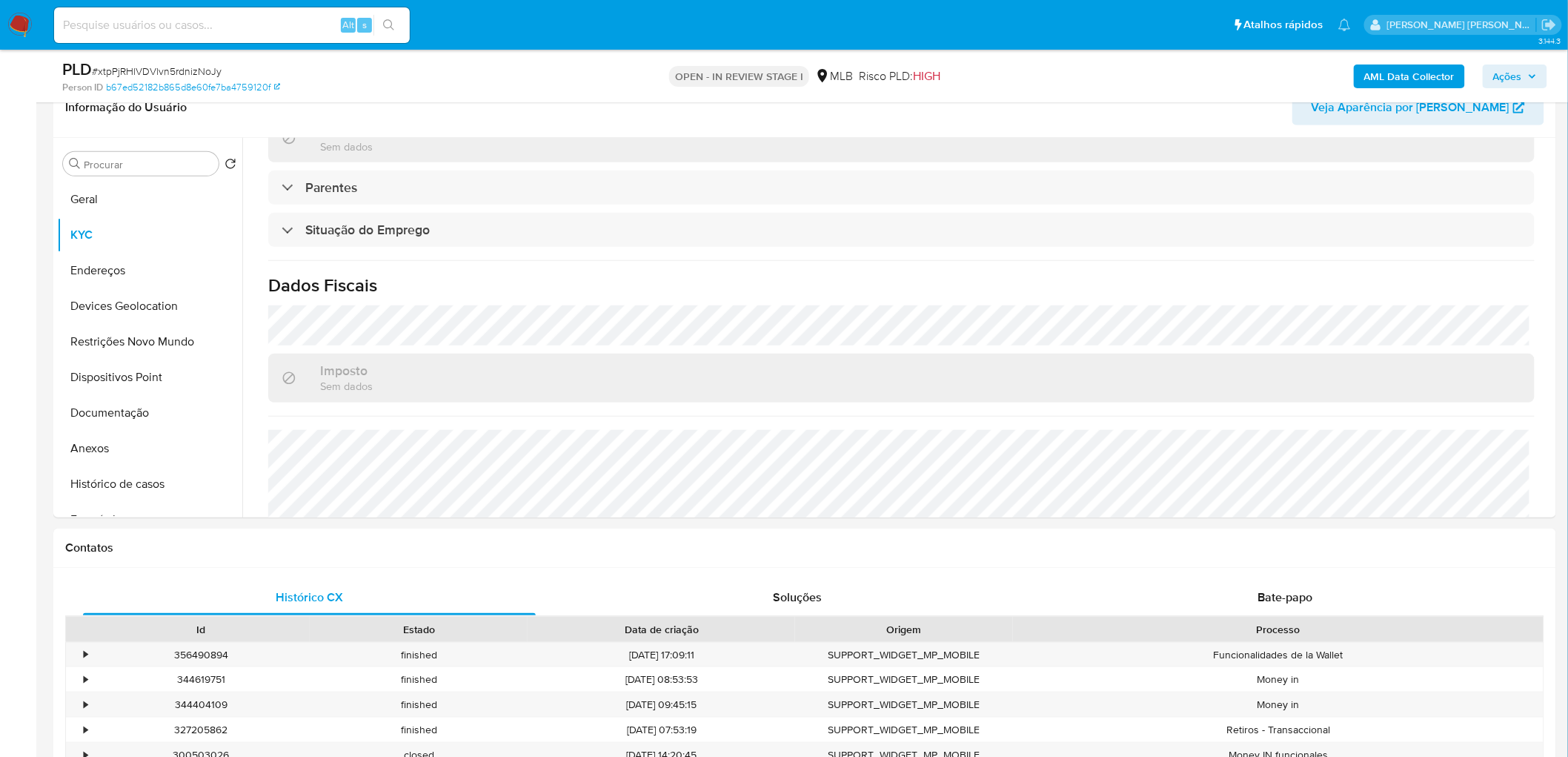 scroll, scrollTop: 617, scrollLeft: 0, axis: vertical 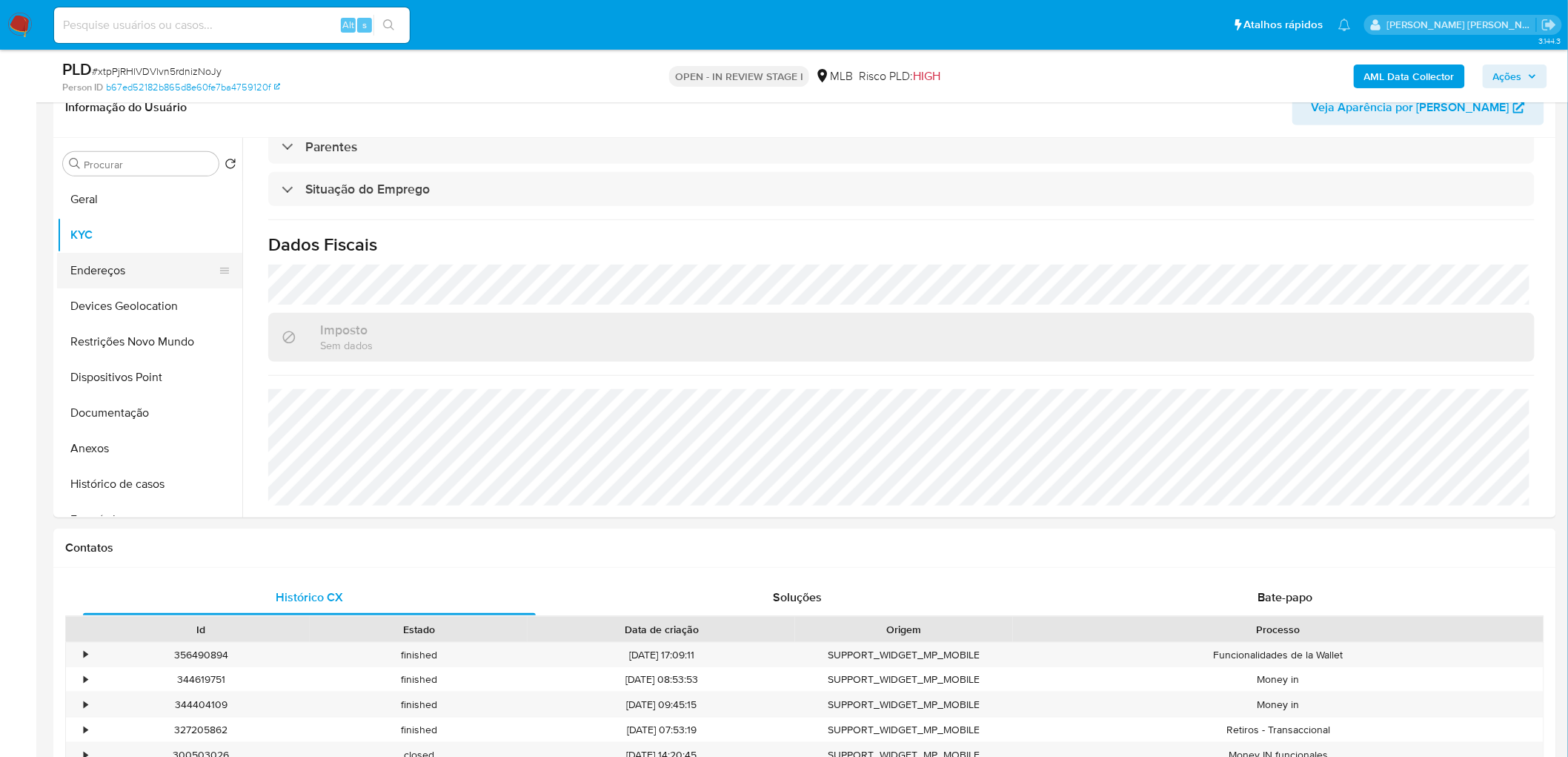 click on "Endereços" at bounding box center [144, 271] 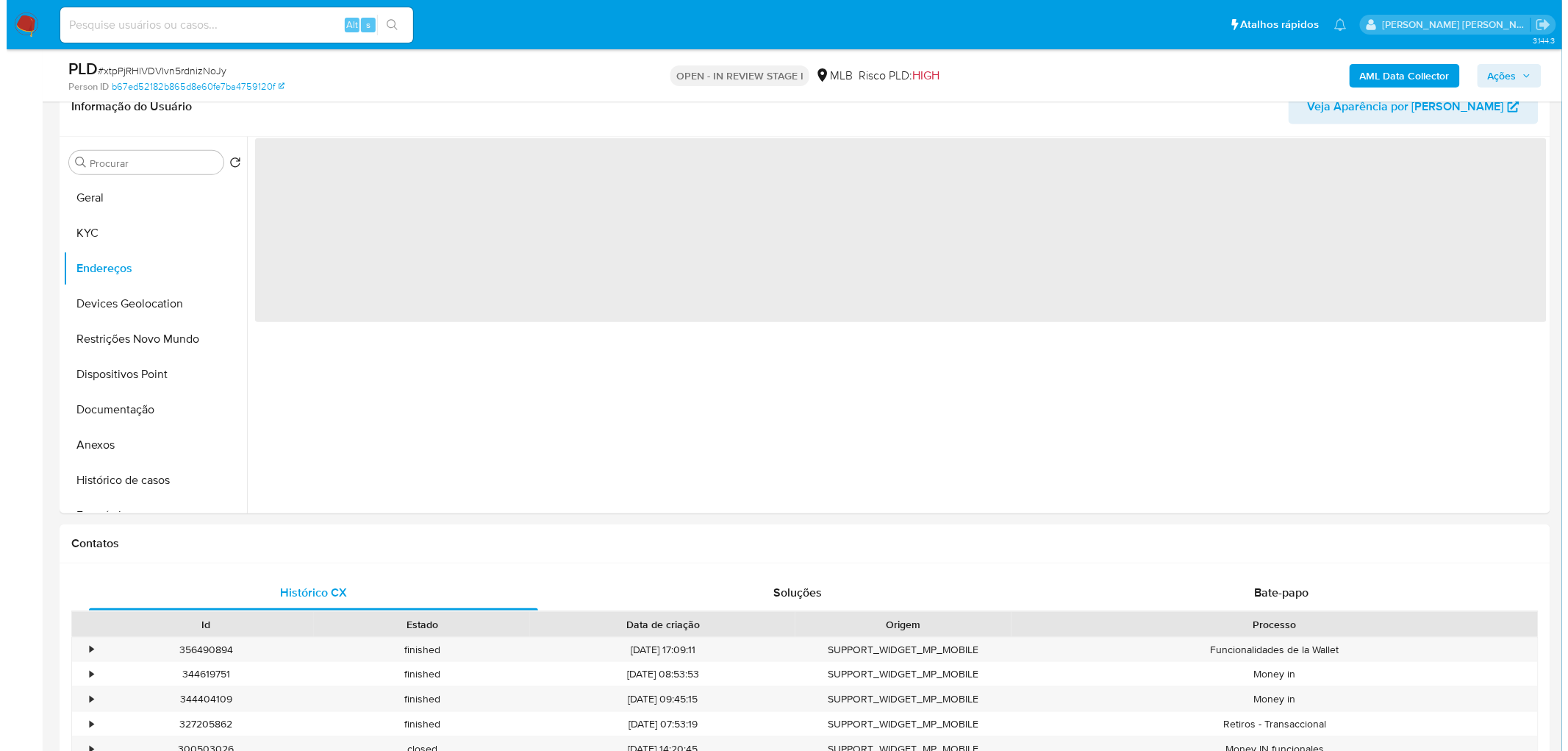 scroll, scrollTop: 0, scrollLeft: 0, axis: both 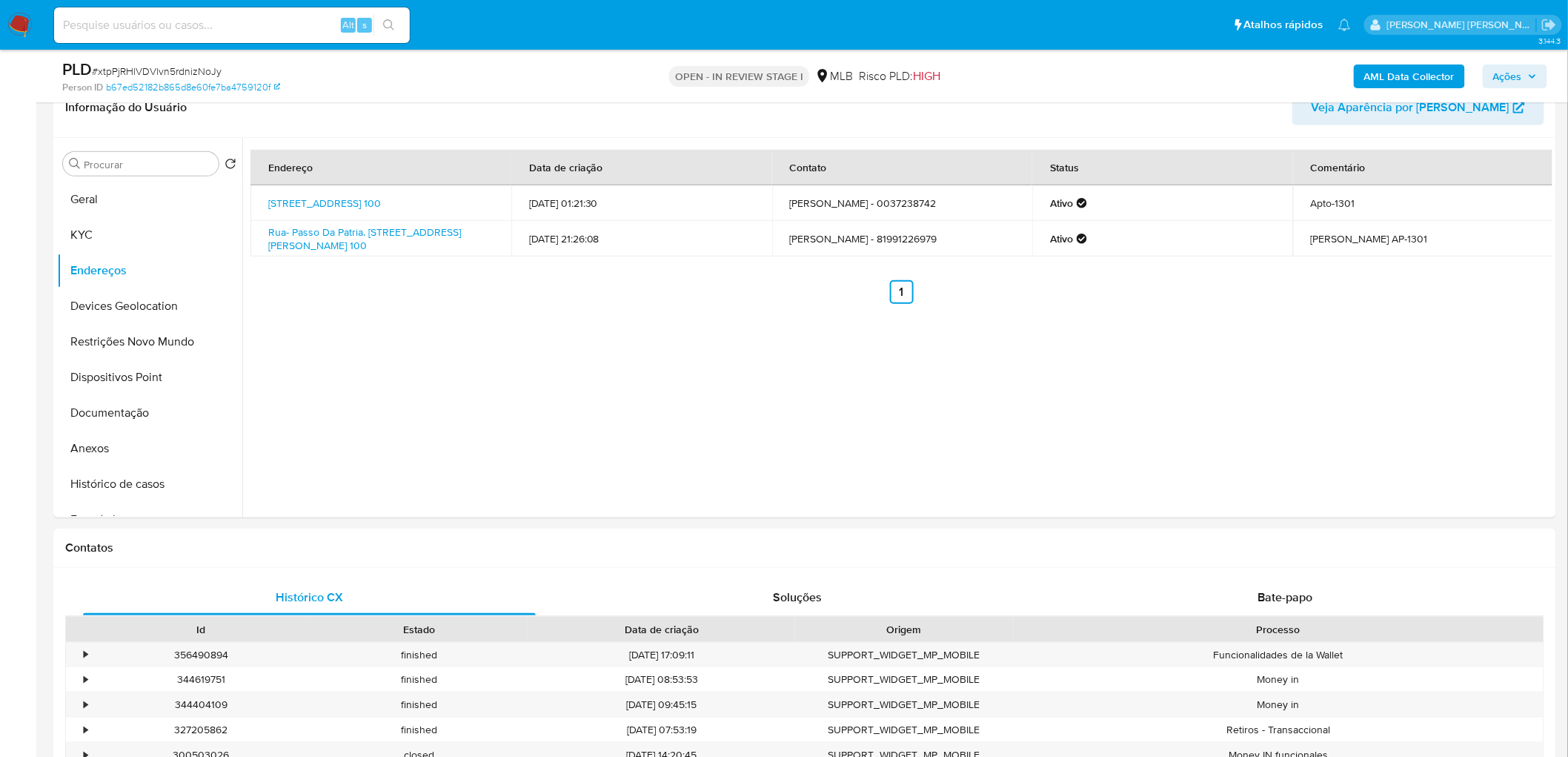 type 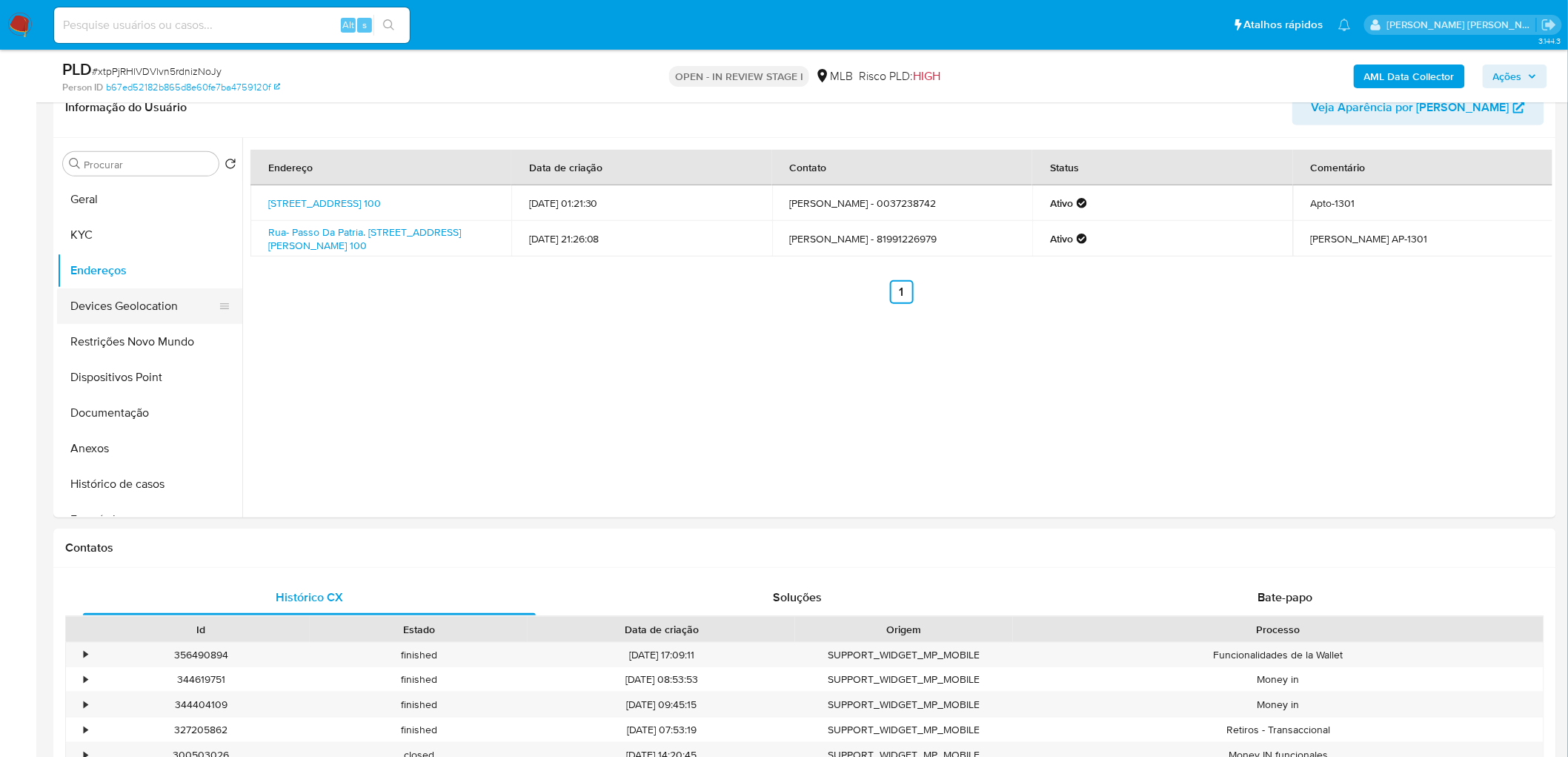 click on "Devices Geolocation" at bounding box center [144, 306] 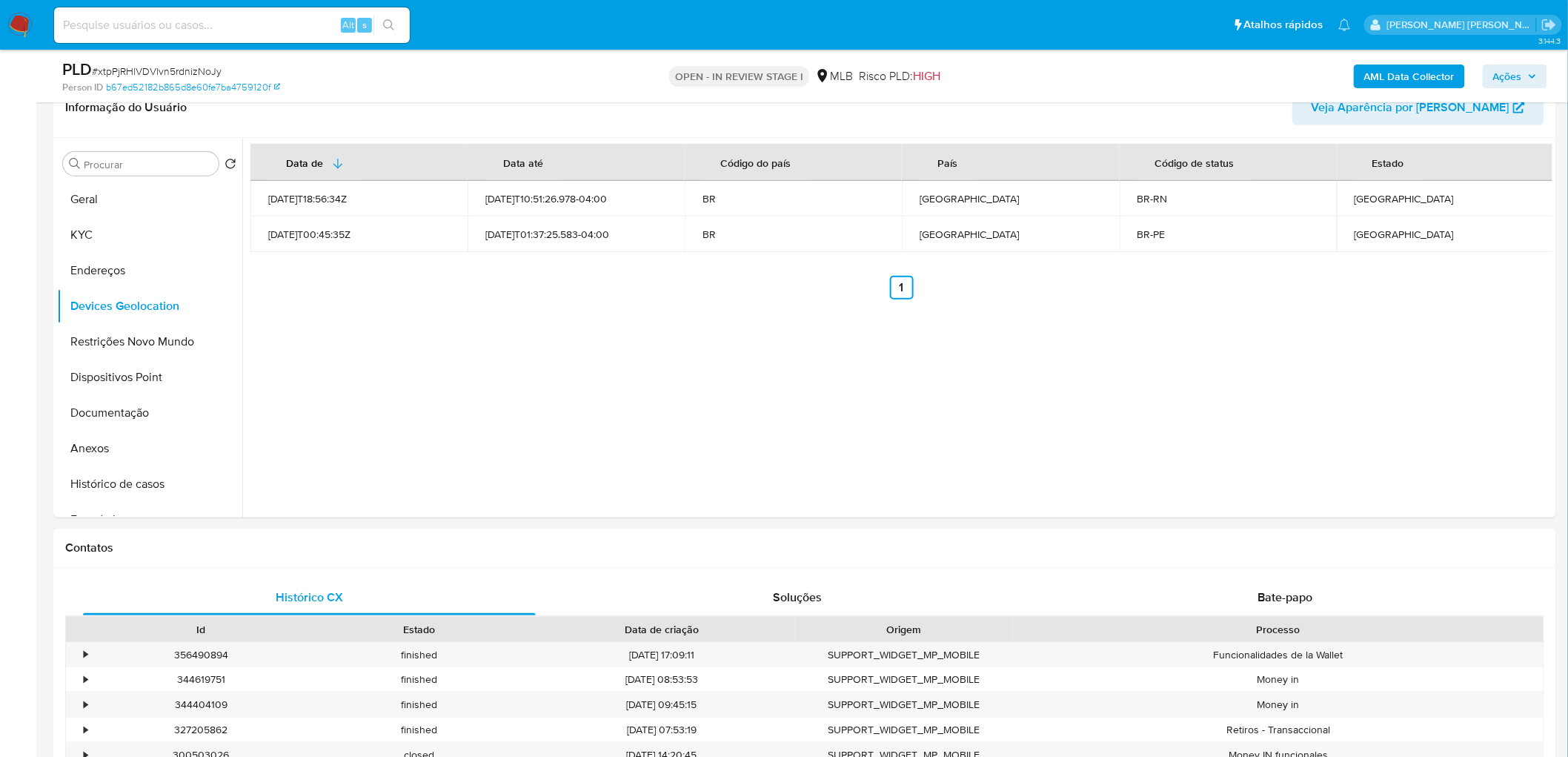 type 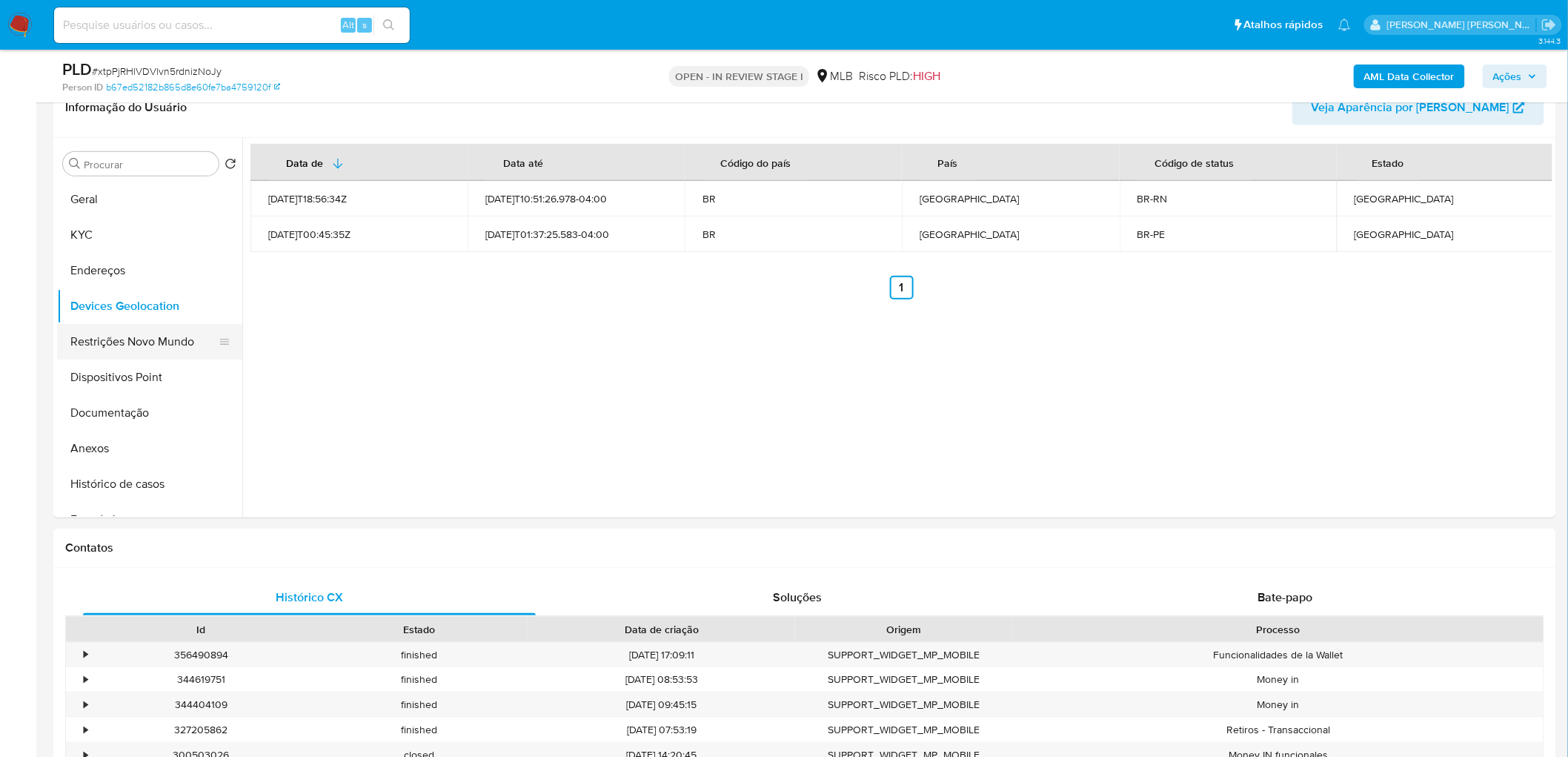 click on "Restrições Novo Mundo" at bounding box center (144, 342) 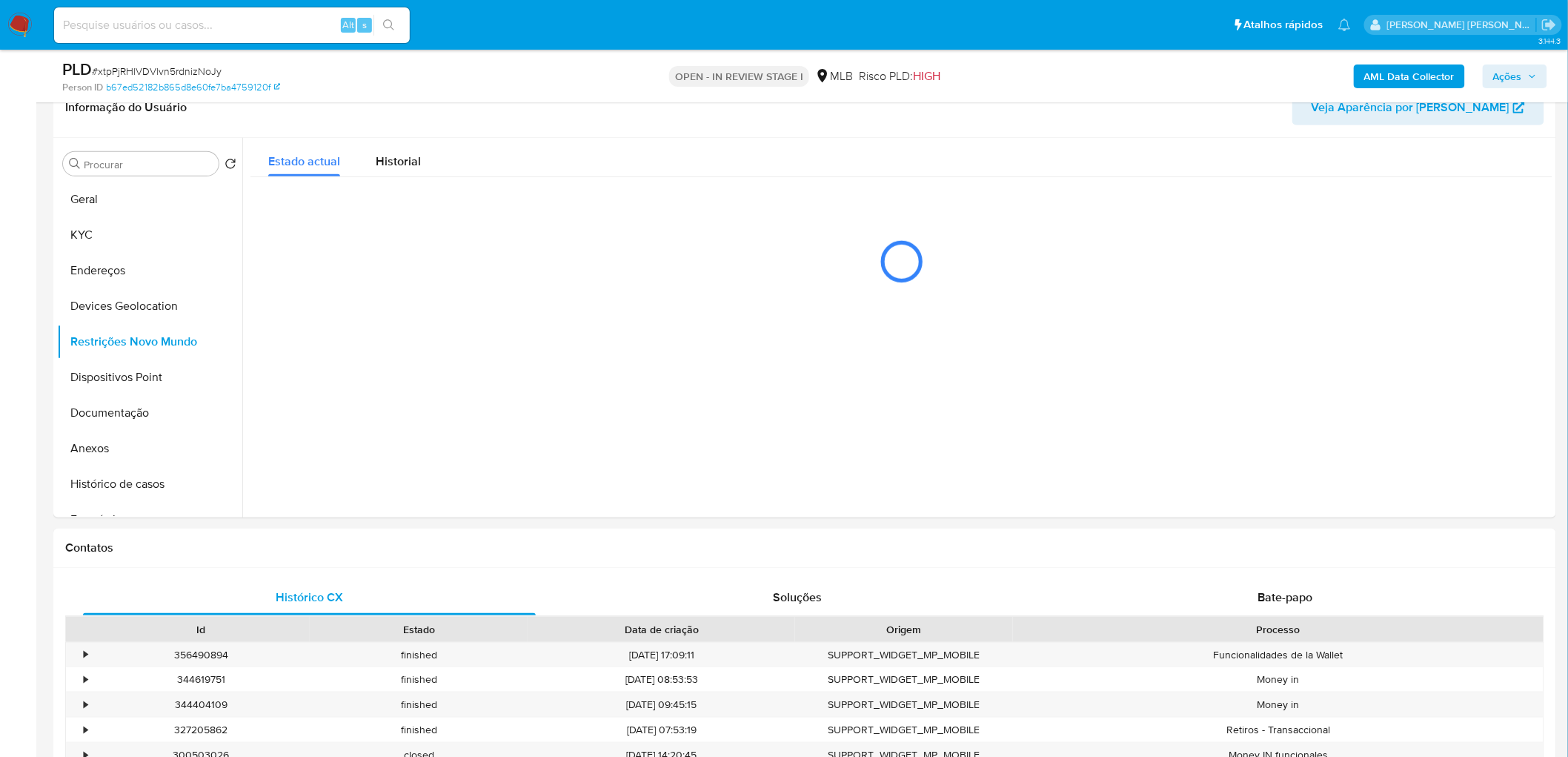 type 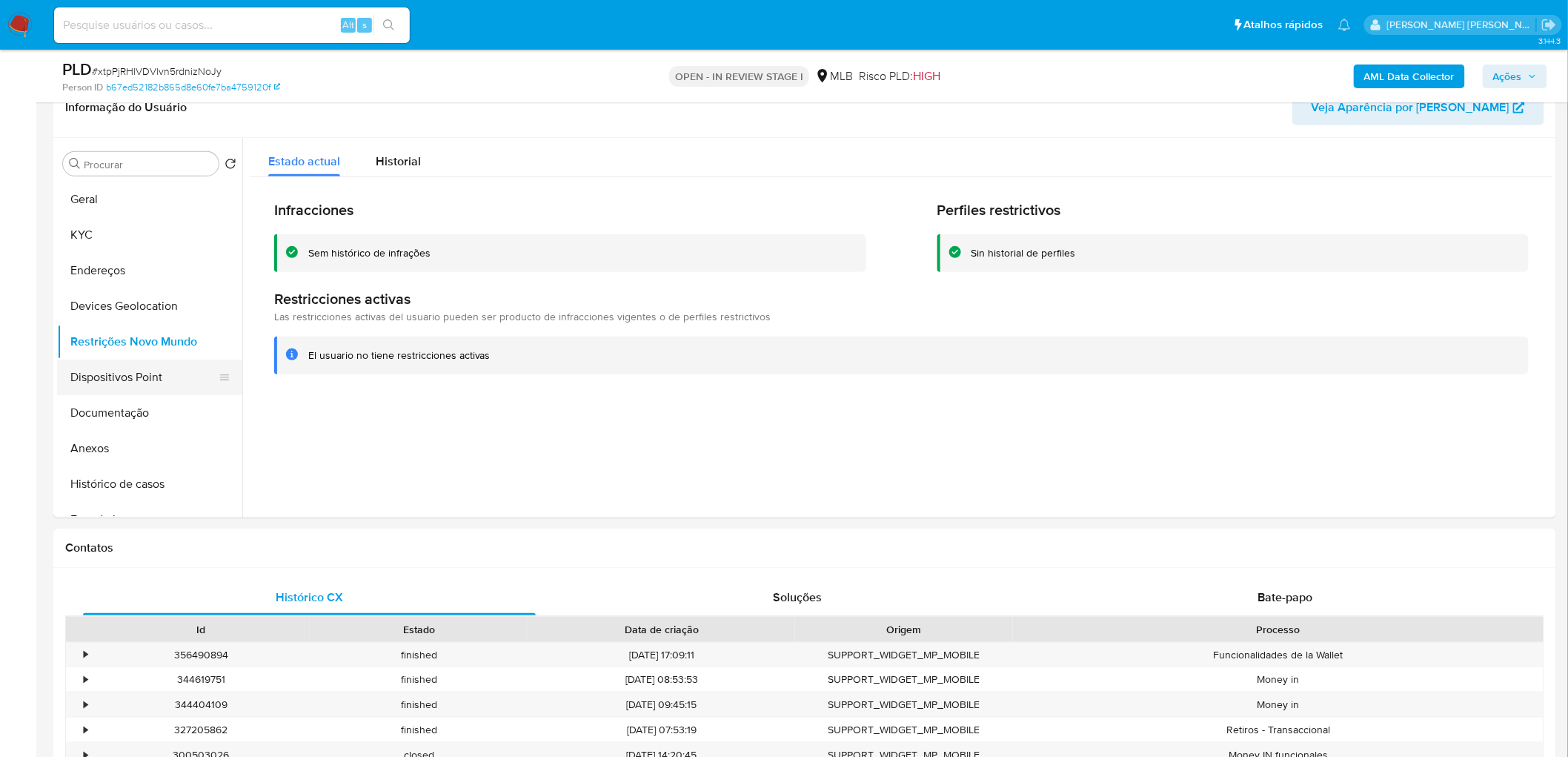click on "Dispositivos Point" at bounding box center (144, 377) 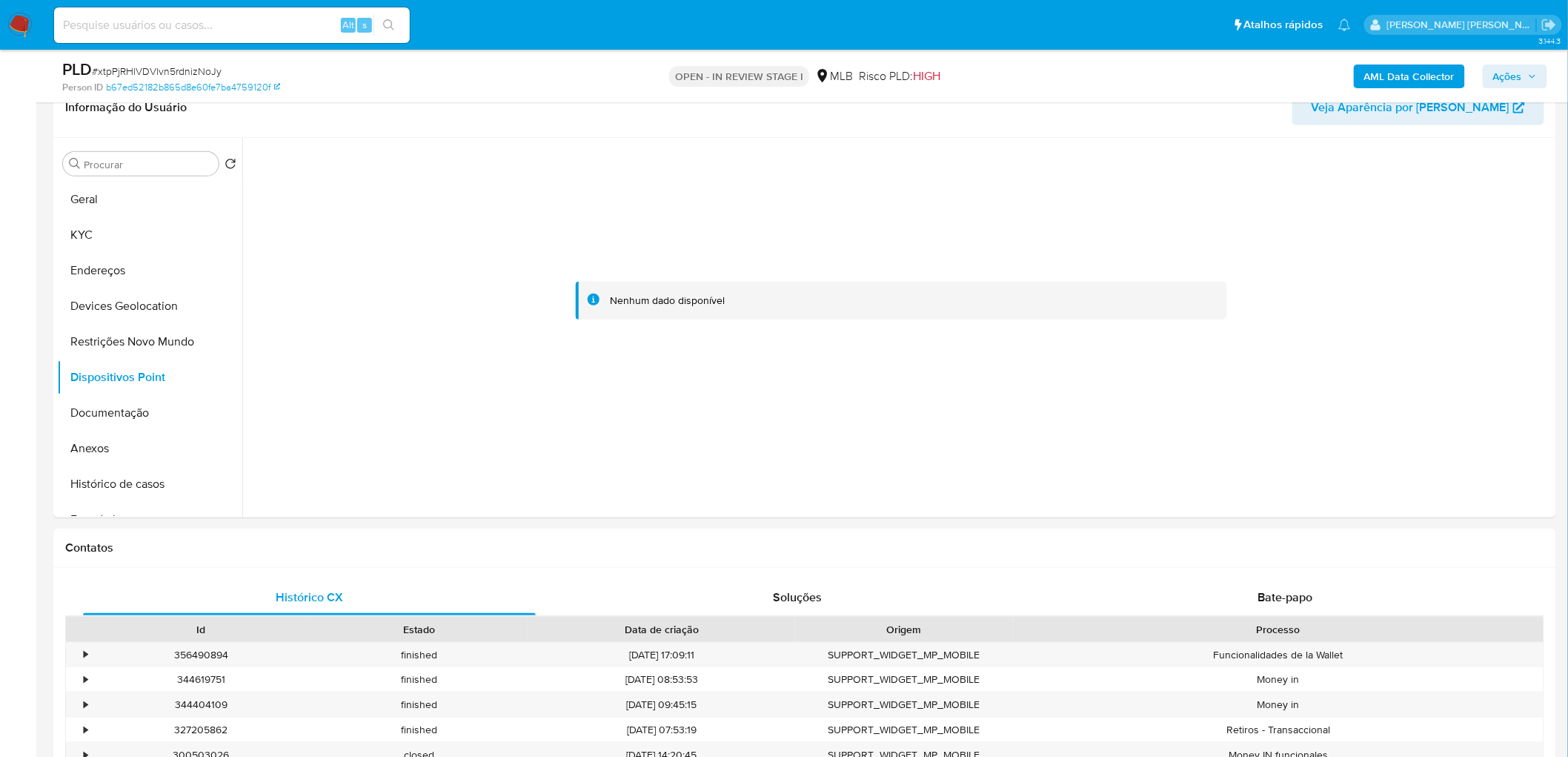 click at bounding box center (901, 301) 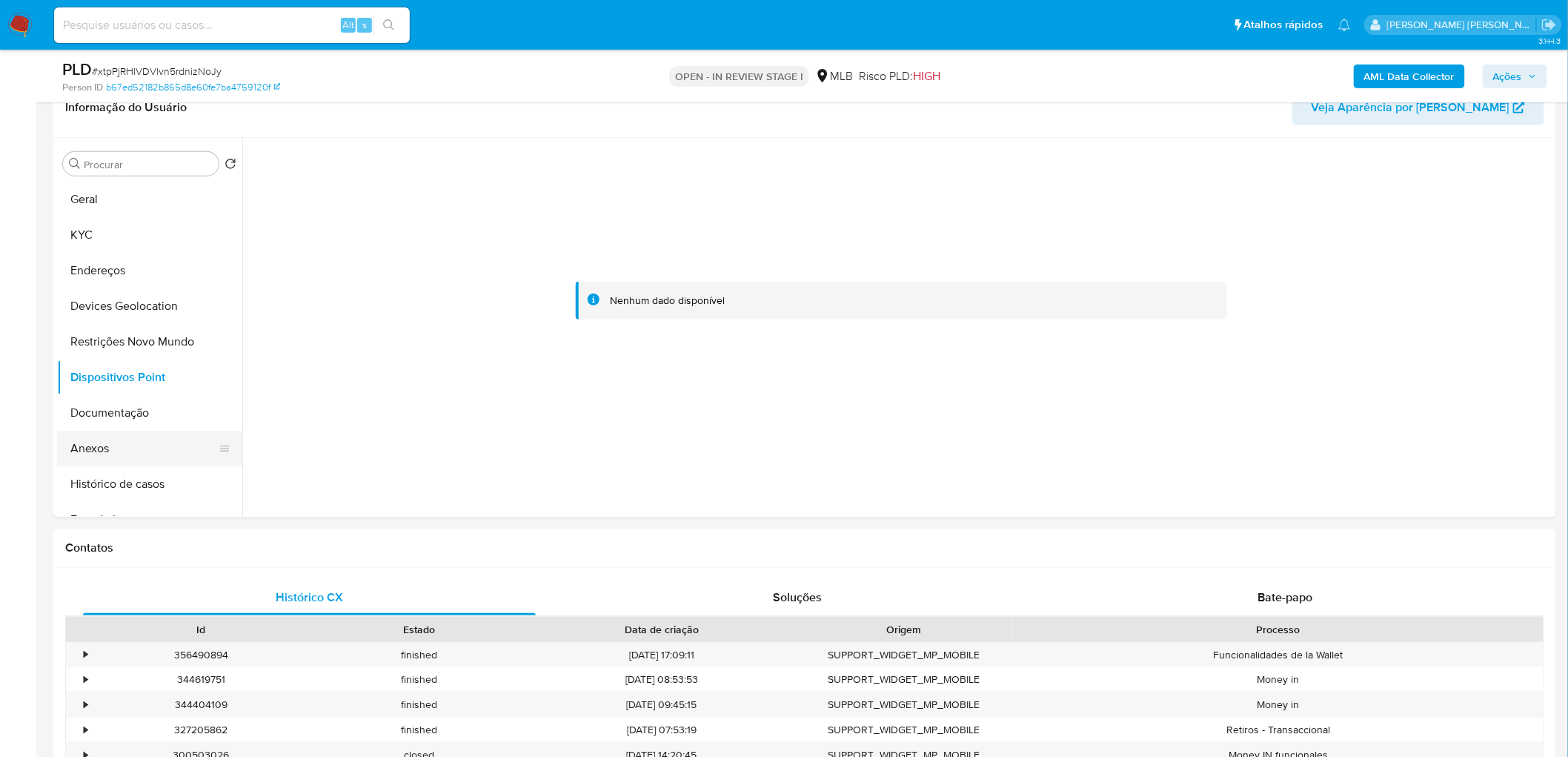 drag, startPoint x: 104, startPoint y: 449, endPoint x: 102, endPoint y: 457, distance: 8.246211 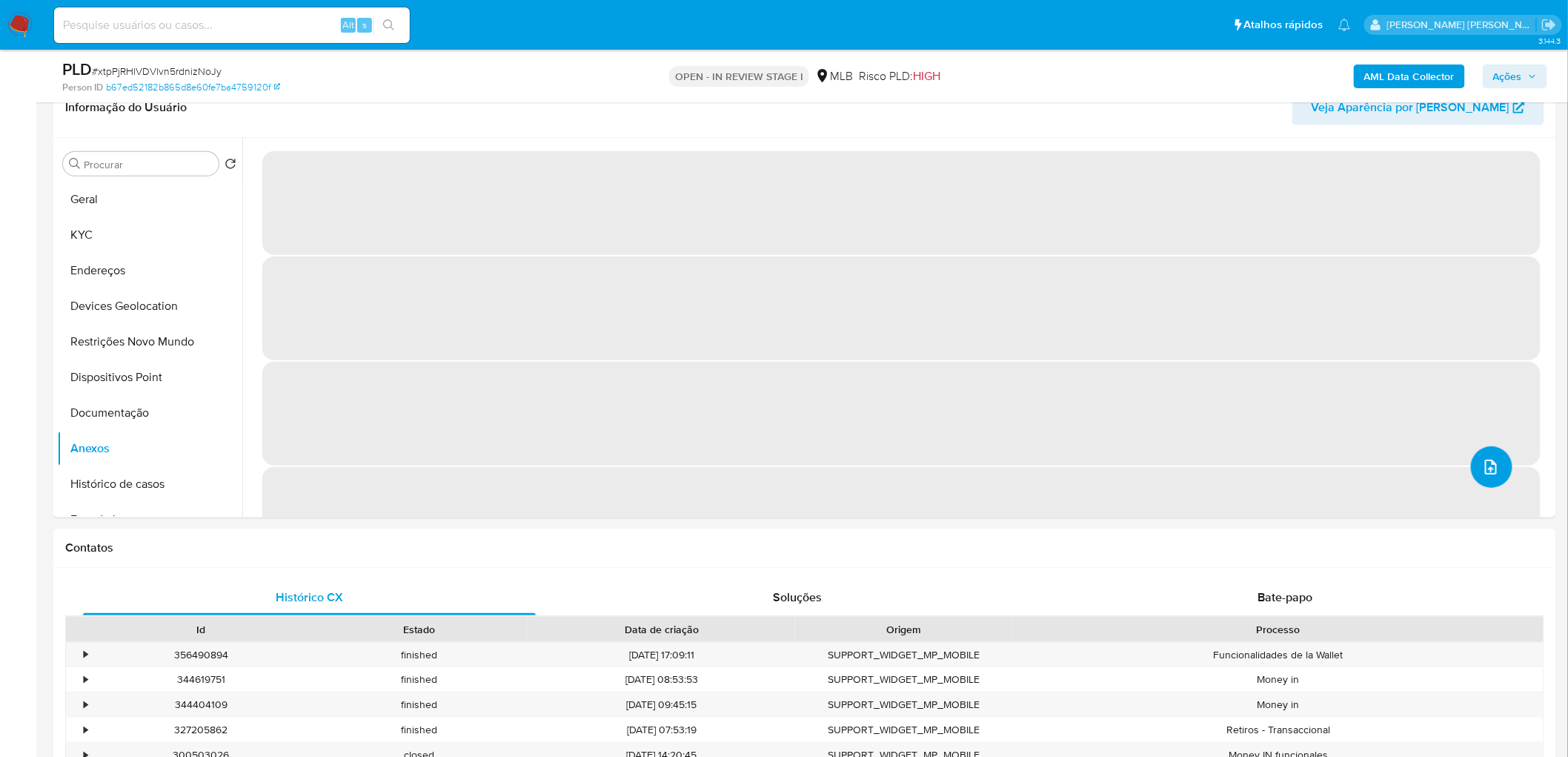 click 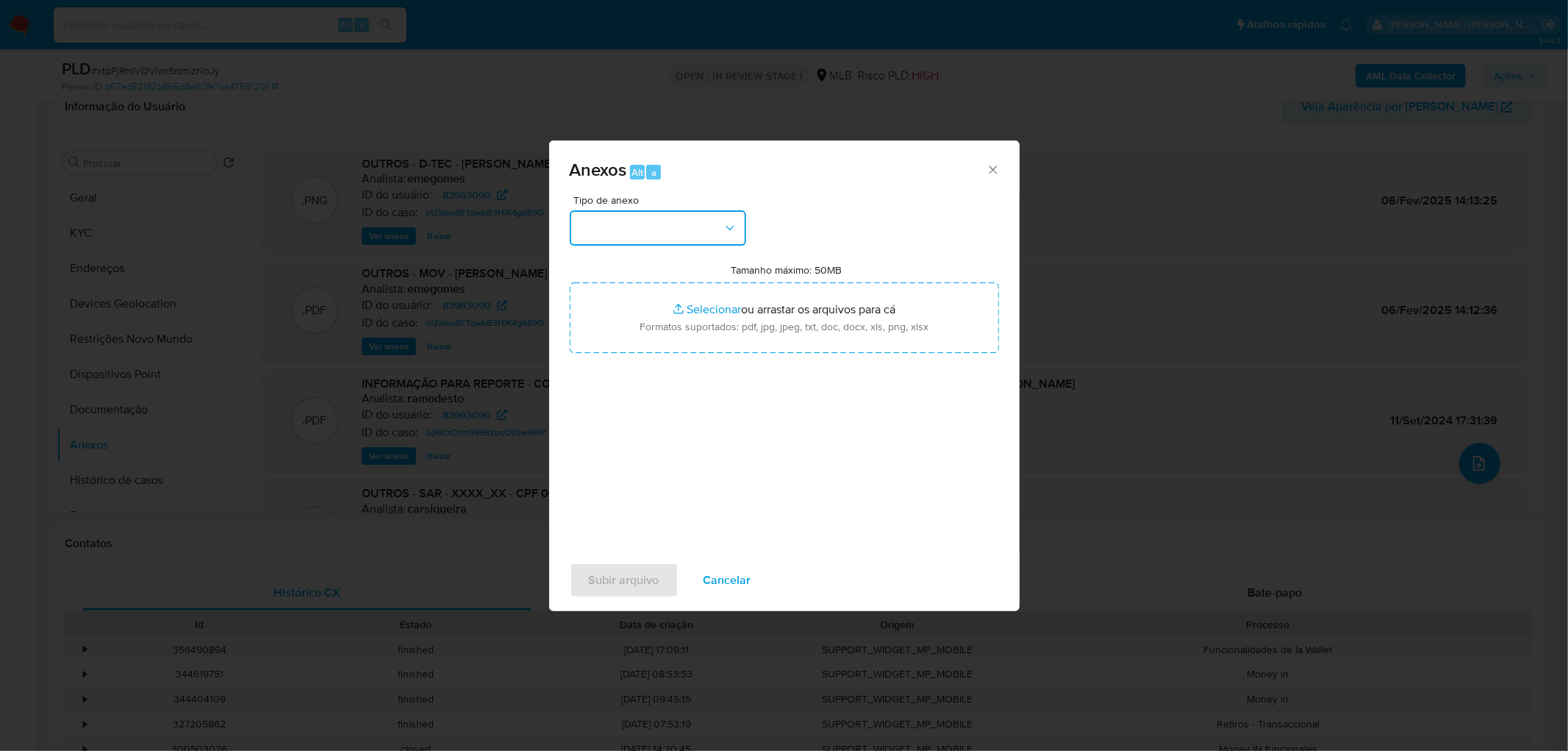 click at bounding box center (658, 228) 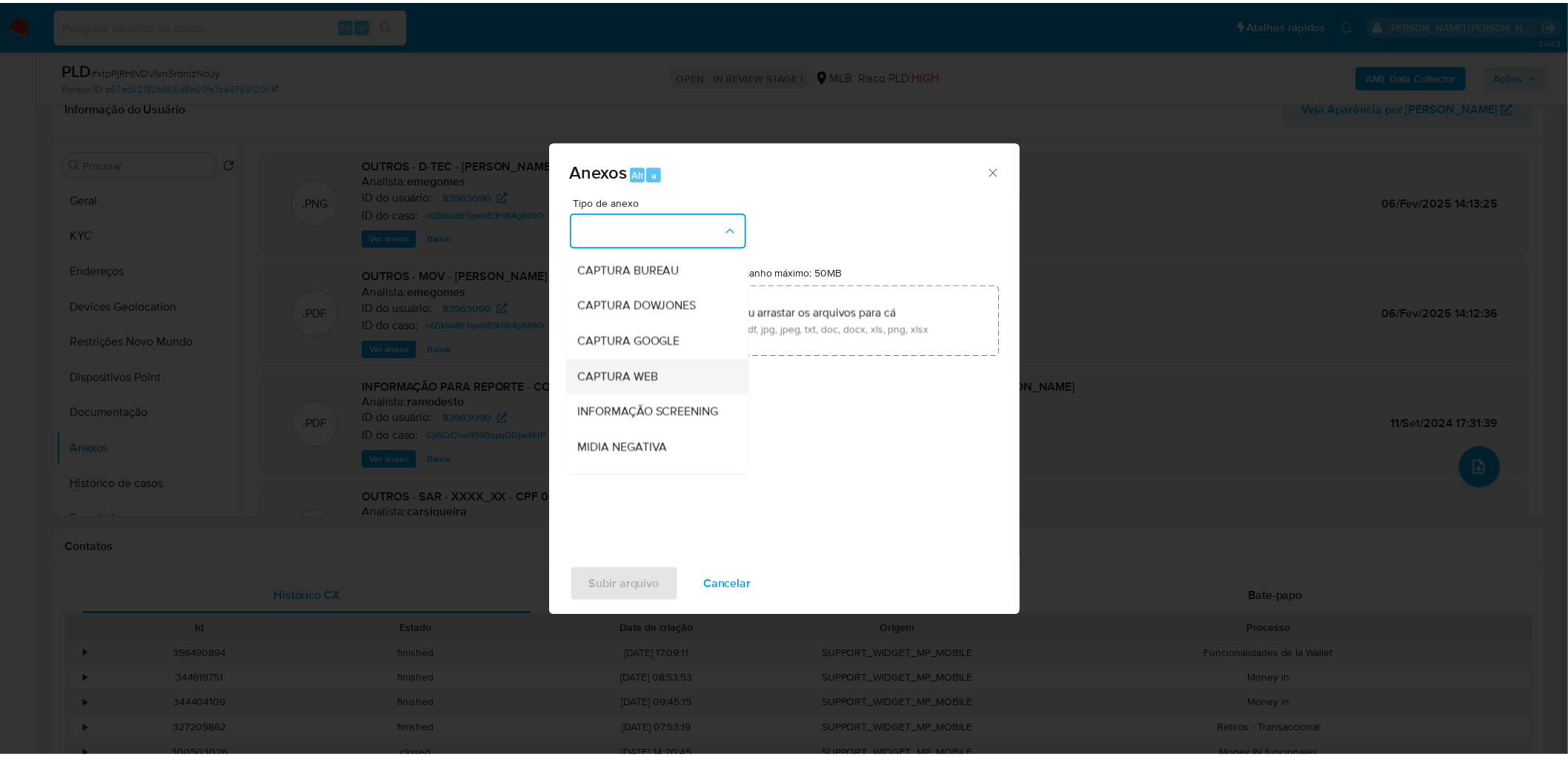 scroll, scrollTop: 82, scrollLeft: 0, axis: vertical 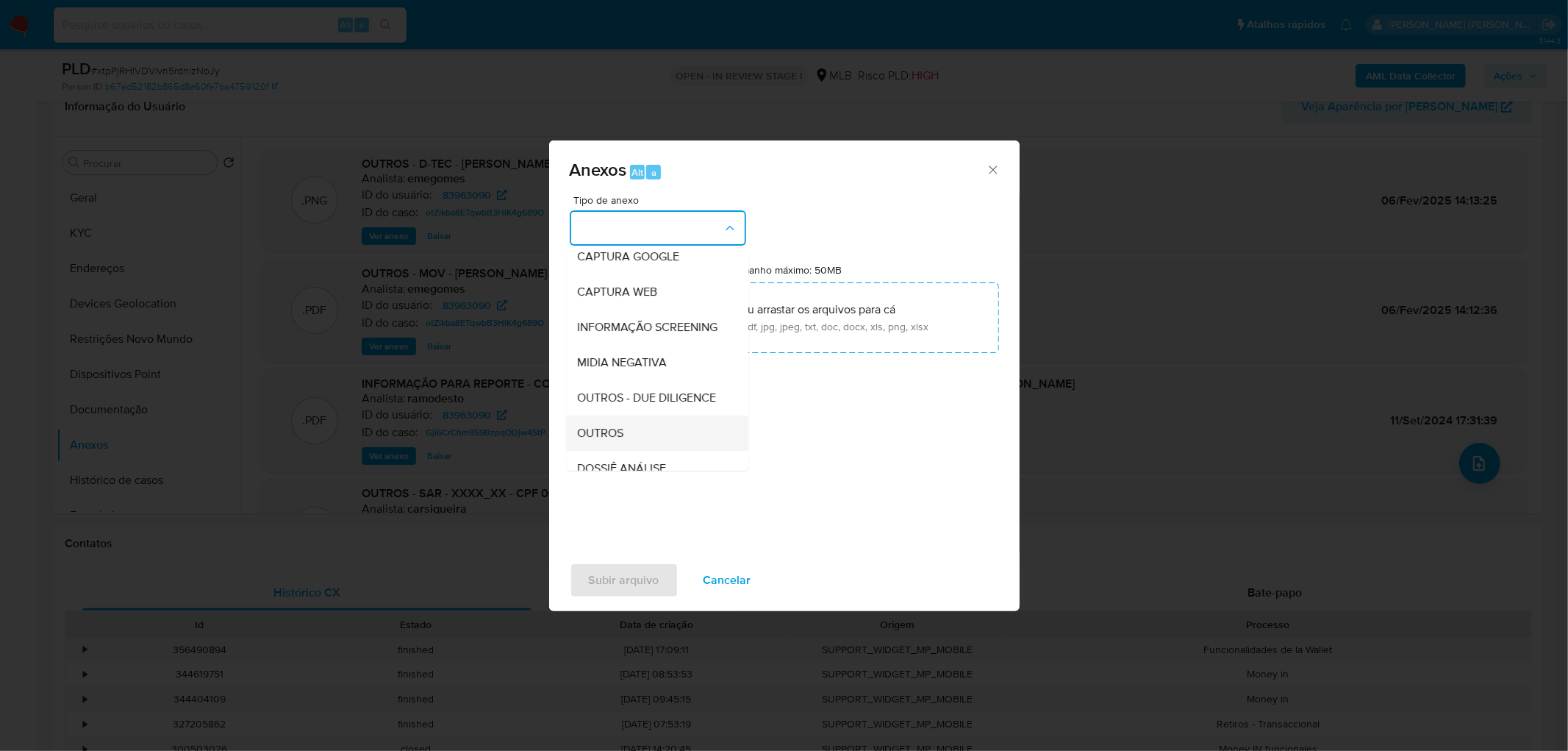 click on "OUTROS" at bounding box center [601, 433] 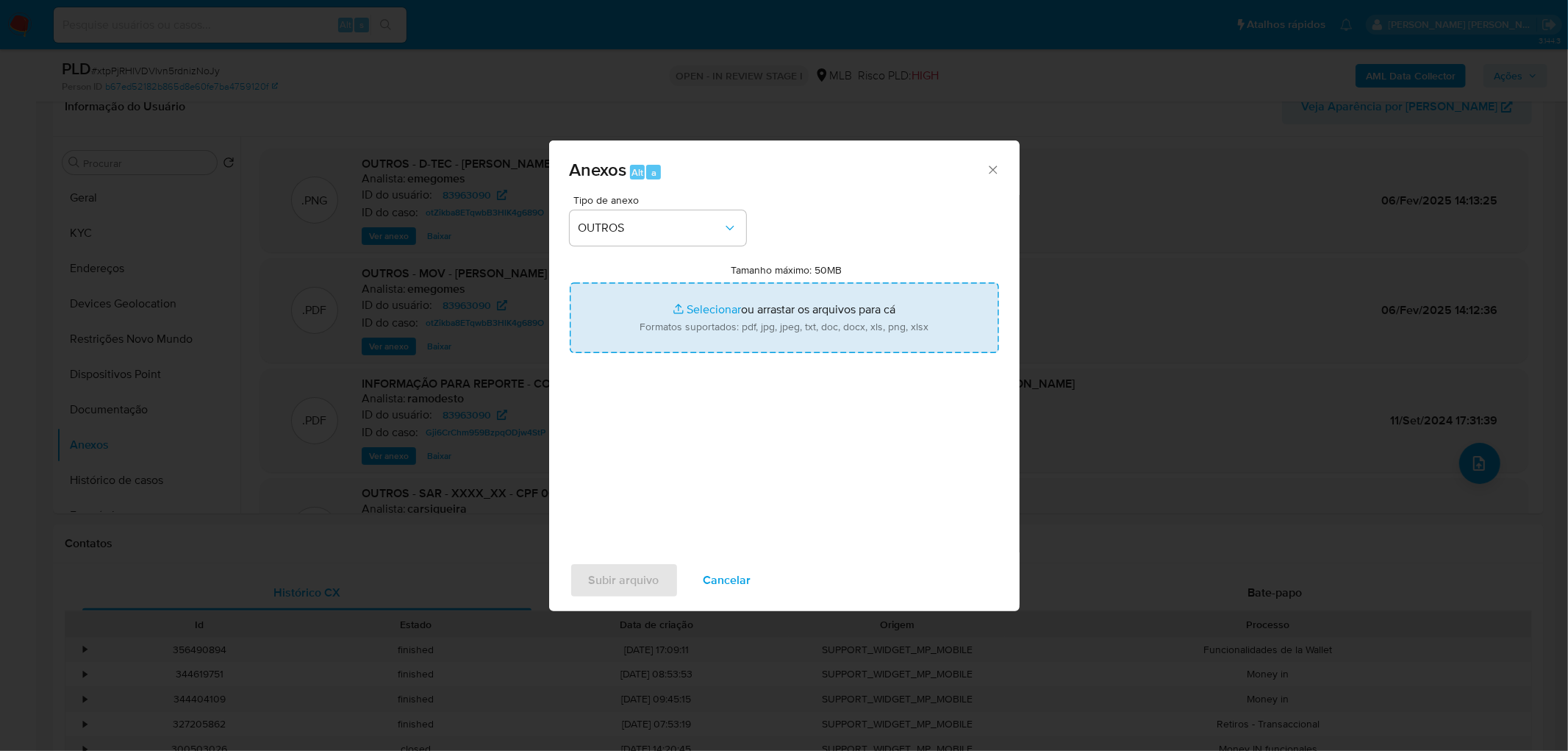 click on "Tamanho máximo: 50MB Selecionar arquivos" at bounding box center [784, 318] 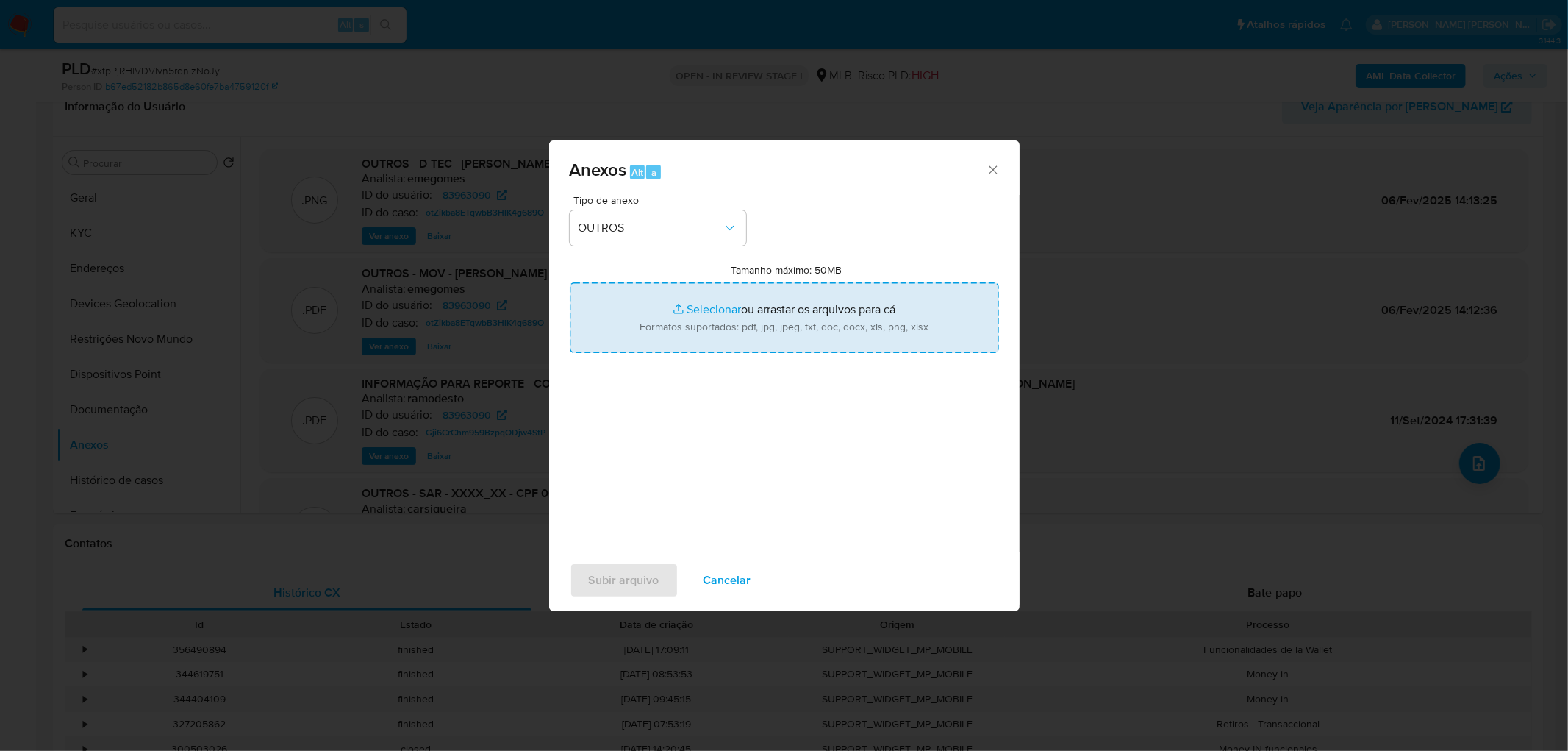type on "C:\fakepath\Mulan 83963090_2025_07_07_08_40_50.xlsx" 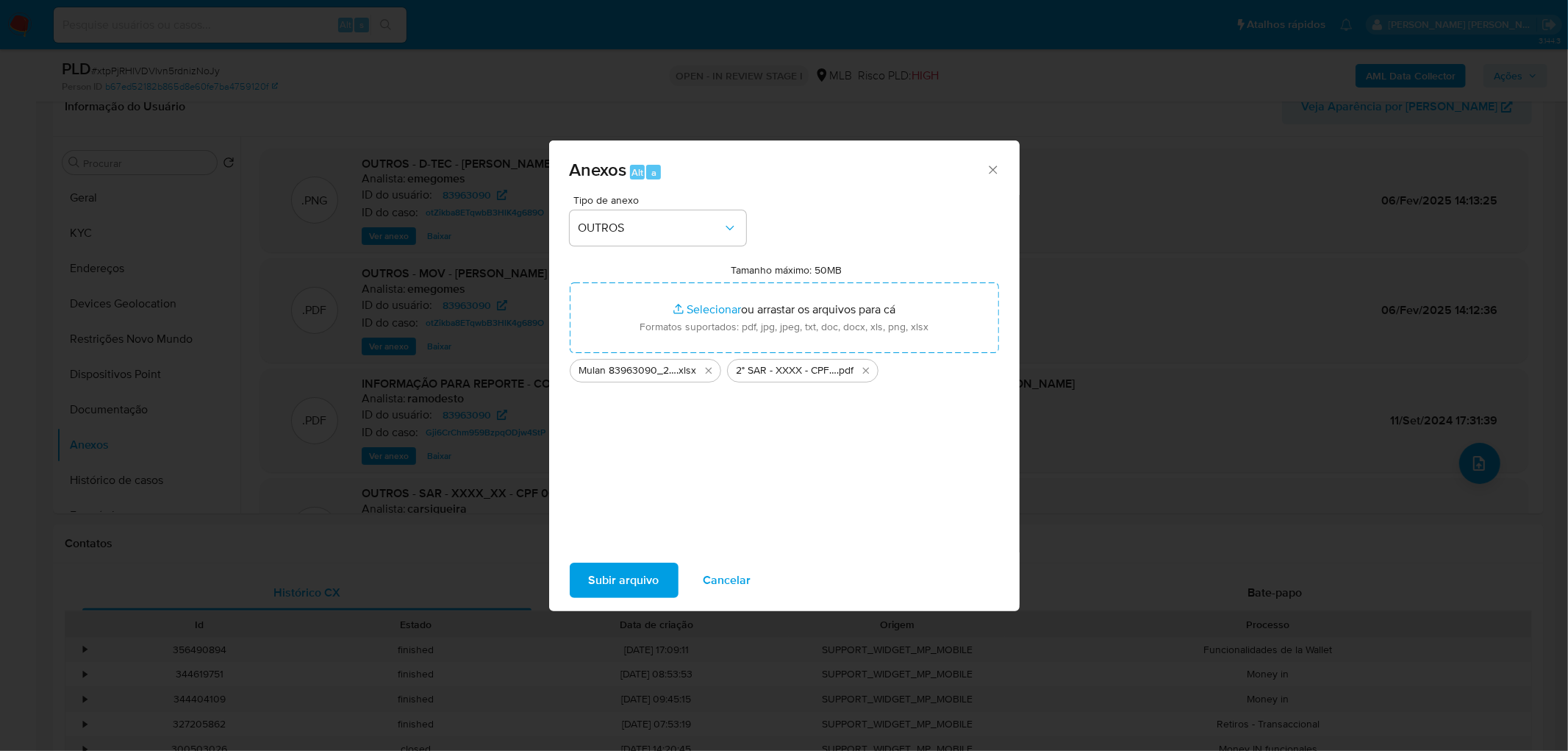 click on "Subir arquivo" at bounding box center [624, 580] 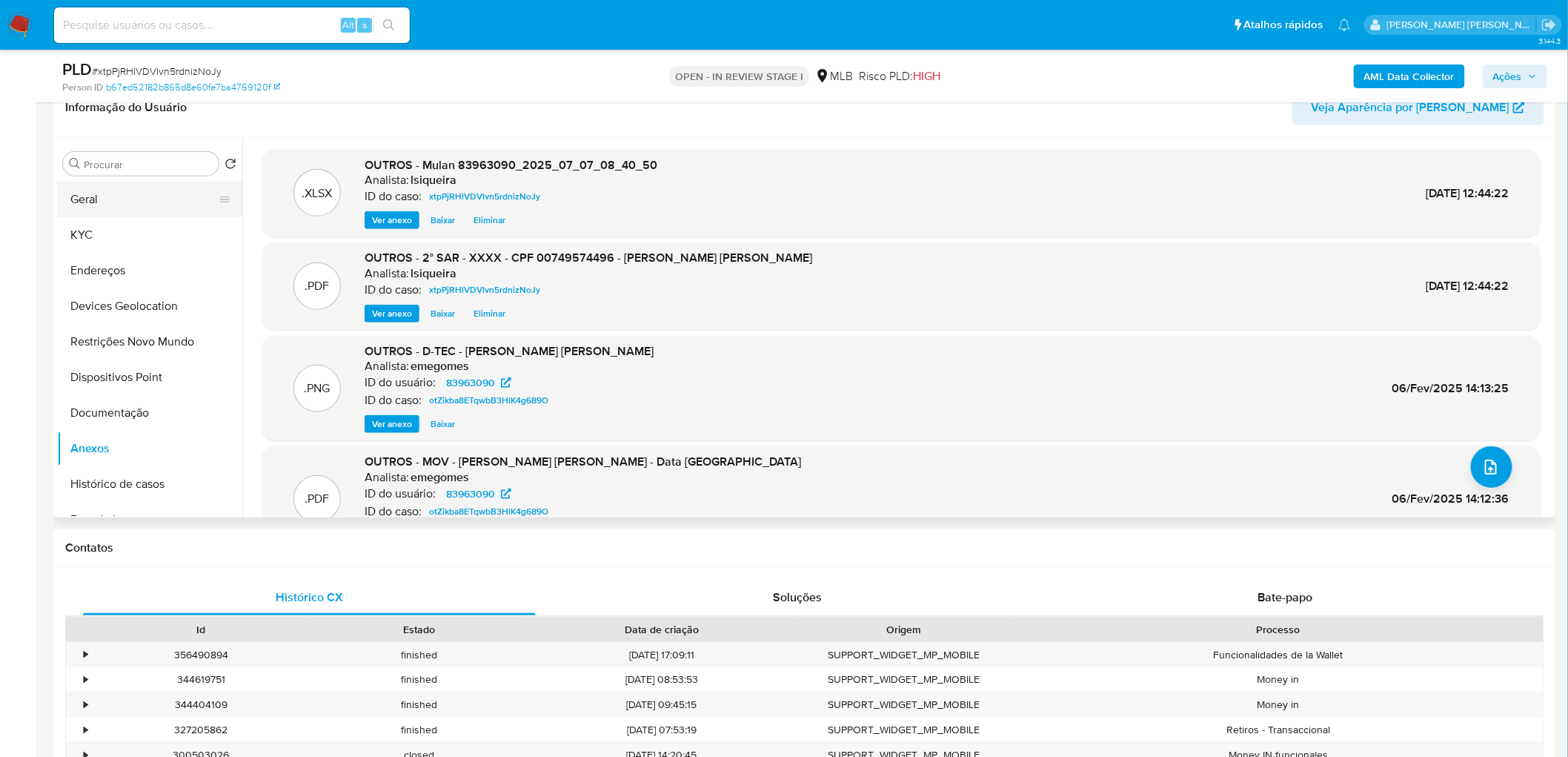 click on "Geral" at bounding box center (144, 199) 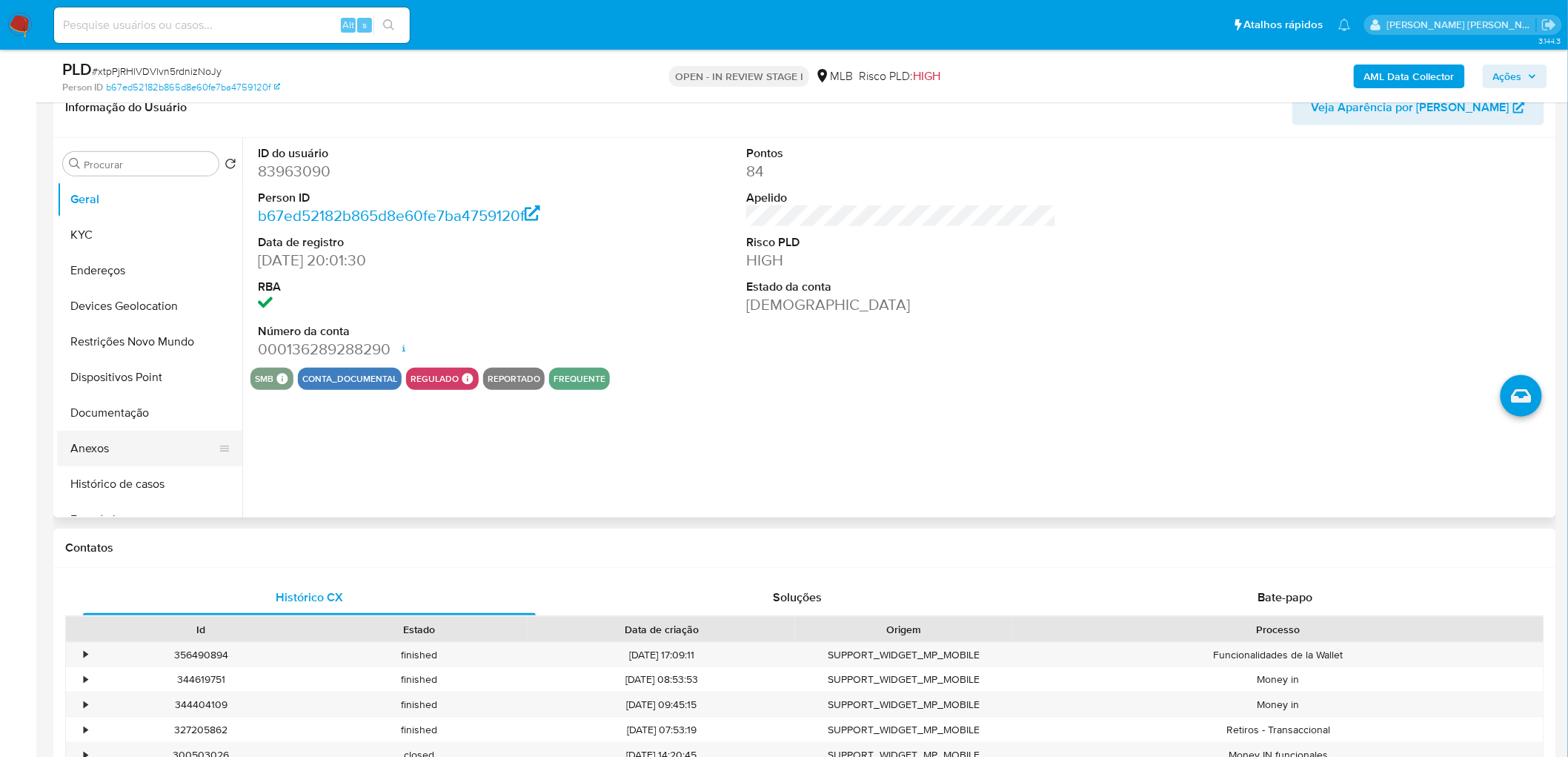 click on "Anexos" at bounding box center [144, 449] 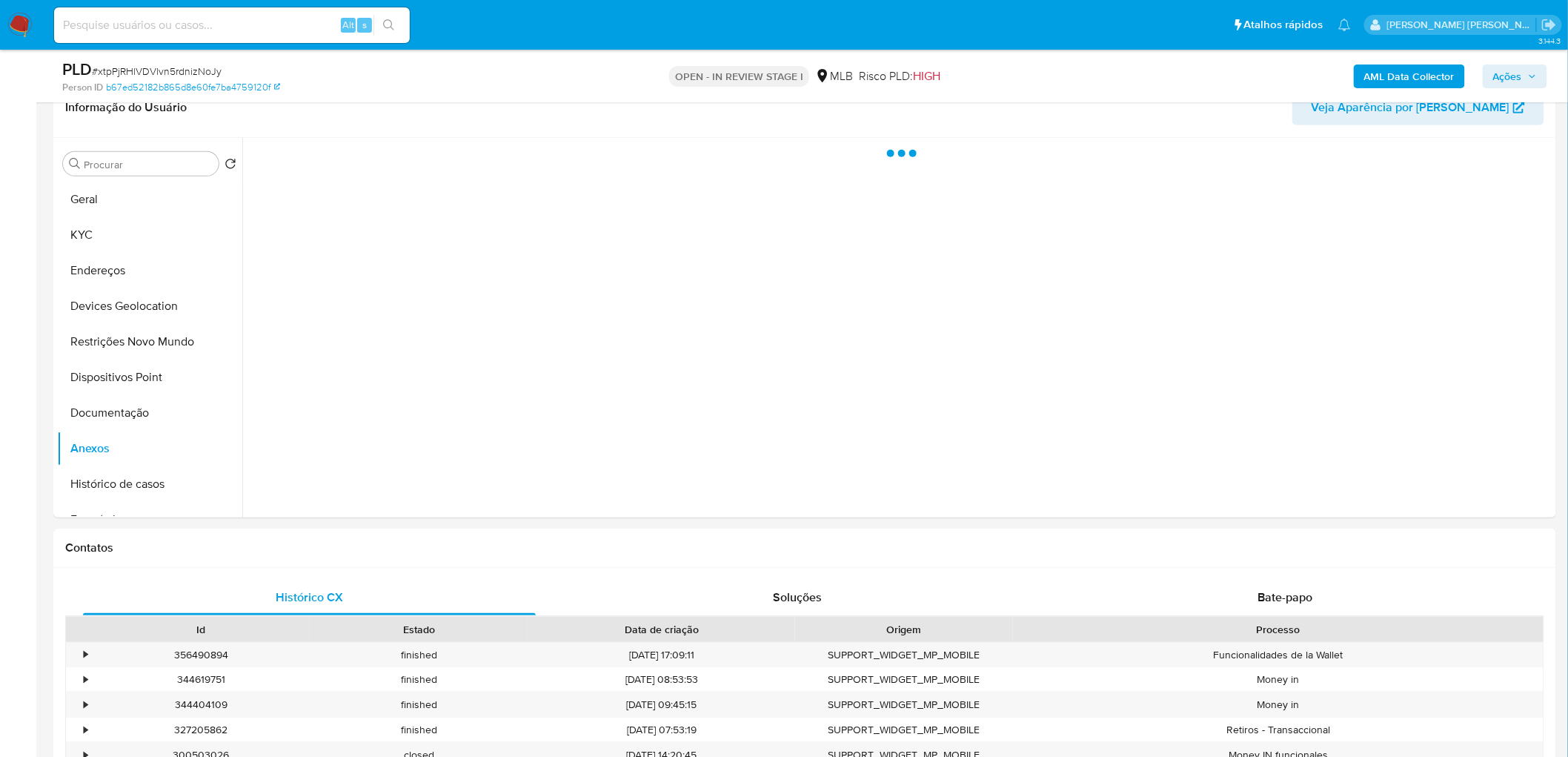 click on "Ações" at bounding box center [1507, 76] 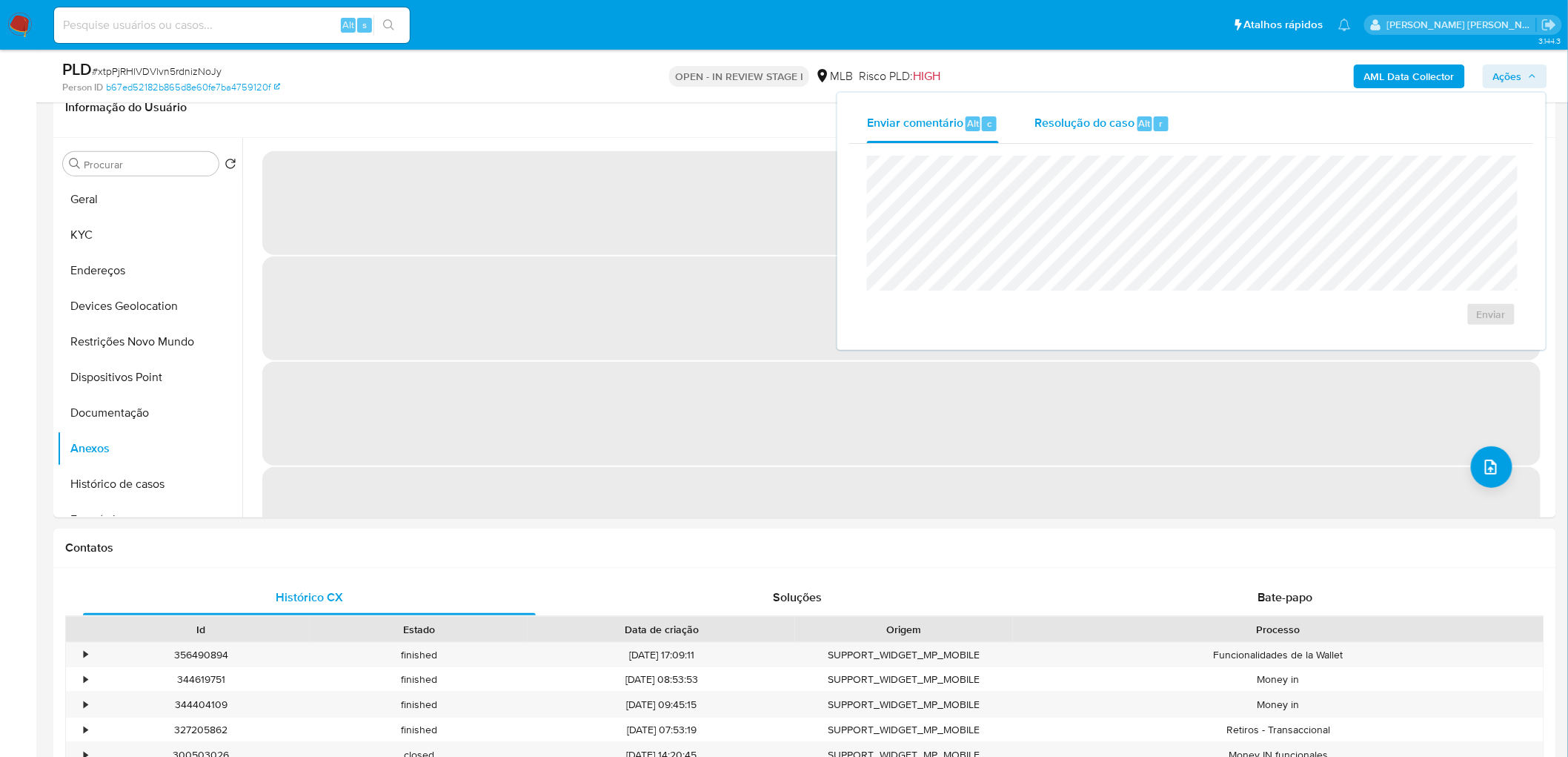 click on "Resolução do caso" at bounding box center [1084, 122] 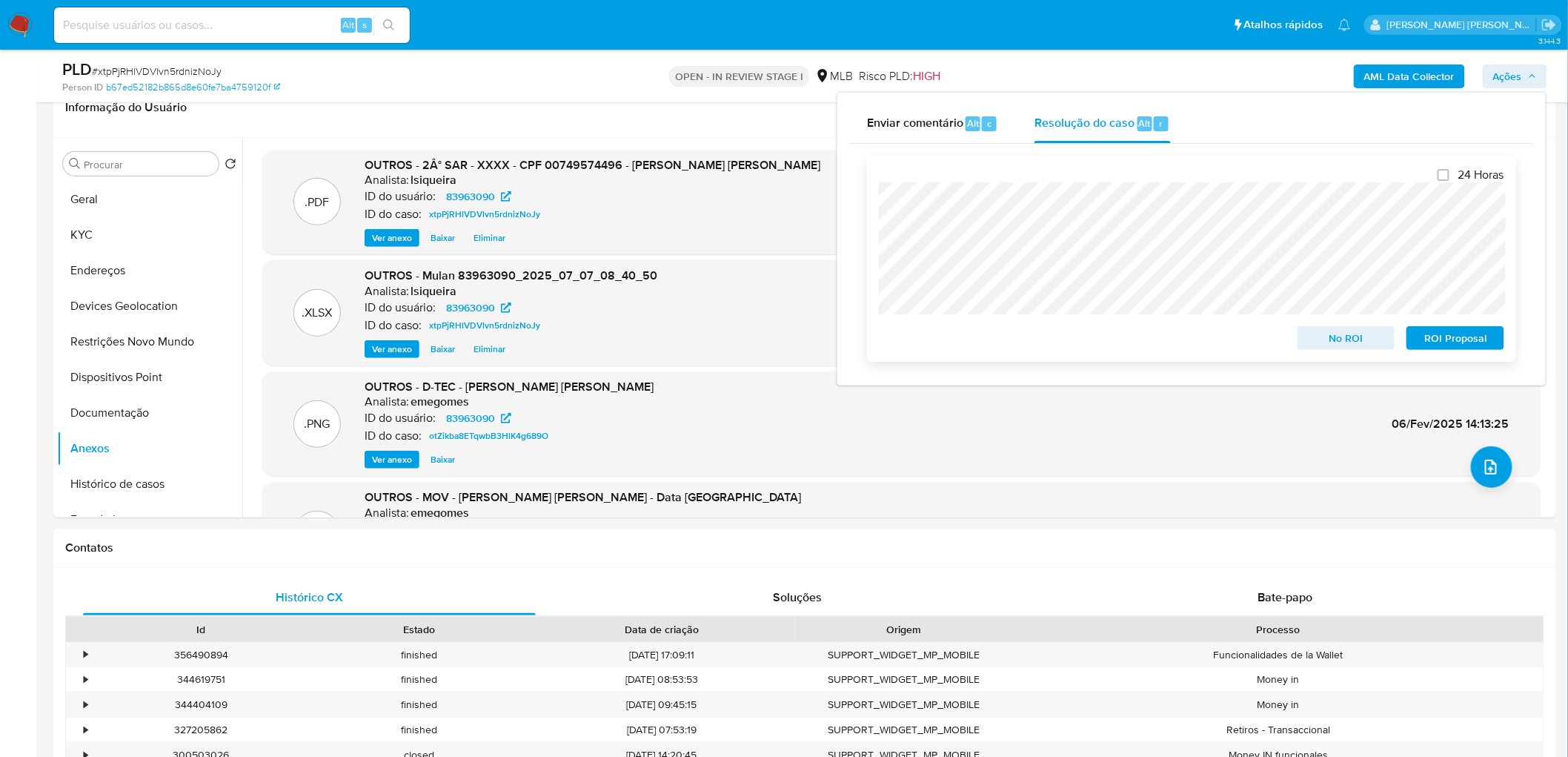 click on "ROI Proposal" at bounding box center [1455, 338] 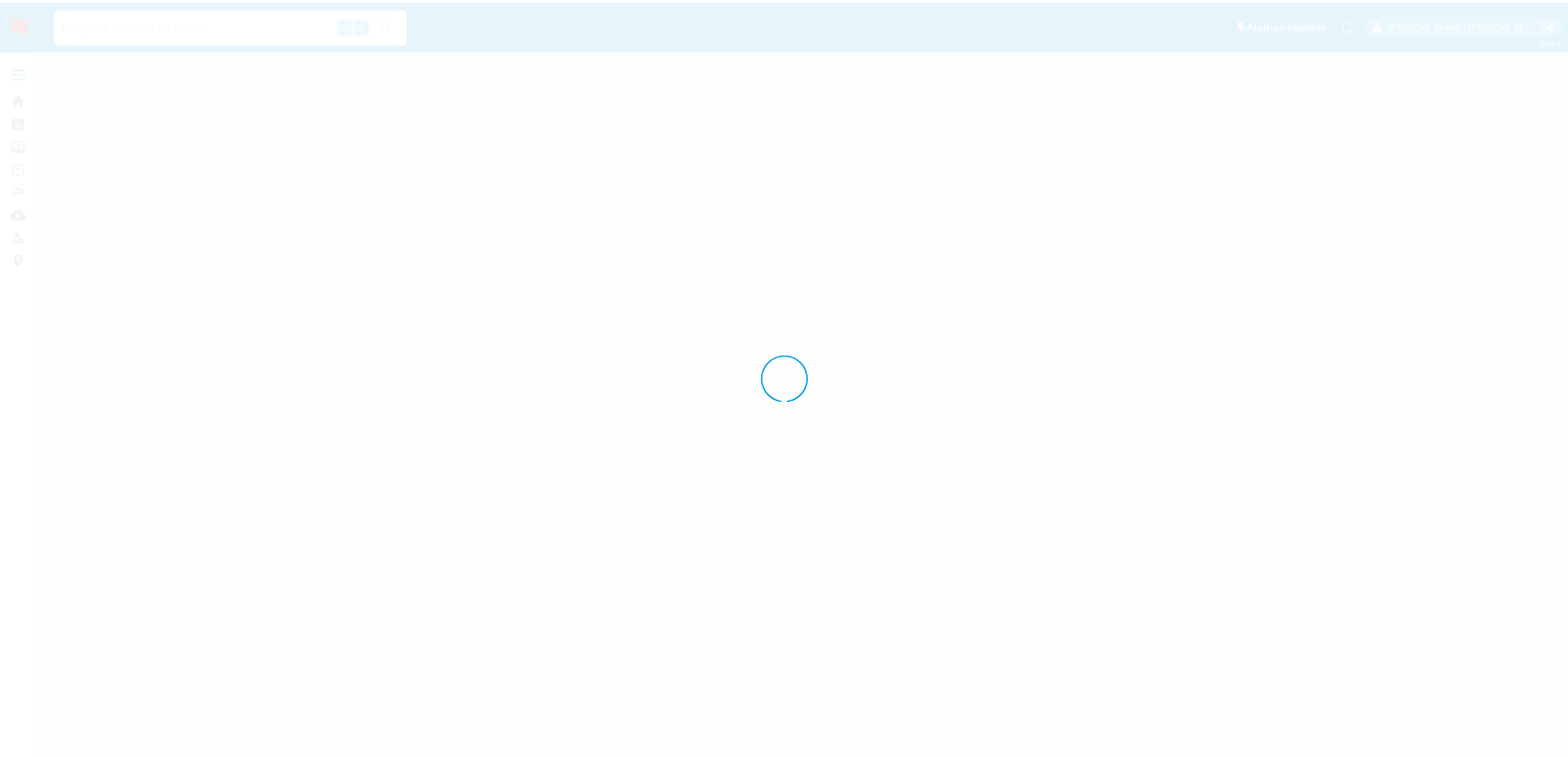 scroll, scrollTop: 0, scrollLeft: 0, axis: both 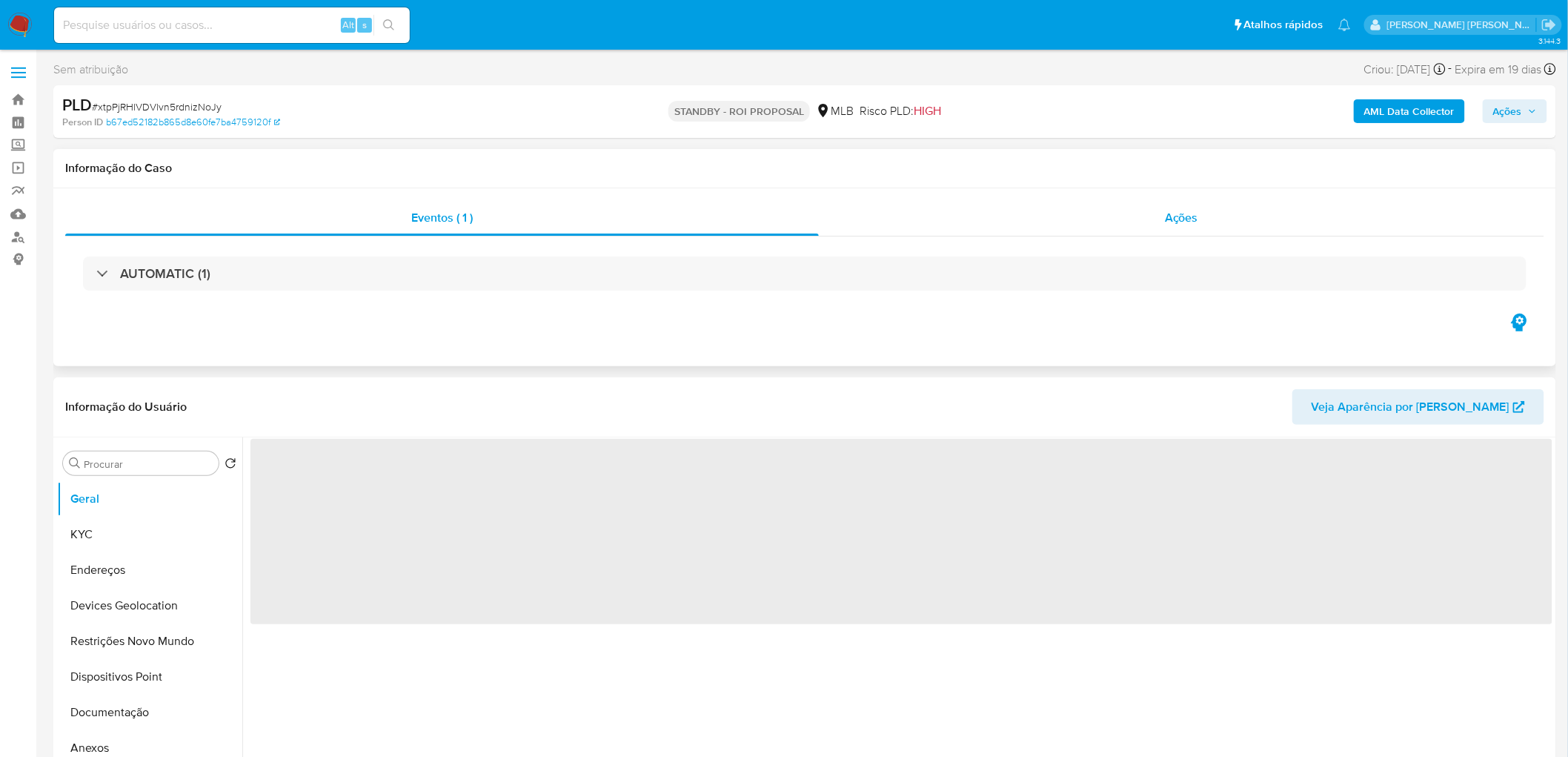 click on "Ações" at bounding box center (1181, 218) 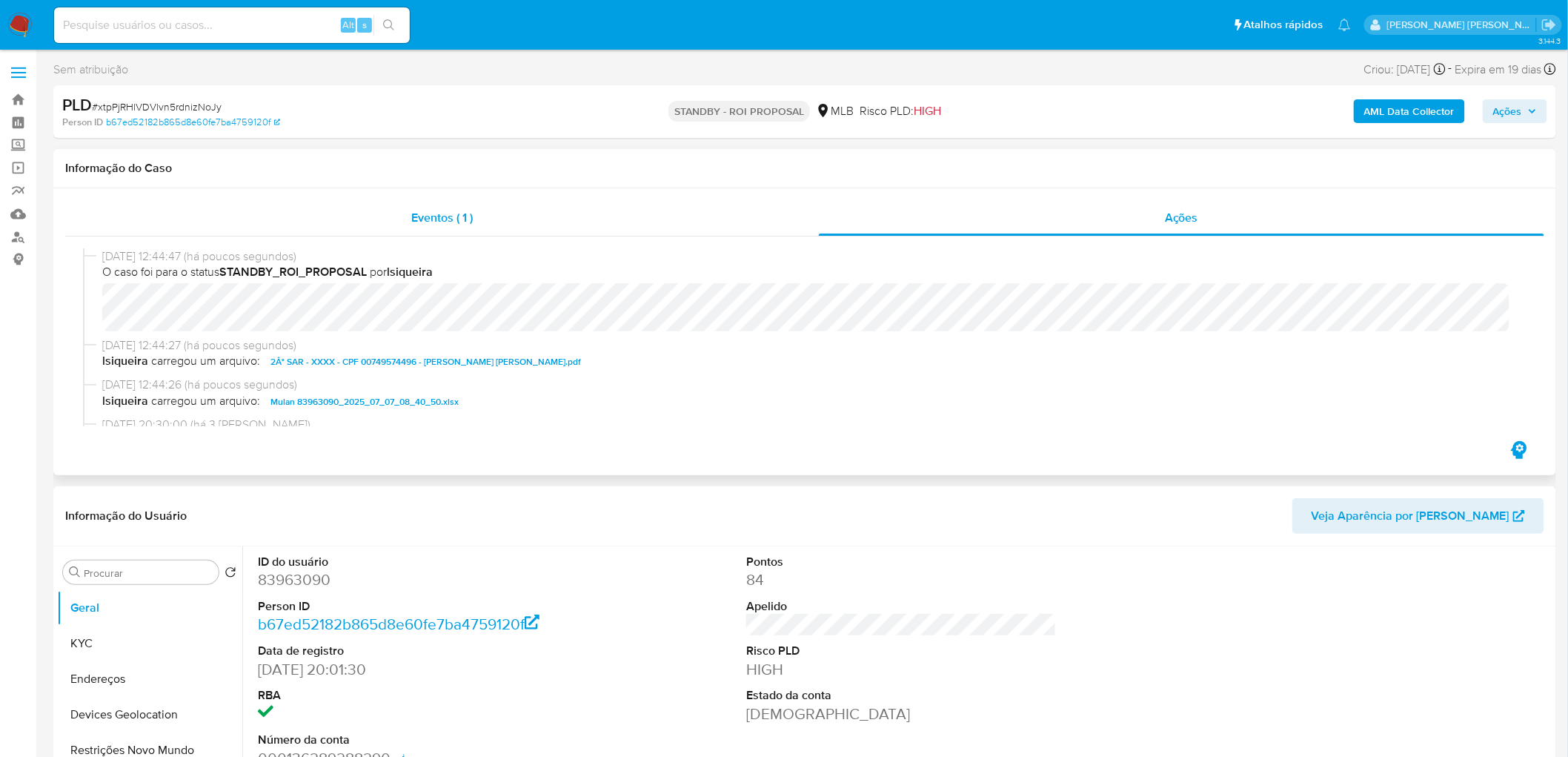 select on "10" 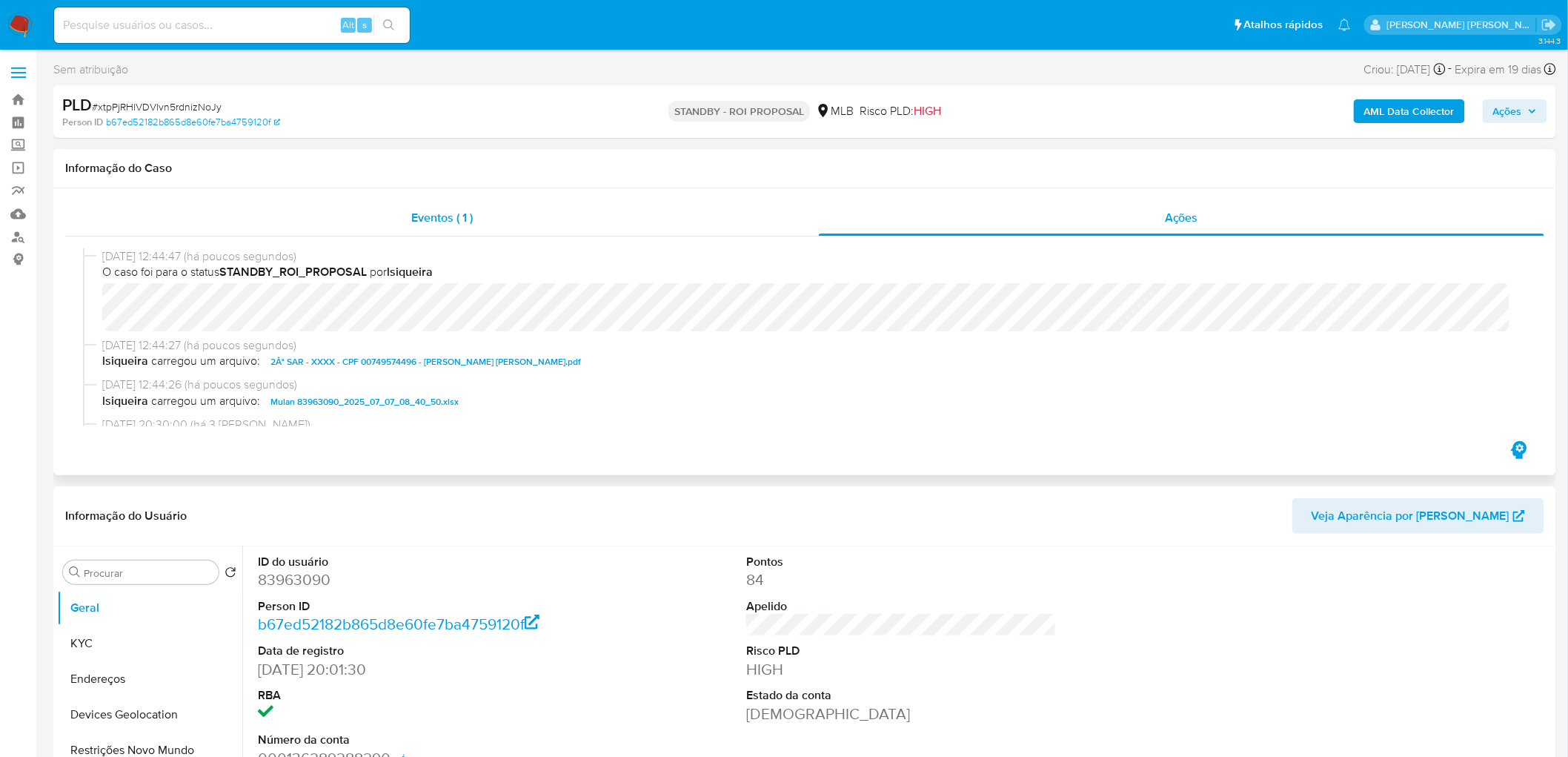 click on "Eventos ( 1 )" at bounding box center (442, 218) 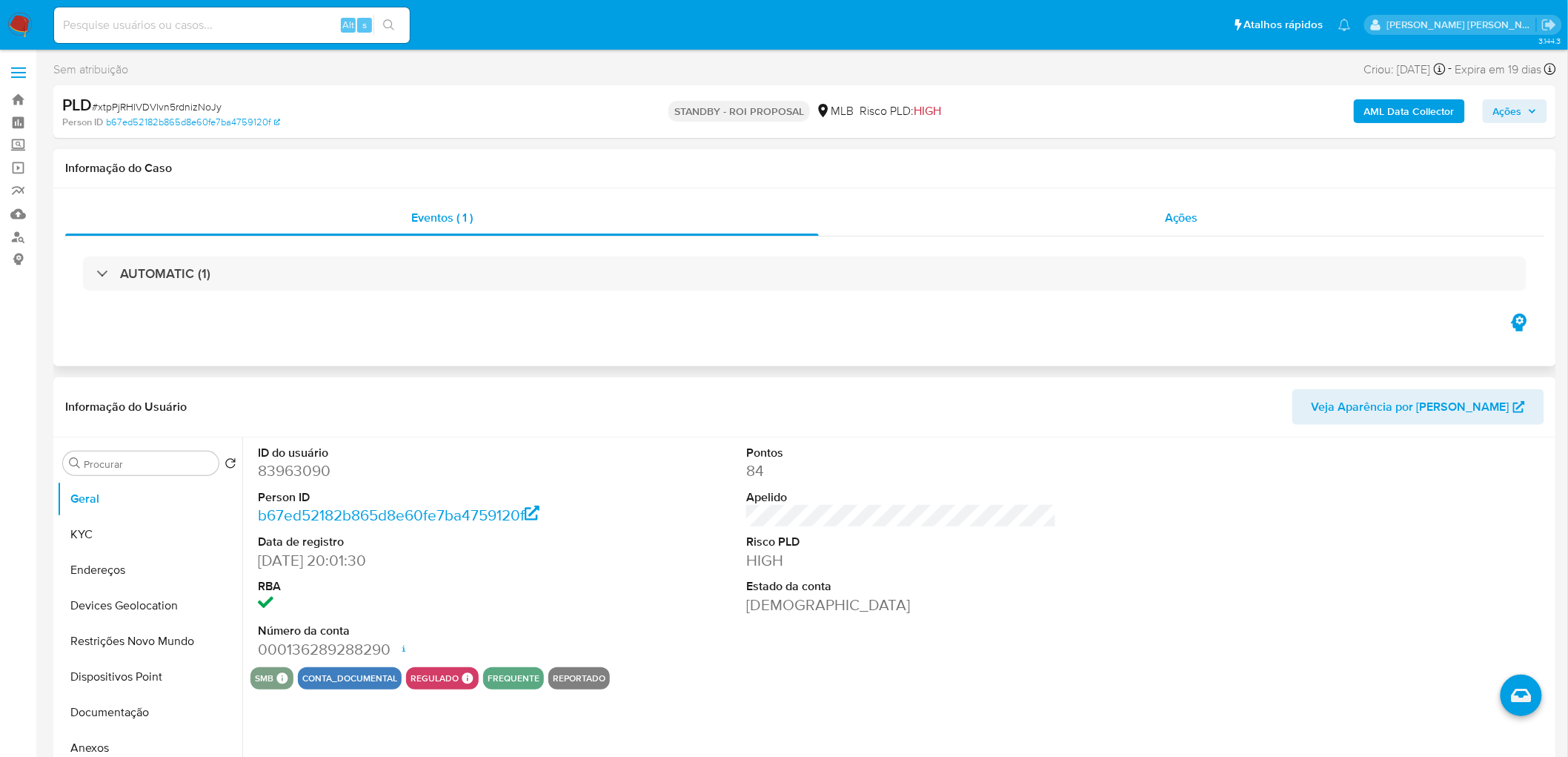 click on "Ações" at bounding box center (1181, 218) 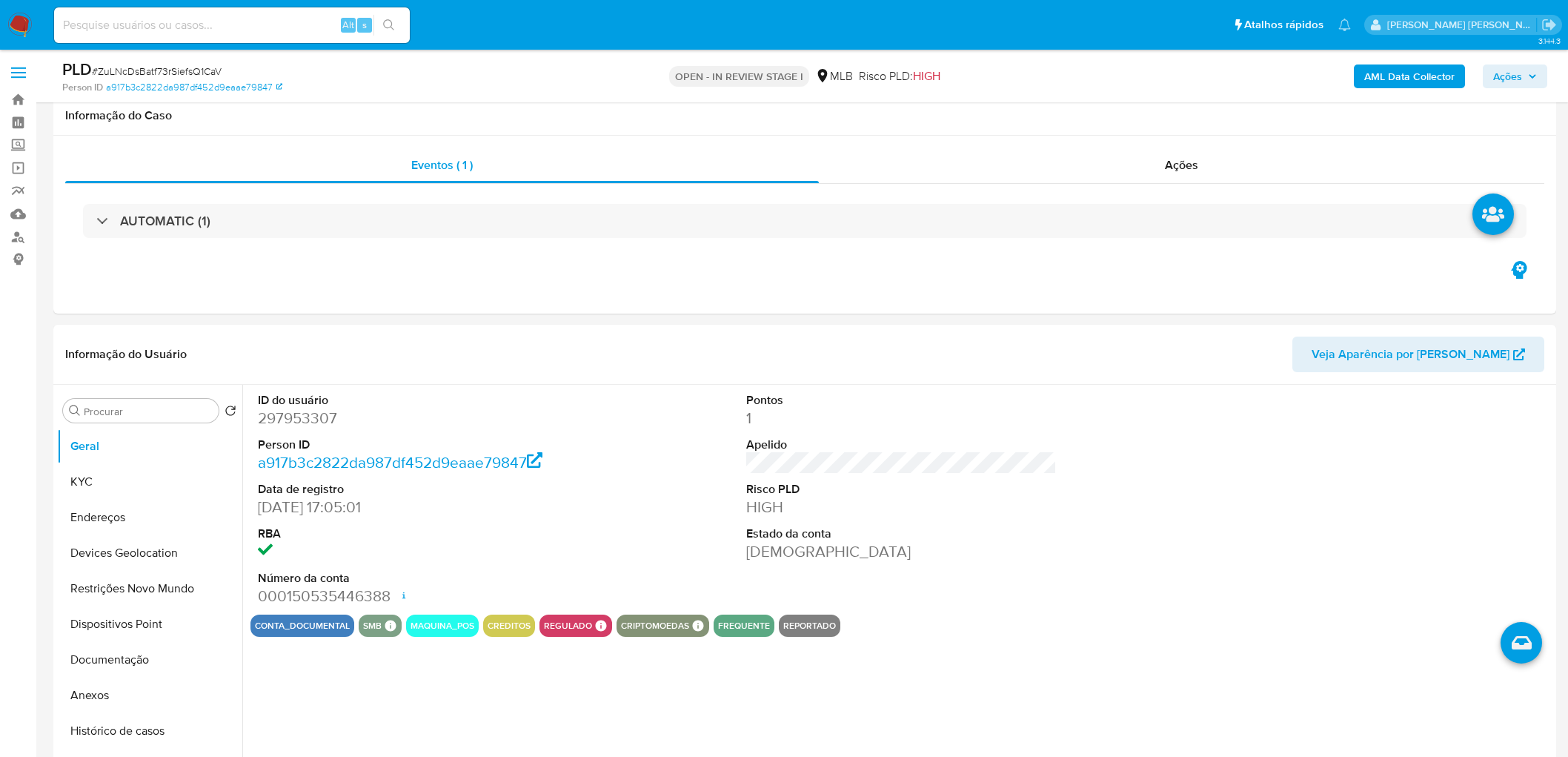 scroll, scrollTop: 1400, scrollLeft: 0, axis: vertical 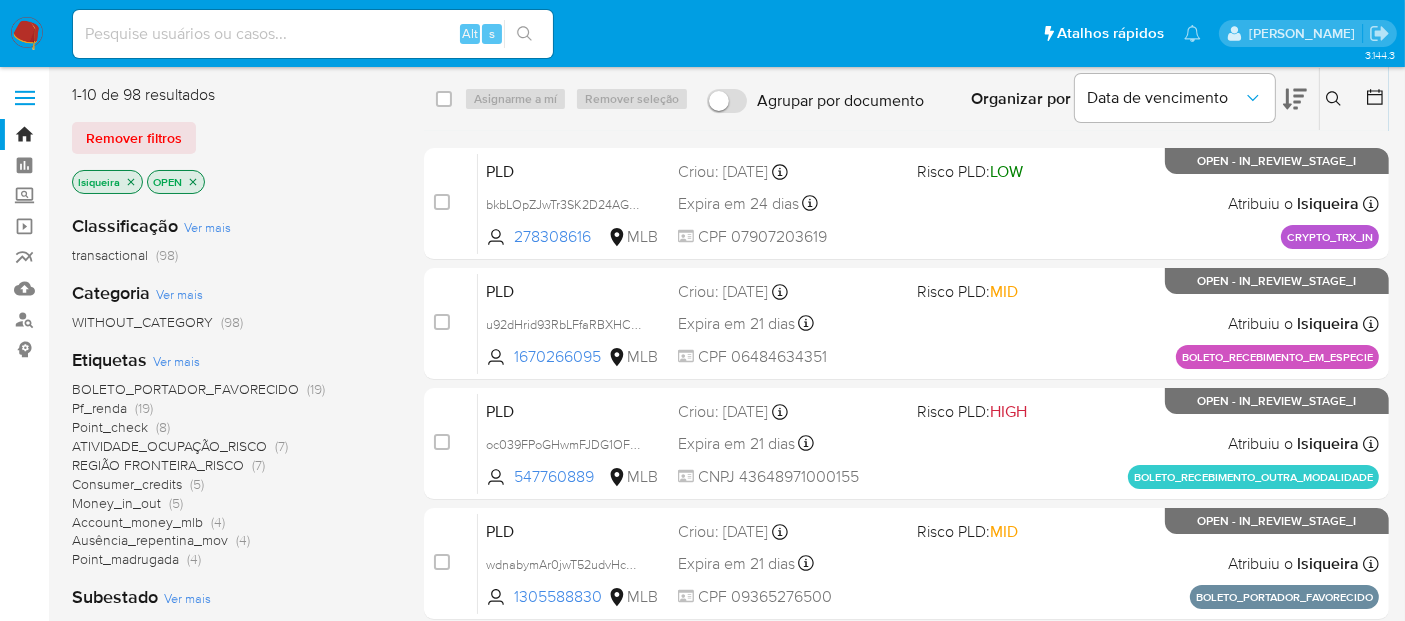 click at bounding box center (27, 34) 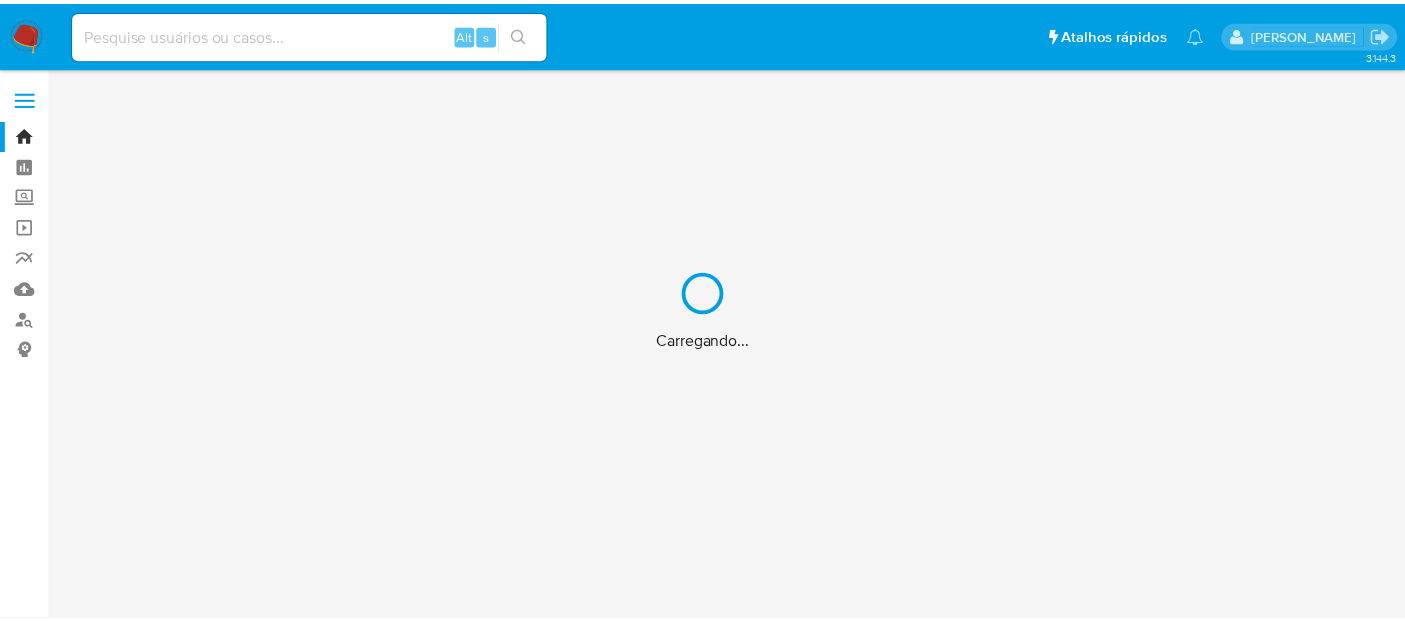 scroll, scrollTop: 0, scrollLeft: 0, axis: both 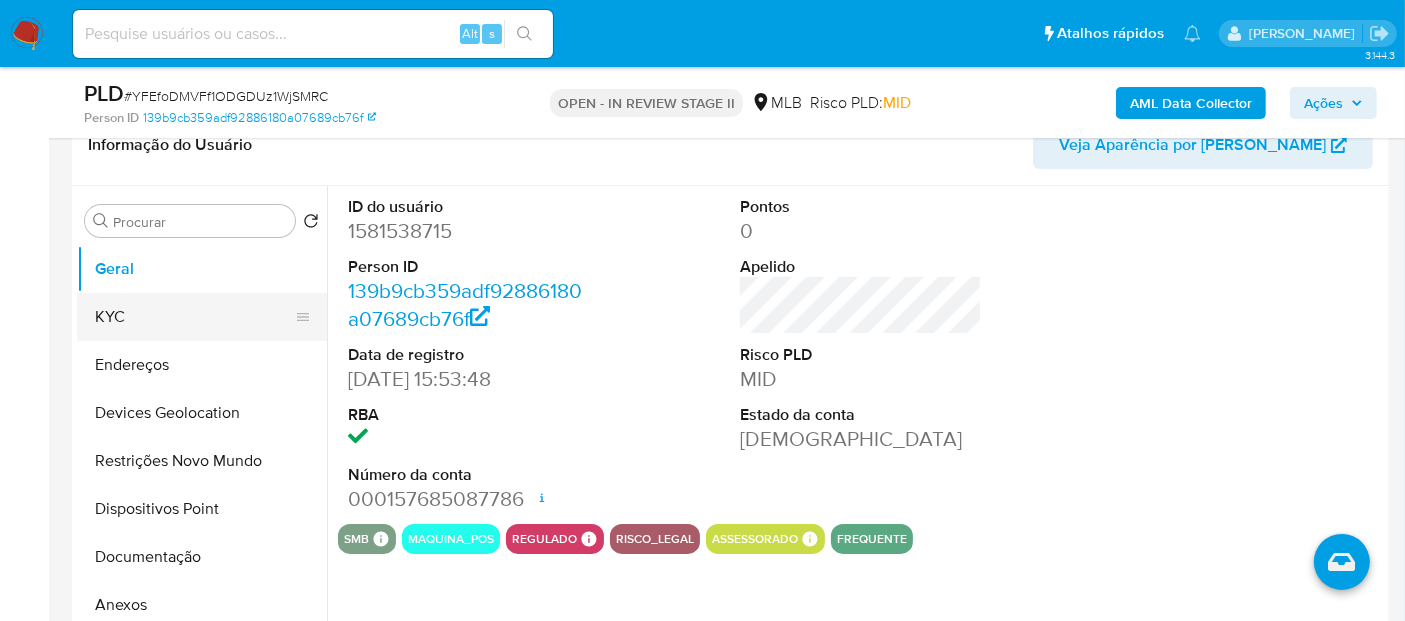 click on "KYC" at bounding box center (194, 317) 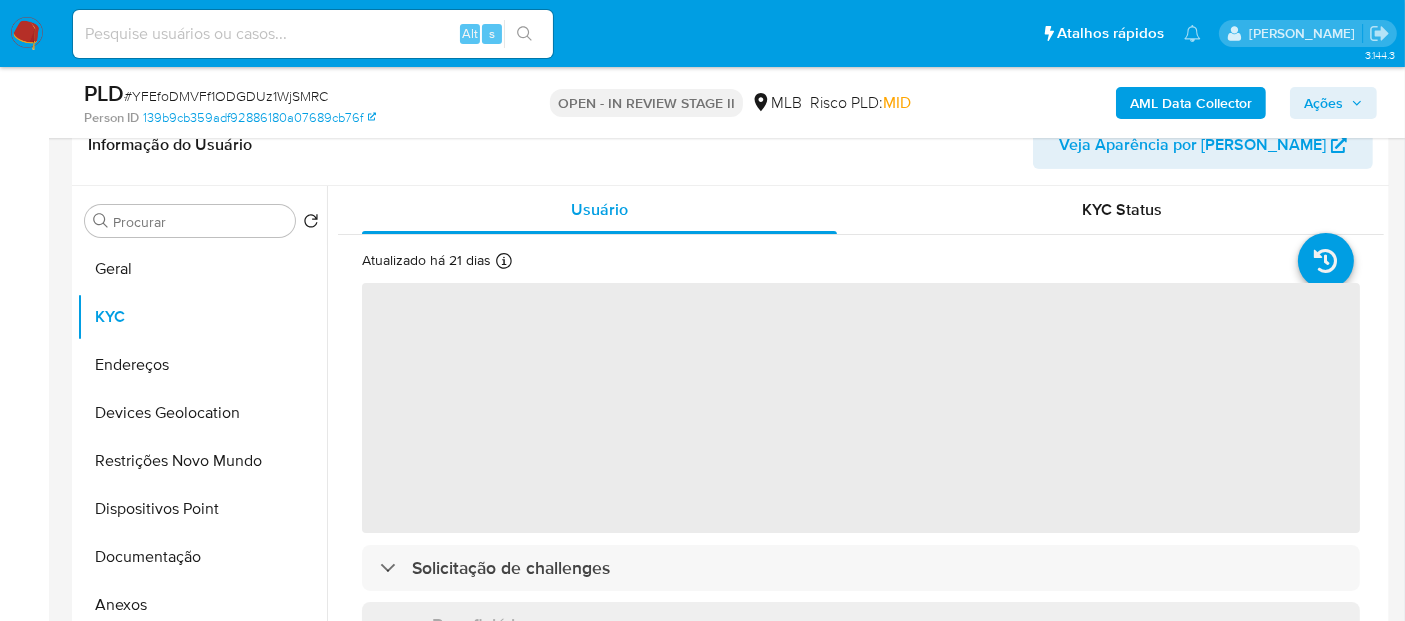 select on "10" 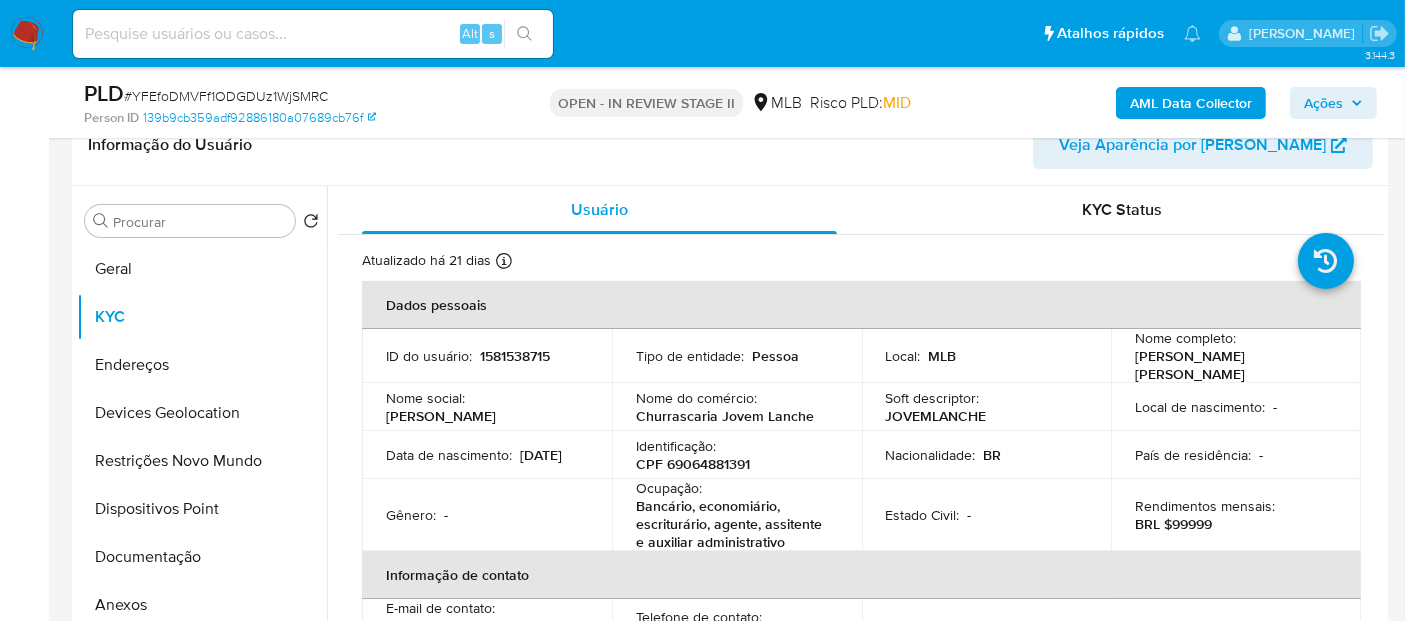 drag, startPoint x: 1227, startPoint y: 375, endPoint x: 1111, endPoint y: 364, distance: 116.520386 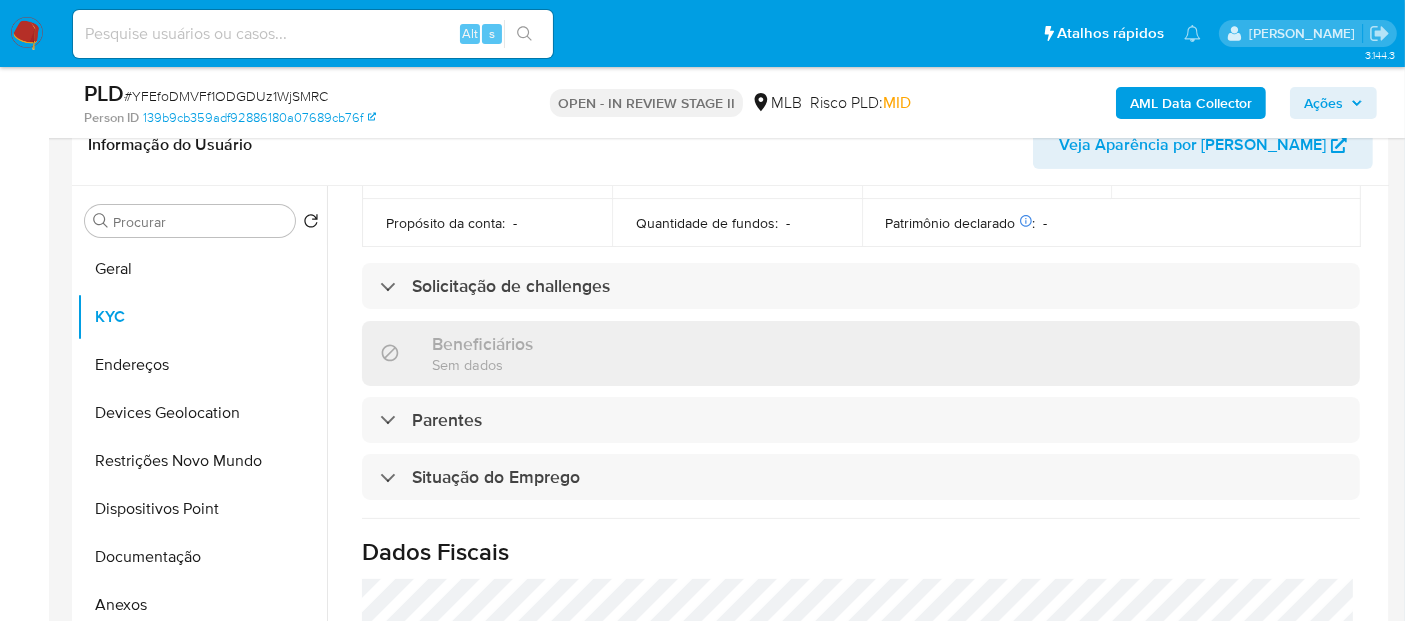 scroll, scrollTop: 666, scrollLeft: 0, axis: vertical 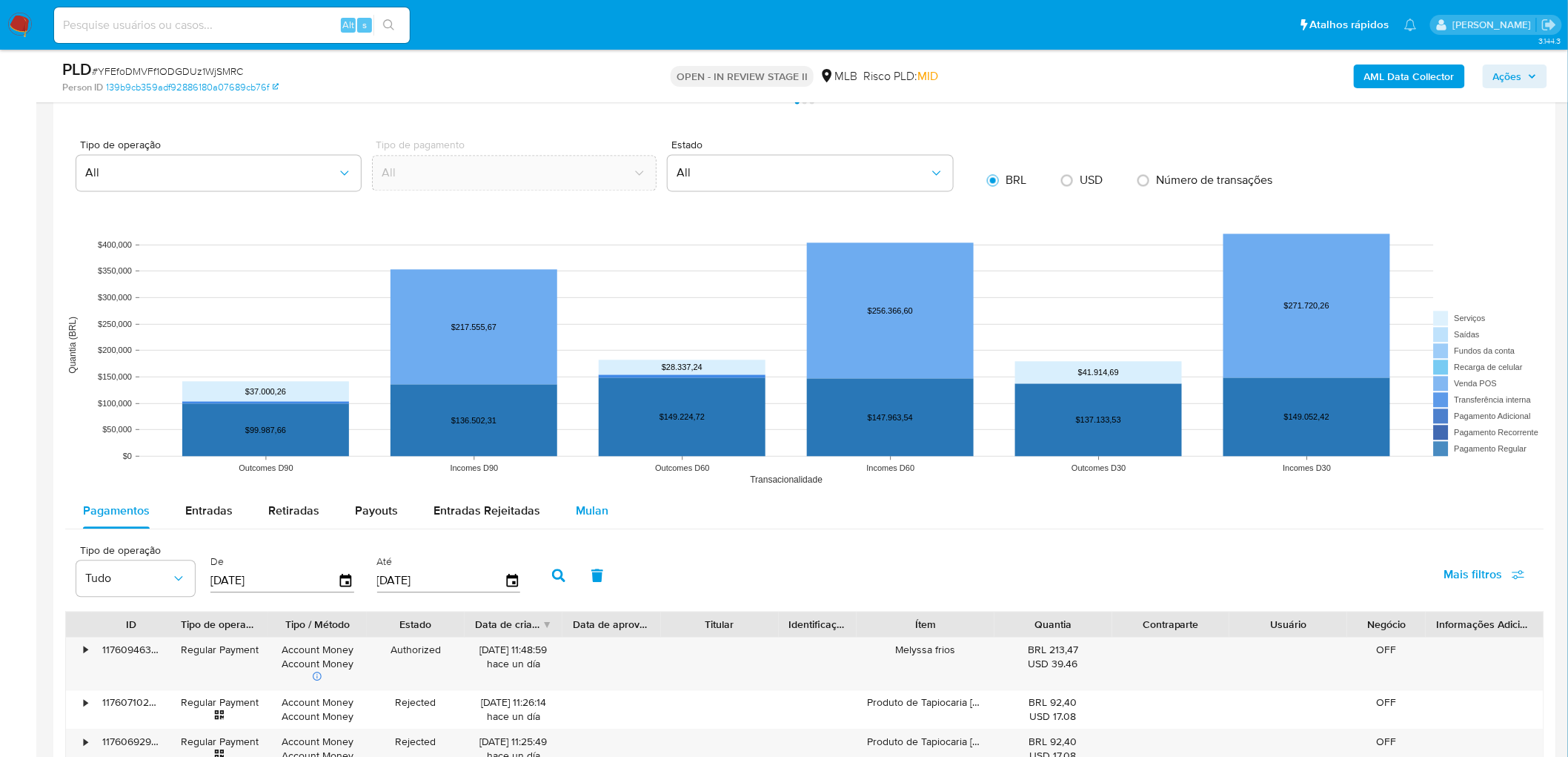 click on "Mulan" at bounding box center (592, 511) 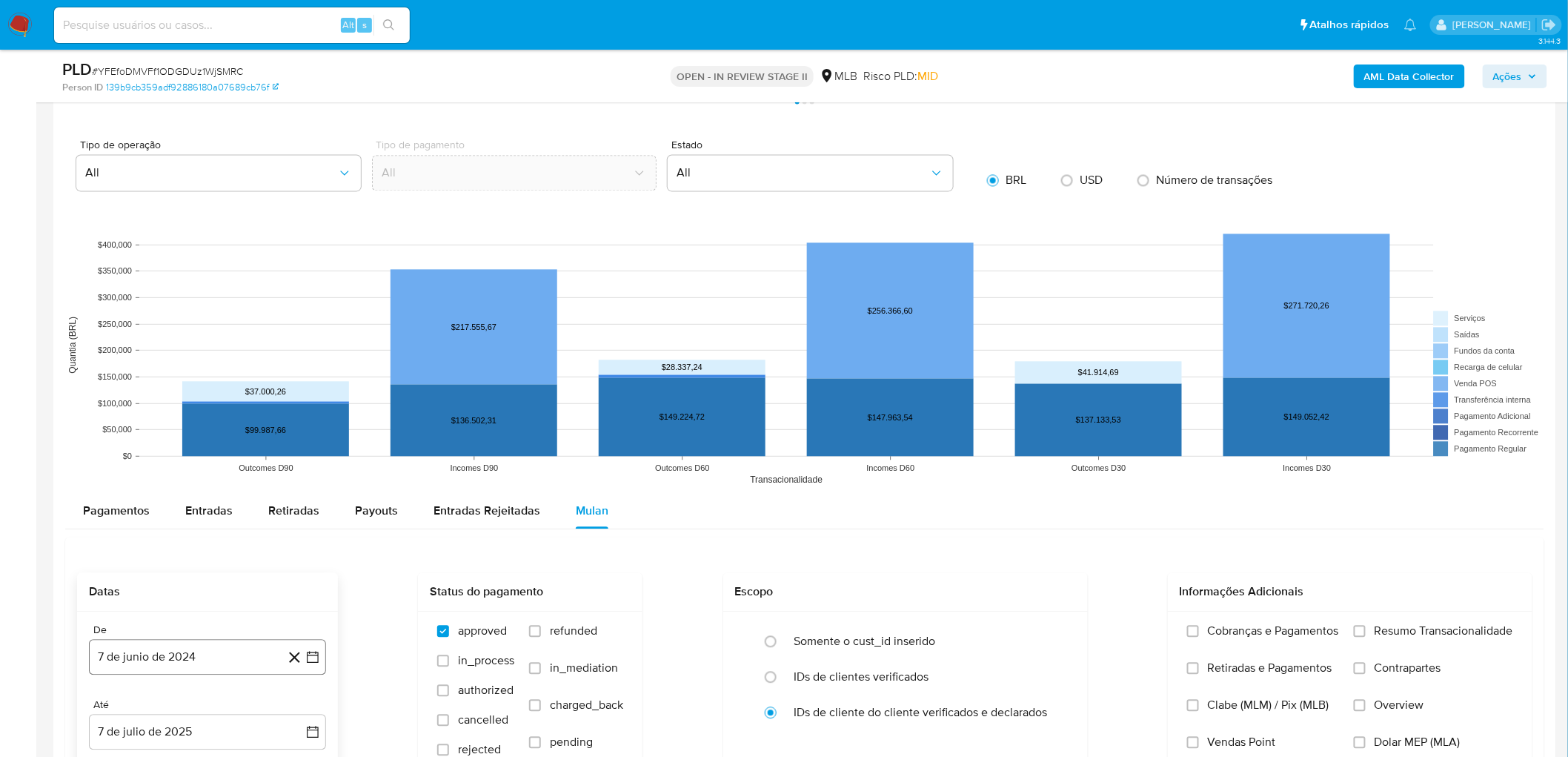 click on "7 de junio de 2024" at bounding box center [207, 657] 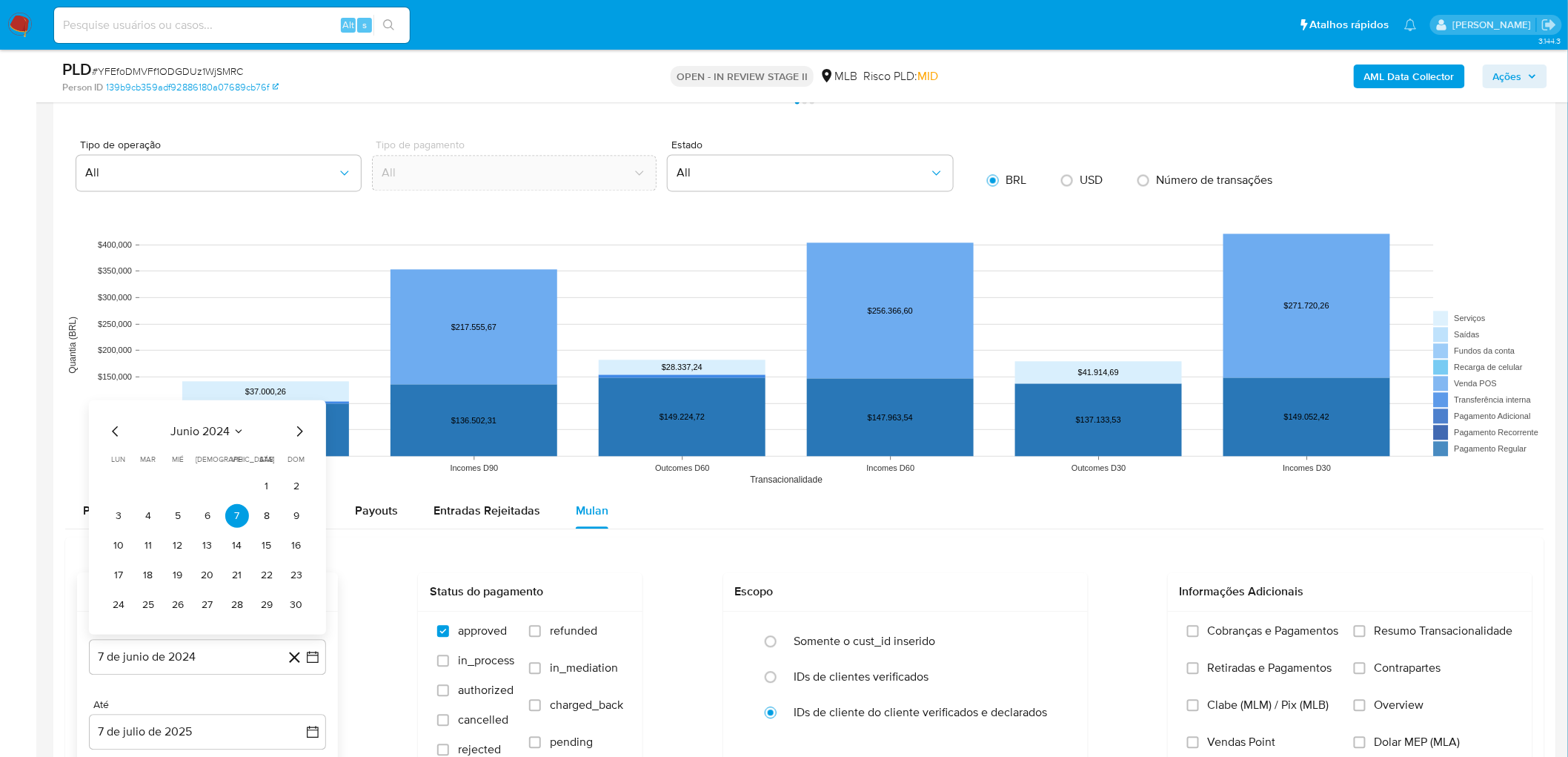 click on "junio 2024" at bounding box center (200, 431) 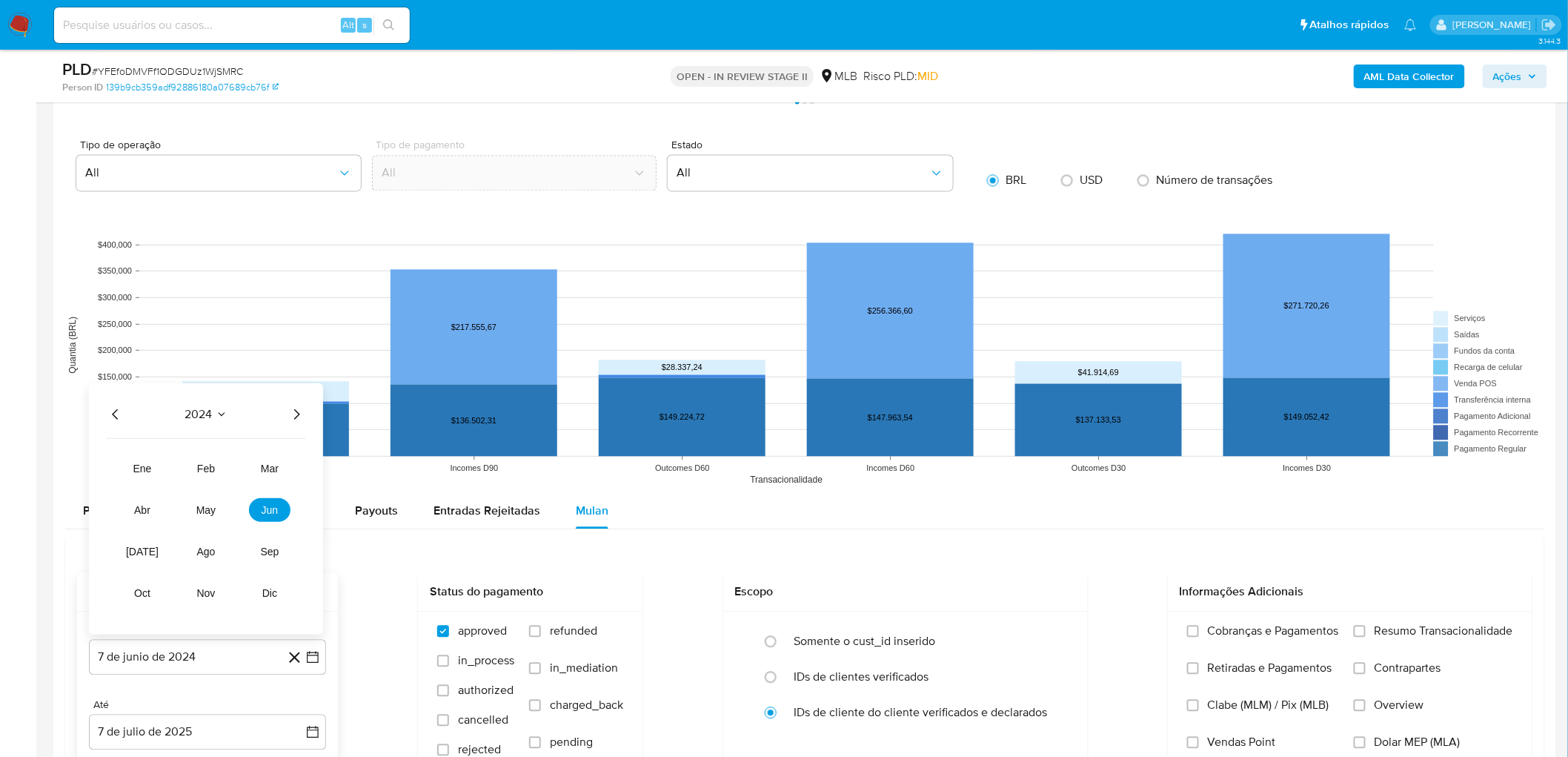 click 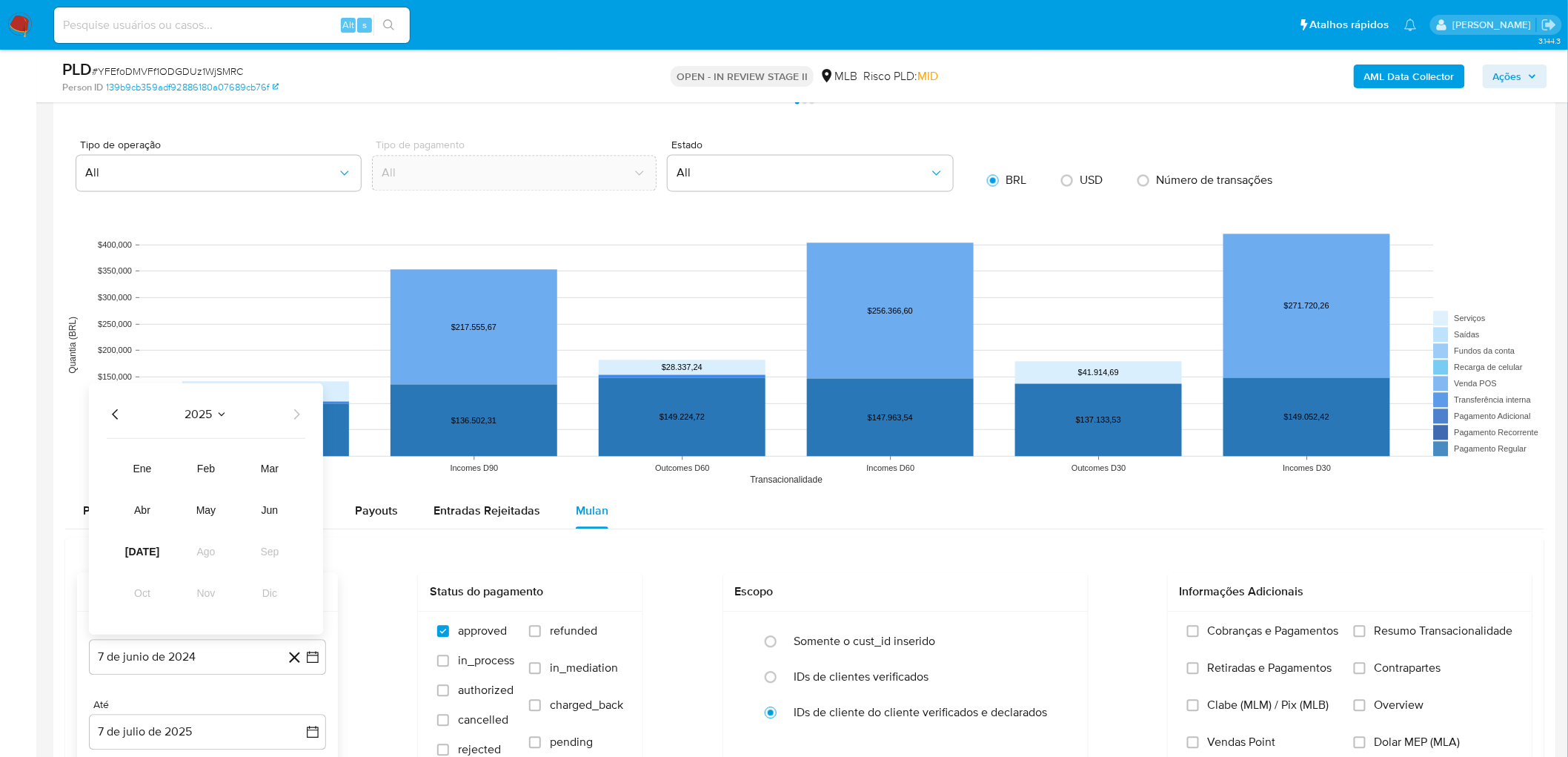 click on "ene feb mar abr may jun jul ago sep oct nov dic" at bounding box center (206, 530) 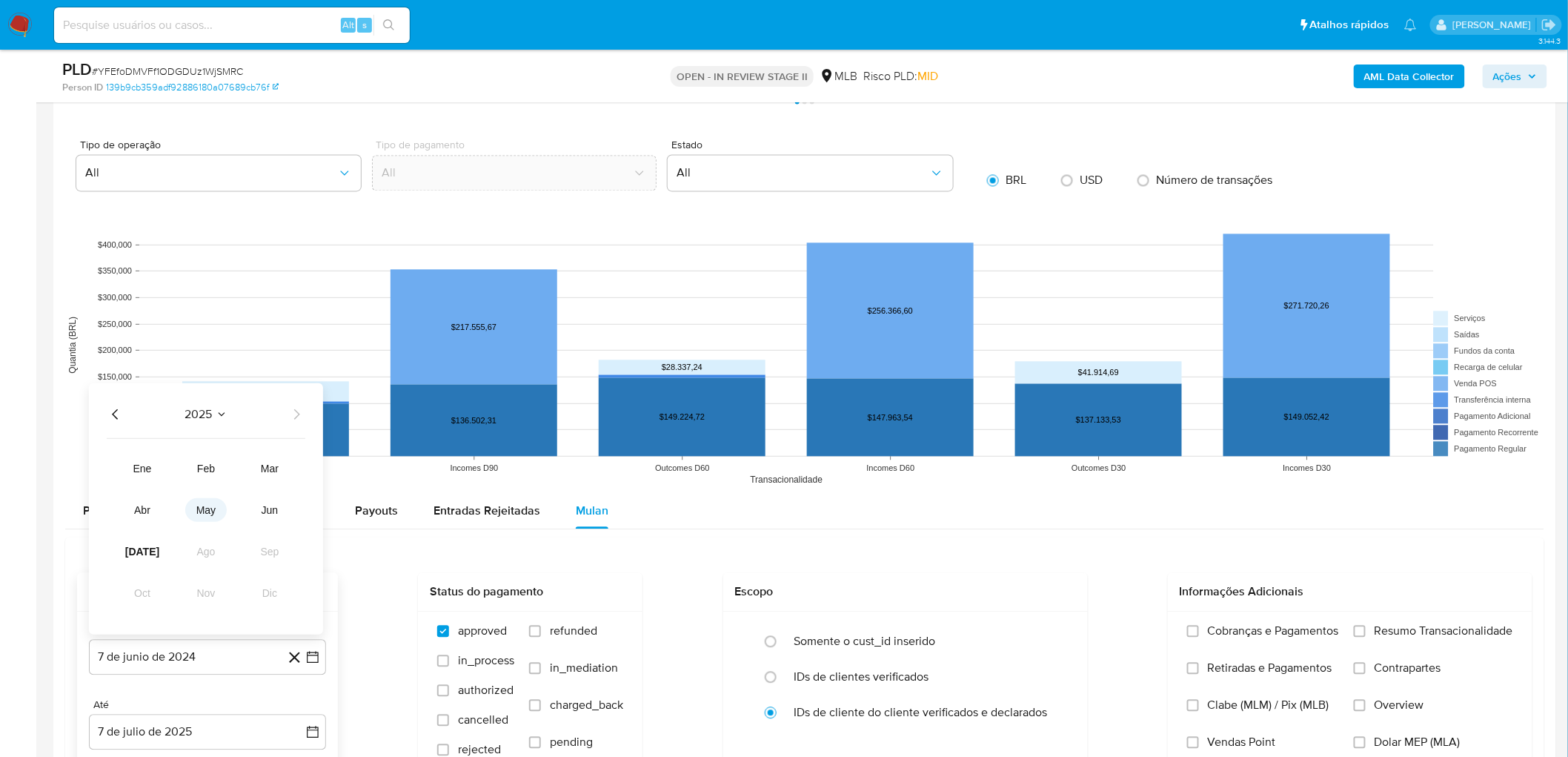 click on "may" at bounding box center [206, 509] 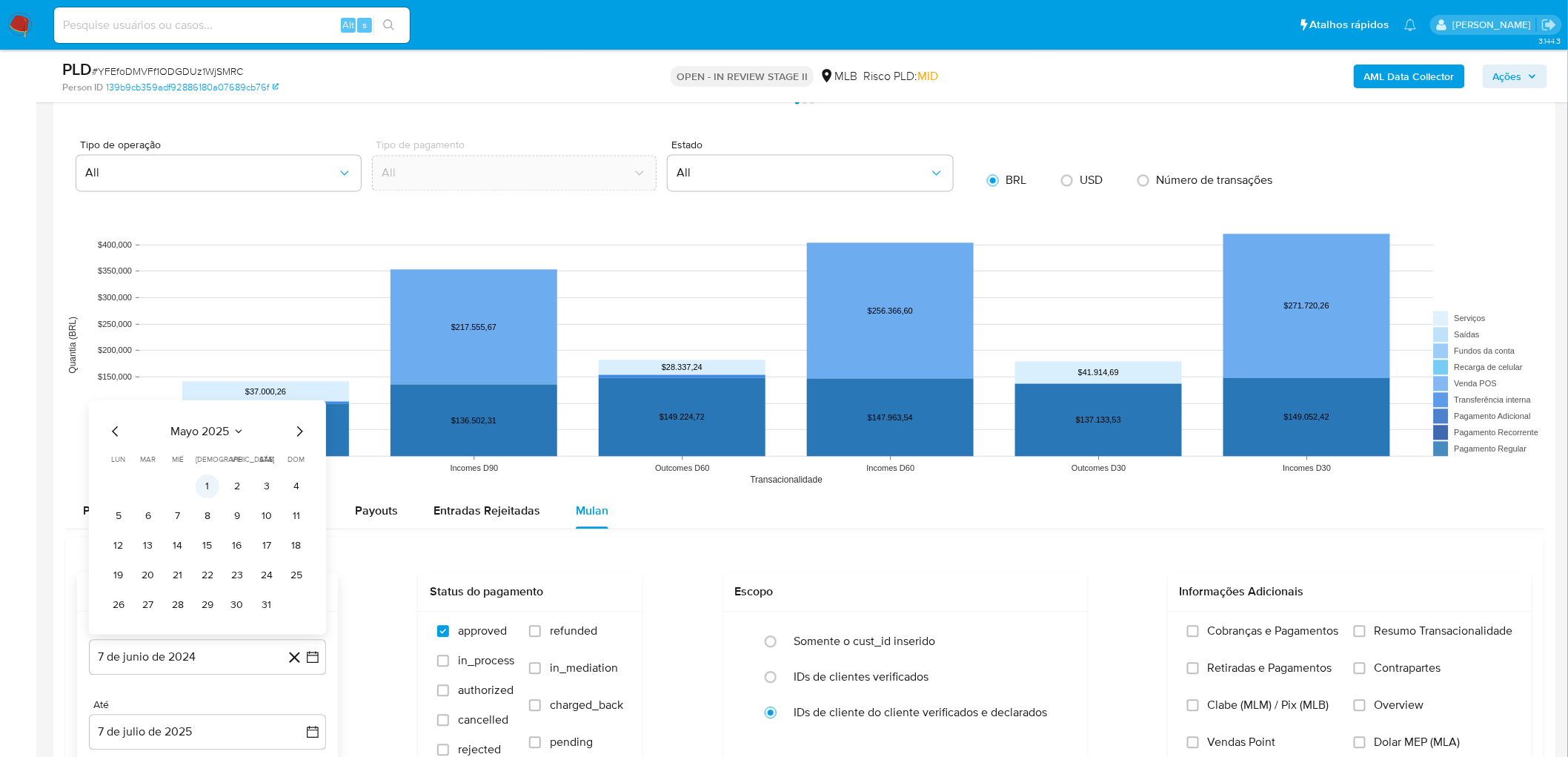 click on "1" at bounding box center [207, 486] 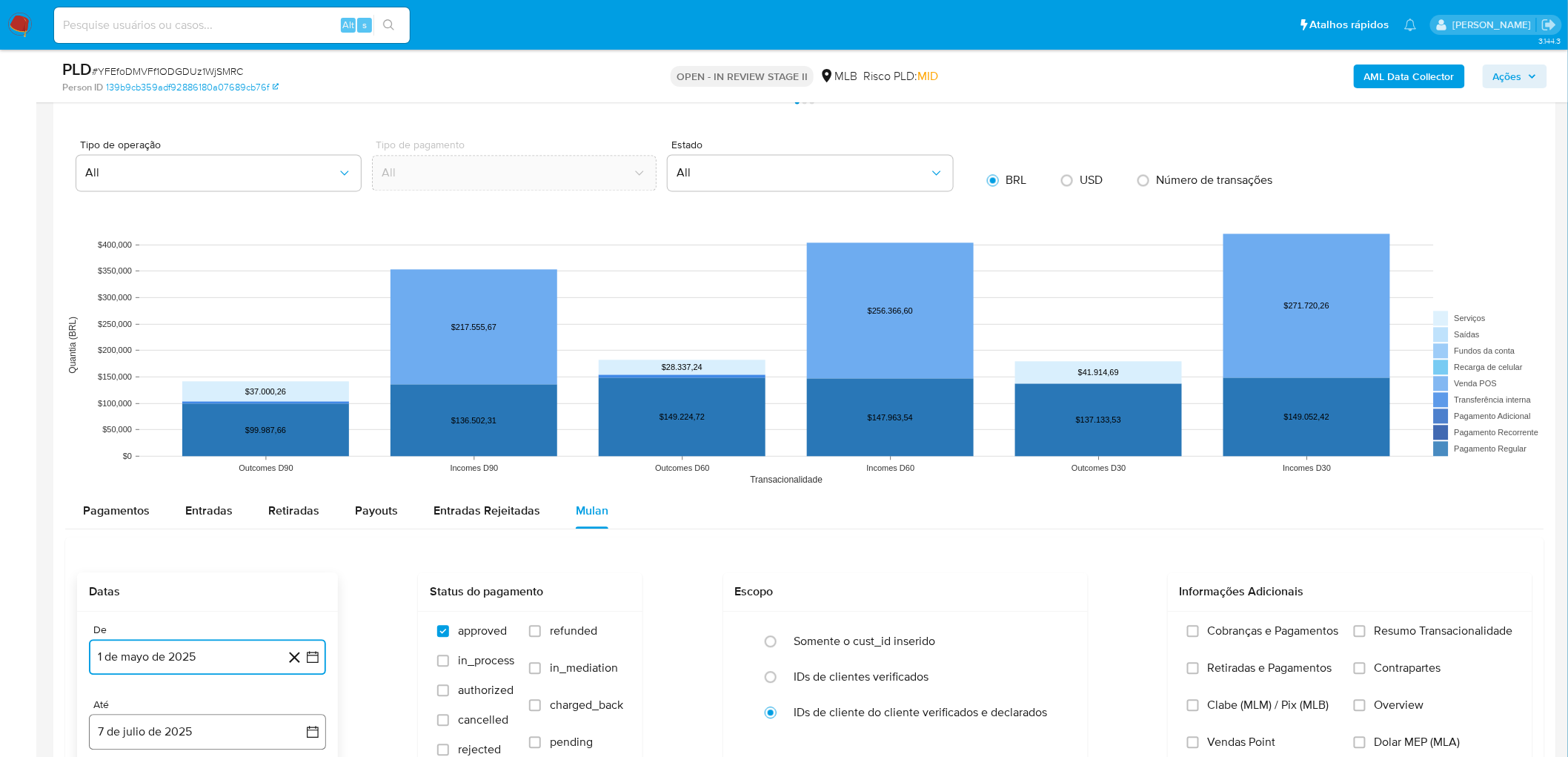 click on "7 de julio de 2025" at bounding box center [207, 732] 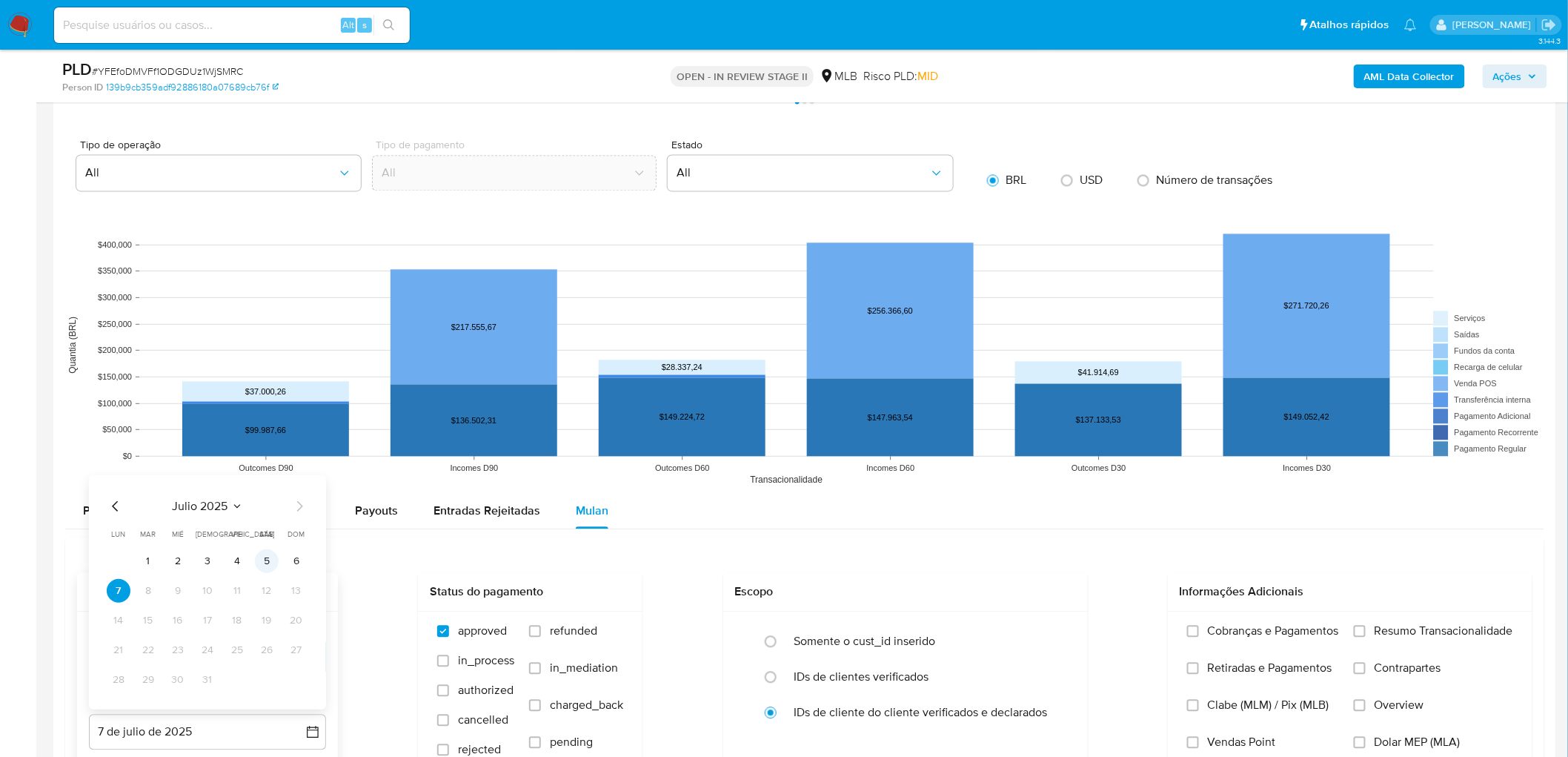 click on "5" at bounding box center [267, 561] 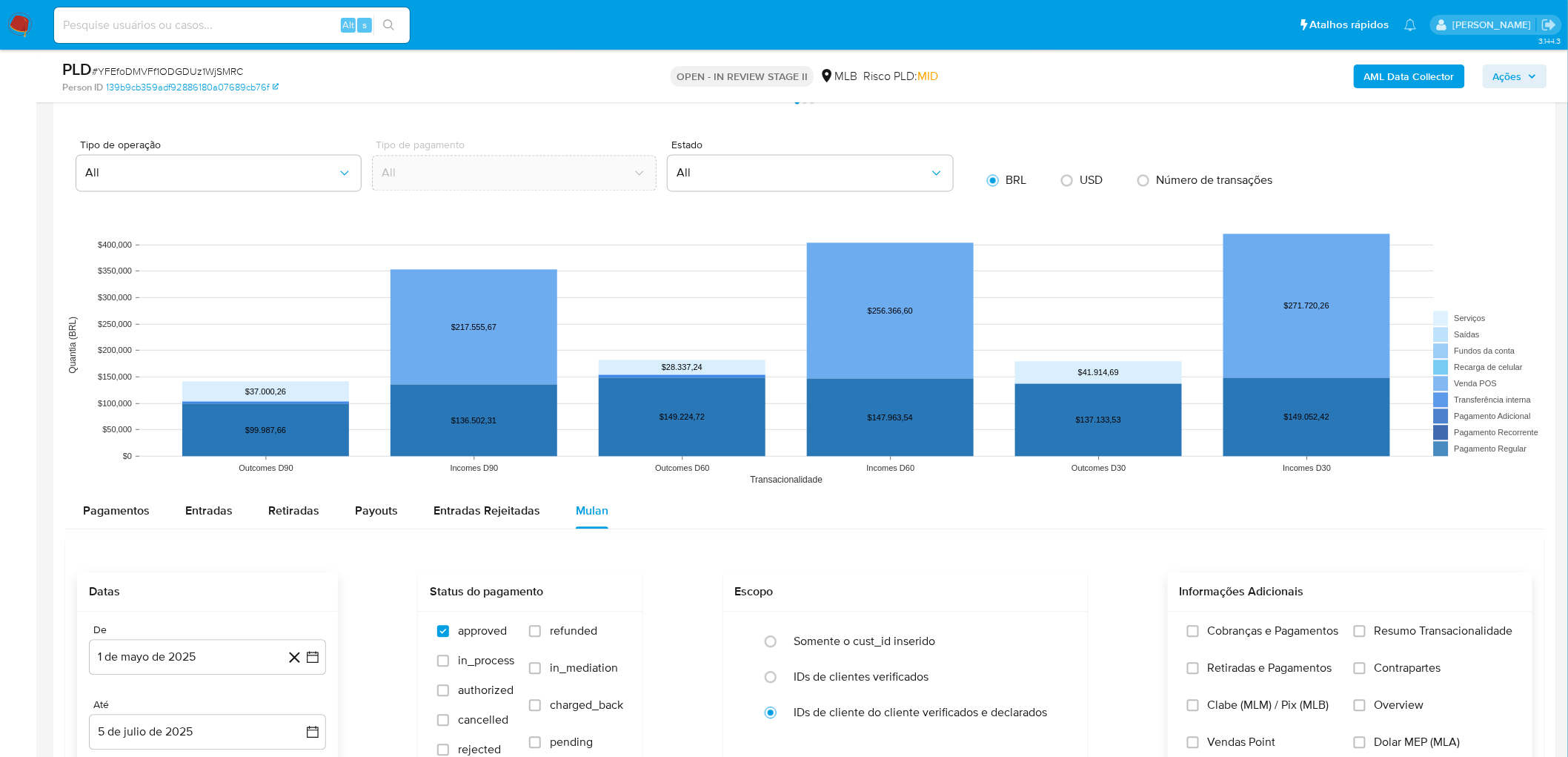 click on "Resumo Transacionalidade" at bounding box center [1444, 631] 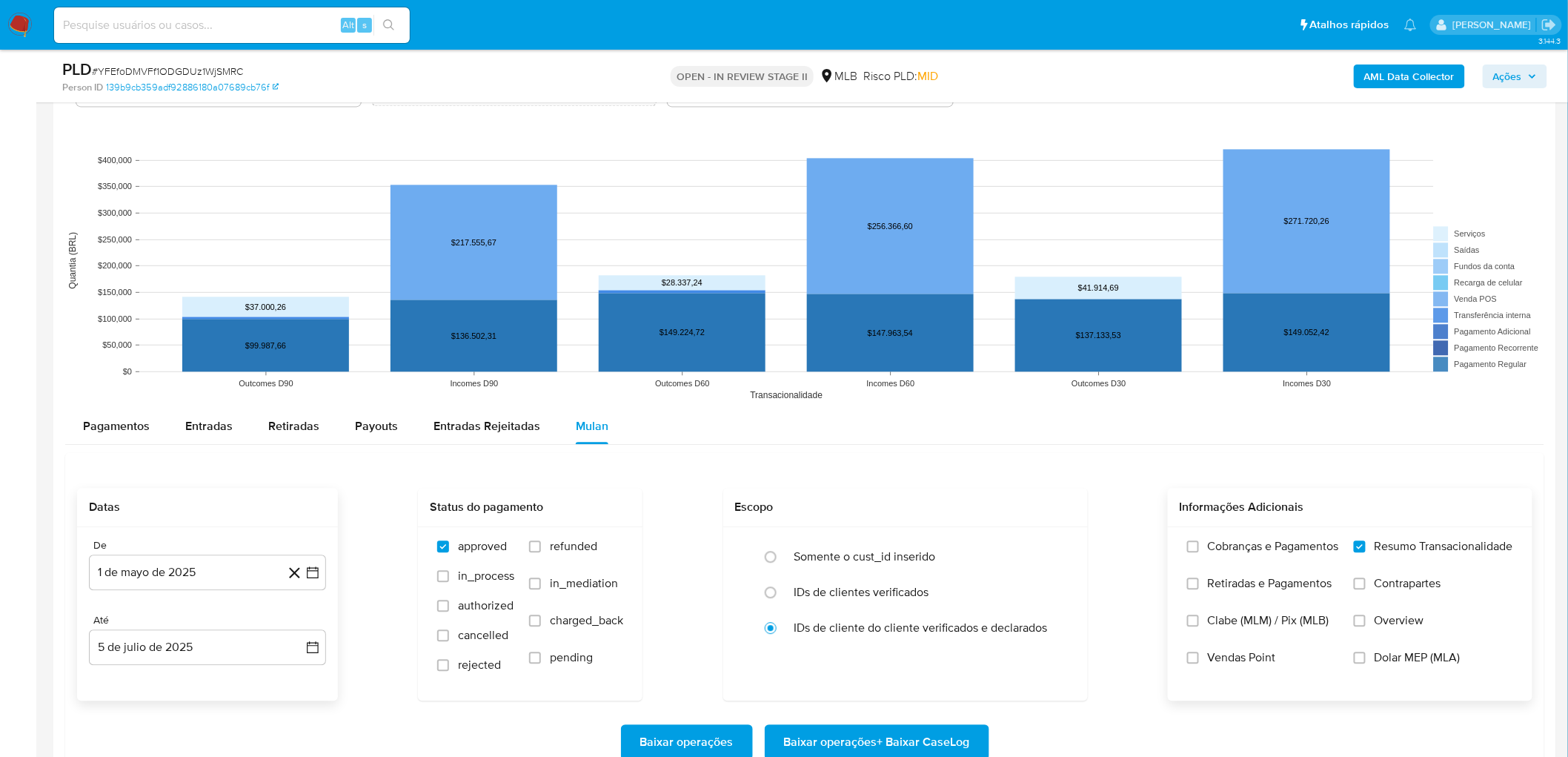 scroll, scrollTop: 1400, scrollLeft: 0, axis: vertical 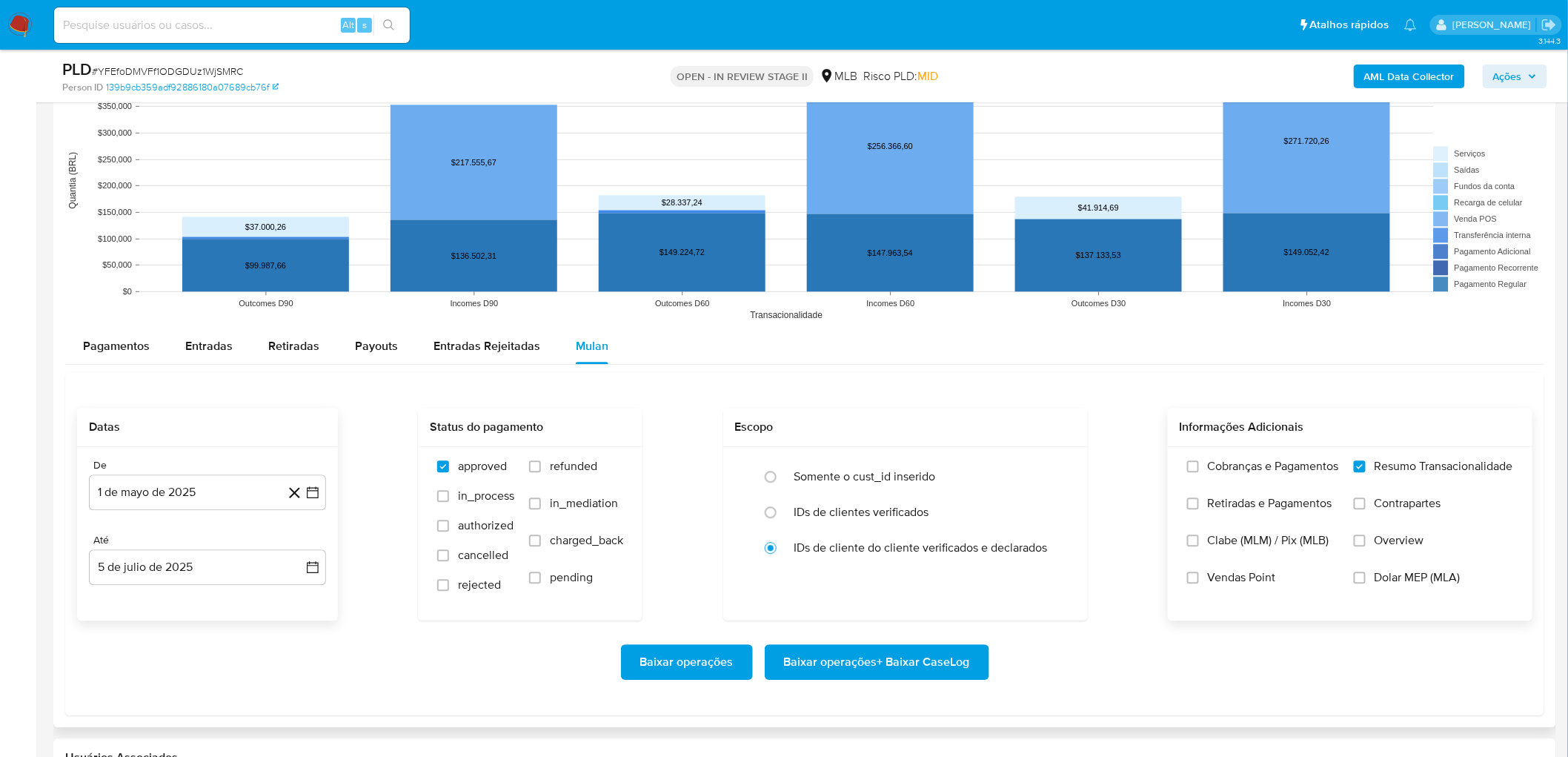 click on "Vendas Point" at bounding box center [1263, 589] 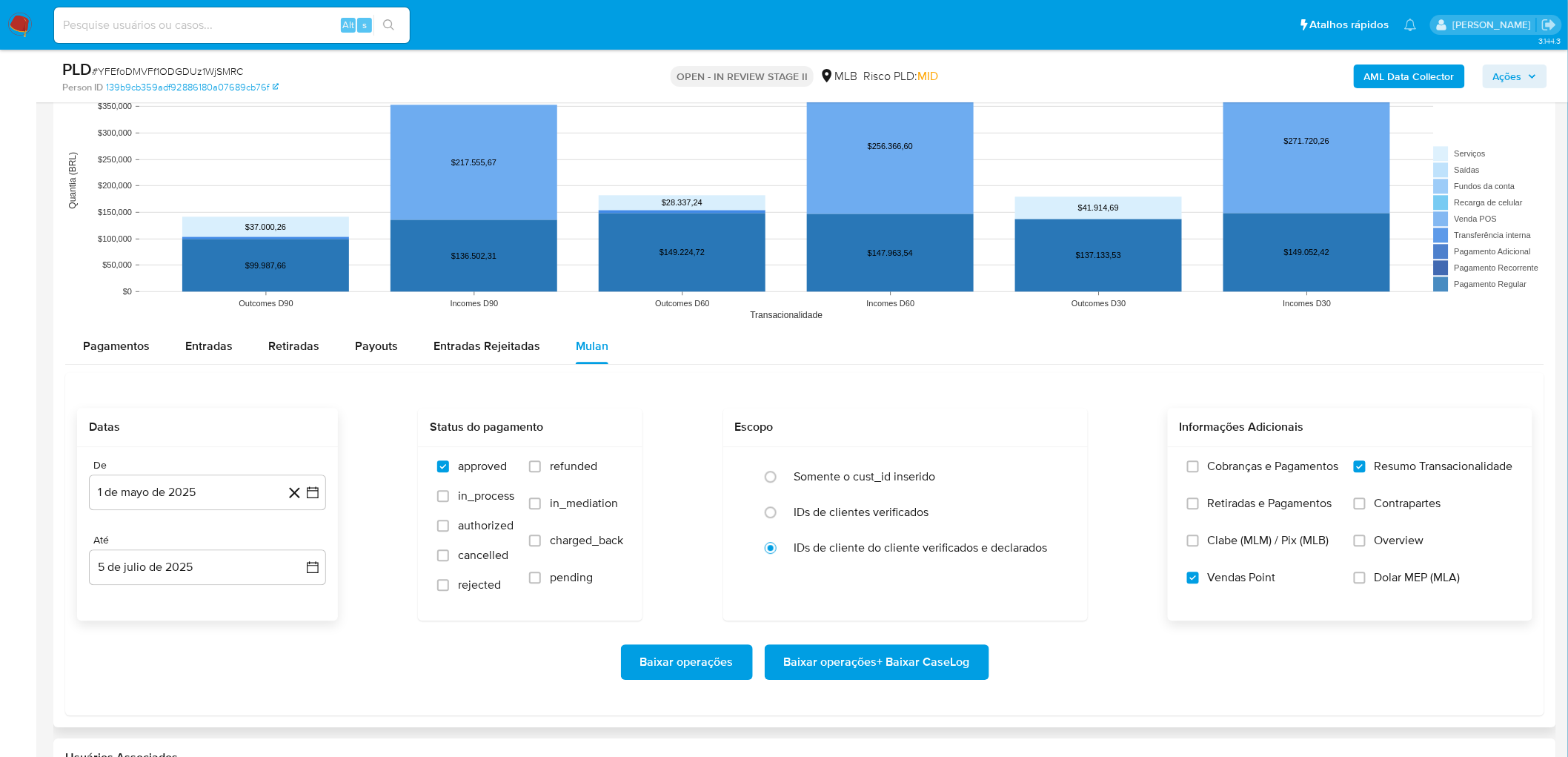 click on "Baixar operações  +   Baixar CaseLog" at bounding box center [877, 662] 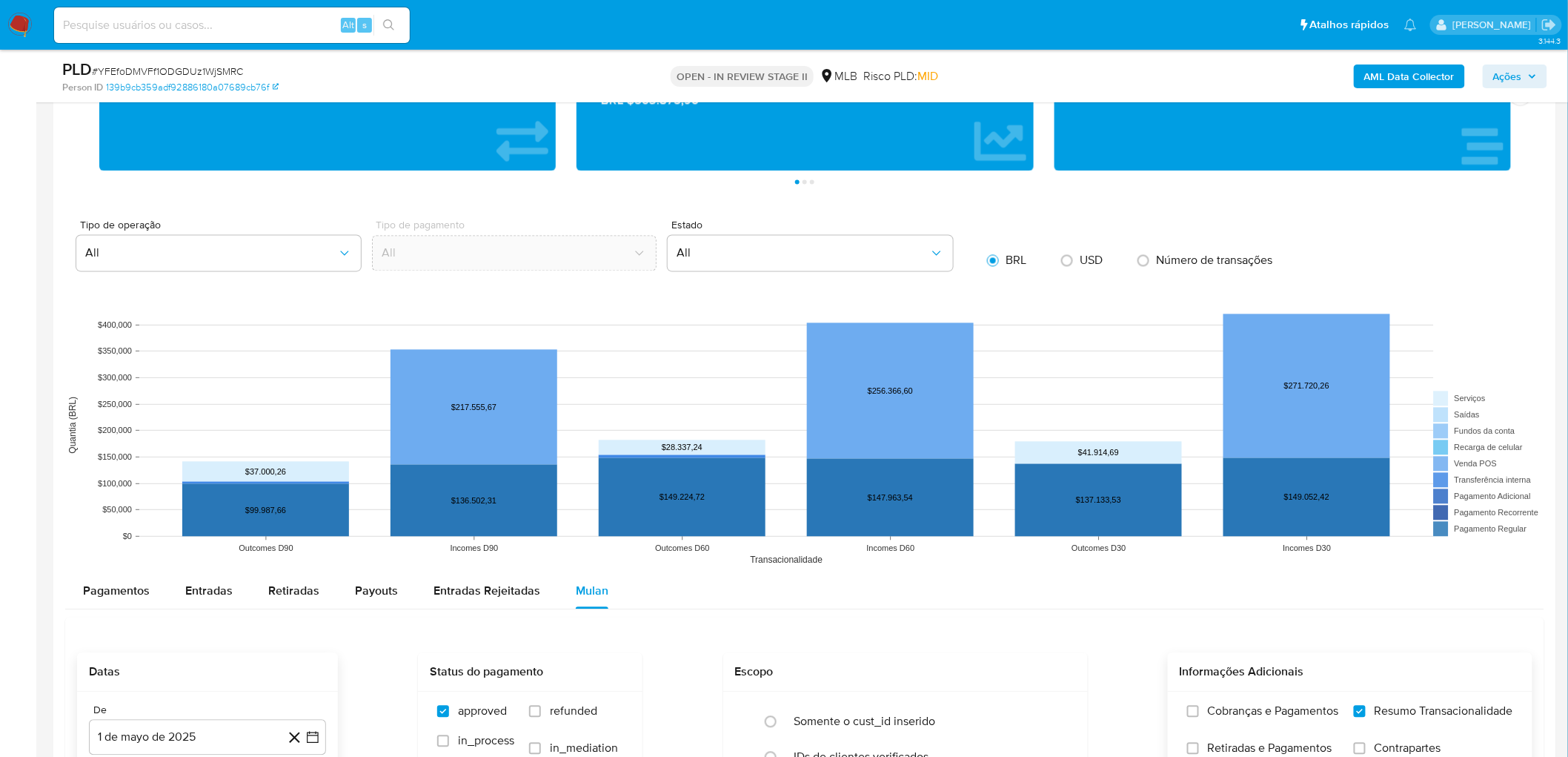 scroll, scrollTop: 1153, scrollLeft: 0, axis: vertical 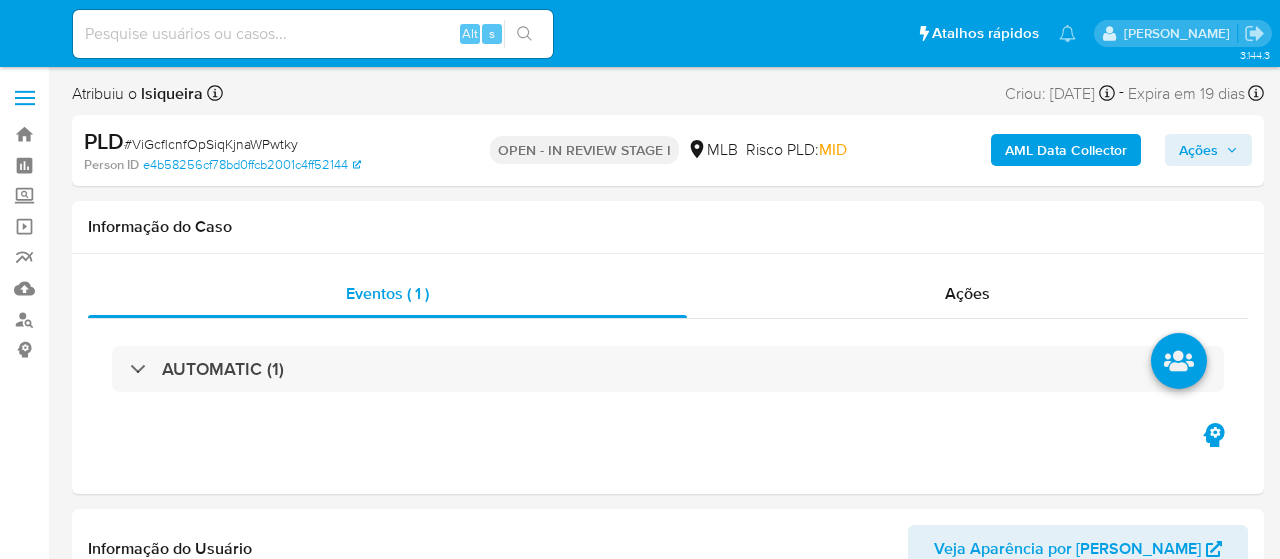 select on "10" 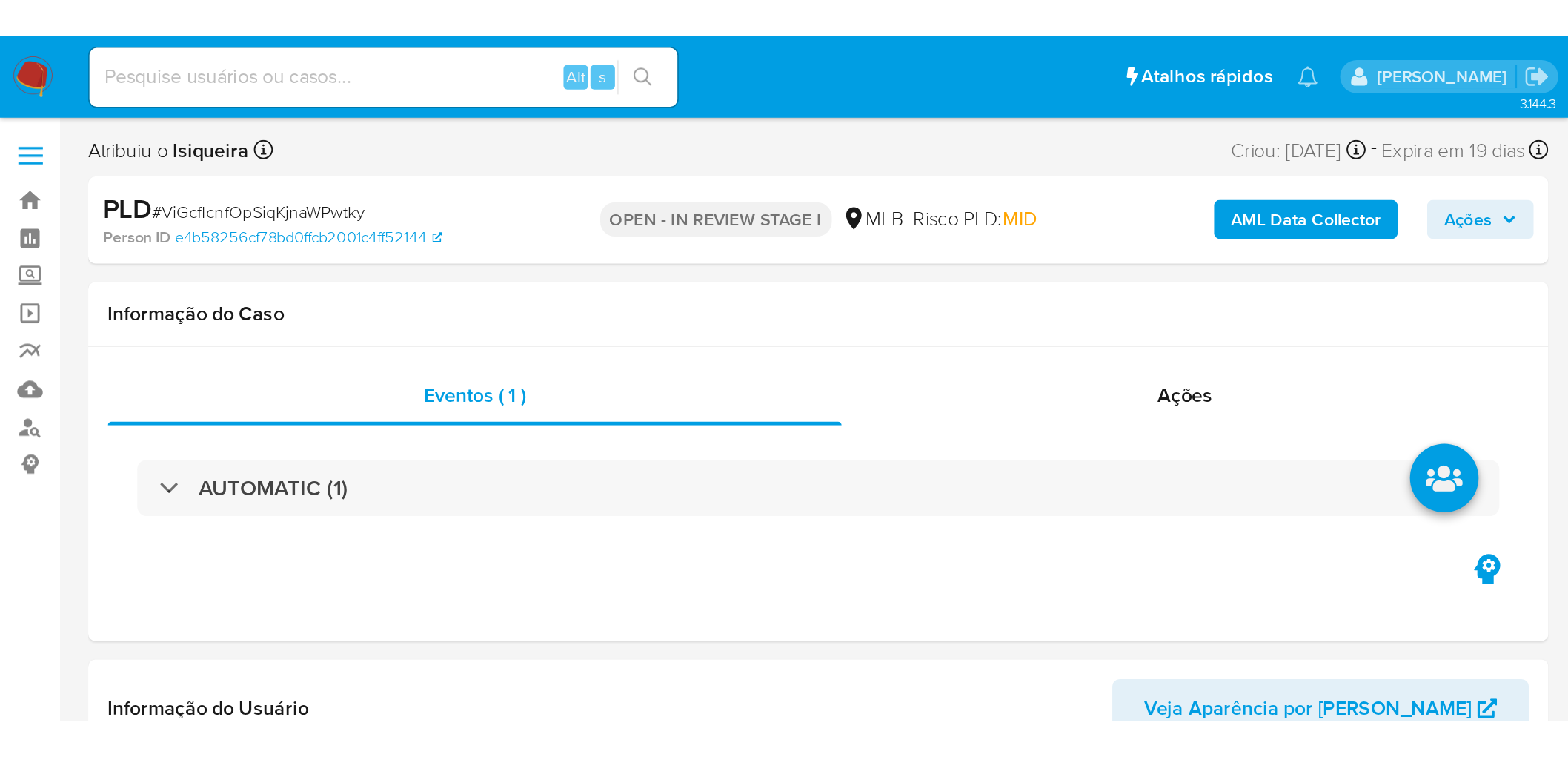 scroll, scrollTop: 0, scrollLeft: 0, axis: both 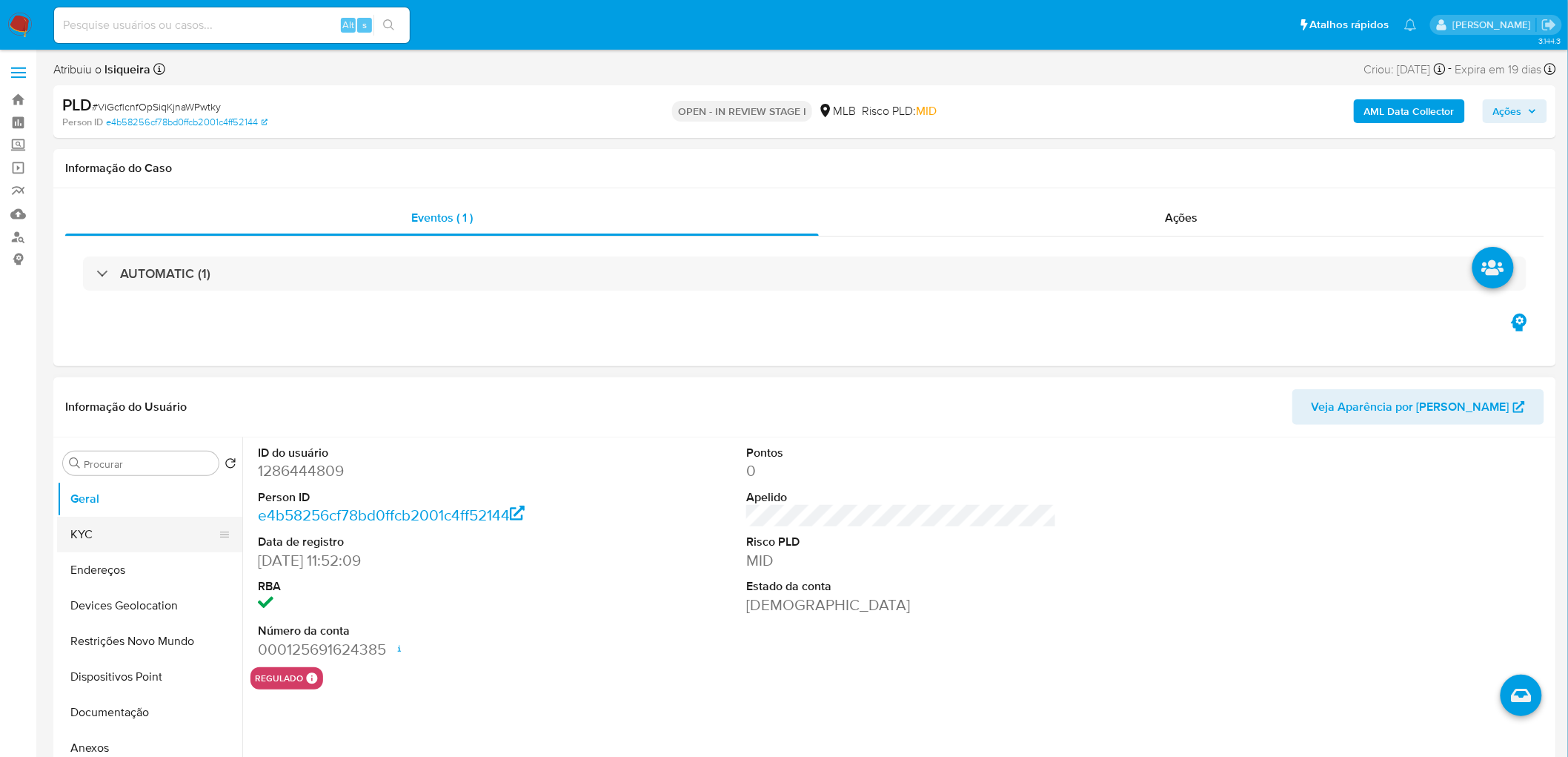 click on "KYC" at bounding box center (144, 535) 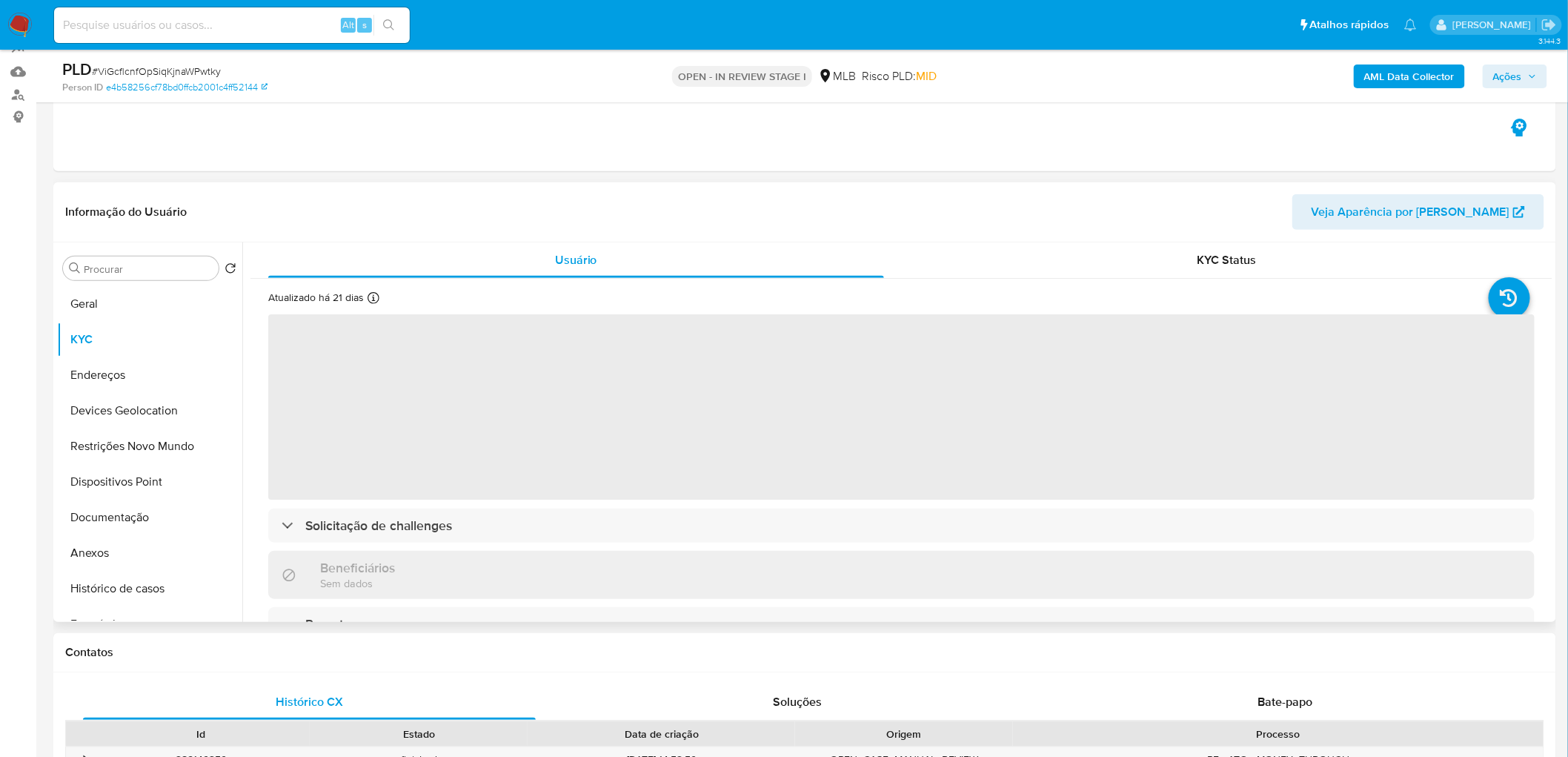 scroll, scrollTop: 165, scrollLeft: 0, axis: vertical 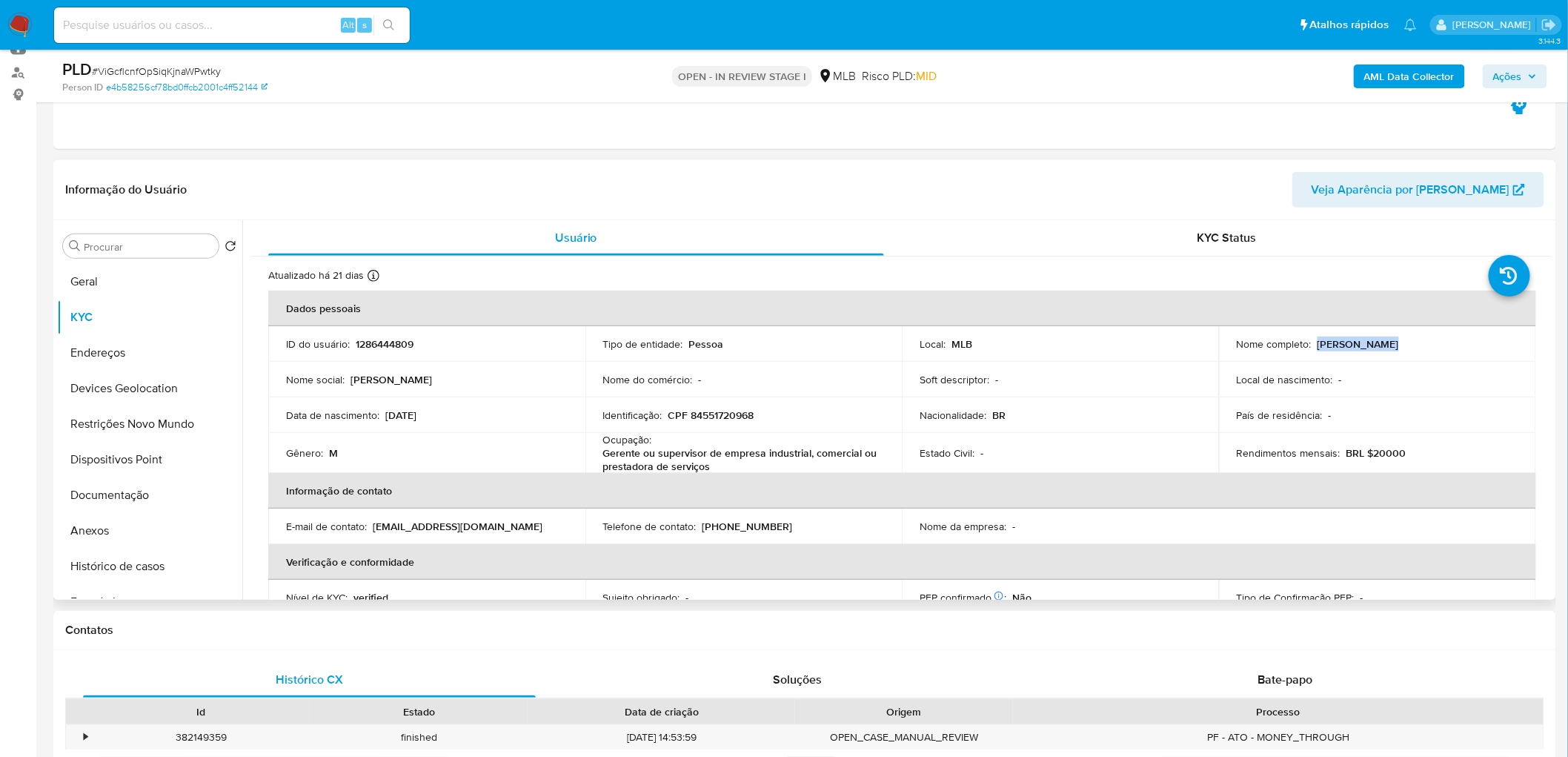 drag, startPoint x: 1414, startPoint y: 346, endPoint x: 1312, endPoint y: 346, distance: 102 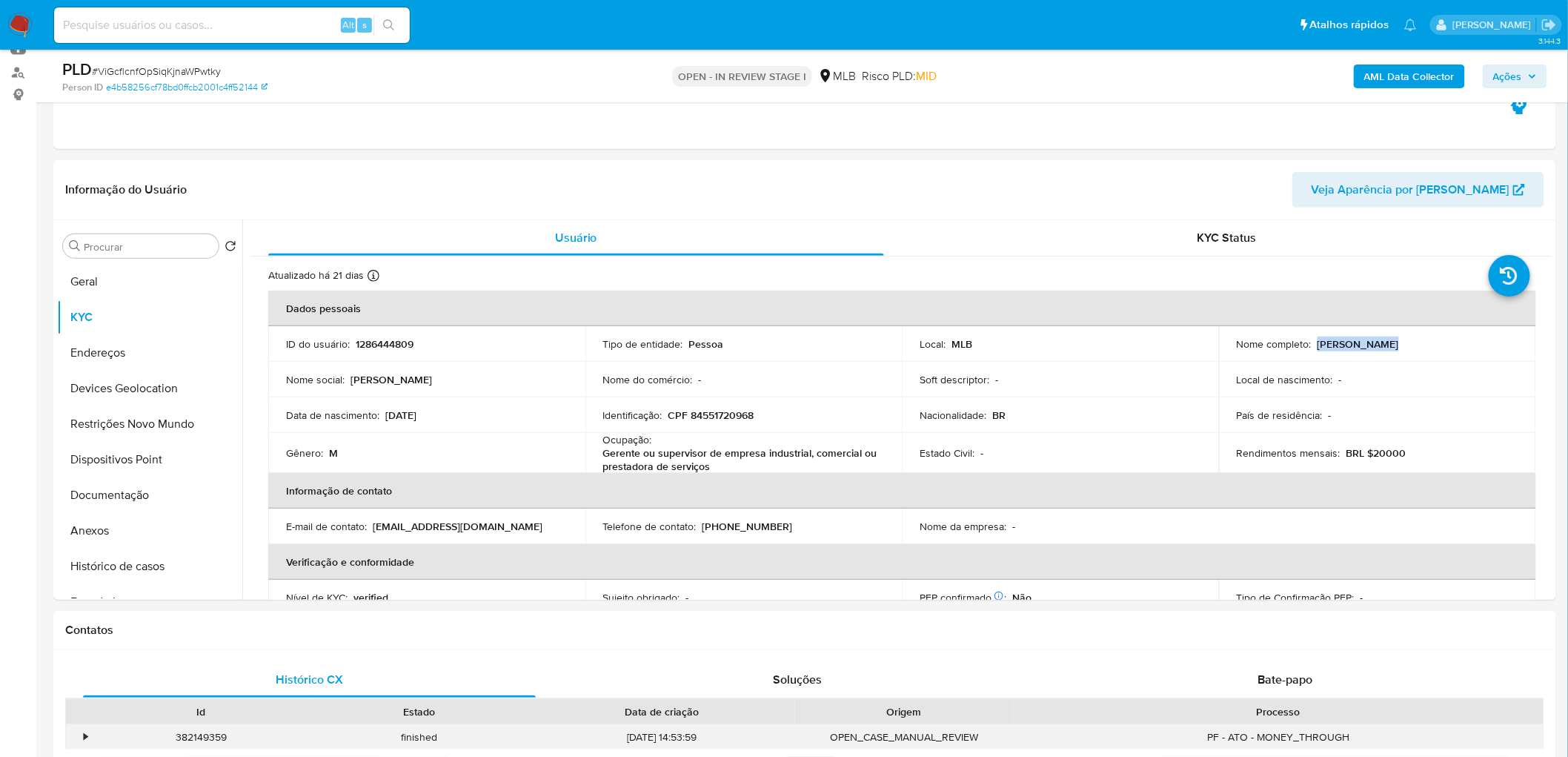 copy on "[PERSON_NAME]" 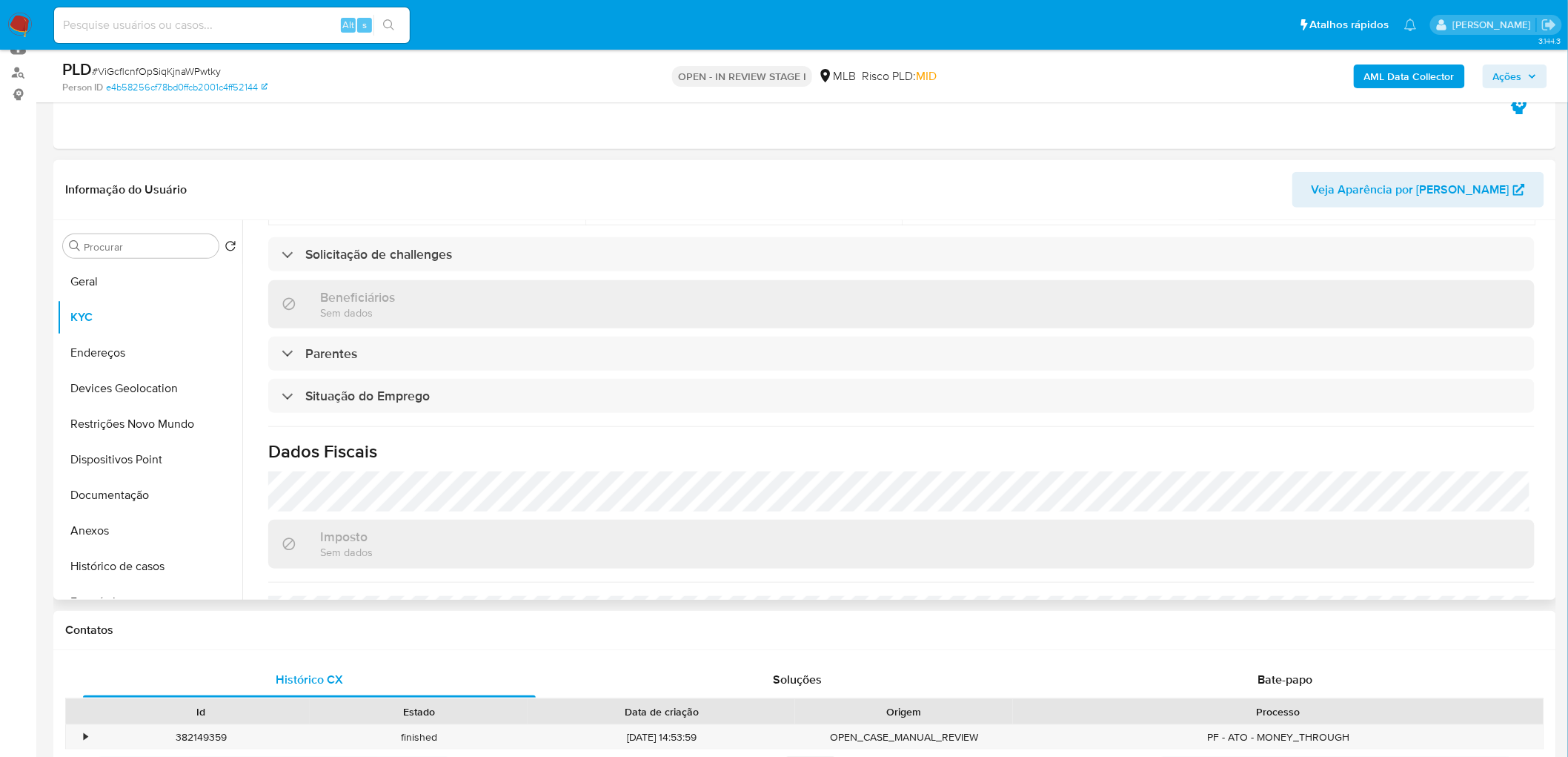 scroll, scrollTop: 621, scrollLeft: 0, axis: vertical 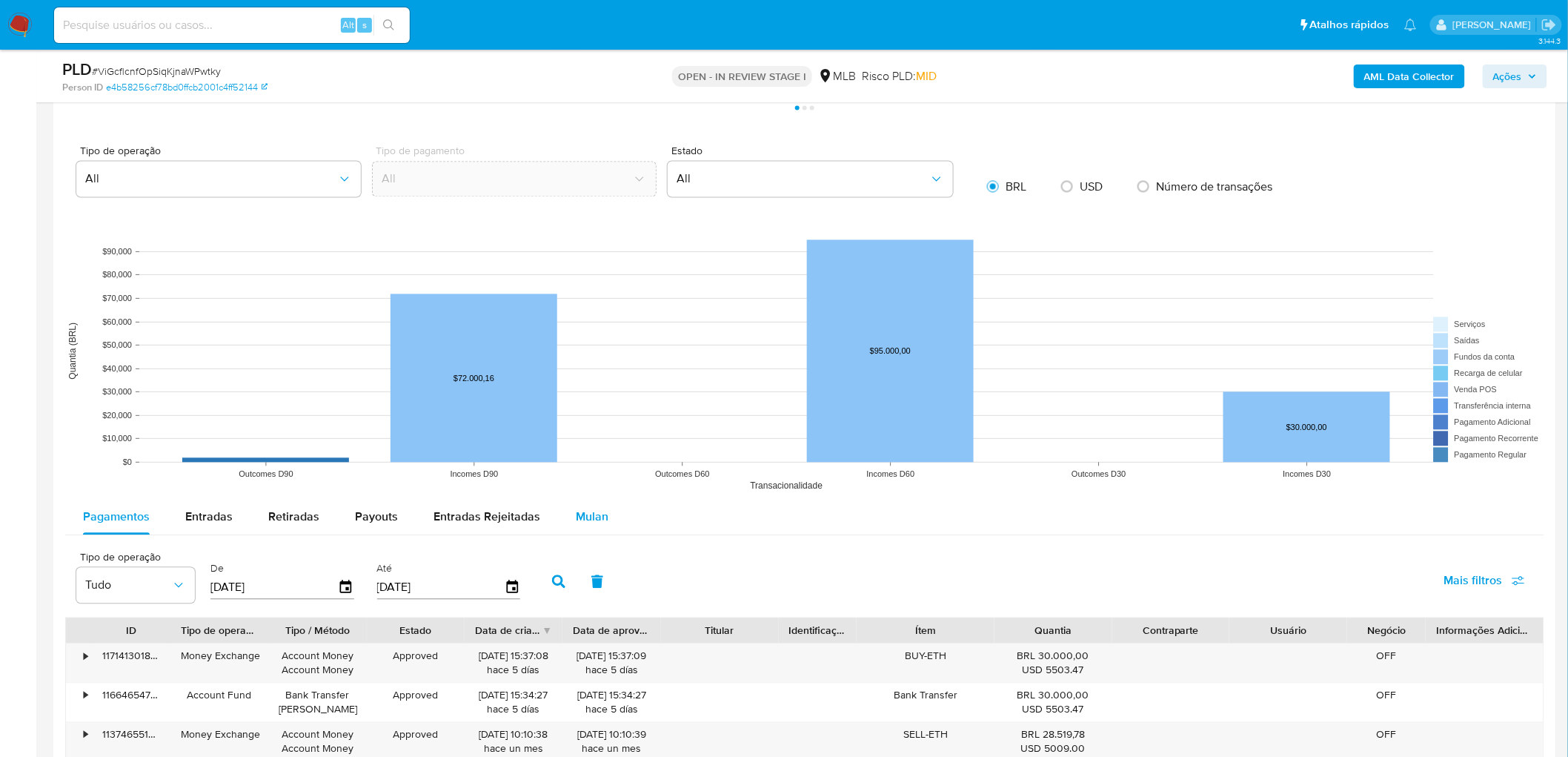click on "Mulan" at bounding box center (592, 517) 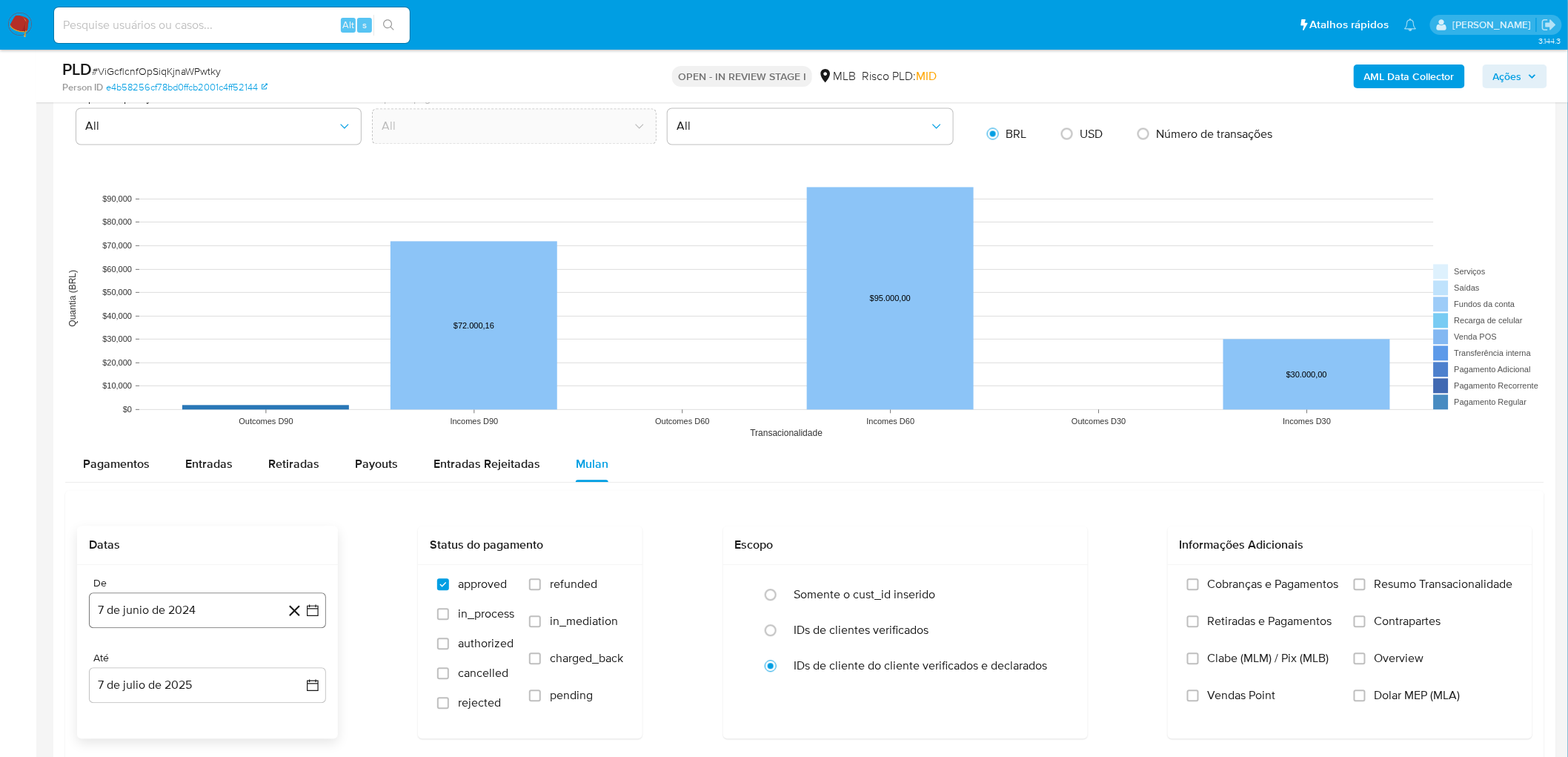 scroll, scrollTop: 1235, scrollLeft: 0, axis: vertical 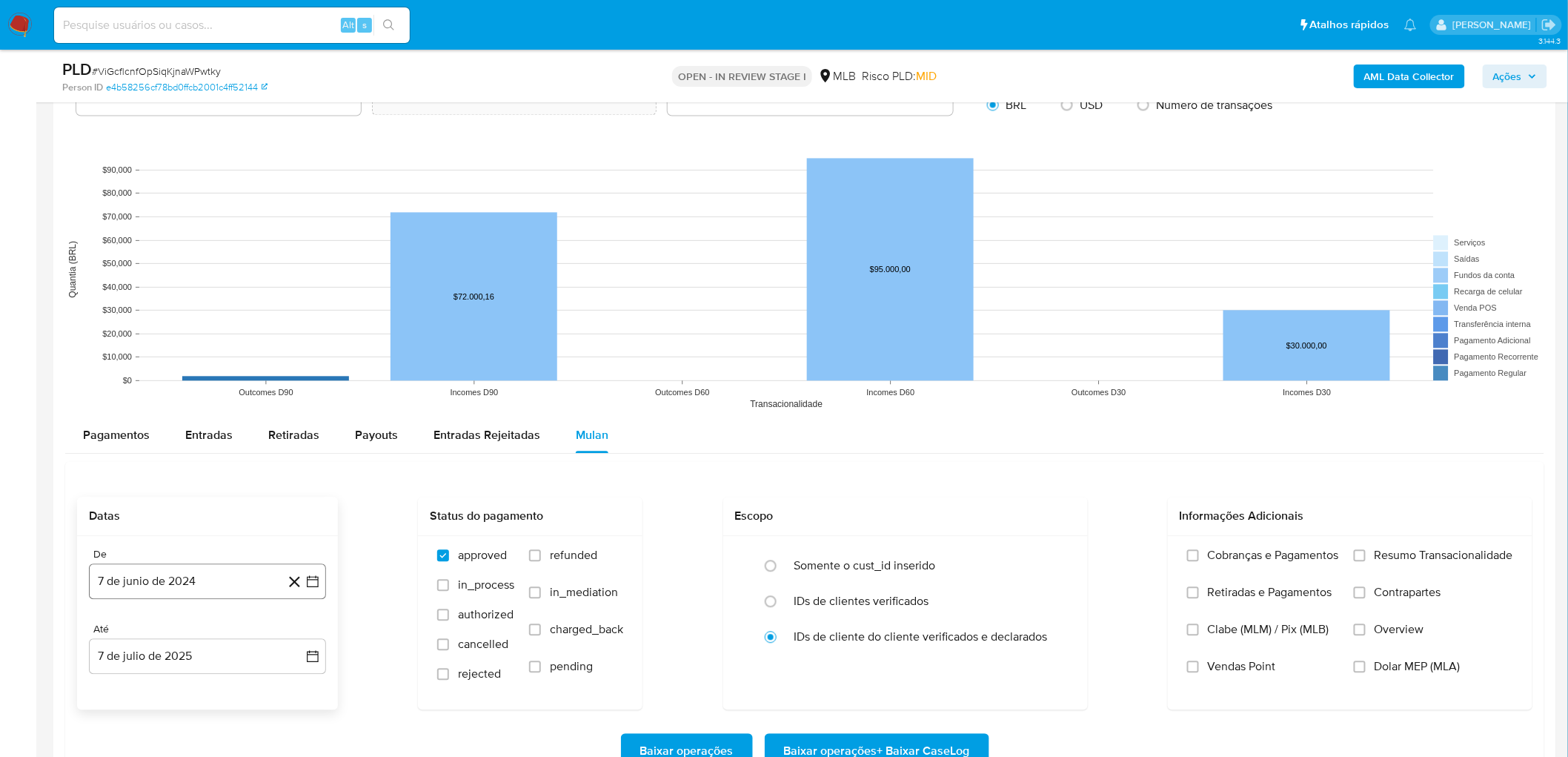 click on "7 de junio de 2024" at bounding box center (207, 581) 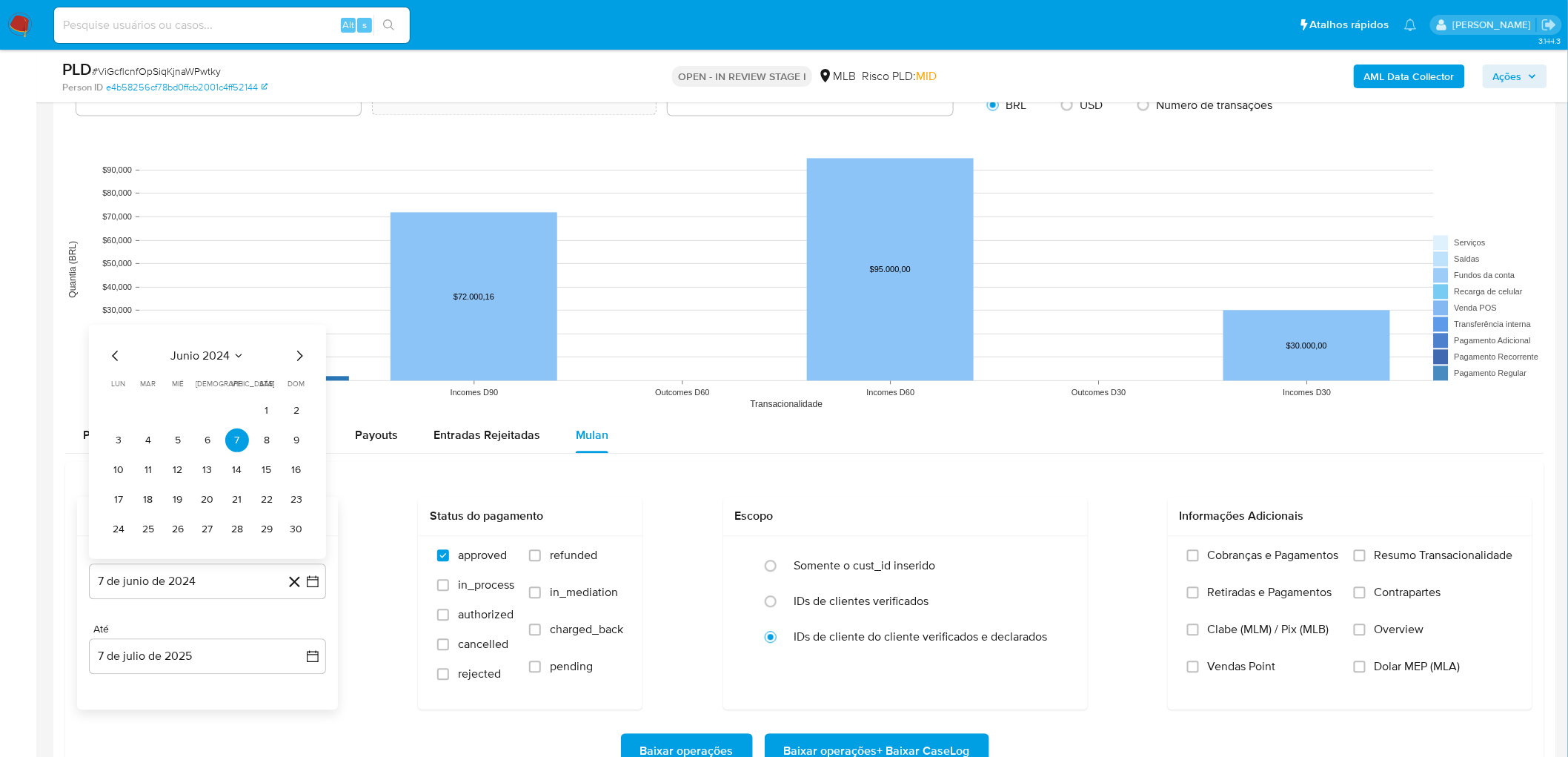 click on "junio 2024" at bounding box center (200, 356) 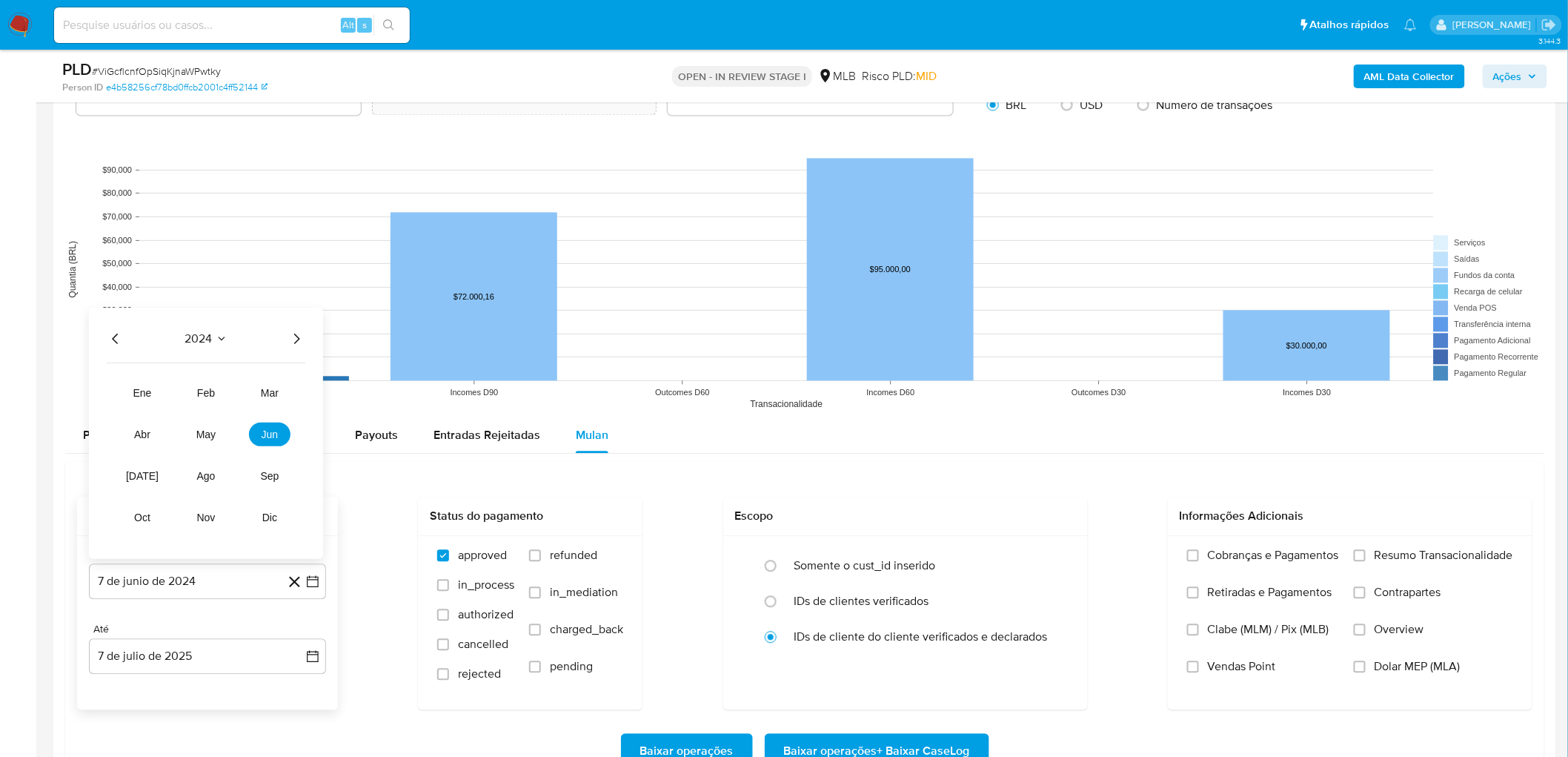 click 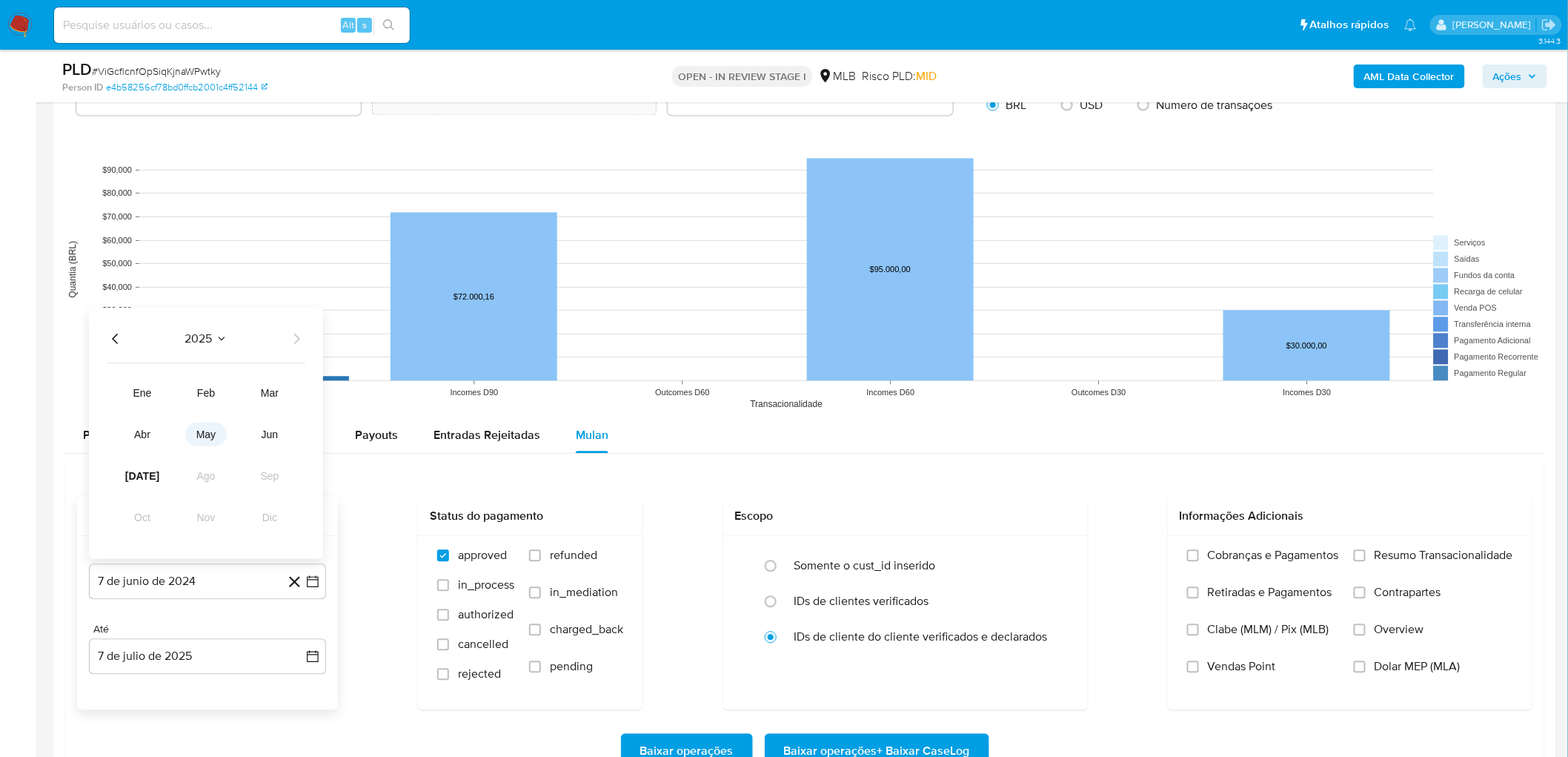 click on "may" at bounding box center (206, 434) 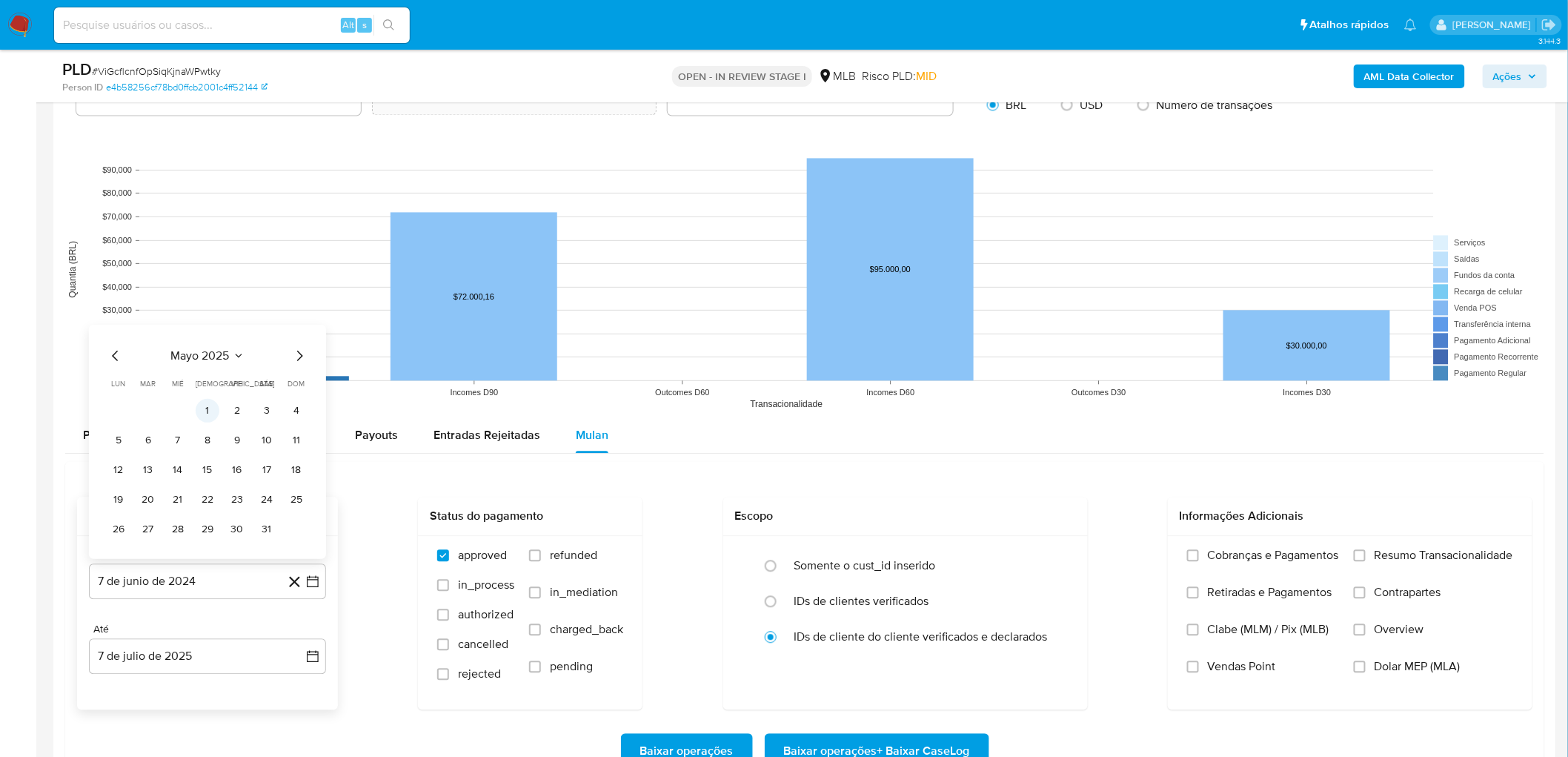click on "1" at bounding box center (207, 411) 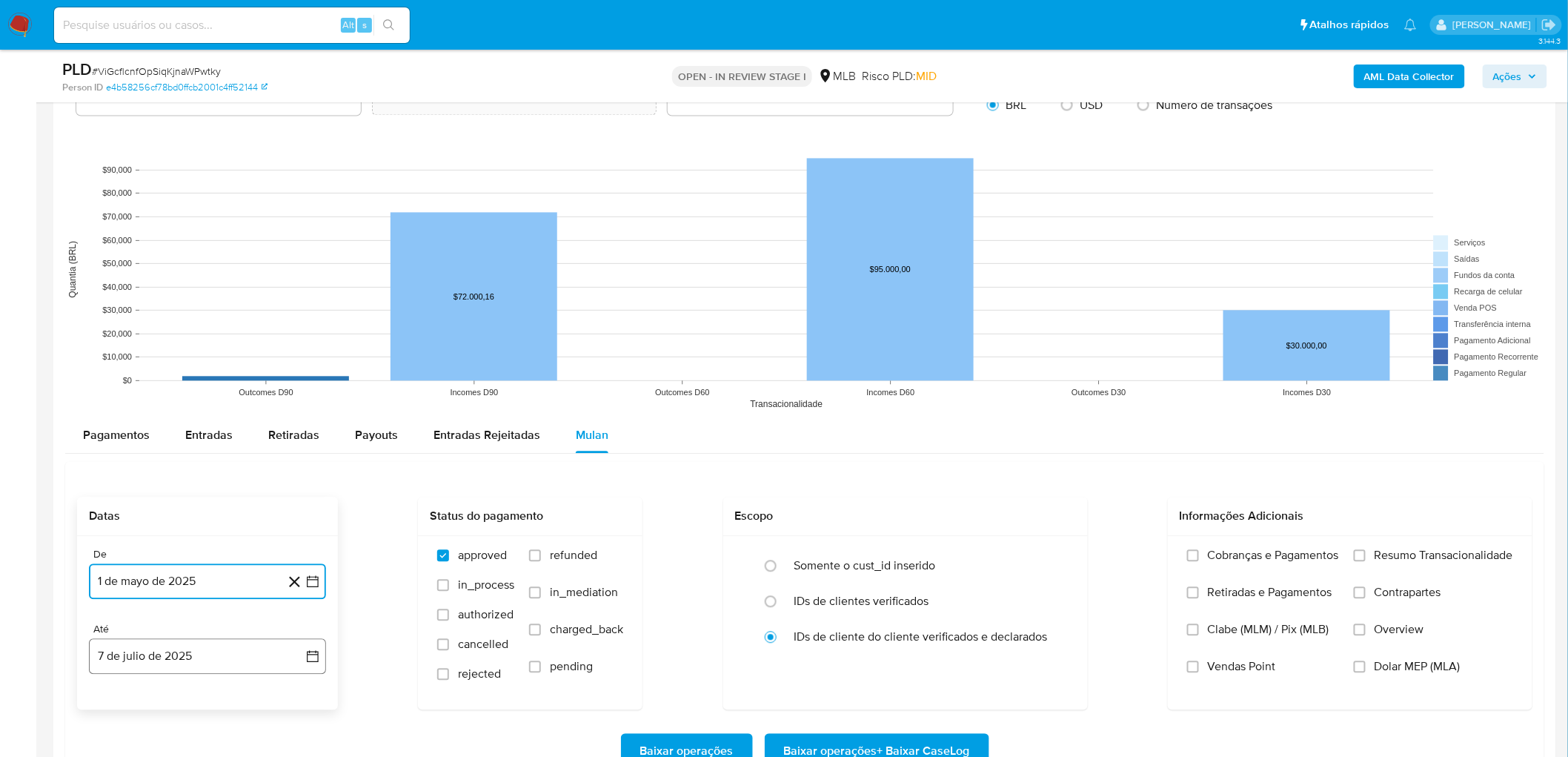 click on "7 de julio de 2025" at bounding box center [207, 656] 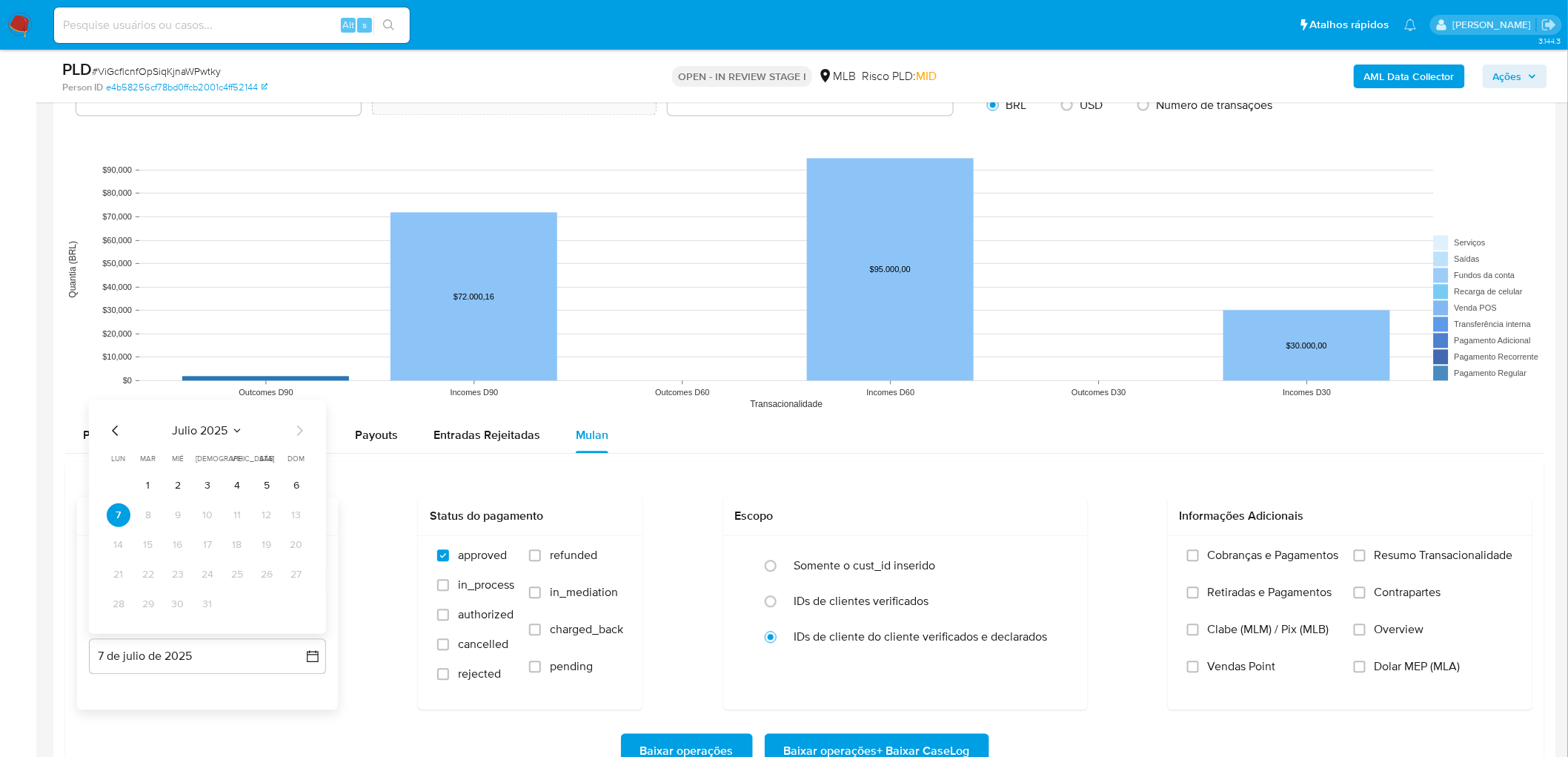 click on "1 2 3 4 5 6" at bounding box center [207, 486] 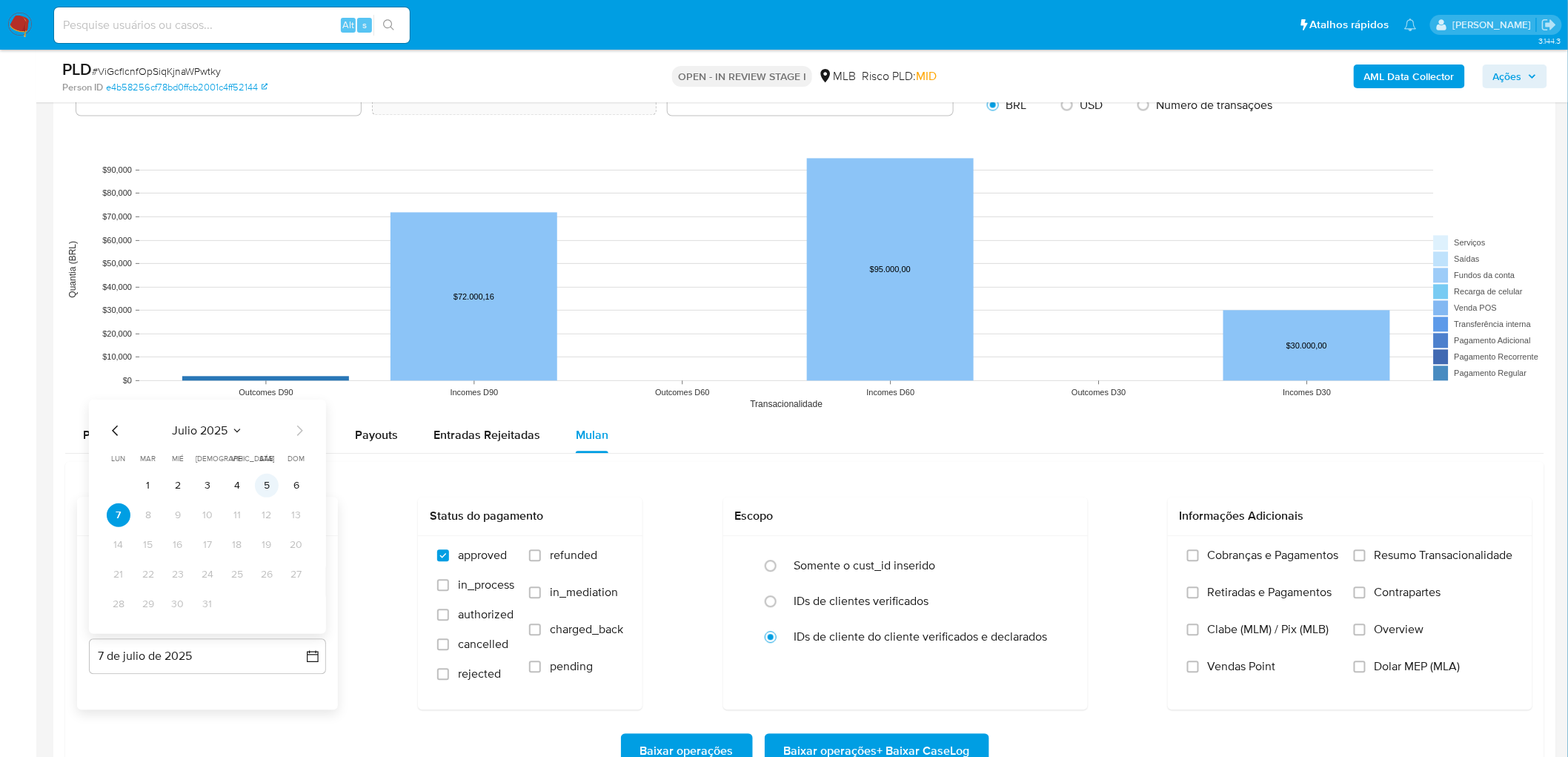 click on "5" at bounding box center (267, 486) 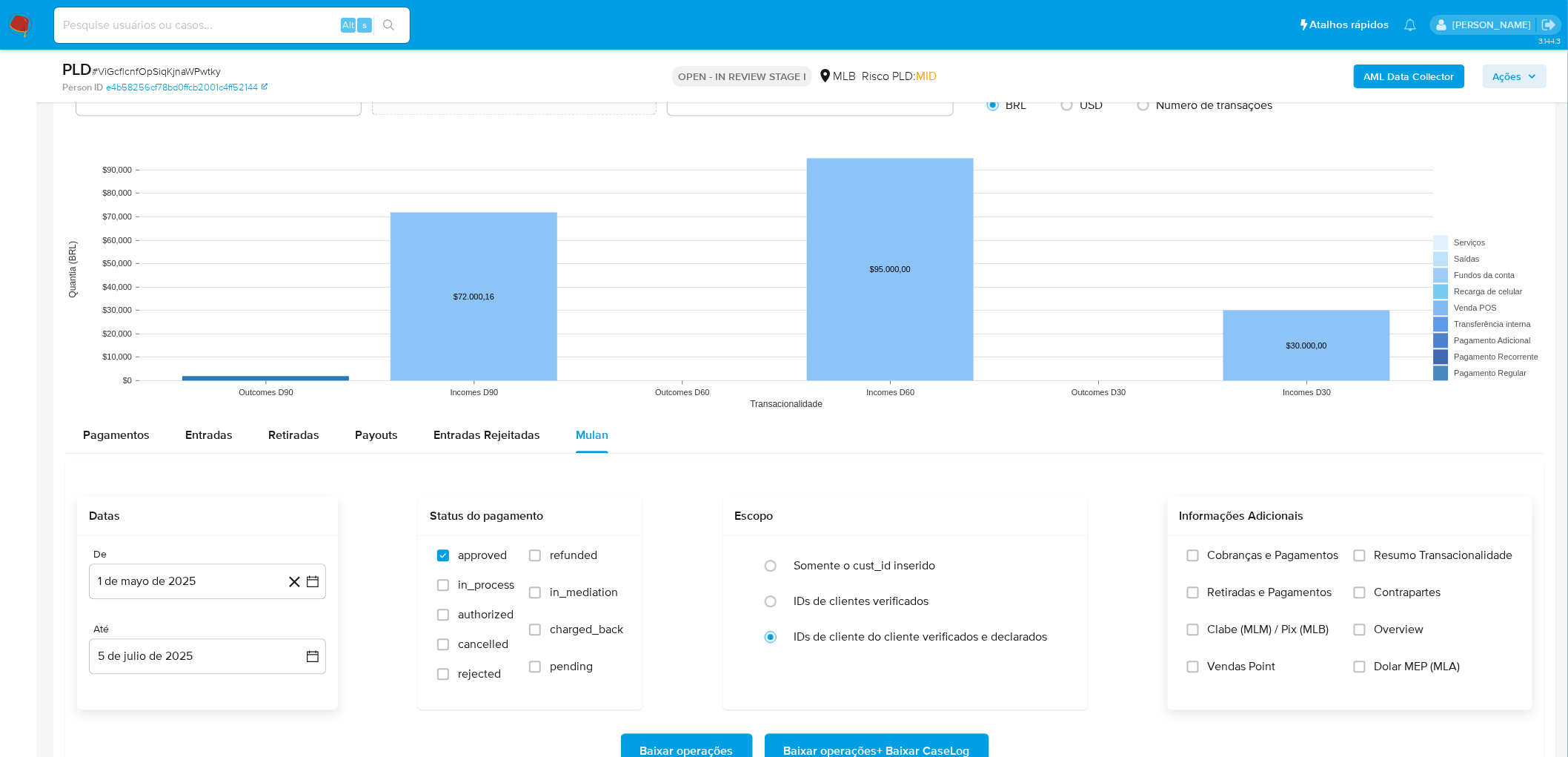 click on "Resumo Transacionalidade" at bounding box center [1444, 555] 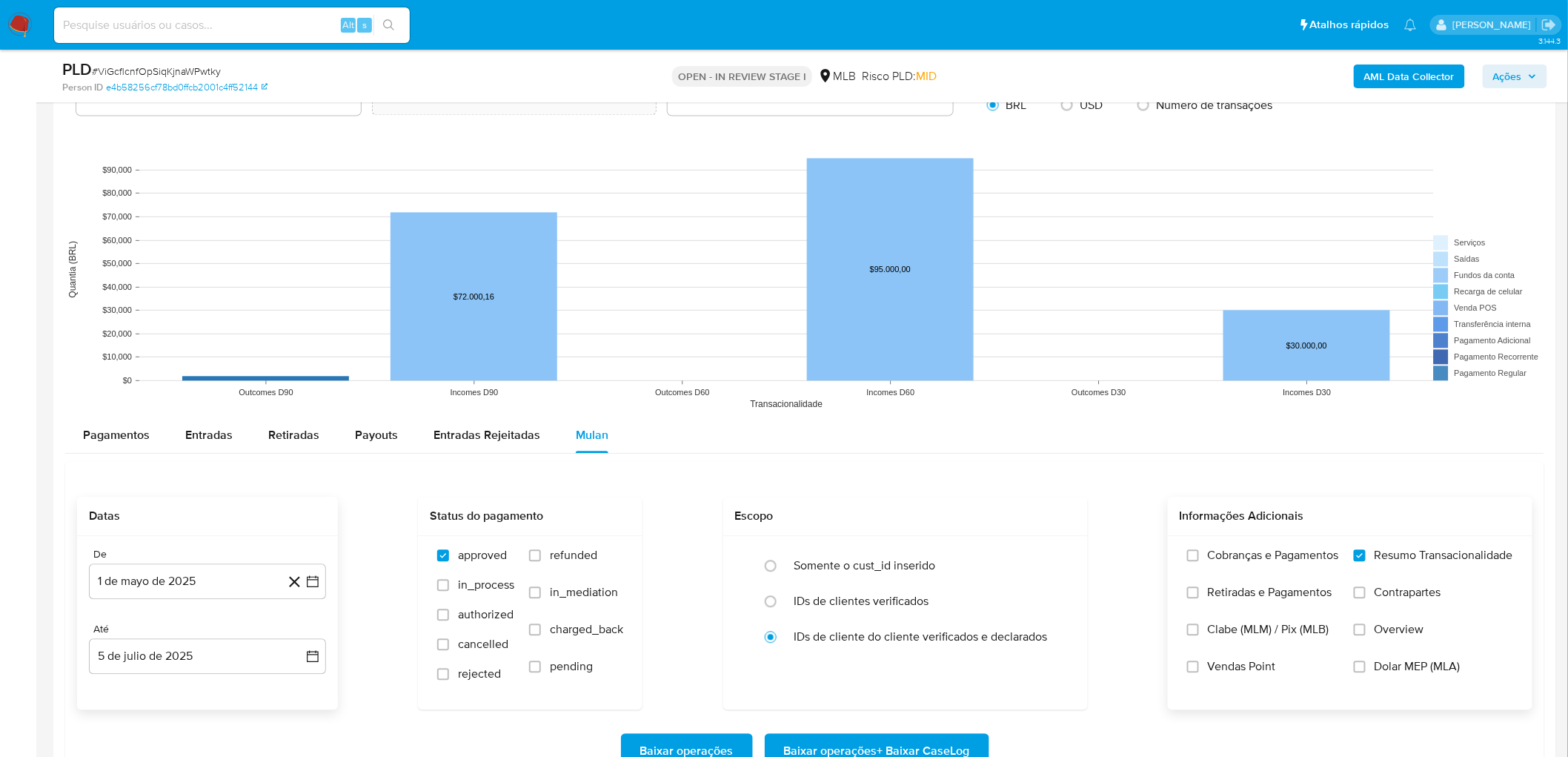 click on "Vendas Point" at bounding box center (1242, 667) 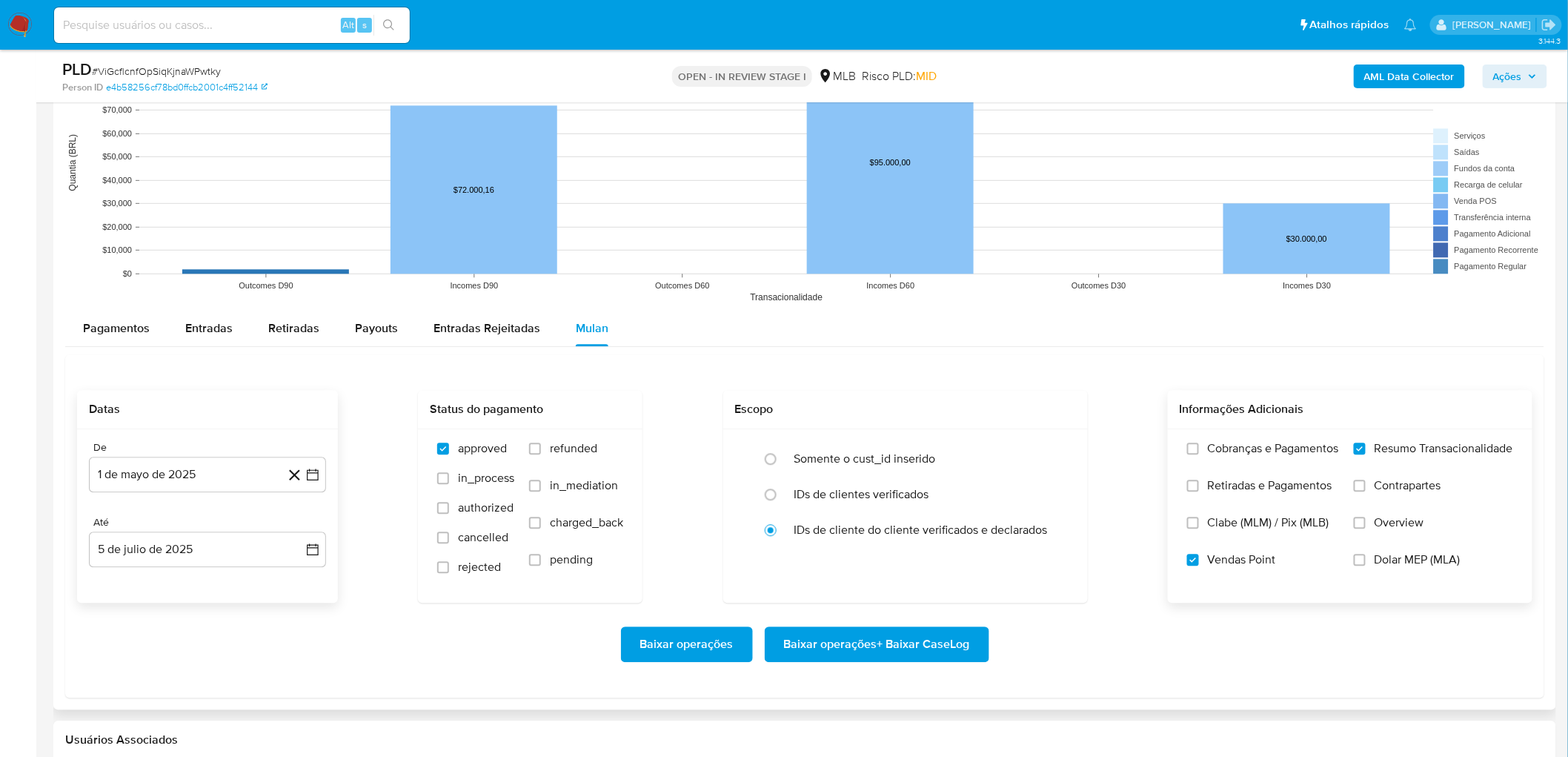 scroll, scrollTop: 1483, scrollLeft: 0, axis: vertical 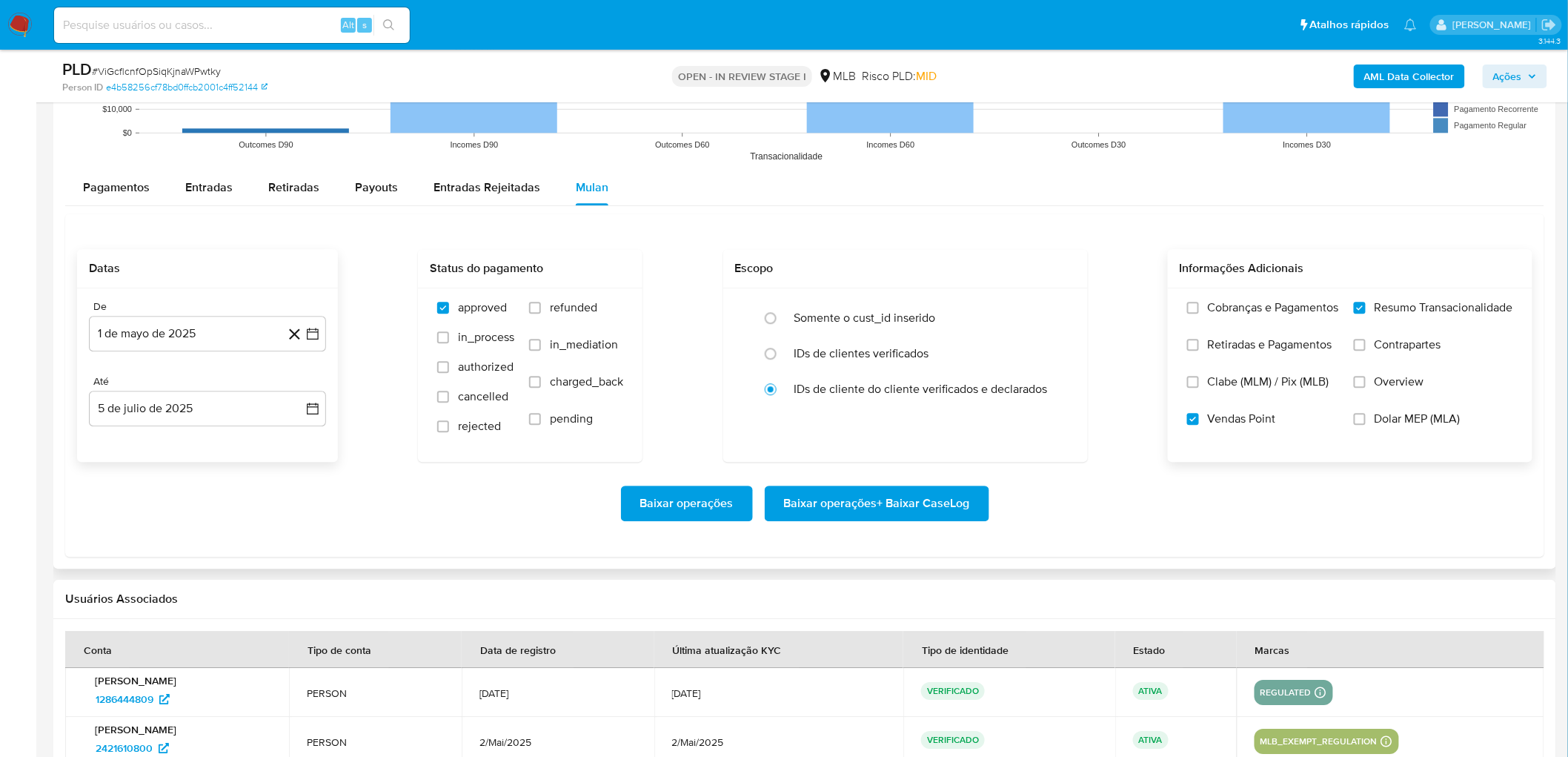 click on "Baixar operações  +   Baixar CaseLog" at bounding box center [877, 503] 